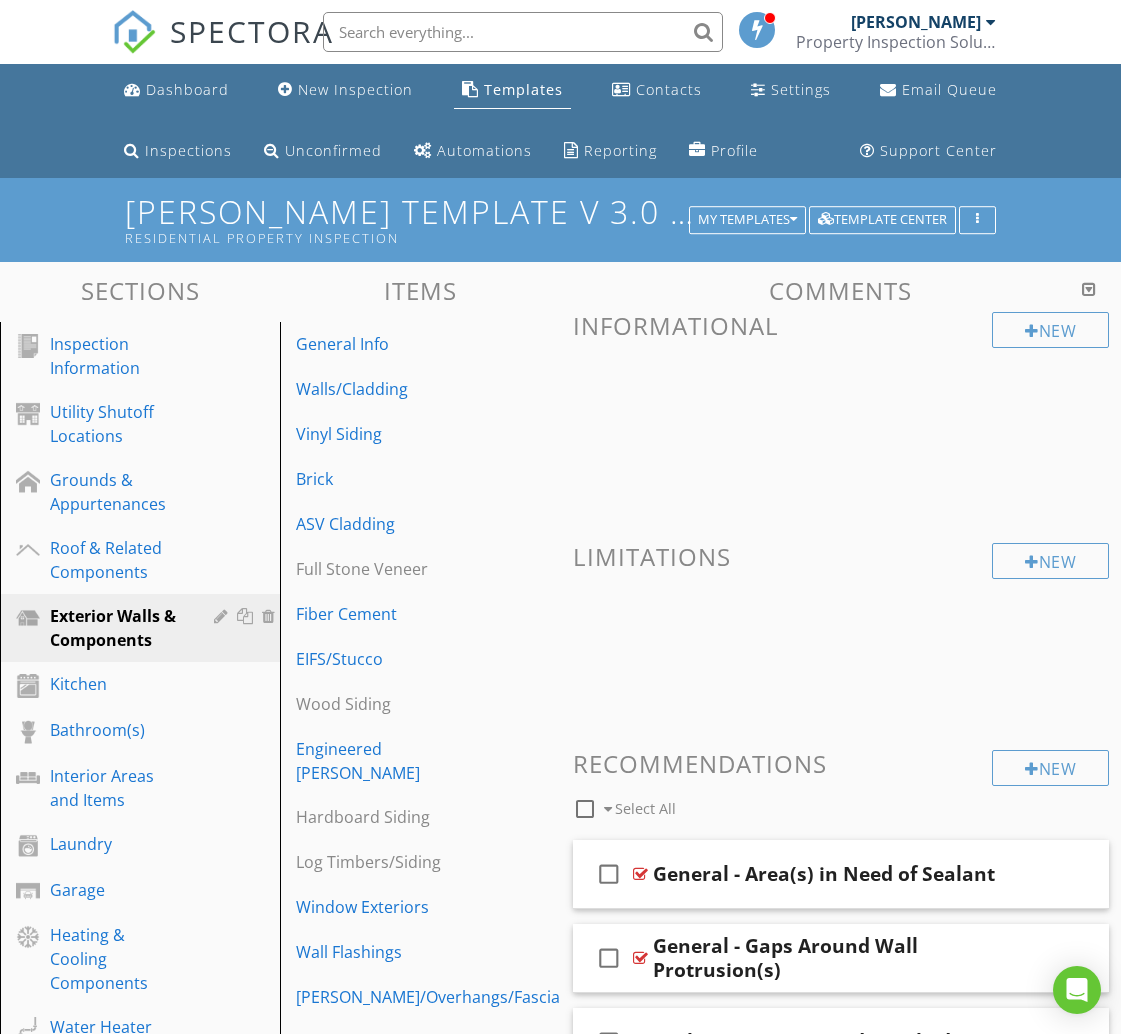 scroll, scrollTop: 917, scrollLeft: 0, axis: vertical 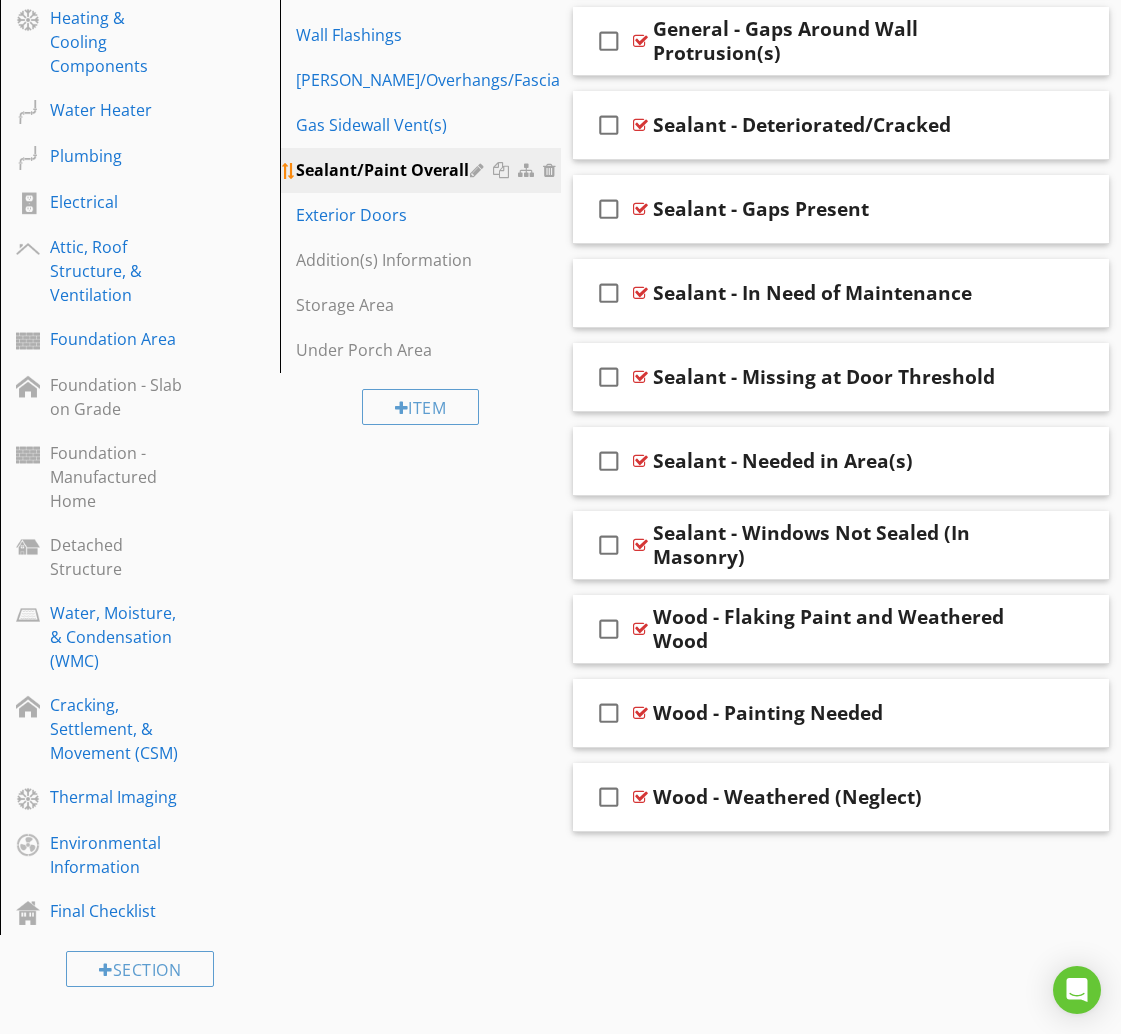click on "Sealant/Paint Overall" at bounding box center (385, 170) 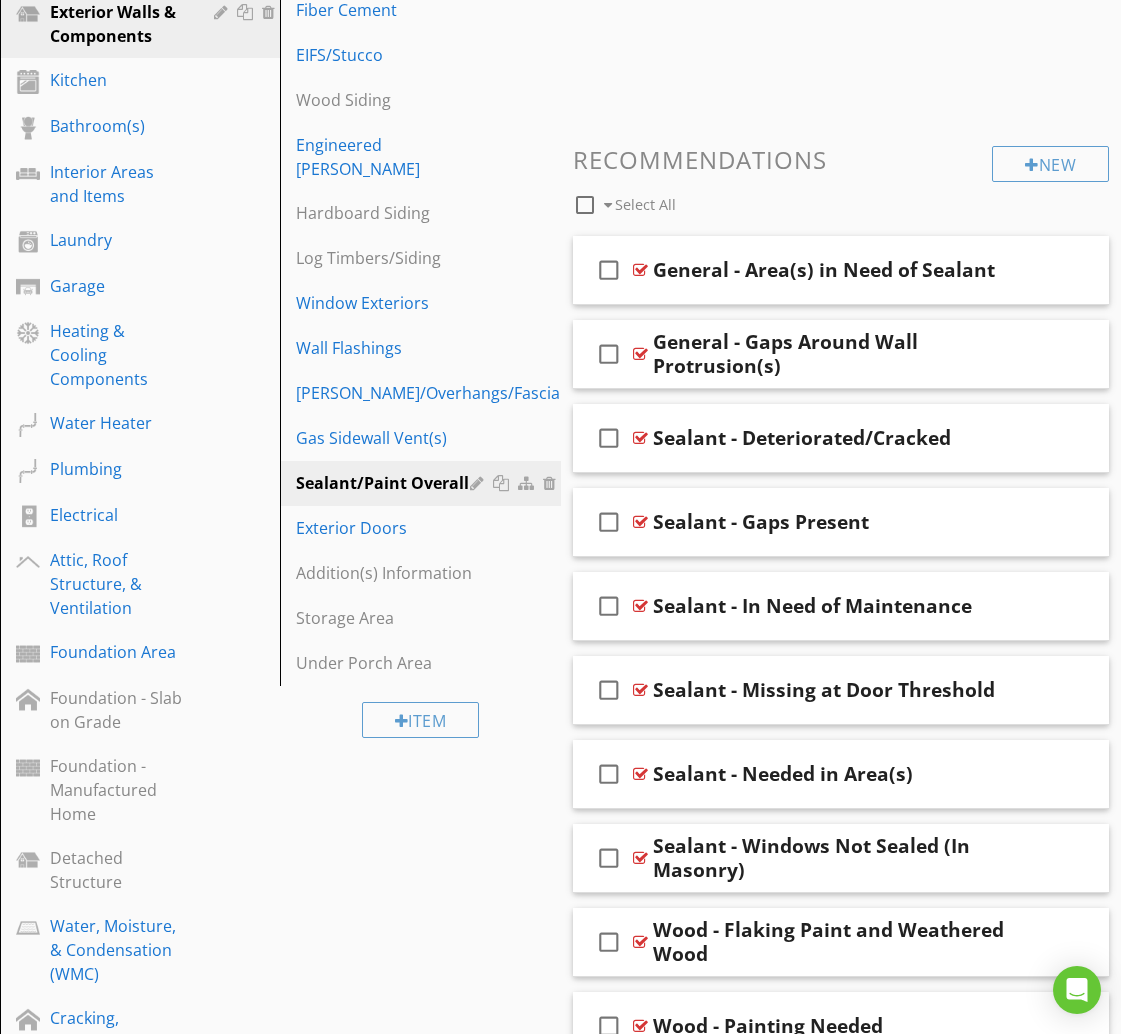 scroll, scrollTop: 664, scrollLeft: 0, axis: vertical 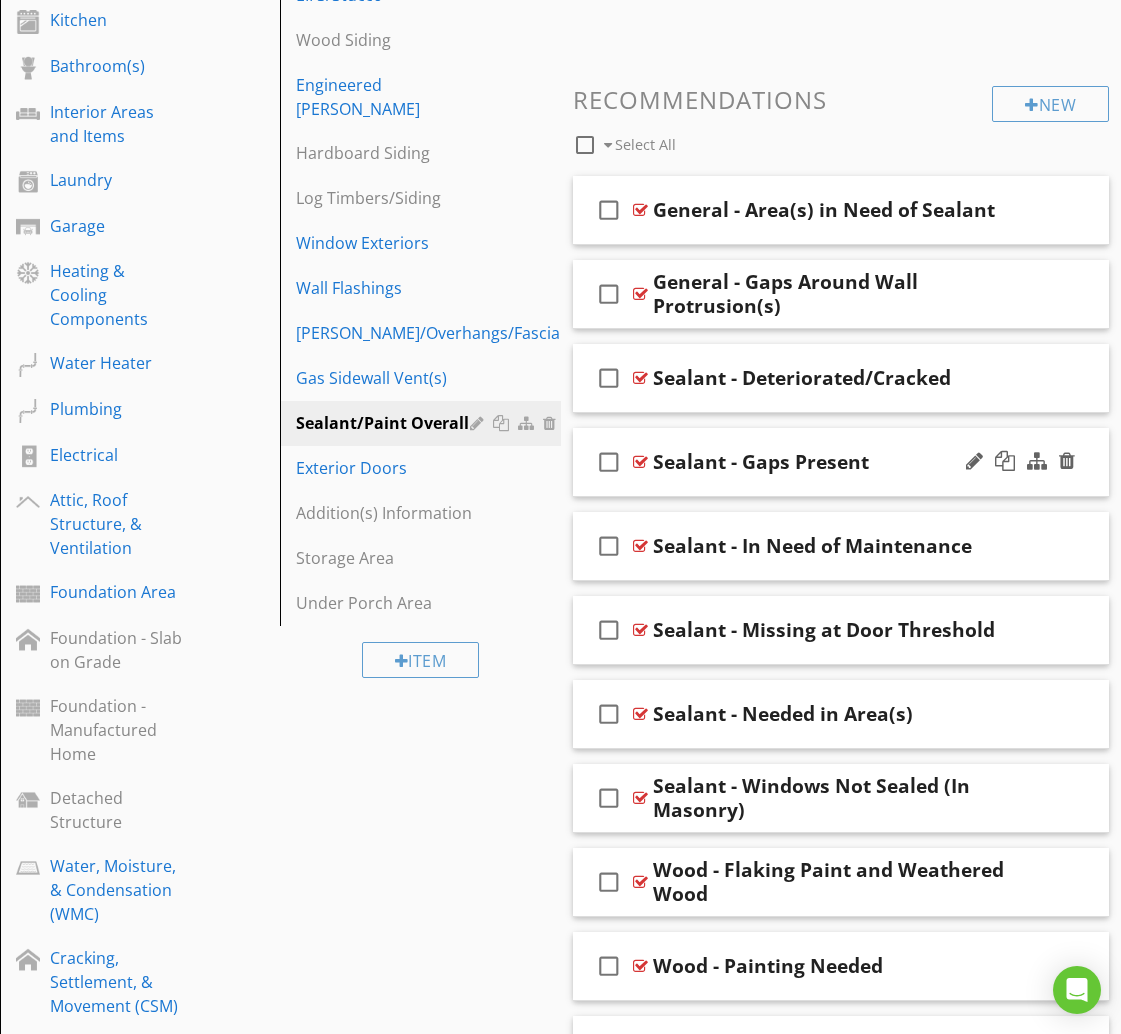 click on "check_box_outline_blank
Sealant - Gaps Present" at bounding box center [841, 462] 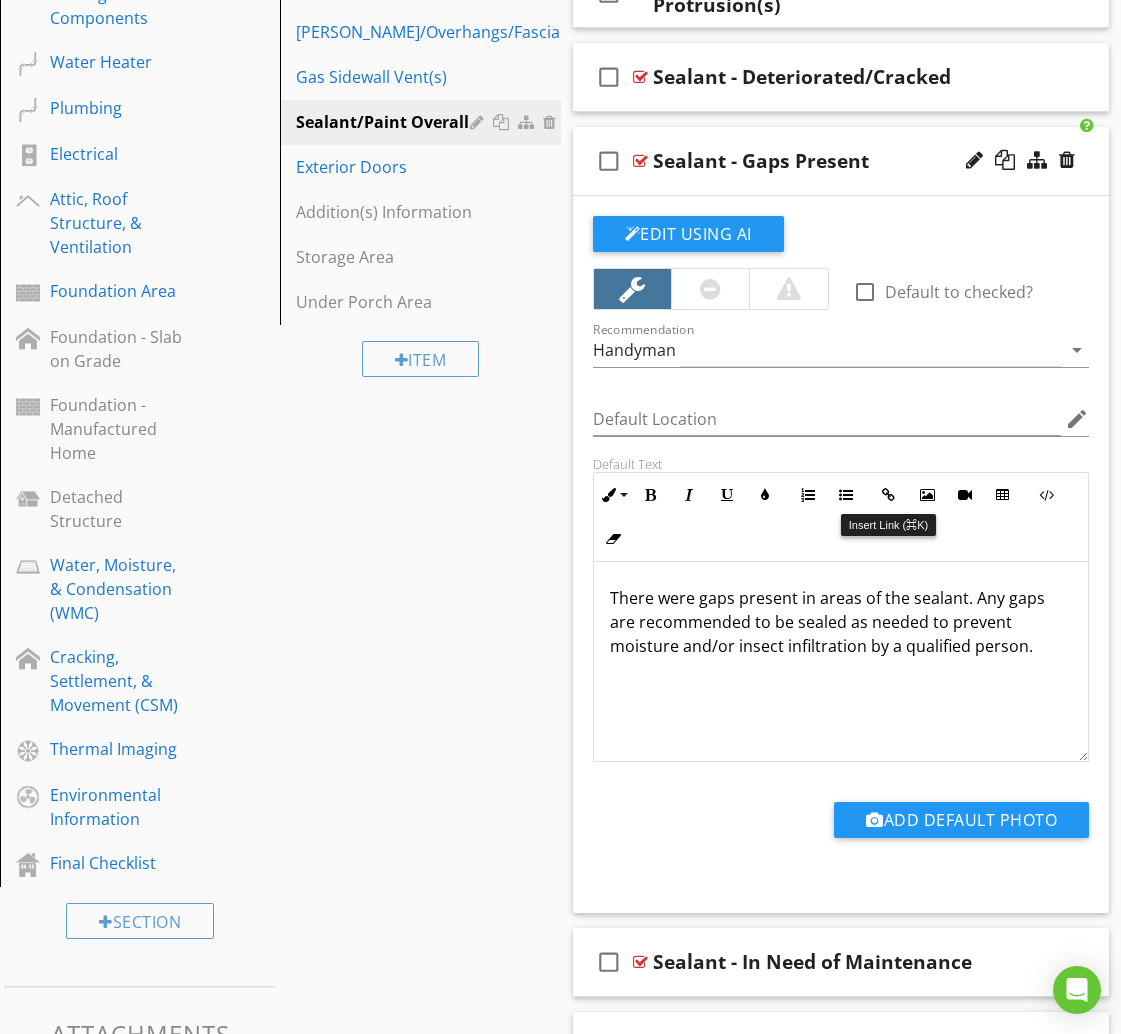 scroll, scrollTop: 968, scrollLeft: 0, axis: vertical 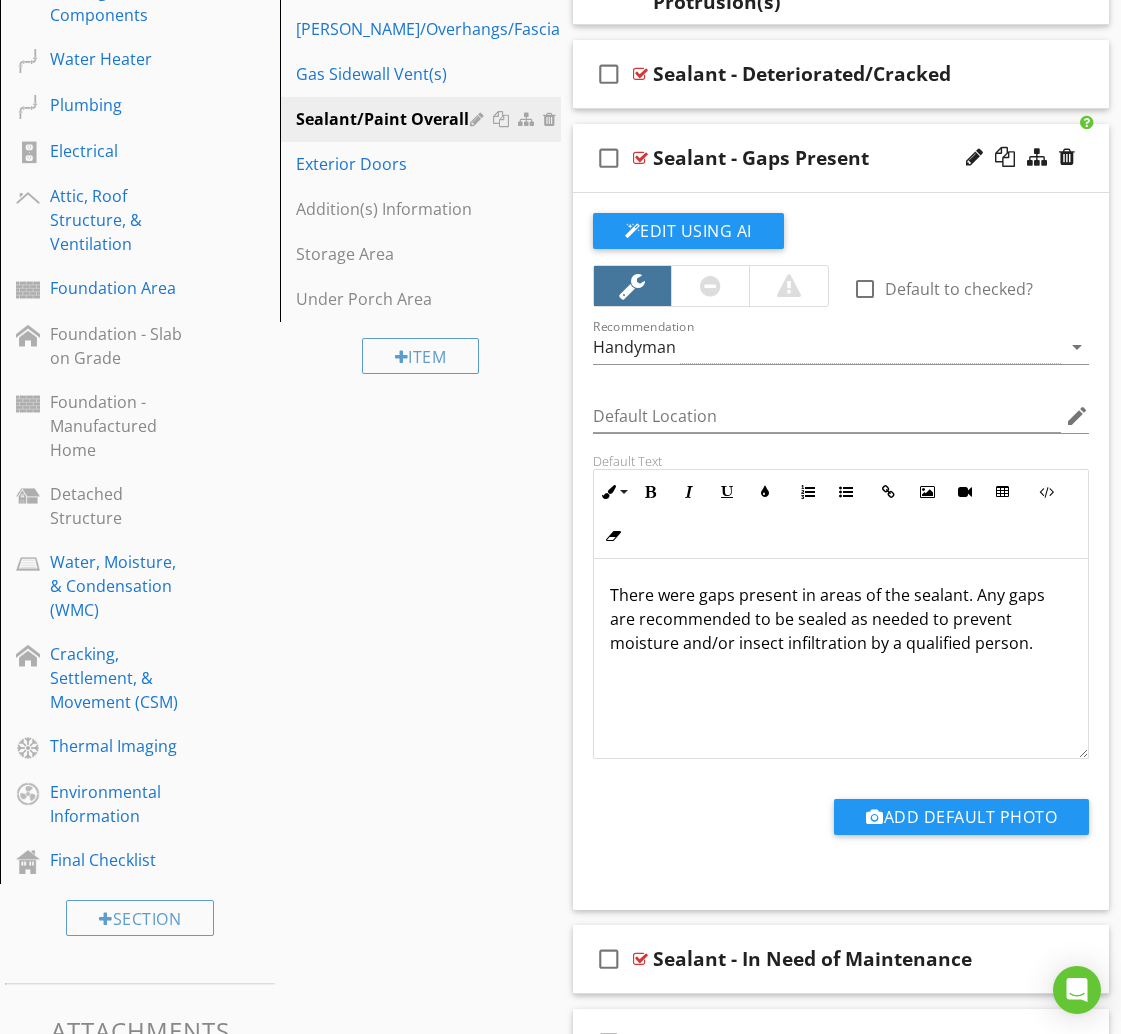 click on "check_box_outline_blank
Sealant - Gaps Present" at bounding box center [841, 158] 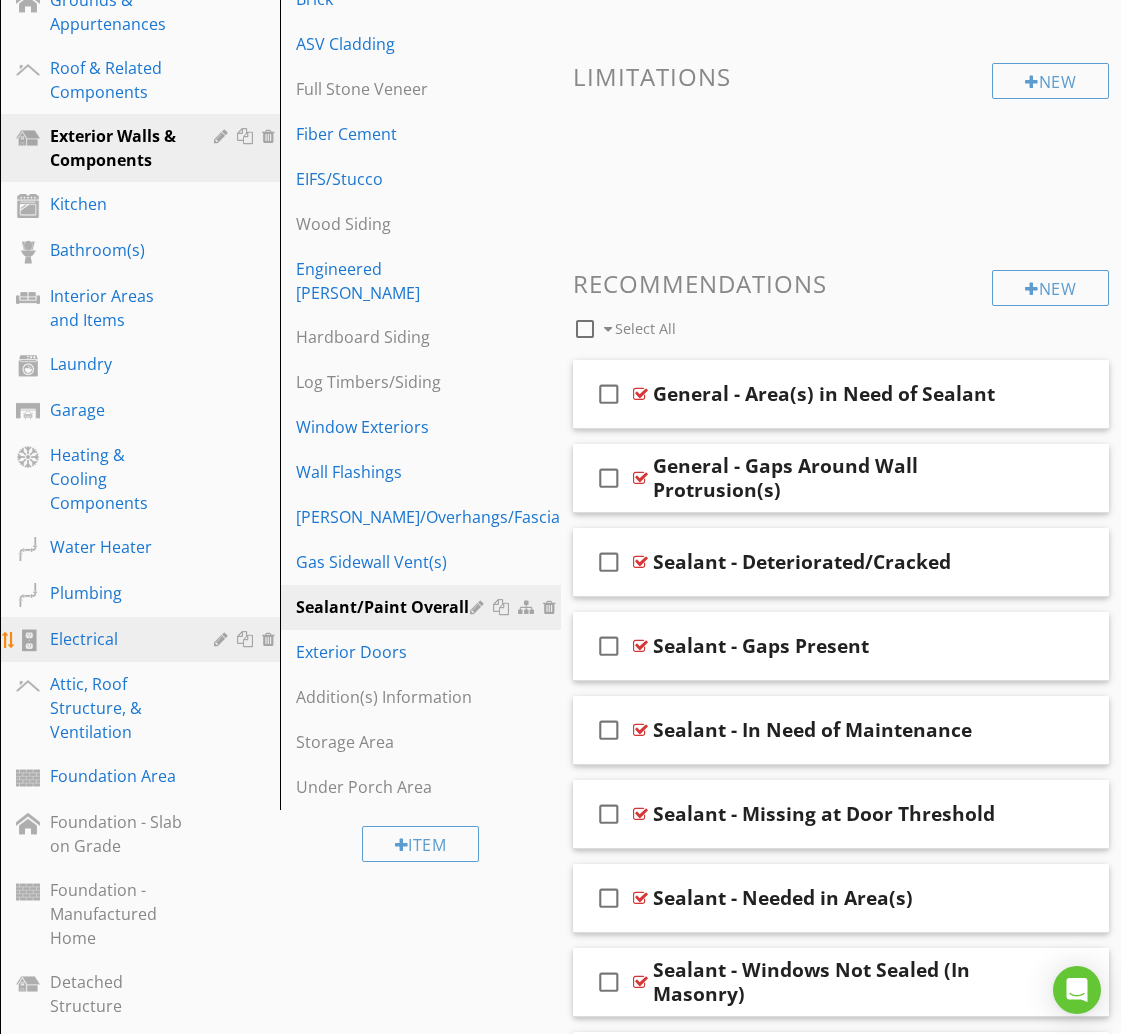 scroll, scrollTop: 482, scrollLeft: 0, axis: vertical 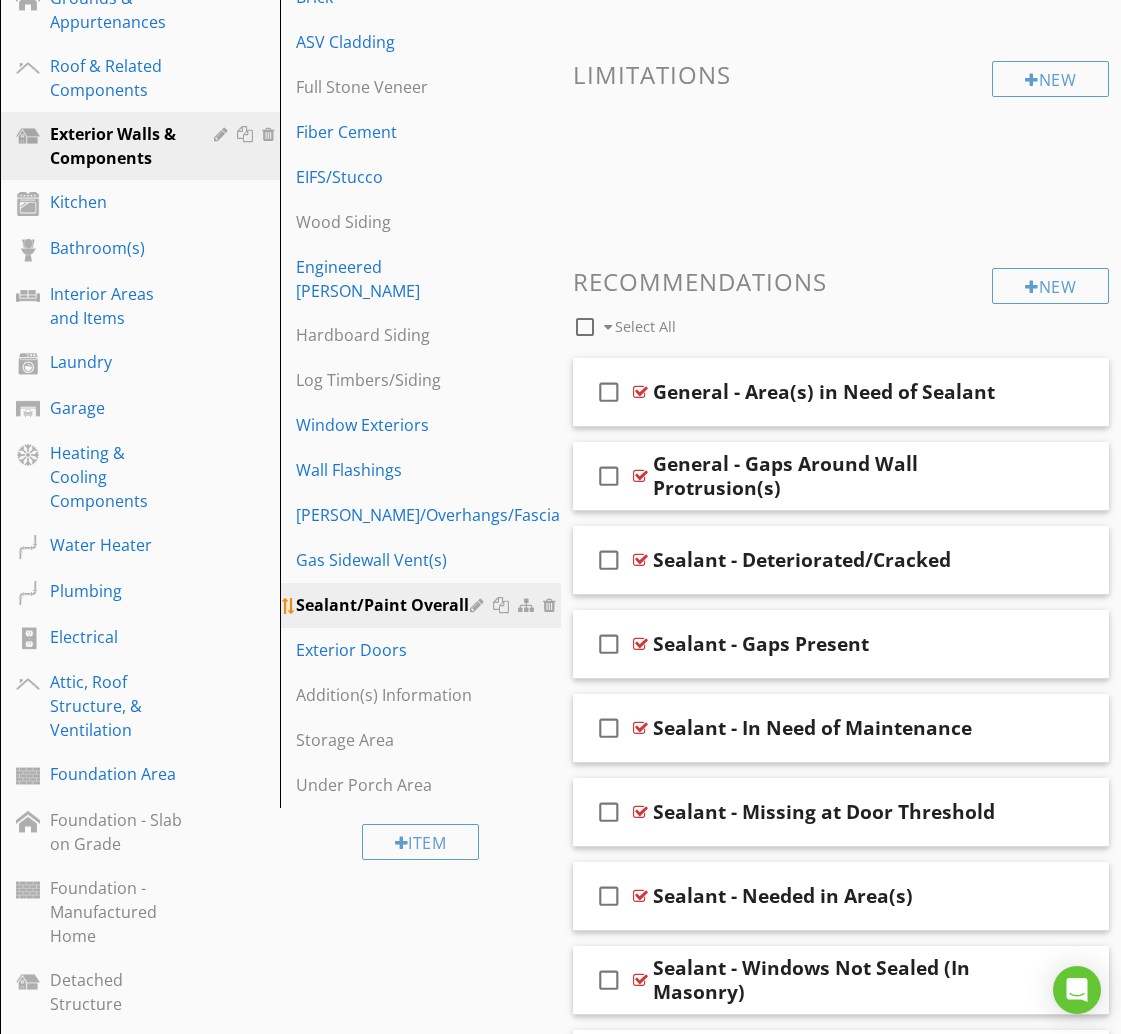 click at bounding box center (503, 605) 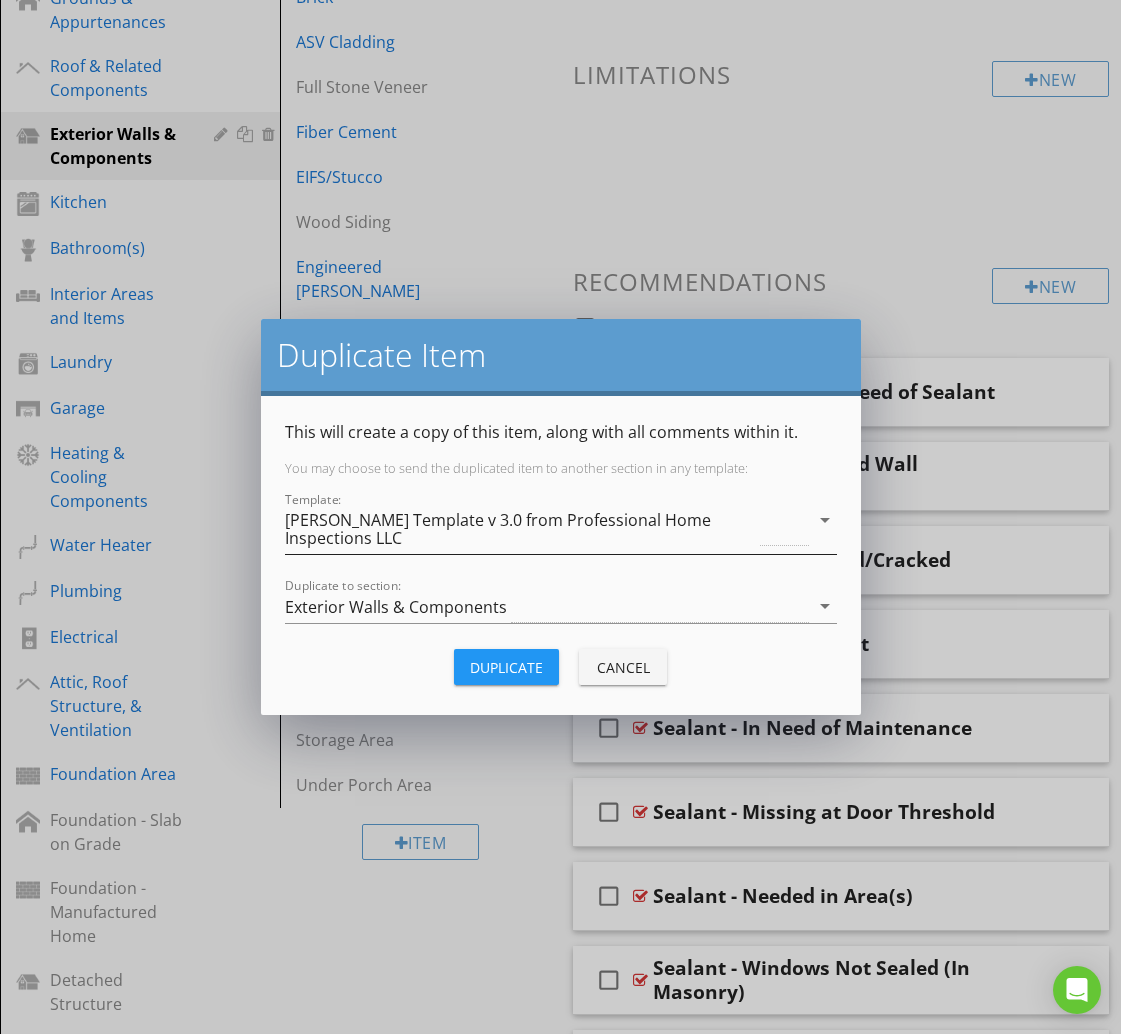 click on "[PERSON_NAME] Template v 3.0 from Professional Home Inspections LLC" at bounding box center (521, 529) 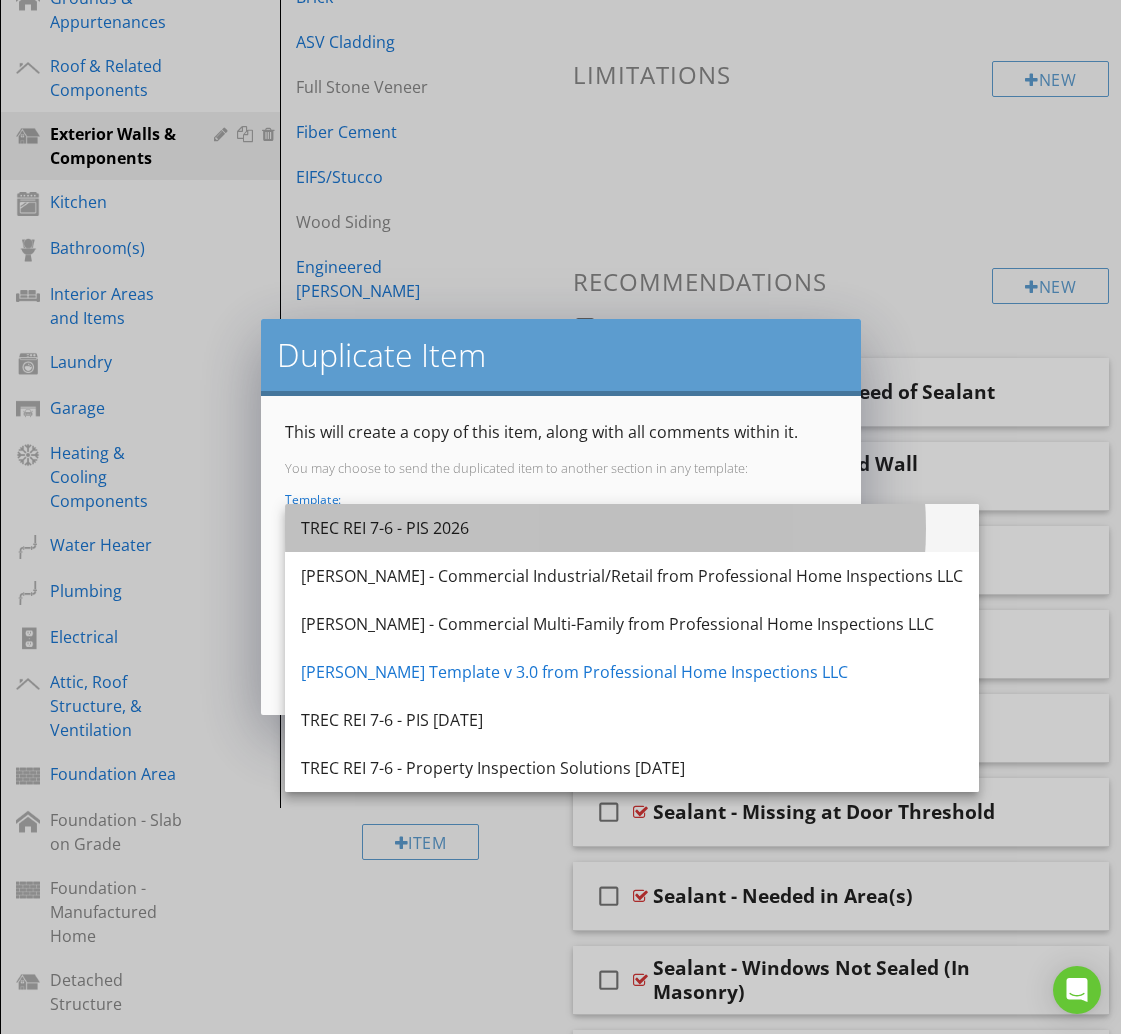 click on "TREC REI 7-6 - PIS 2026" at bounding box center [632, 528] 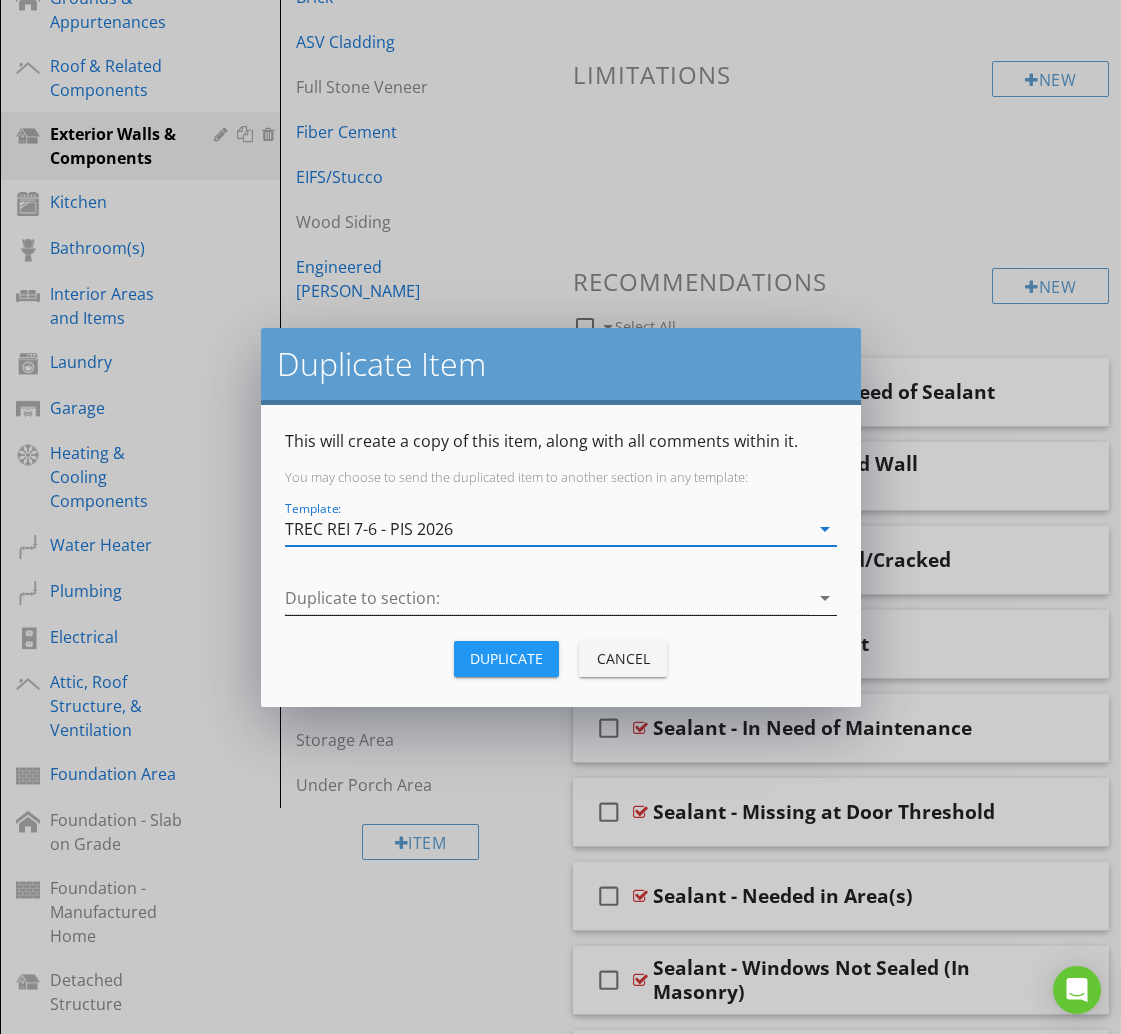 click at bounding box center (547, 598) 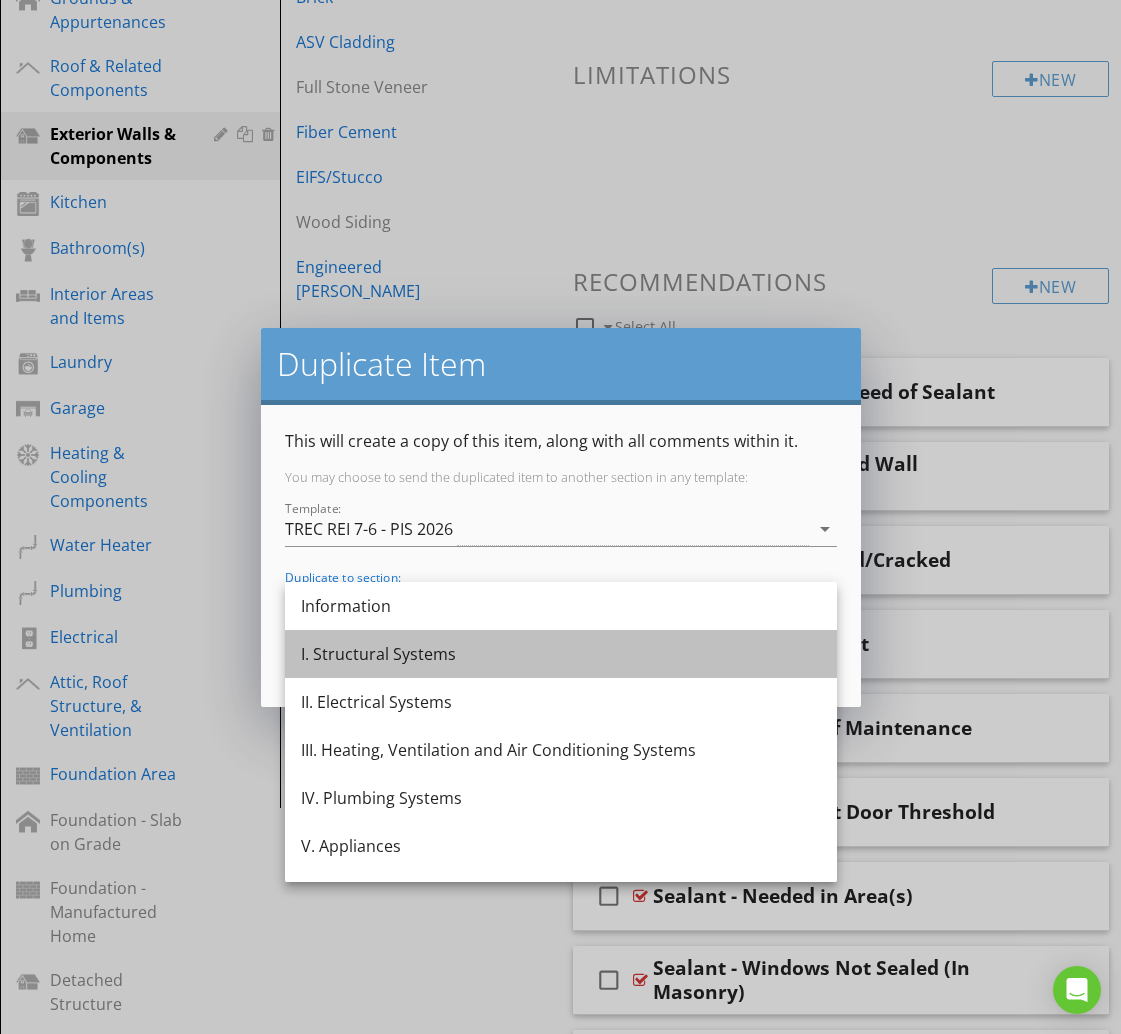 click on "I. Structural Systems" at bounding box center (561, 654) 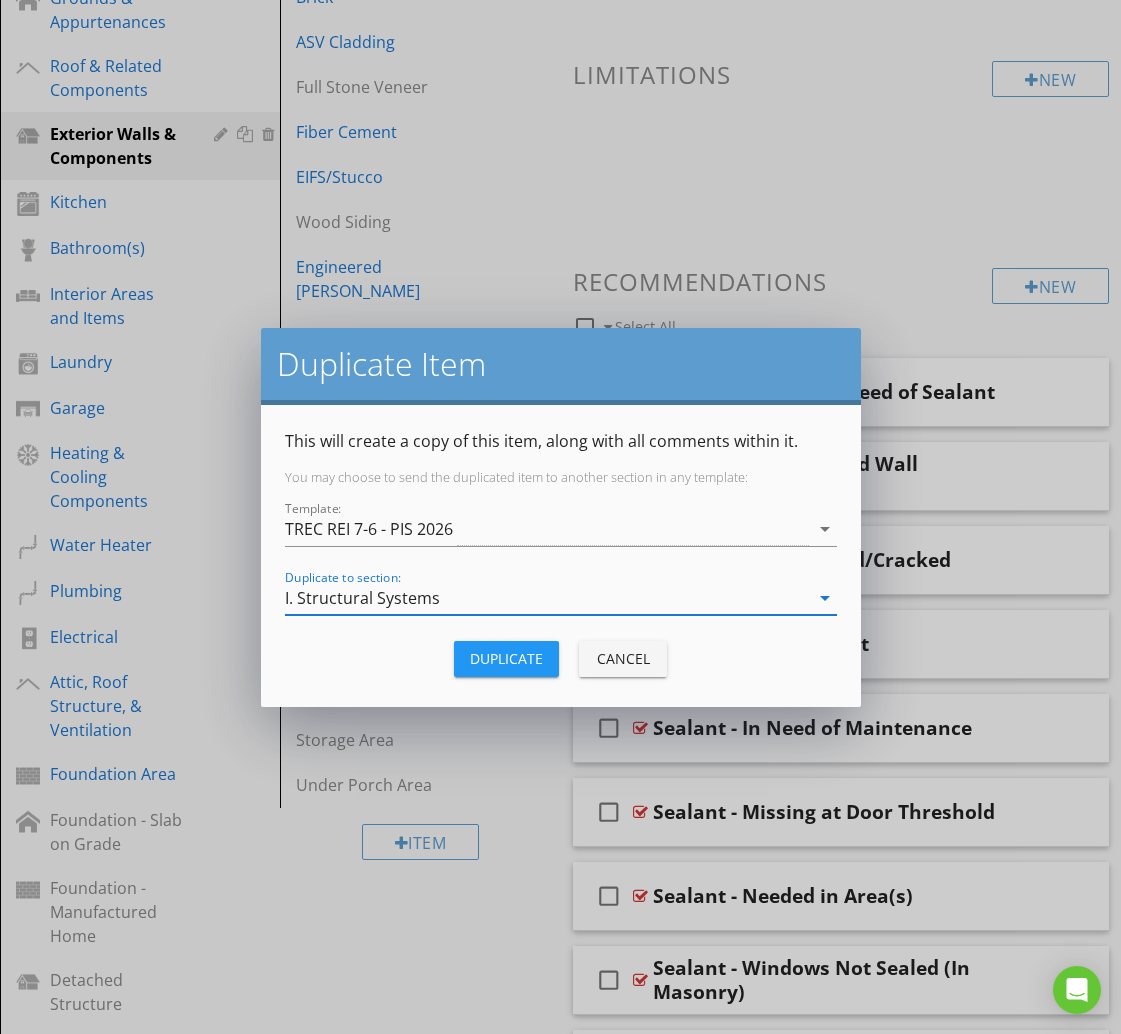 click on "Duplicate" at bounding box center [506, 658] 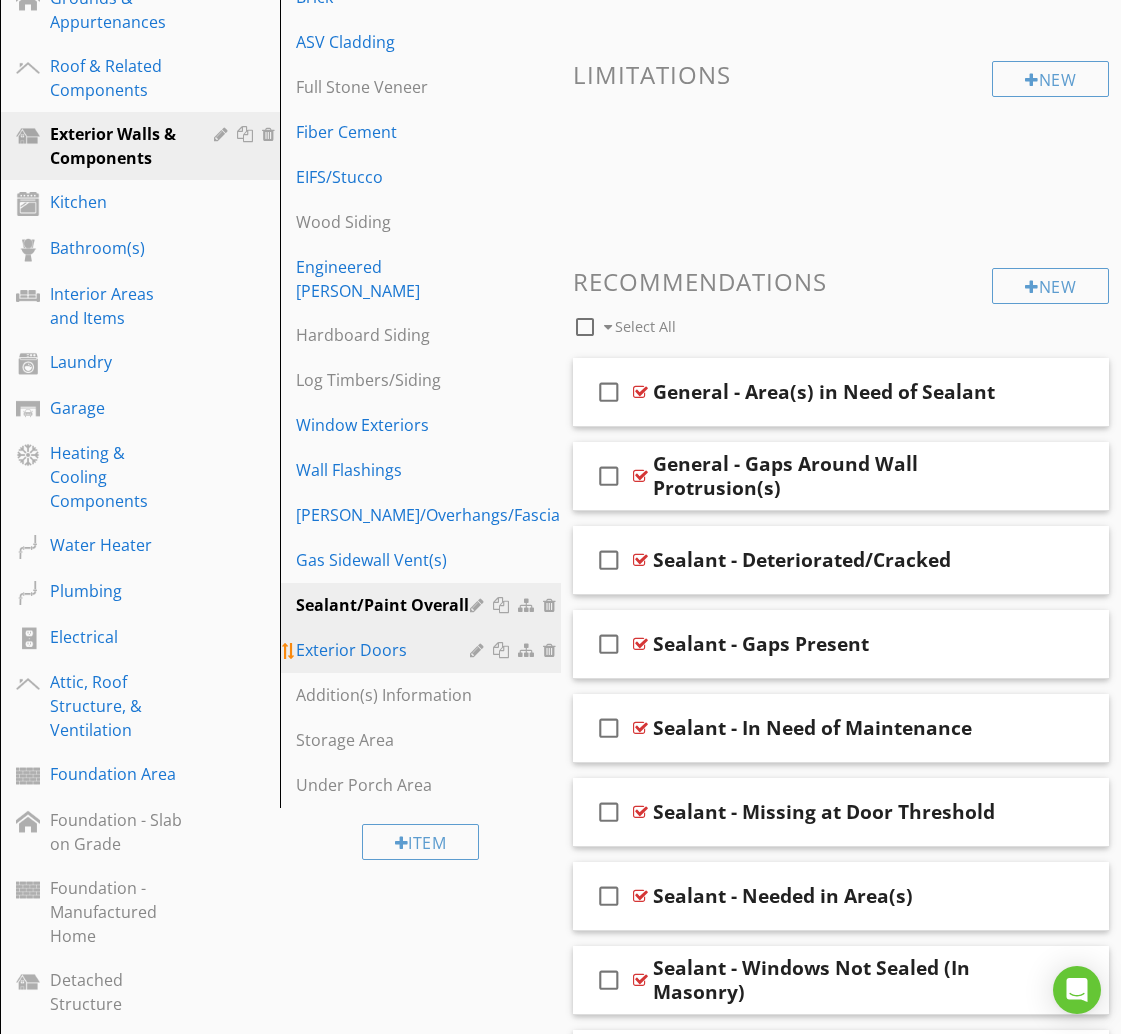 click on "Exterior Doors" at bounding box center [385, 650] 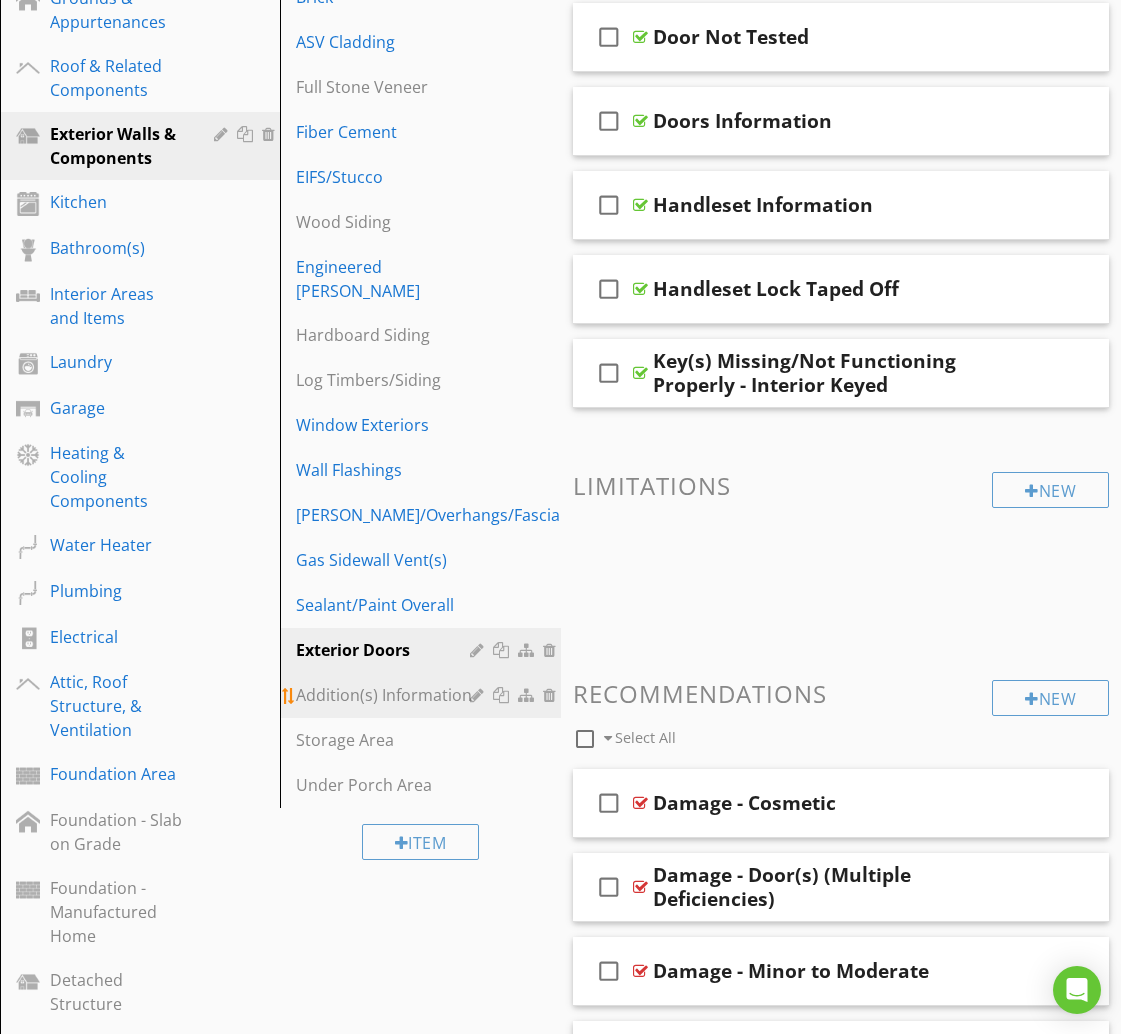 click on "Addition(s) Information" at bounding box center [385, 695] 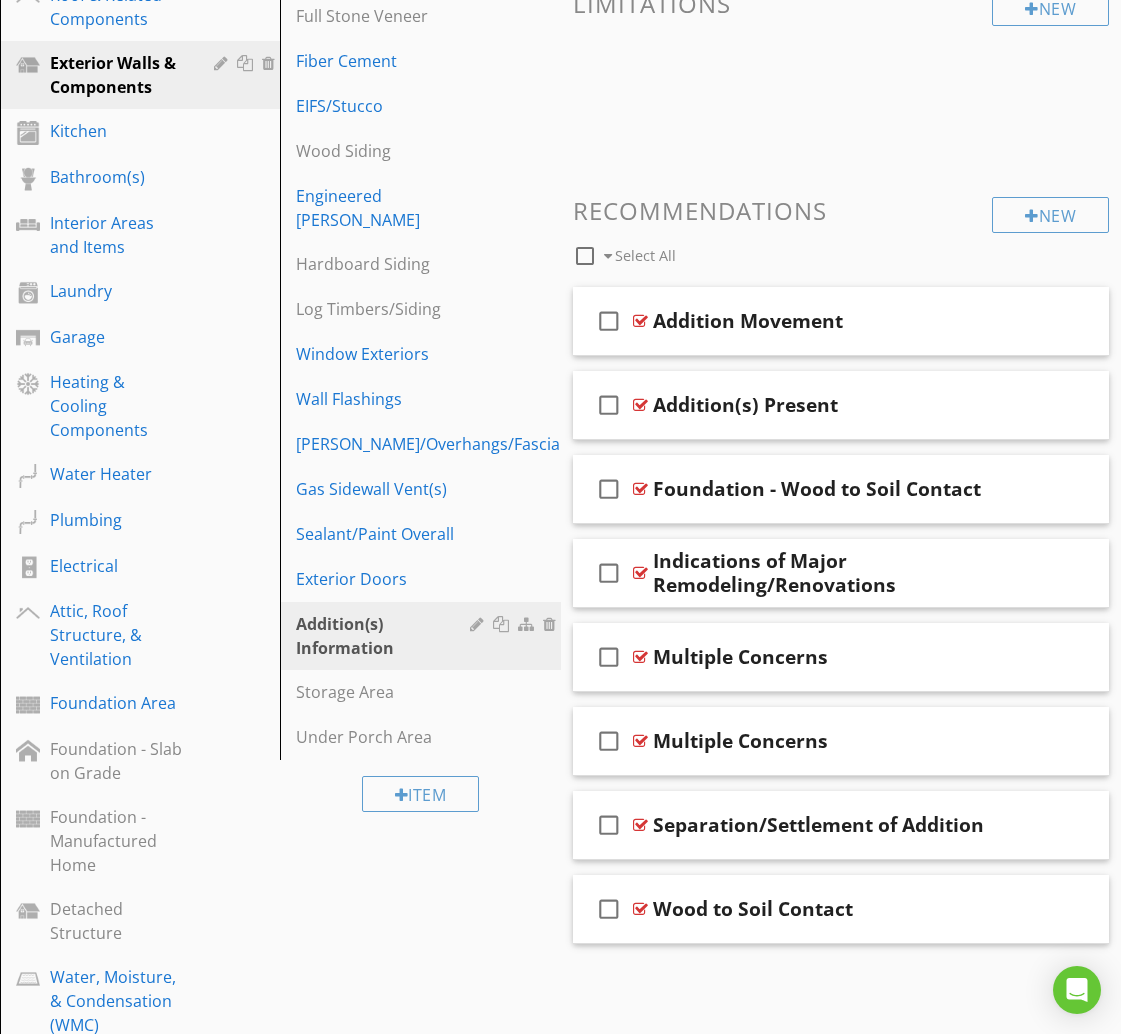 scroll, scrollTop: 556, scrollLeft: 0, axis: vertical 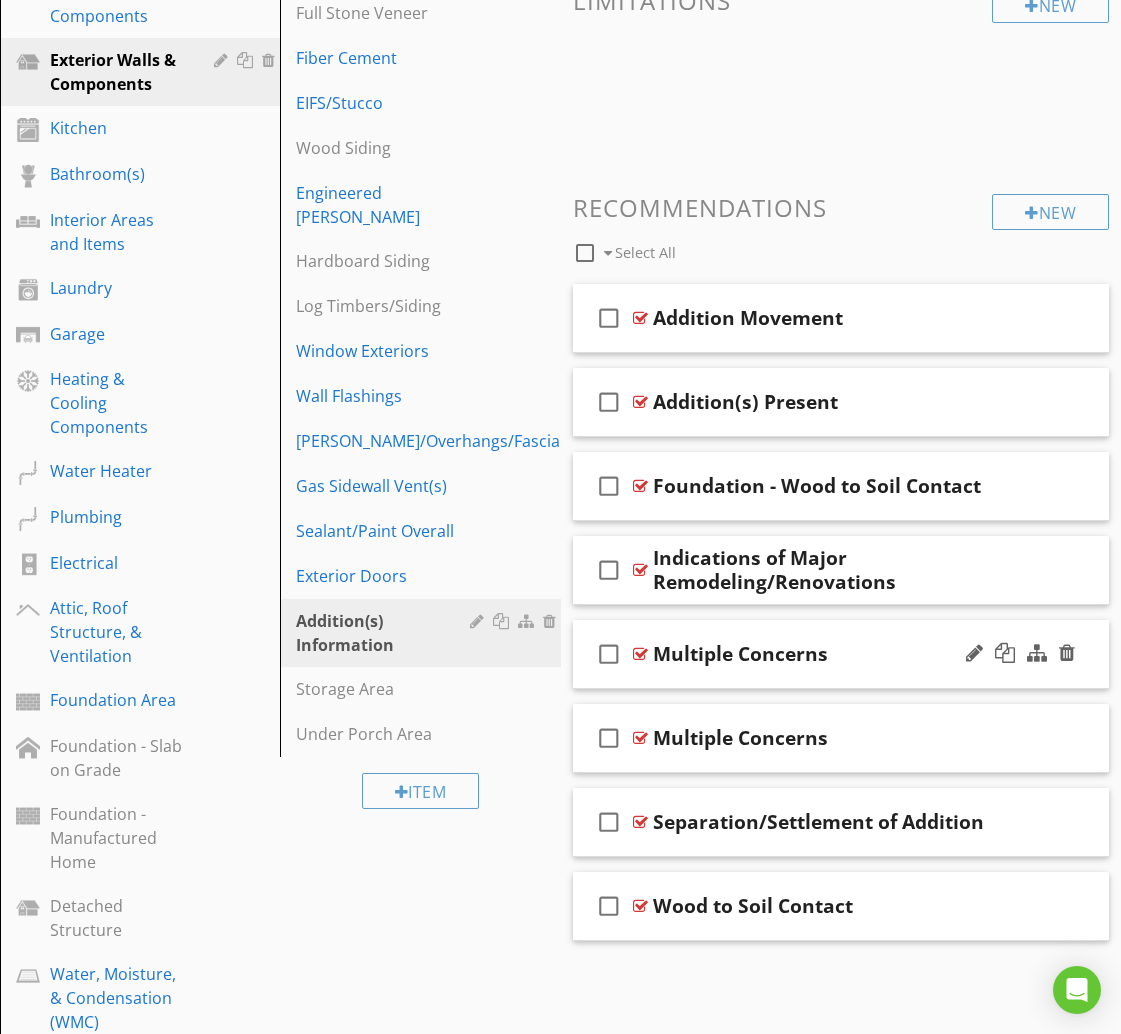 click on "check_box_outline_blank
Multiple Concerns" at bounding box center (841, 654) 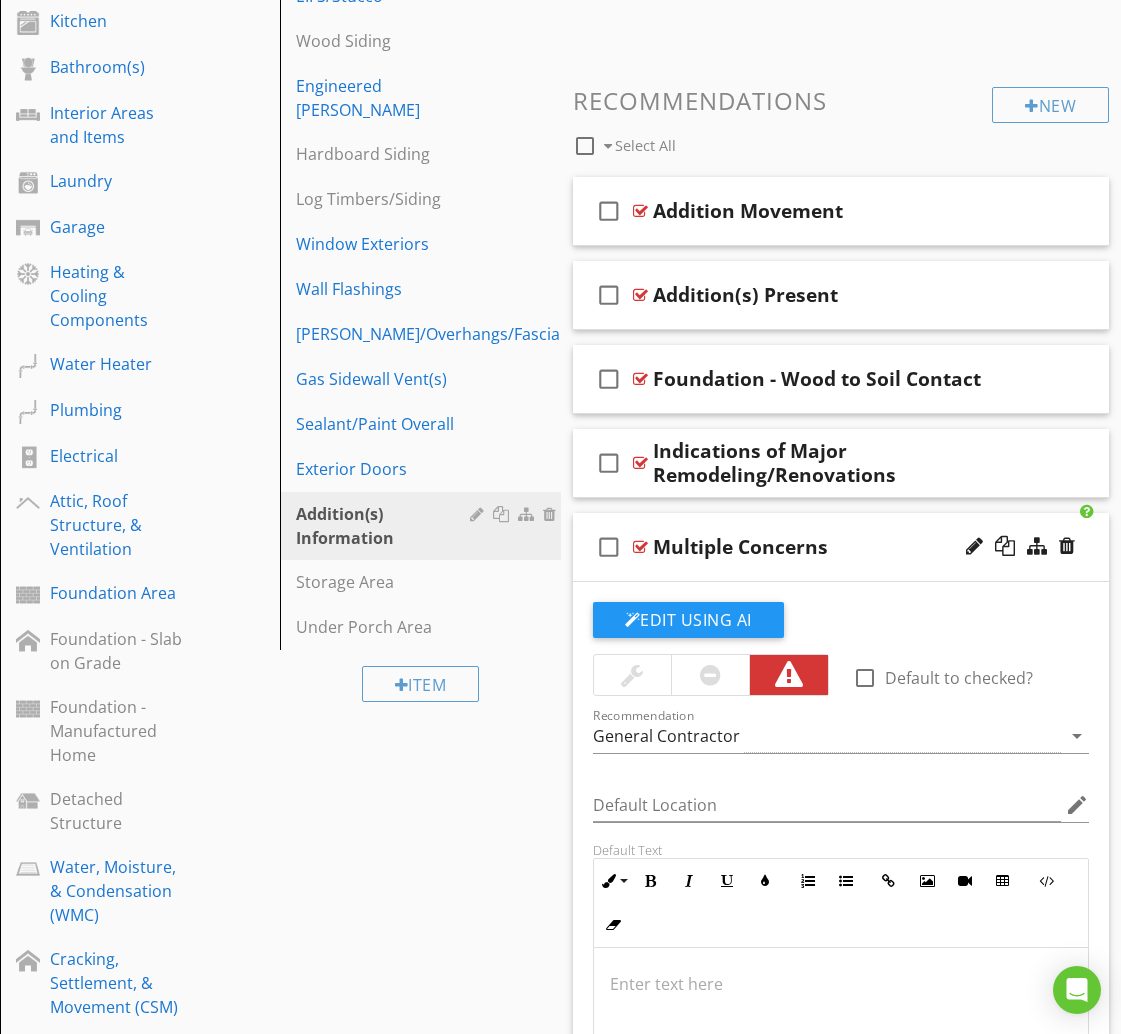 scroll, scrollTop: 664, scrollLeft: 0, axis: vertical 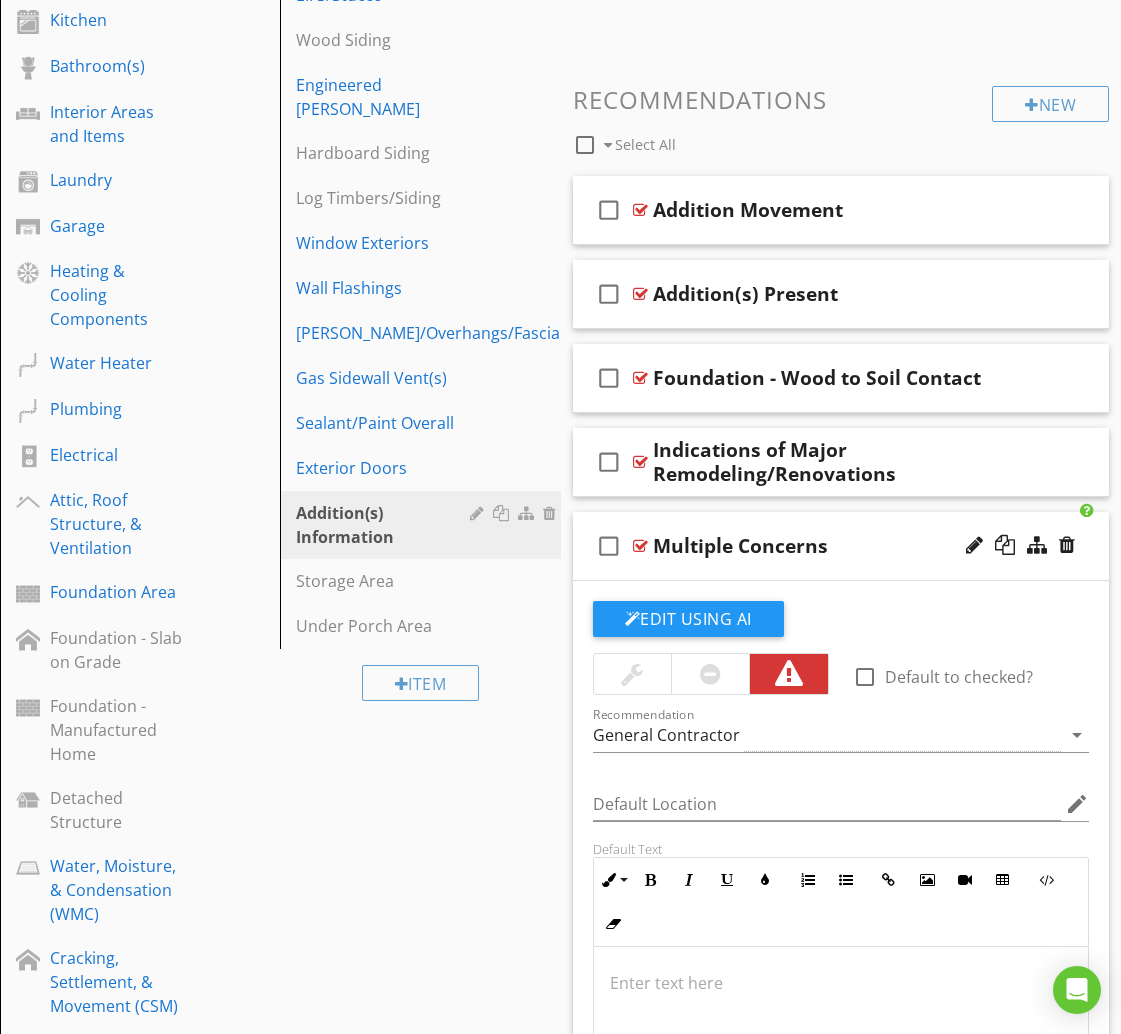 click on "Multiple Concerns" at bounding box center (839, 546) 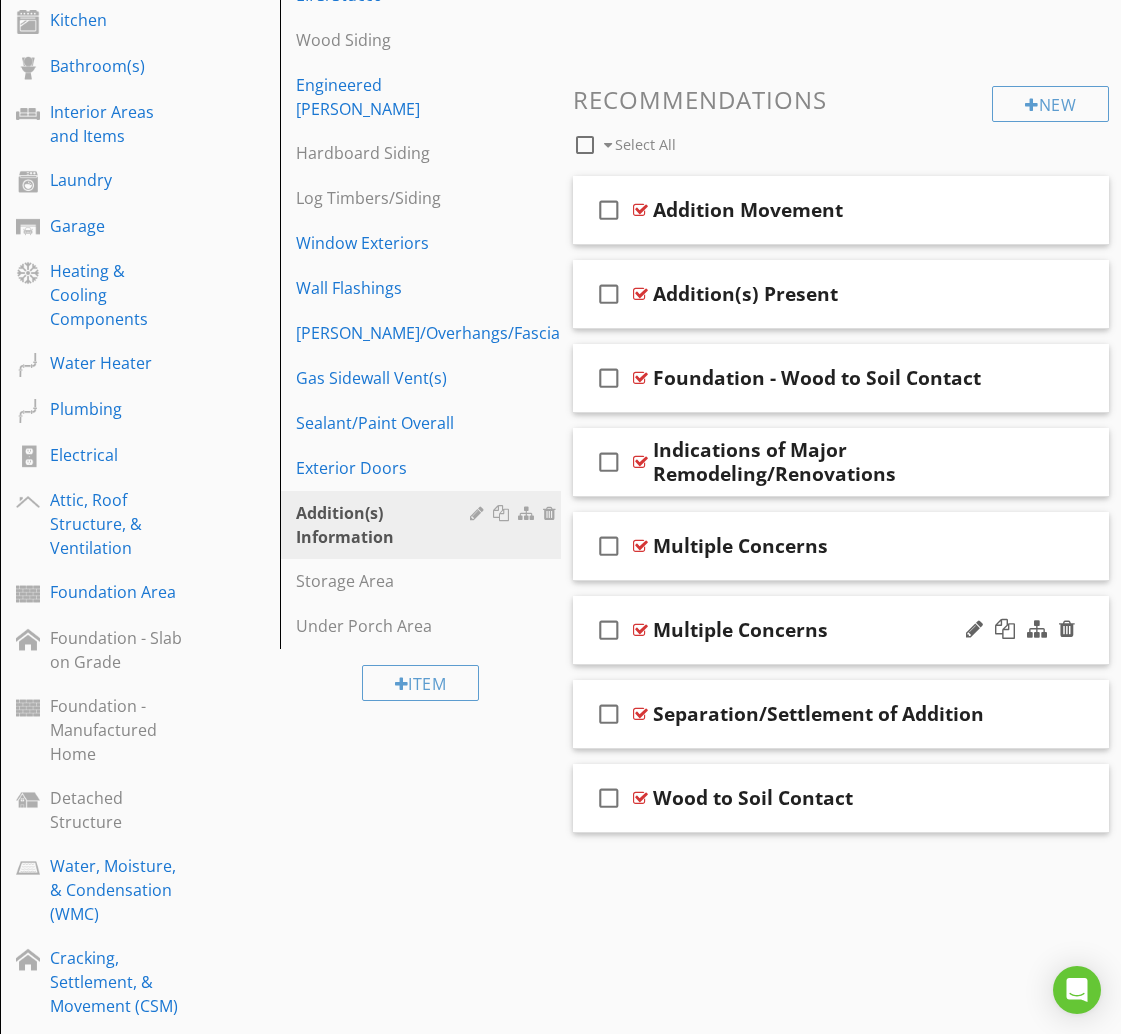 click on "Multiple Concerns" at bounding box center [839, 630] 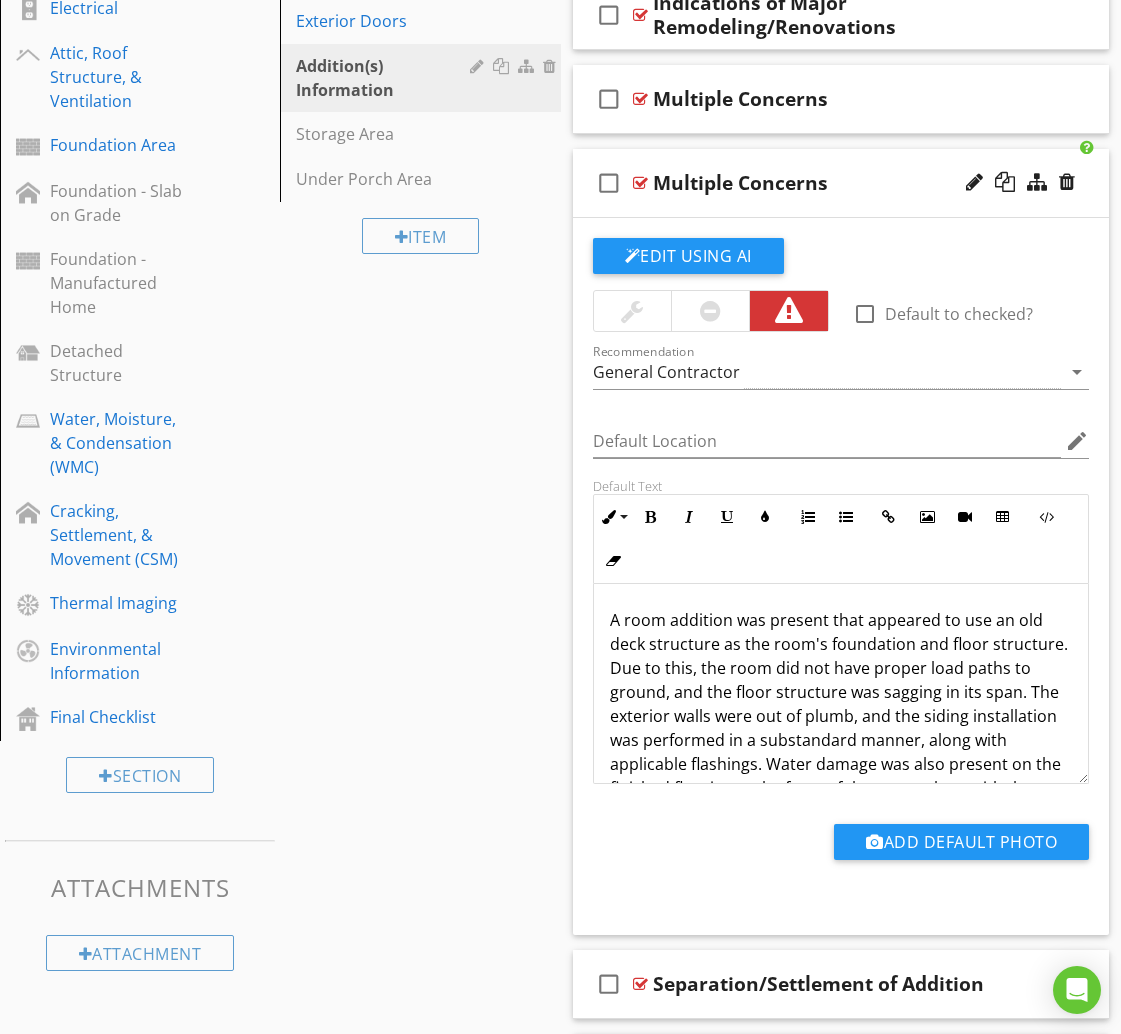 scroll, scrollTop: 1113, scrollLeft: 0, axis: vertical 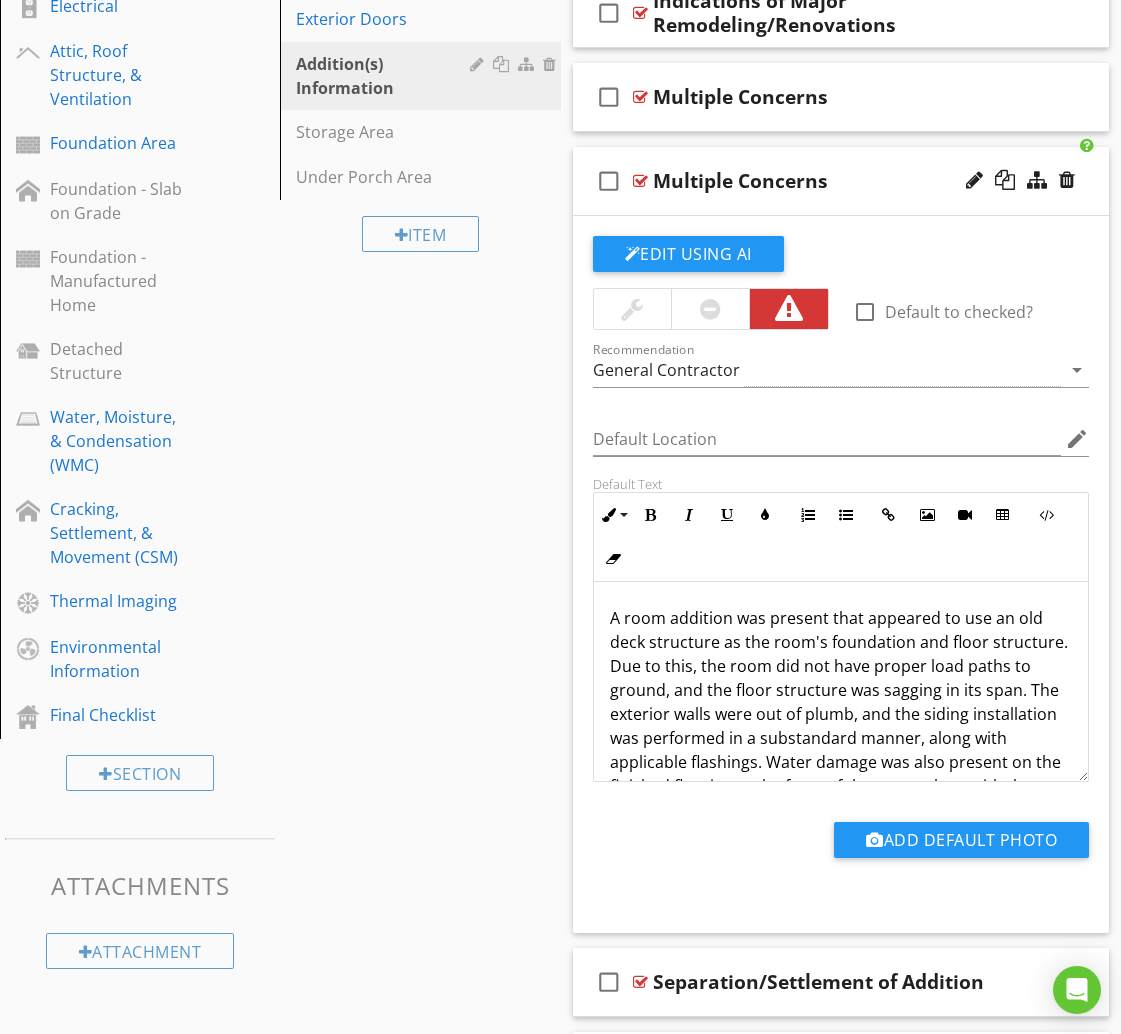 click on "Multiple Concerns" at bounding box center [839, 181] 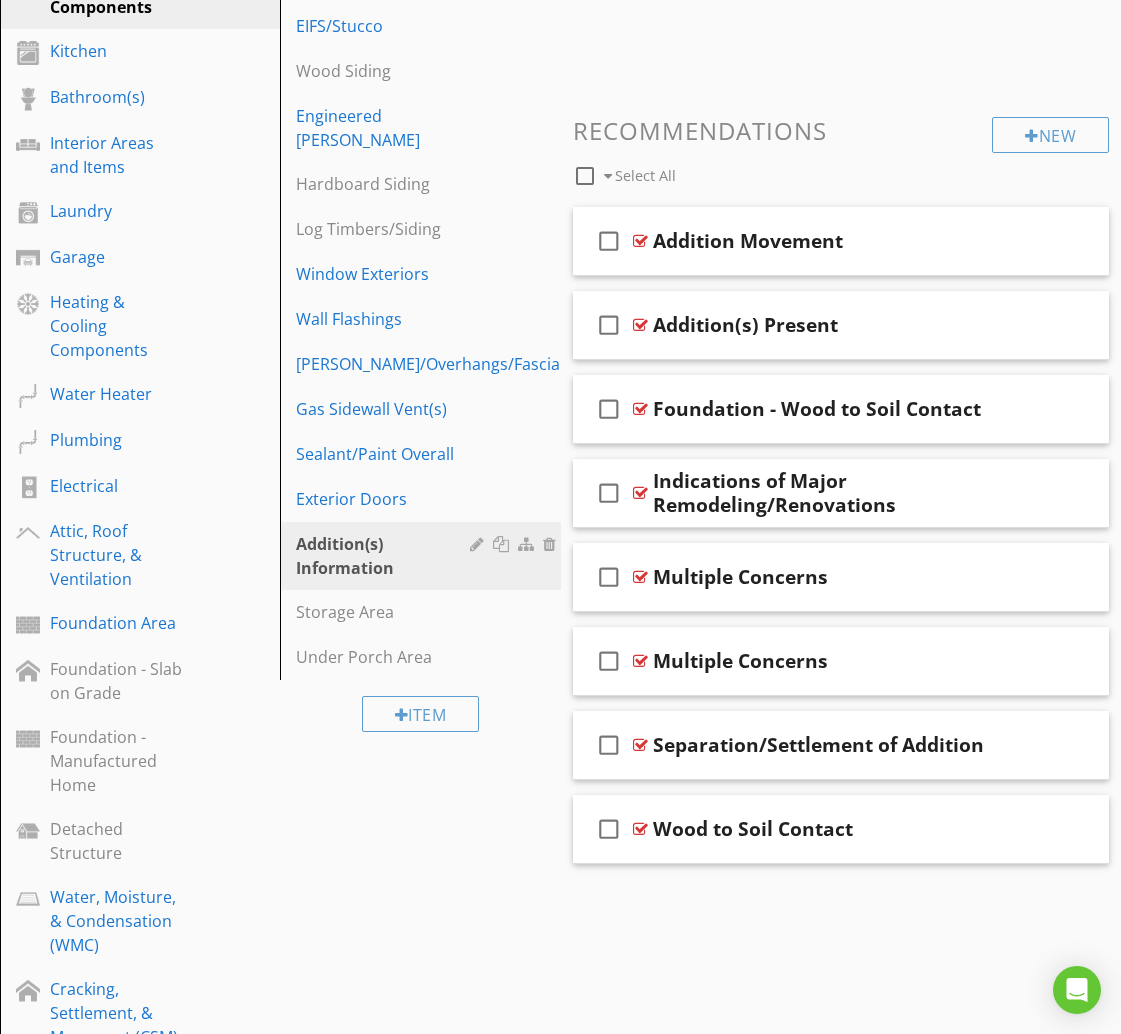 scroll, scrollTop: 629, scrollLeft: 0, axis: vertical 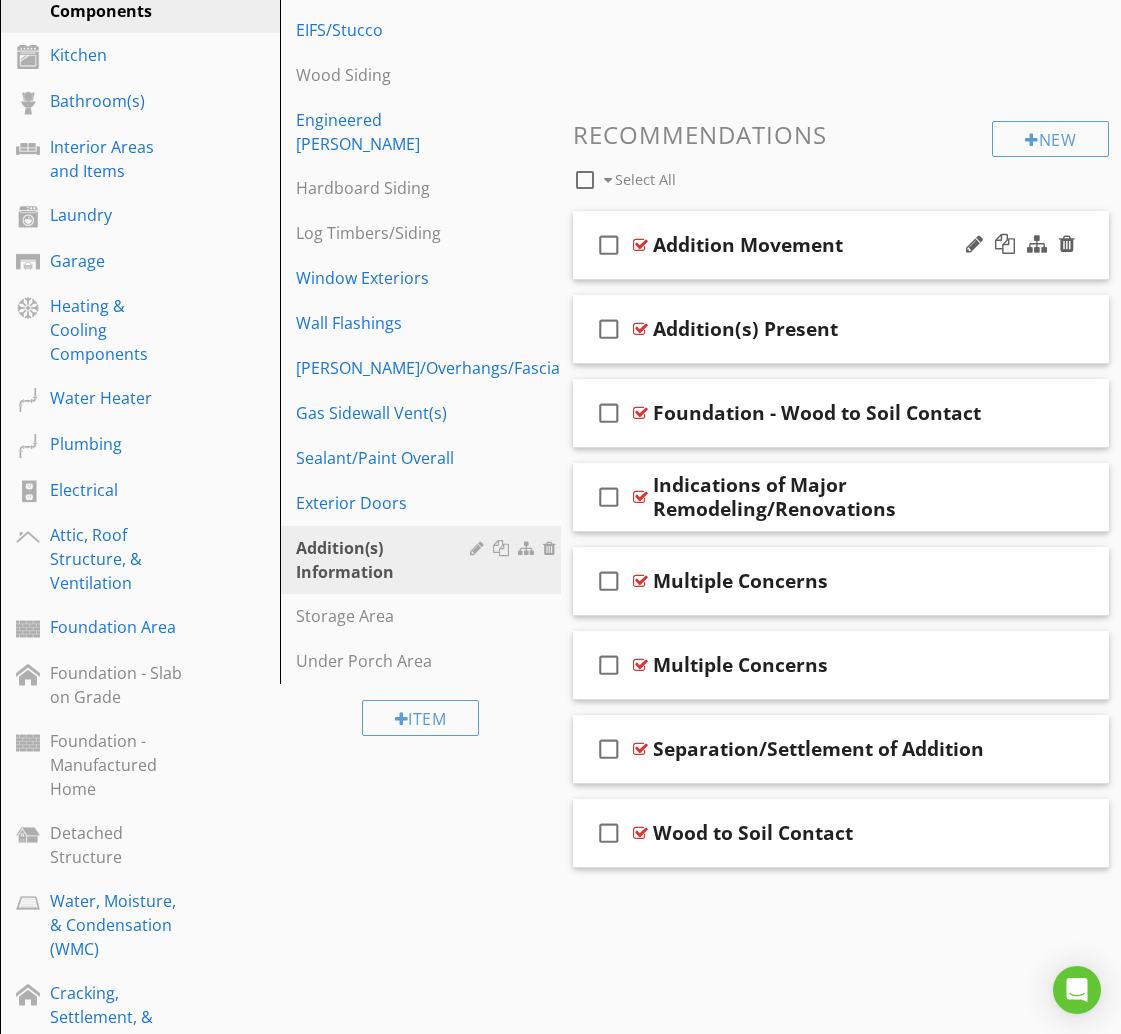 click on "Addition Movement" at bounding box center [839, 245] 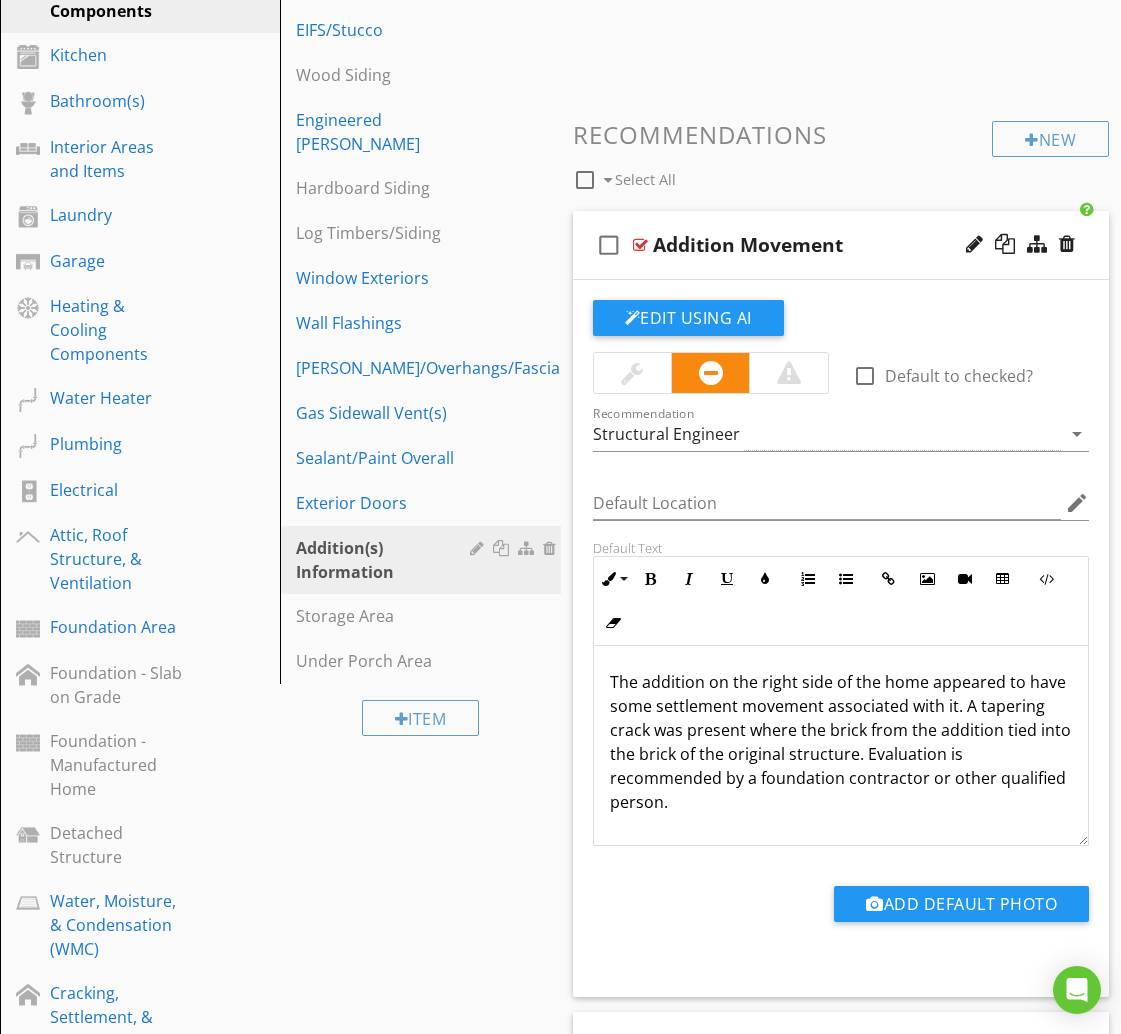 click on "Addition Movement" at bounding box center (839, 245) 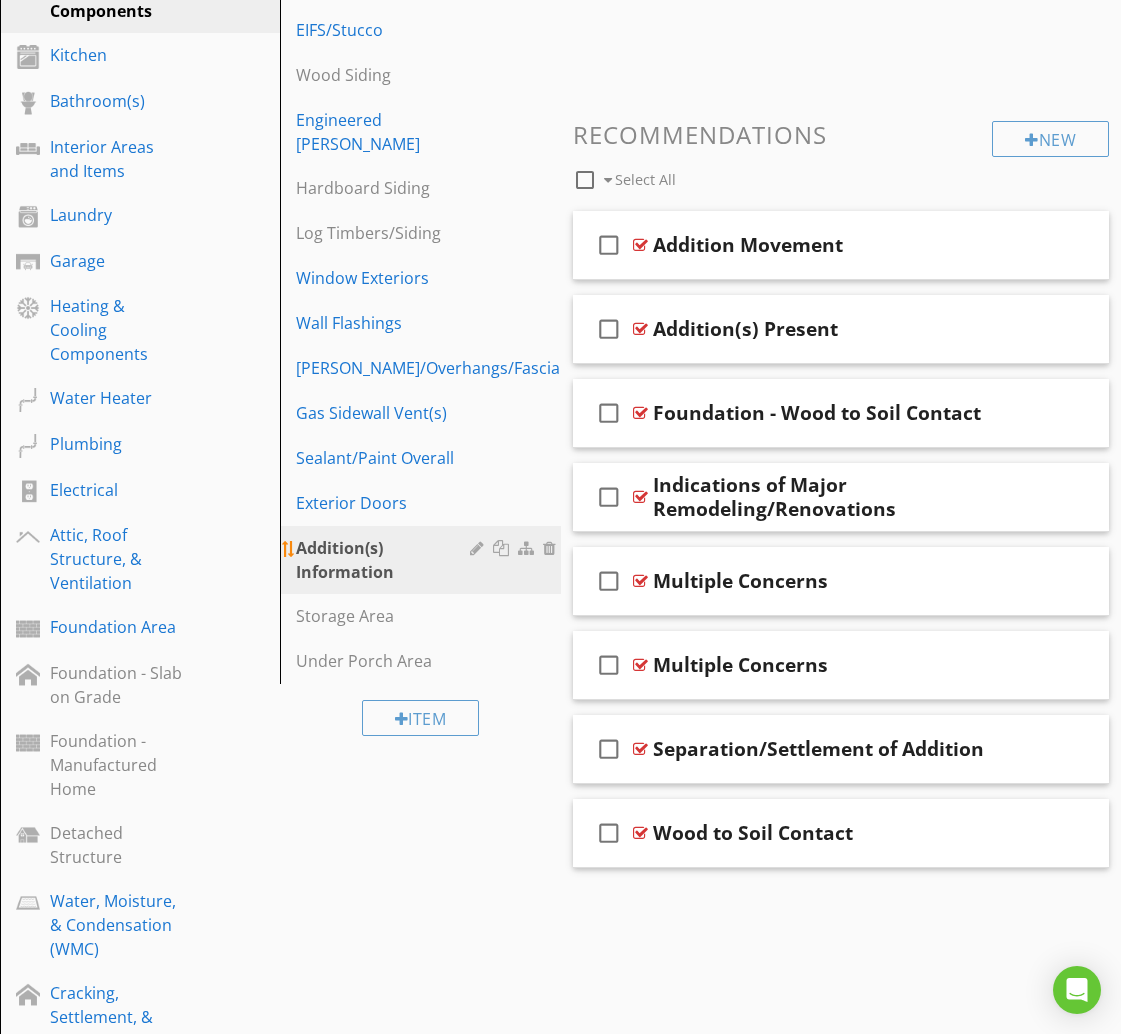click at bounding box center (503, 548) 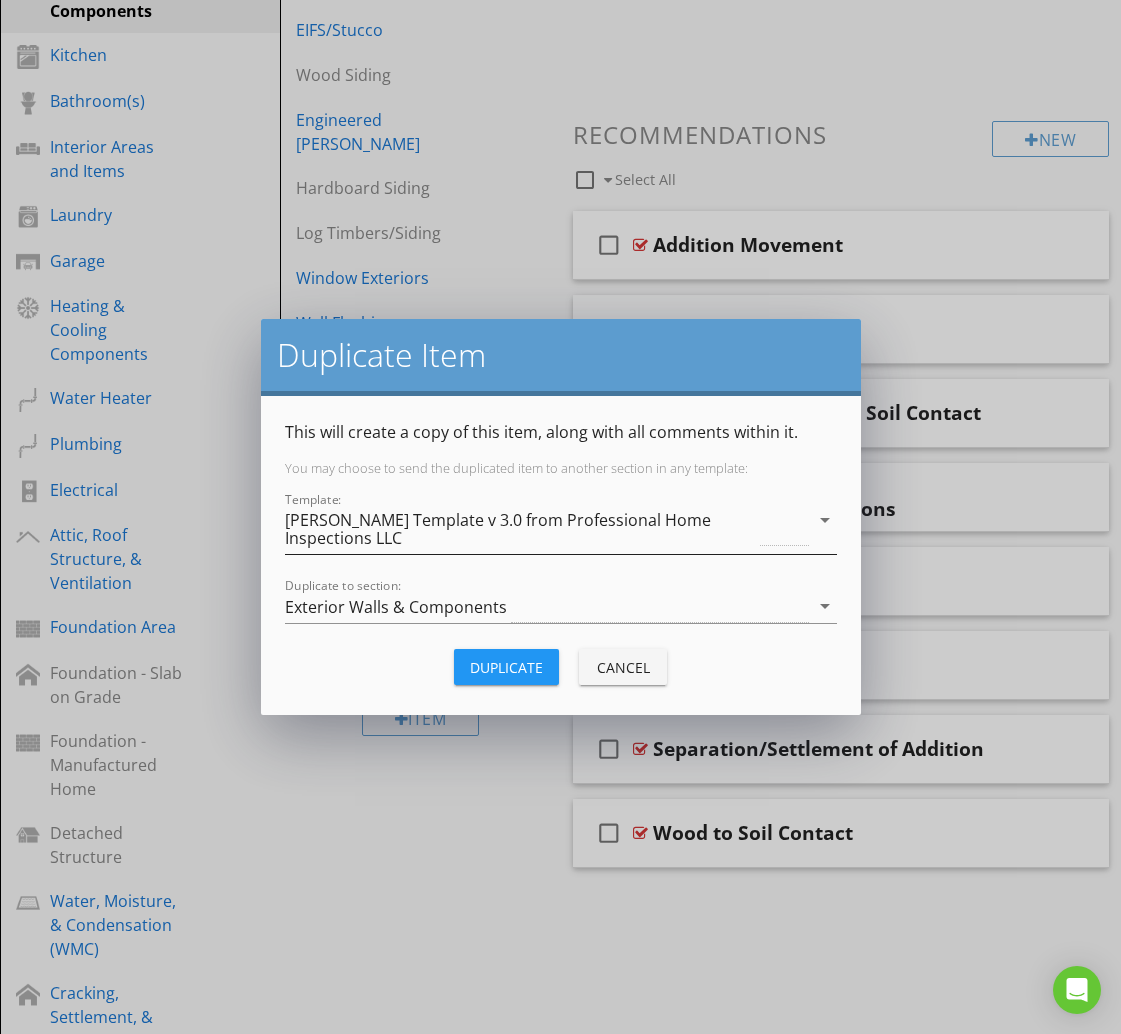 click on "[PERSON_NAME] Template v 3.0 from Professional Home Inspections LLC" at bounding box center [521, 529] 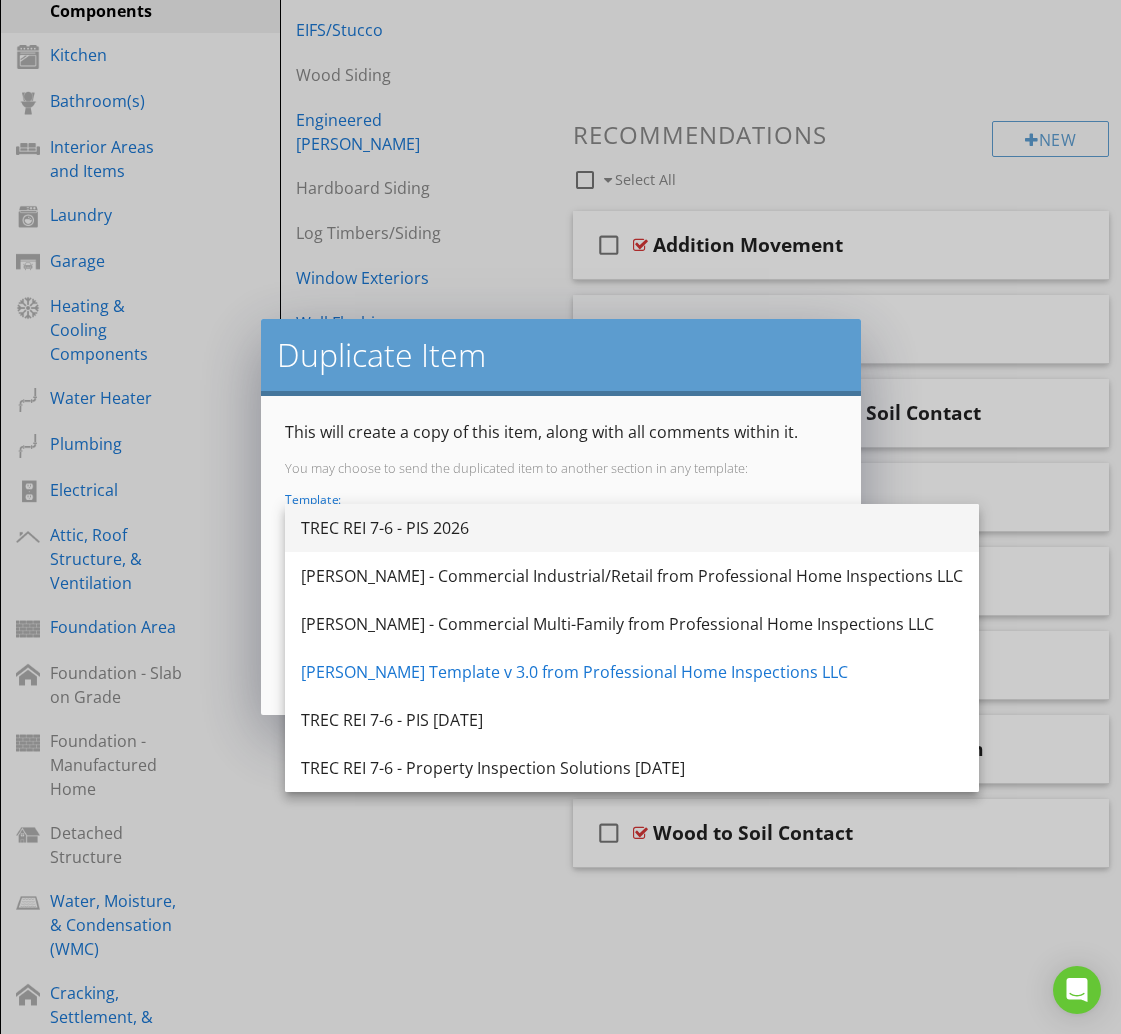 click on "TREC REI 7-6 - PIS 2026" at bounding box center (632, 528) 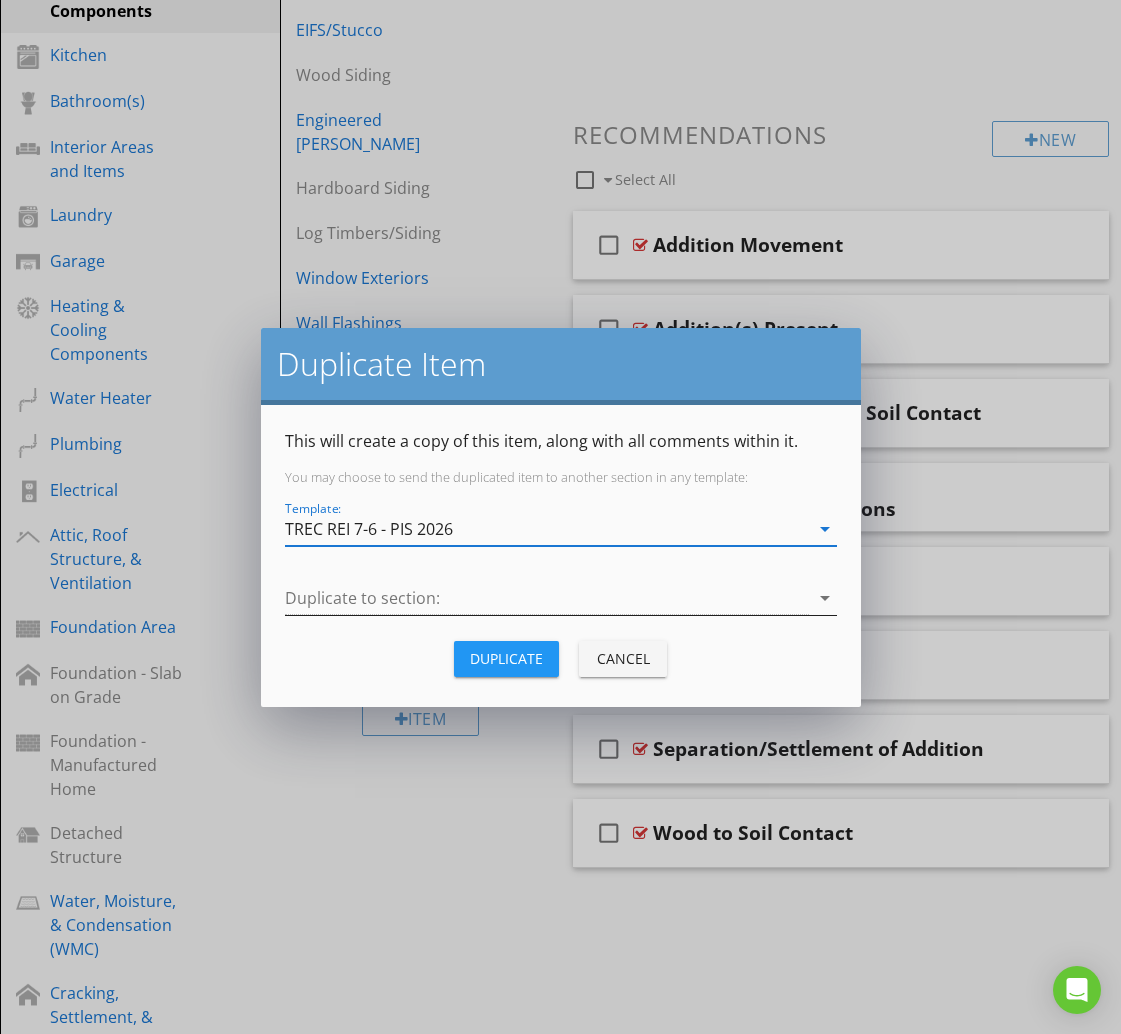 click at bounding box center [547, 598] 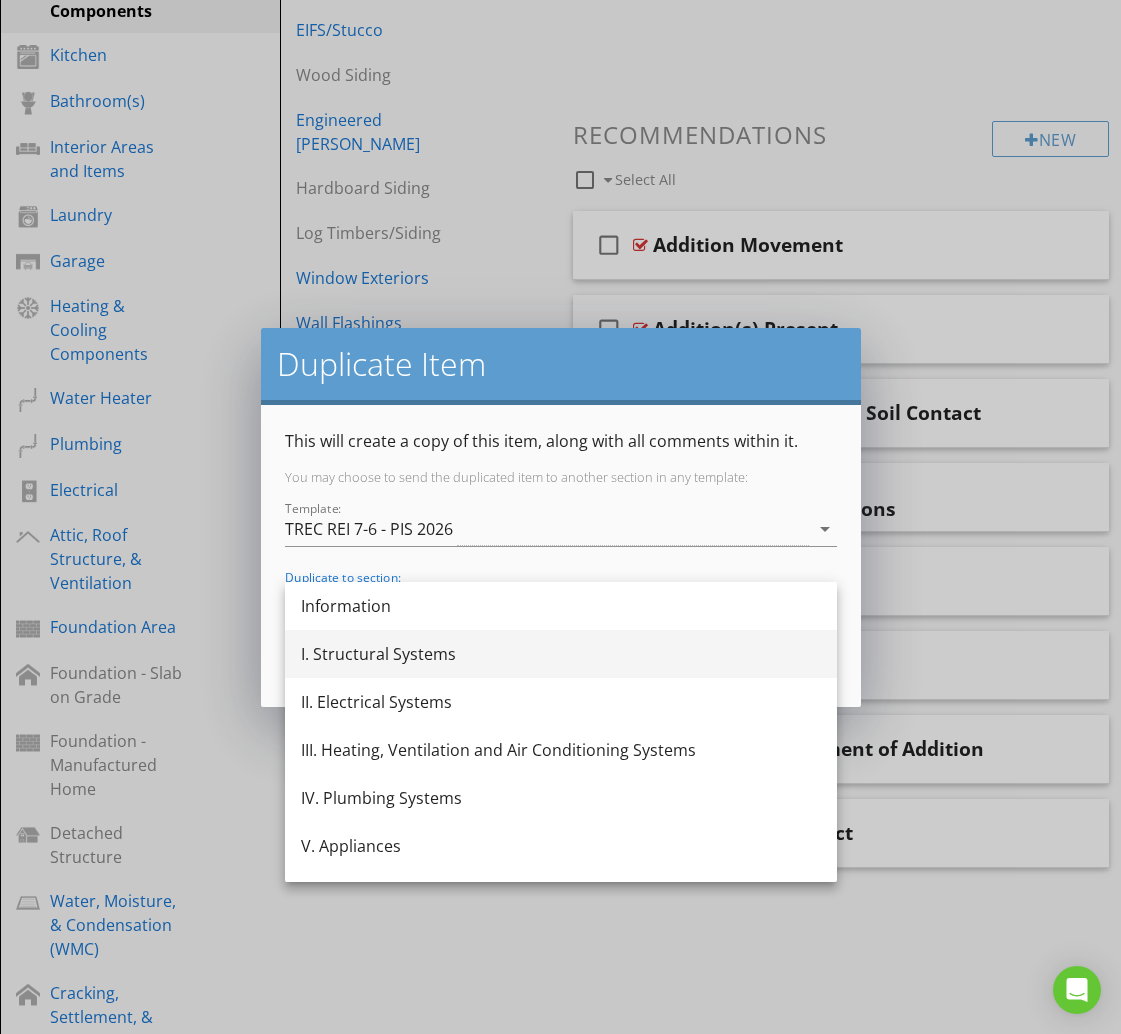 click on "I. Structural Systems" at bounding box center [561, 654] 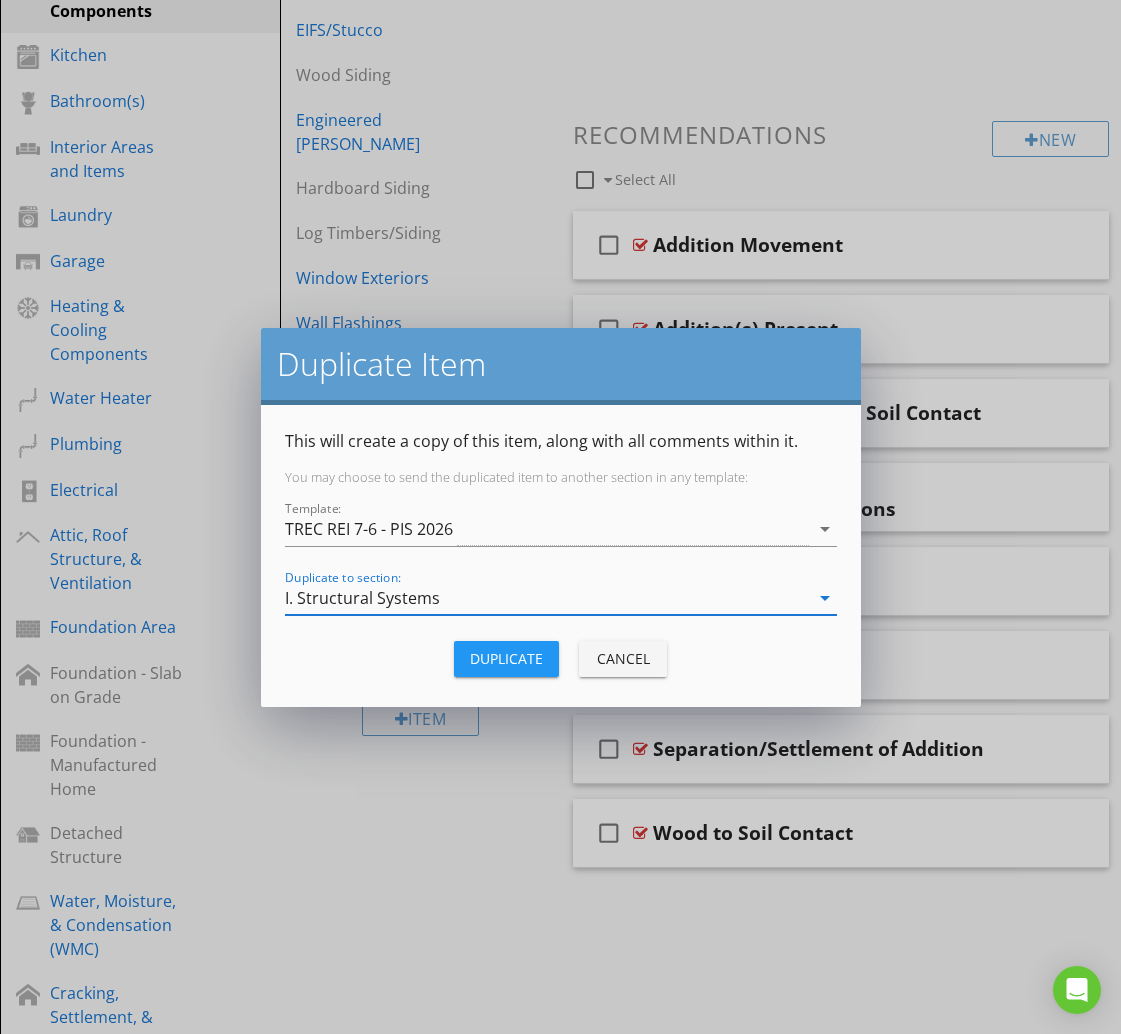 click on "Duplicate" at bounding box center (506, 658) 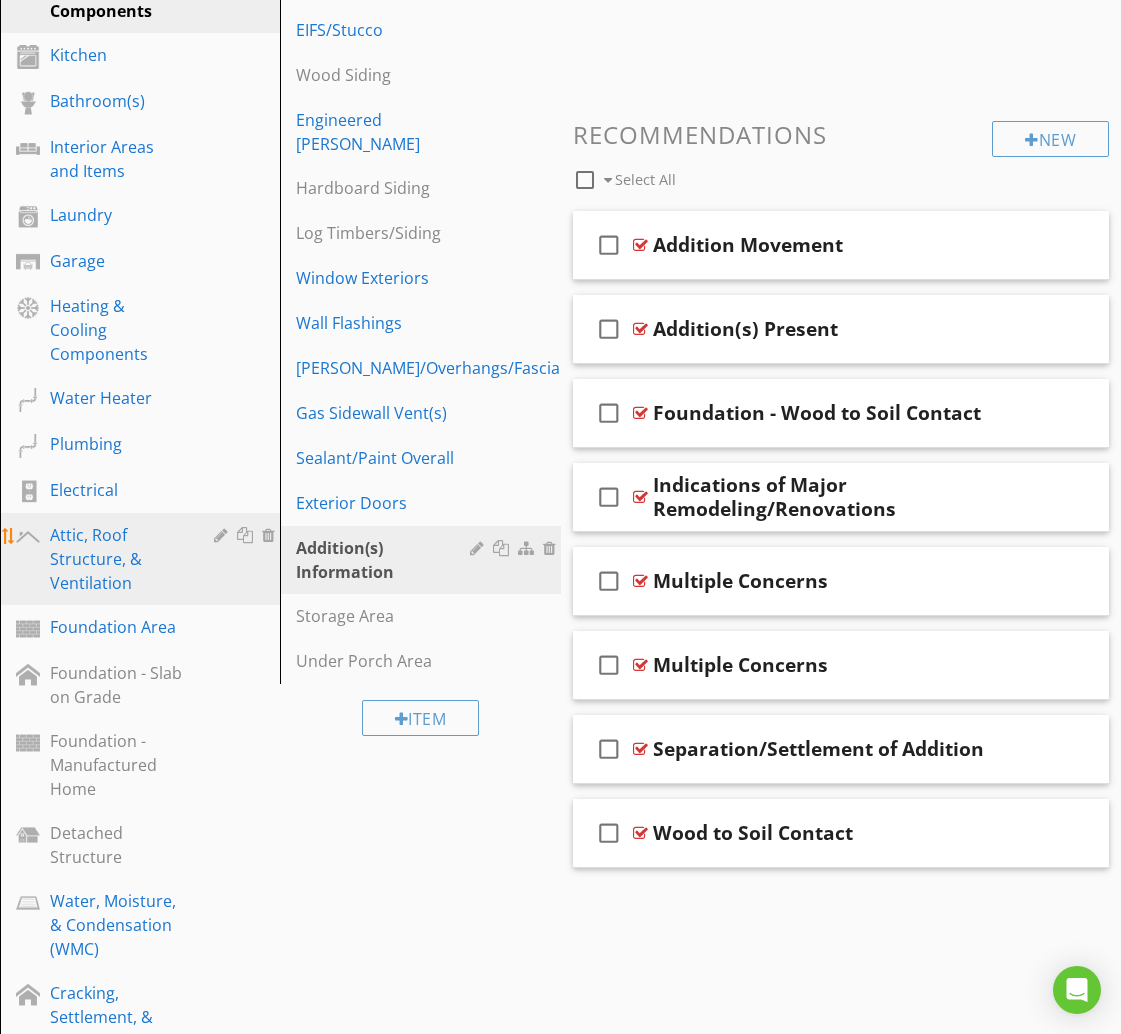 scroll, scrollTop: 632, scrollLeft: 0, axis: vertical 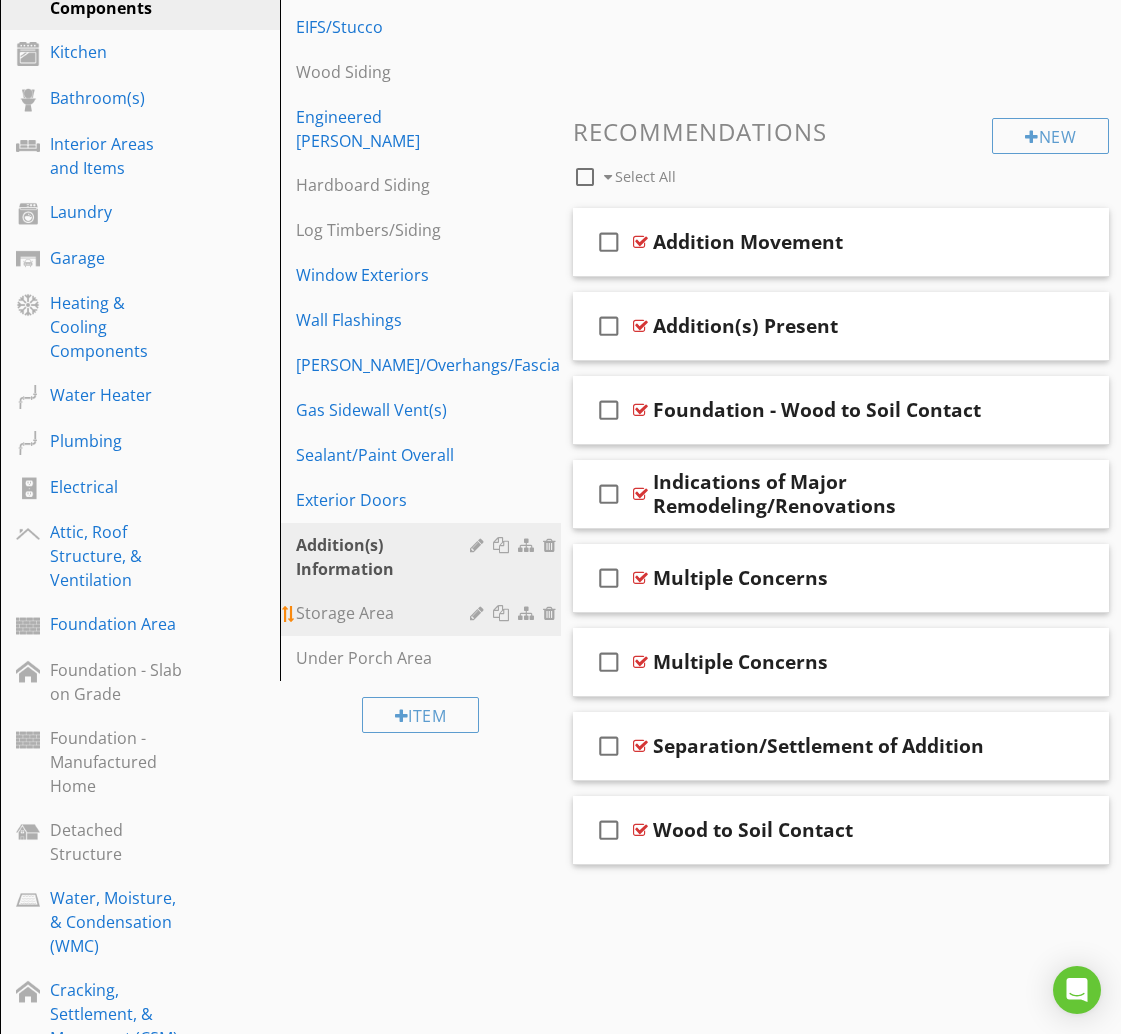 click on "Storage Area" at bounding box center [385, 613] 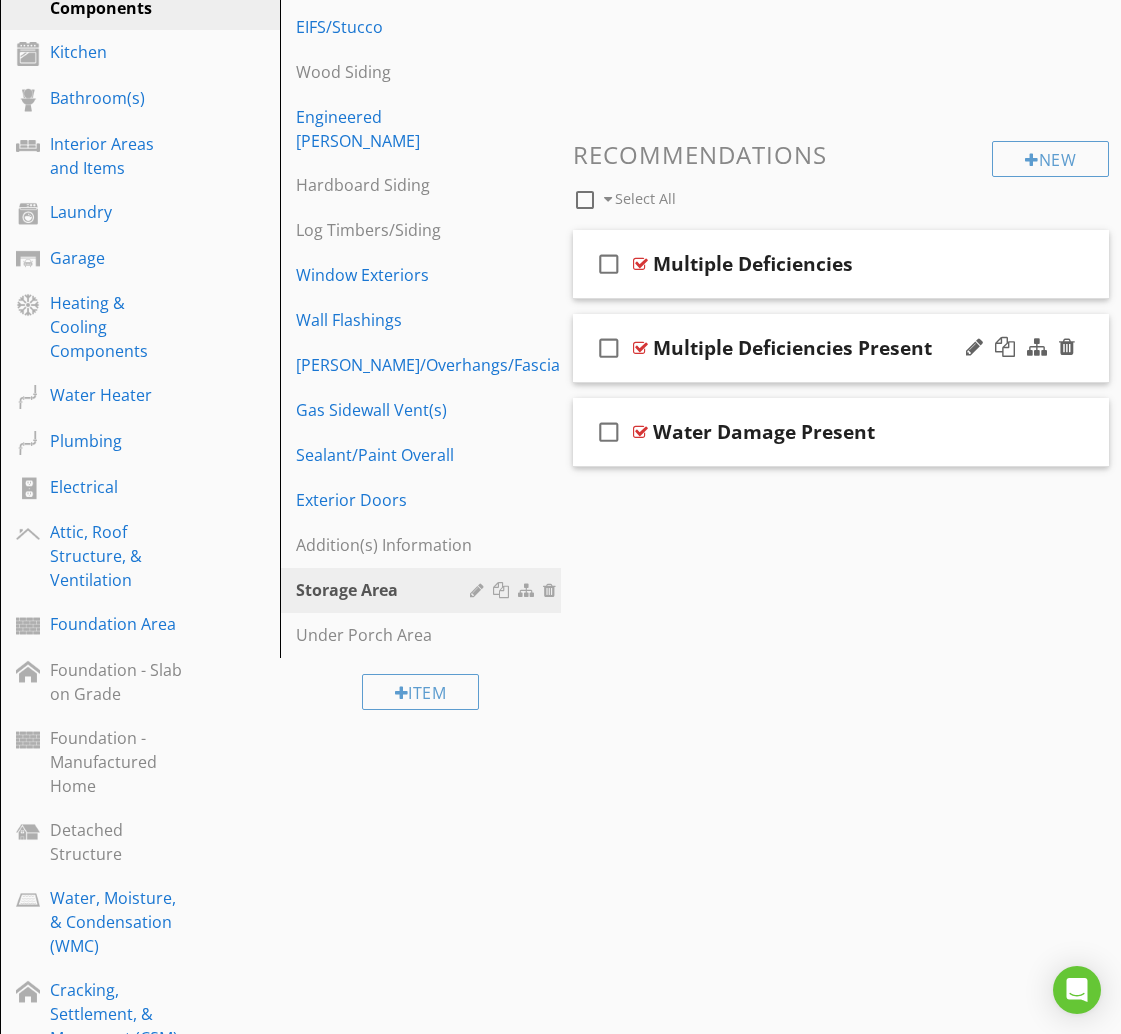 click on "Multiple Deficiencies Present" at bounding box center (839, 348) 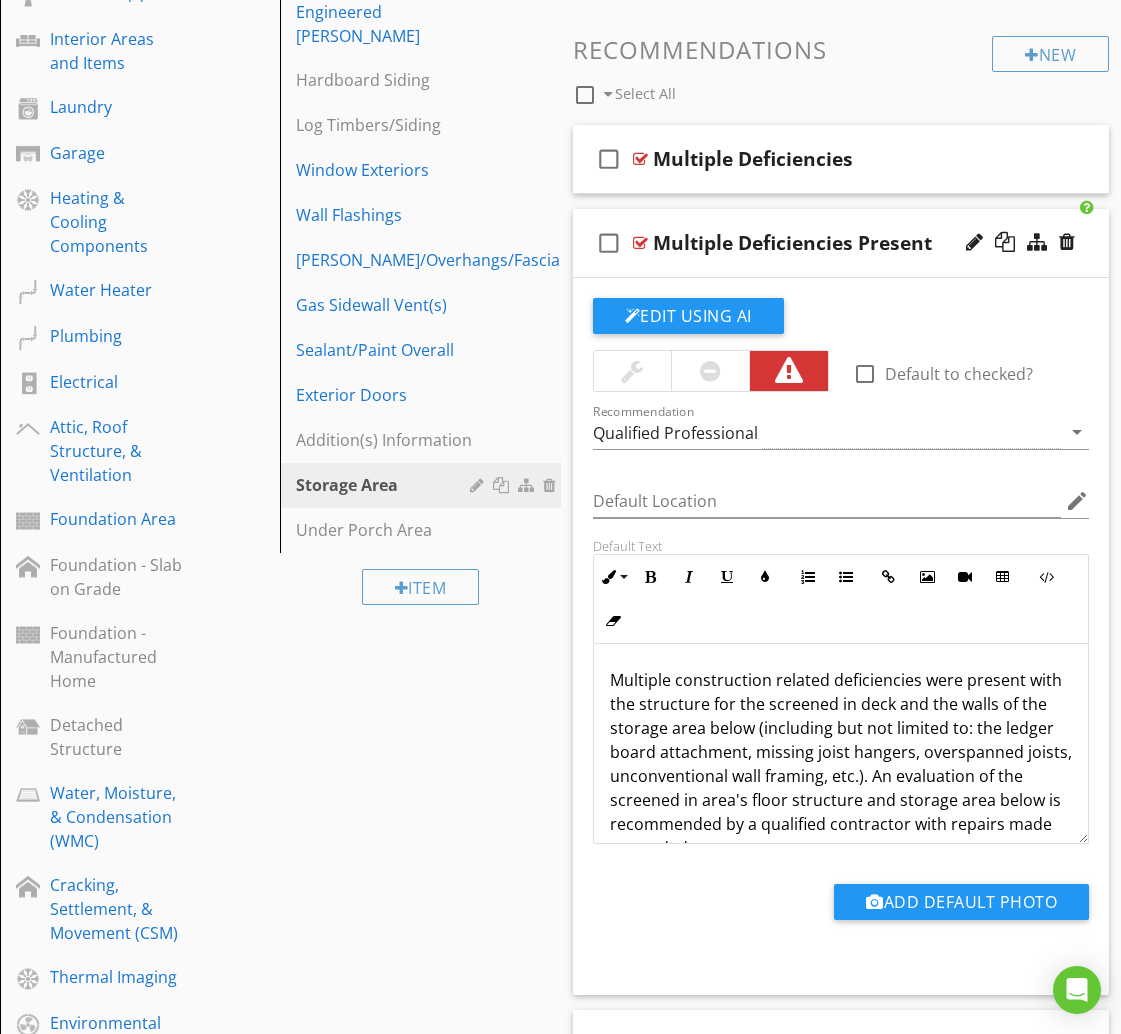 scroll, scrollTop: 742, scrollLeft: 0, axis: vertical 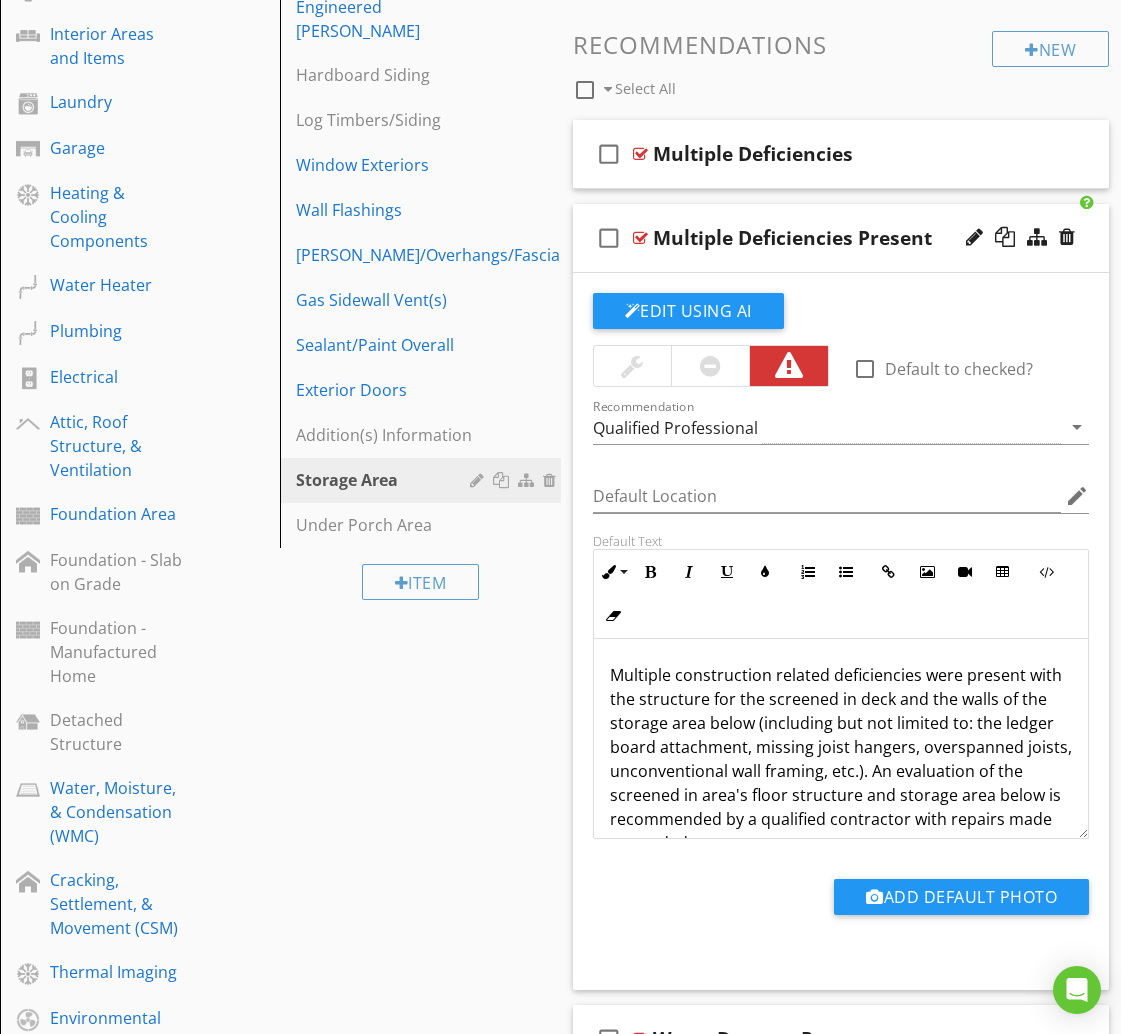 click on "check_box_outline_blank
Multiple Deficiencies Present" at bounding box center [841, 238] 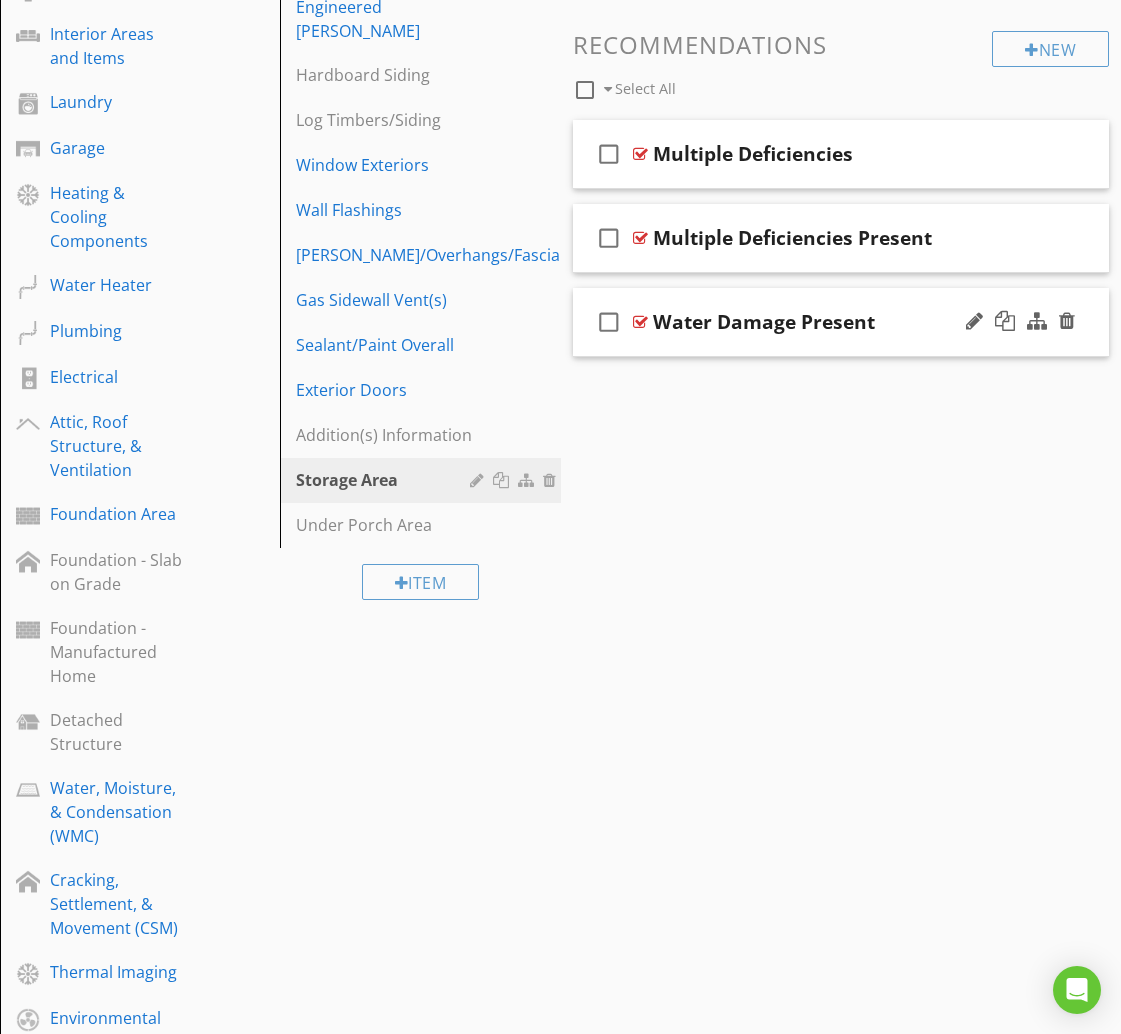 click on "Water Damage Present" at bounding box center [839, 322] 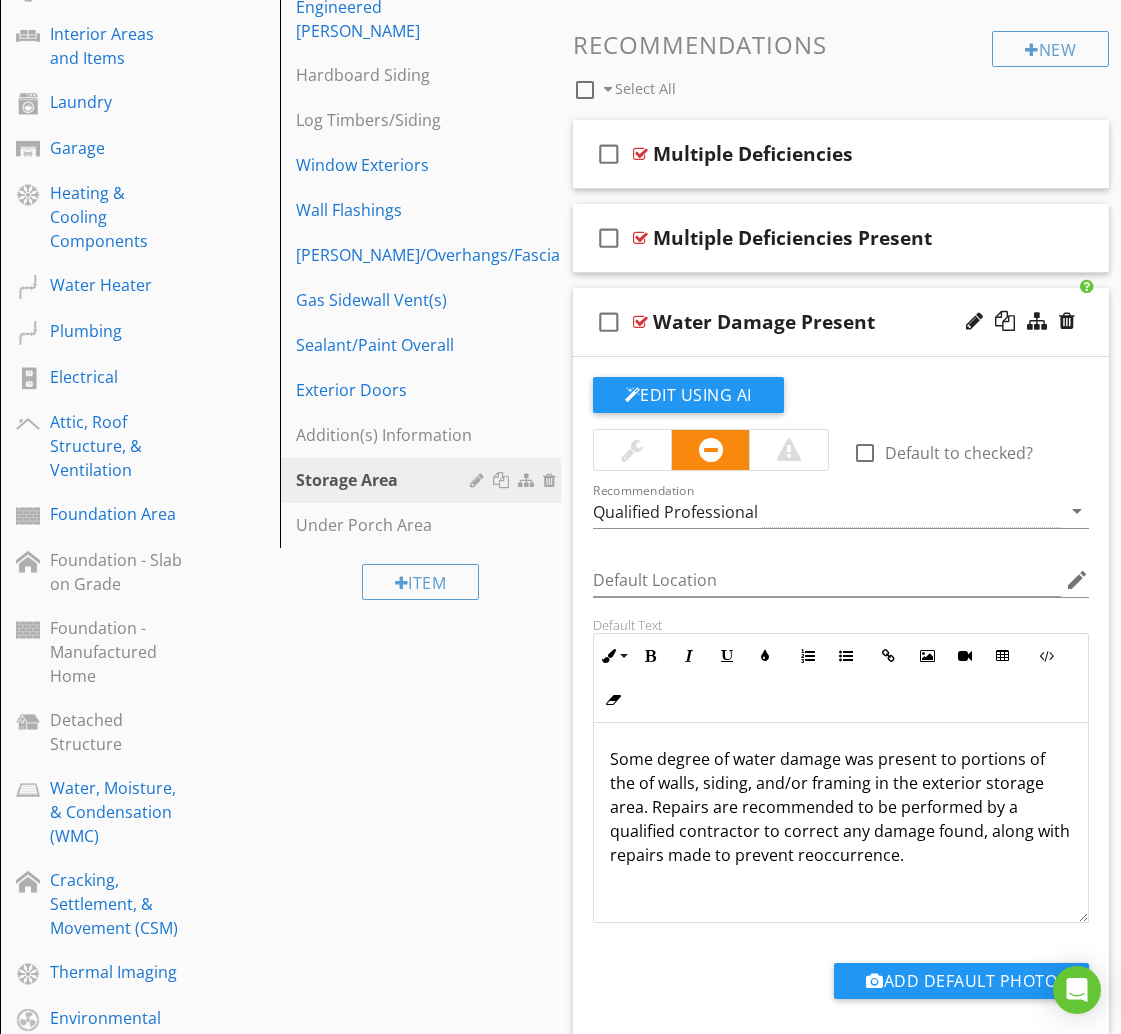 click on "Water Damage Present" at bounding box center (839, 322) 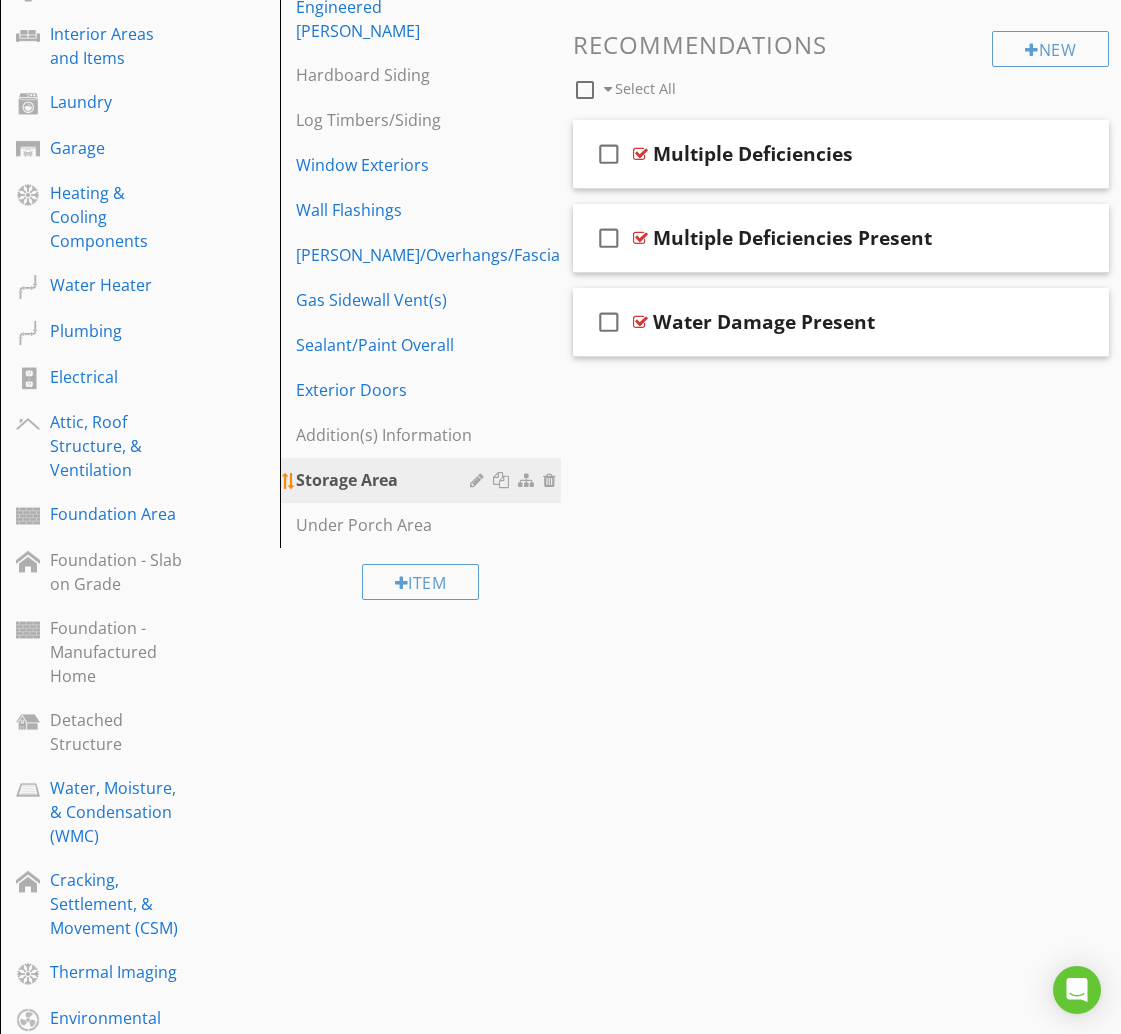 click at bounding box center (503, 480) 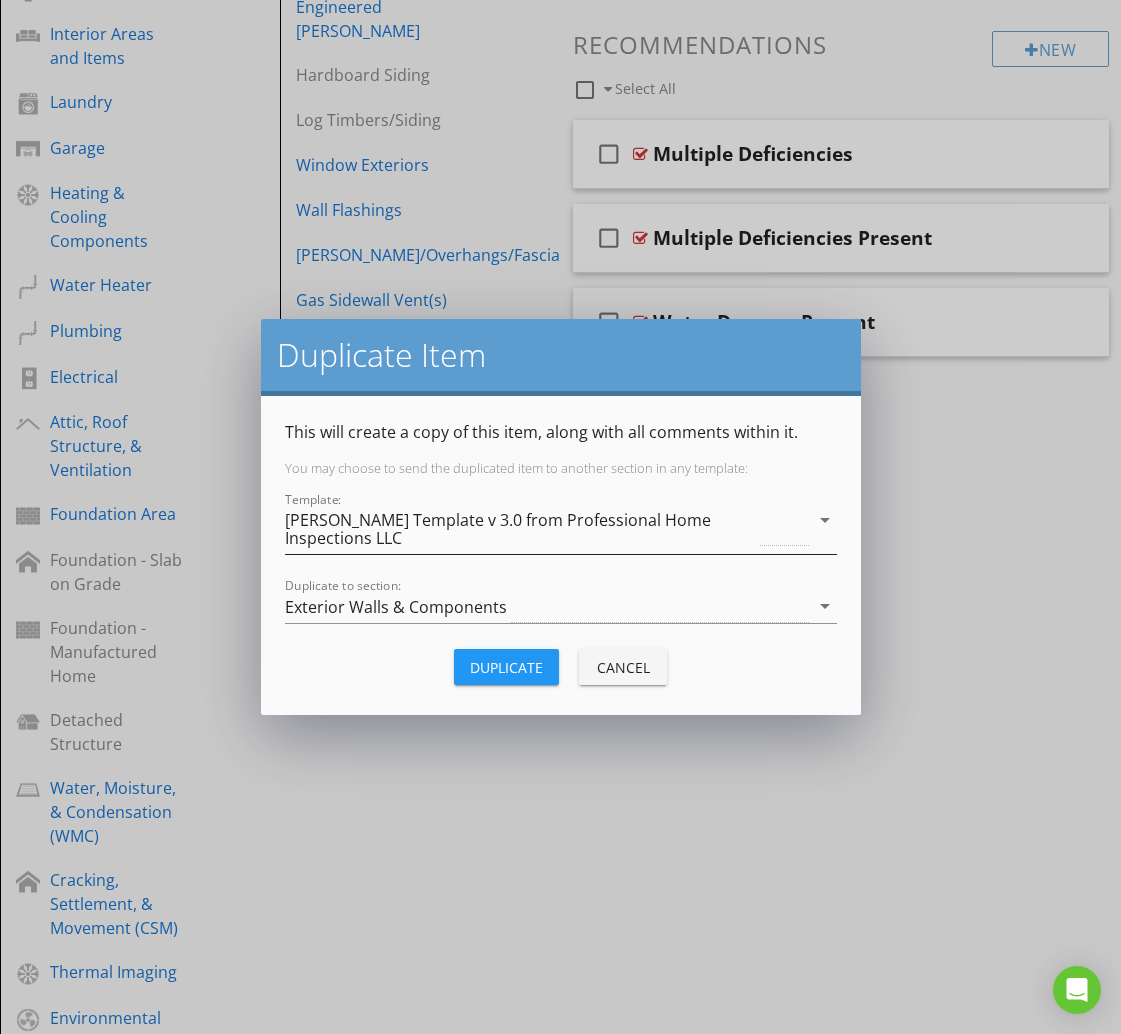 click on "[PERSON_NAME] Template v 3.0 from Professional Home Inspections LLC" at bounding box center [521, 529] 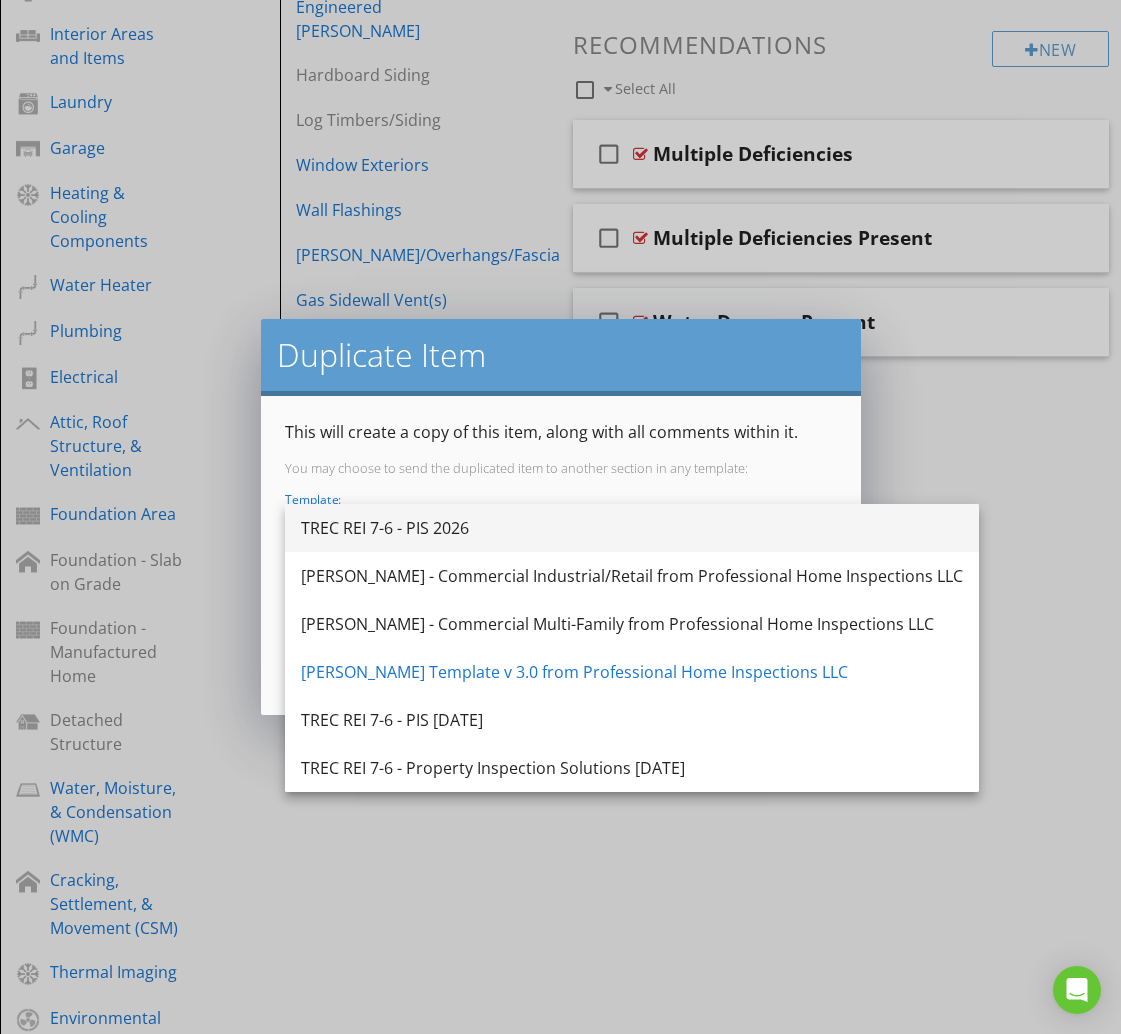 click on "TREC REI 7-6 - PIS 2026" at bounding box center (632, 528) 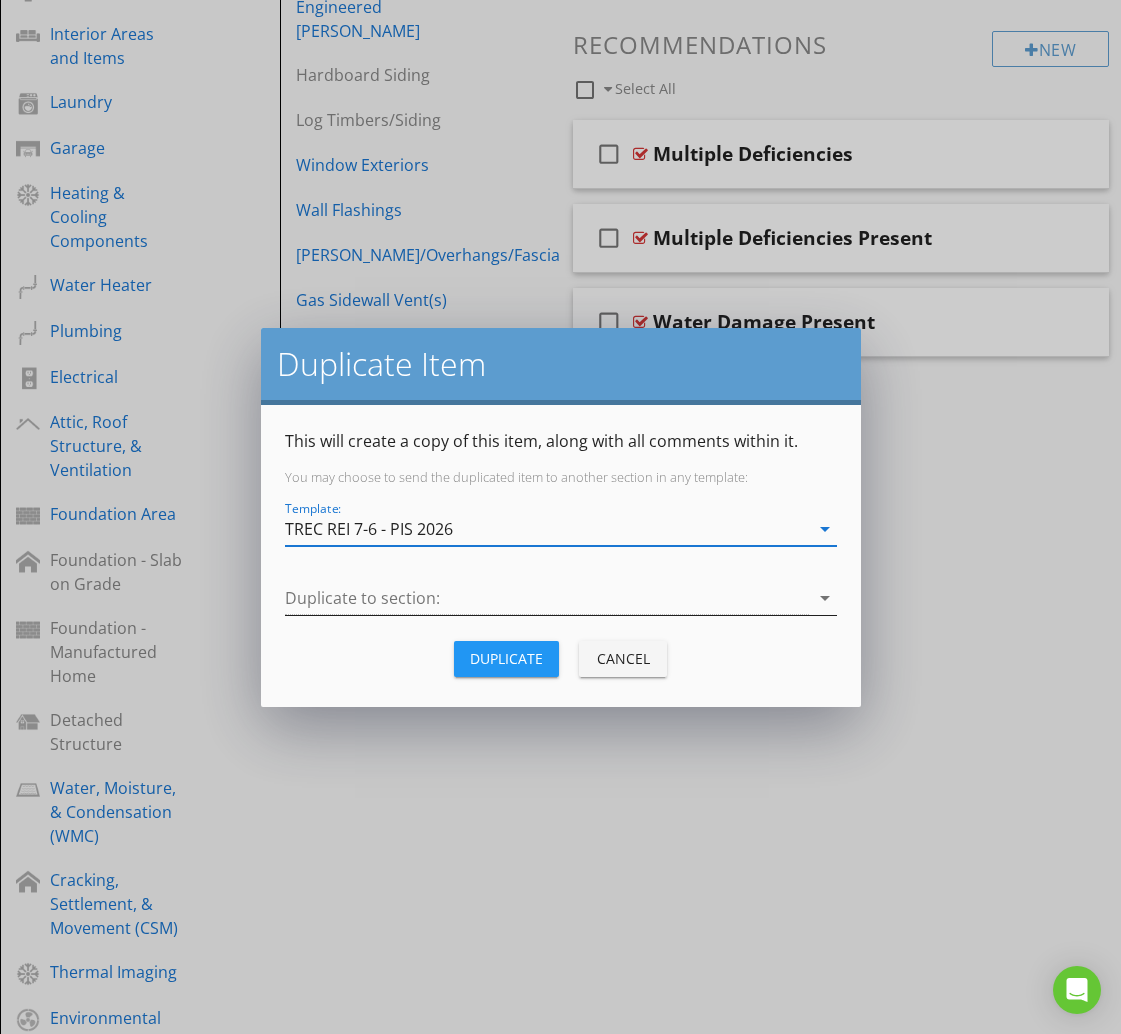 click at bounding box center [547, 598] 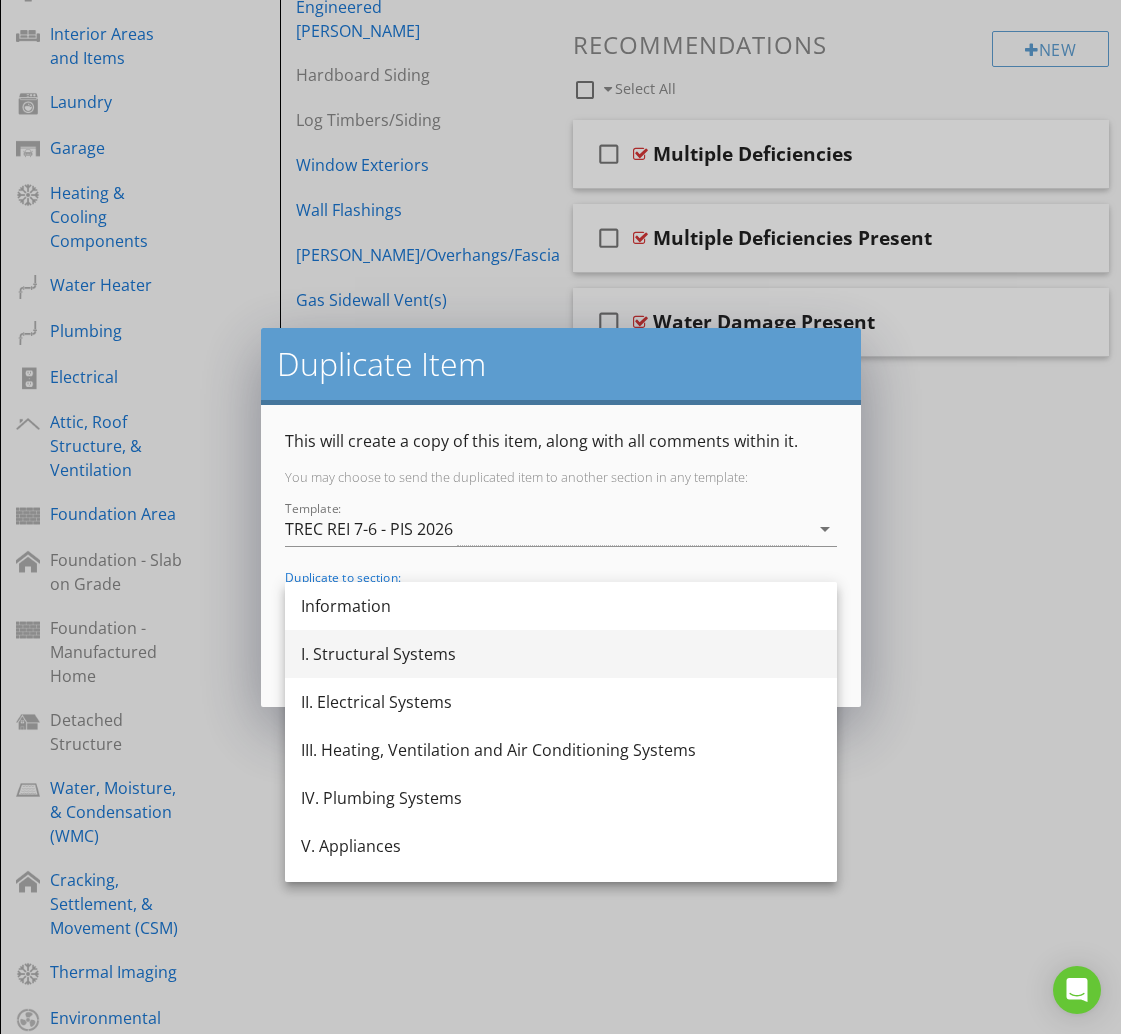 click on "I. Structural Systems" at bounding box center [561, 654] 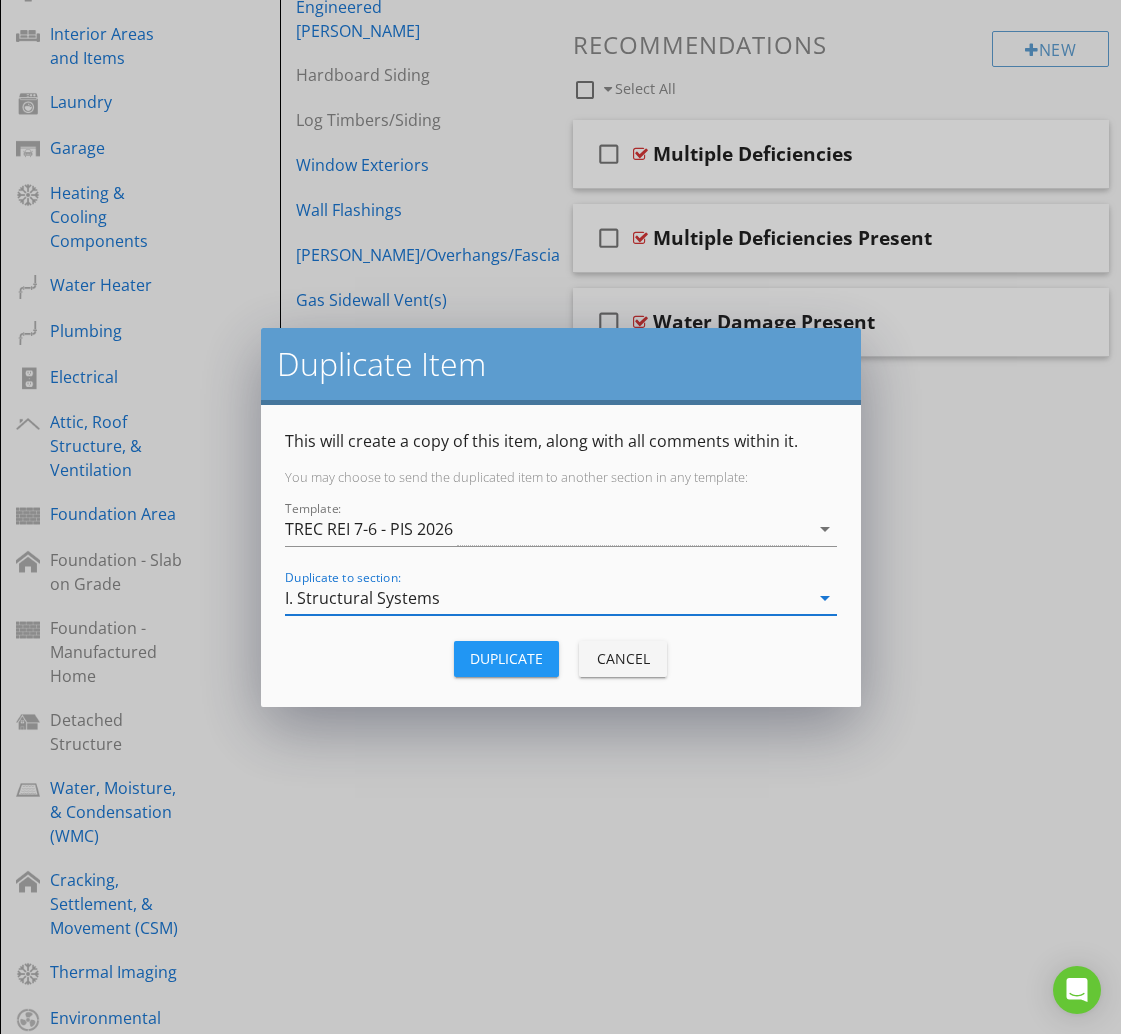 click on "Duplicate" at bounding box center [506, 658] 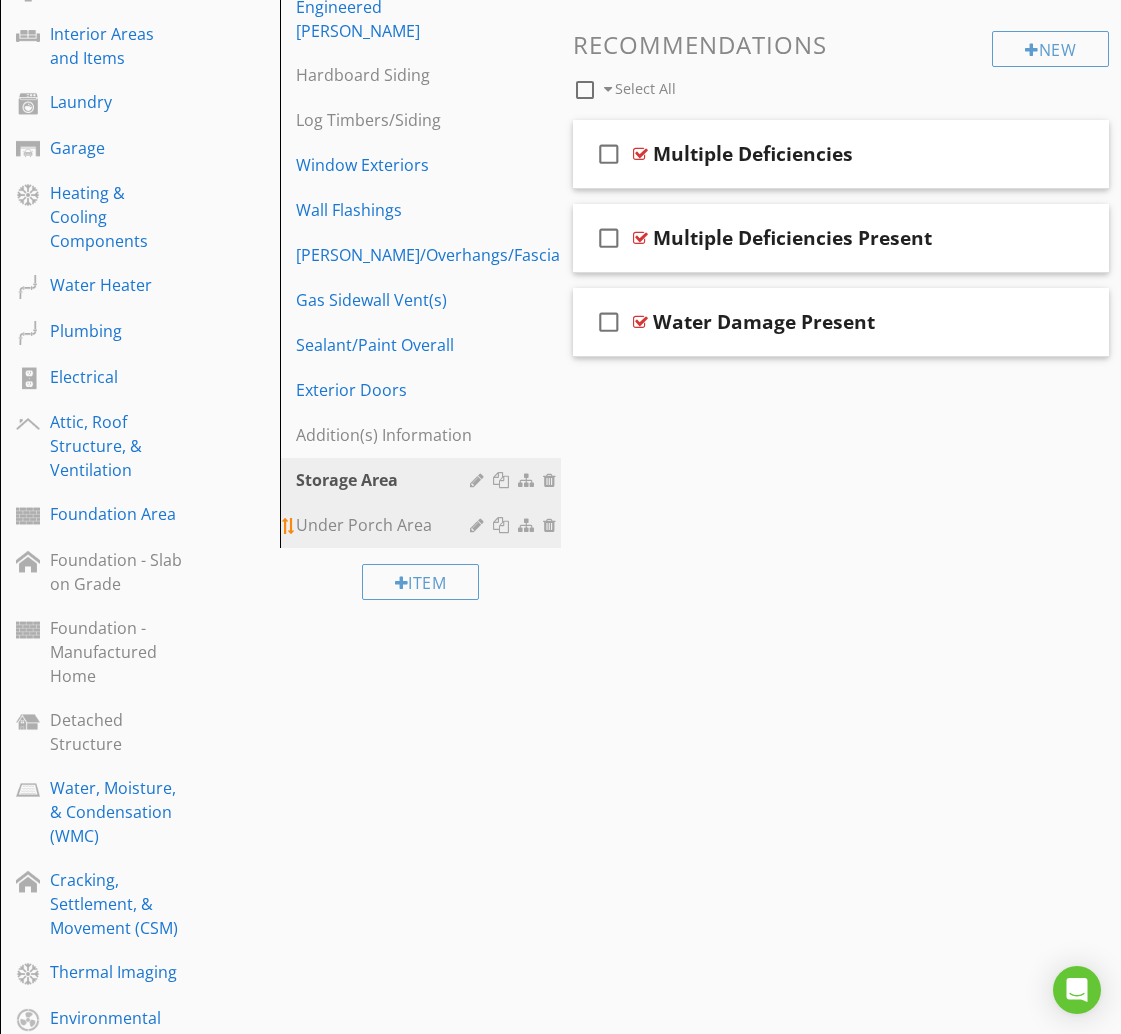 click on "Under Porch Area" at bounding box center [385, 525] 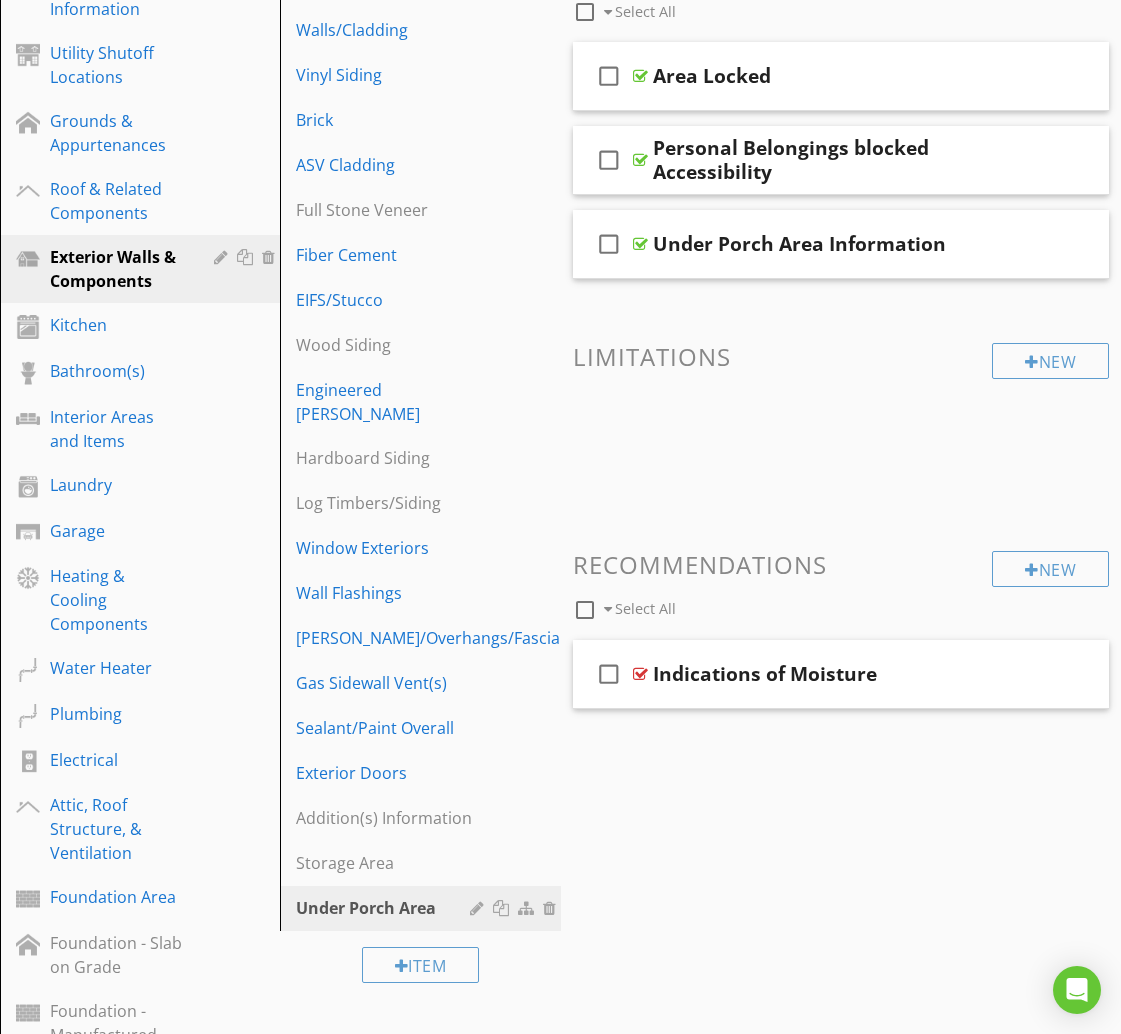 scroll, scrollTop: 247, scrollLeft: 0, axis: vertical 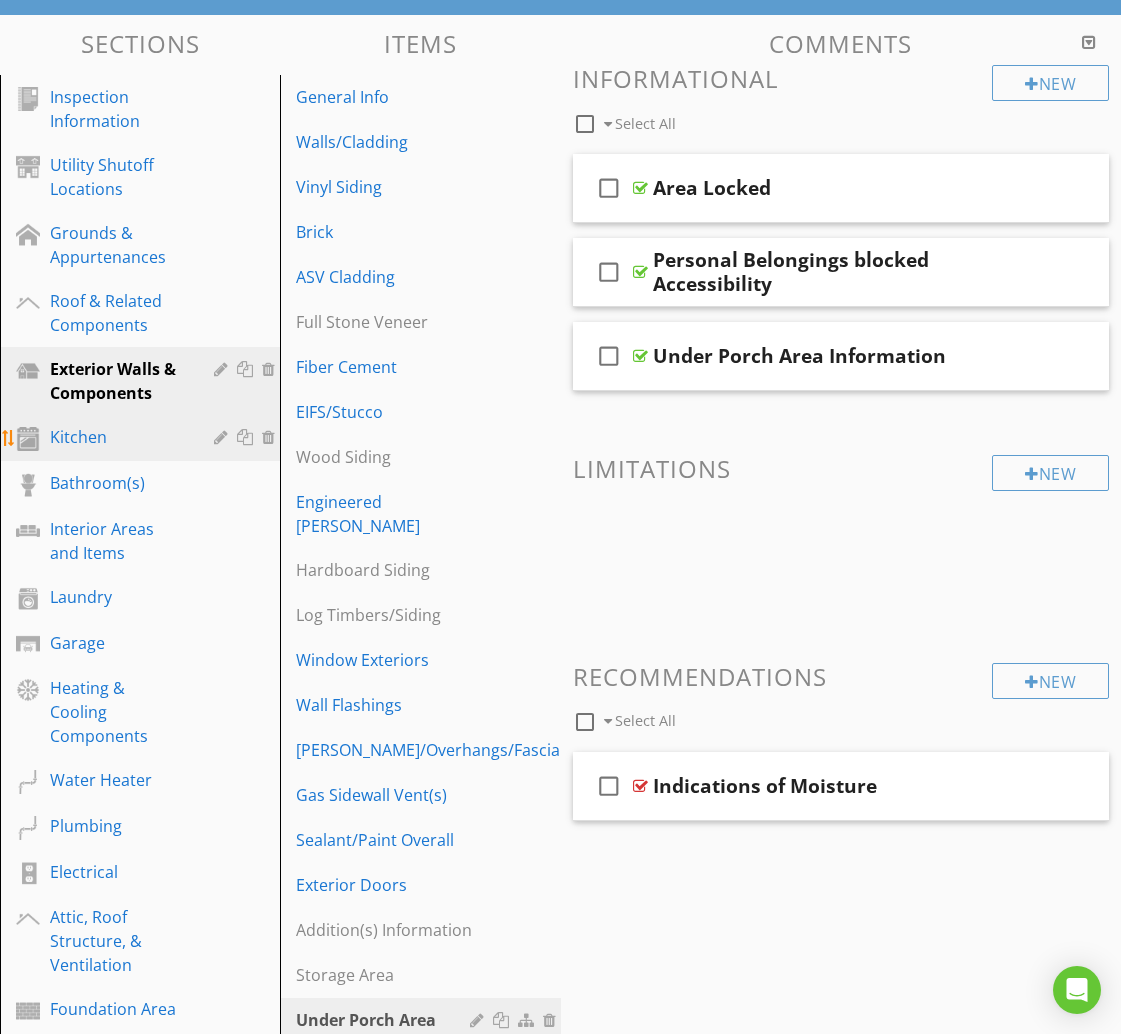 click on "Kitchen" at bounding box center (117, 437) 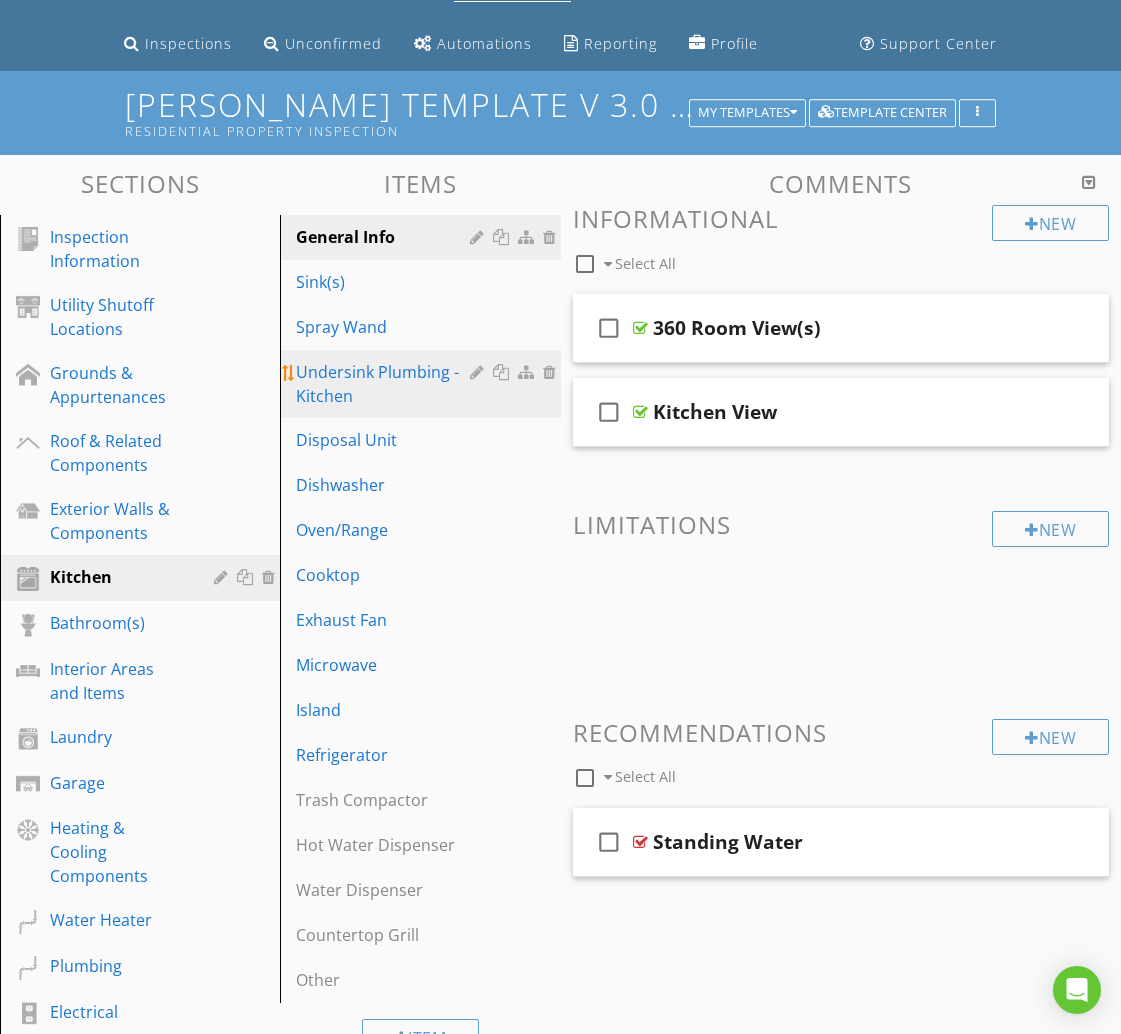 scroll, scrollTop: 0, scrollLeft: 0, axis: both 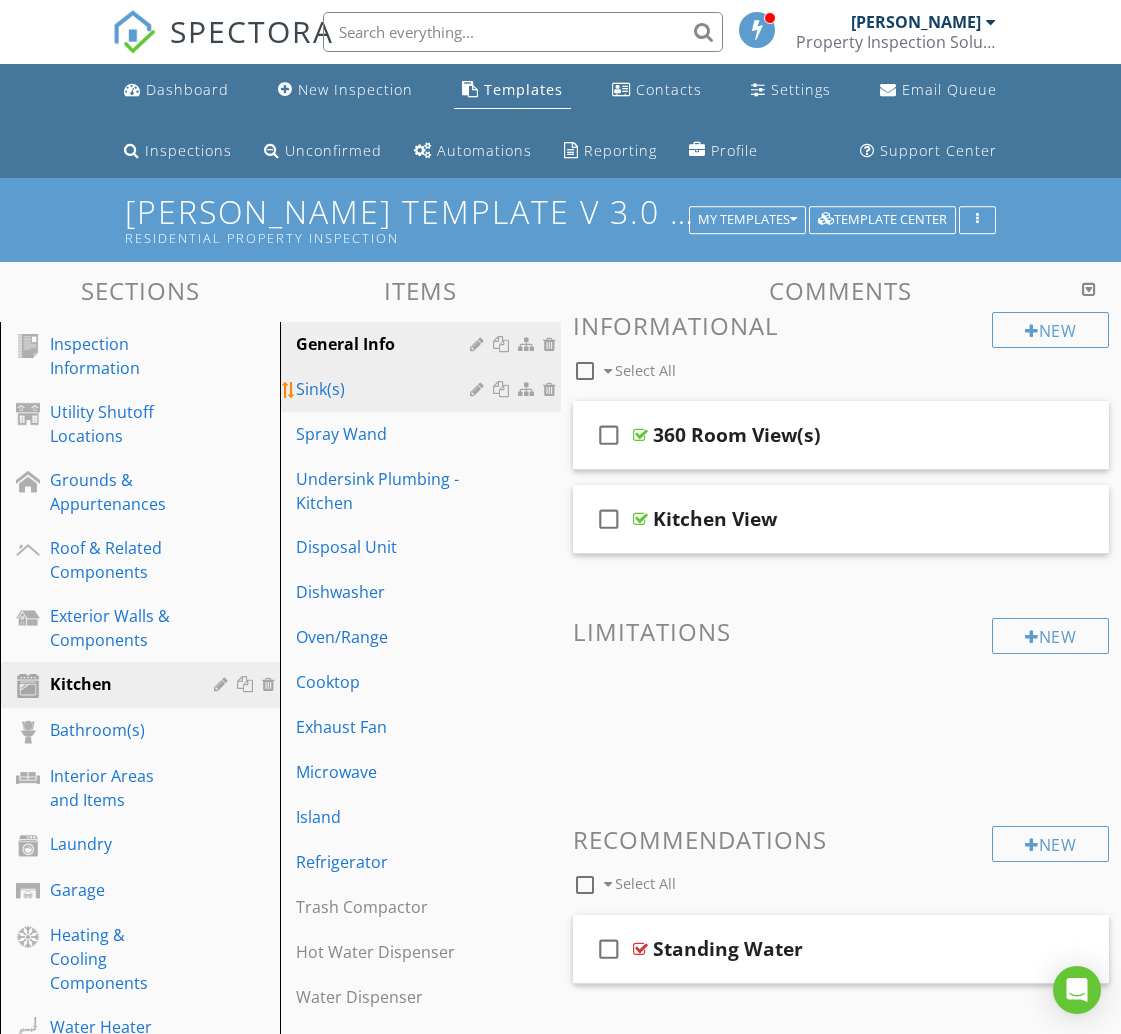 click on "Sink(s)" at bounding box center [385, 389] 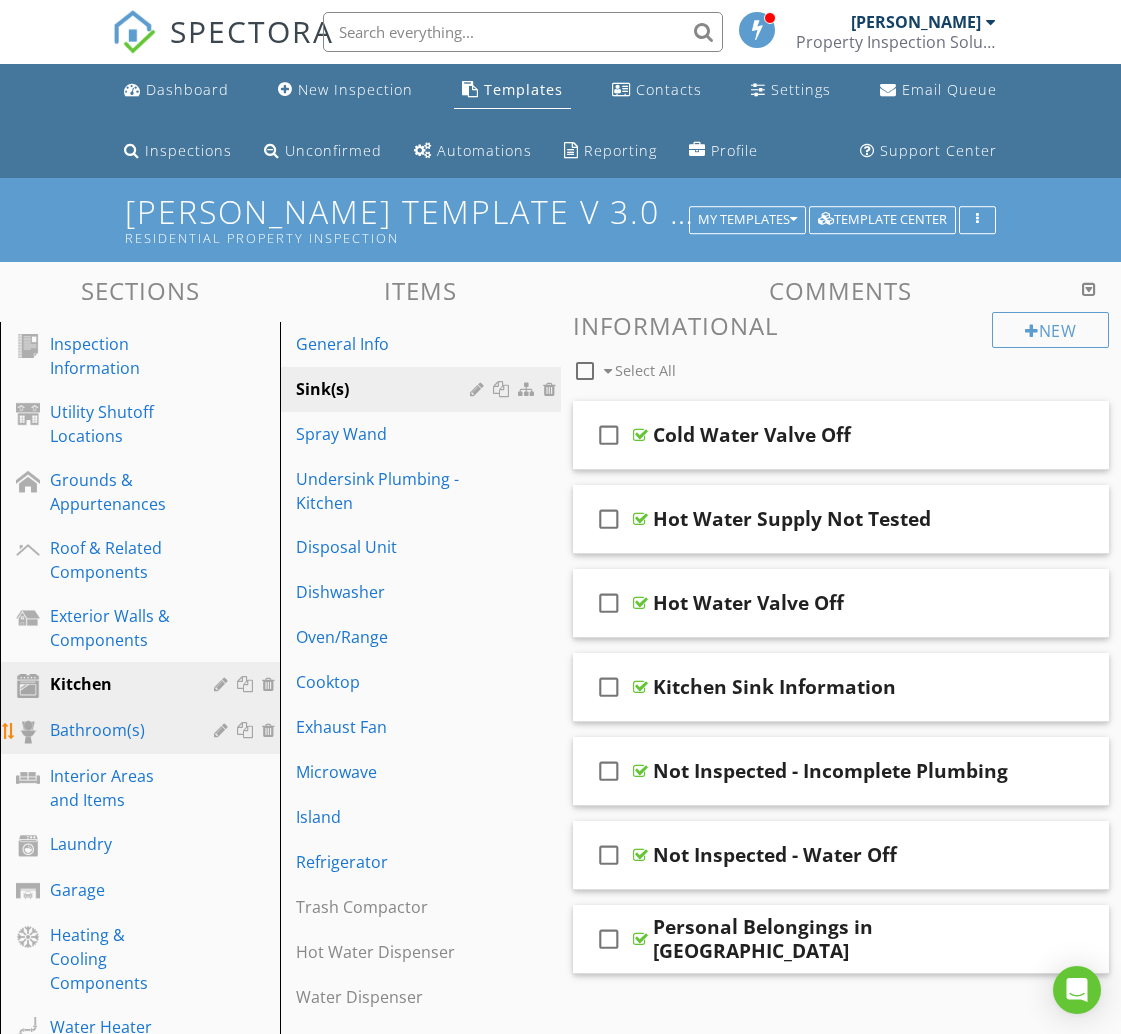 click on "Bathroom(s)" at bounding box center [117, 730] 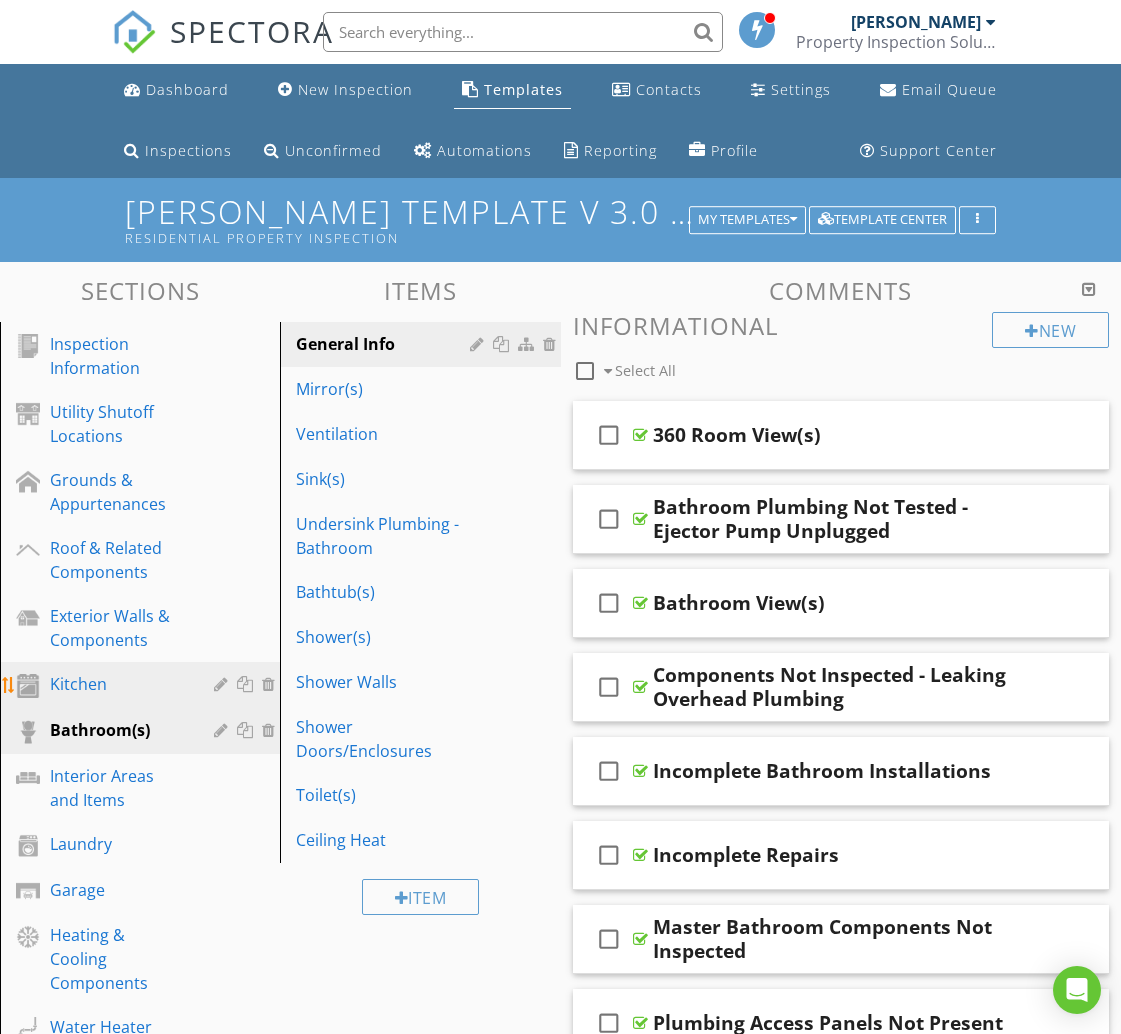 click on "Kitchen" at bounding box center [117, 684] 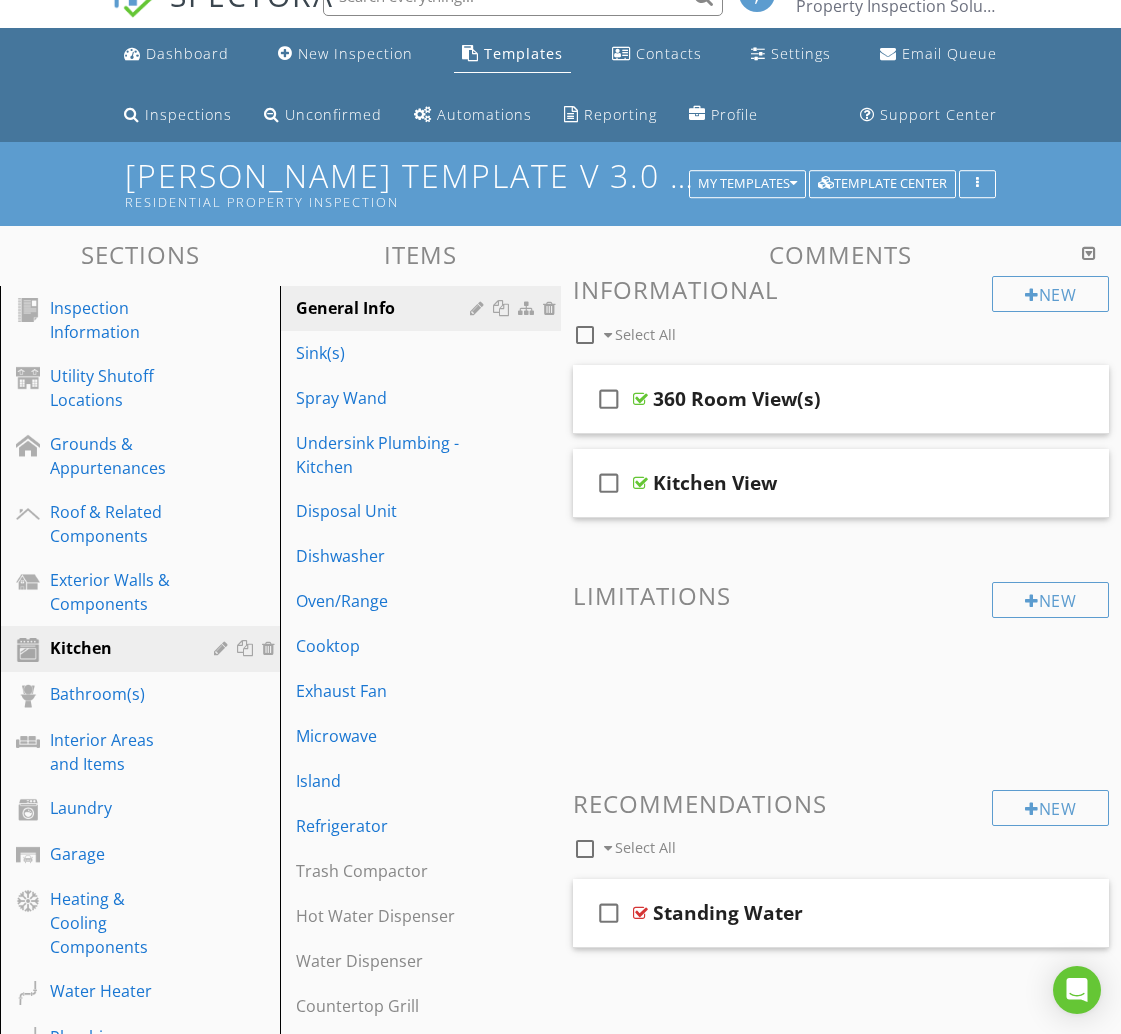 scroll, scrollTop: 44, scrollLeft: 0, axis: vertical 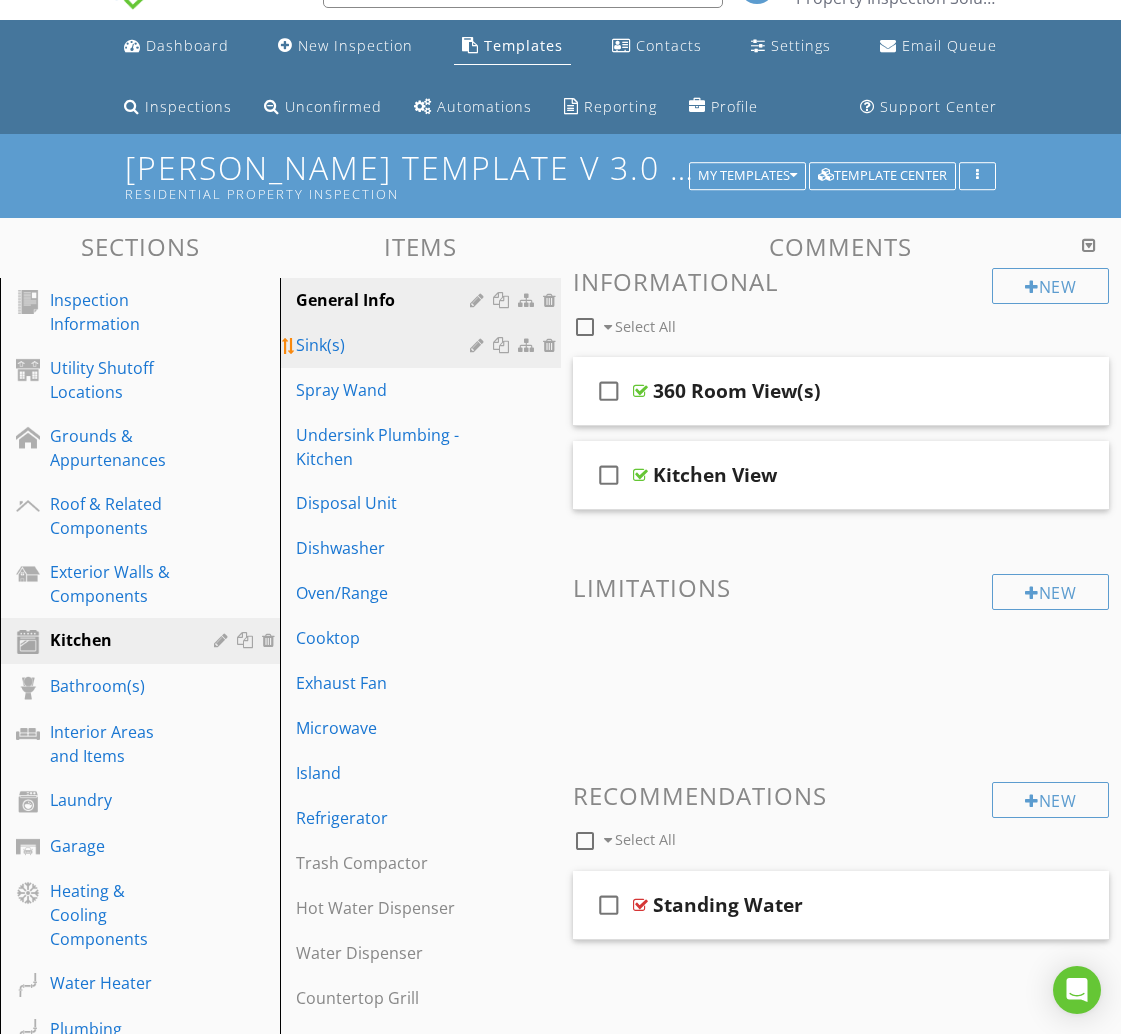 click on "Sink(s)" at bounding box center (385, 345) 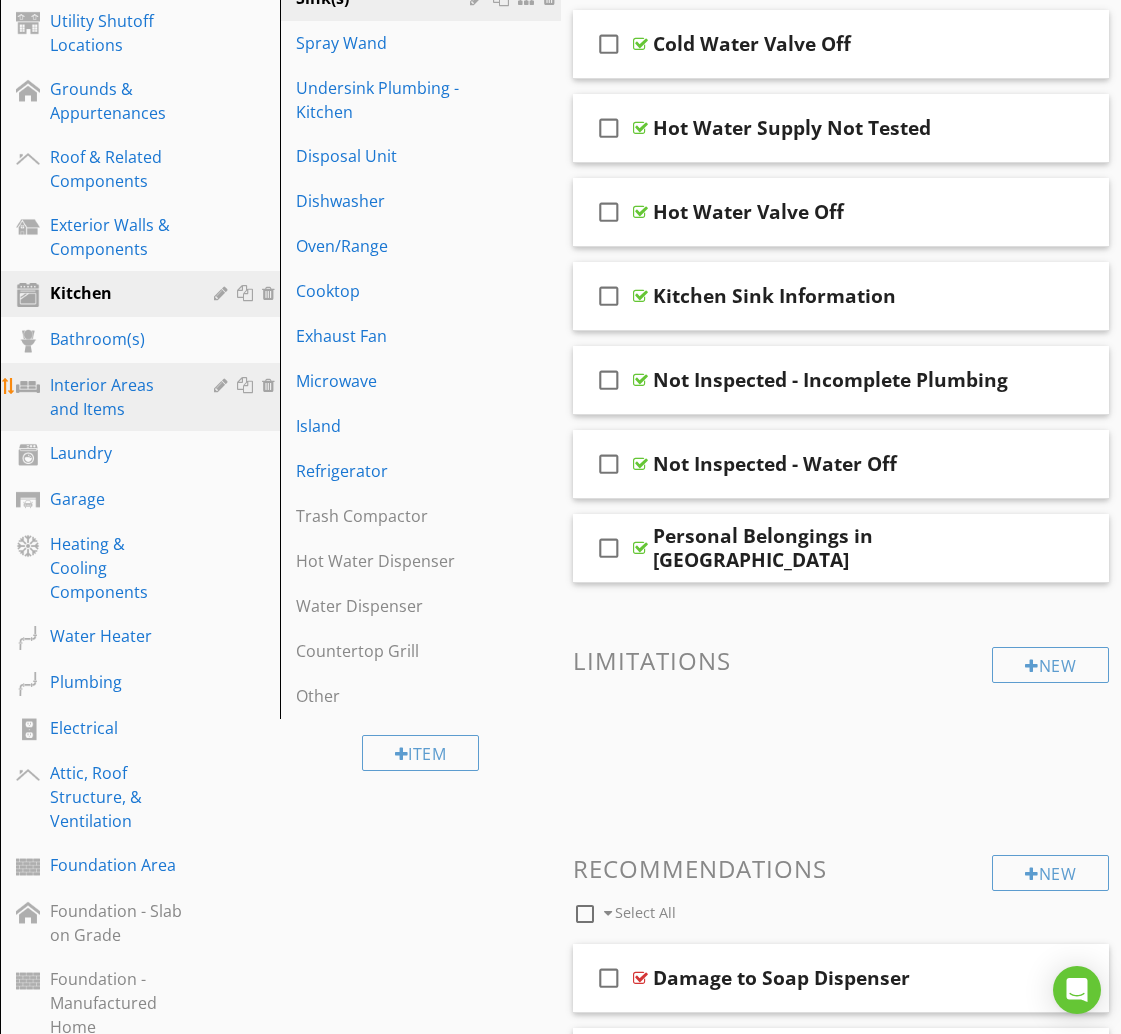 scroll, scrollTop: 388, scrollLeft: 0, axis: vertical 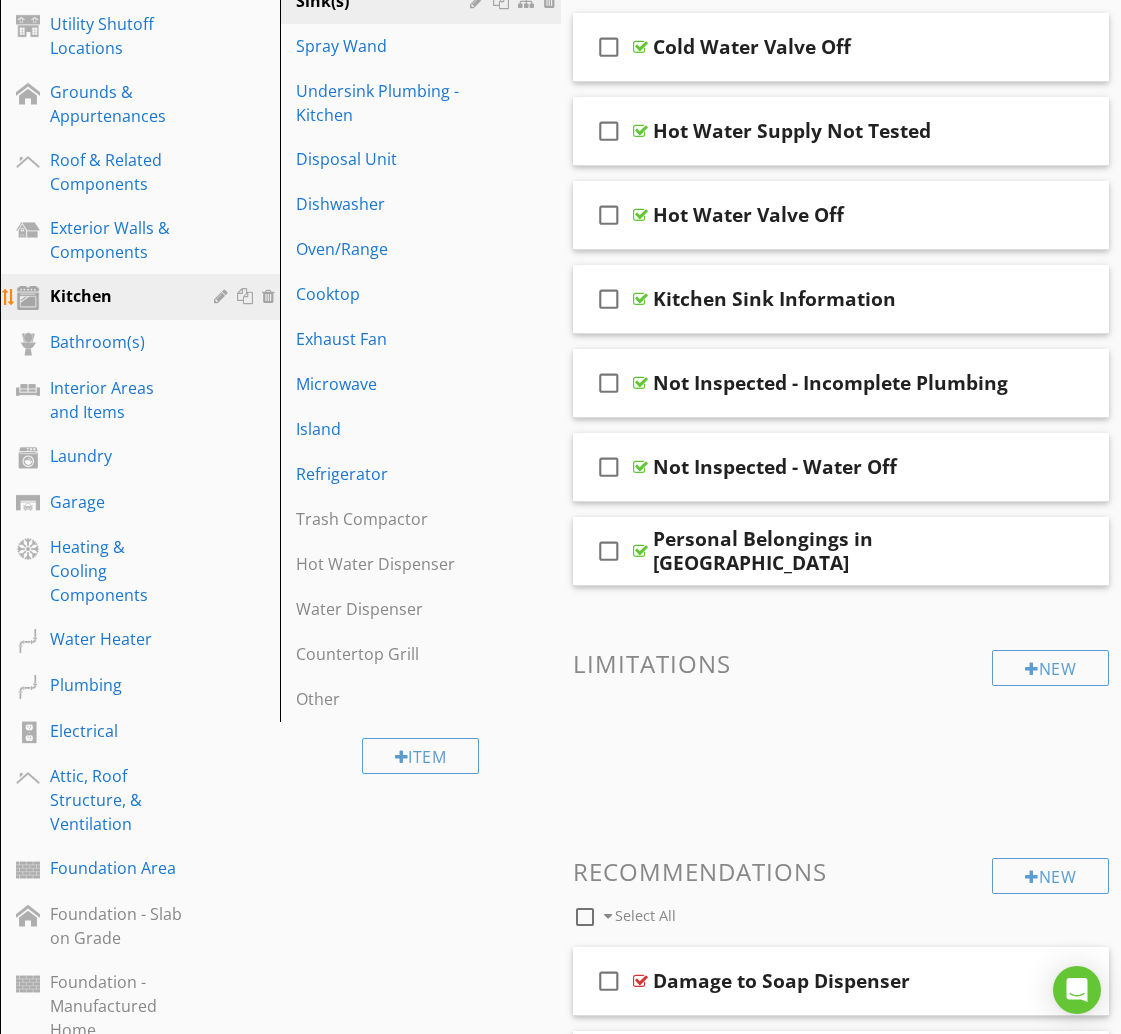 click at bounding box center (247, 296) 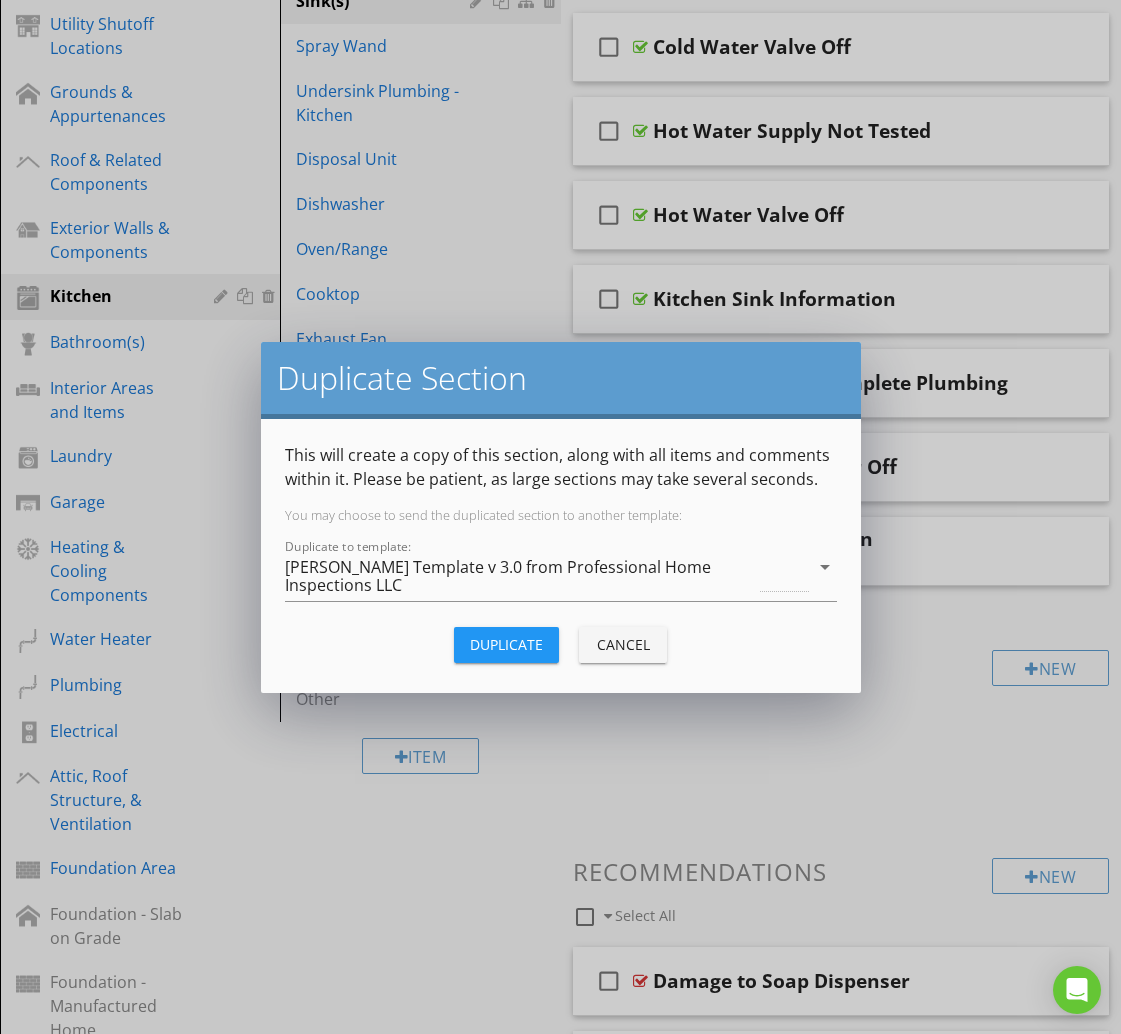click on "Cancel" at bounding box center [623, 644] 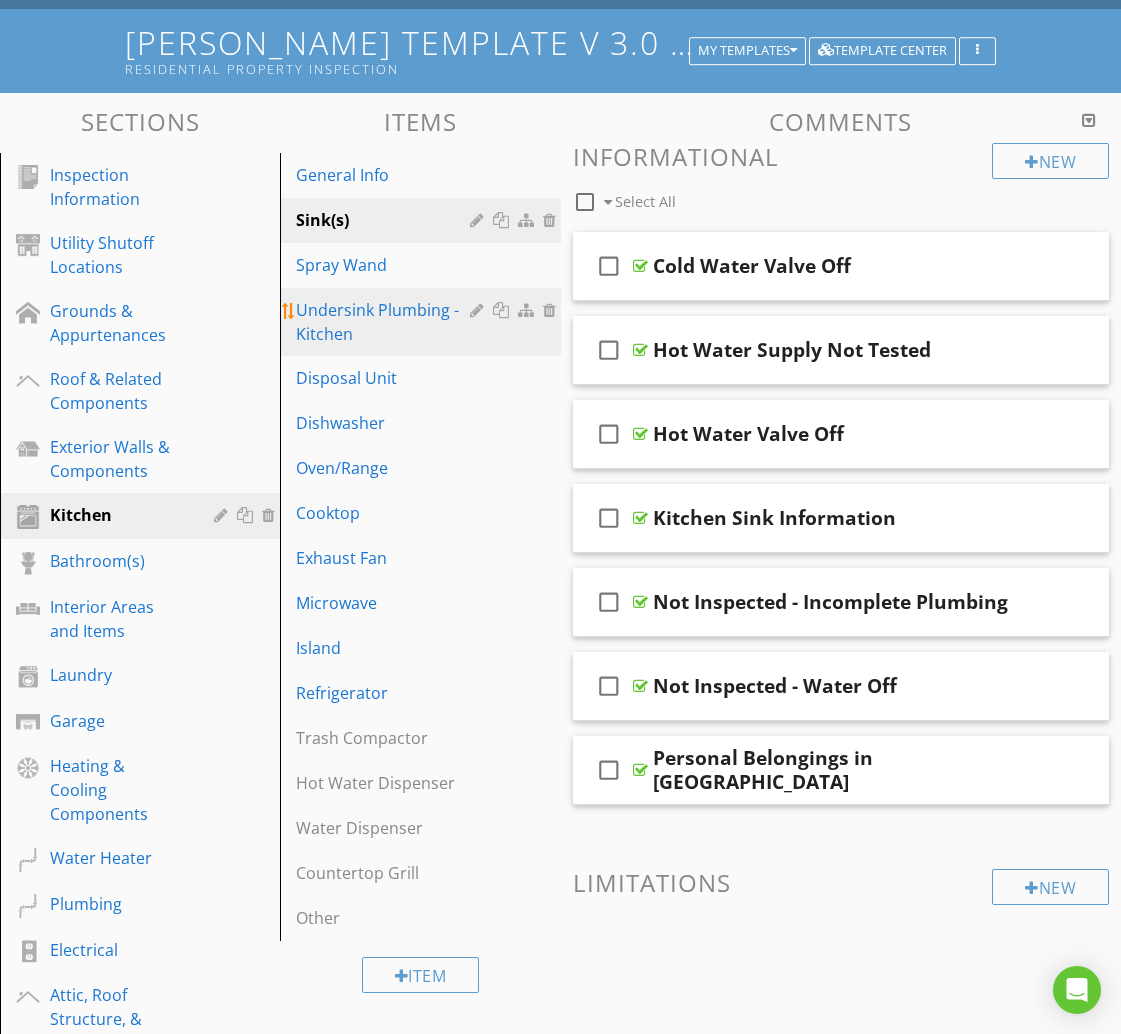 scroll, scrollTop: 165, scrollLeft: 0, axis: vertical 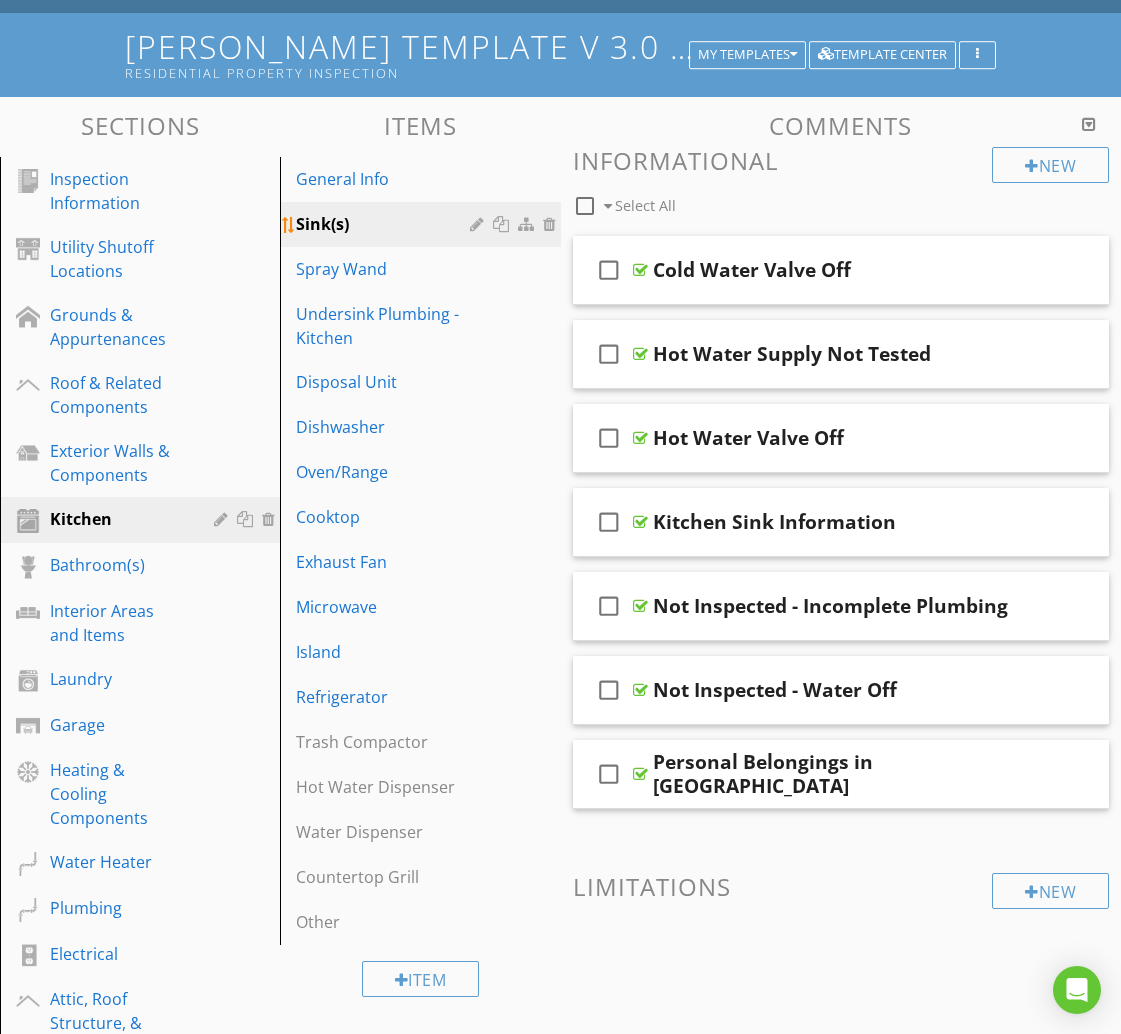 click at bounding box center (503, 224) 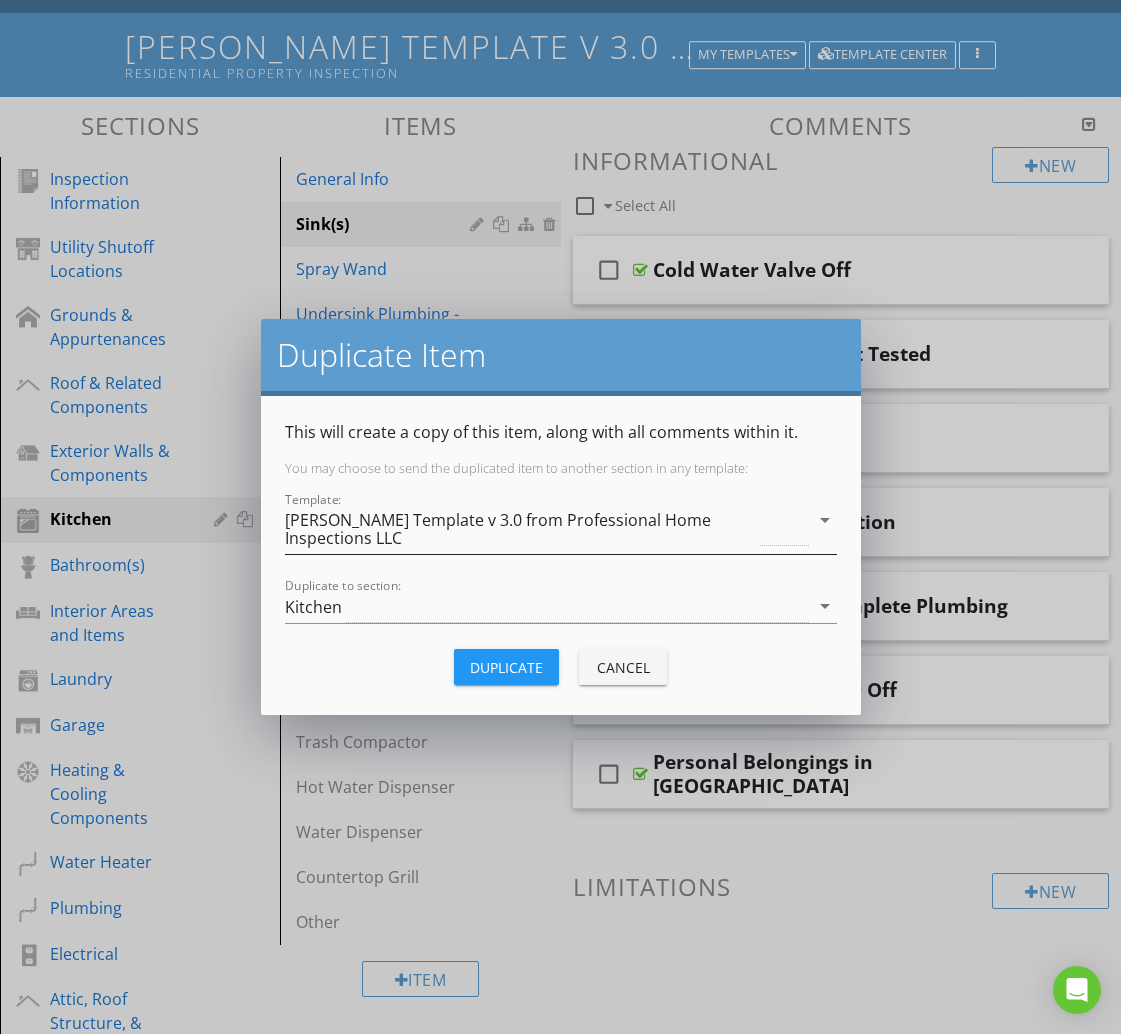 click on "[PERSON_NAME] Template v 3.0 from Professional Home Inspections LLC" at bounding box center (521, 529) 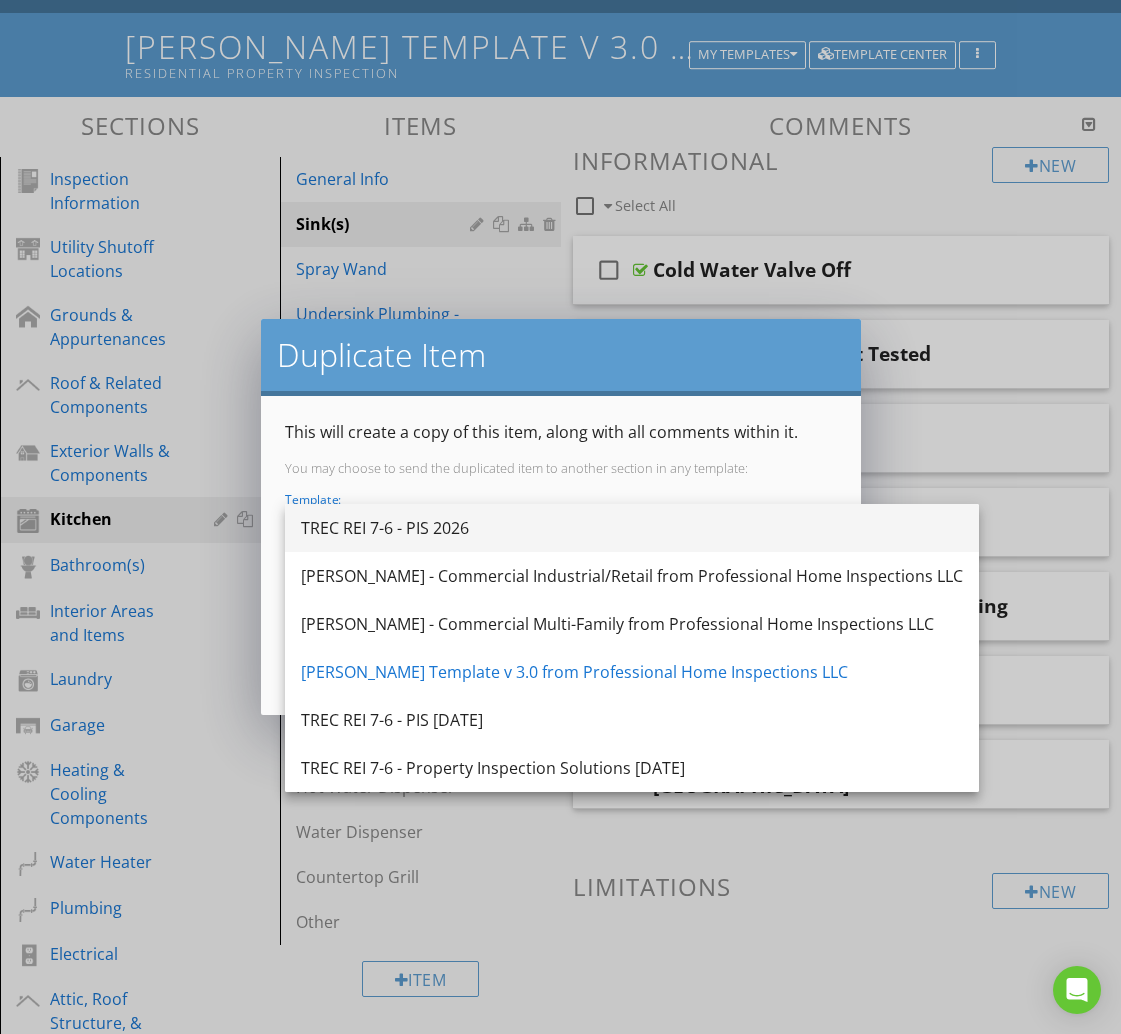 click on "TREC REI 7-6 - PIS 2026" at bounding box center (632, 528) 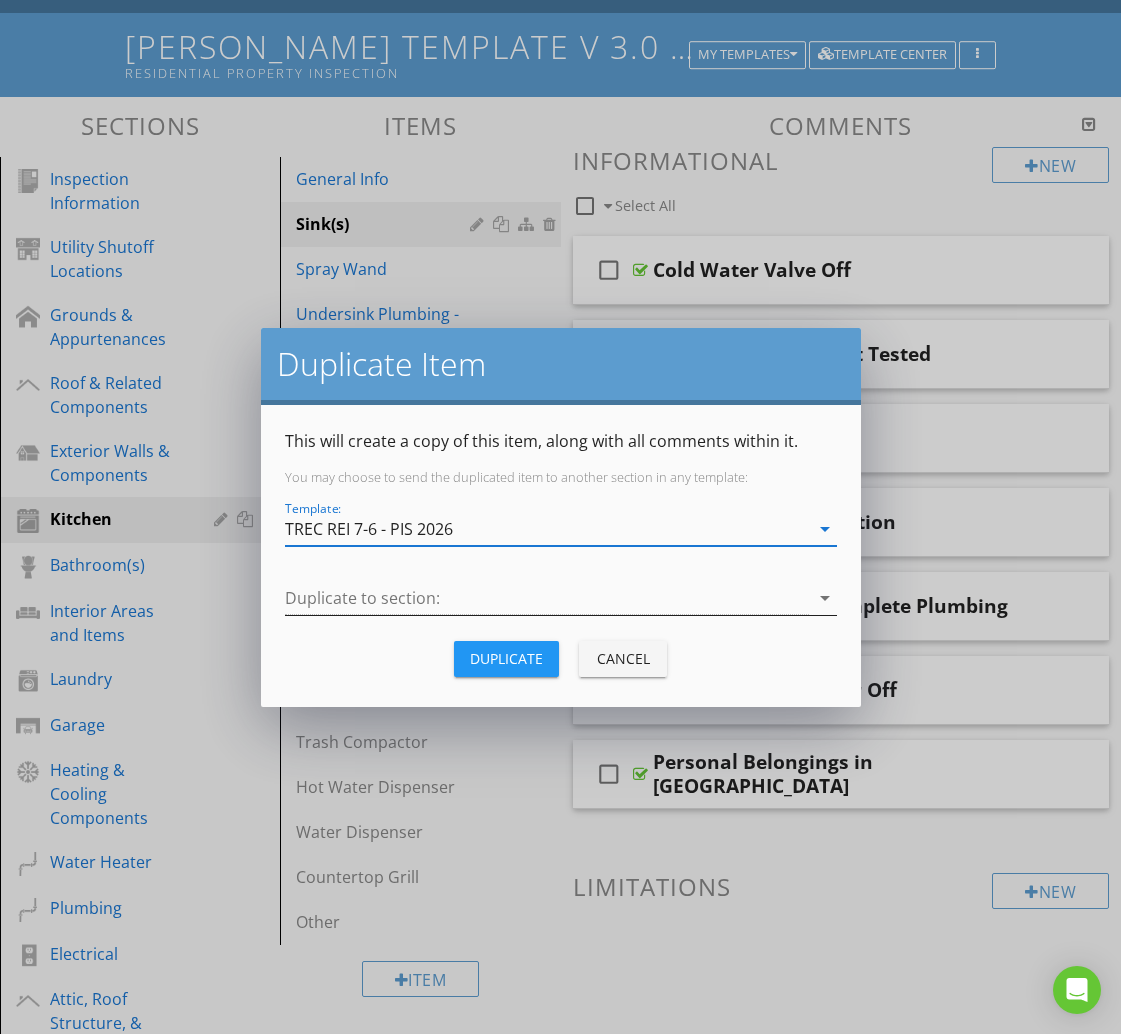 click at bounding box center [547, 598] 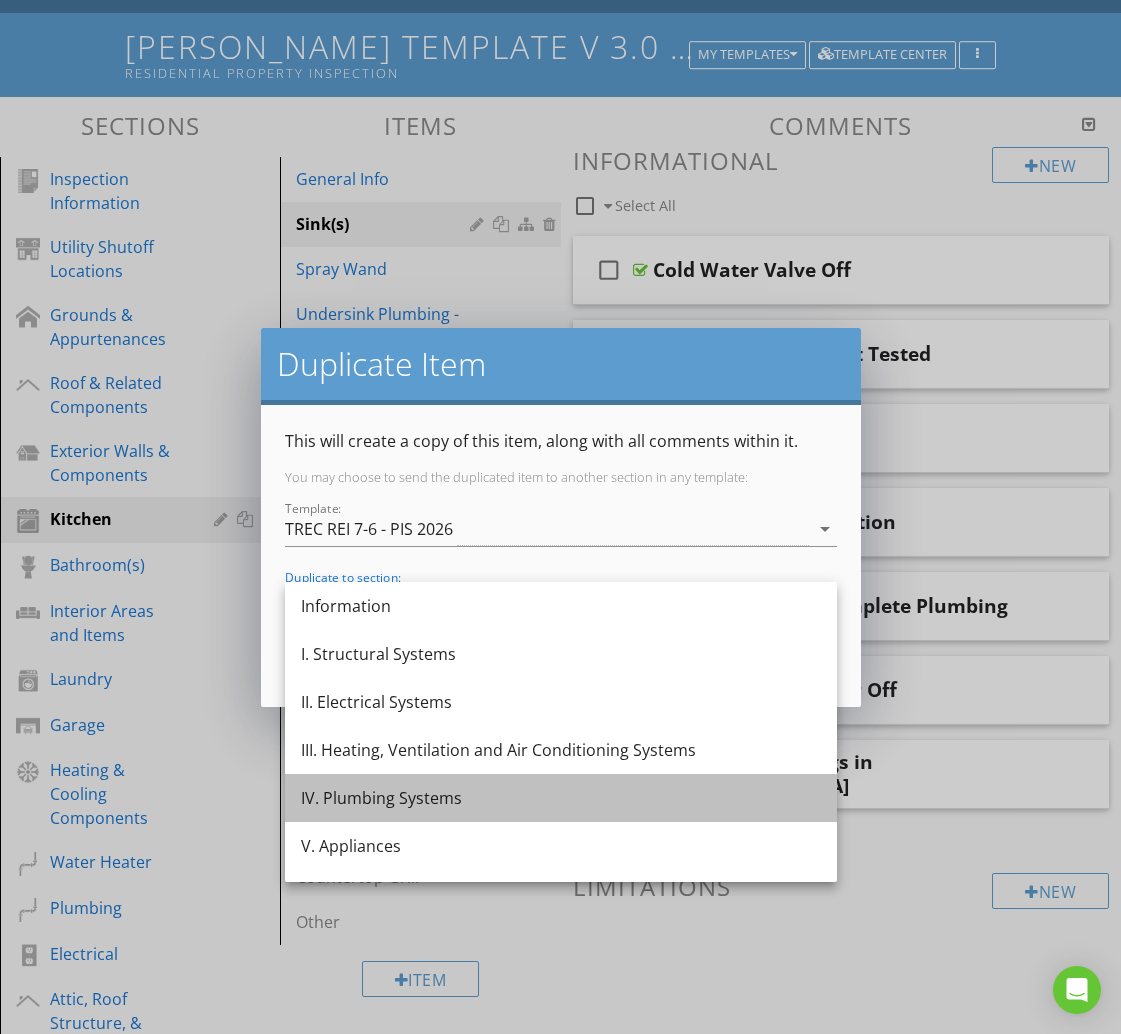 click on "IV. Plumbing Systems" at bounding box center (561, 798) 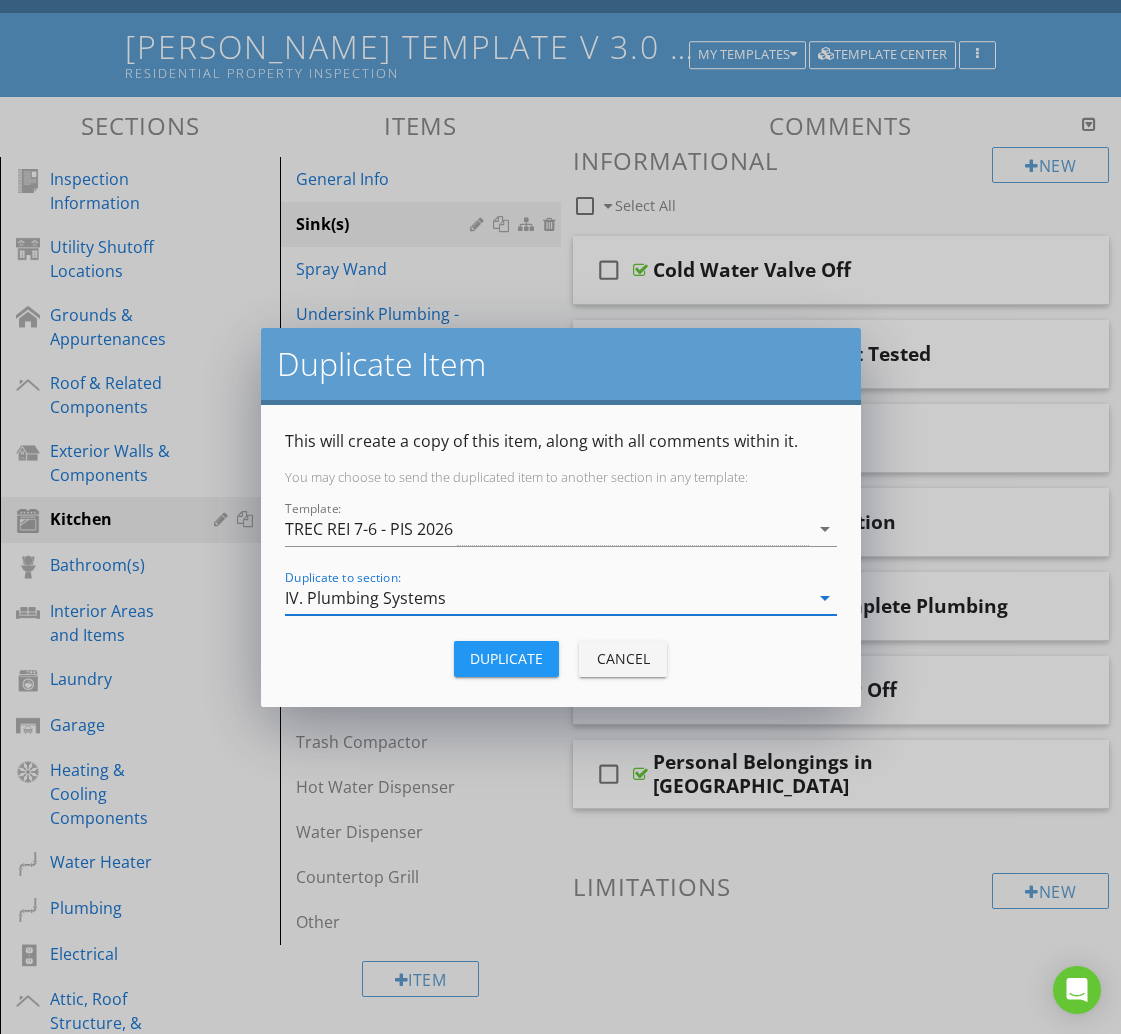 click on "Duplicate" at bounding box center [506, 658] 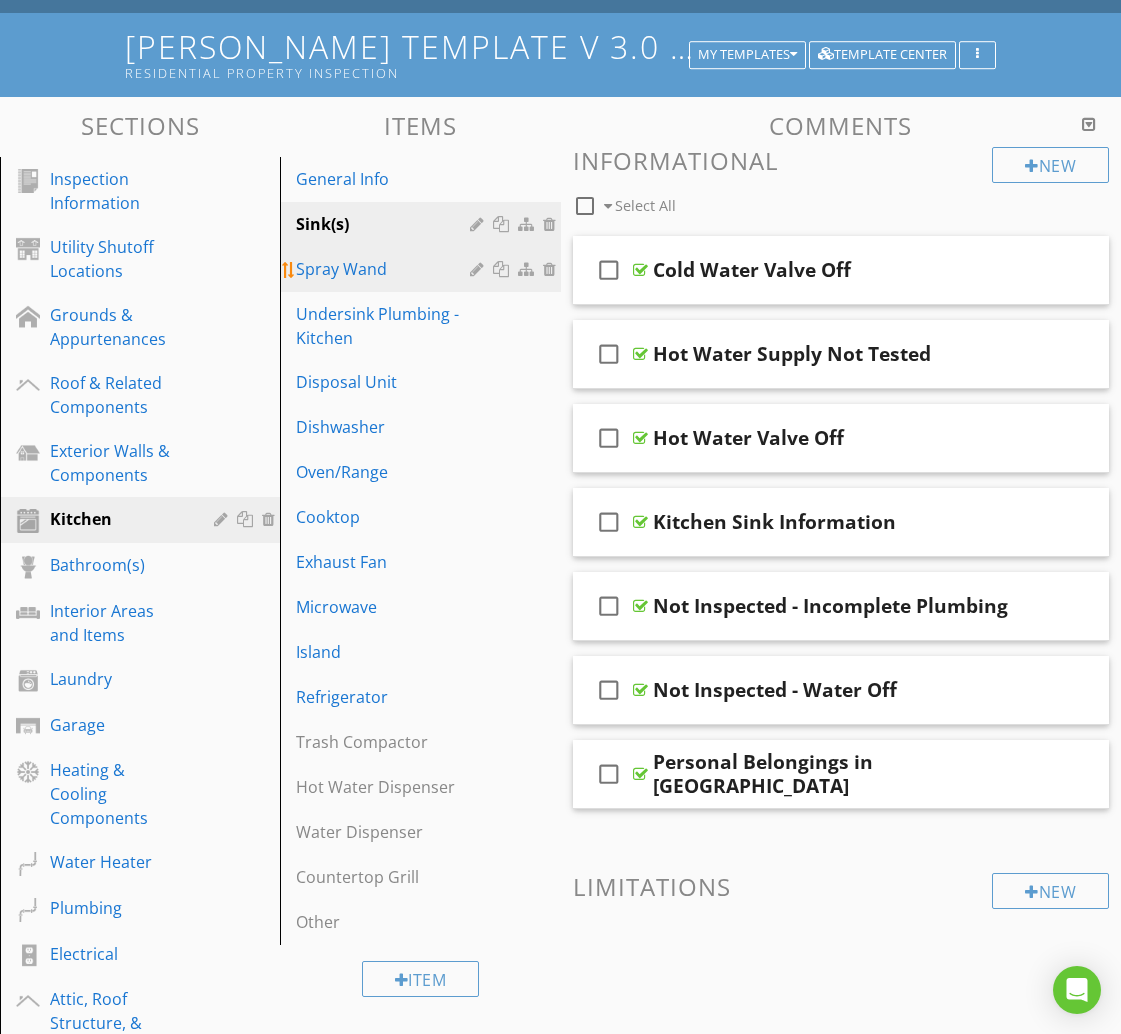 click on "Spray Wand" at bounding box center (385, 269) 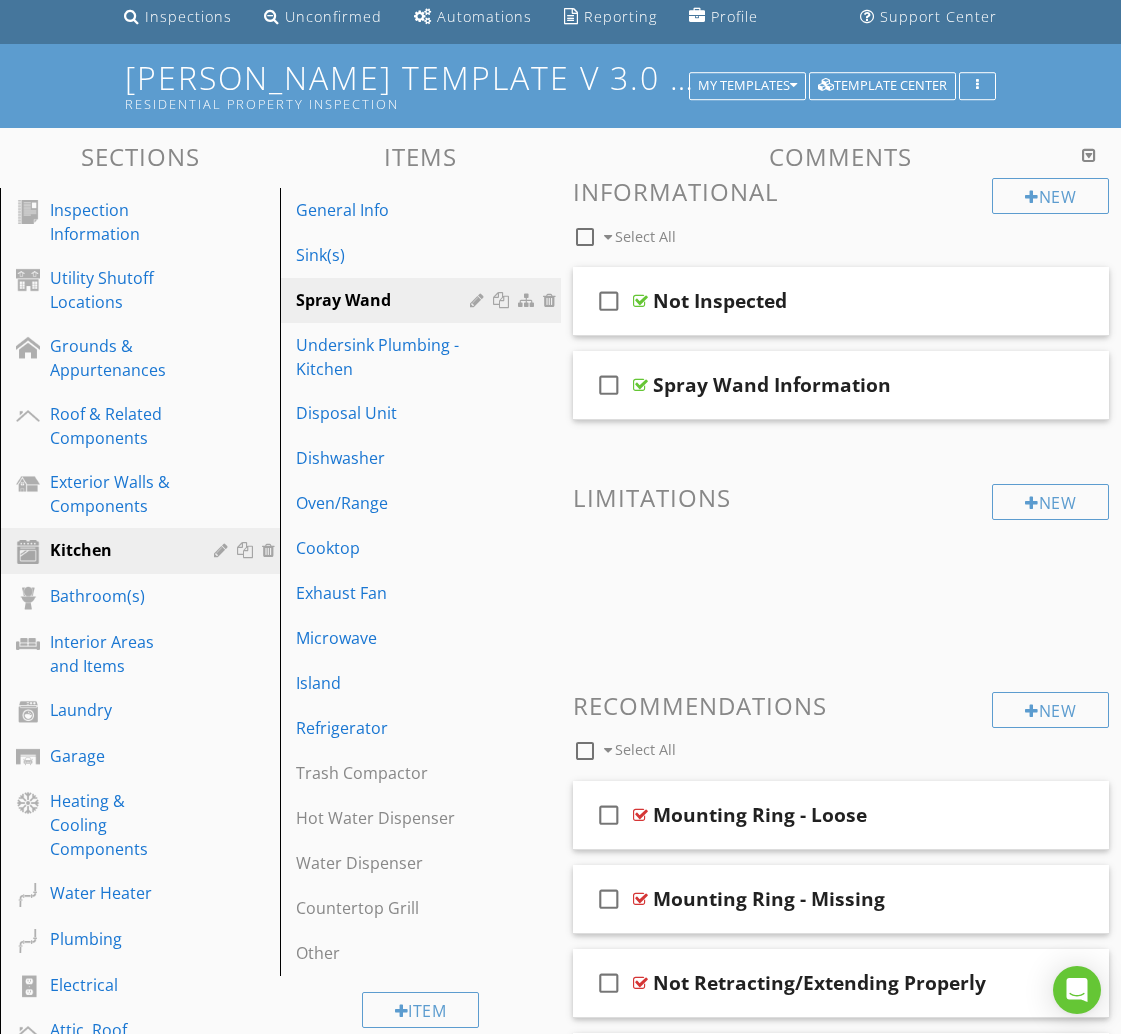 scroll, scrollTop: 127, scrollLeft: 0, axis: vertical 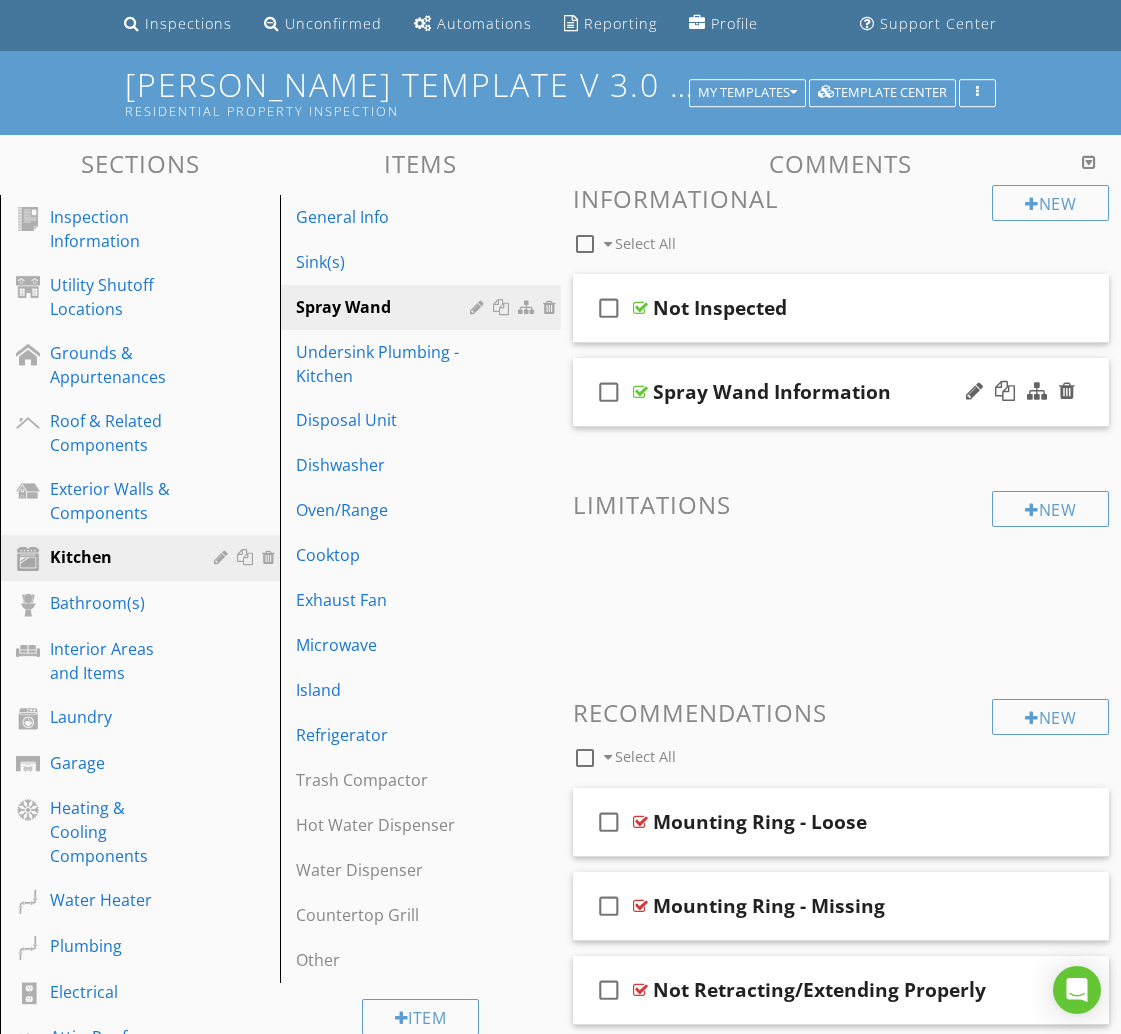 click on "Spray Wand Information" at bounding box center [839, 392] 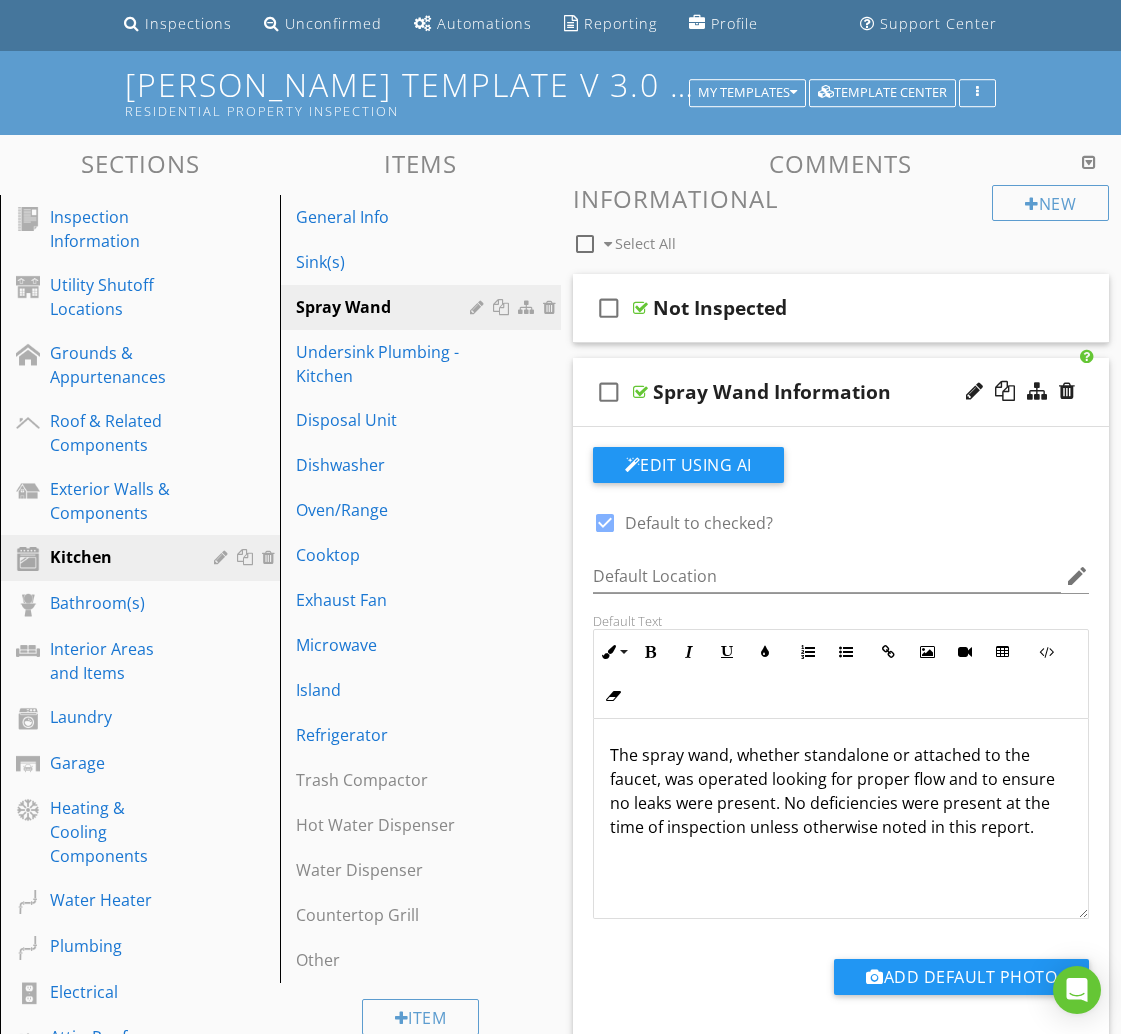 click on "Spray Wand Information" at bounding box center [839, 392] 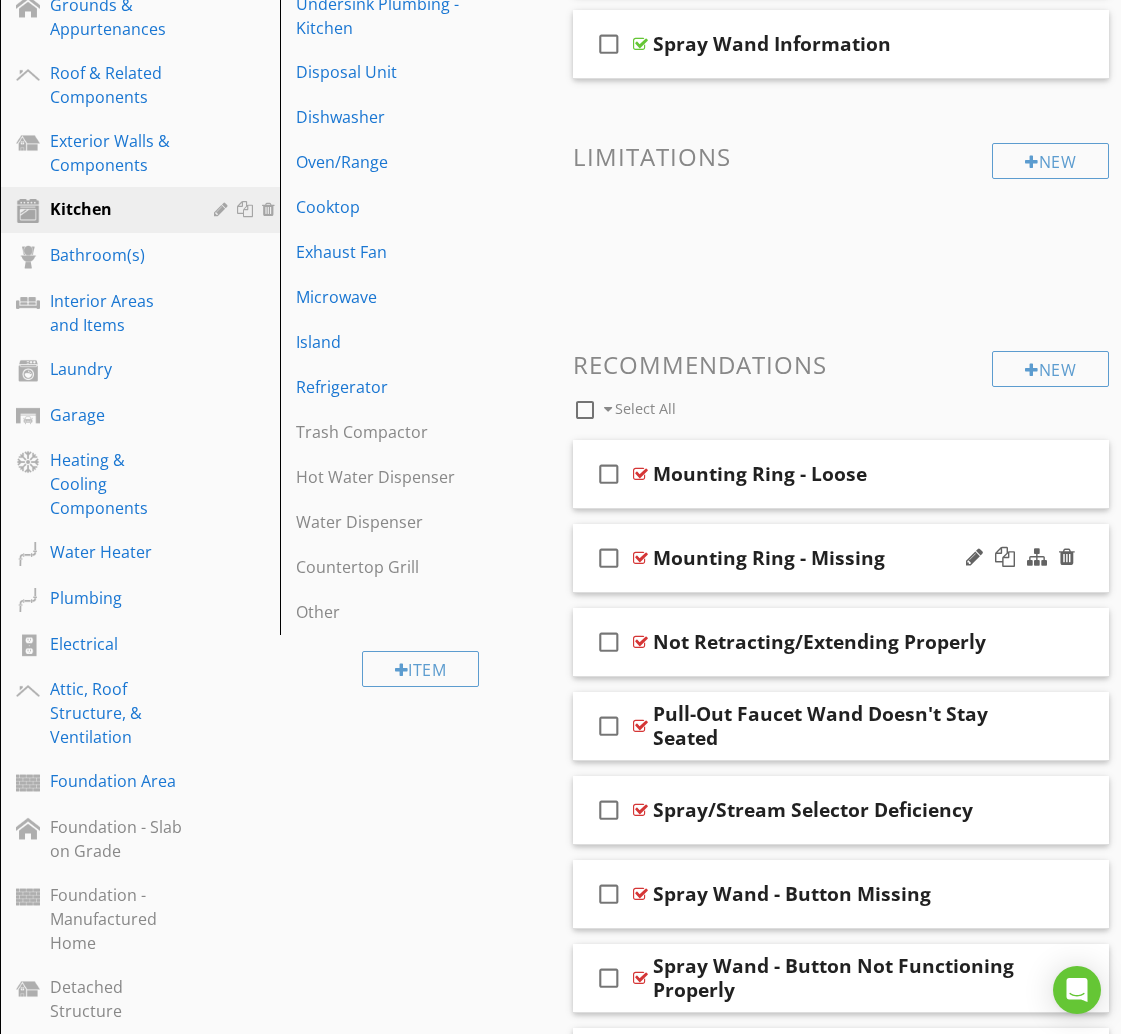 scroll, scrollTop: 505, scrollLeft: 0, axis: vertical 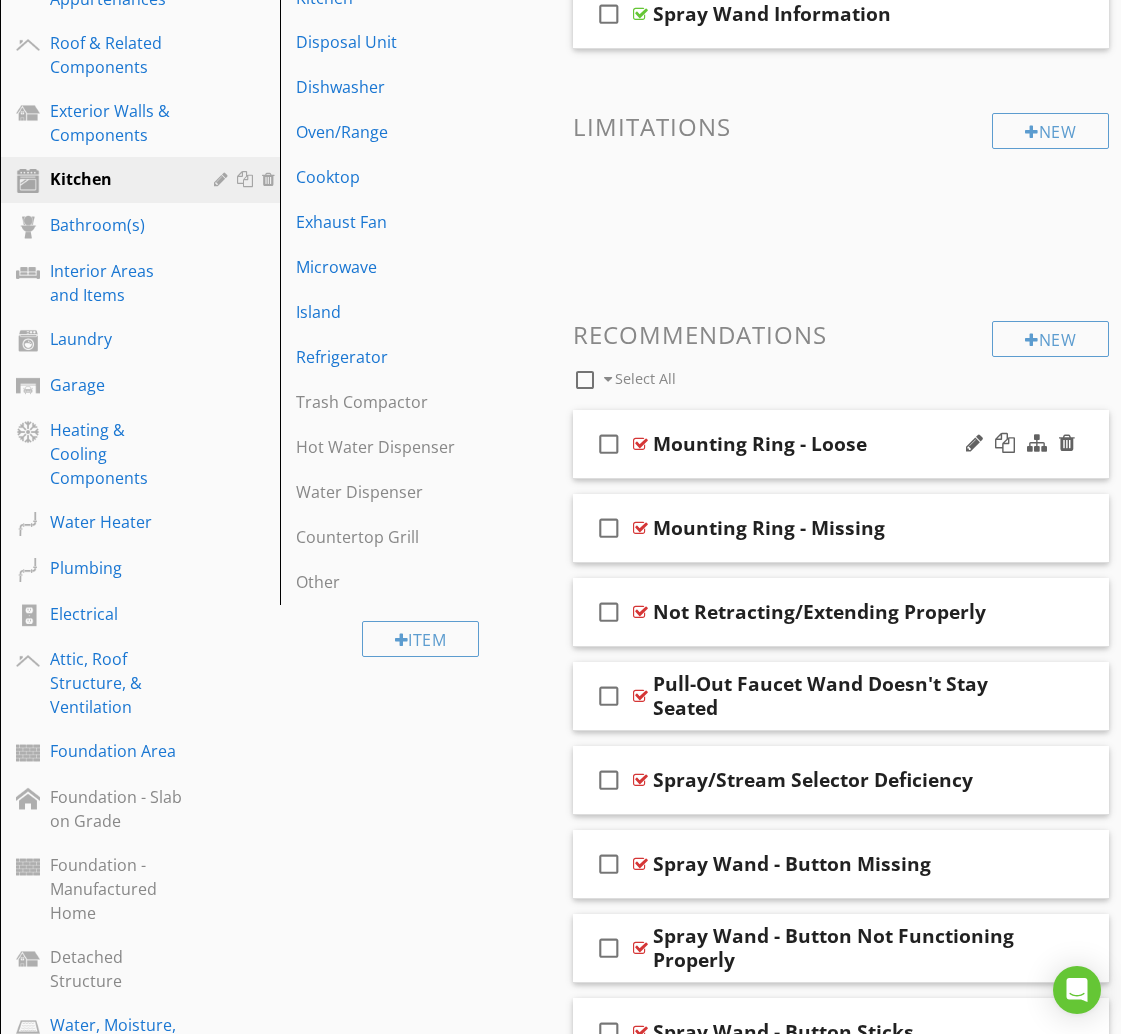 click on "check_box_outline_blank
Mounting Ring - Loose" at bounding box center [841, 444] 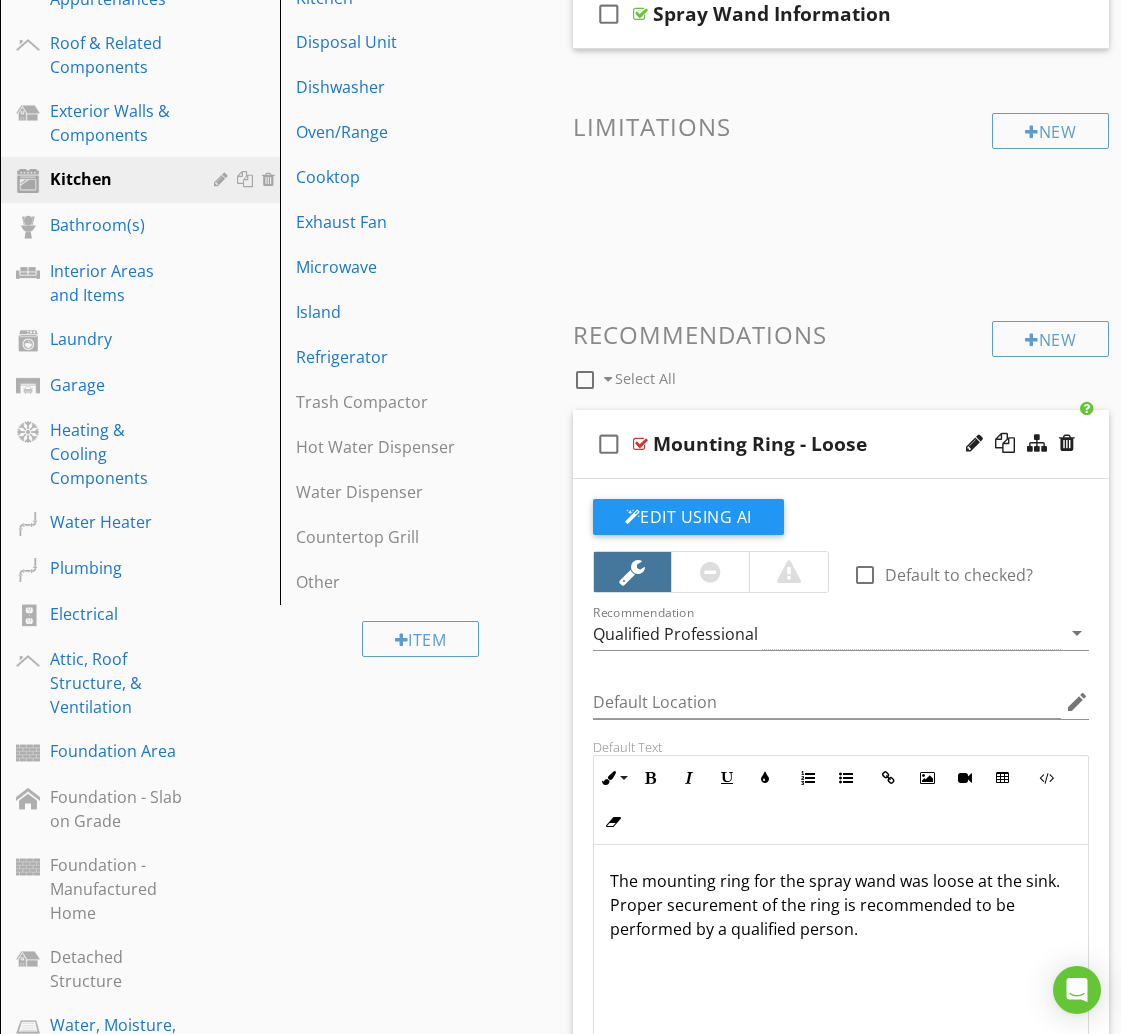 click on "check_box_outline_blank
Mounting Ring - Loose" at bounding box center (841, 444) 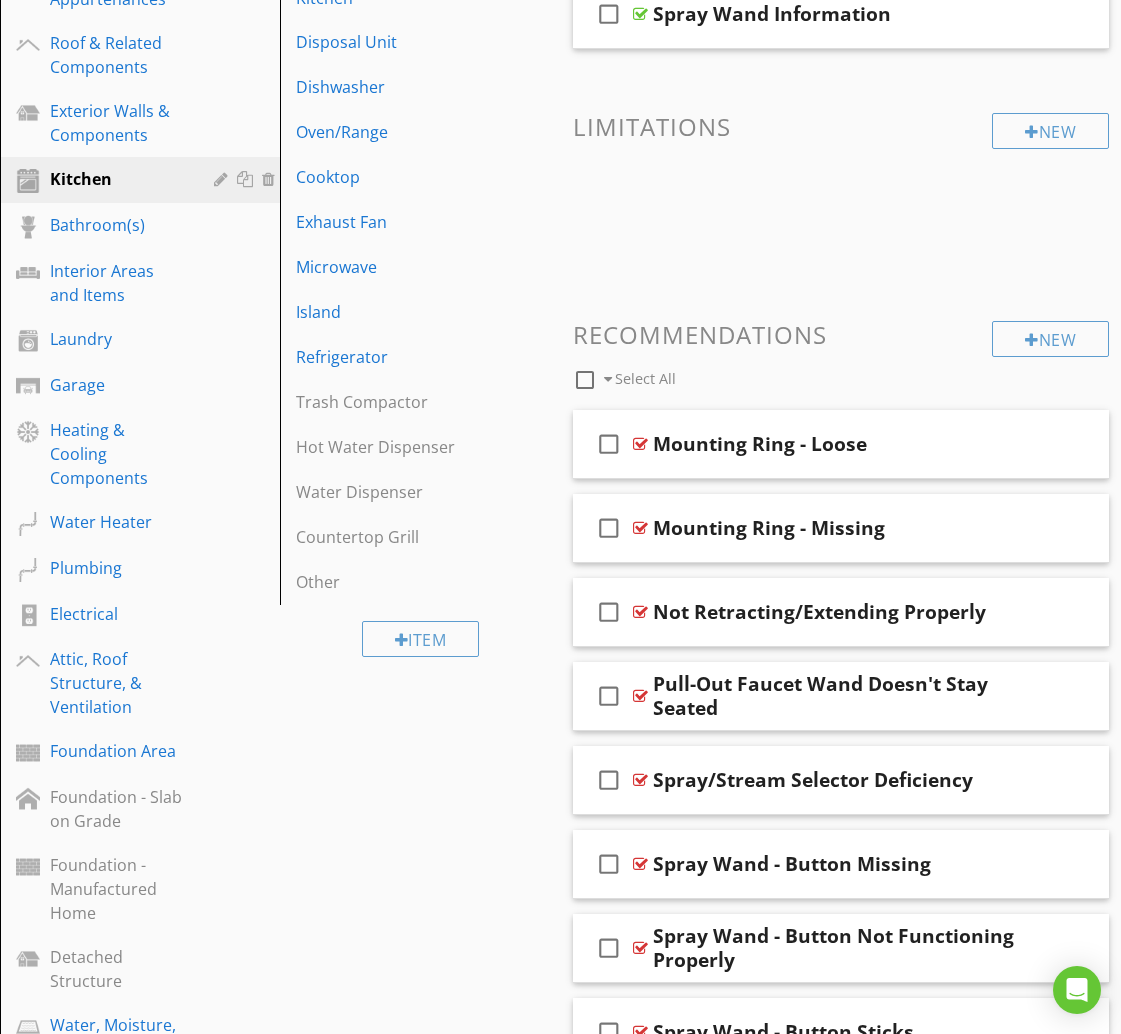 click at bounding box center [585, 380] 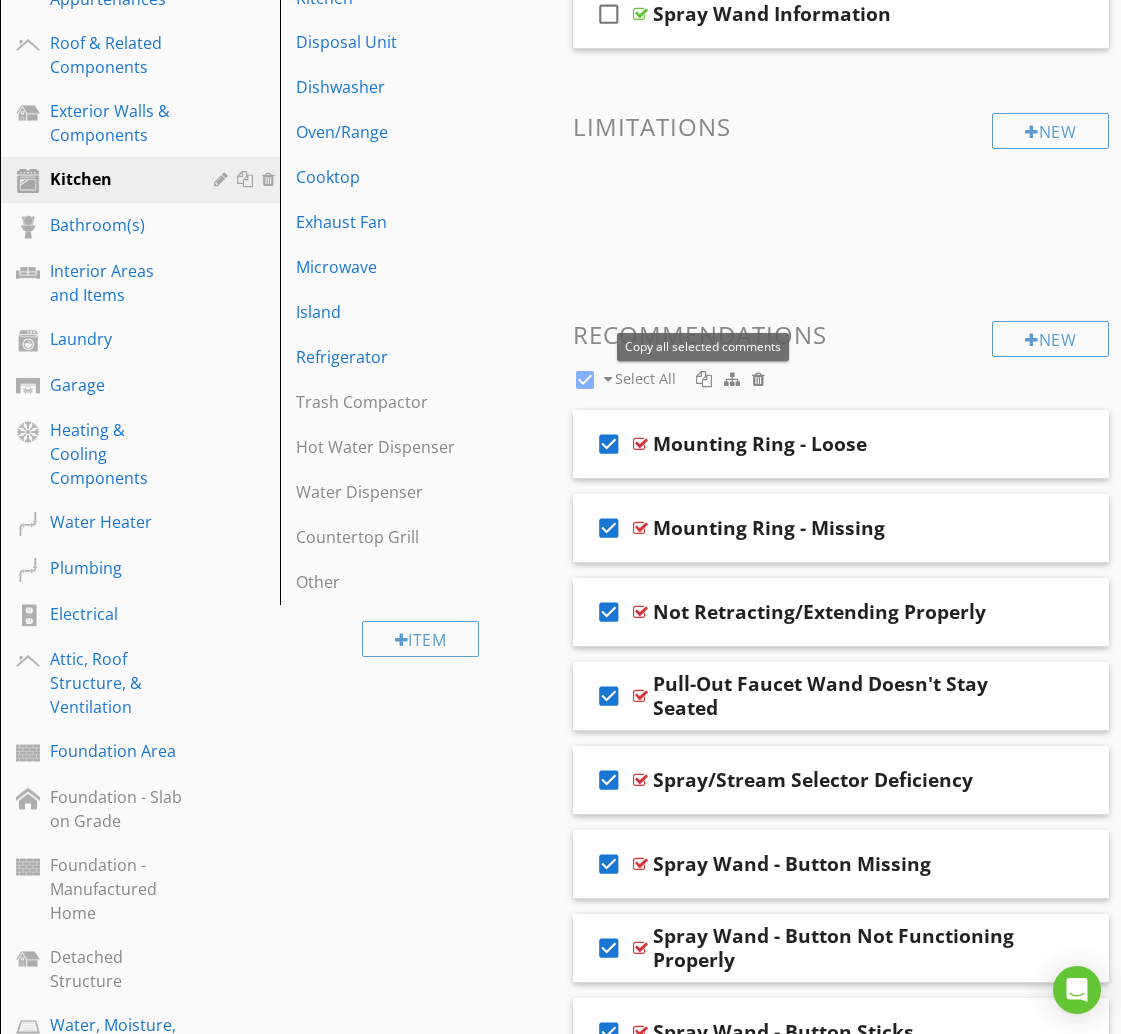 click at bounding box center [704, 379] 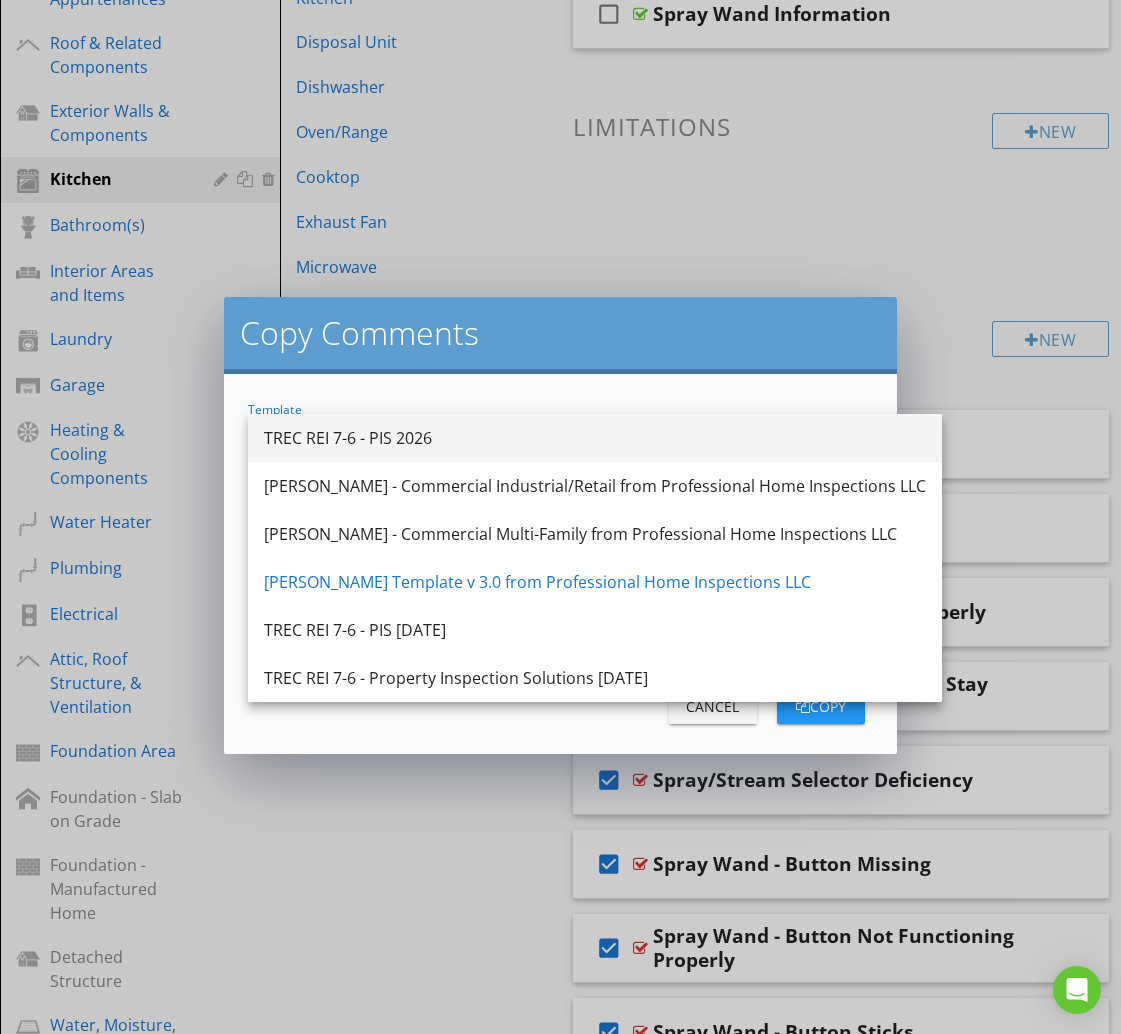 click on "TREC REI 7-6 - PIS 2026" at bounding box center (595, 438) 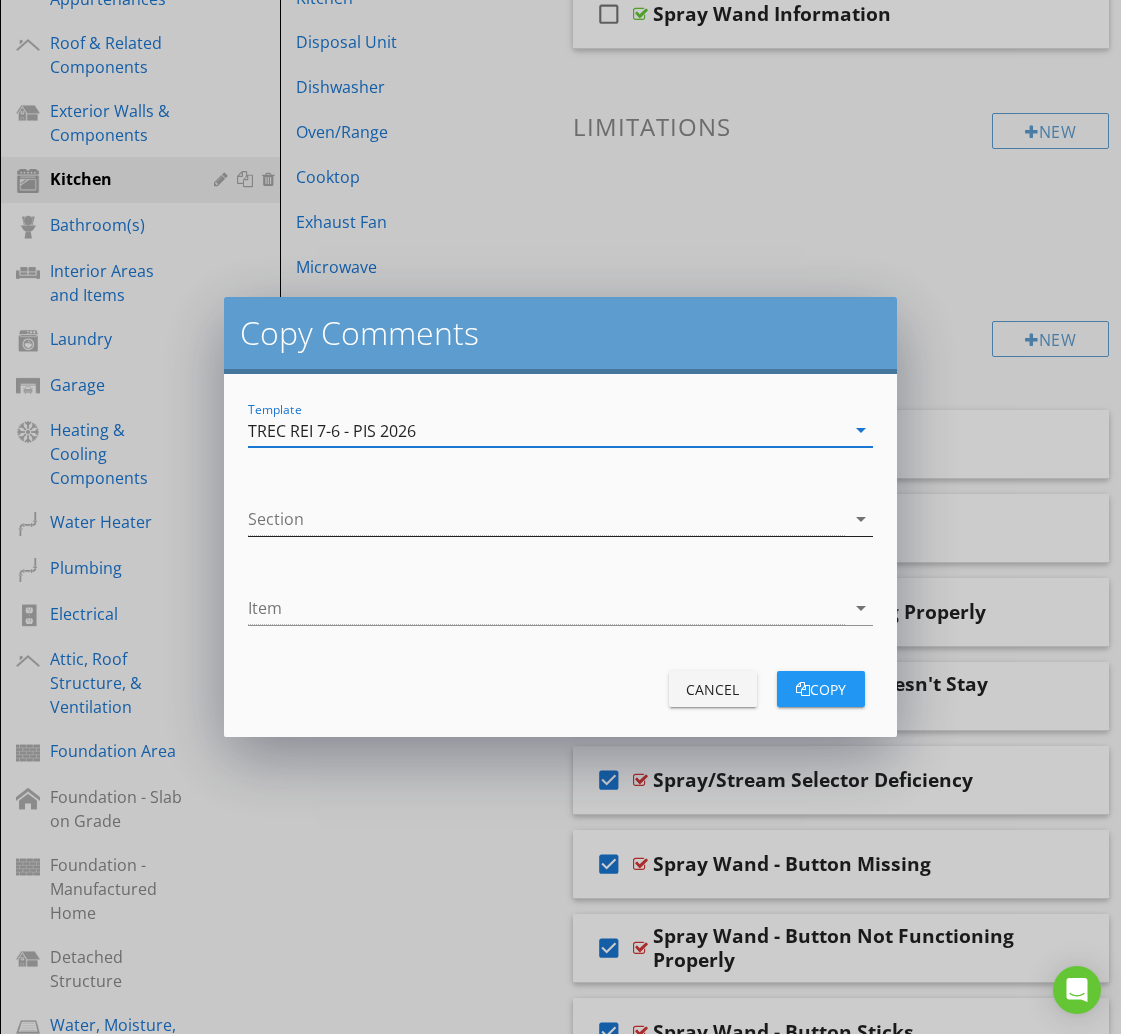 click at bounding box center (546, 519) 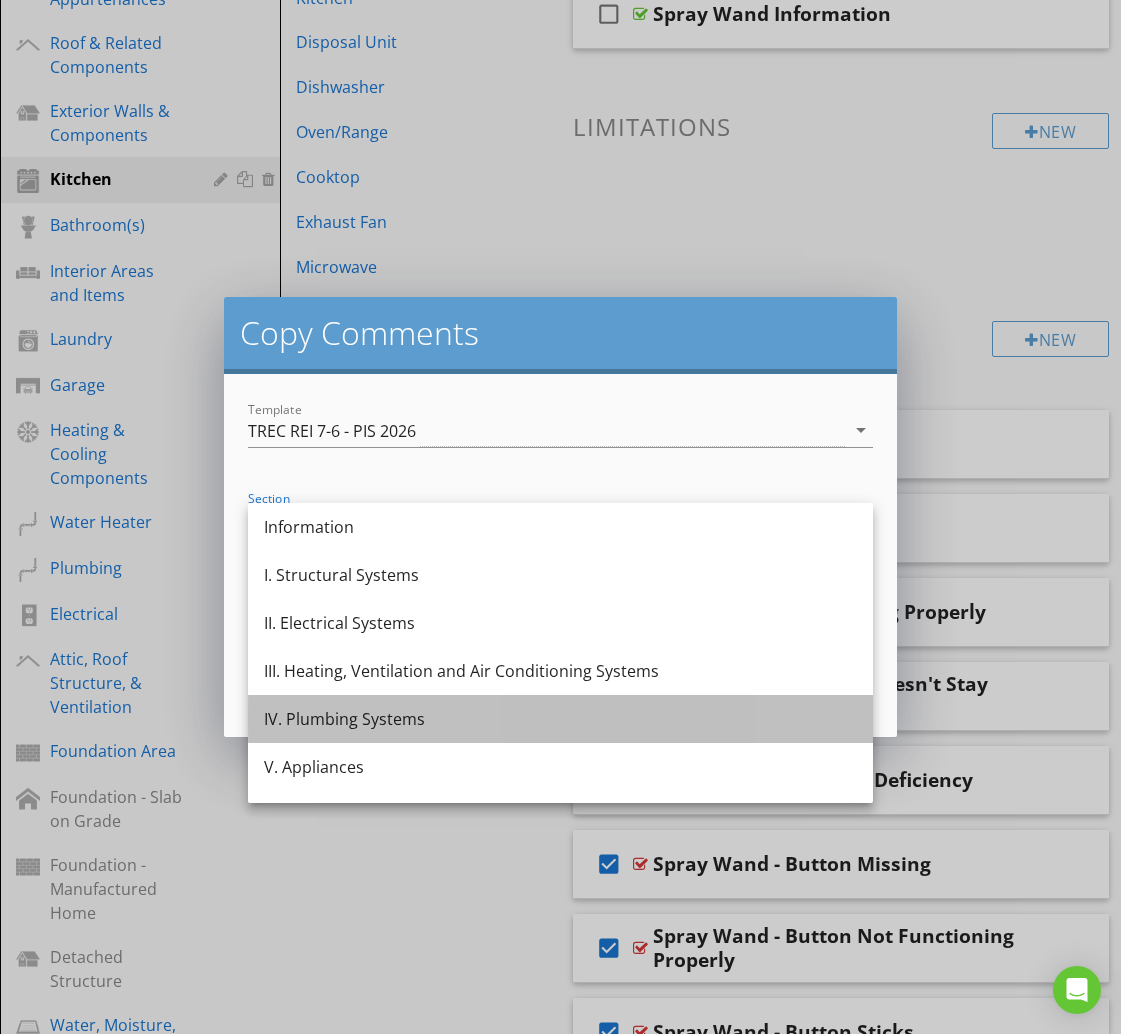 click on "IV. Plumbing Systems" at bounding box center (560, 719) 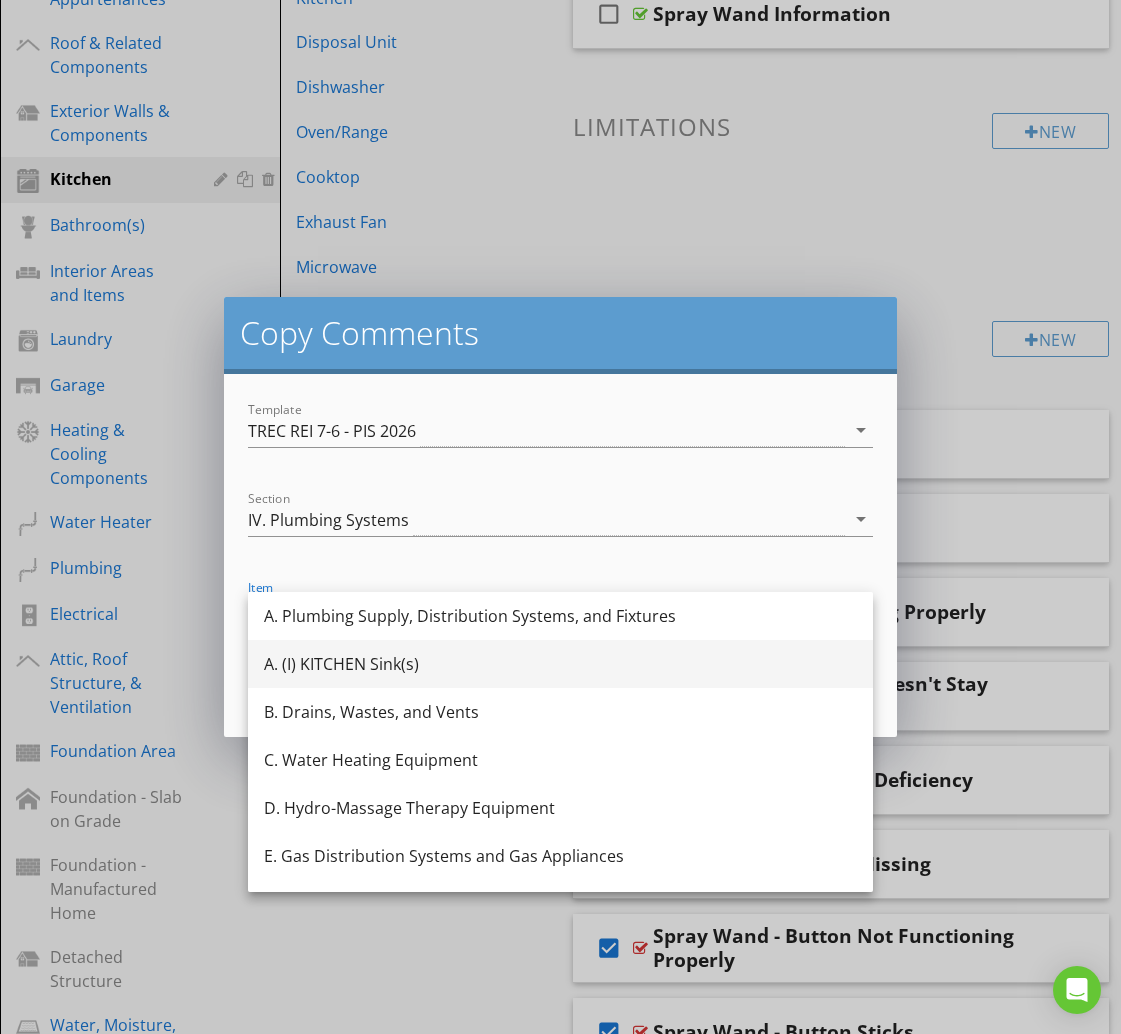 click on "A. (I) KITCHEN Sink(s)" at bounding box center [560, 664] 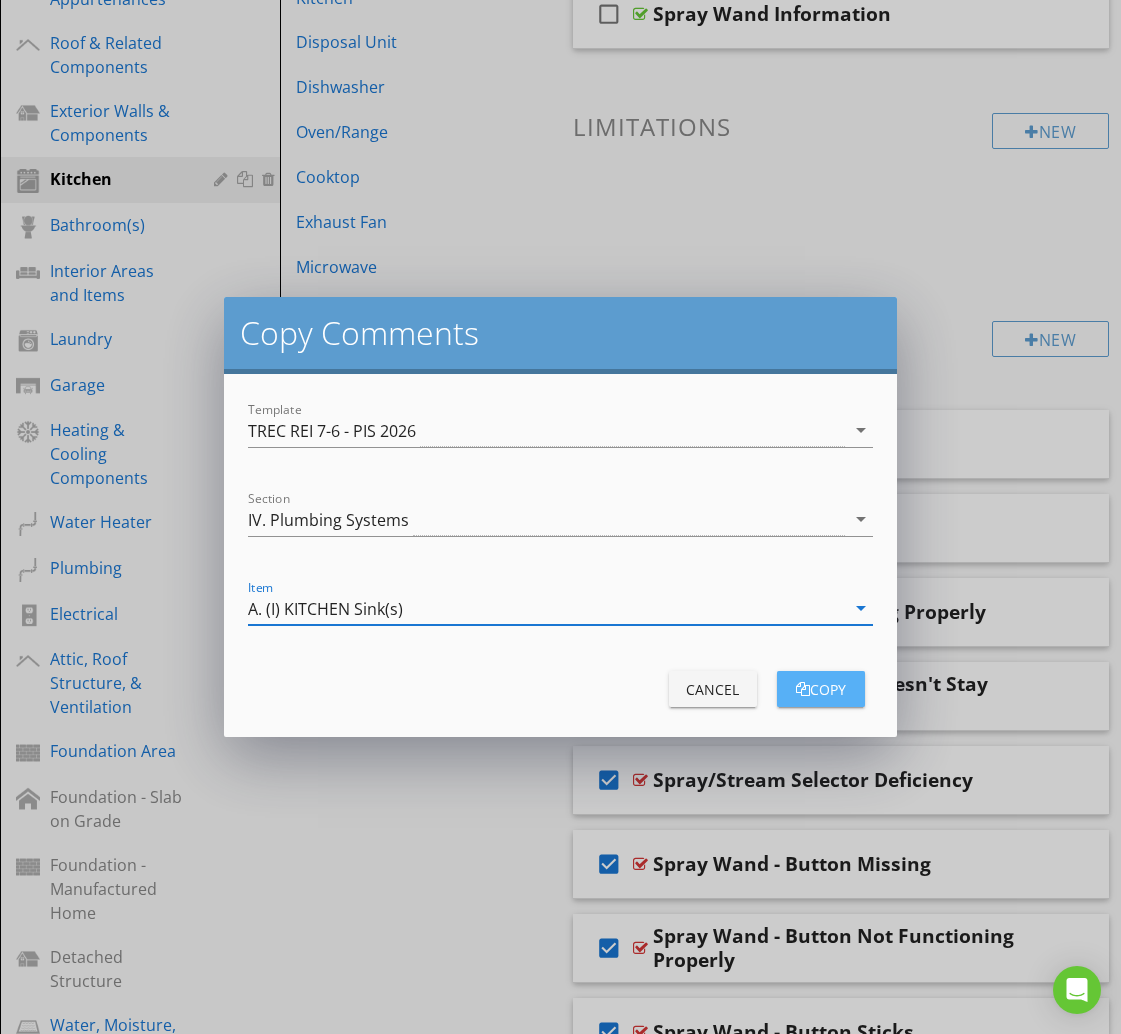 click on "copy" at bounding box center (821, 689) 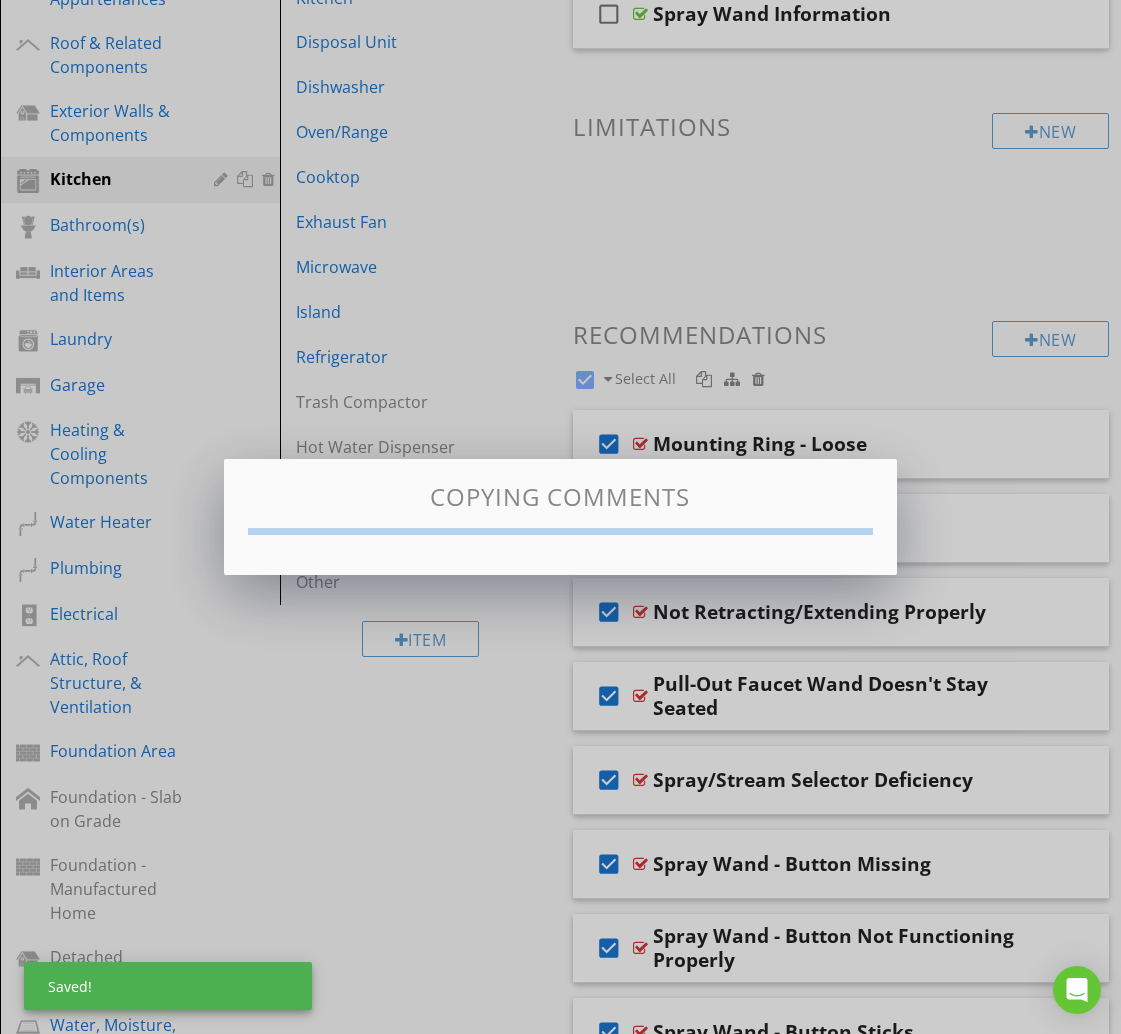 checkbox on "false" 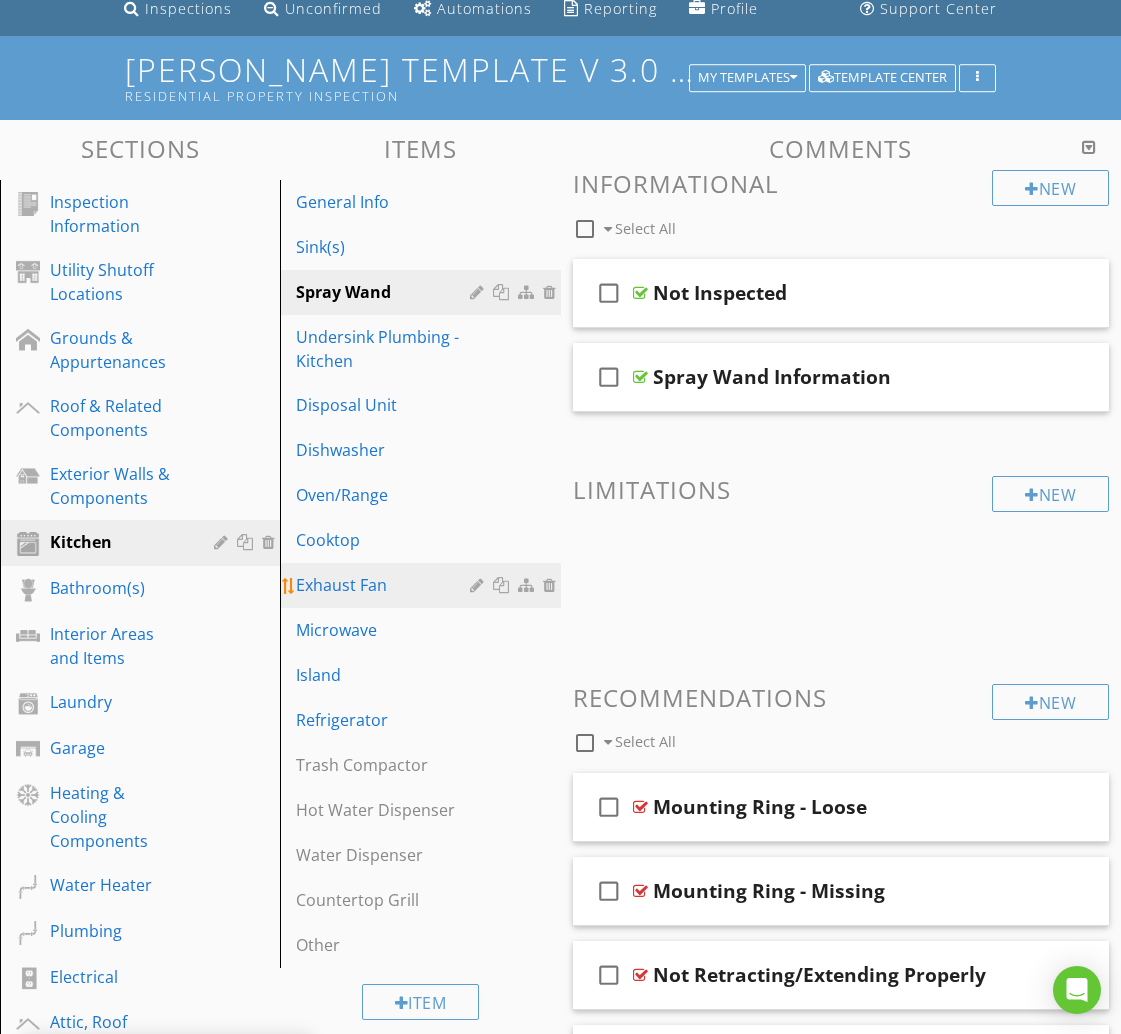 scroll, scrollTop: 99, scrollLeft: 0, axis: vertical 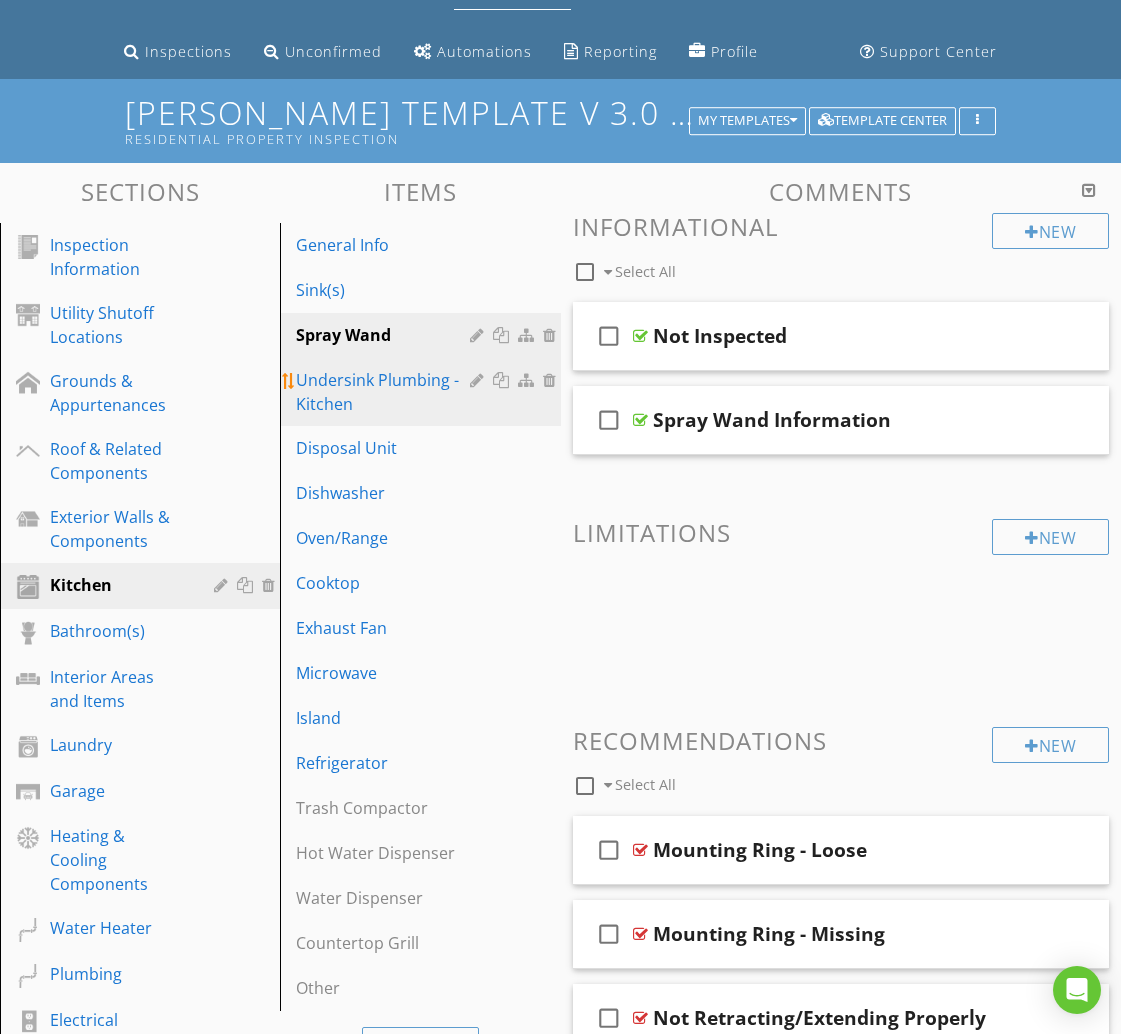 click on "Undersink Plumbing - Kitchen" at bounding box center (385, 392) 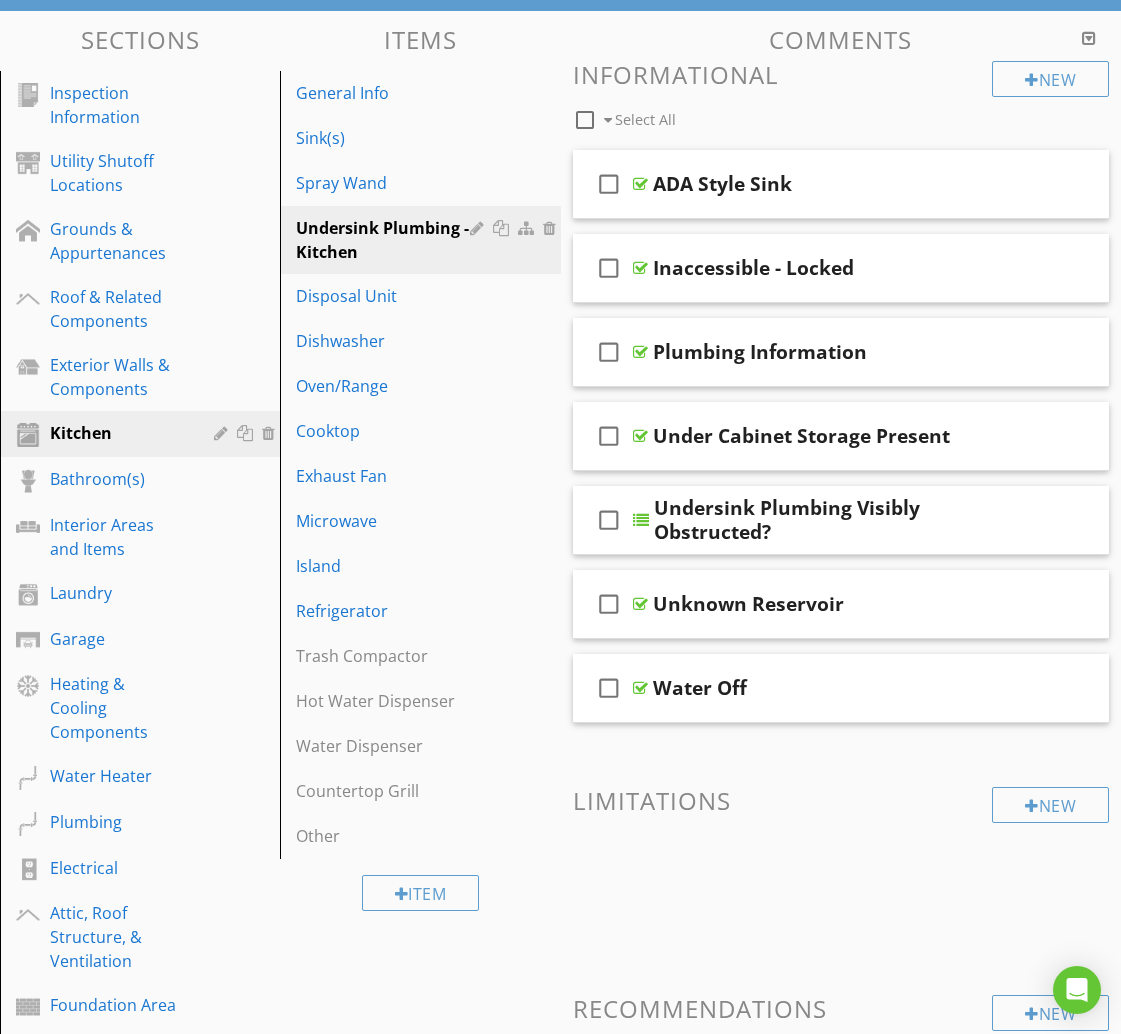 scroll, scrollTop: 0, scrollLeft: 0, axis: both 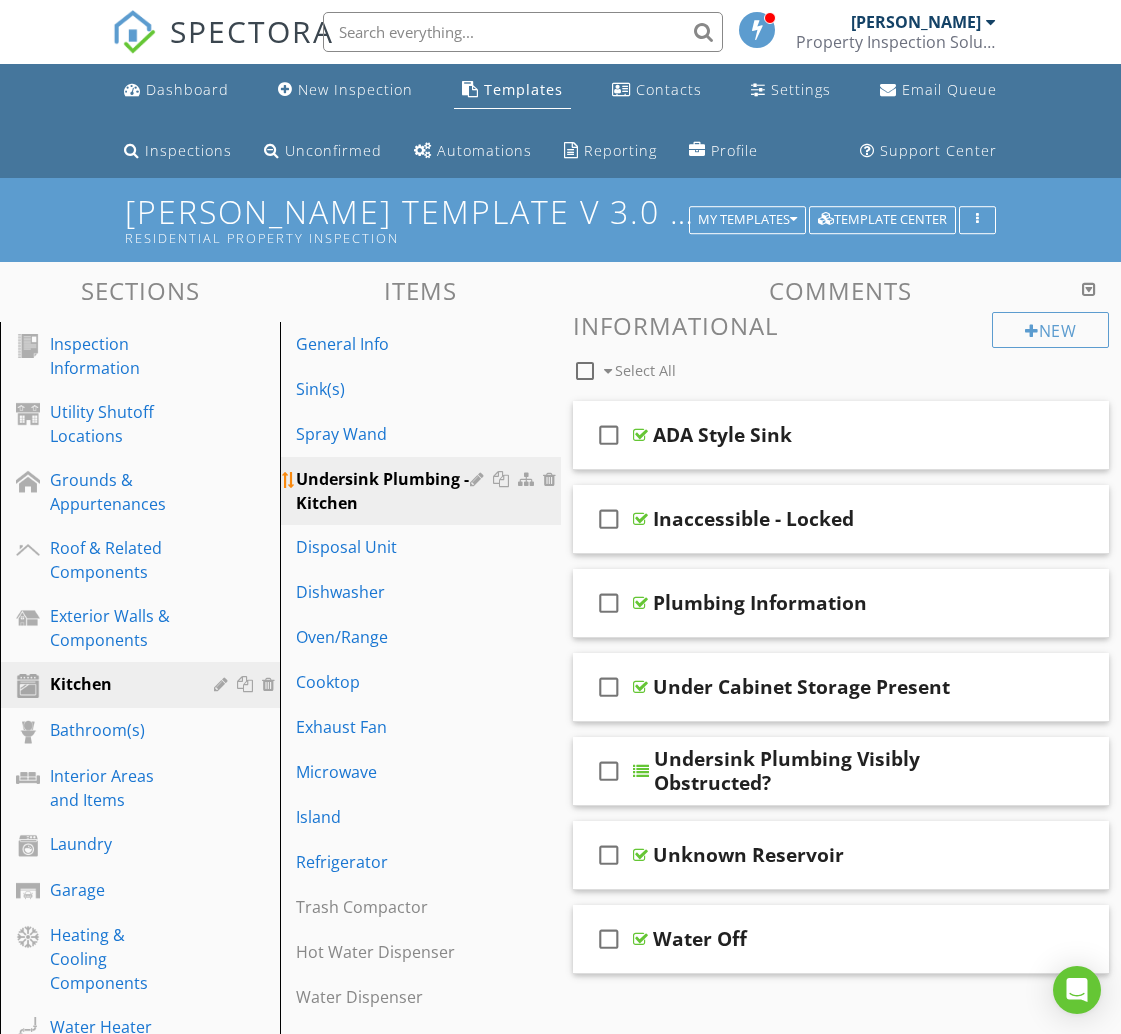 click at bounding box center [503, 479] 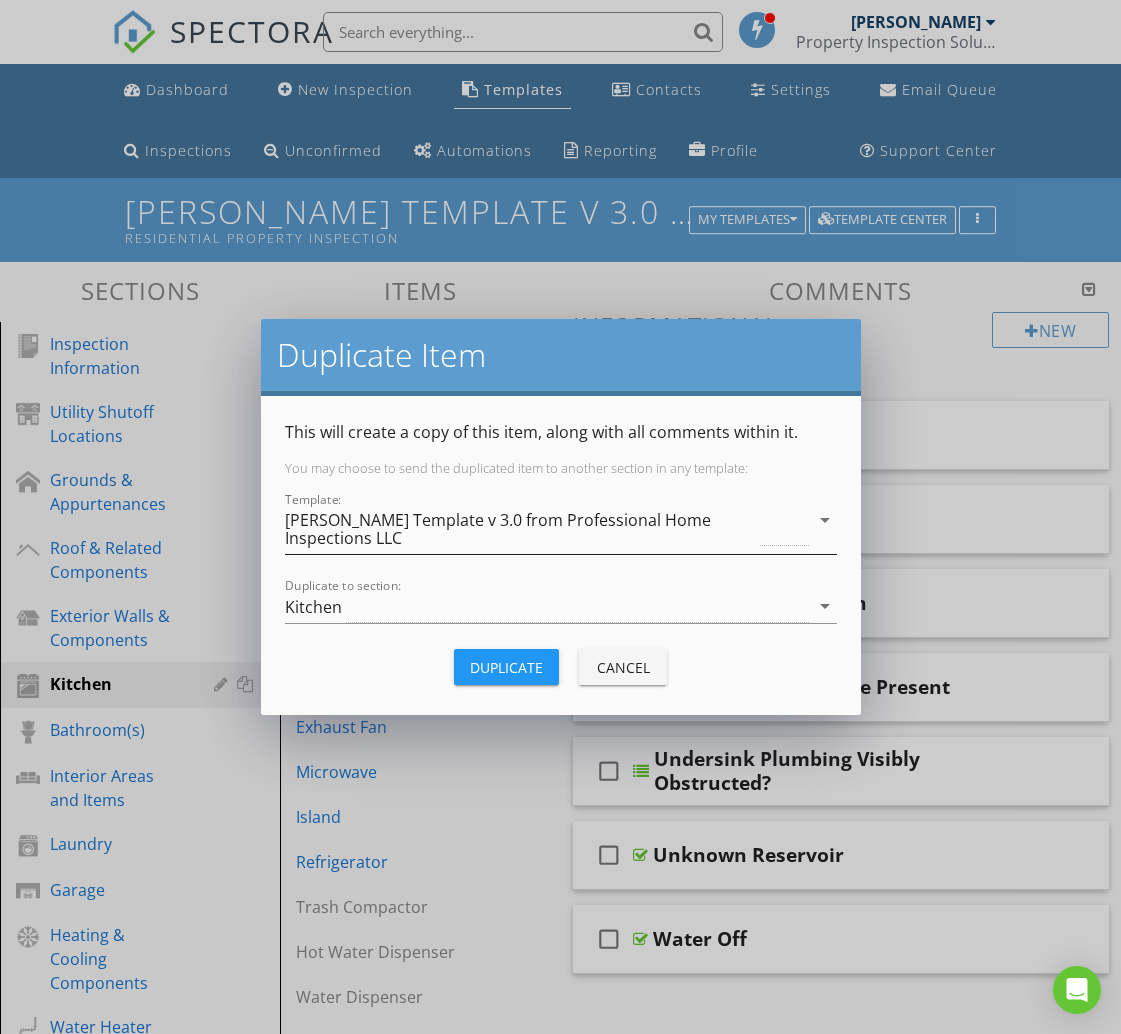 click on "[PERSON_NAME] Template v 3.0 from Professional Home Inspections LLC" at bounding box center (521, 529) 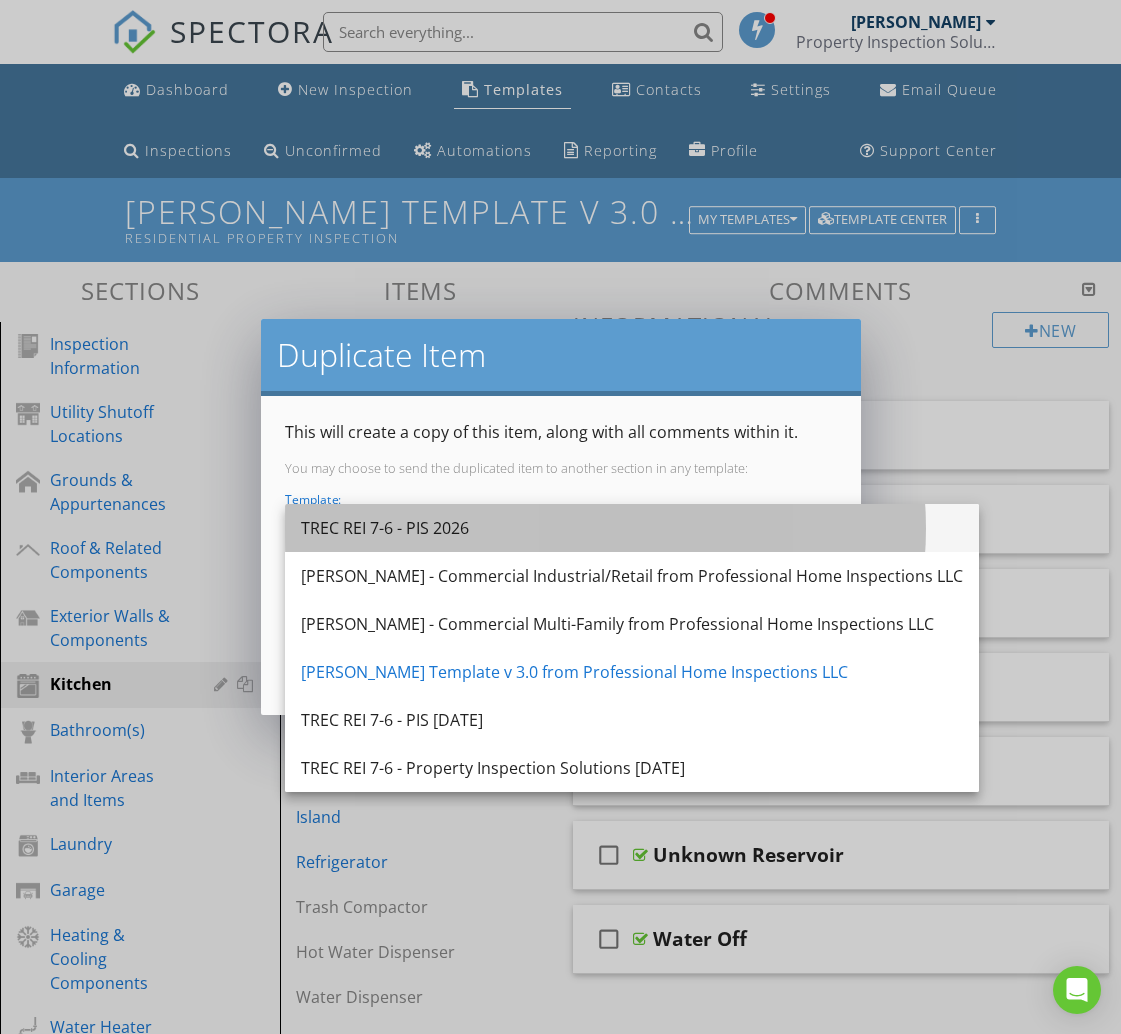 click on "TREC REI 7-6 - PIS 2026" at bounding box center (632, 528) 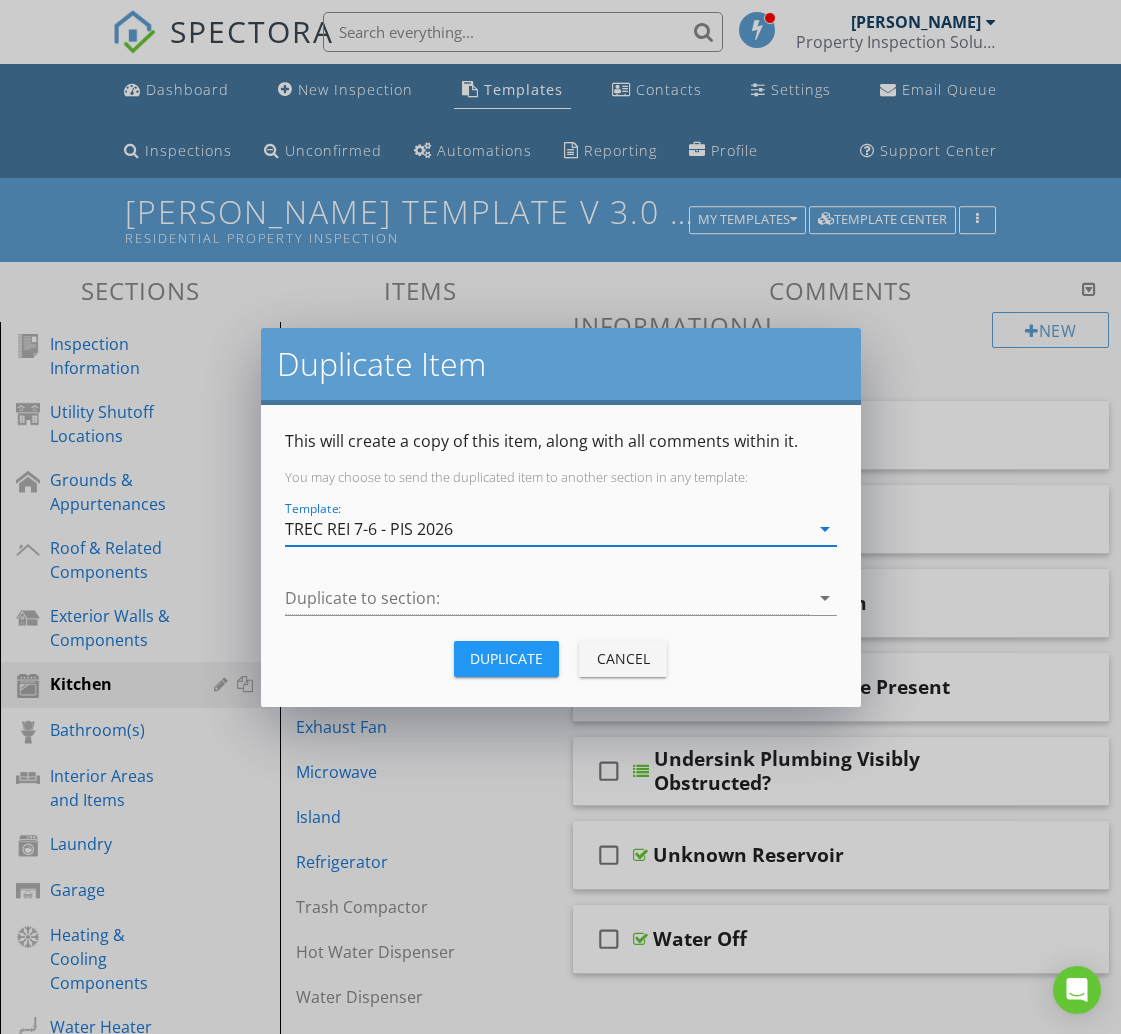 click at bounding box center [547, 598] 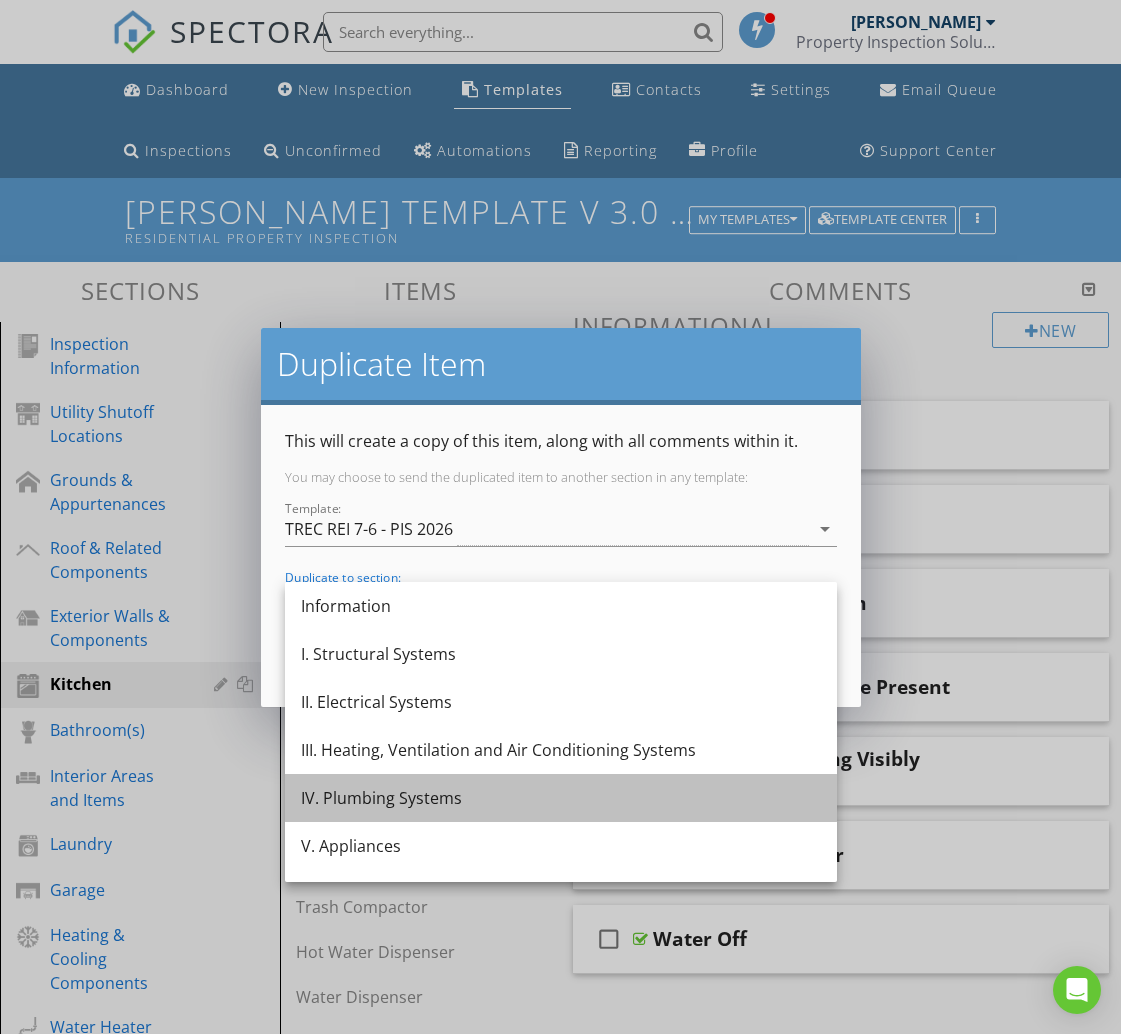 click on "IV. Plumbing Systems" at bounding box center (561, 798) 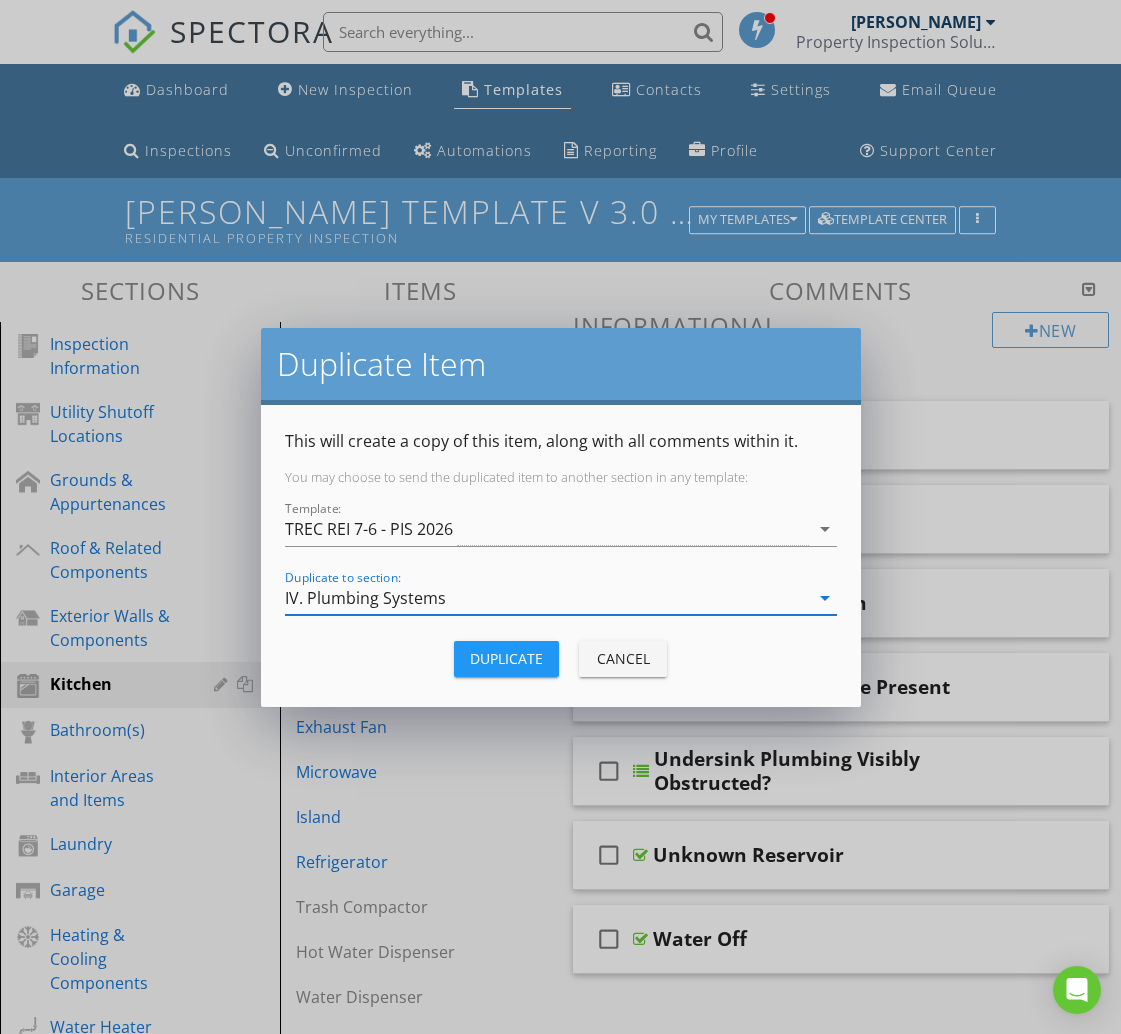 click on "Duplicate" at bounding box center (506, 658) 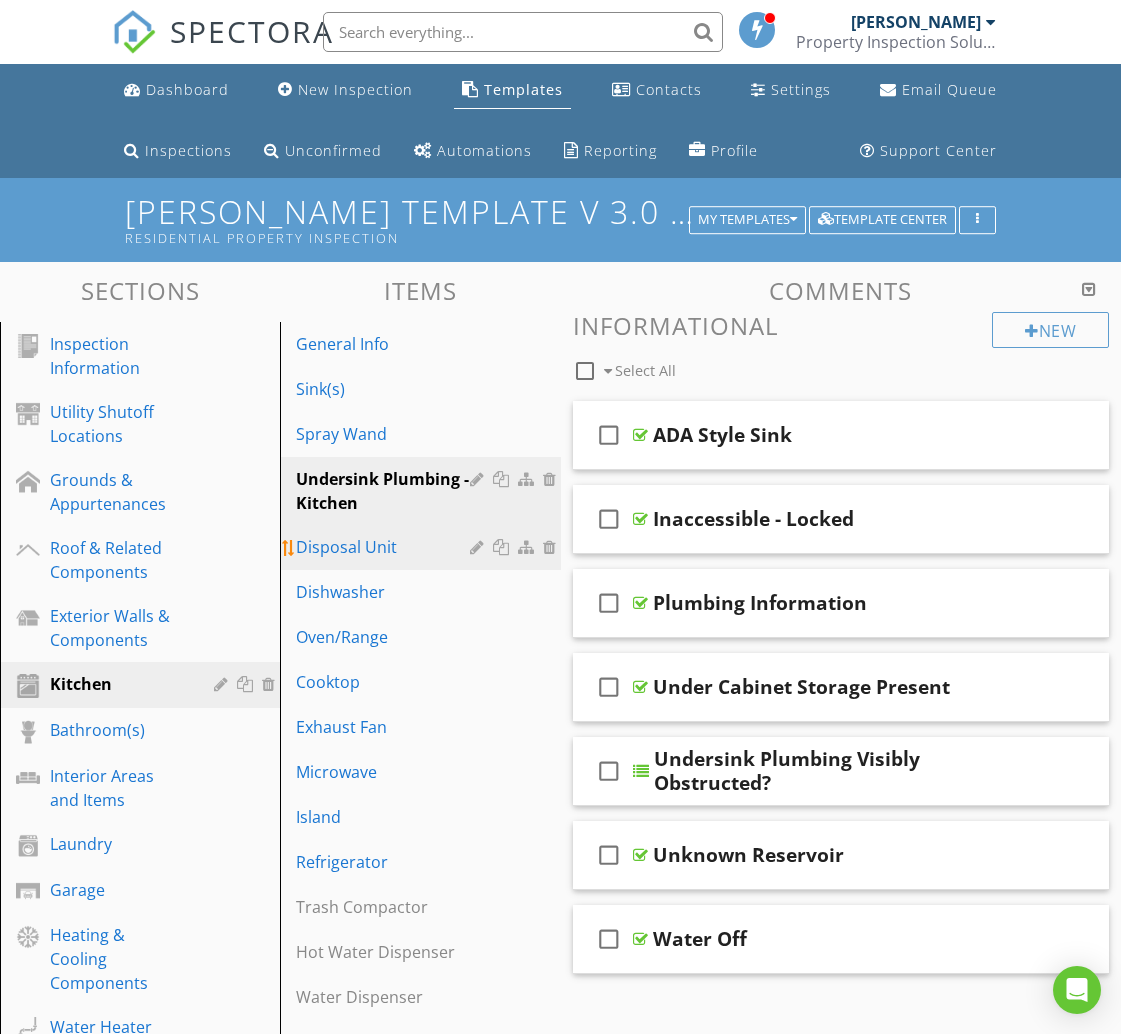 click on "Disposal Unit" at bounding box center (385, 547) 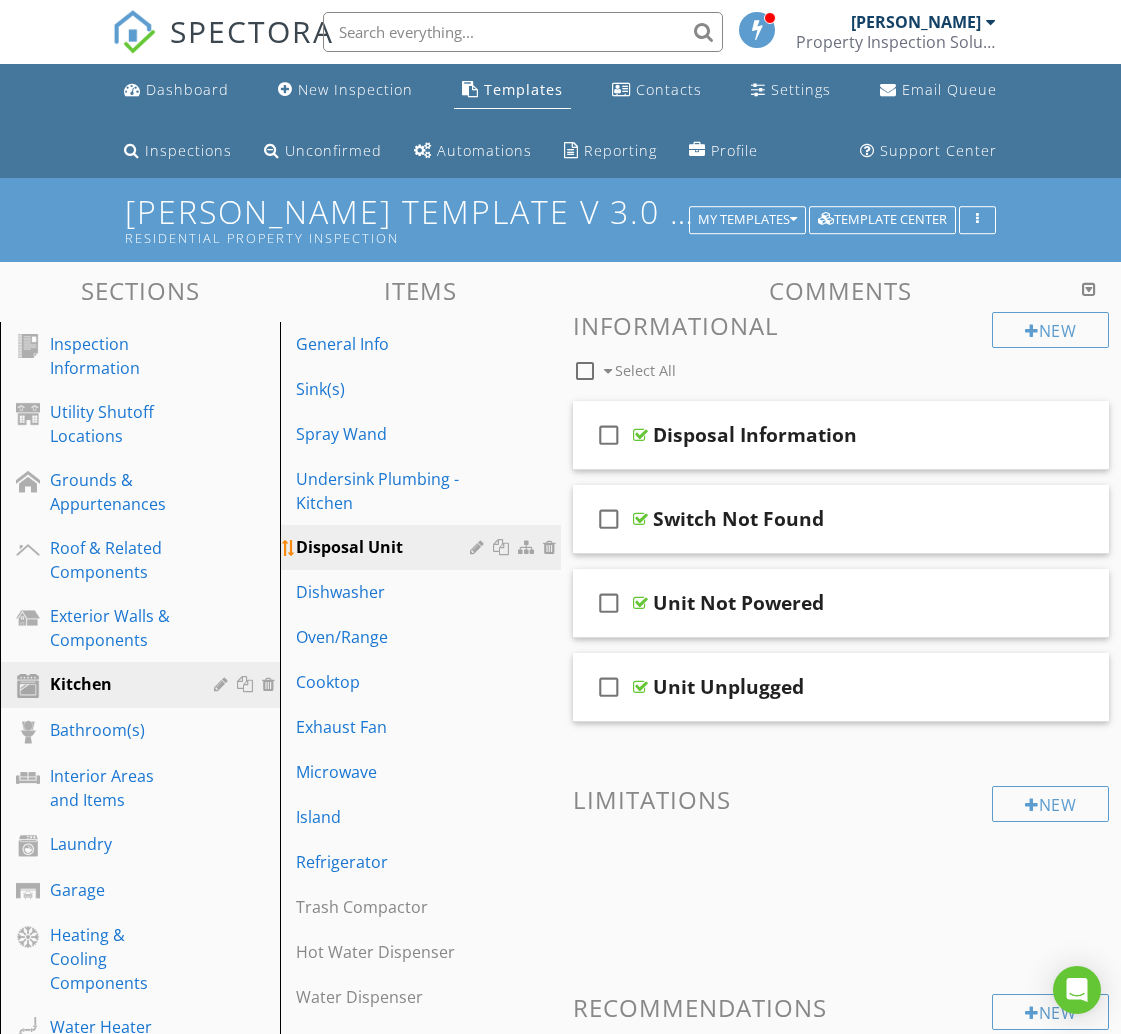 click at bounding box center (503, 547) 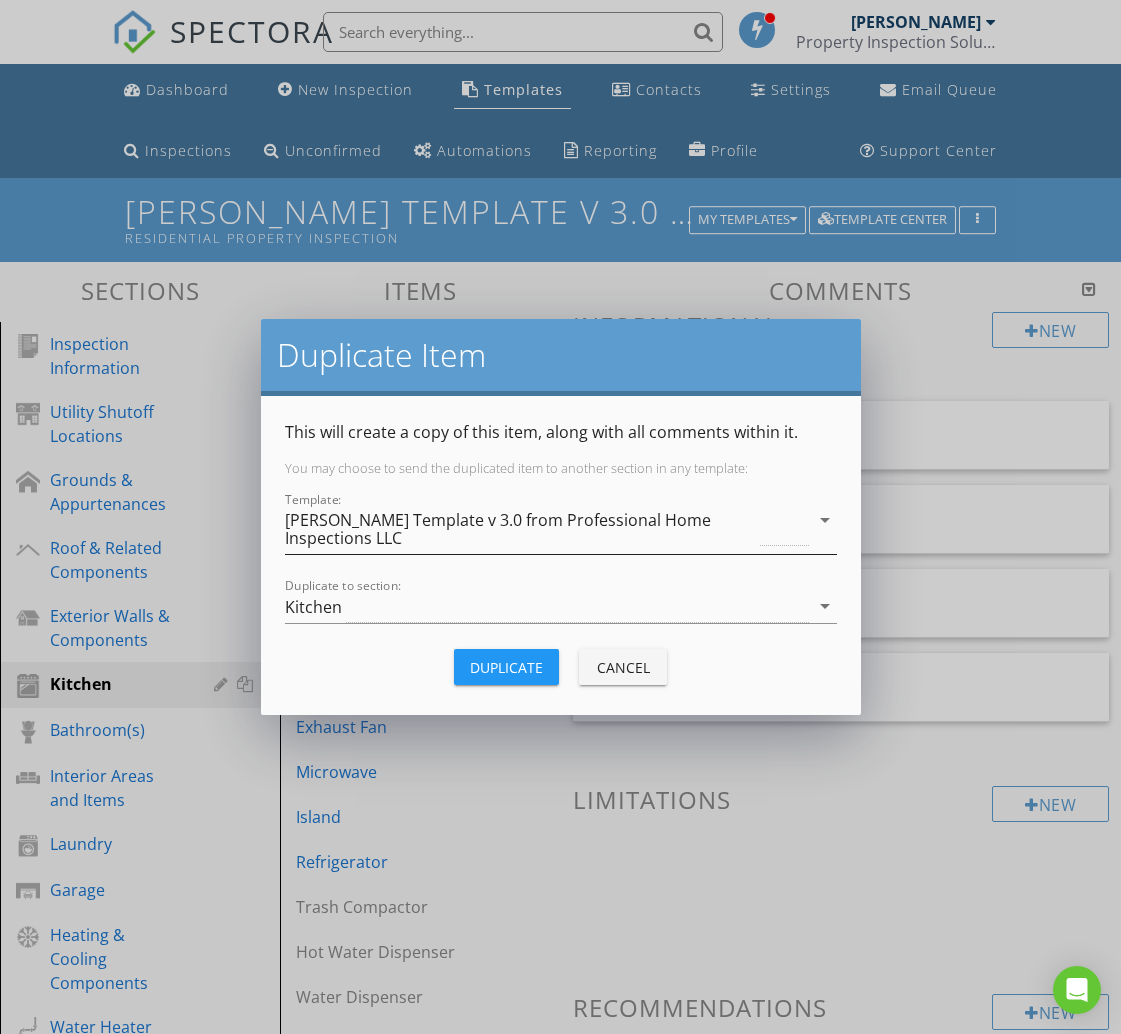 click on "[PERSON_NAME] Template v 3.0 from Professional Home Inspections LLC" at bounding box center [521, 529] 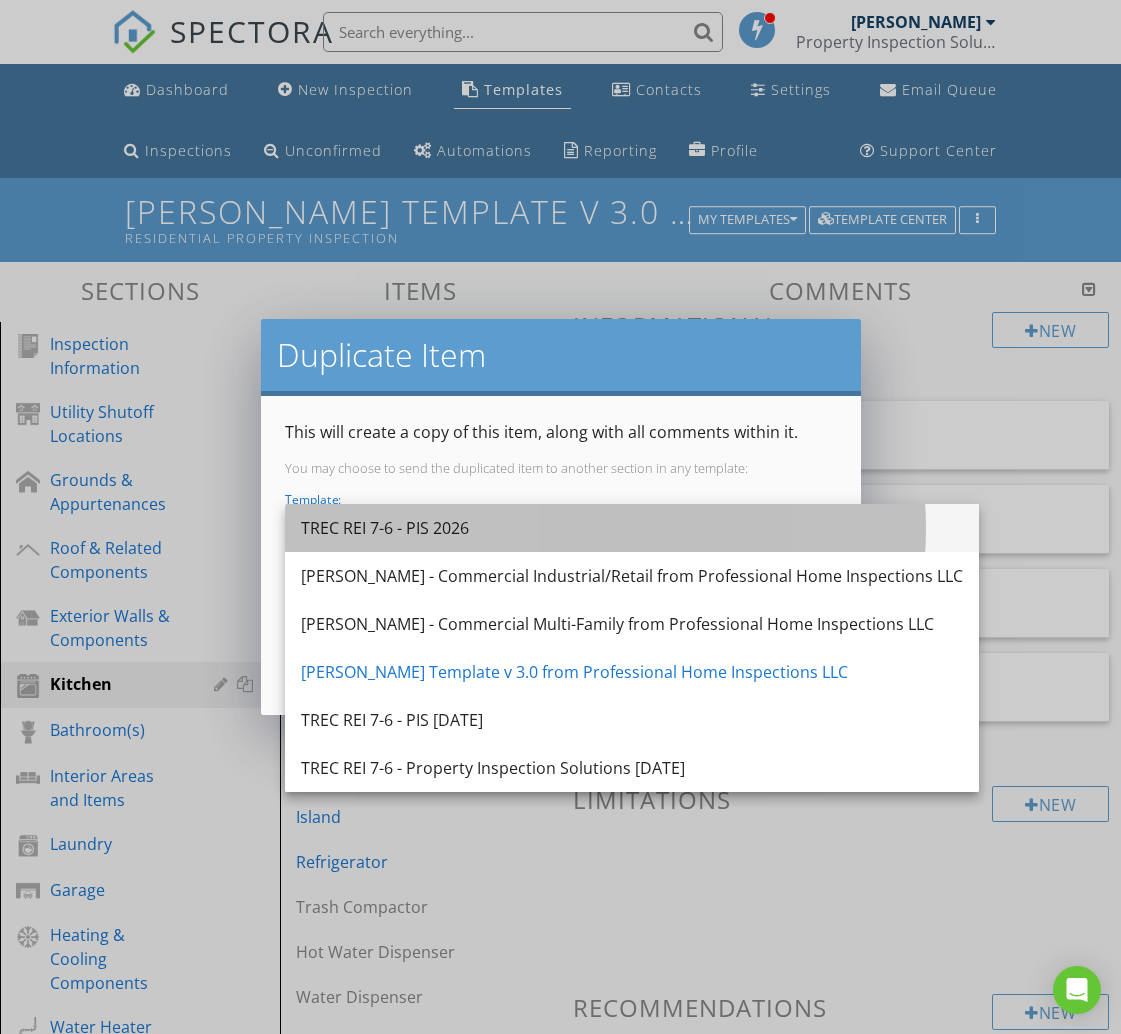 click on "TREC REI 7-6 - PIS 2026" at bounding box center [632, 528] 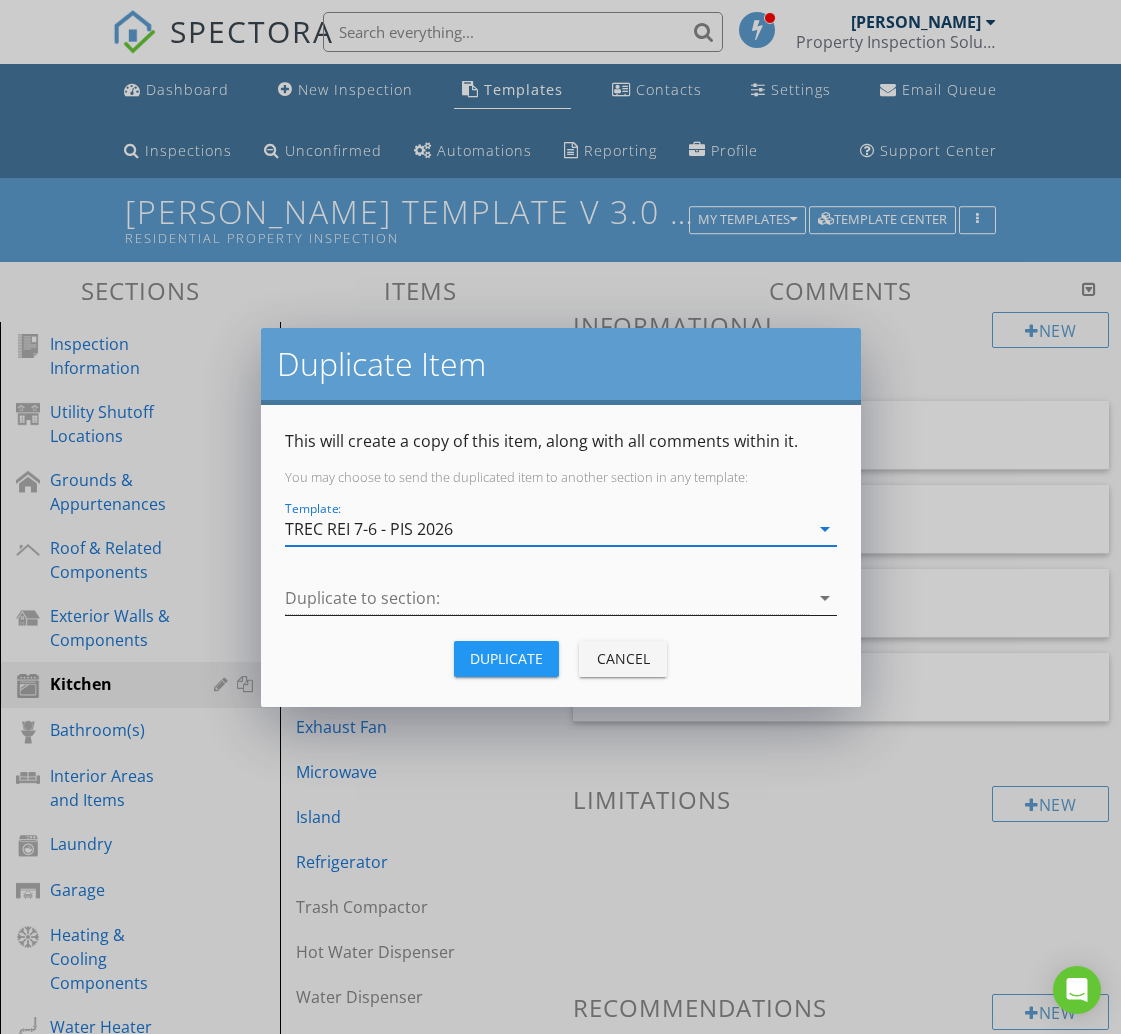click at bounding box center (547, 598) 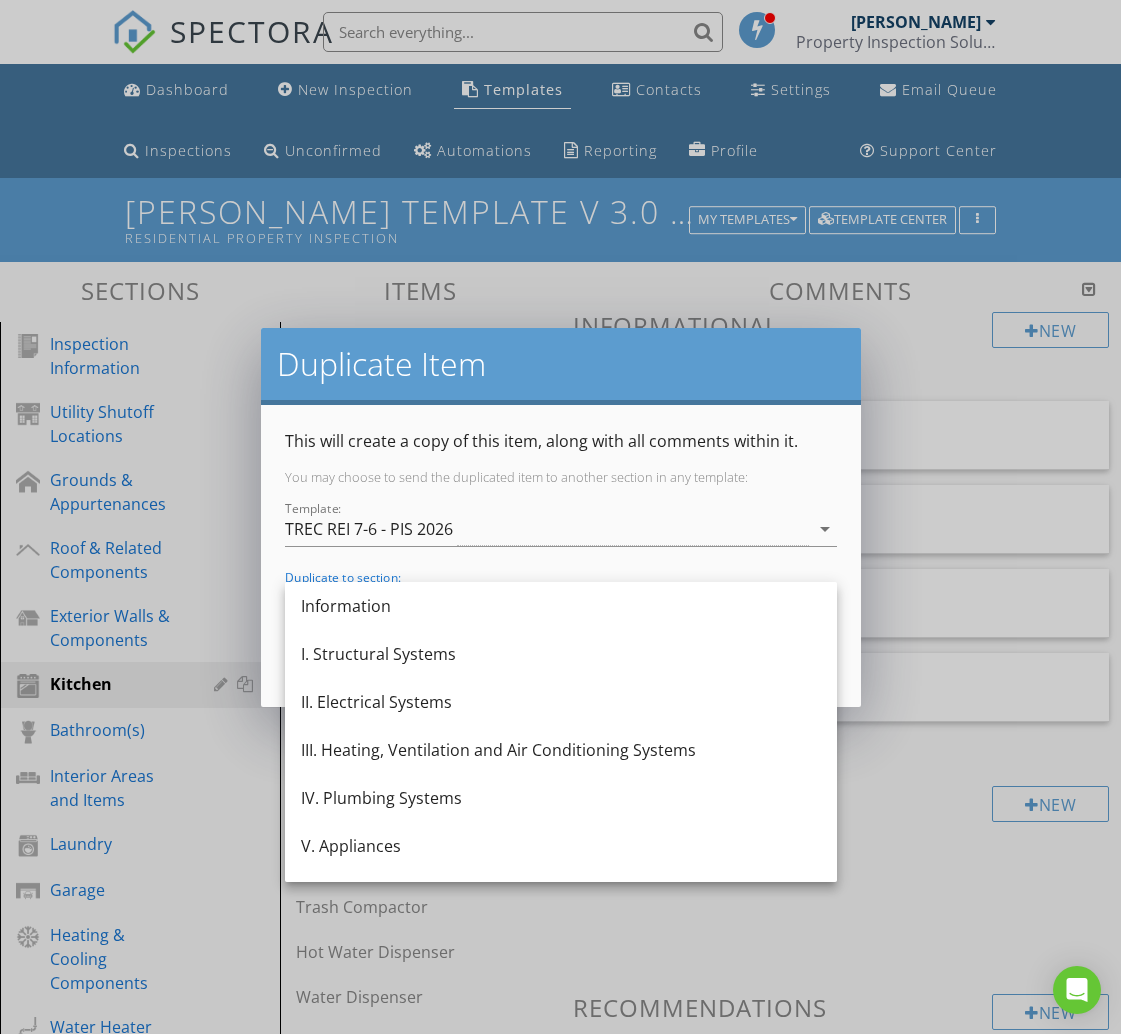 click on "Duplicate Item   This will create a copy of this item, along with all comments
within it.   You may choose to send the duplicated item to another section in
any template:   Template: TREC REI 7-6 - PIS 2026 arrow_drop_down   Duplicate to section: arrow_drop_down       Duplicate   Cancel" at bounding box center (560, 517) 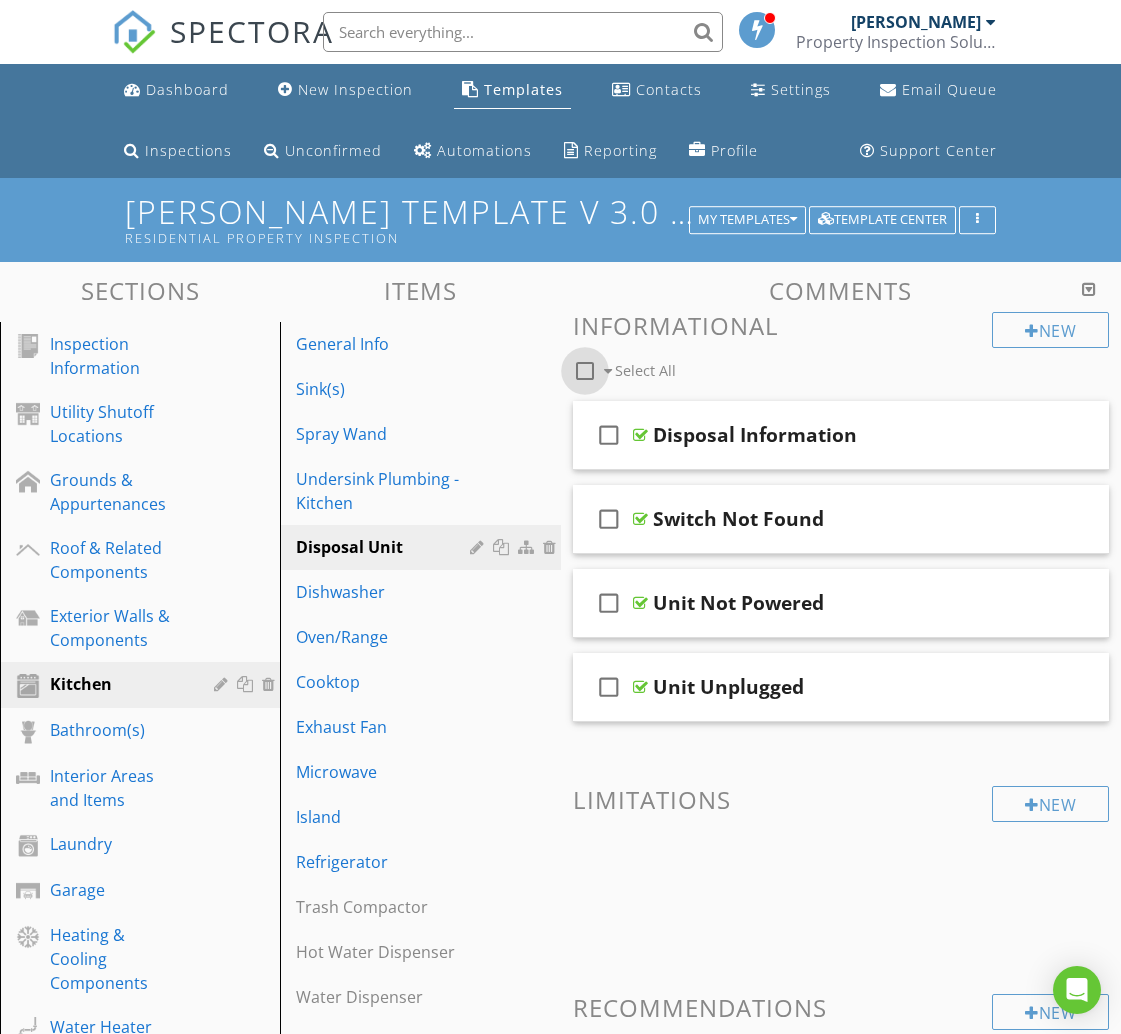click at bounding box center (585, 371) 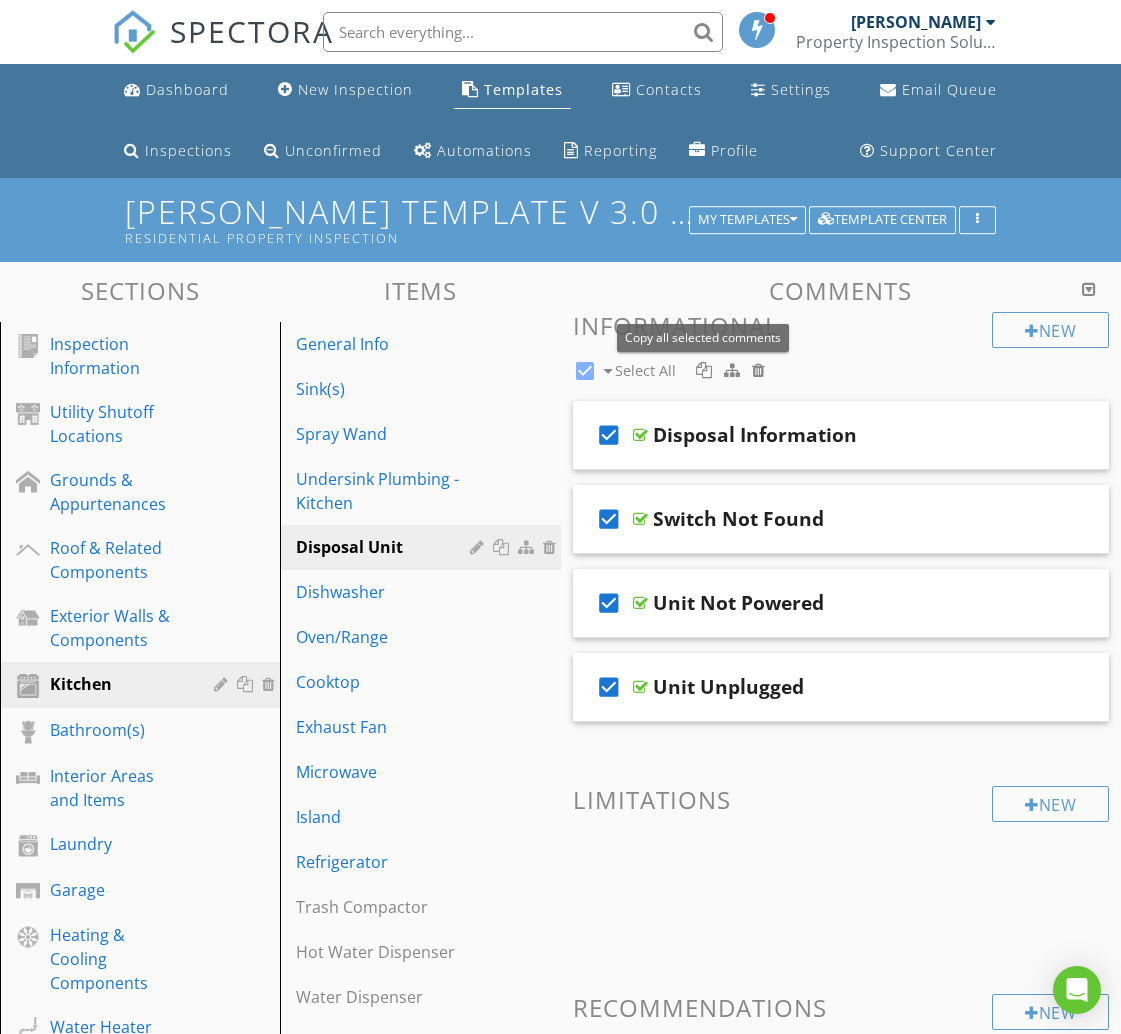 click at bounding box center [704, 370] 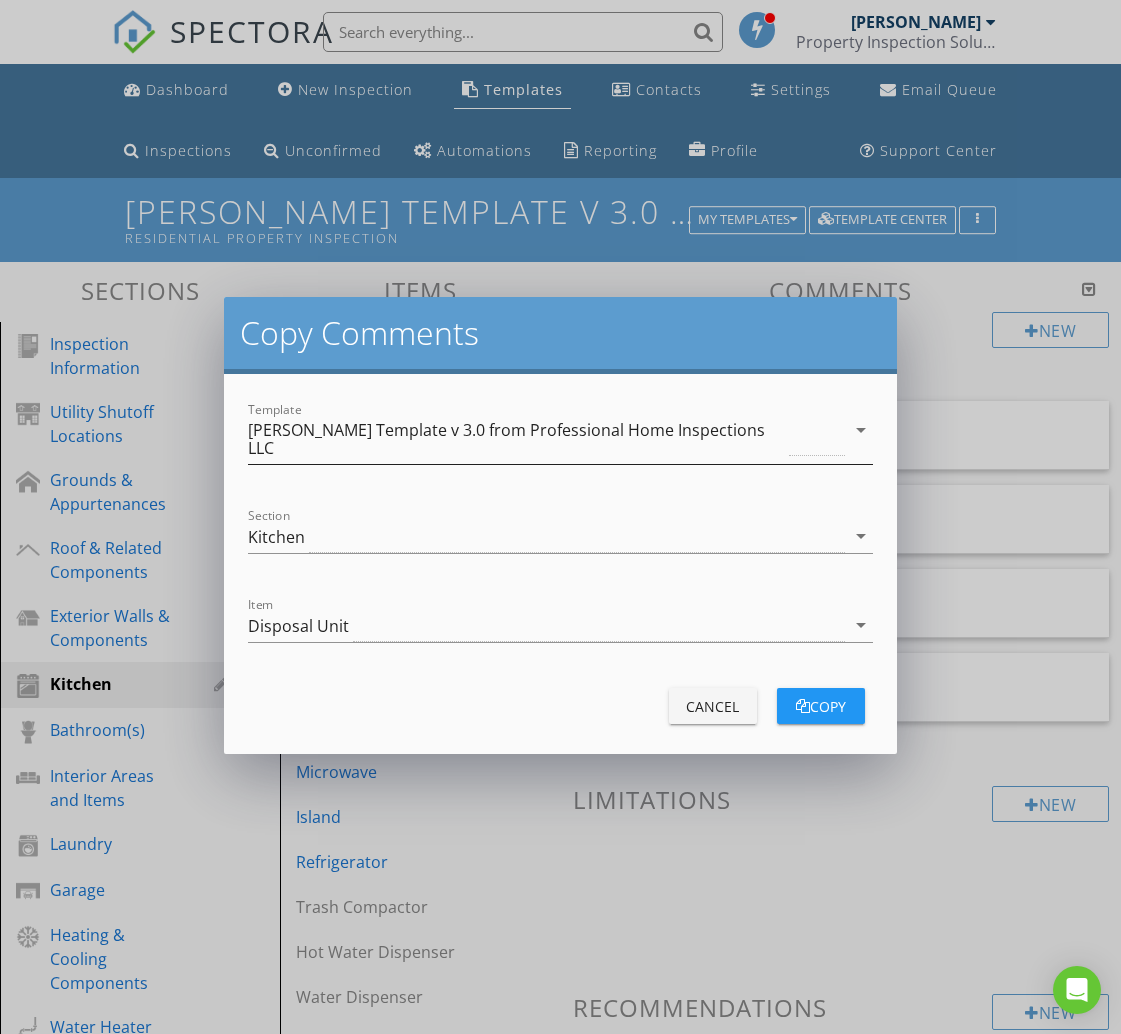 click on "[PERSON_NAME] Template v 3.0 from Professional Home Inspections LLC" at bounding box center [516, 439] 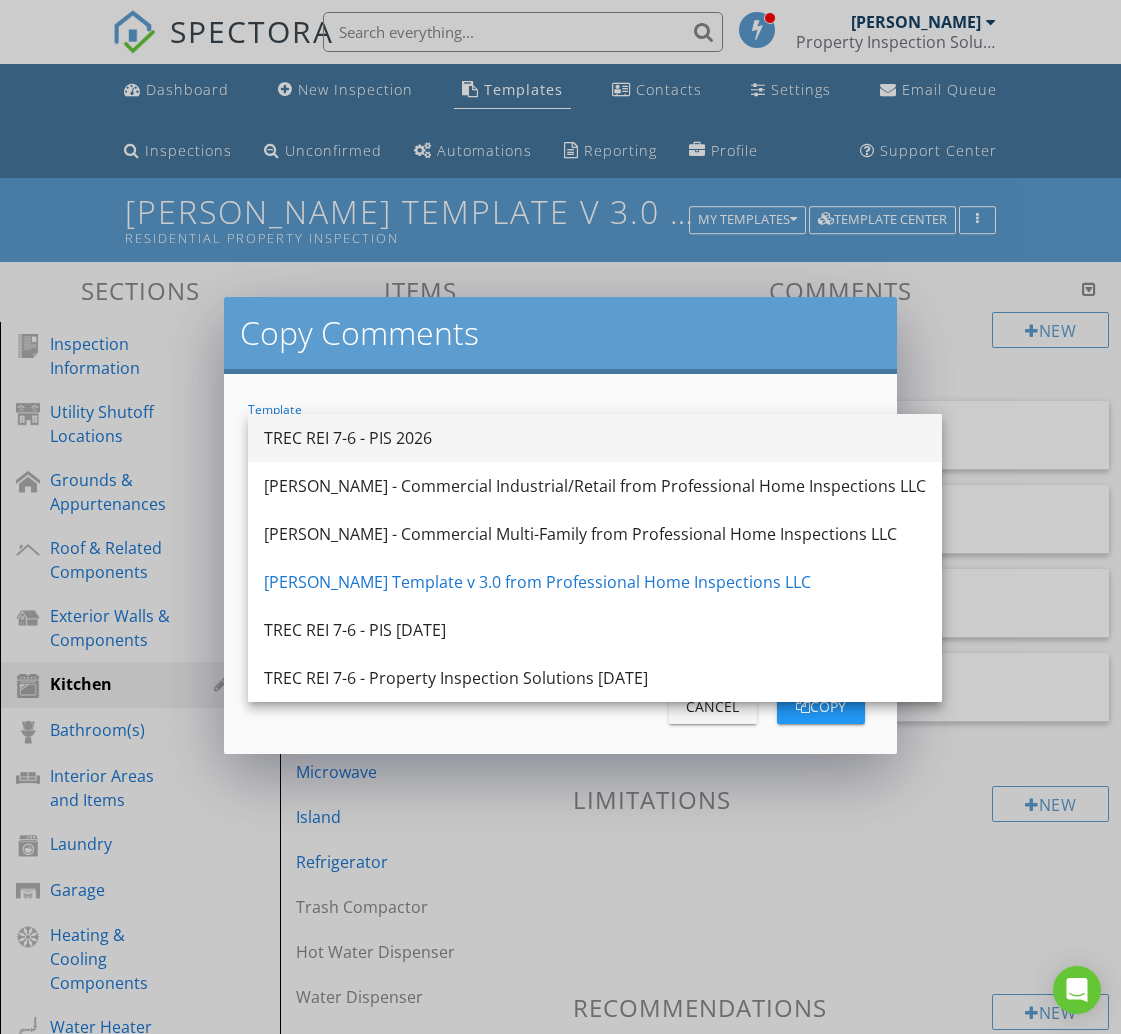click on "TREC REI 7-6 - PIS 2026" at bounding box center (595, 438) 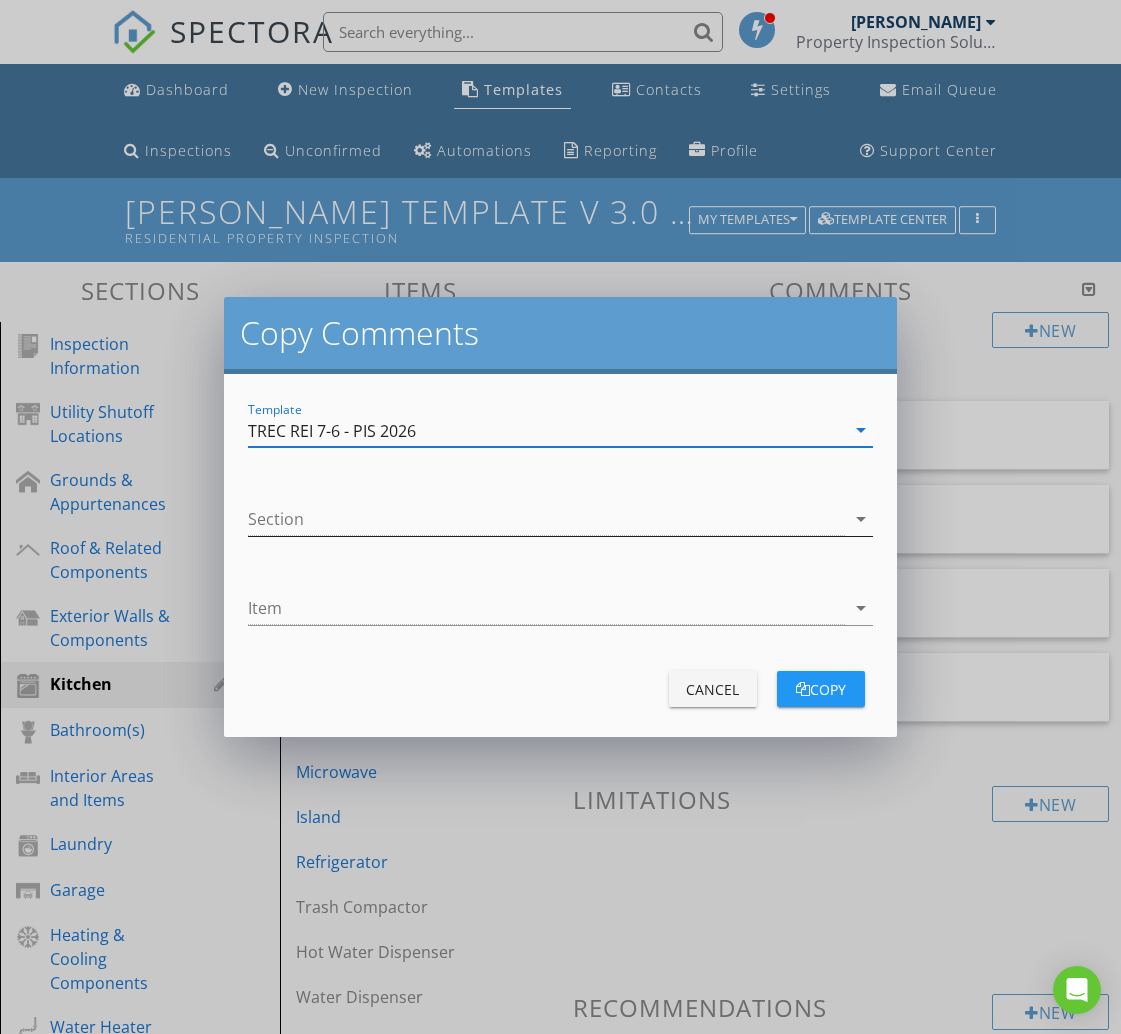 click at bounding box center (546, 519) 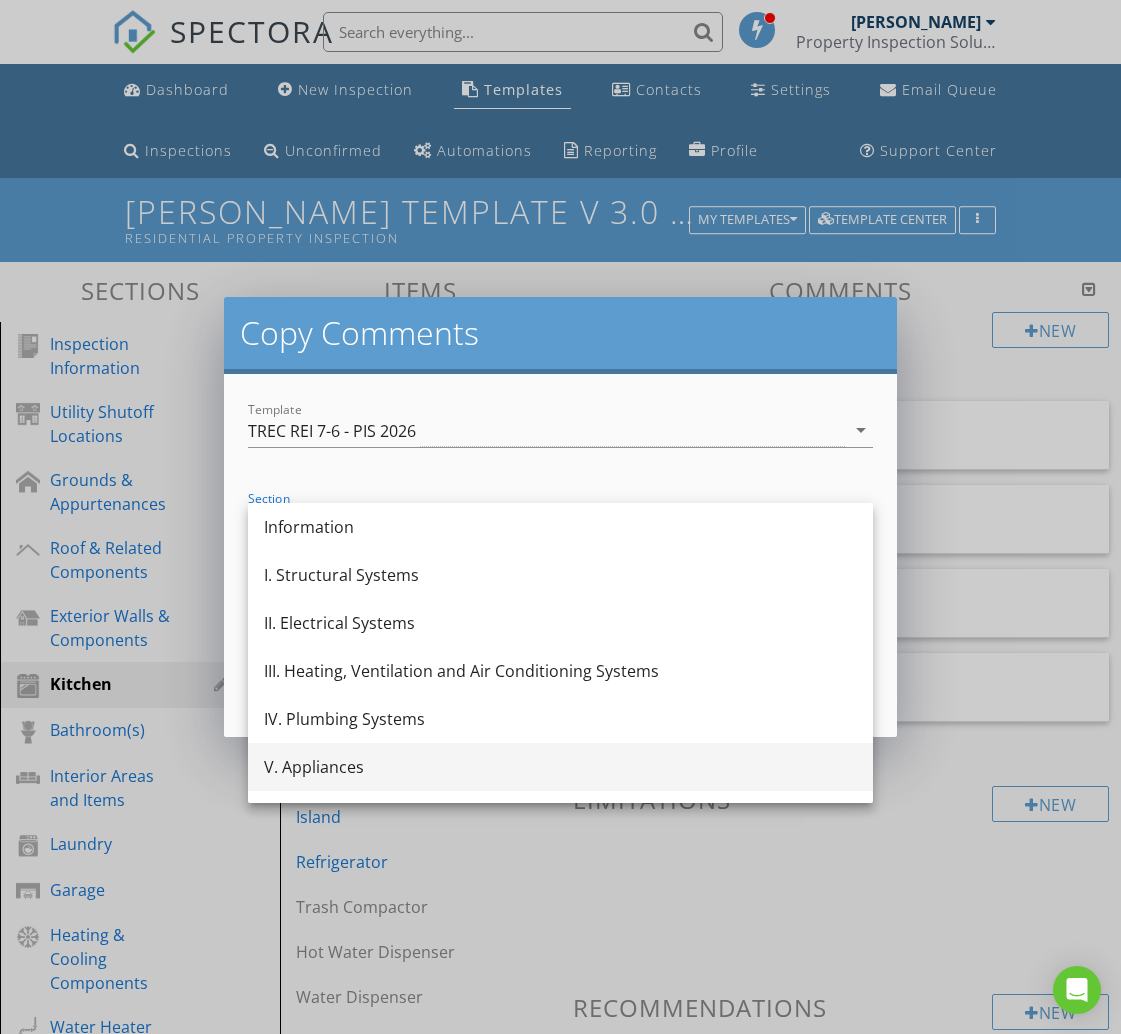 click on "V. Appliances" at bounding box center (560, 767) 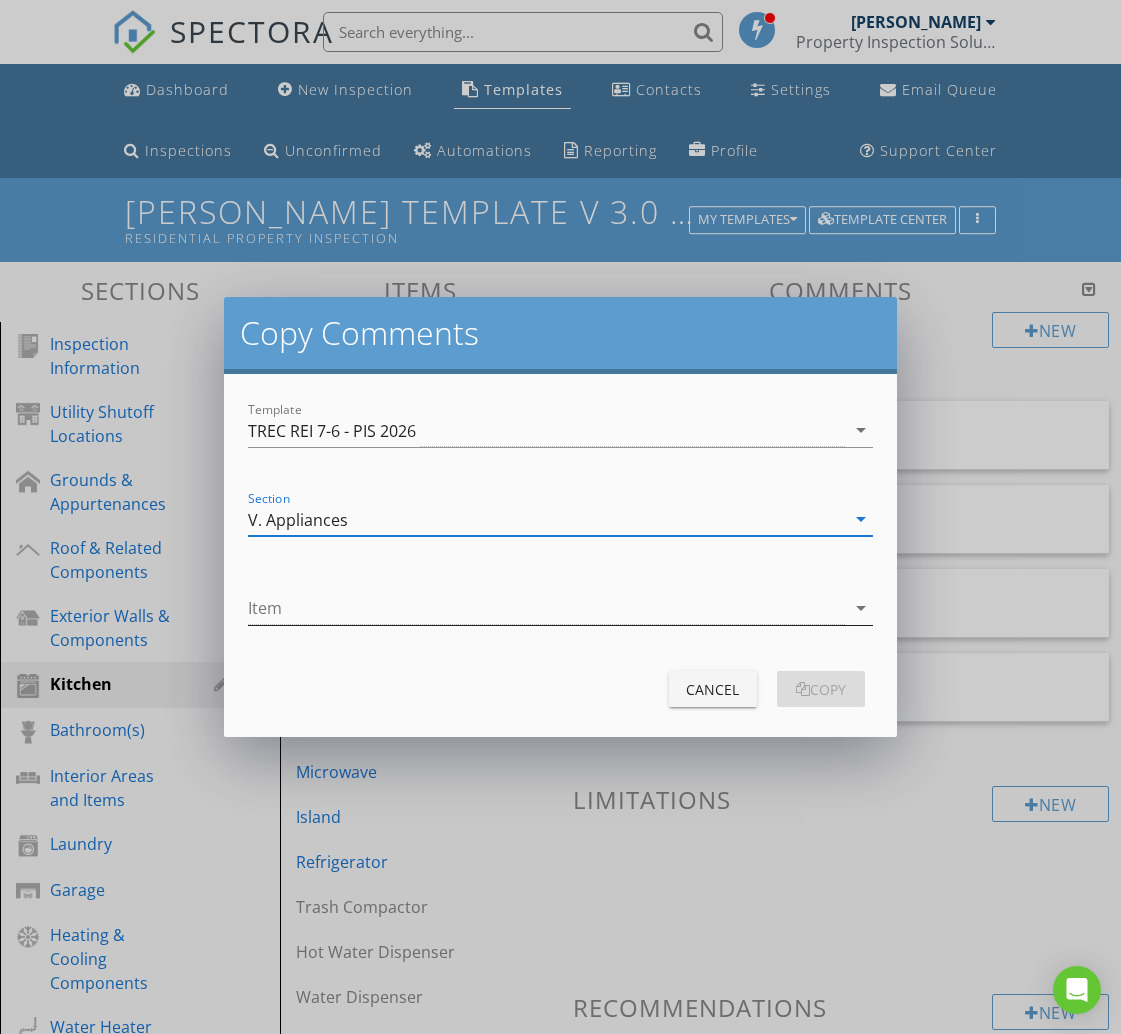 click at bounding box center (546, 608) 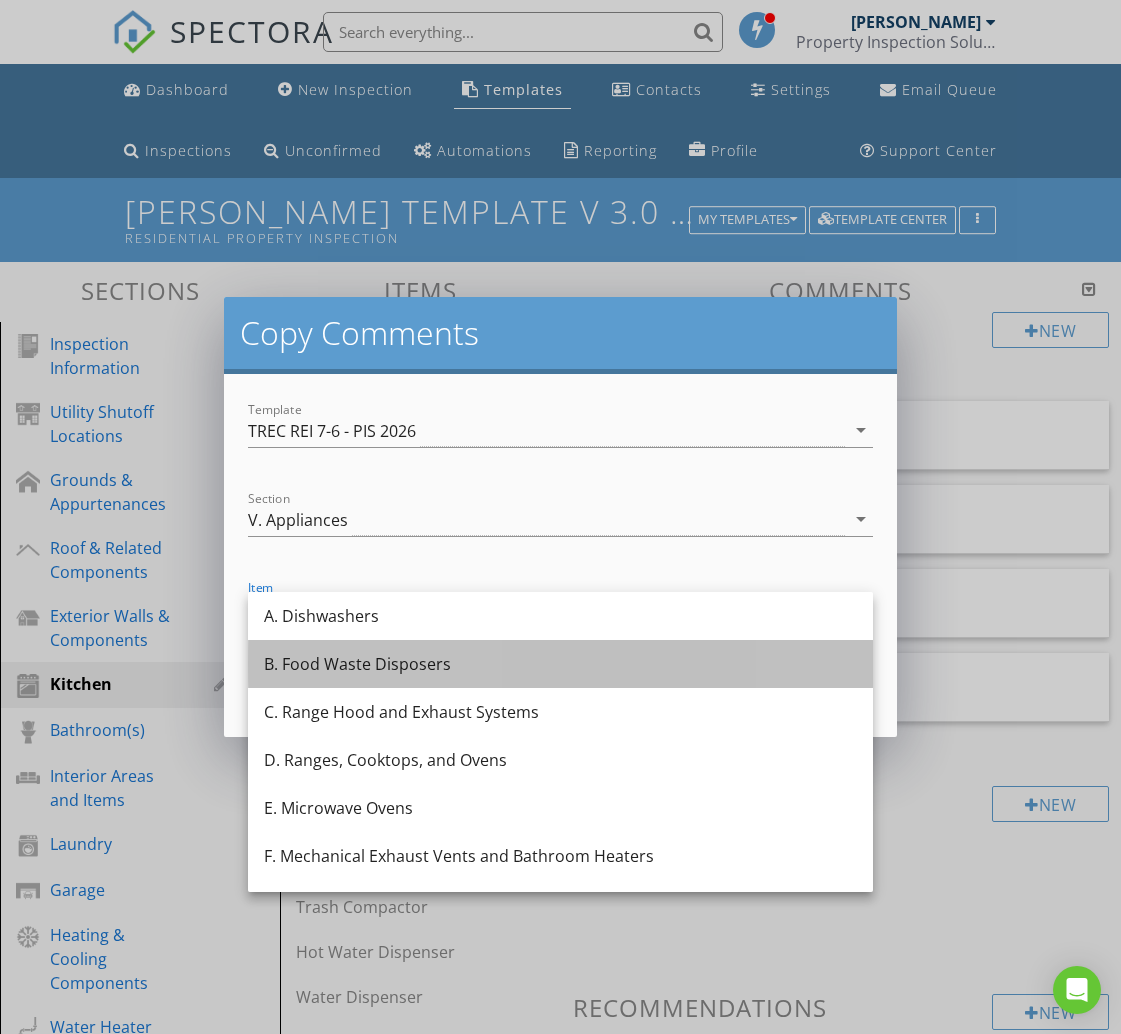 click on "B. Food Waste Disposers" at bounding box center (560, 664) 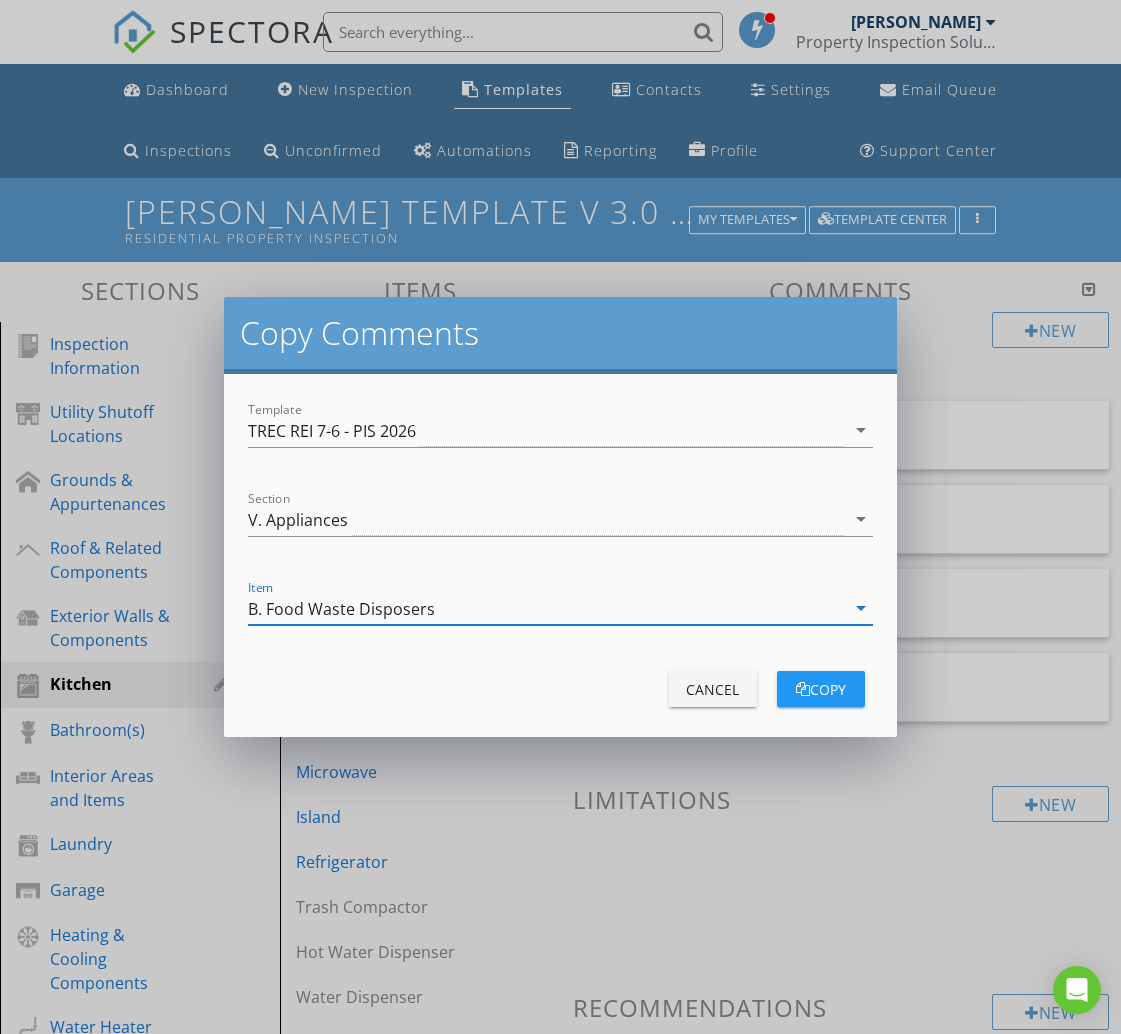 click on "copy" at bounding box center [821, 689] 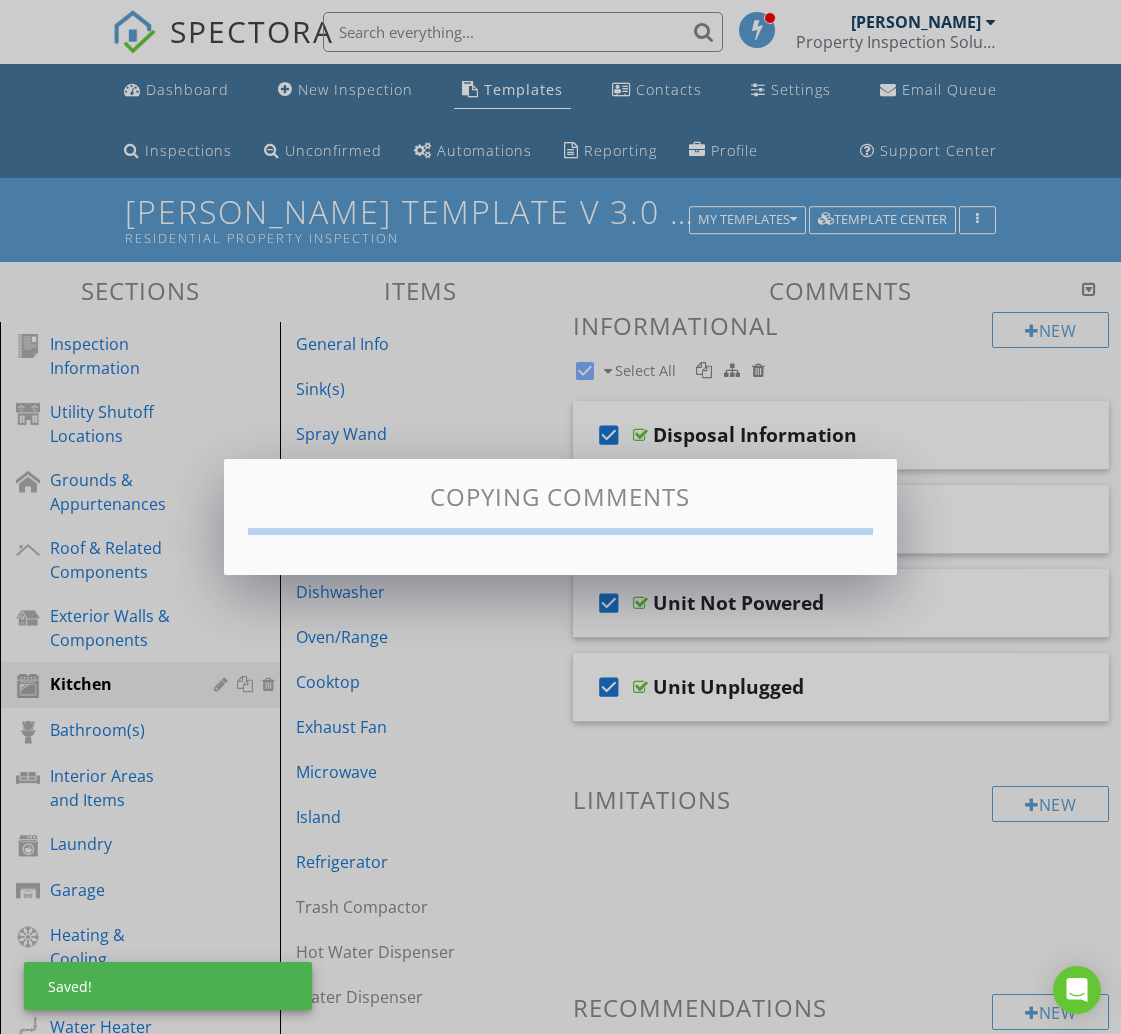 checkbox on "false" 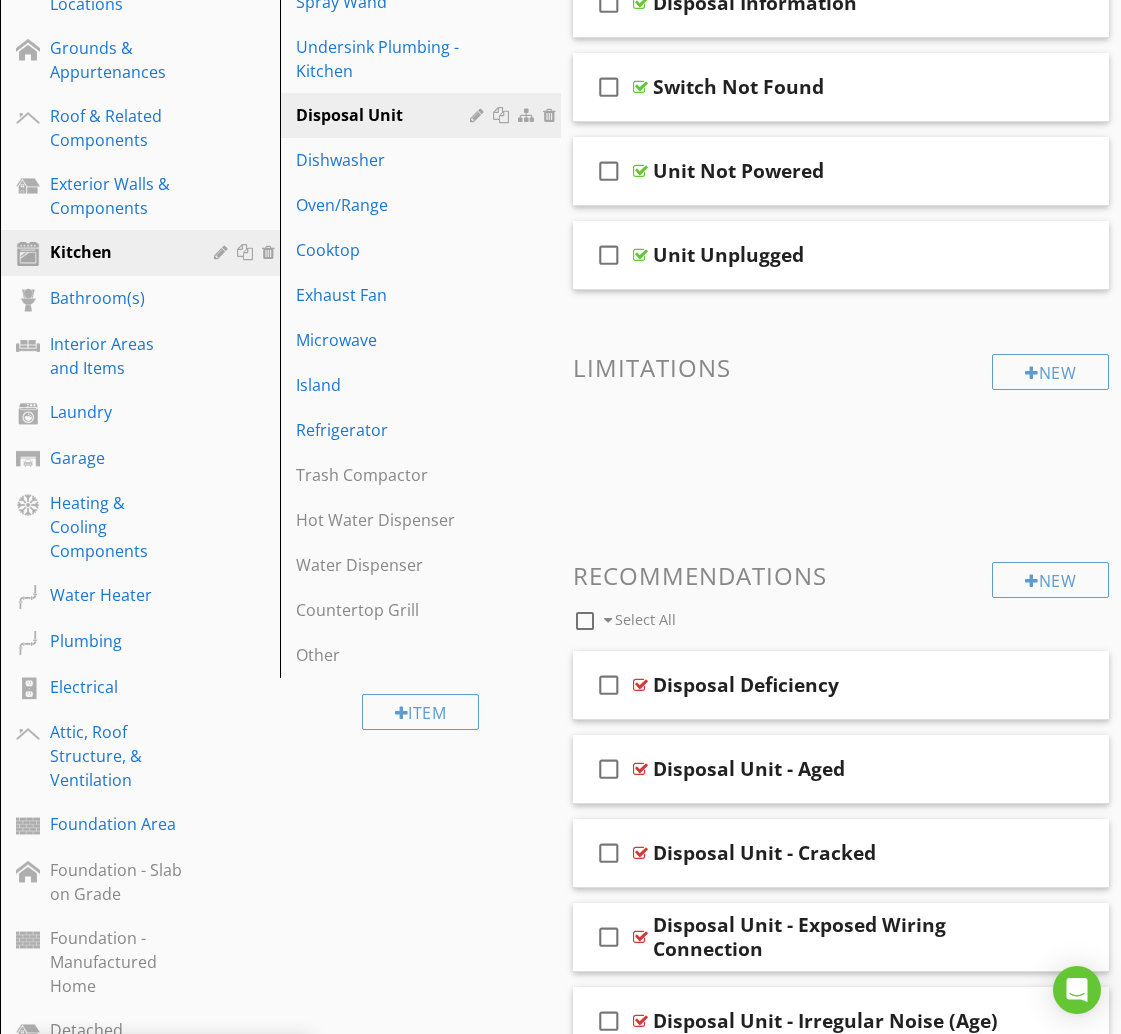 scroll, scrollTop: 444, scrollLeft: 0, axis: vertical 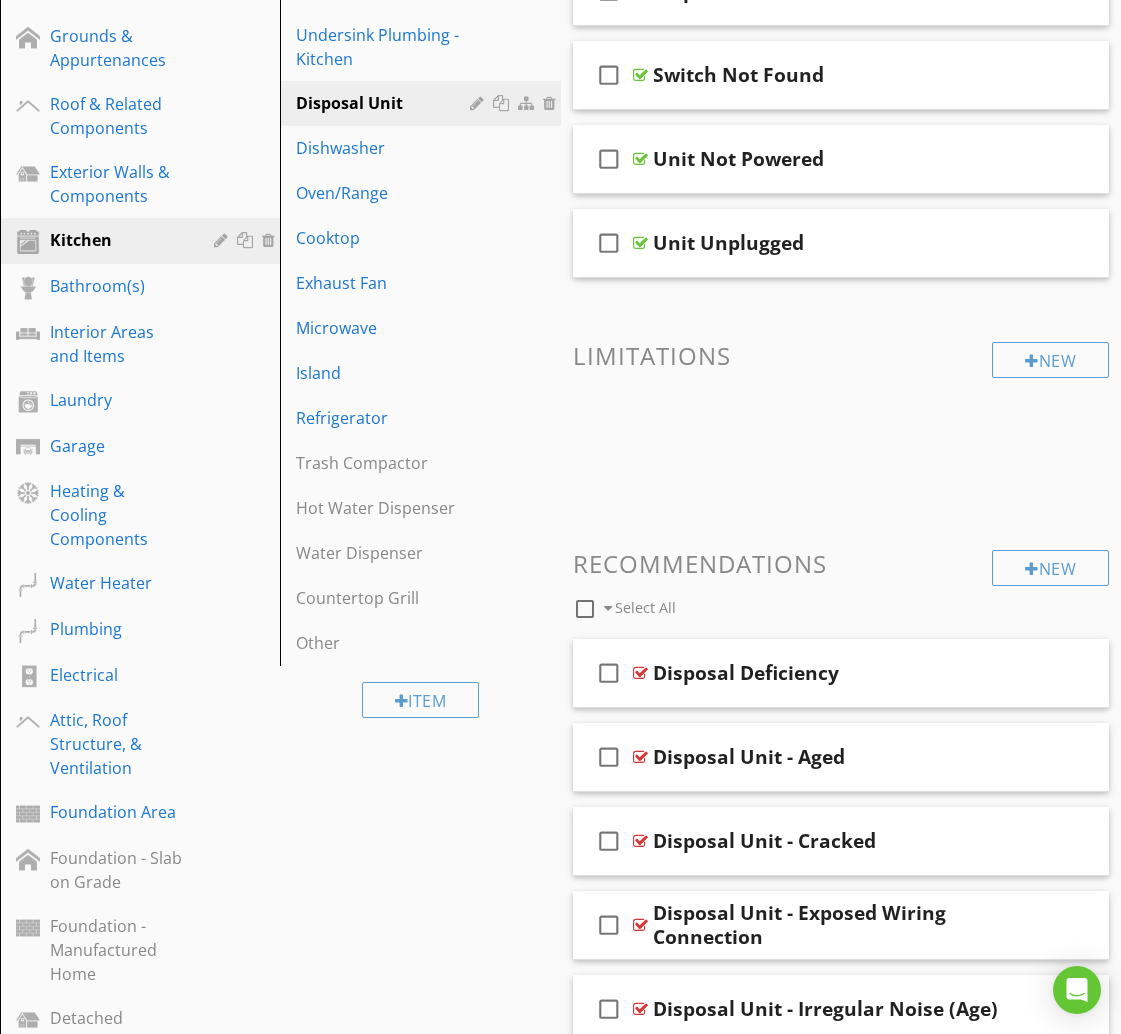 click at bounding box center [585, 609] 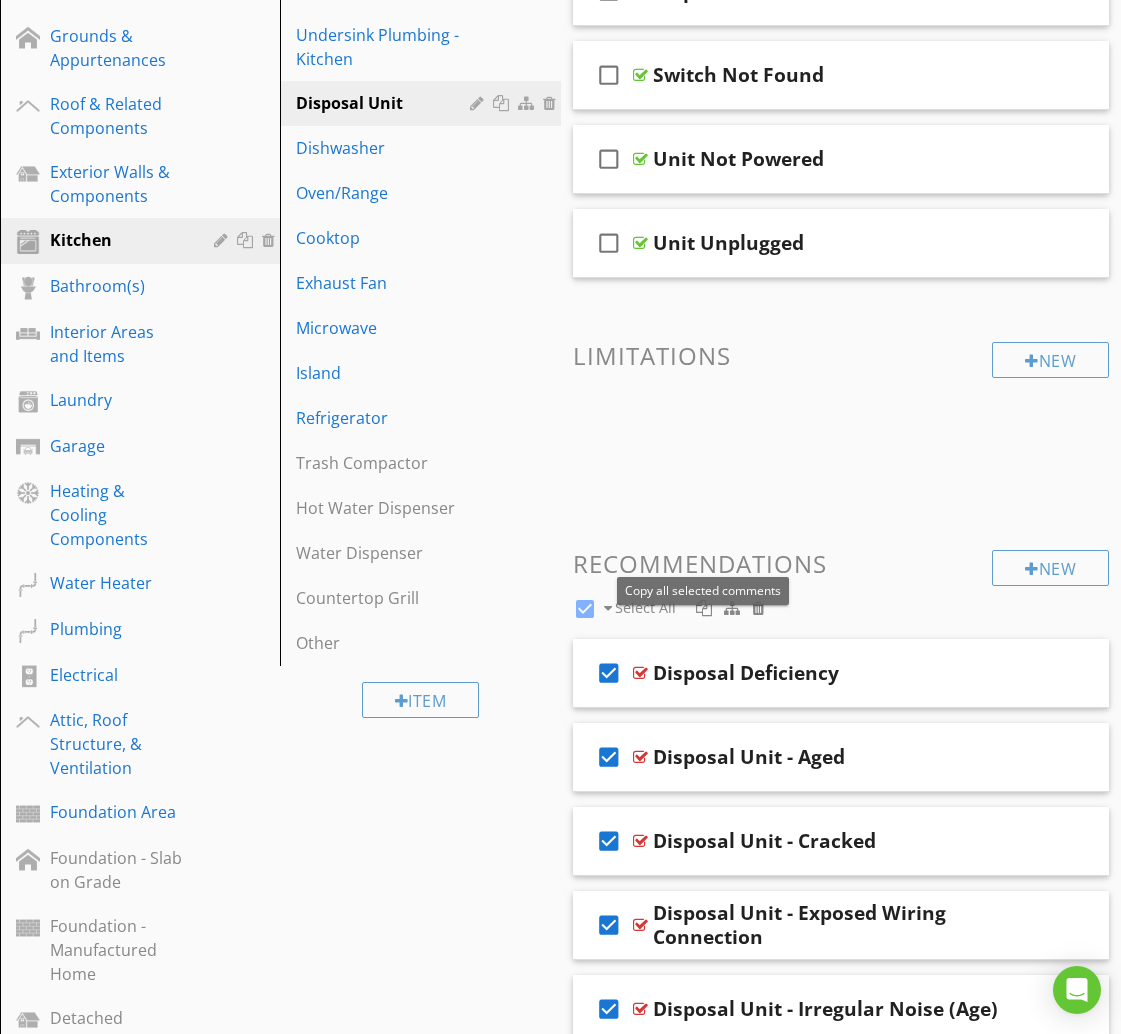 click at bounding box center [704, 608] 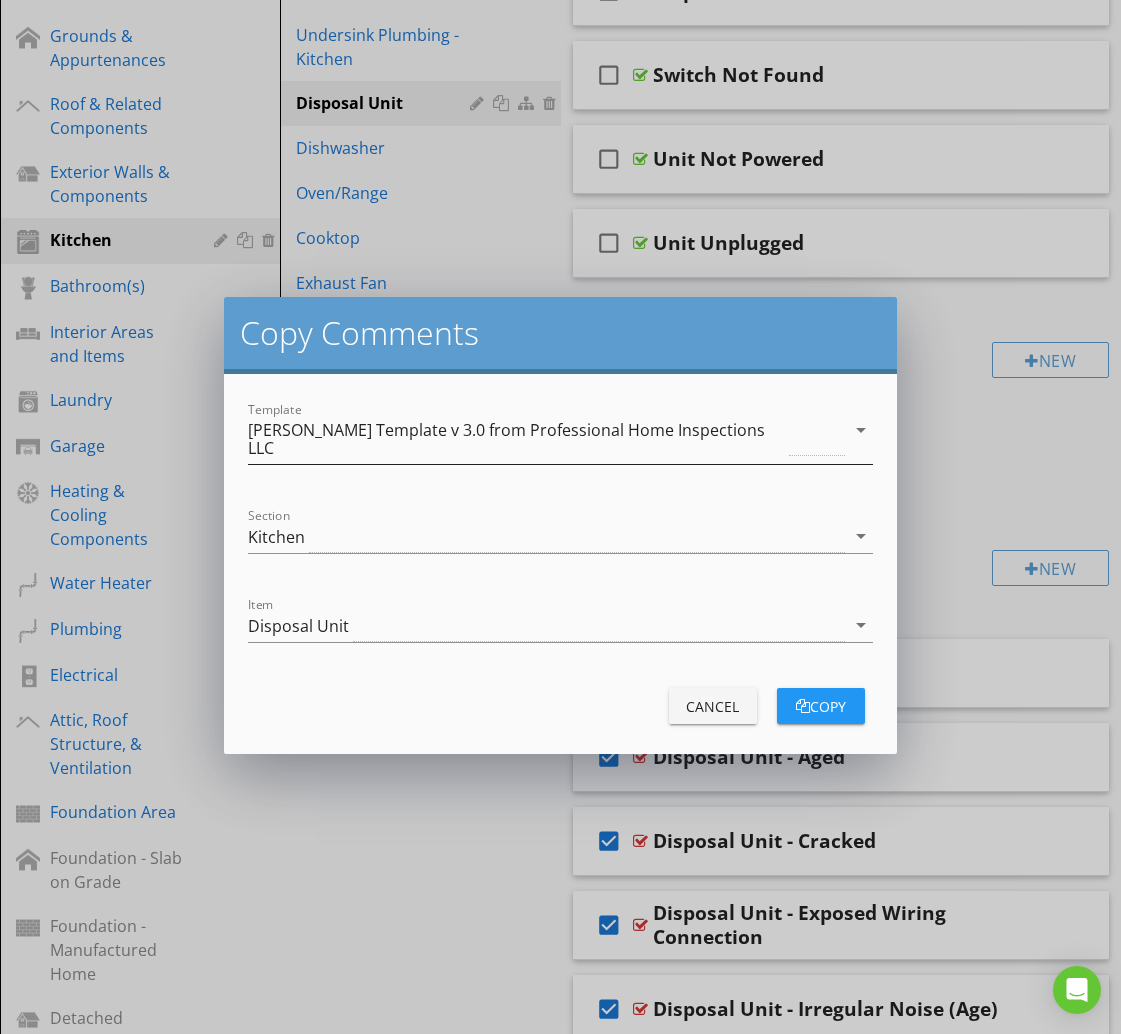 click on "[PERSON_NAME] Template v 3.0 from Professional Home Inspections LLC" at bounding box center [516, 439] 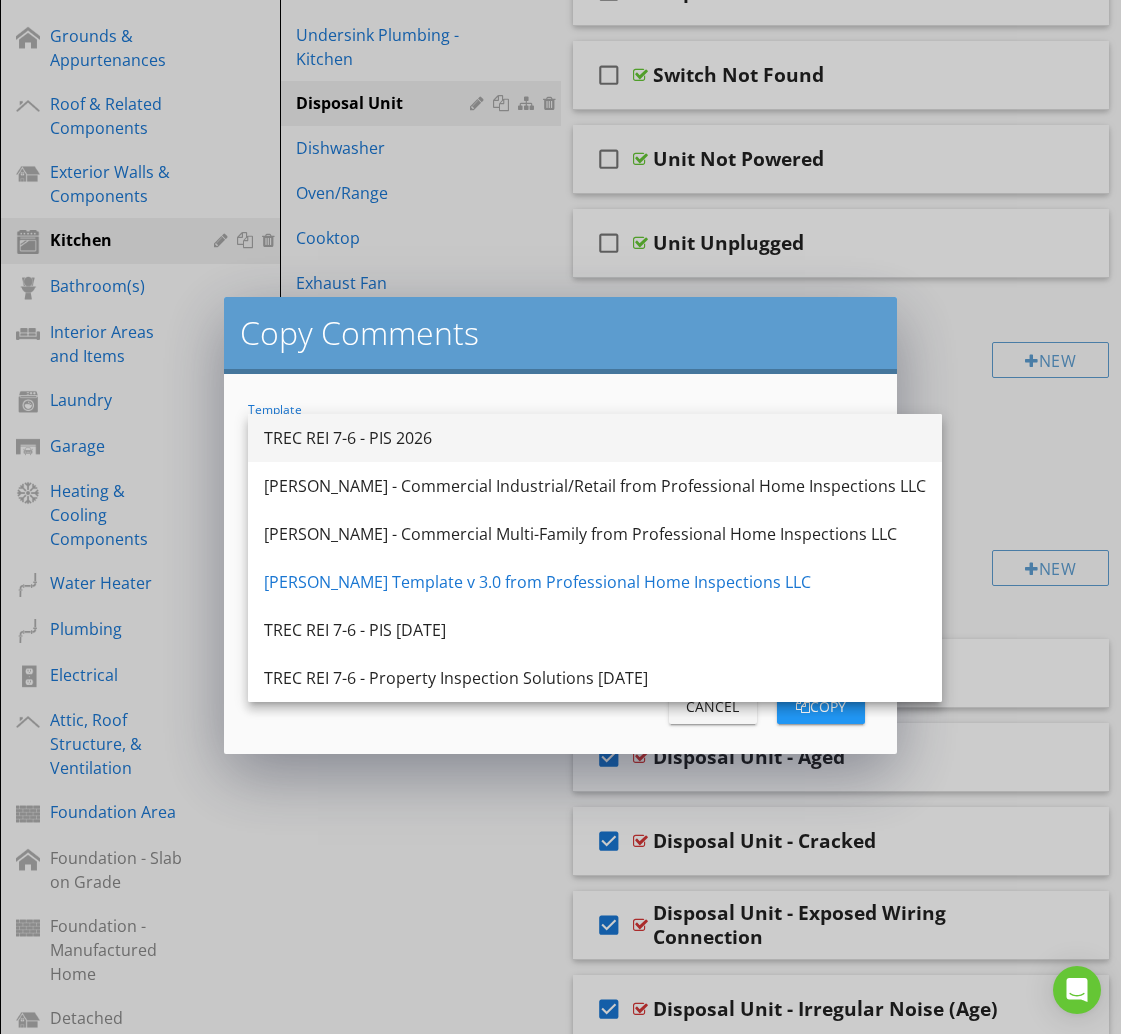 click on "TREC REI 7-6 - PIS 2026" at bounding box center (595, 438) 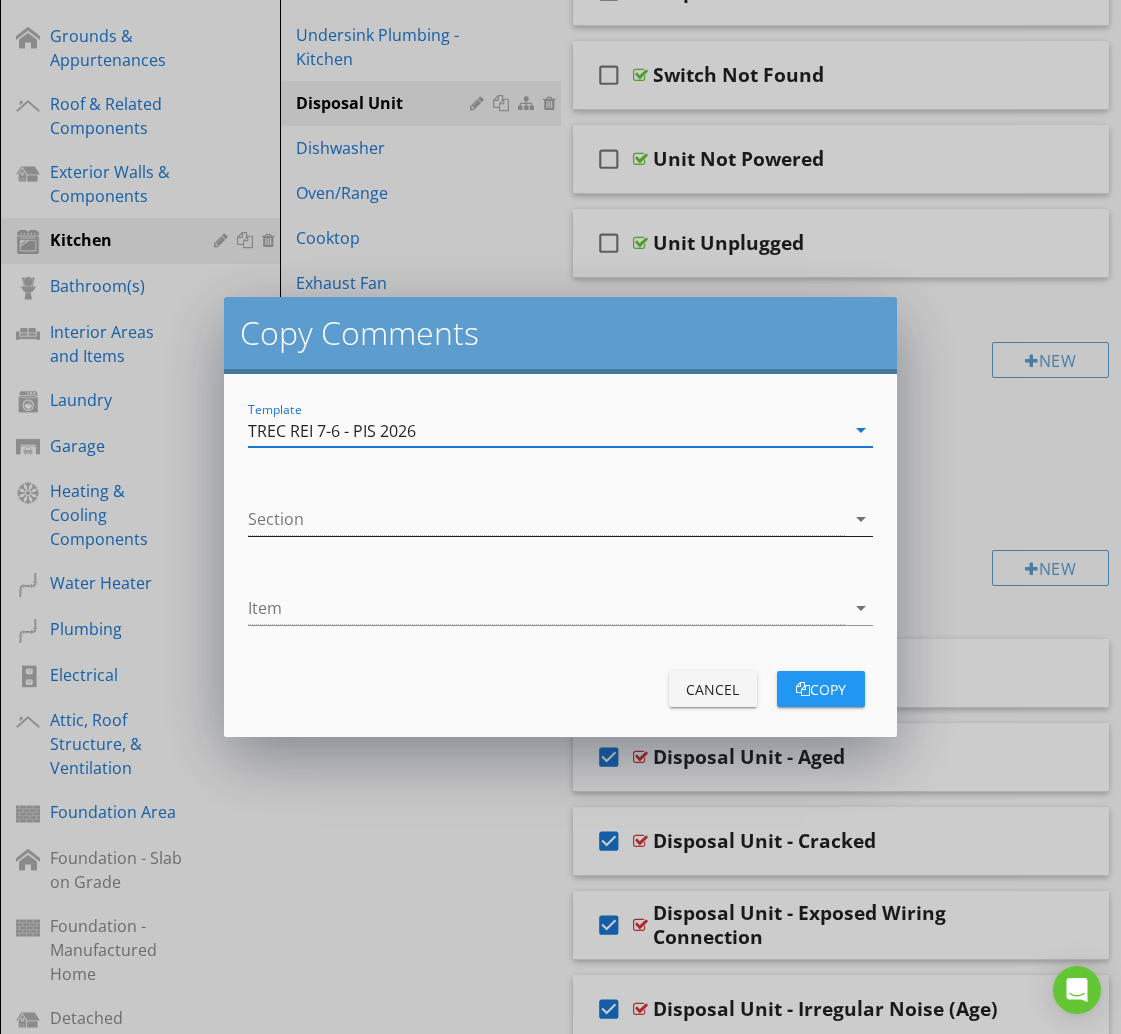 click at bounding box center (546, 519) 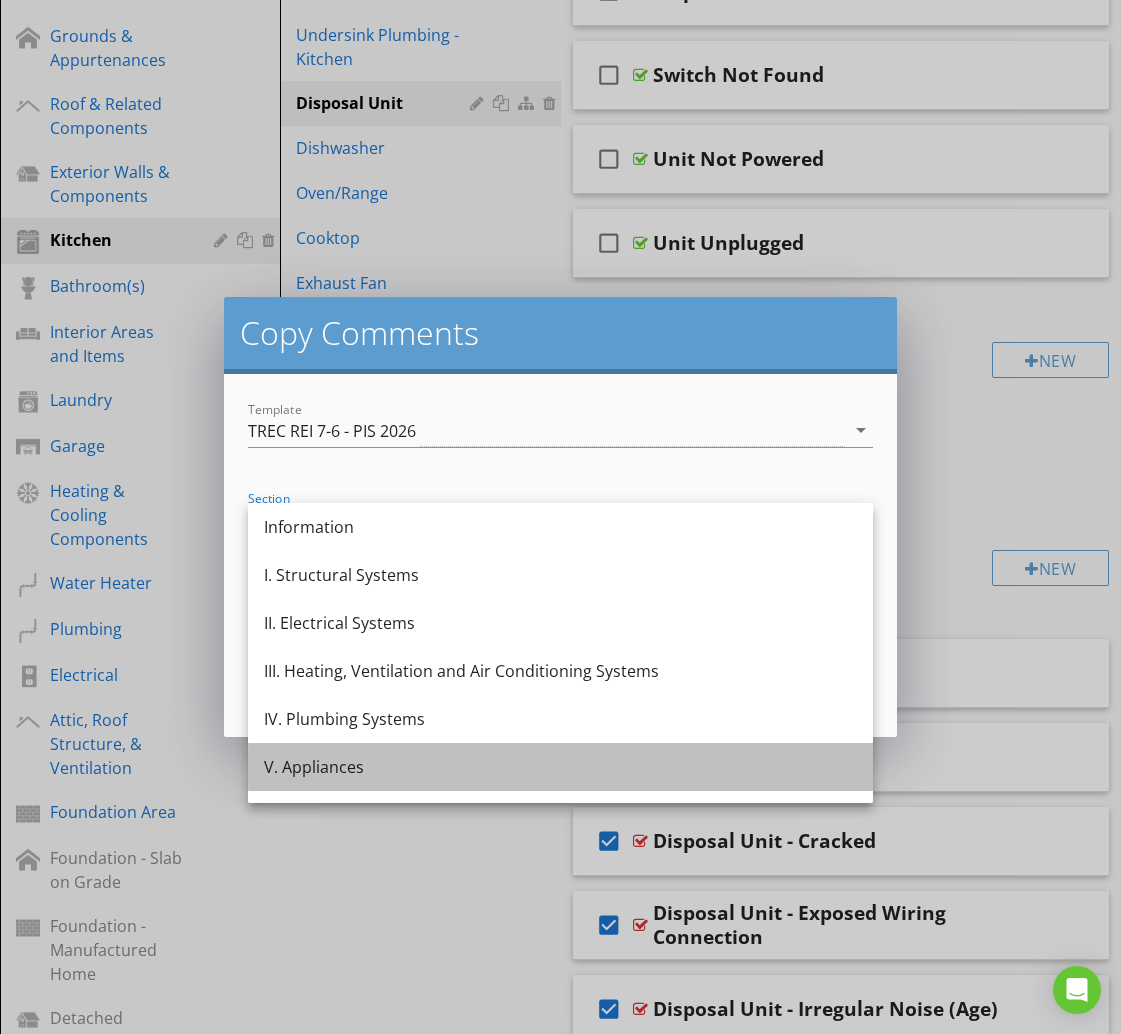 click on "V. Appliances" at bounding box center (560, 767) 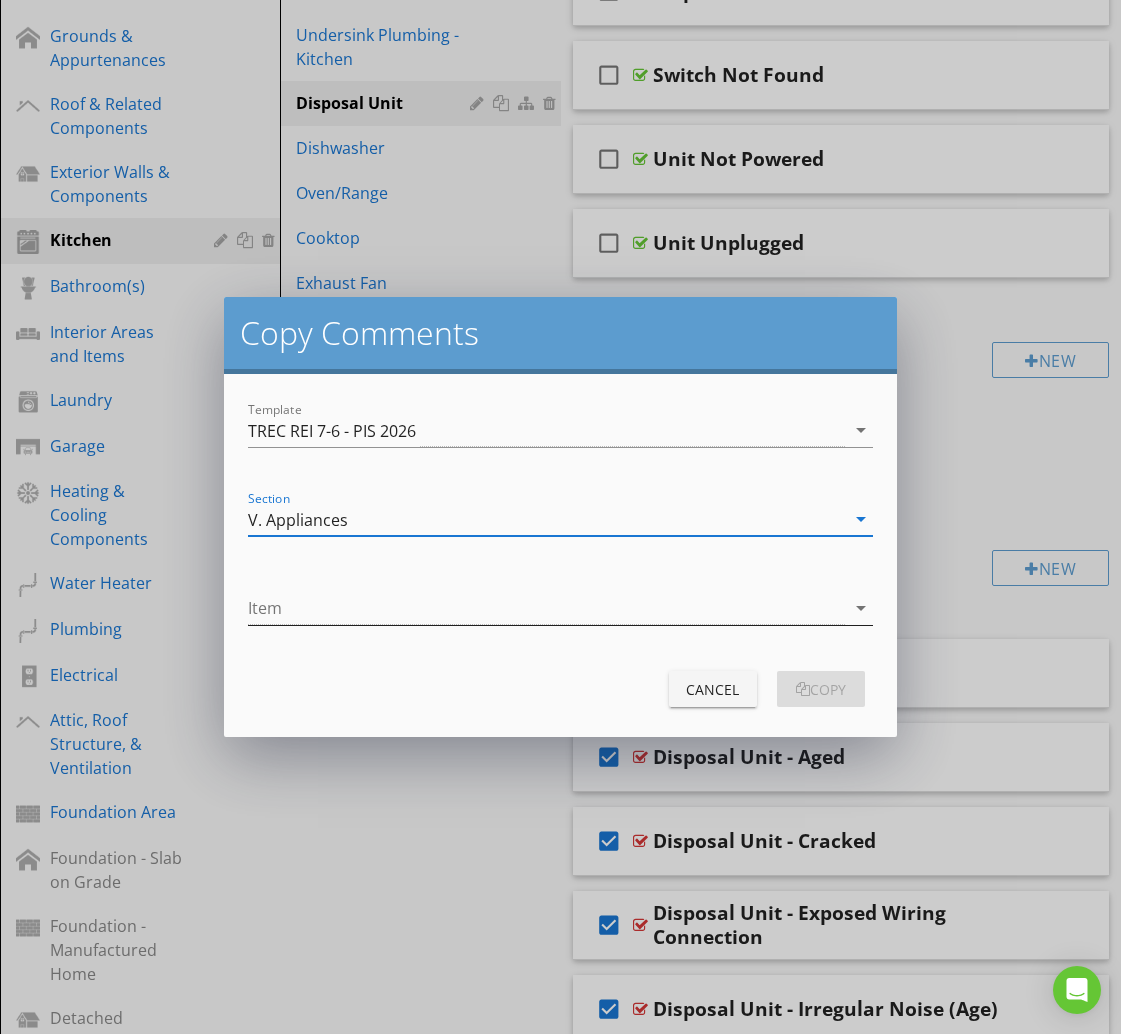 click at bounding box center (546, 608) 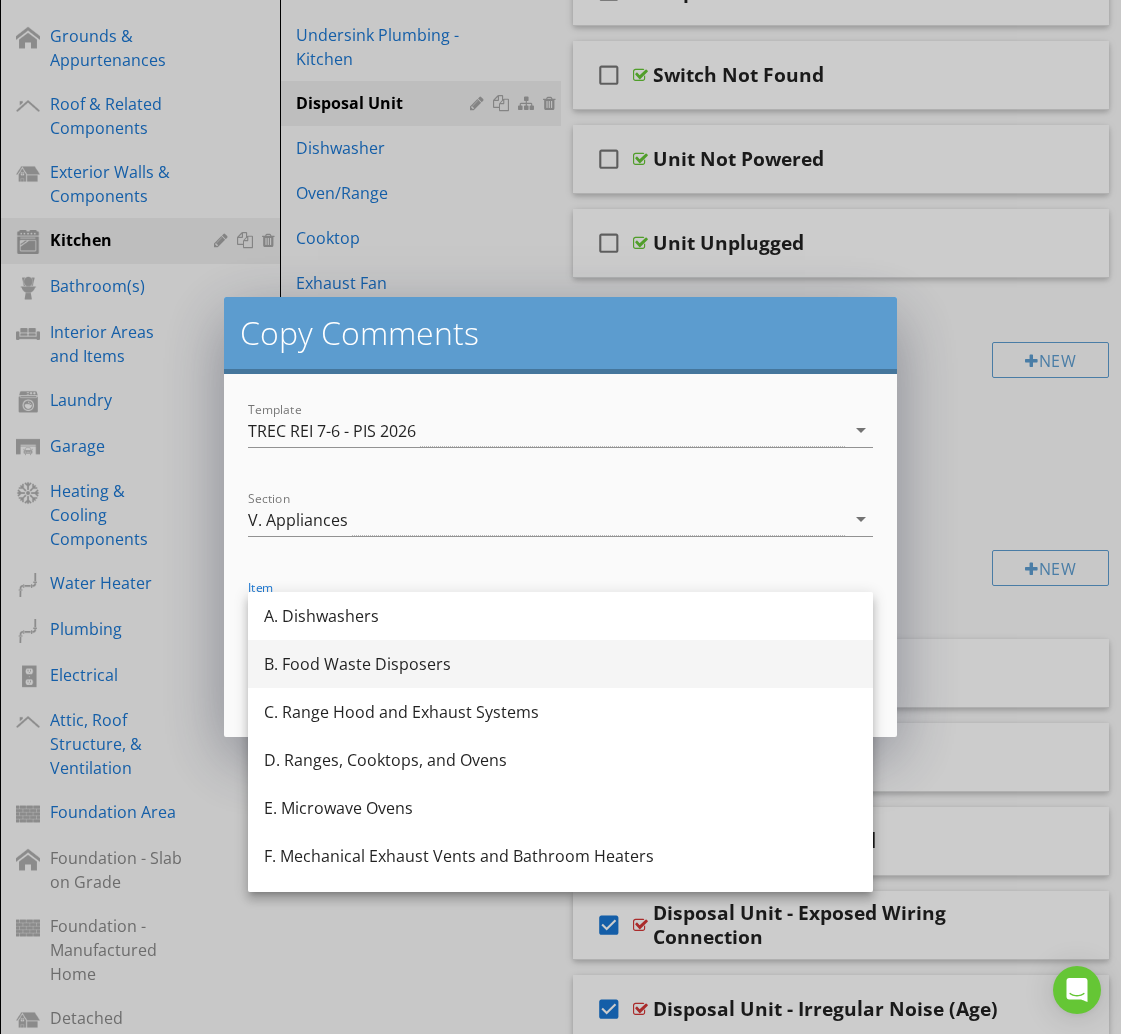 click on "B. Food Waste Disposers" at bounding box center [560, 664] 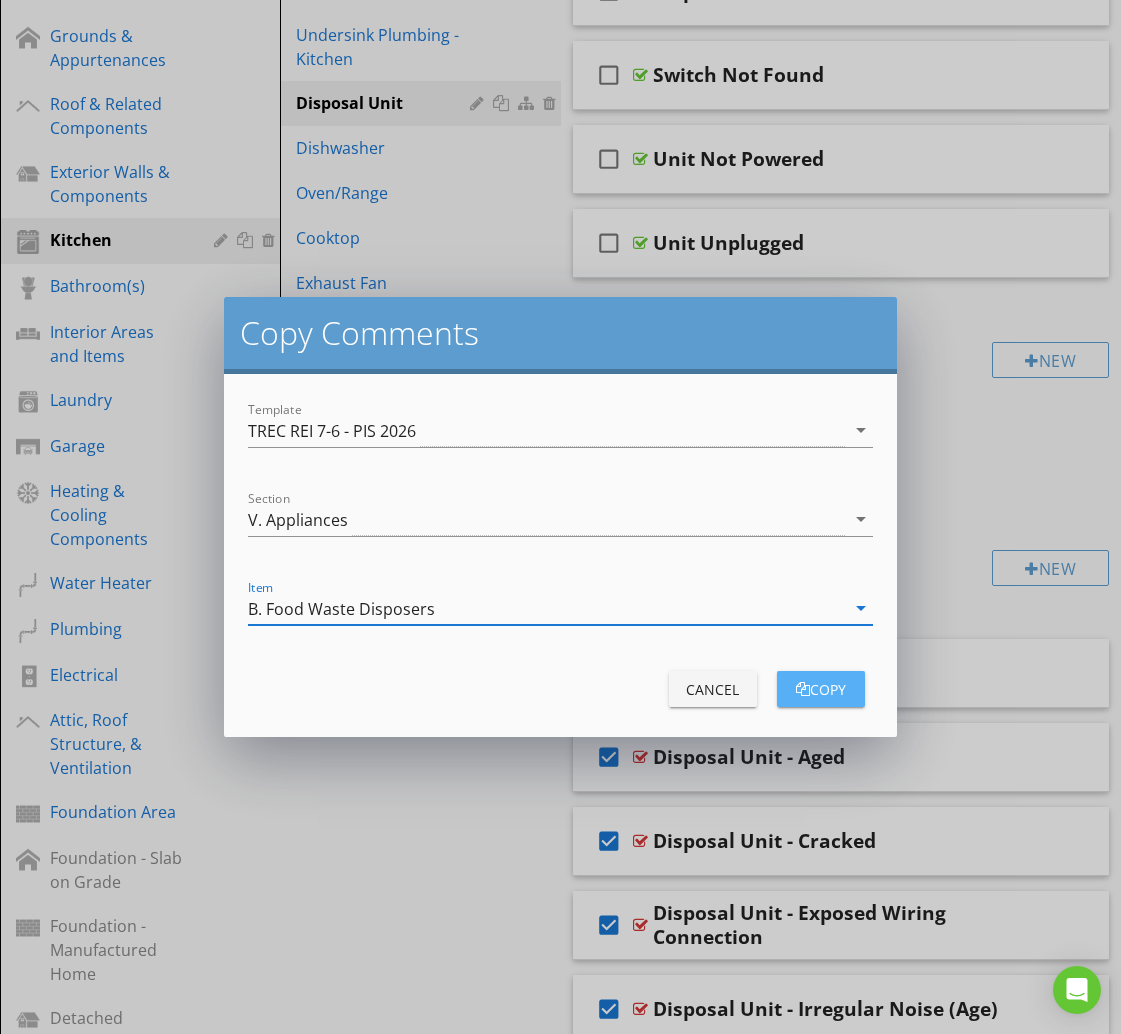 click on "copy" at bounding box center [821, 689] 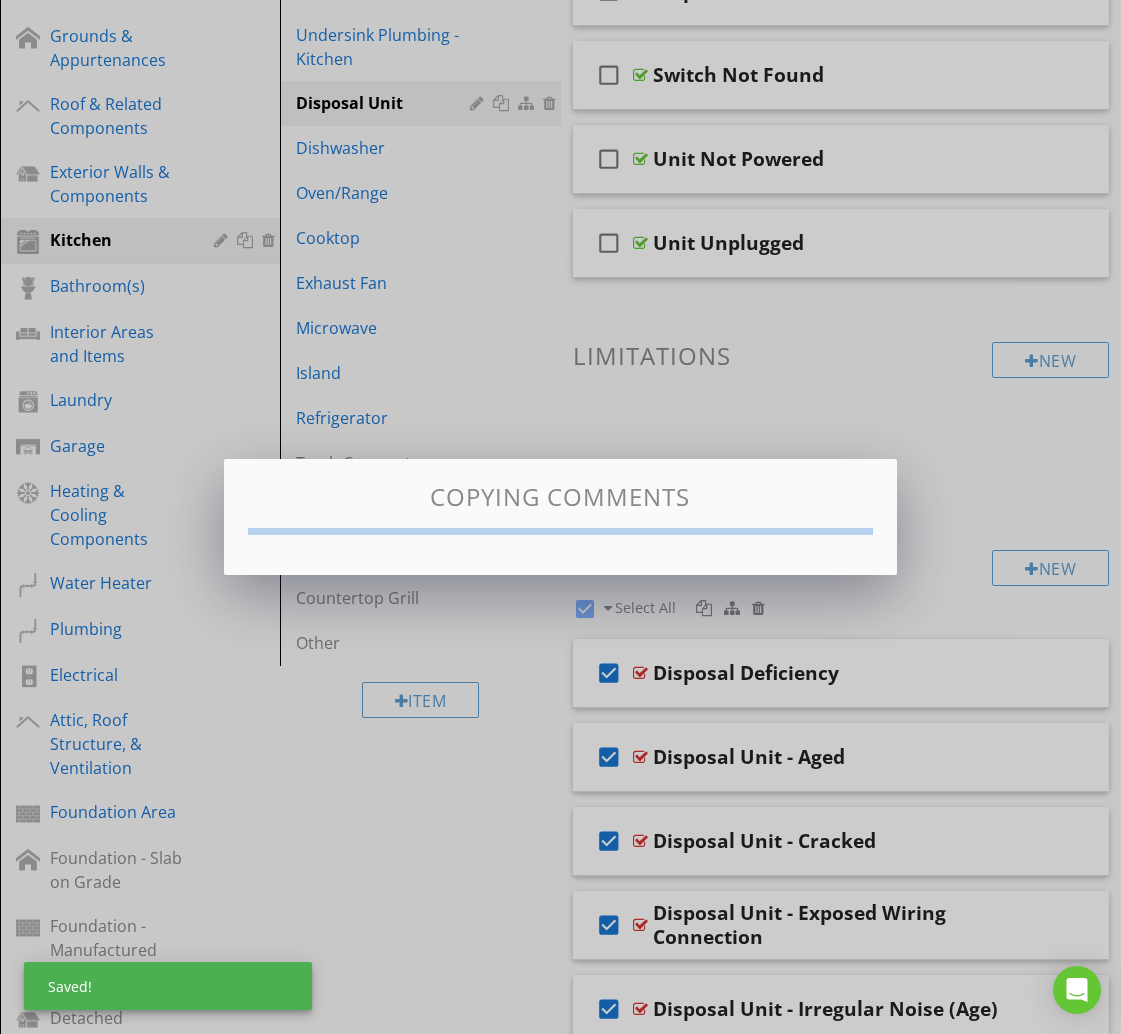 checkbox on "false" 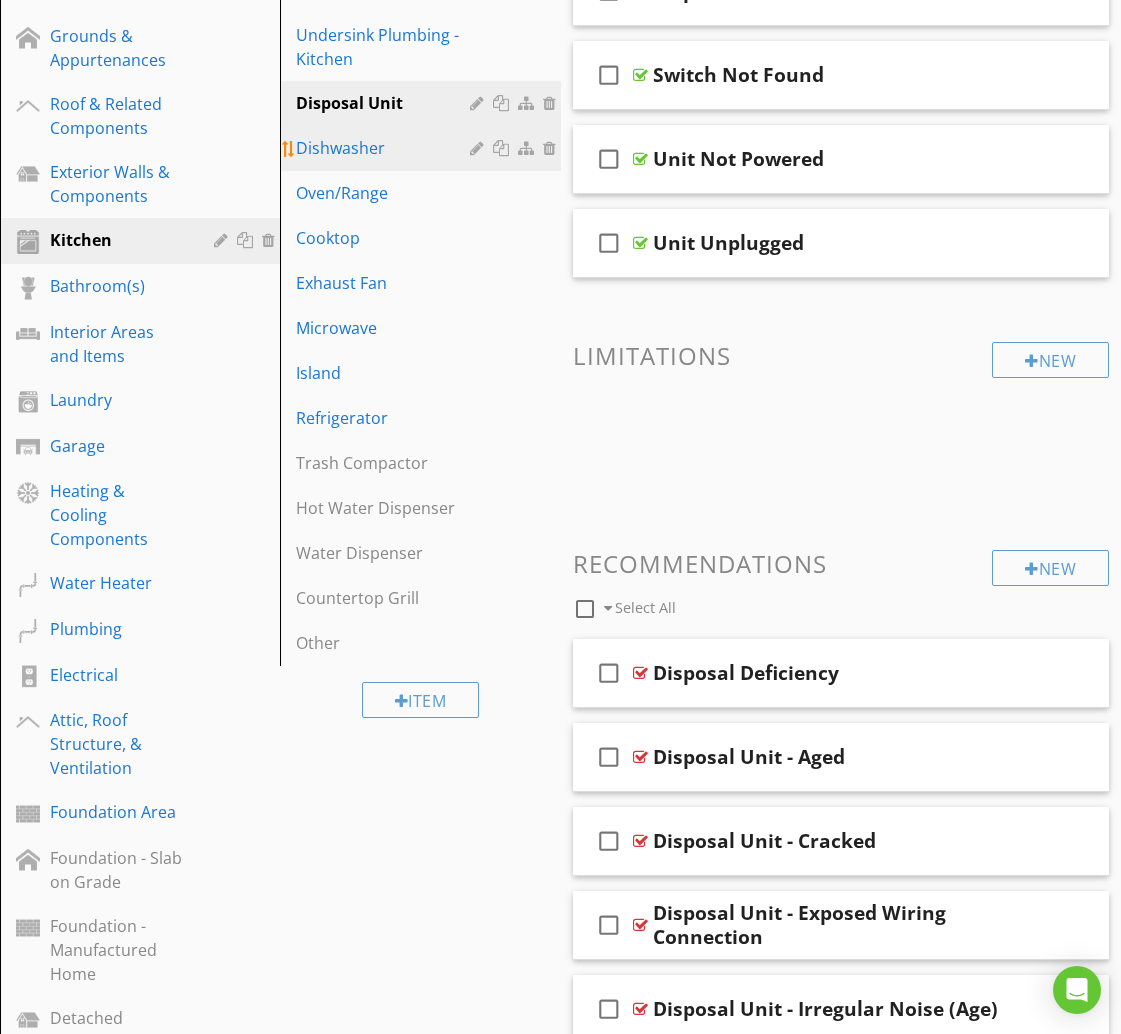 click on "Dishwasher" at bounding box center (385, 148) 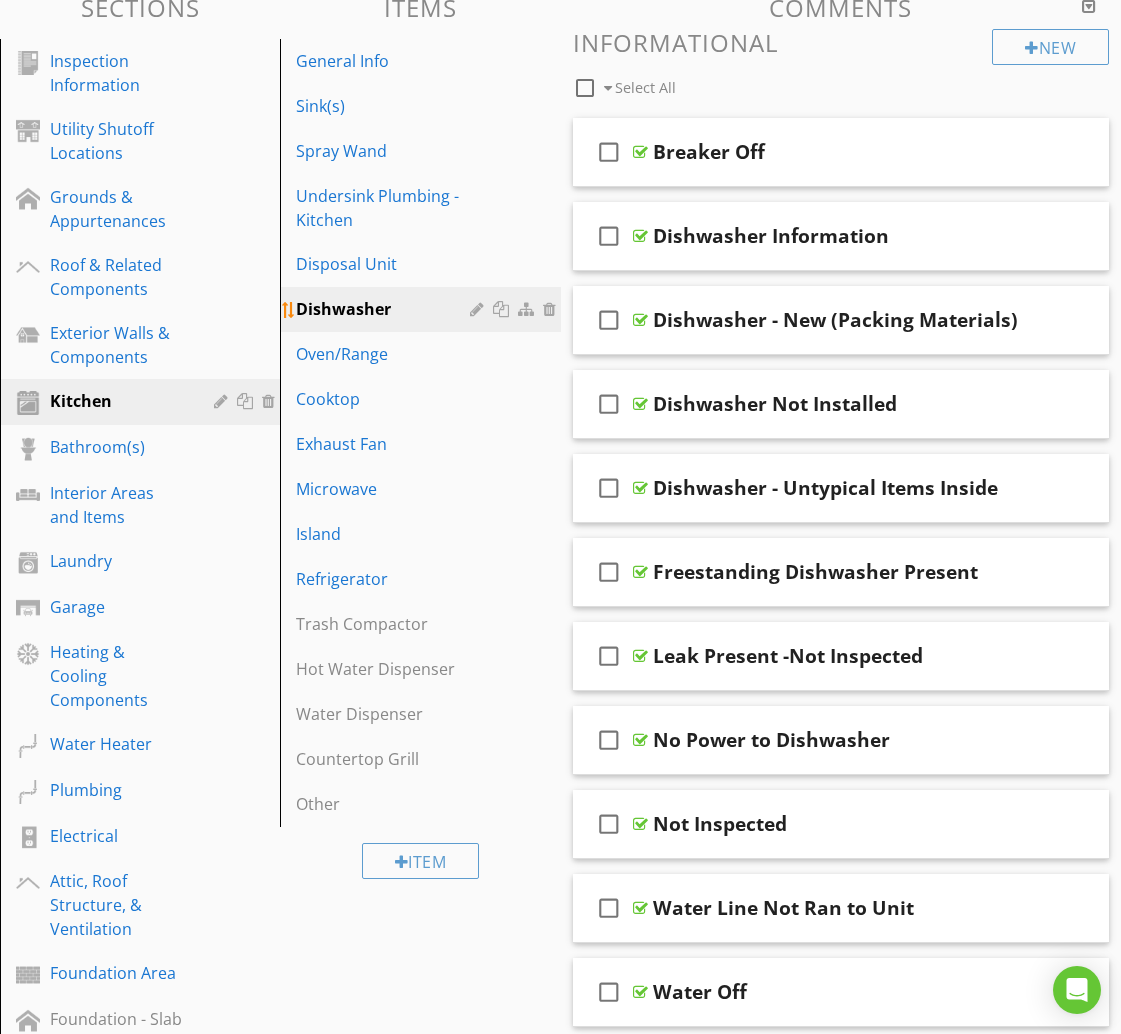 scroll, scrollTop: 0, scrollLeft: 0, axis: both 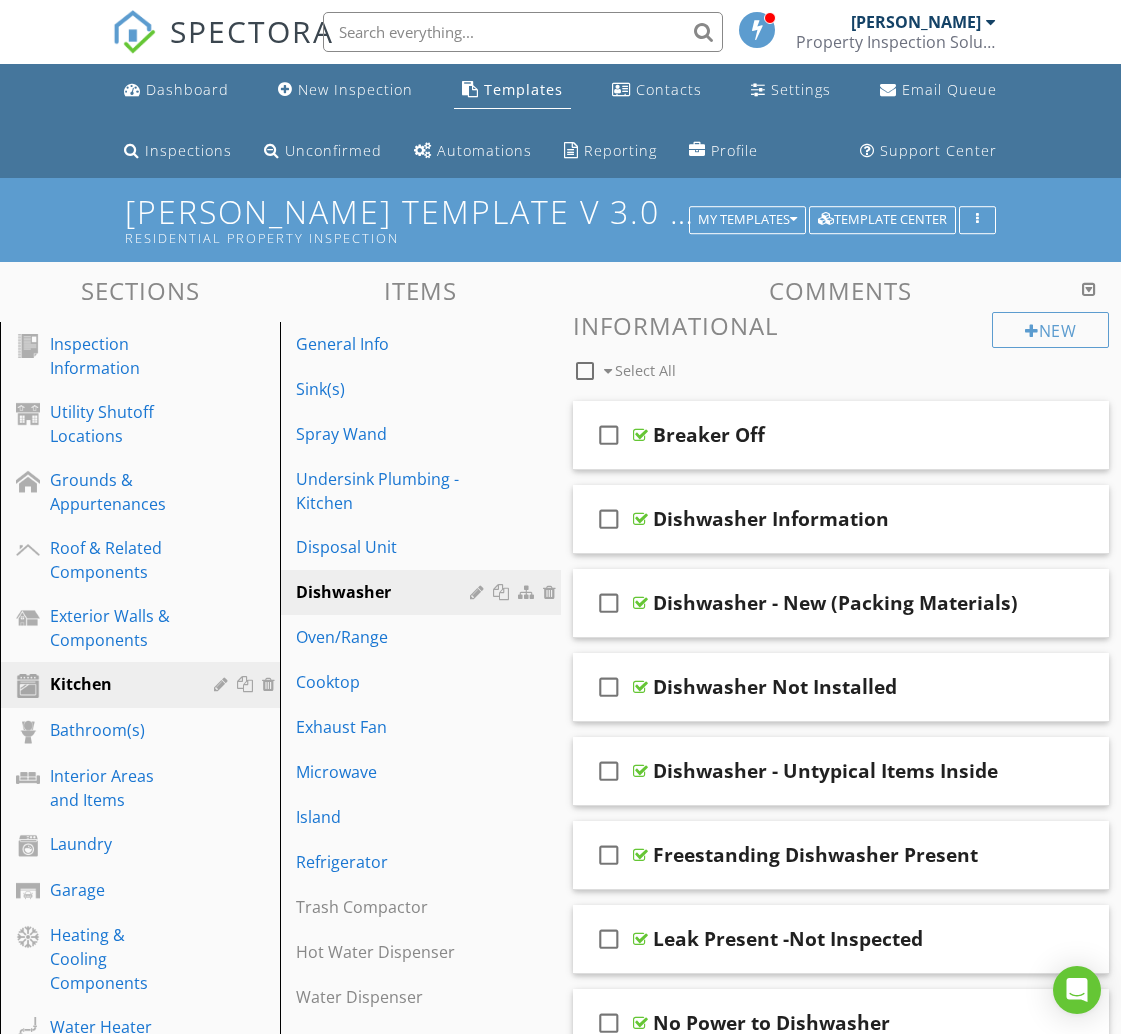 click at bounding box center (585, 371) 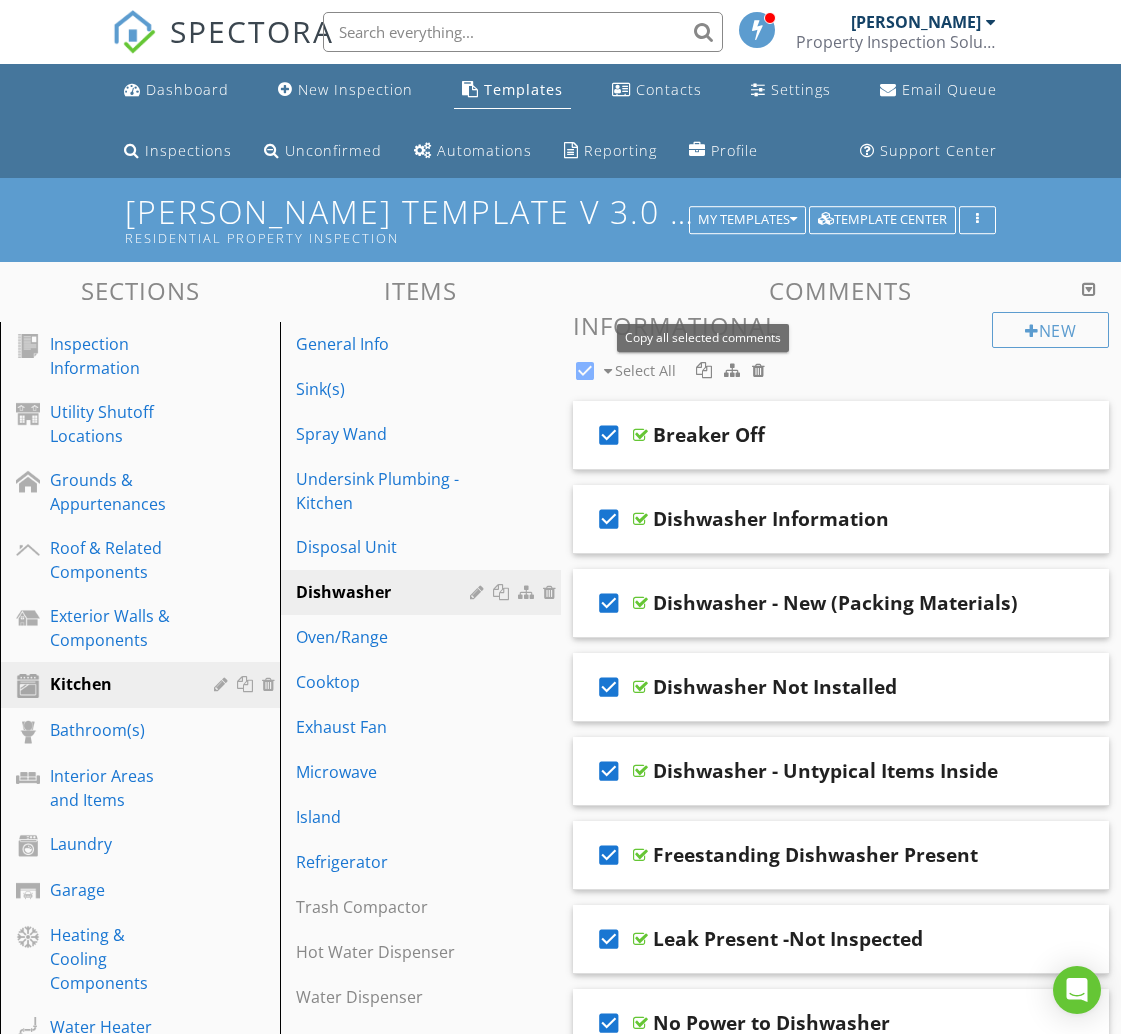 click at bounding box center (704, 370) 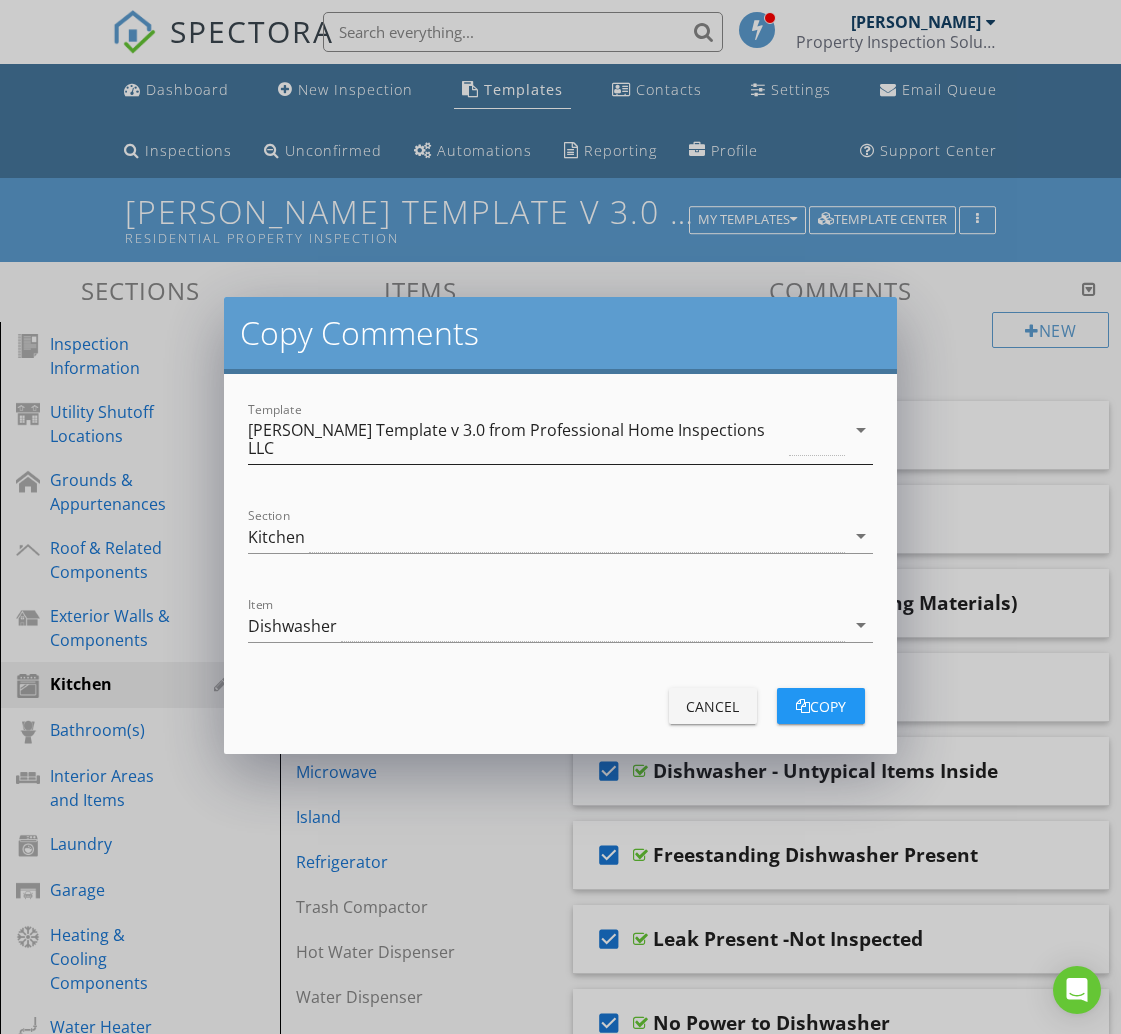 click on "[PERSON_NAME] Template v 3.0 from Professional Home Inspections LLC" at bounding box center [516, 439] 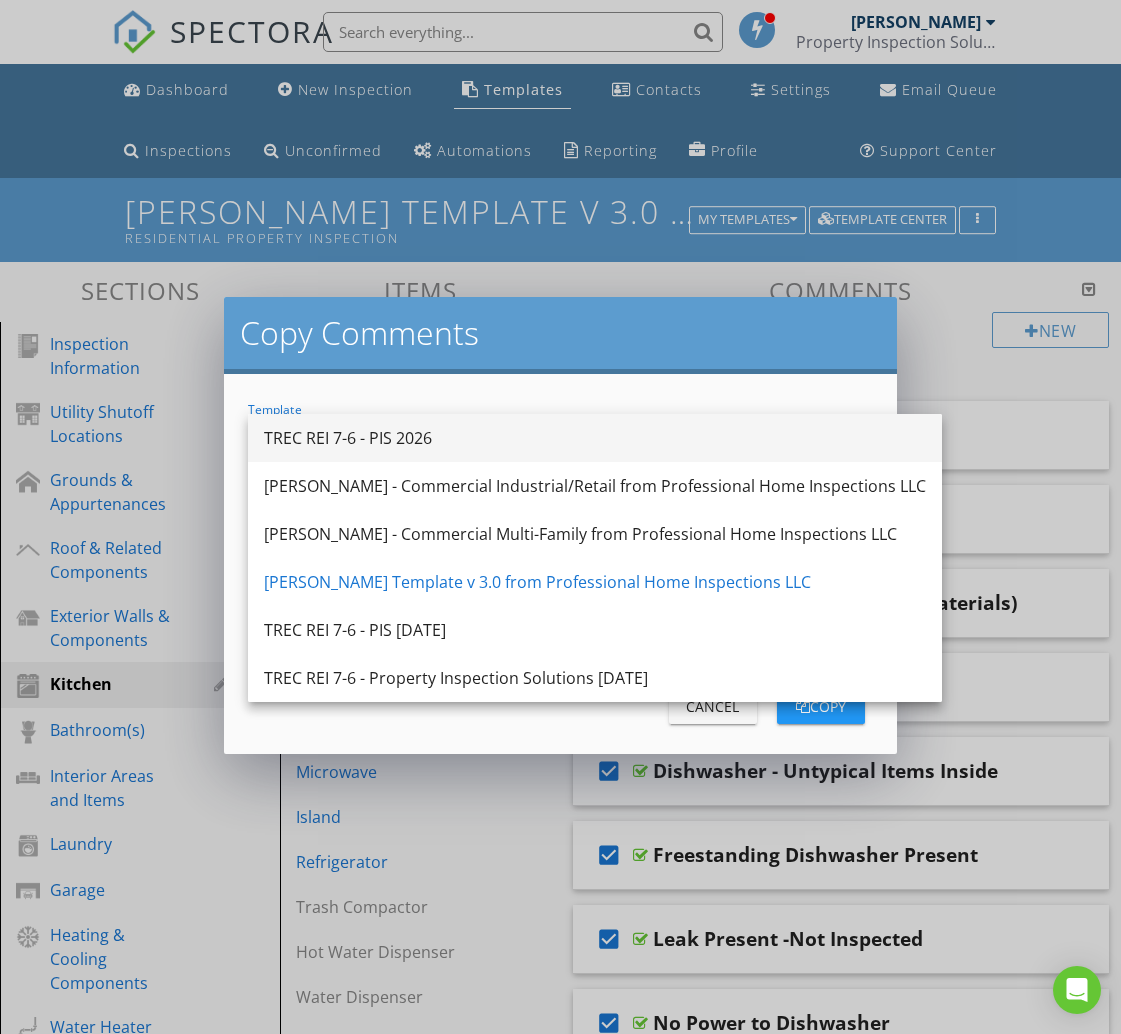click on "TREC REI 7-6 - PIS 2026" at bounding box center [595, 438] 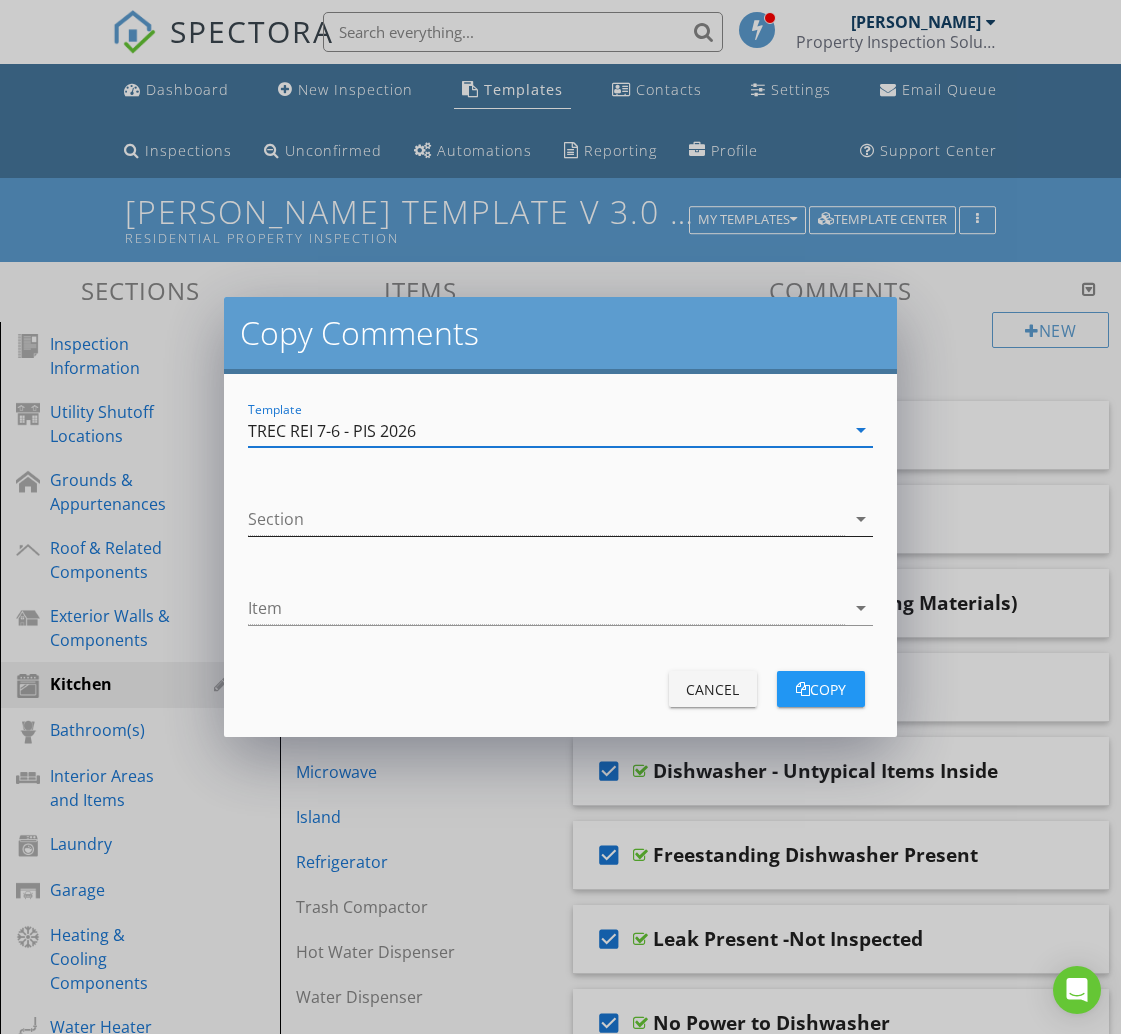 click at bounding box center (546, 519) 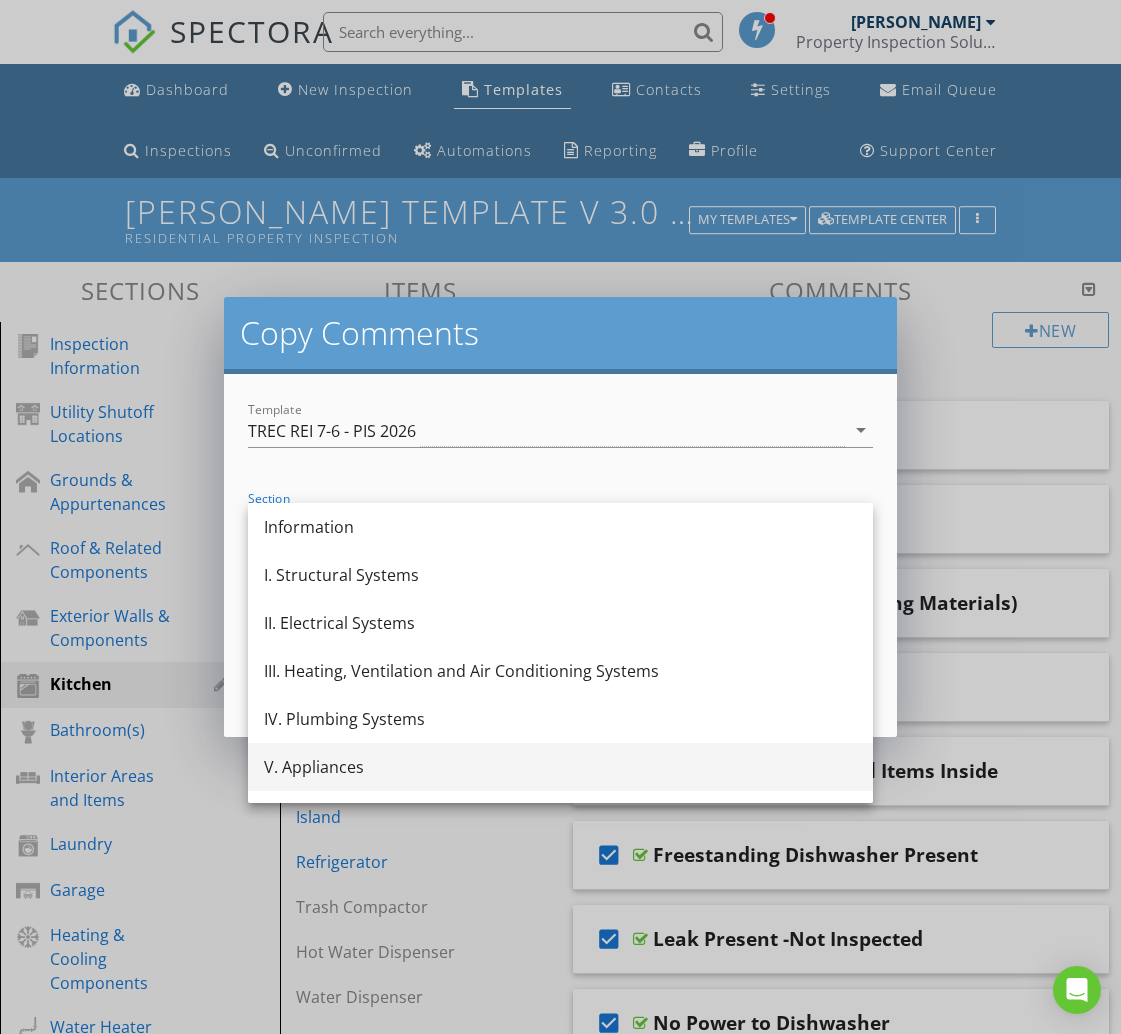 click on "V. Appliances" at bounding box center [560, 767] 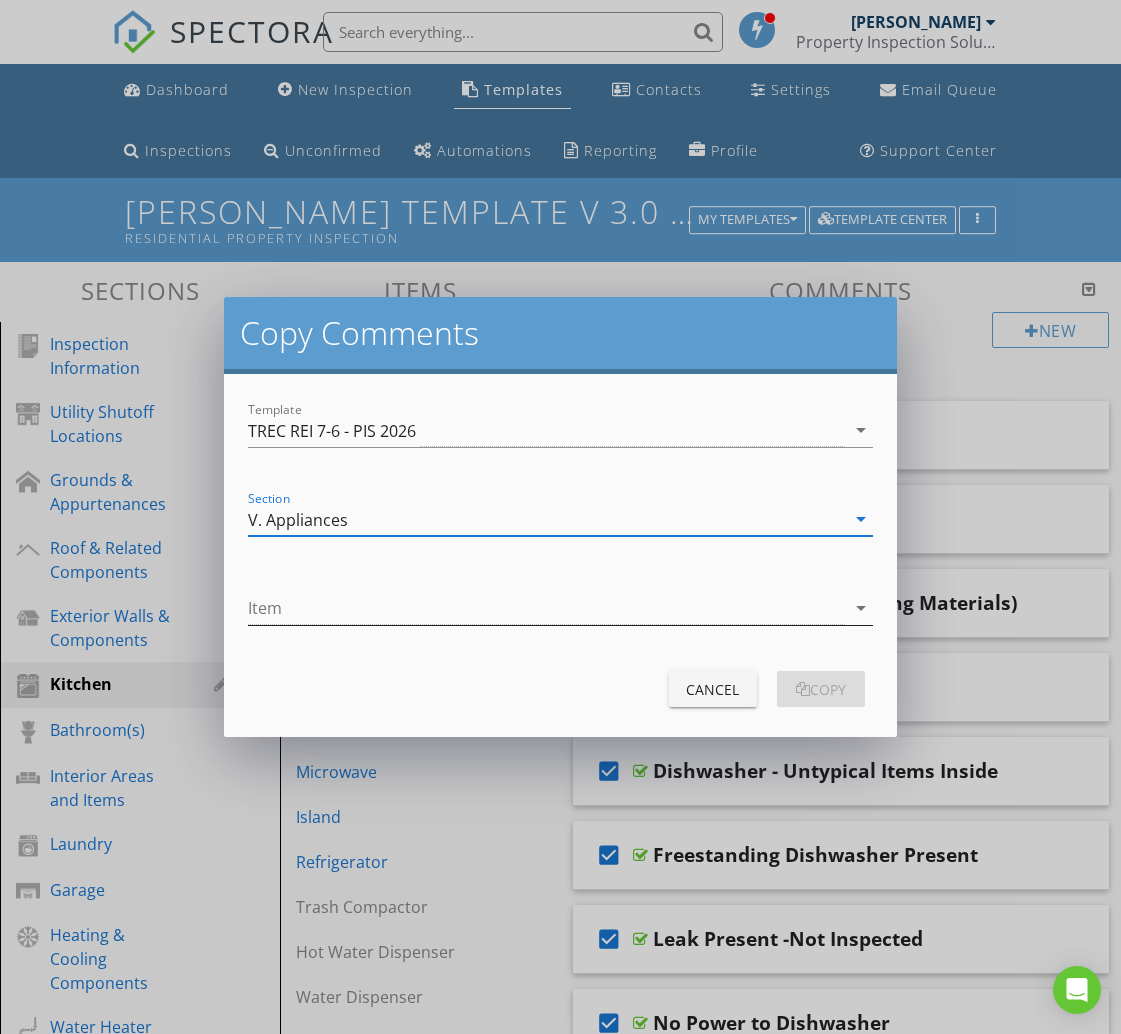 click at bounding box center (546, 608) 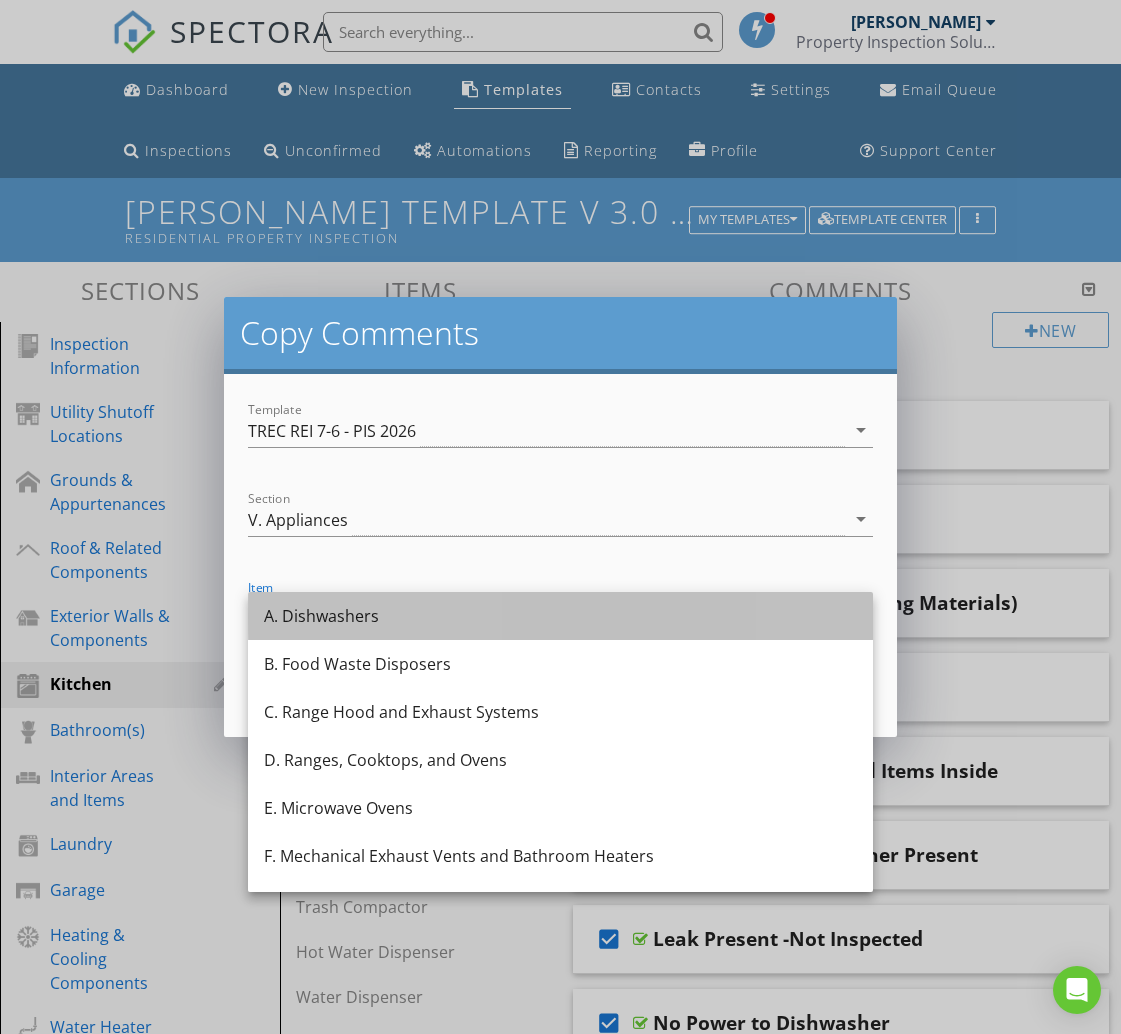 click on "A. Dishwashers" at bounding box center [560, 616] 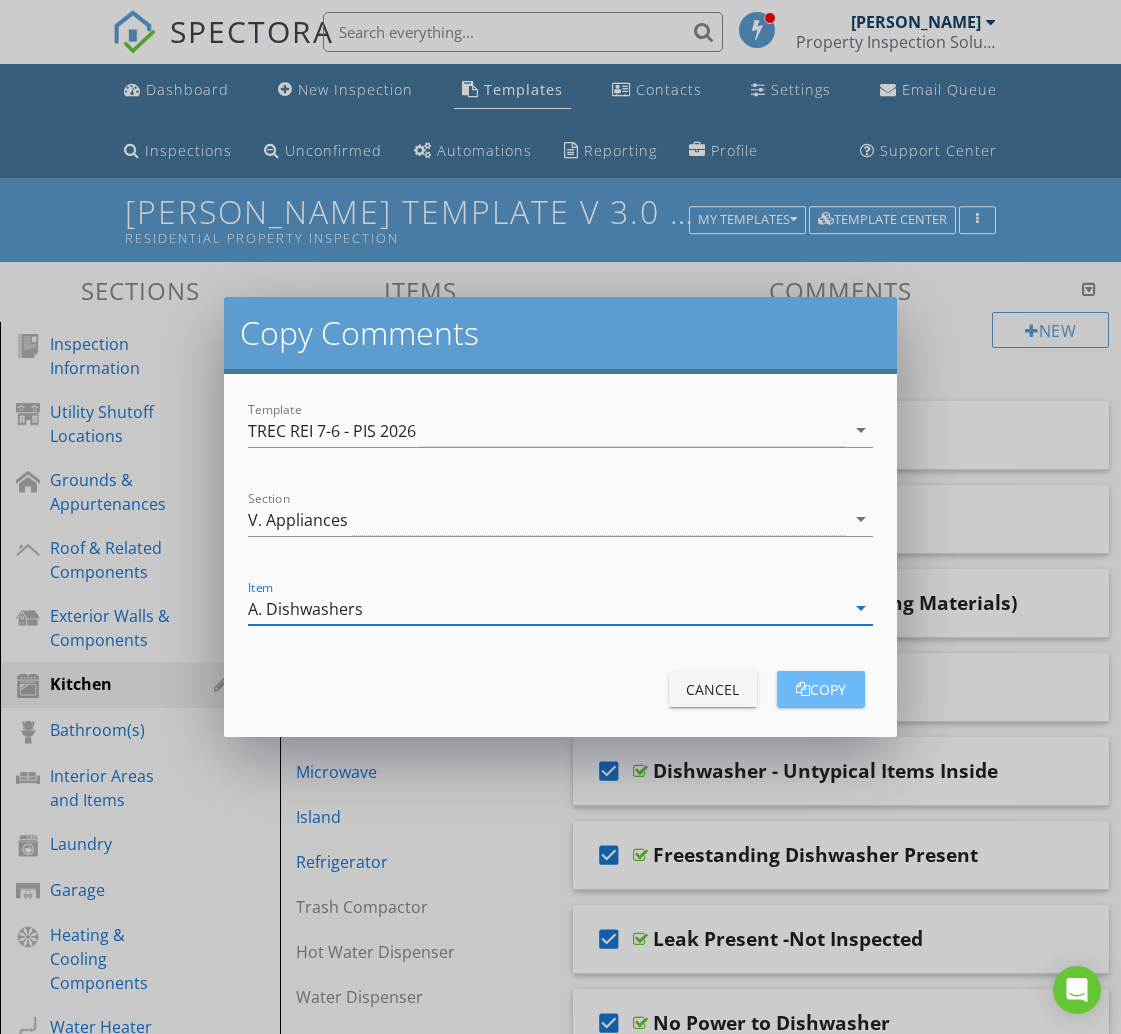 click on "copy" at bounding box center (821, 689) 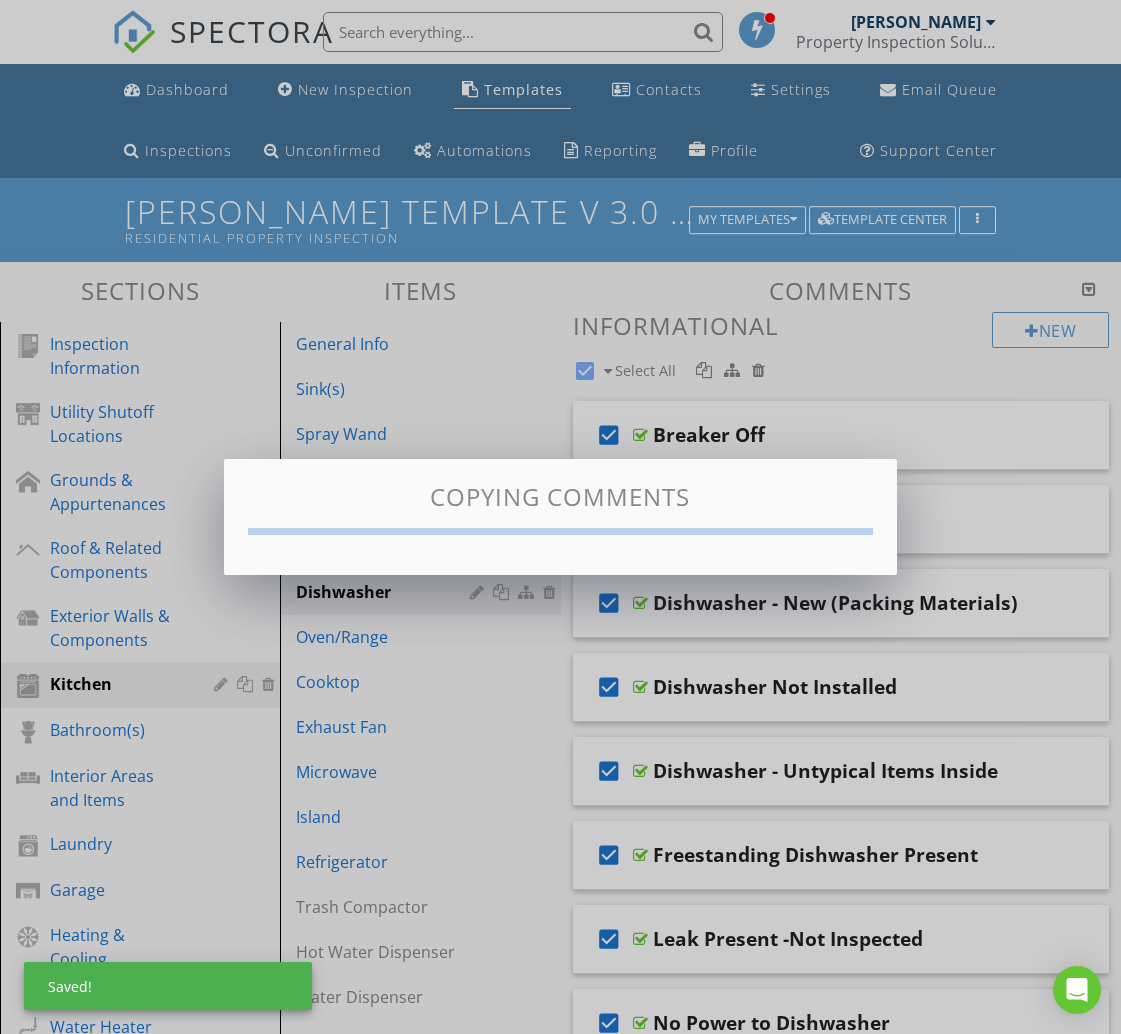 checkbox on "false" 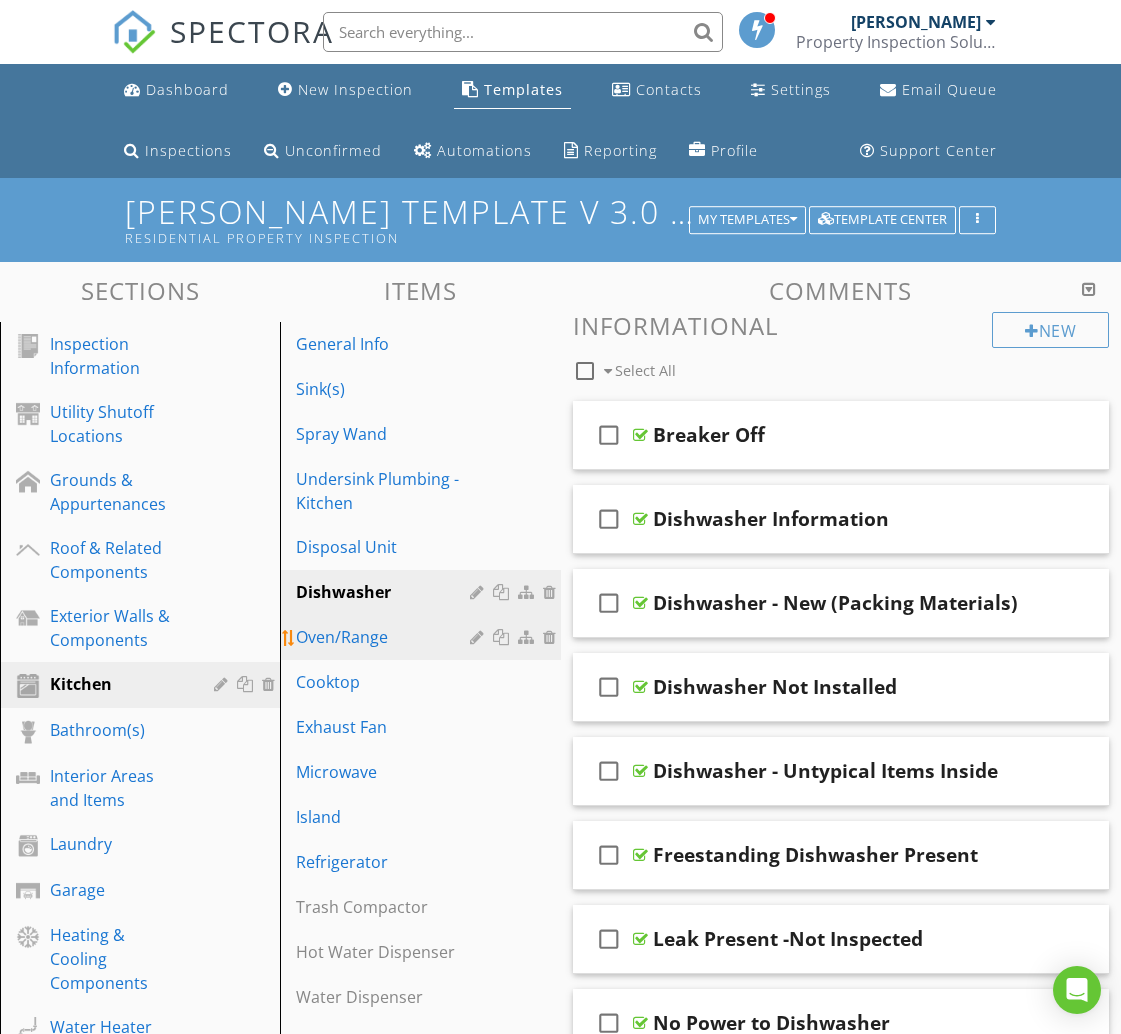 click on "Oven/Range" at bounding box center (385, 637) 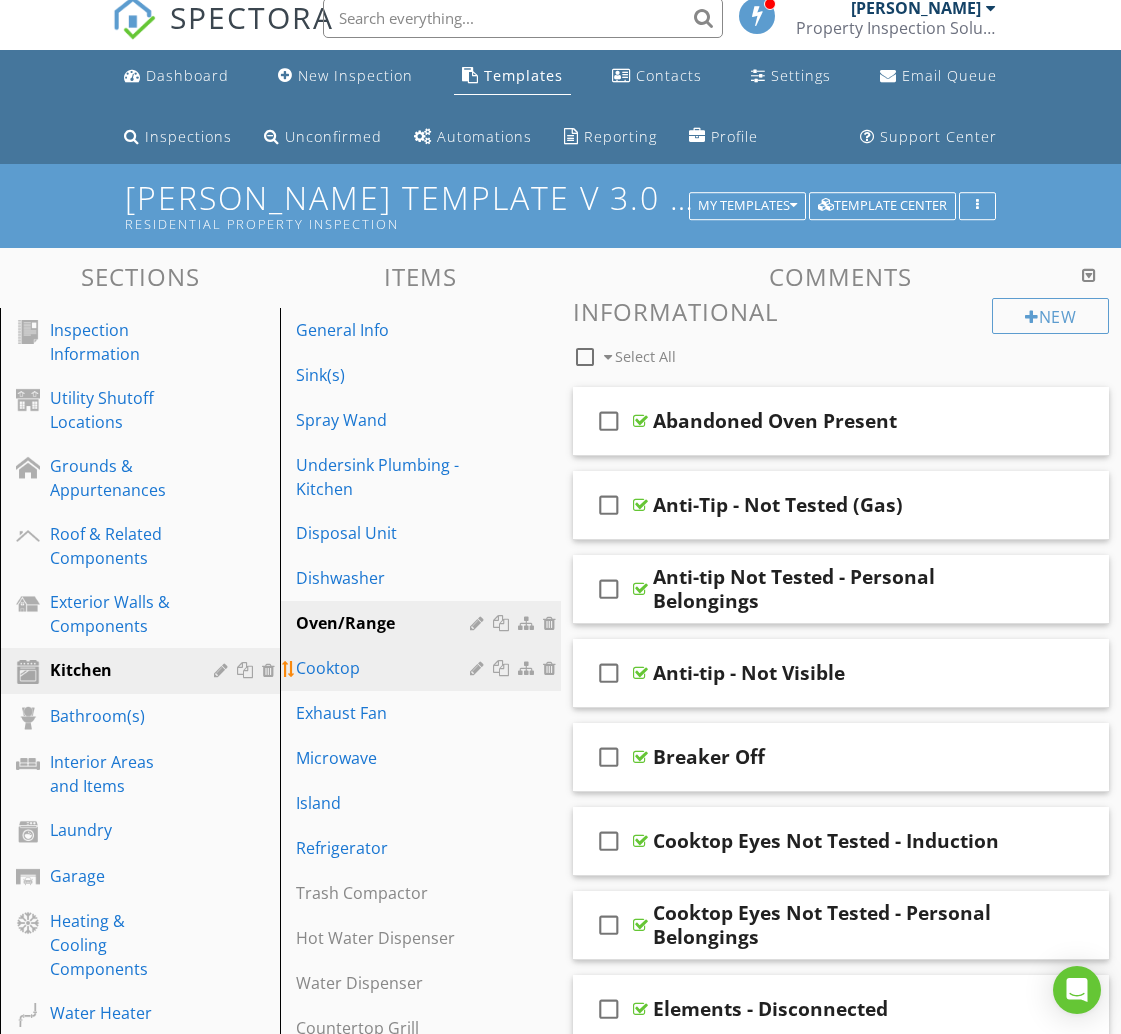 click on "Cooktop" at bounding box center [385, 668] 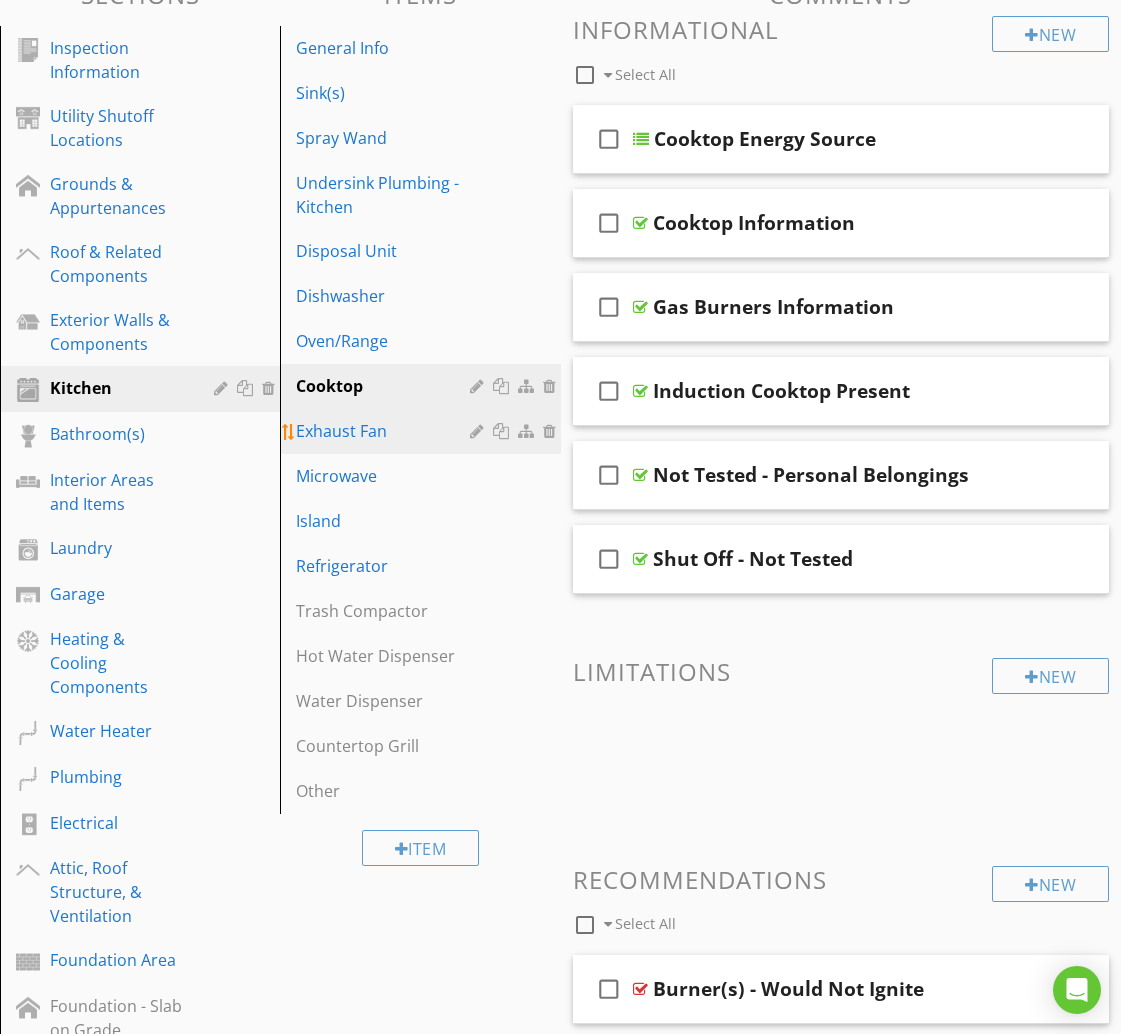 scroll, scrollTop: 292, scrollLeft: 0, axis: vertical 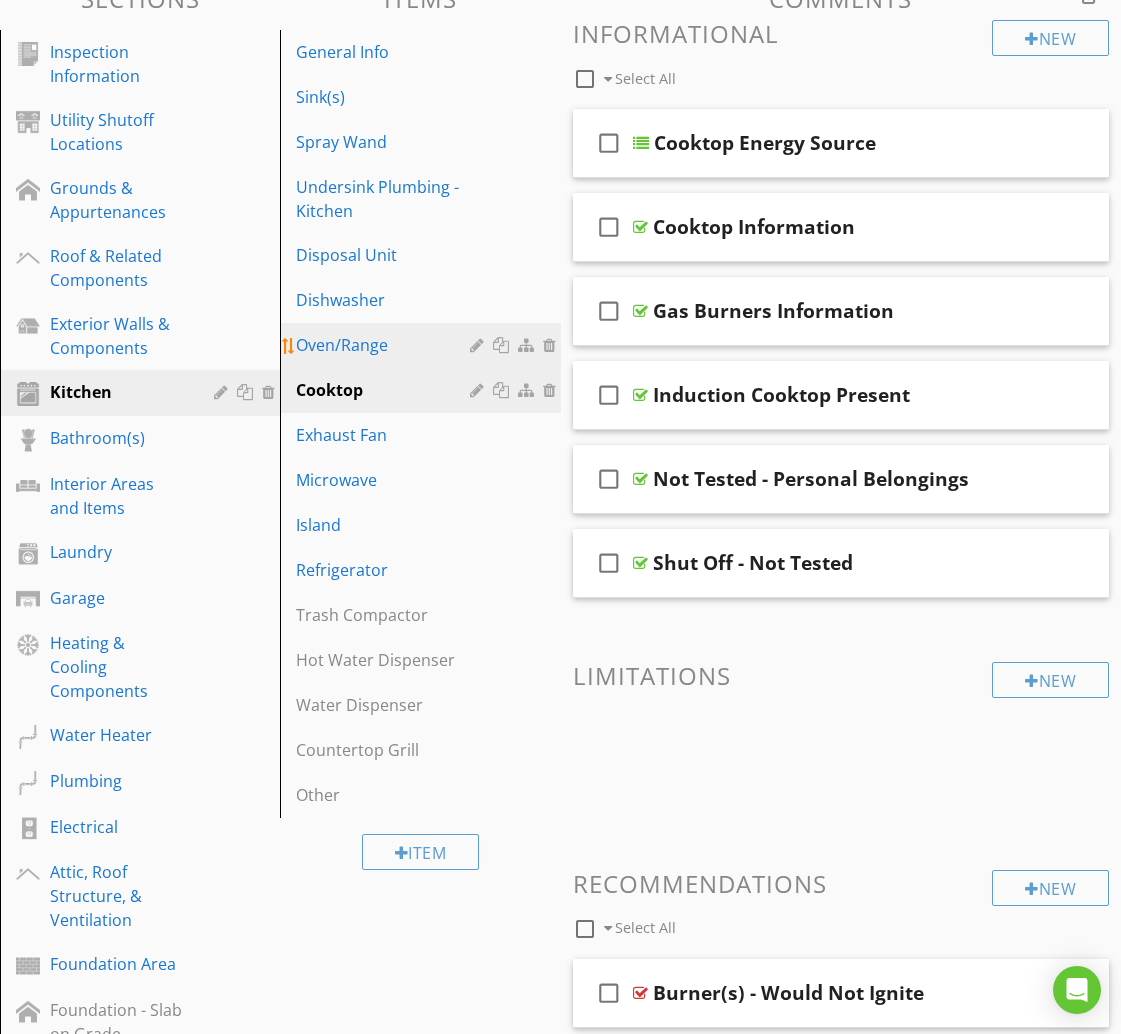 click on "Oven/Range" at bounding box center [385, 345] 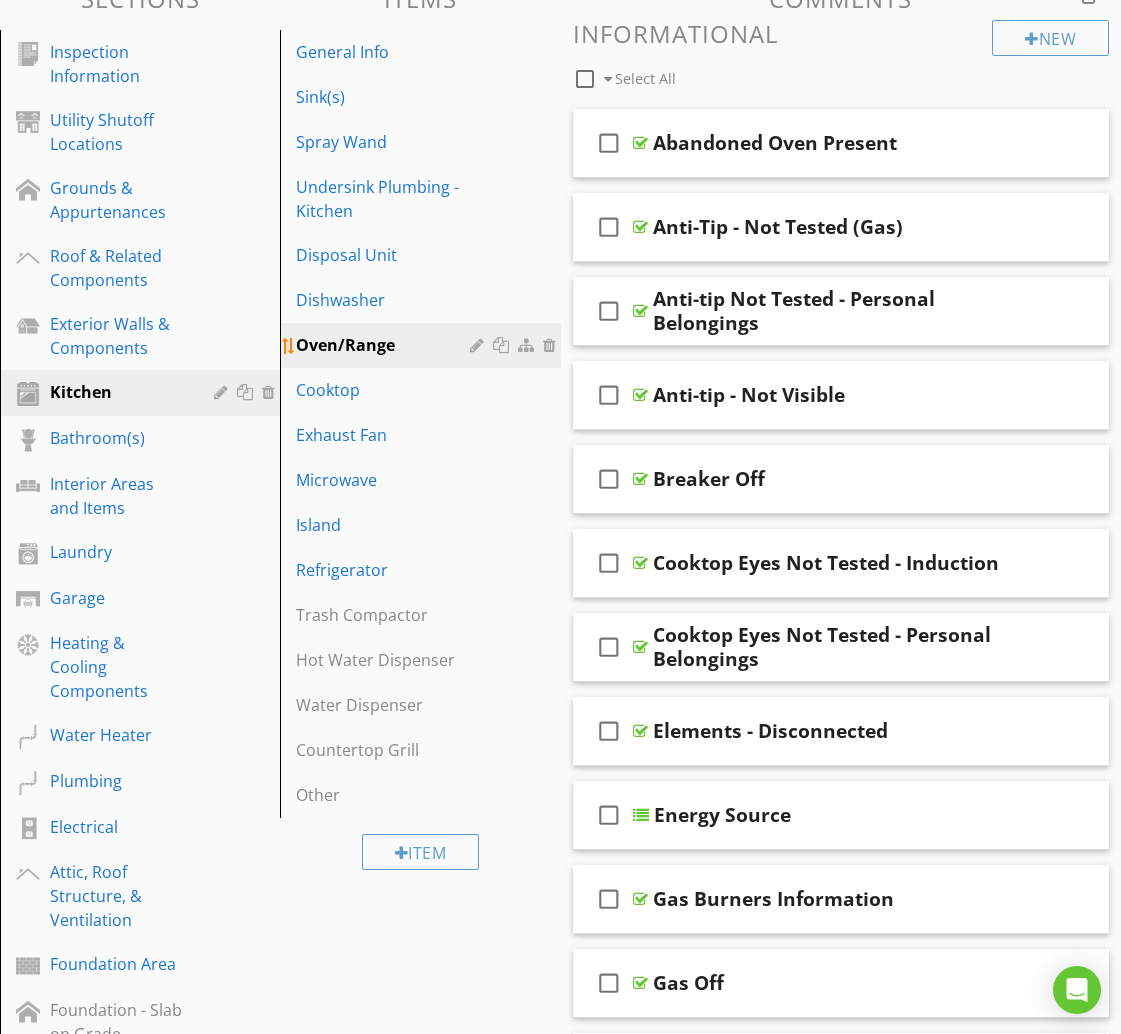click at bounding box center [503, 345] 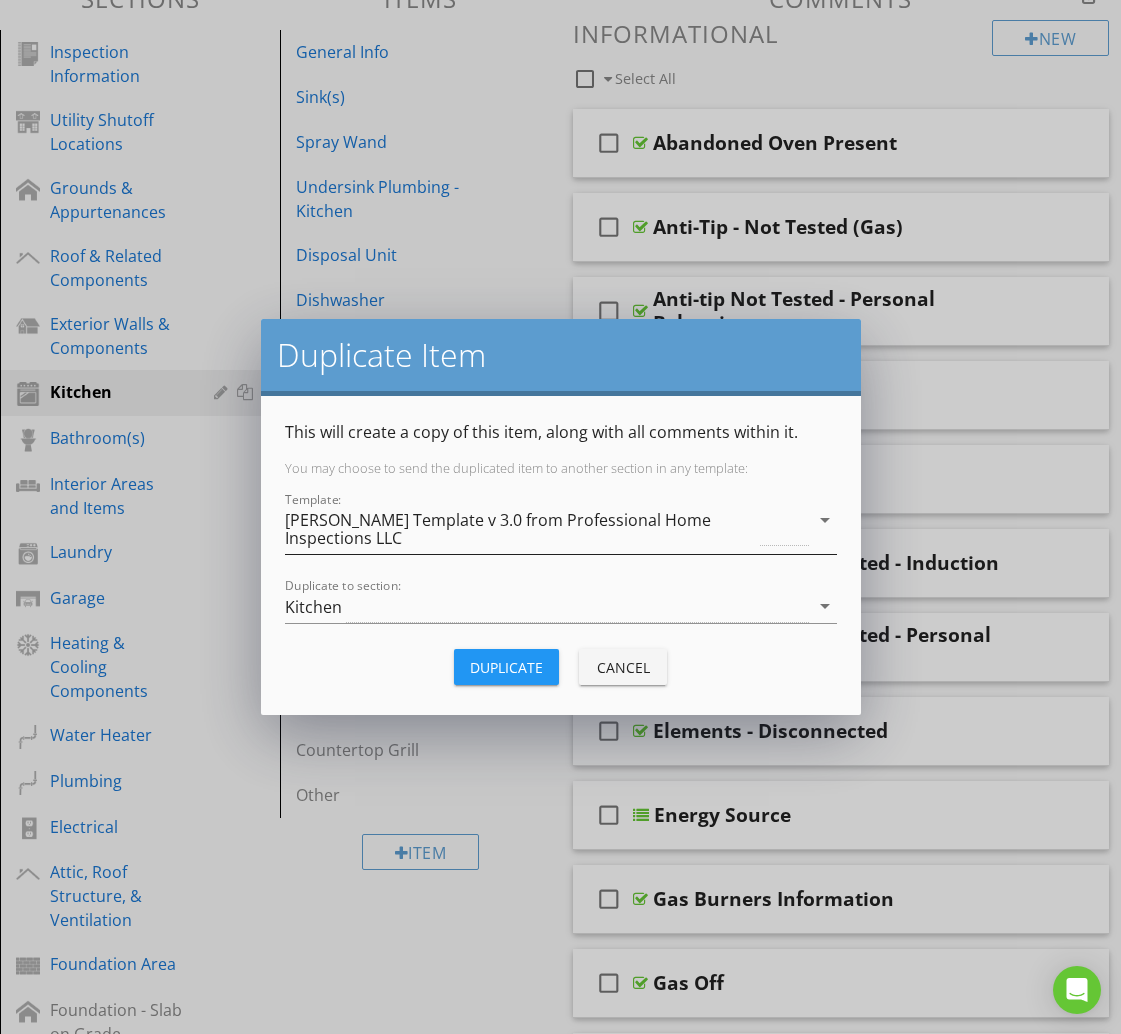 click on "[PERSON_NAME] Template v 3.0 from Professional Home Inspections LLC" at bounding box center (521, 529) 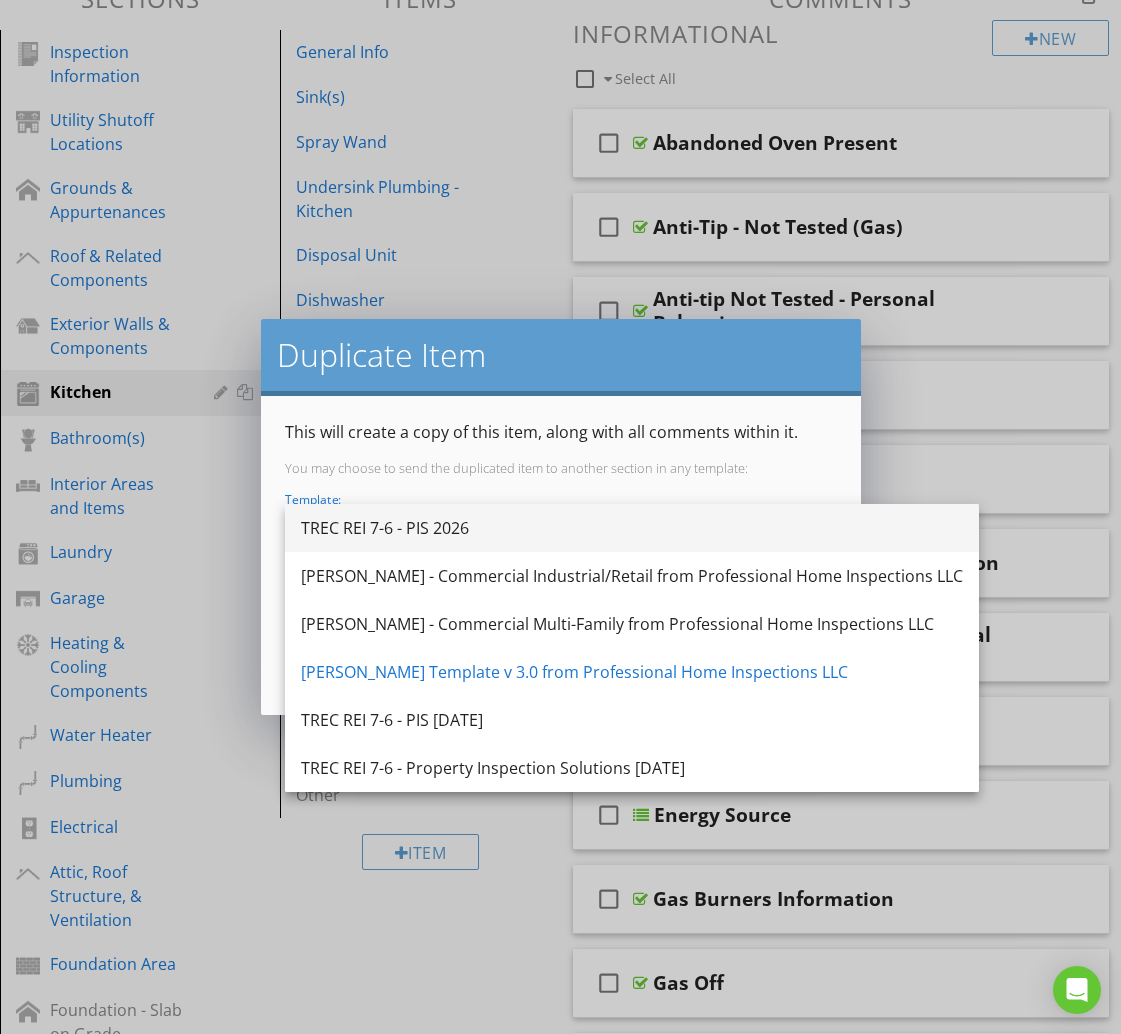 click on "TREC REI 7-6 - PIS 2026" at bounding box center (632, 528) 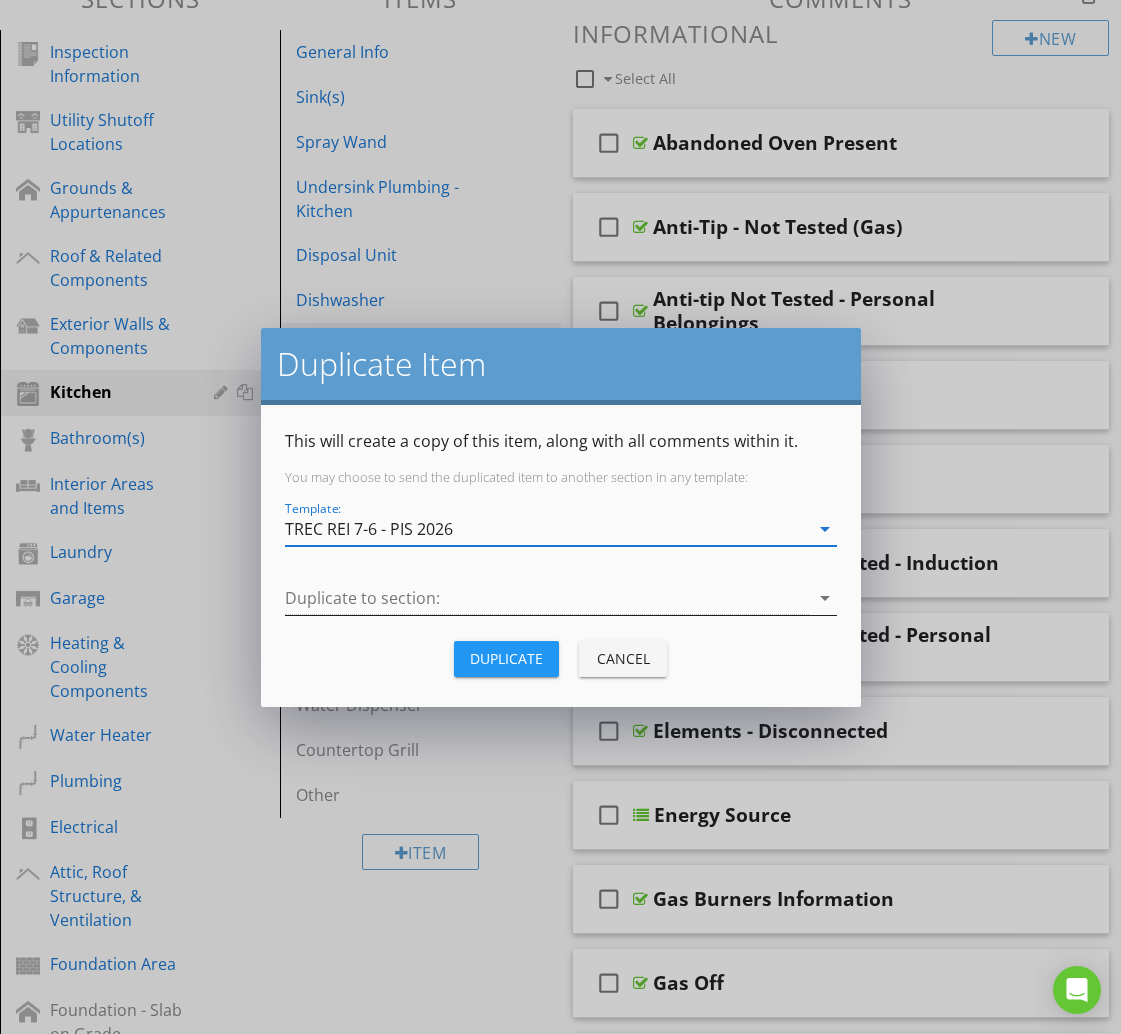 click at bounding box center [547, 598] 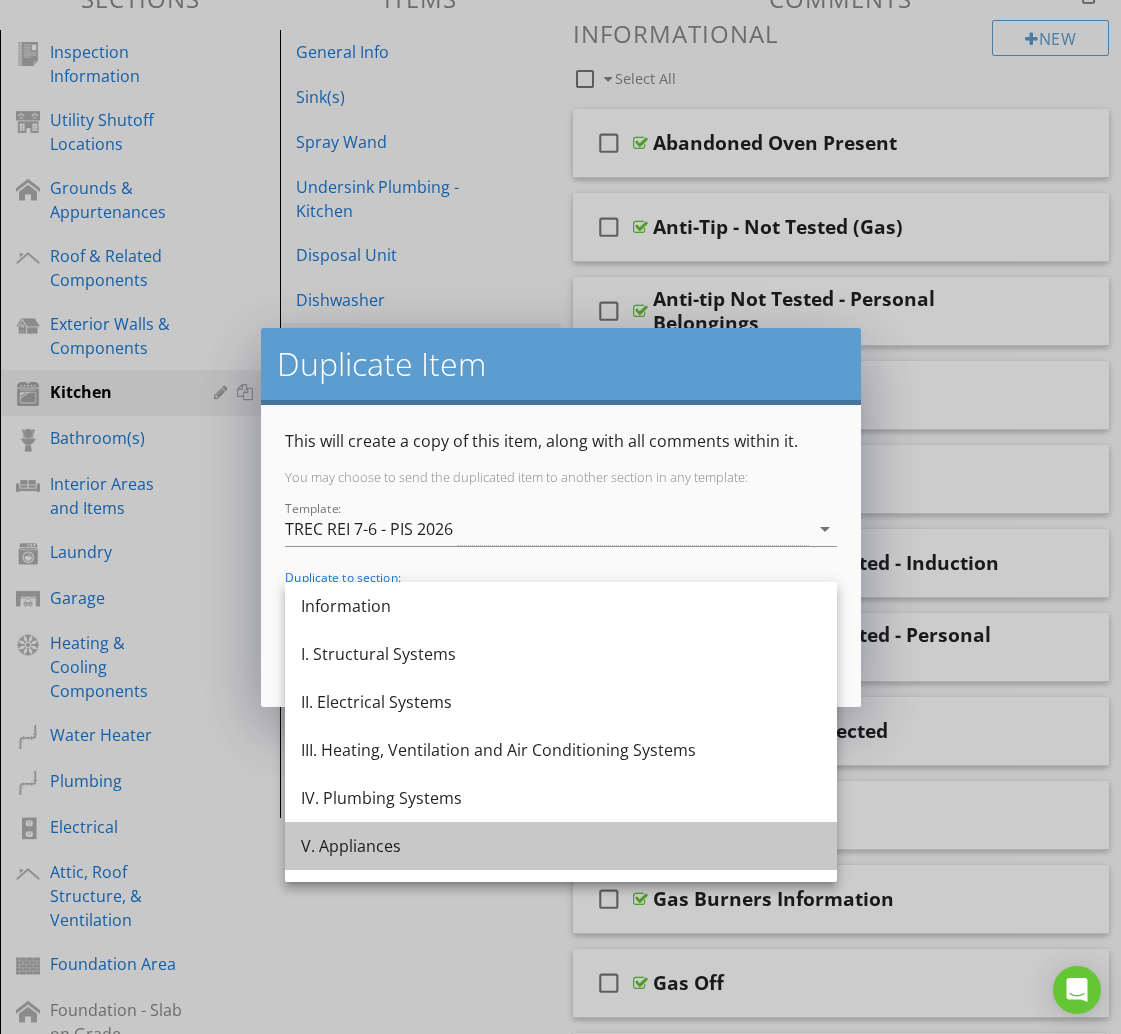 click on "V. Appliances" at bounding box center (561, 846) 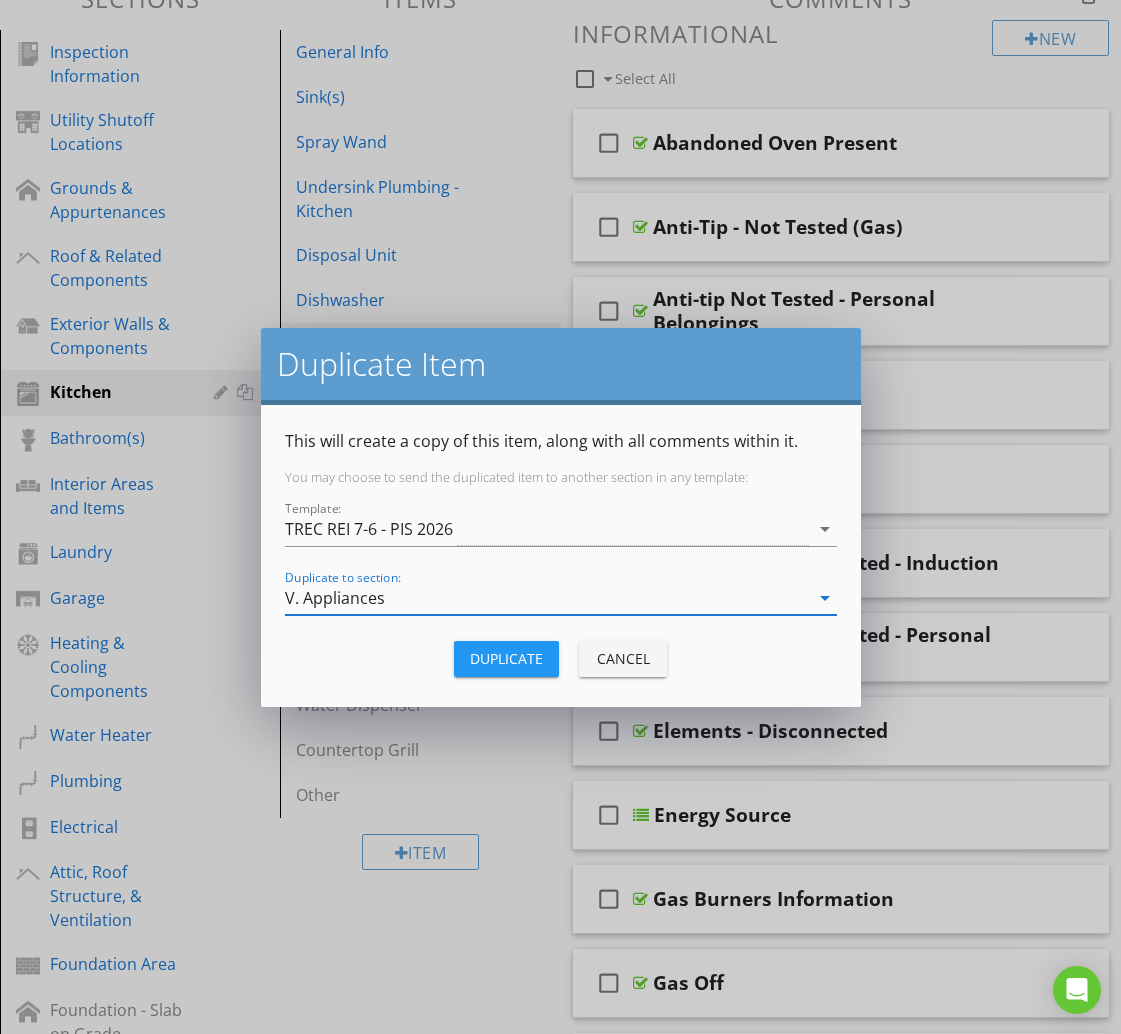 click on "Duplicate" at bounding box center [506, 659] 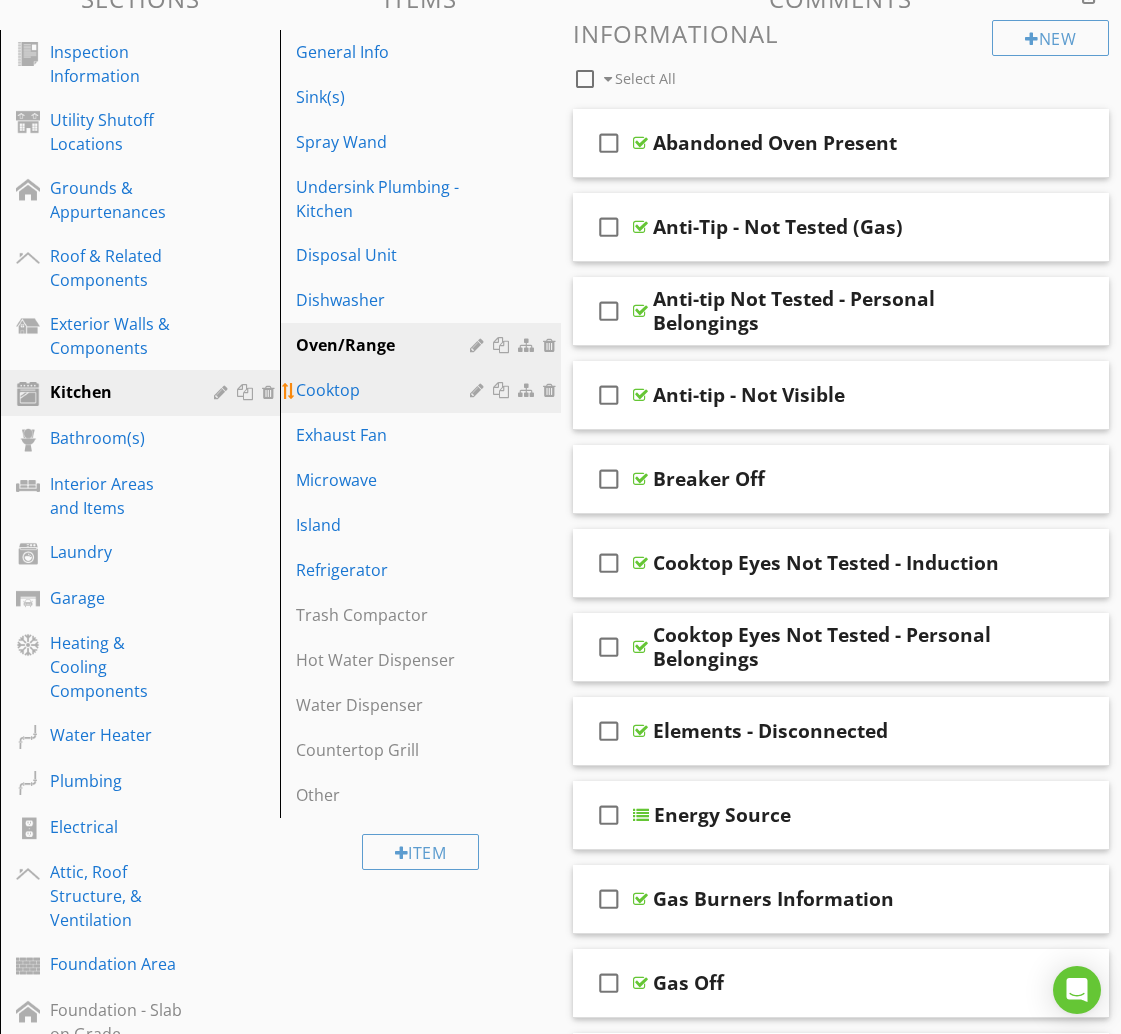 click on "Cooktop" at bounding box center [385, 390] 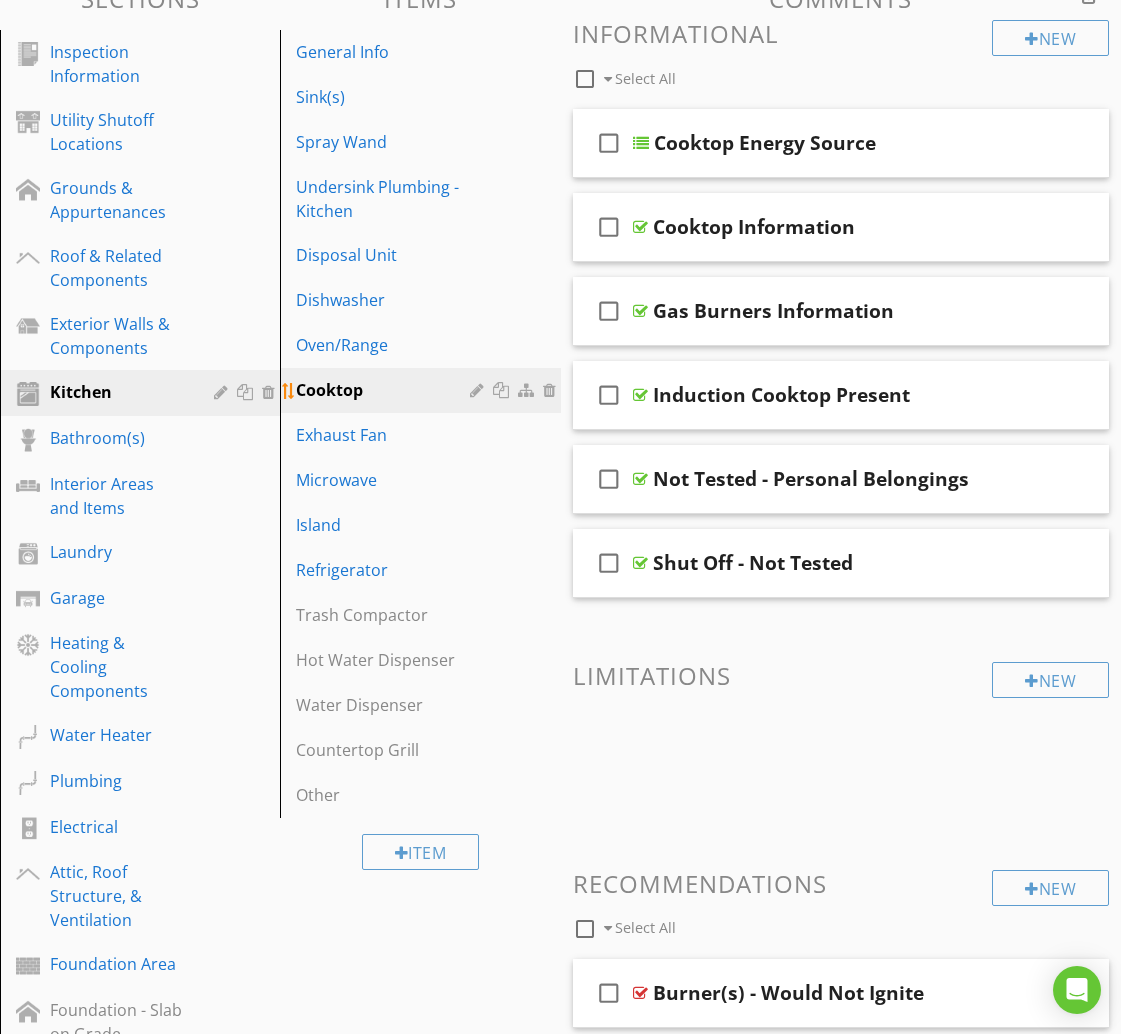 click at bounding box center (503, 390) 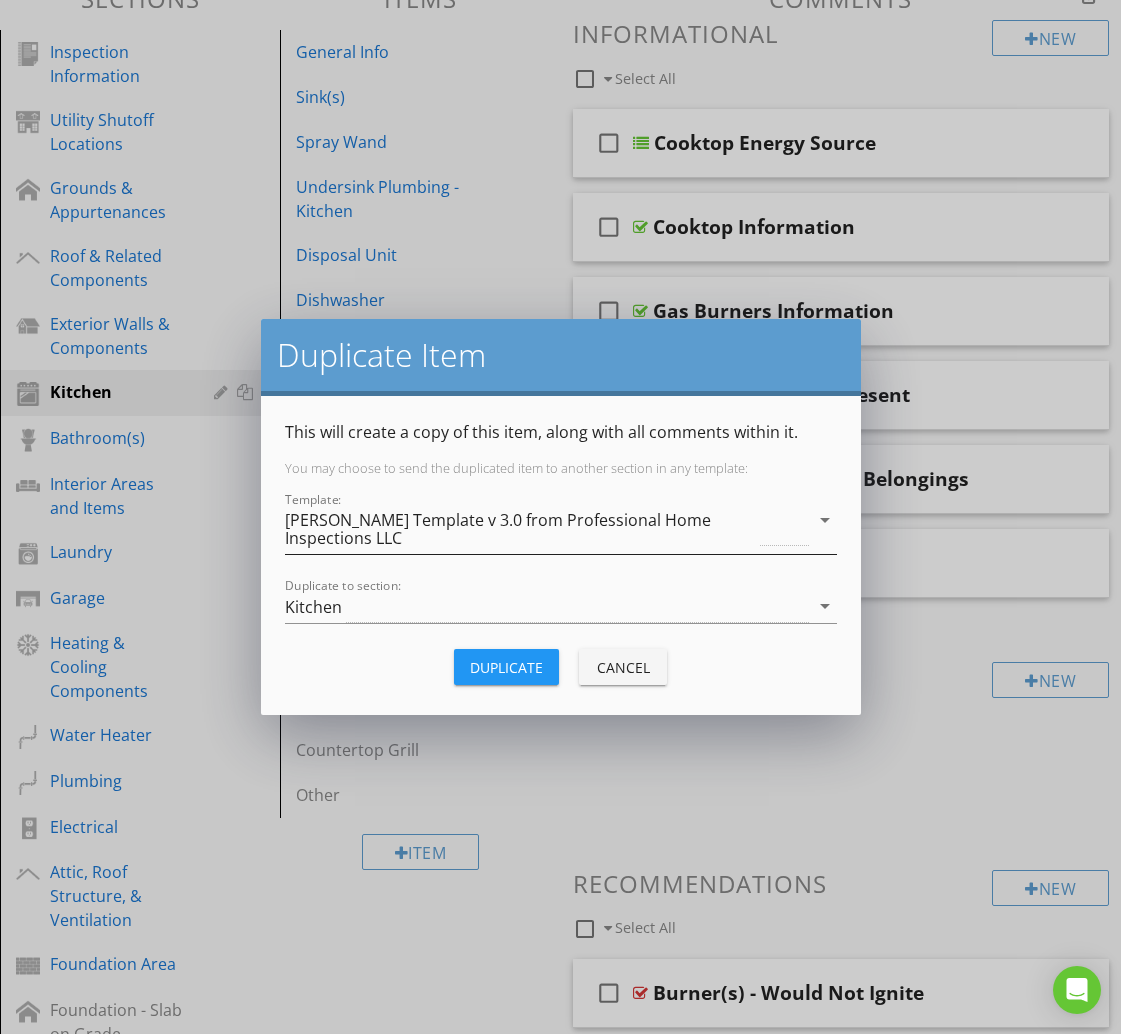 click on "[PERSON_NAME] Template v 3.0 from Professional Home Inspections LLC" at bounding box center (521, 529) 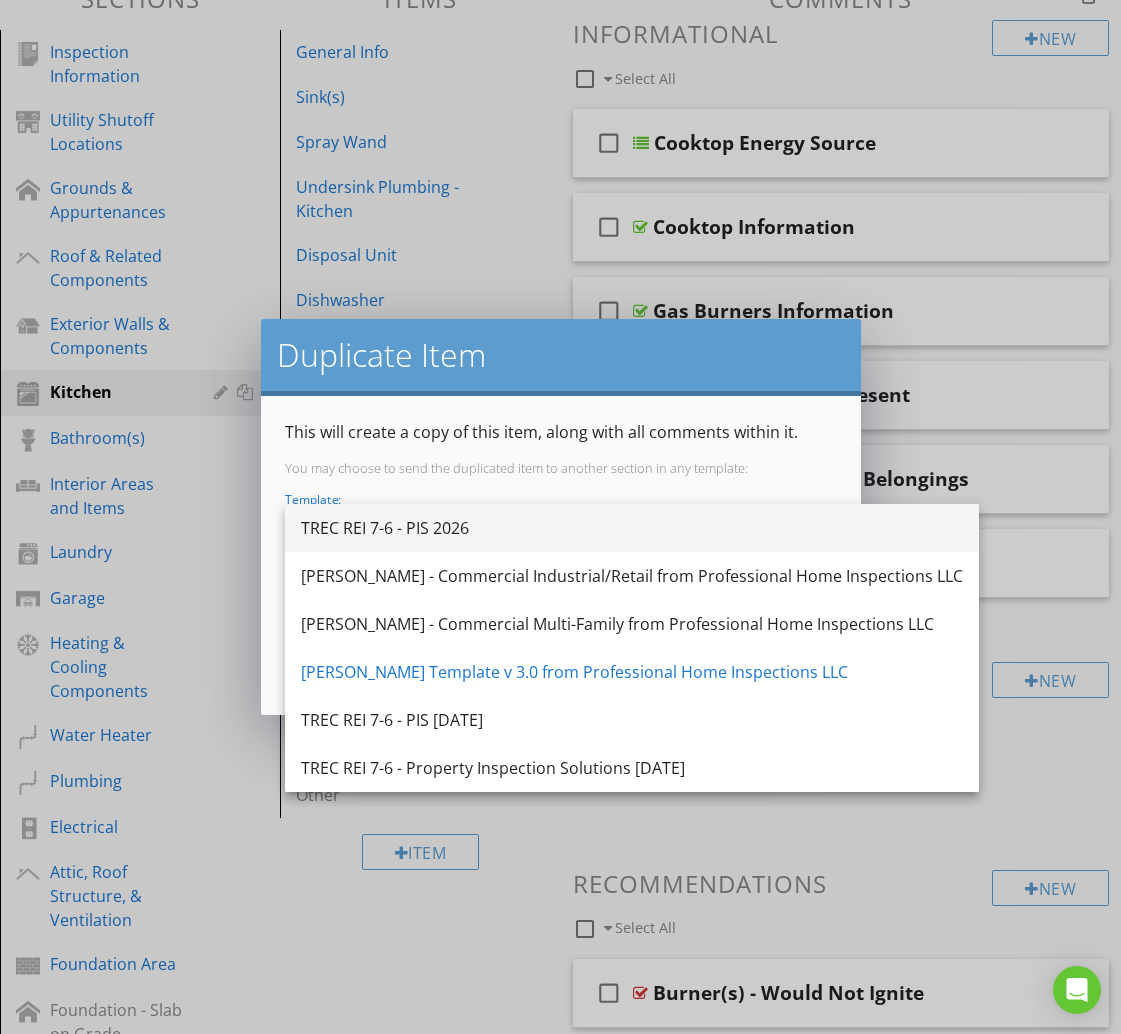 click on "TREC REI 7-6 - PIS 2026" at bounding box center [632, 528] 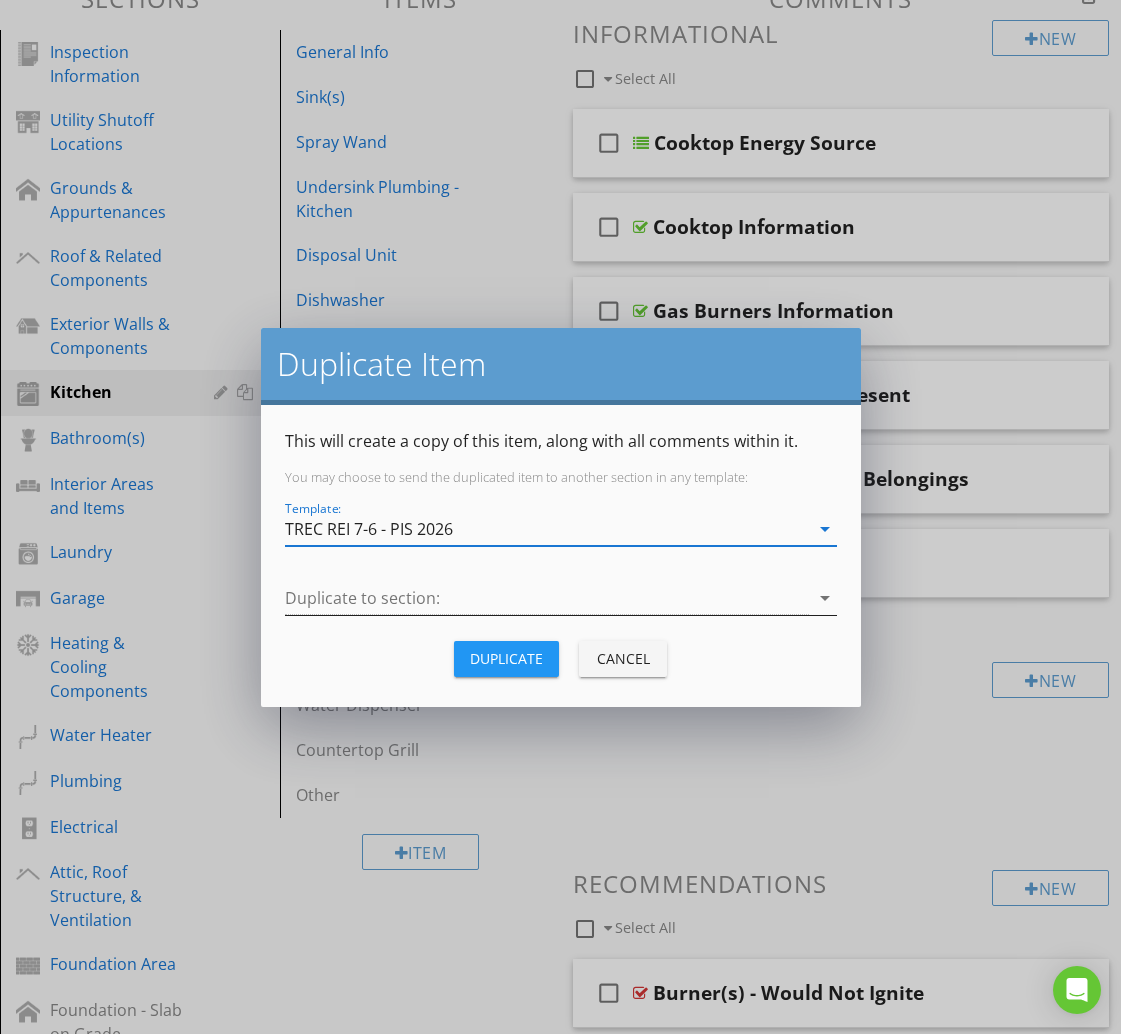 click at bounding box center [547, 598] 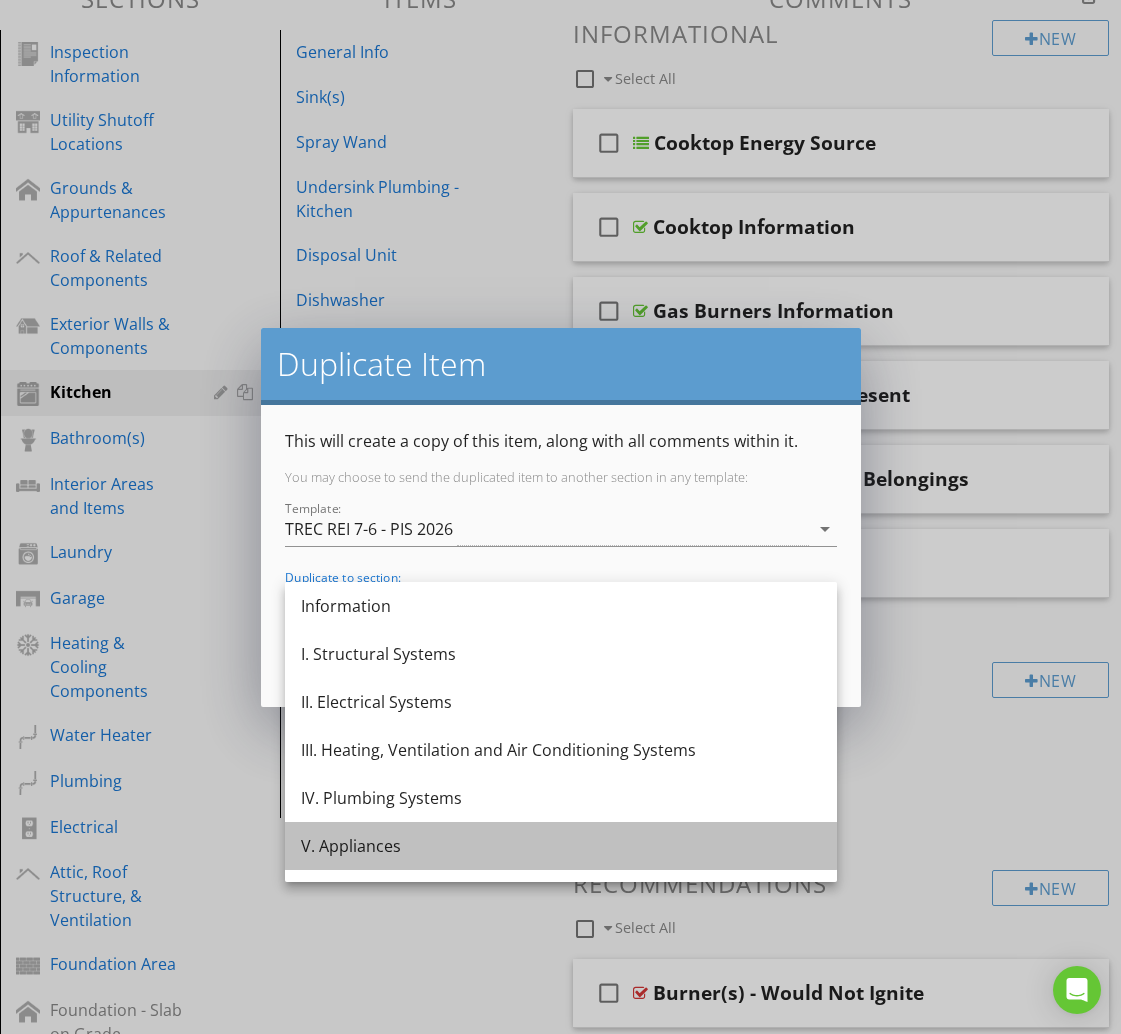 click on "V. Appliances" at bounding box center (561, 846) 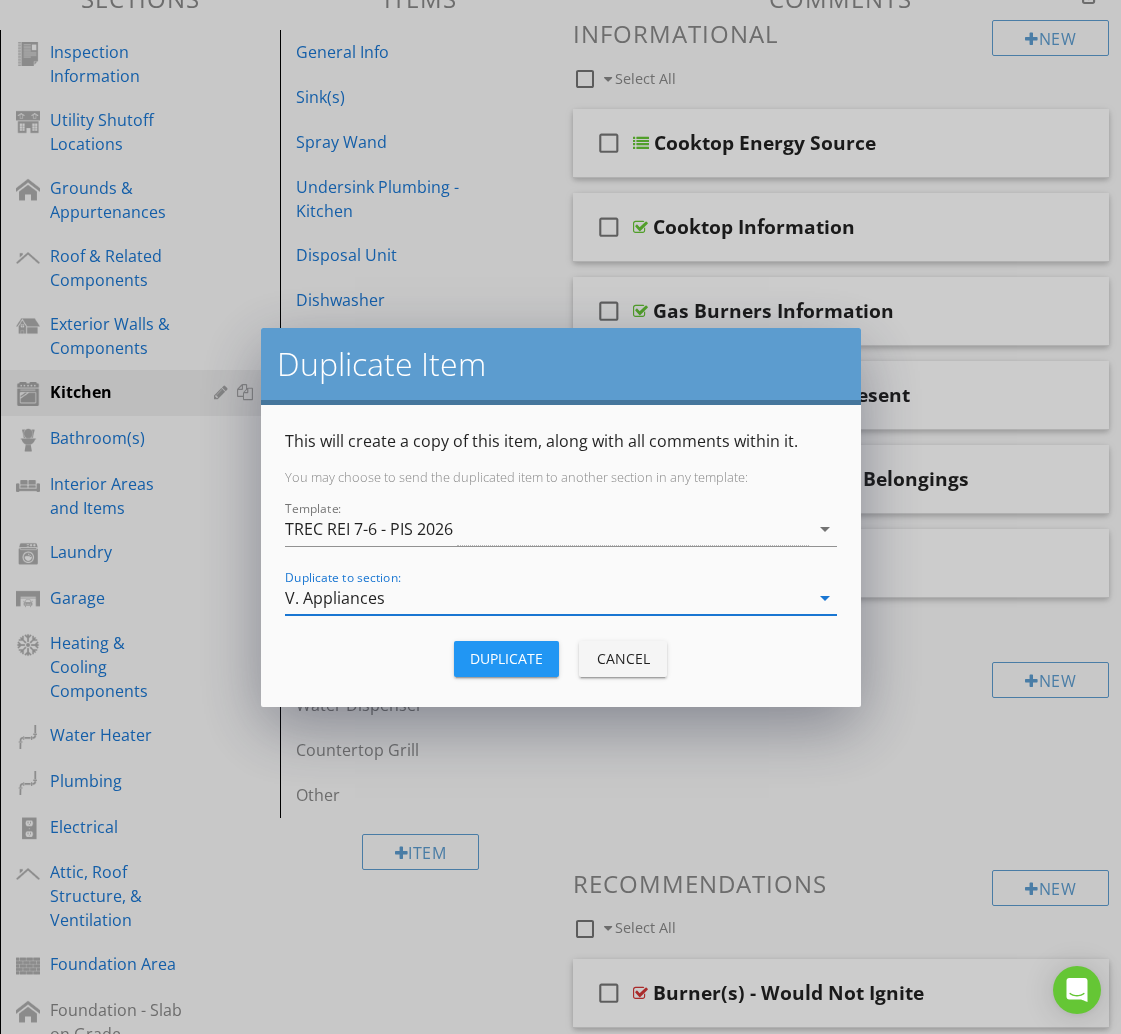 click on "Duplicate" at bounding box center [506, 658] 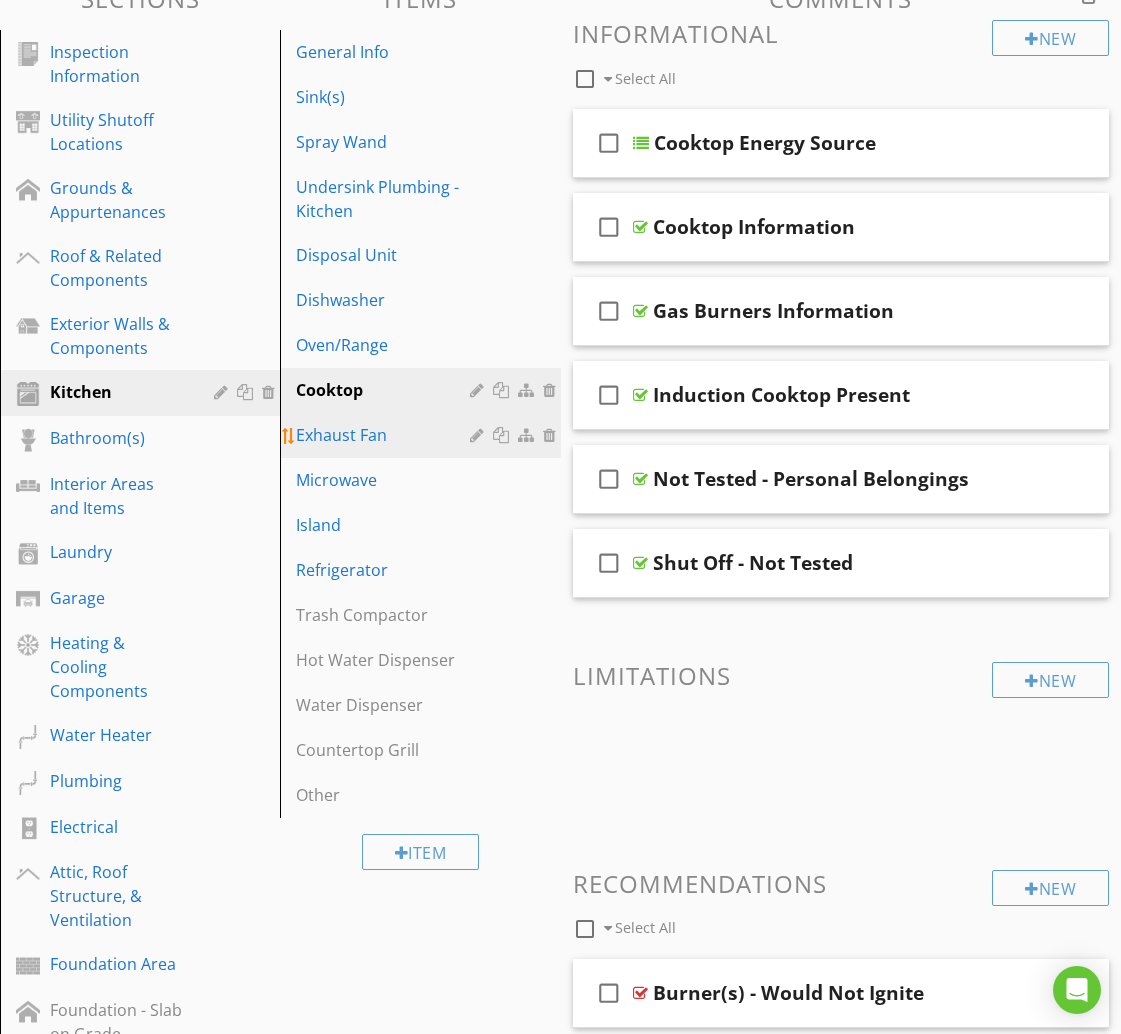 click on "Exhaust Fan" at bounding box center (385, 435) 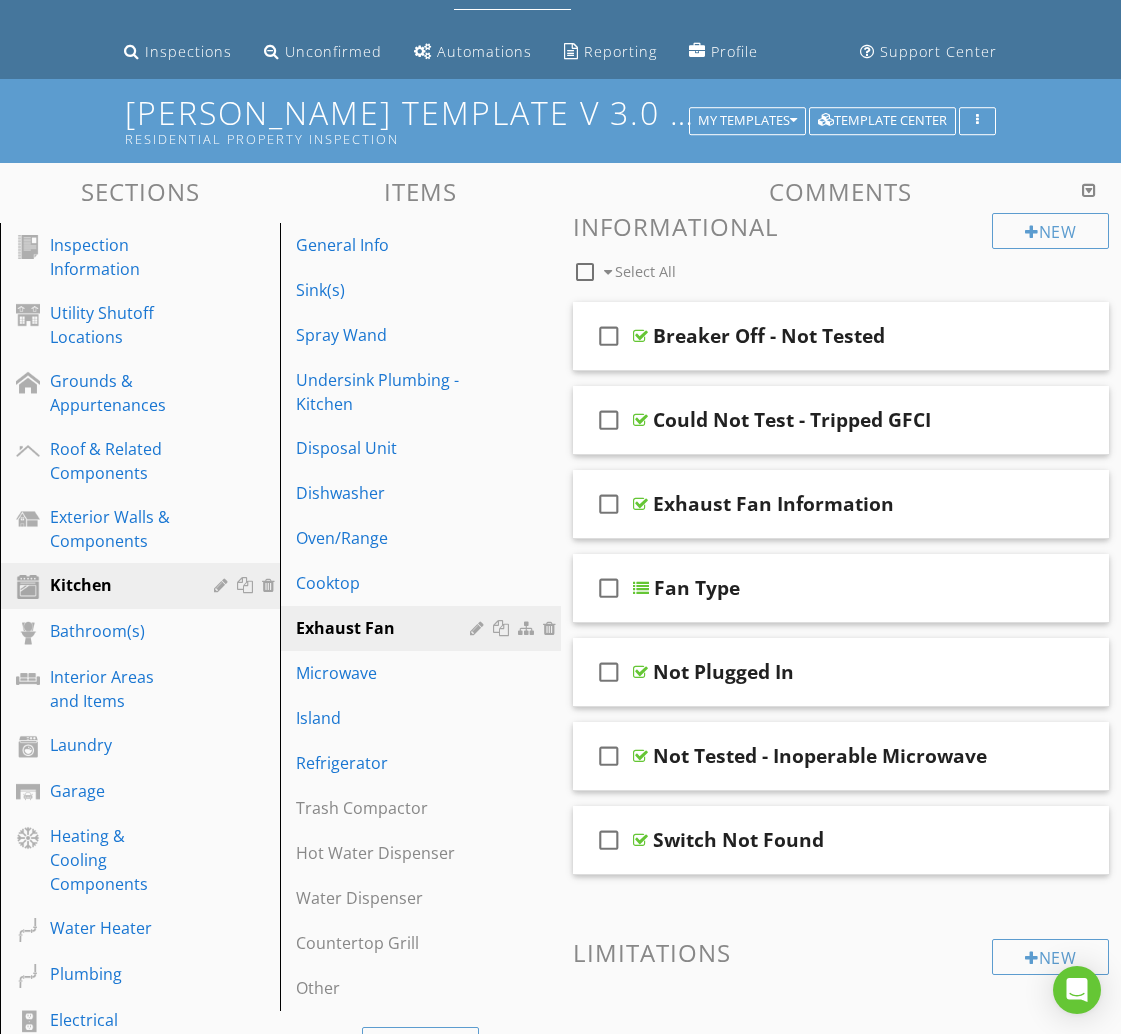 scroll, scrollTop: 134, scrollLeft: 0, axis: vertical 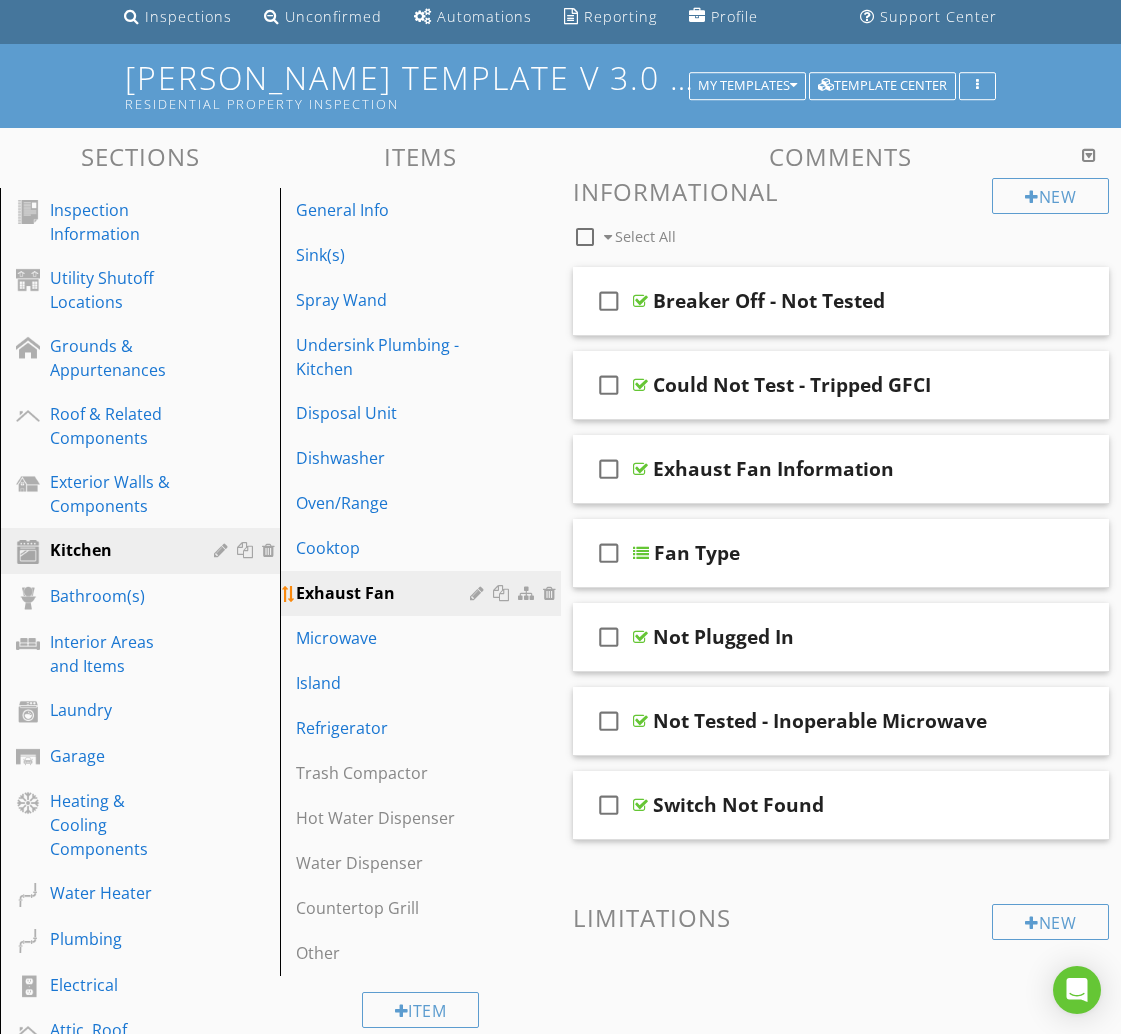 click at bounding box center [503, 593] 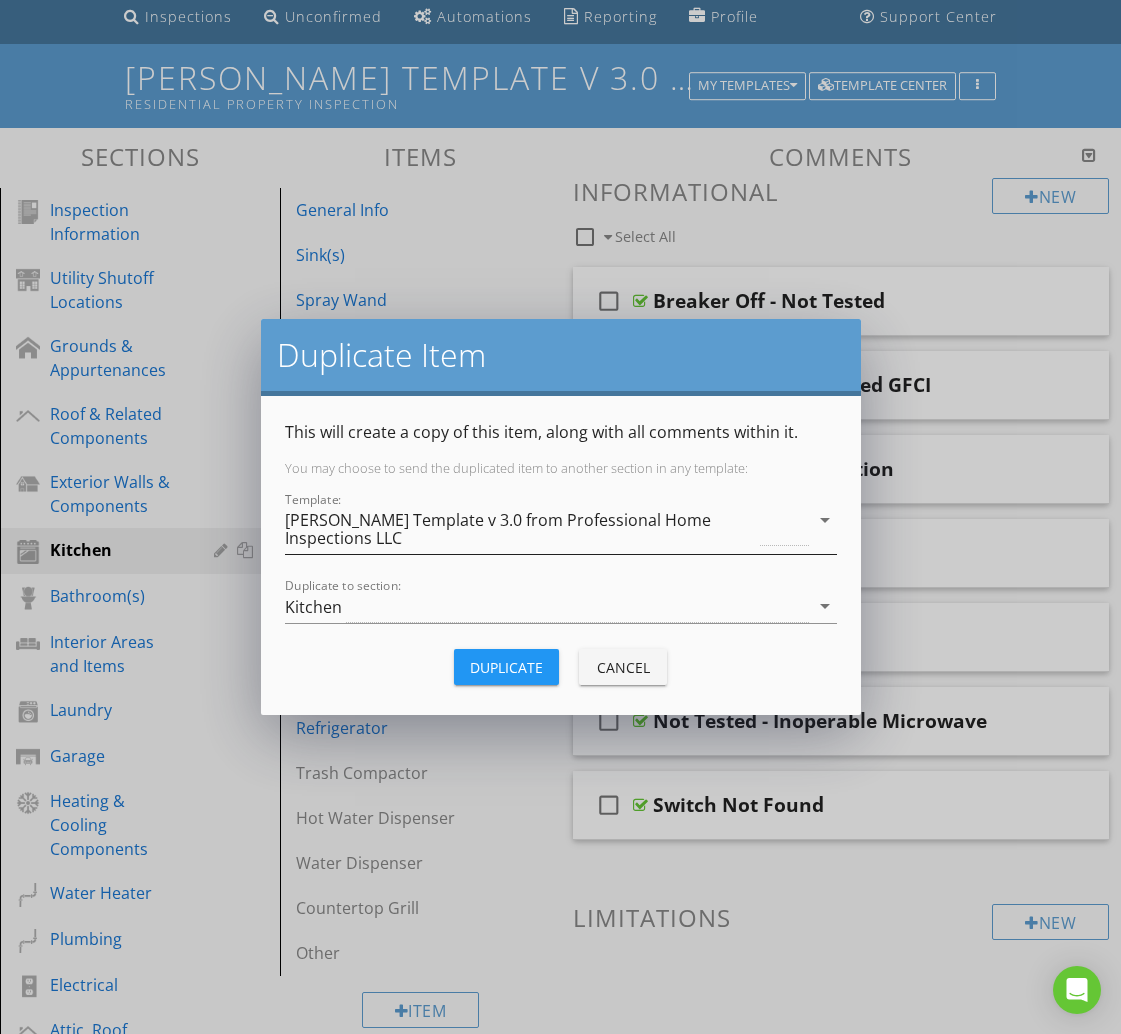 click on "[PERSON_NAME] Template v 3.0 from Professional Home Inspections LLC" at bounding box center (521, 529) 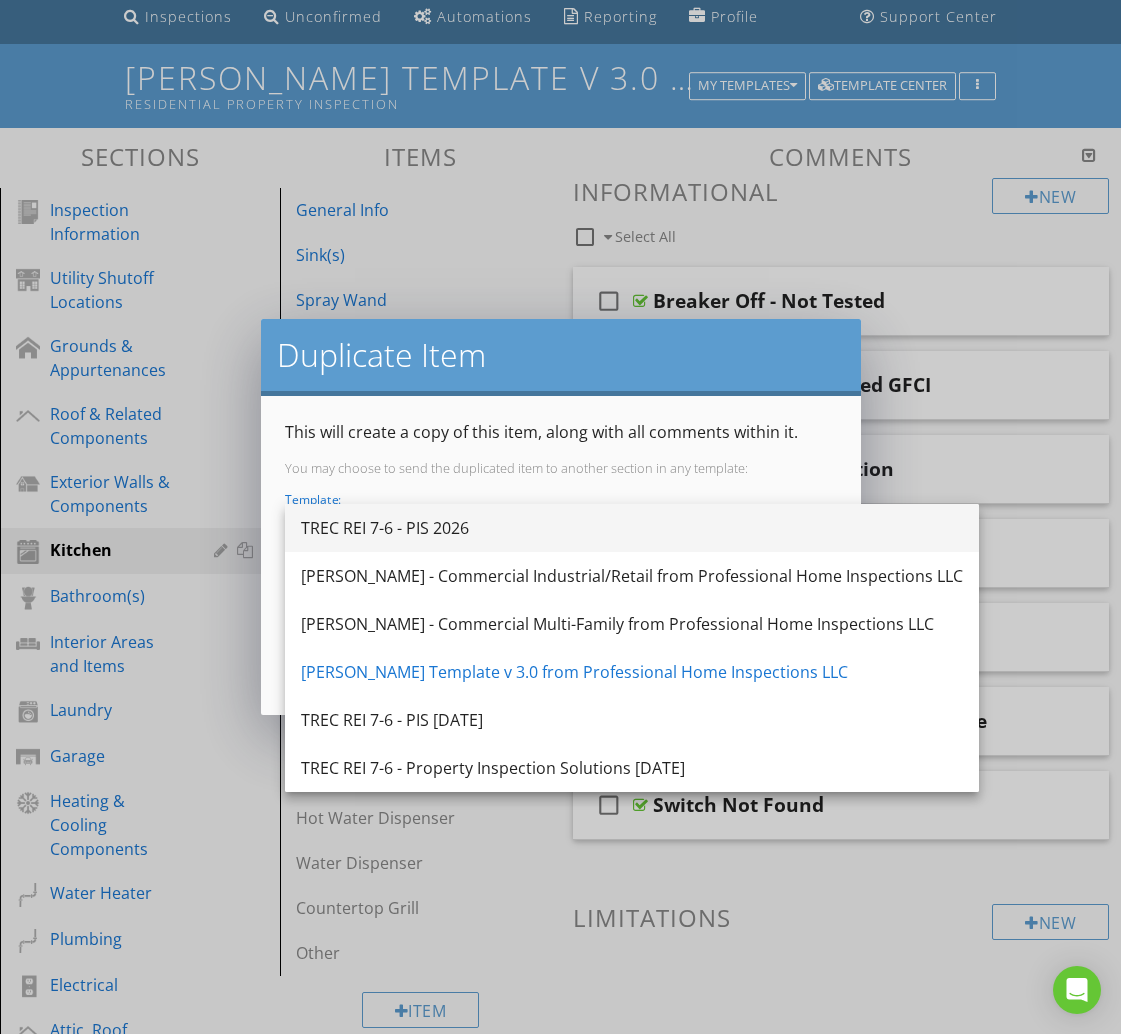 click on "TREC REI 7-6 - PIS 2026" at bounding box center (632, 528) 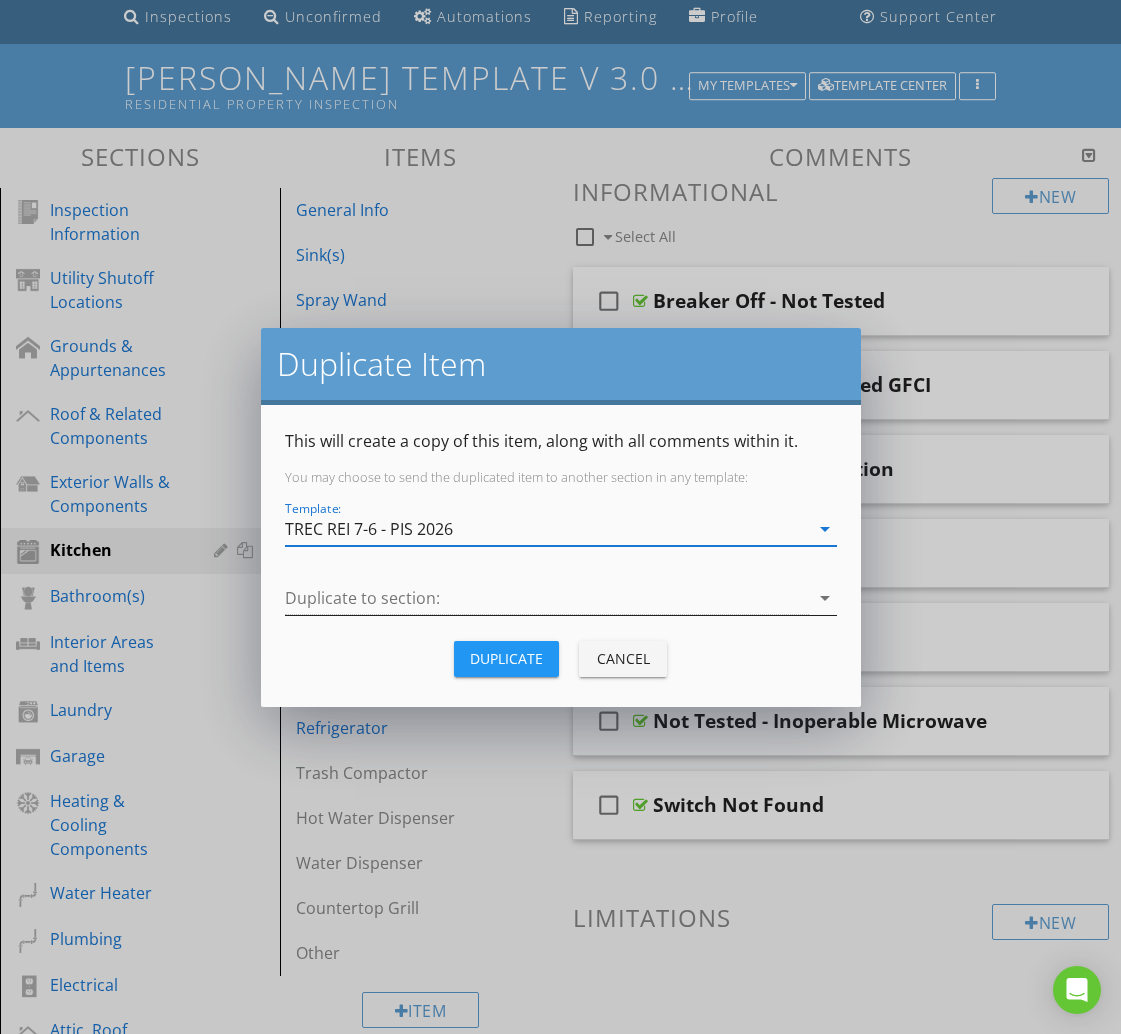 click at bounding box center (547, 598) 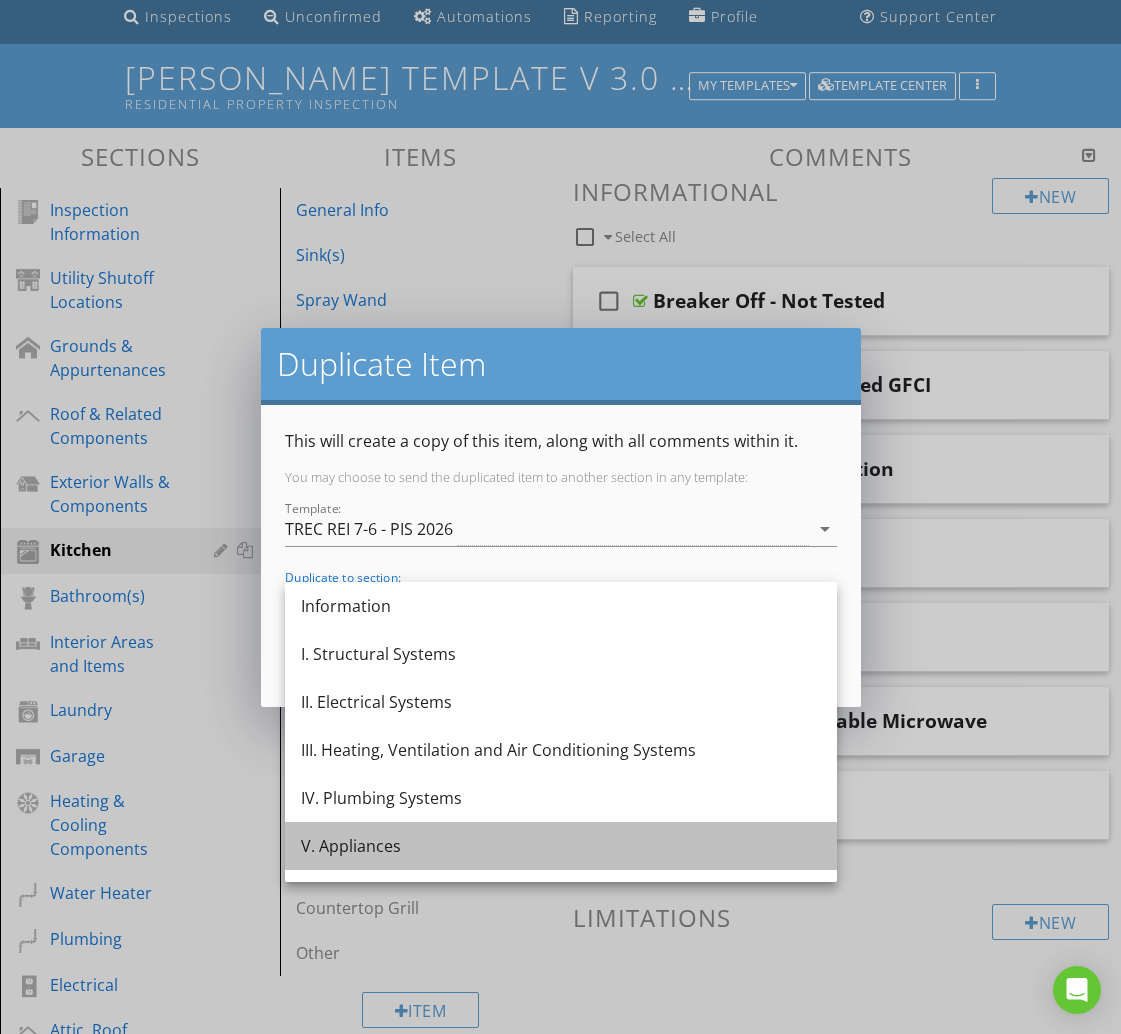 click on "V. Appliances" at bounding box center (561, 846) 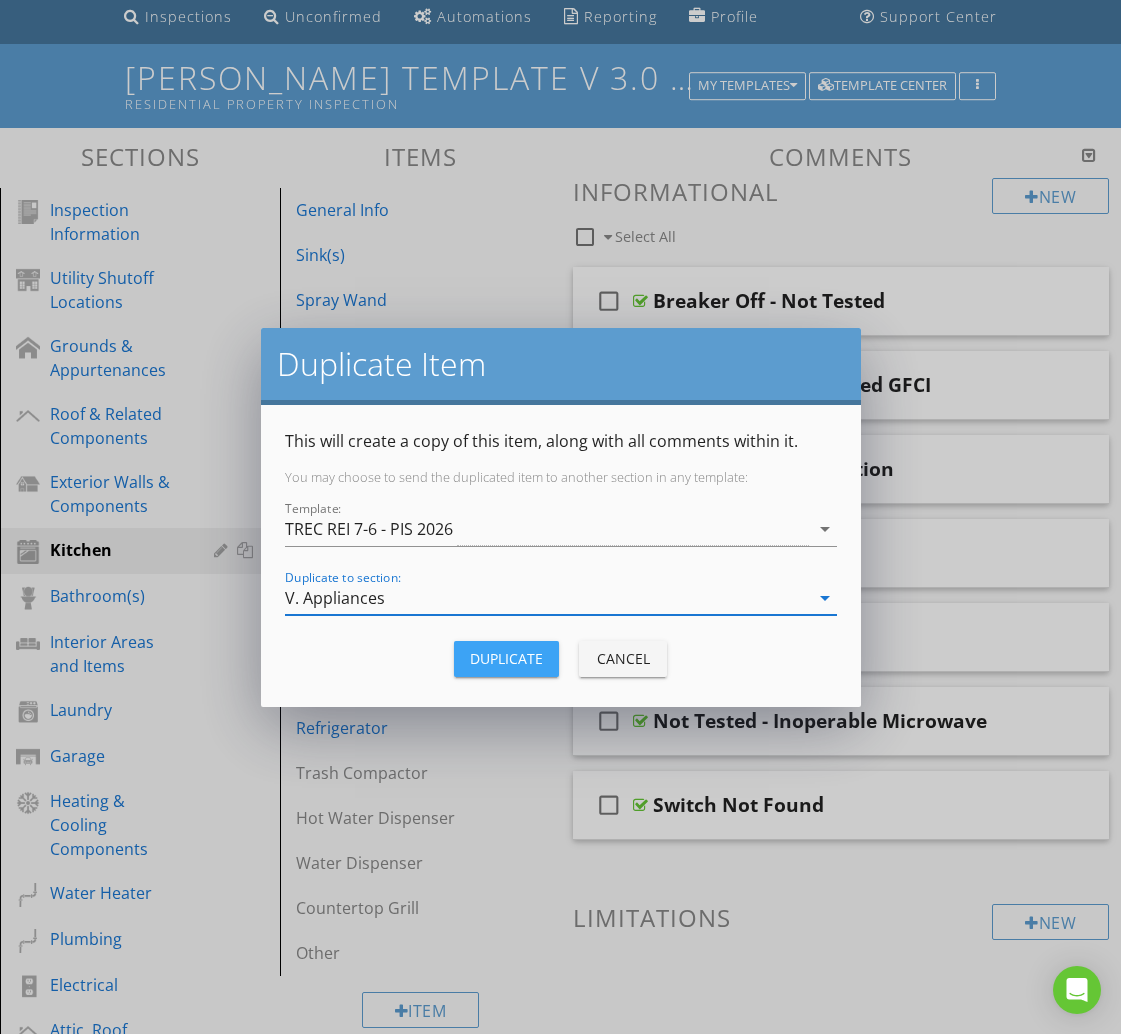 click on "Duplicate" at bounding box center [506, 658] 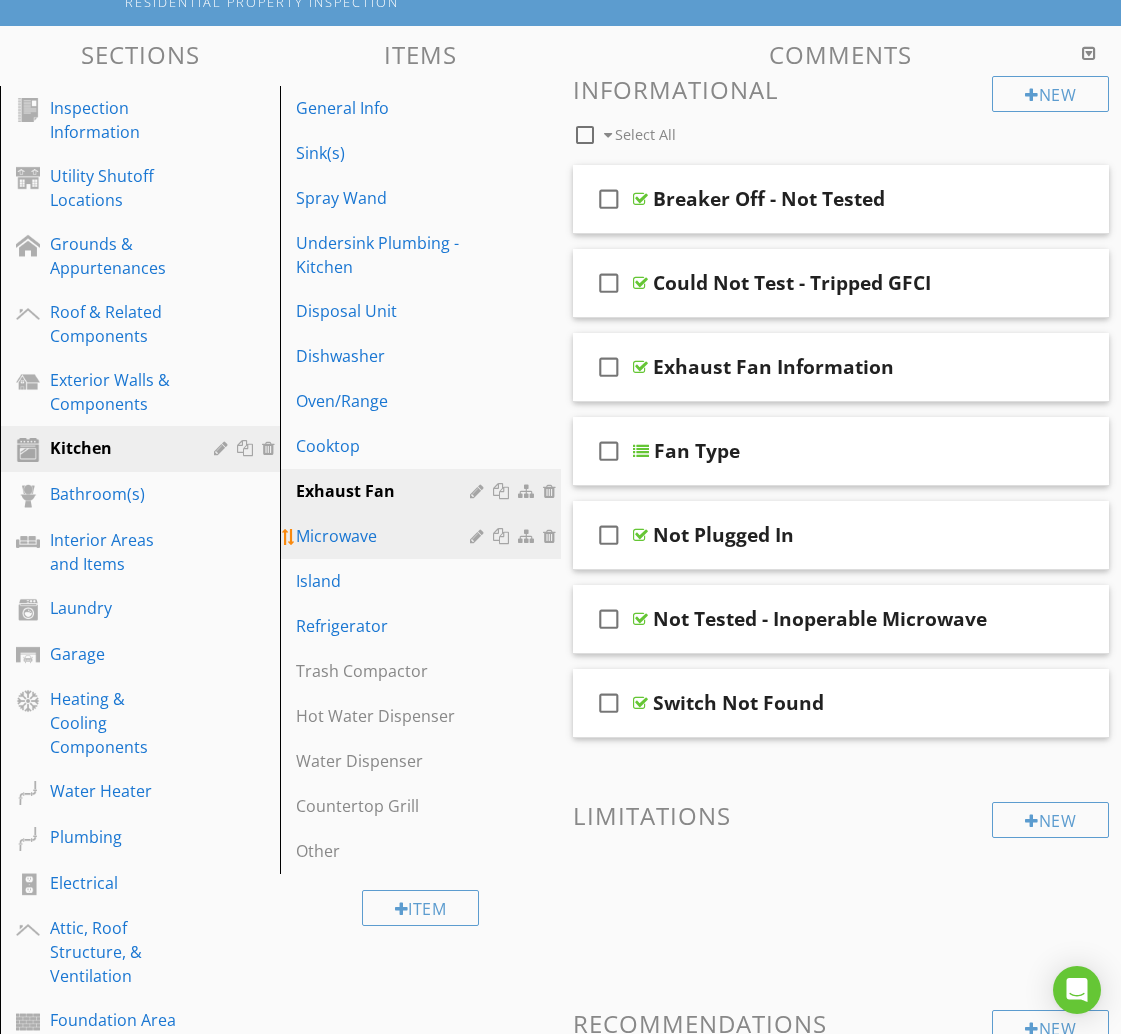 scroll, scrollTop: 129, scrollLeft: 0, axis: vertical 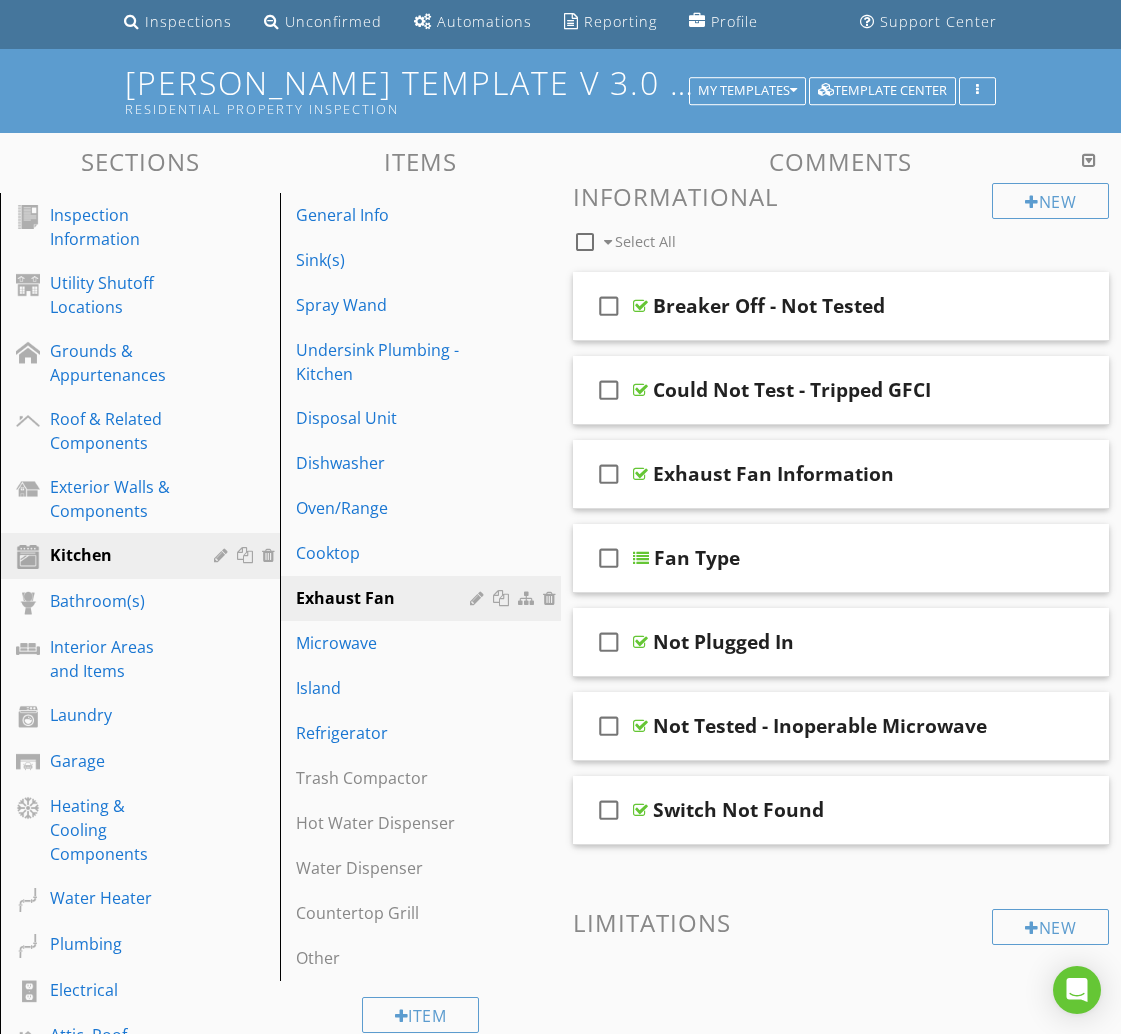 click at bounding box center (585, 242) 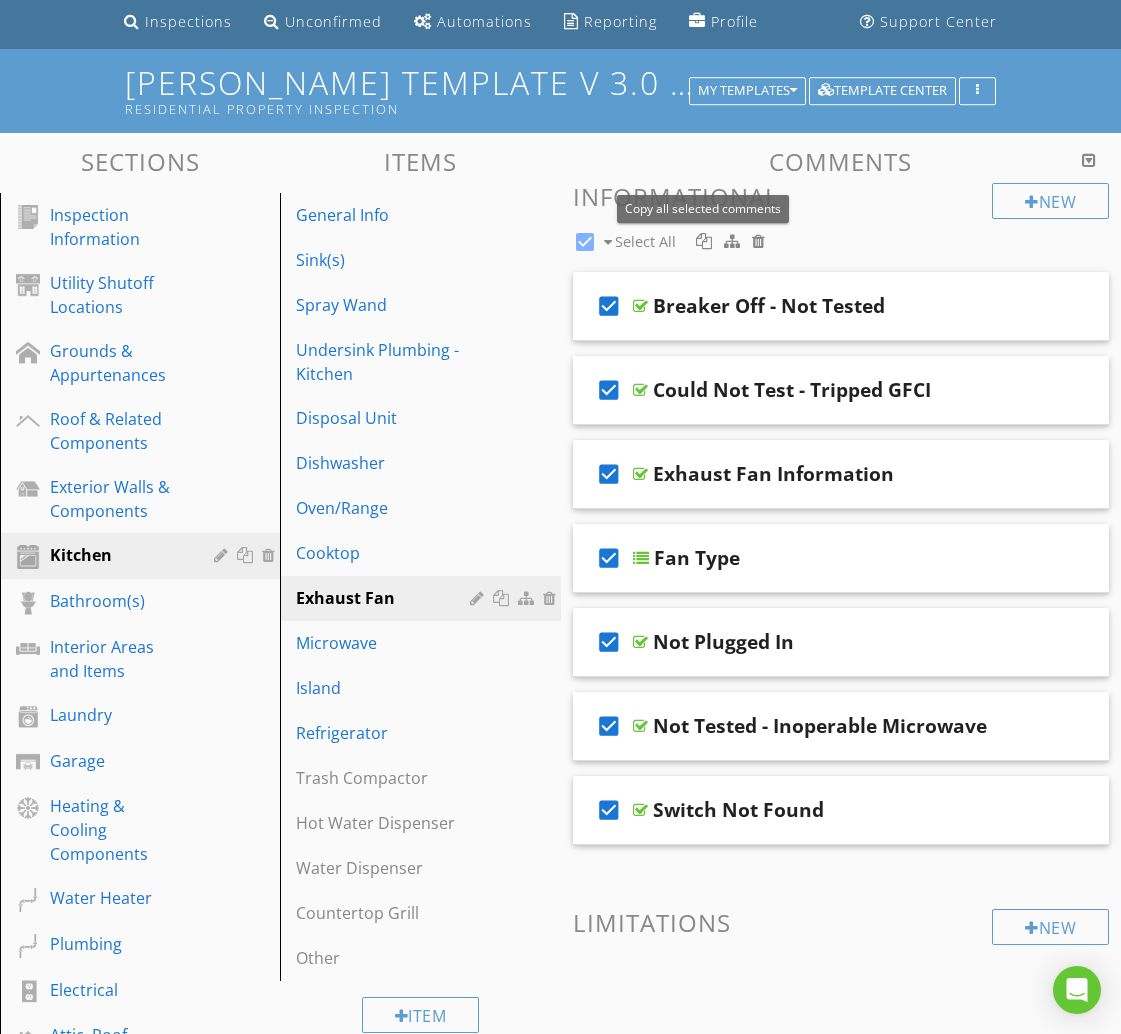 click at bounding box center (704, 241) 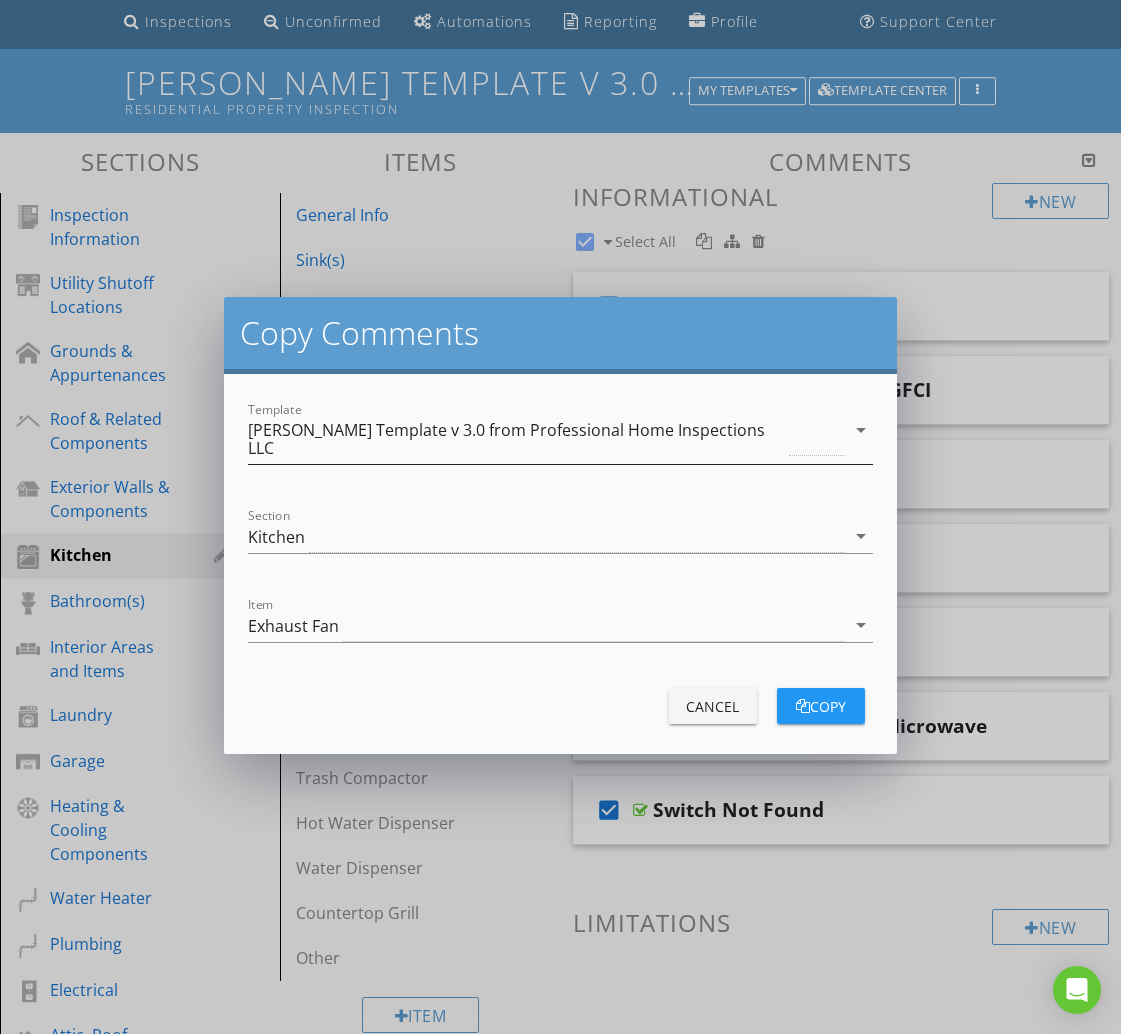 click on "[PERSON_NAME] Template v 3.0 from Professional Home Inspections LLC" at bounding box center [516, 439] 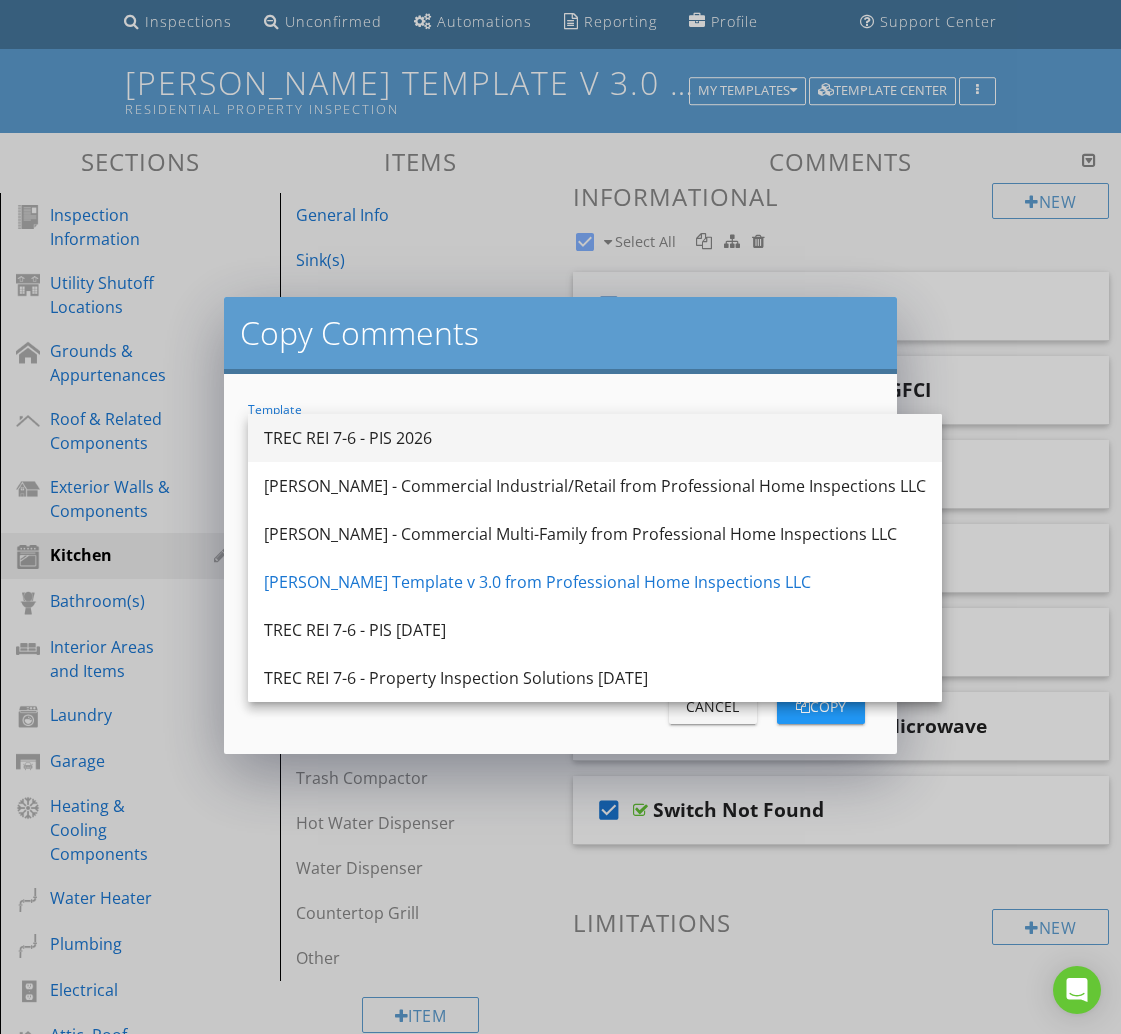 click on "TREC REI 7-6 - PIS 2026" at bounding box center [595, 438] 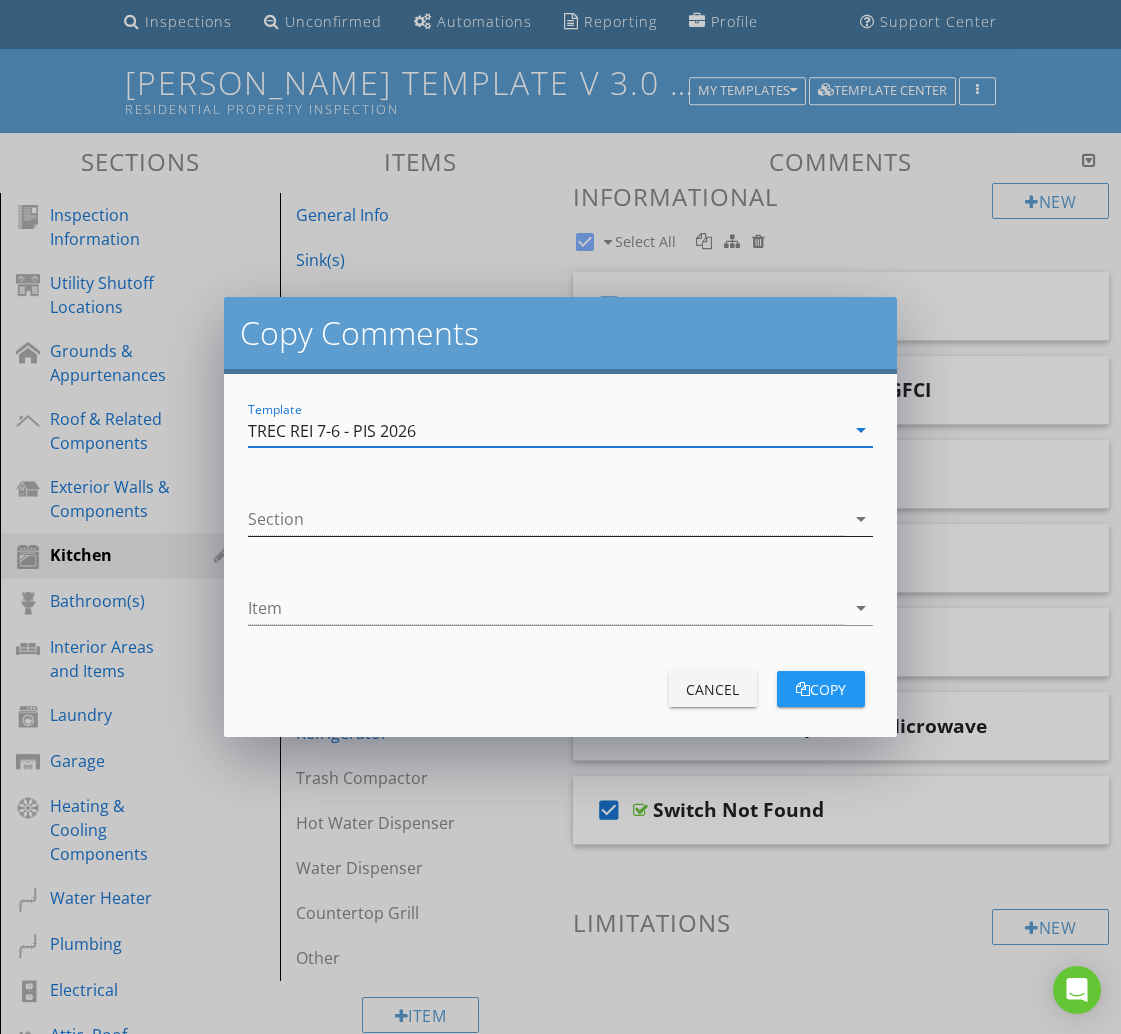 click at bounding box center [546, 519] 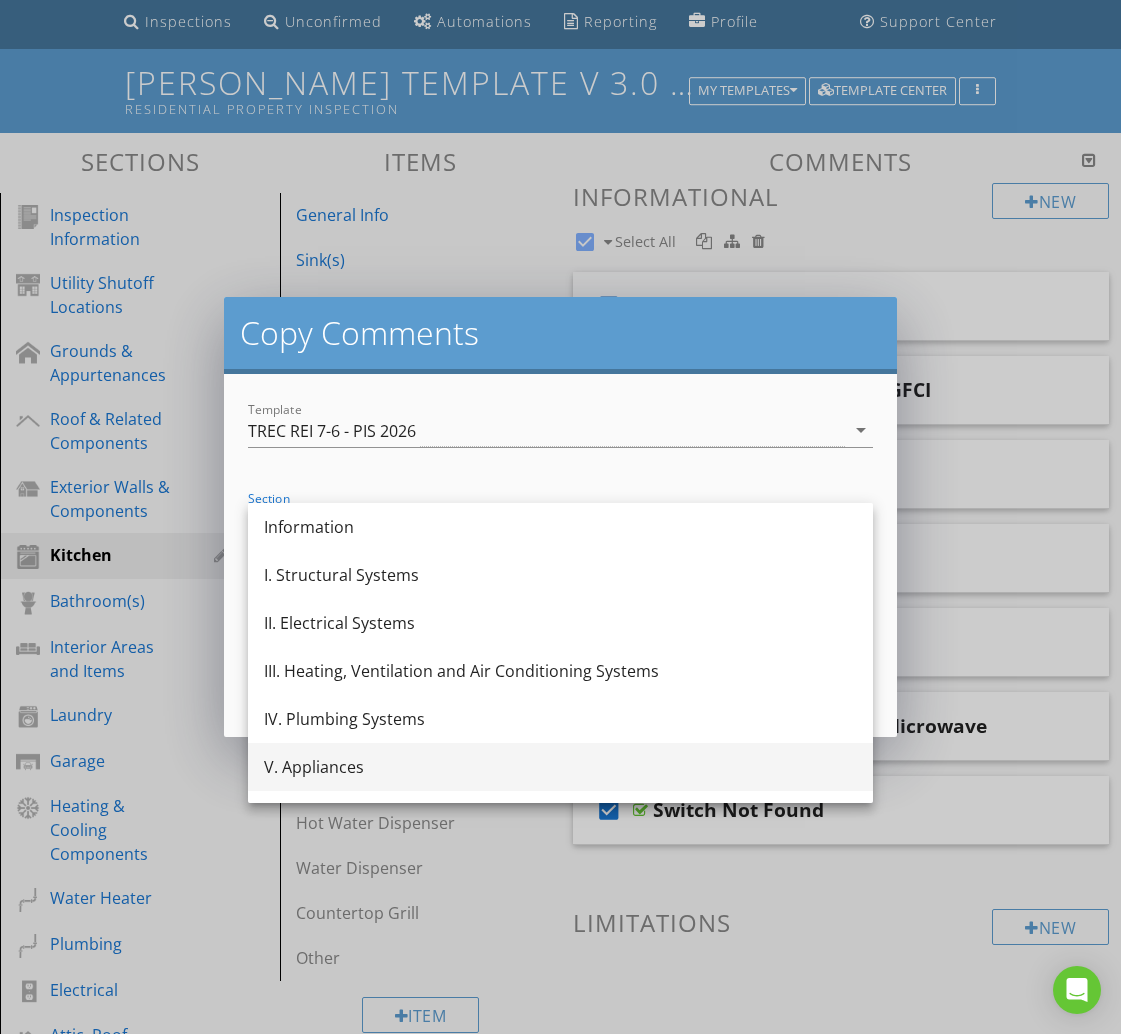 click on "V. Appliances" at bounding box center (560, 767) 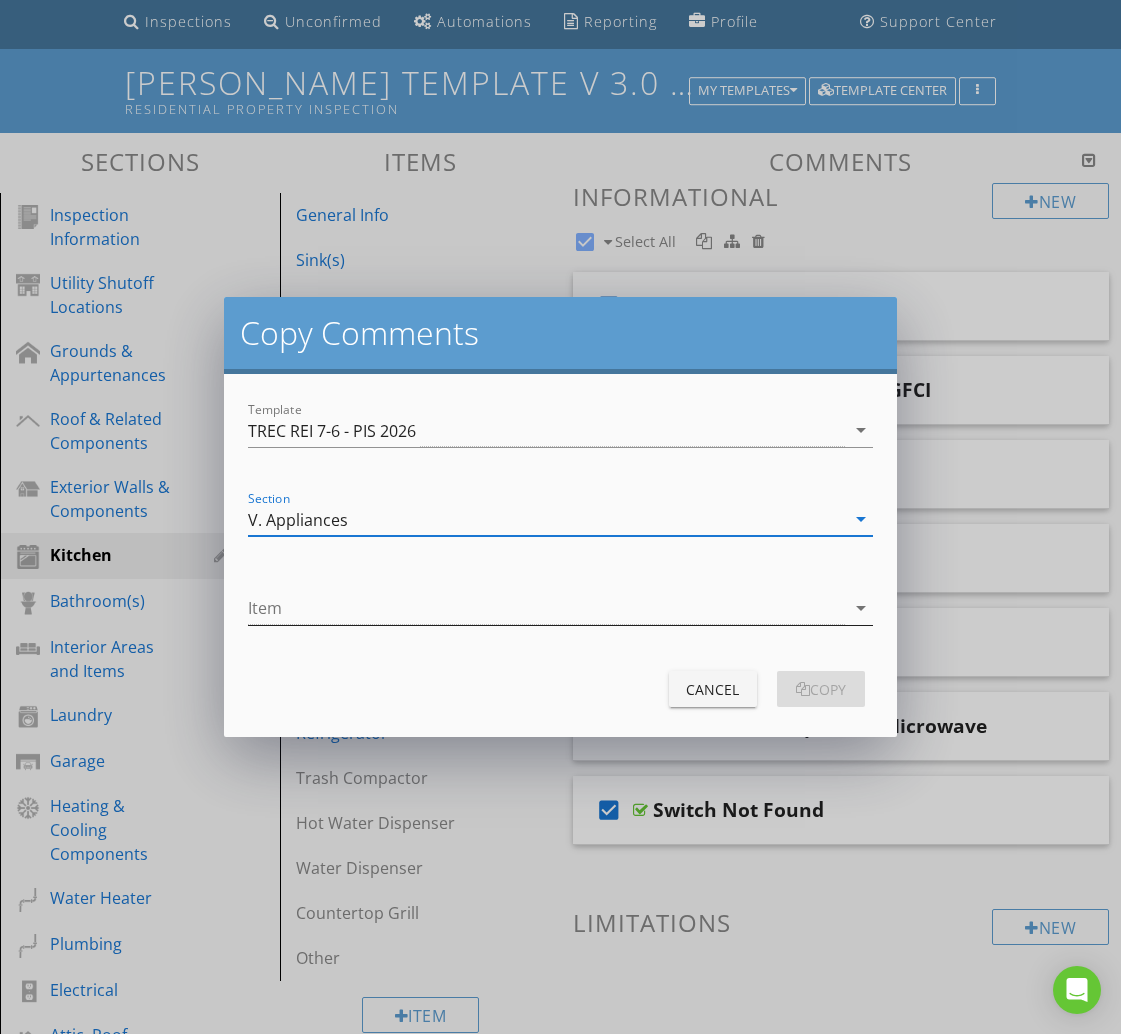 click at bounding box center [546, 608] 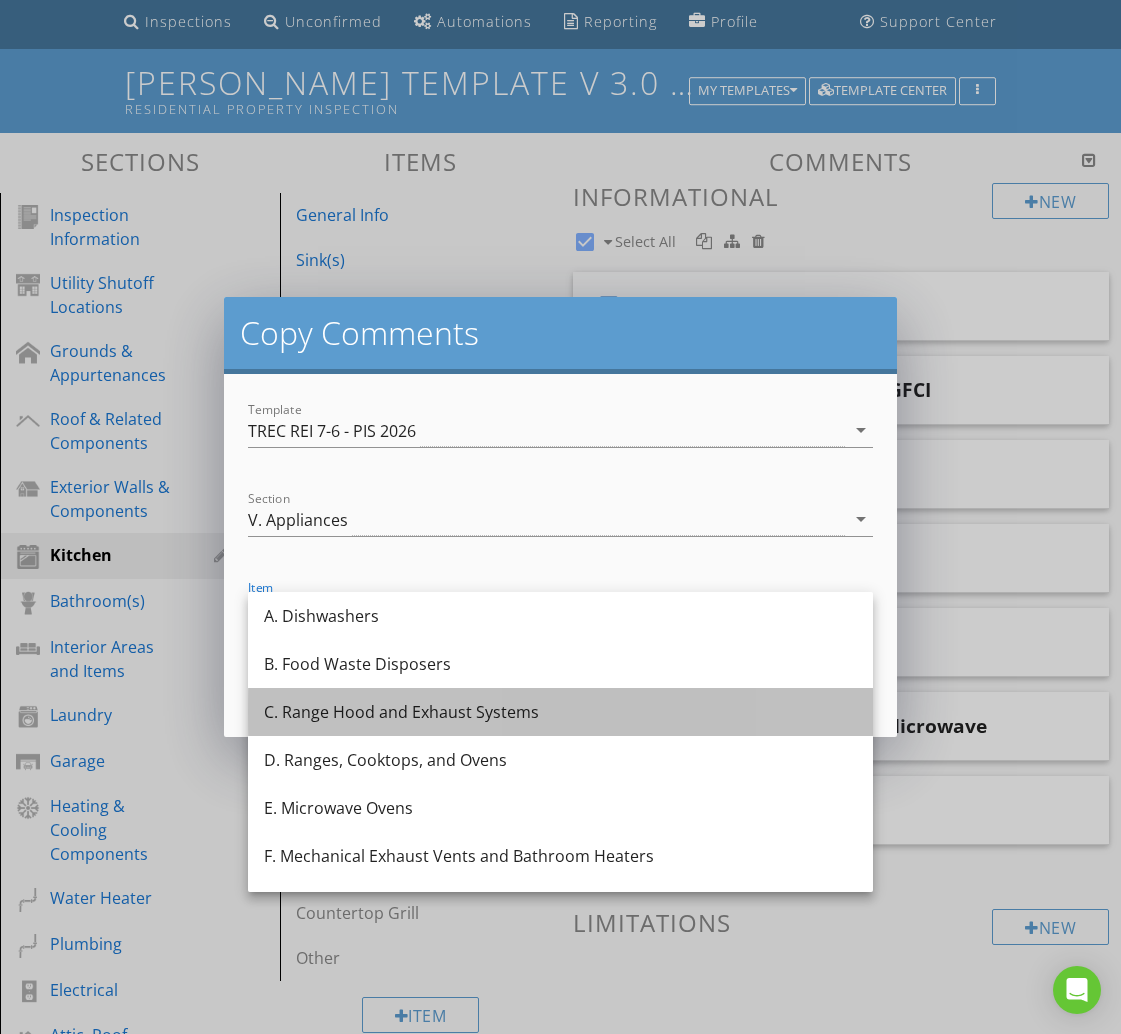 click on "C. Range Hood and Exhaust Systems" at bounding box center [560, 712] 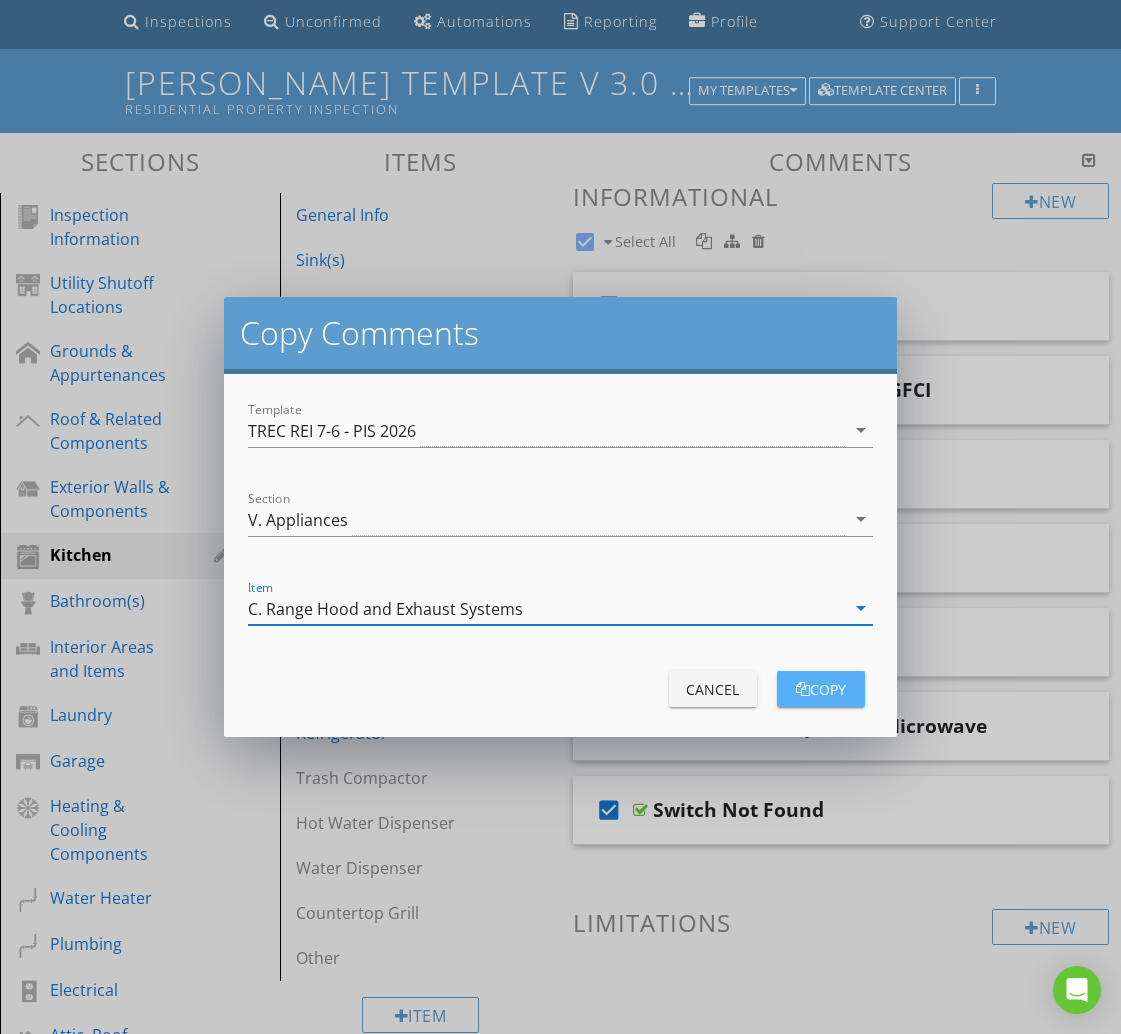 click on "copy" at bounding box center [821, 689] 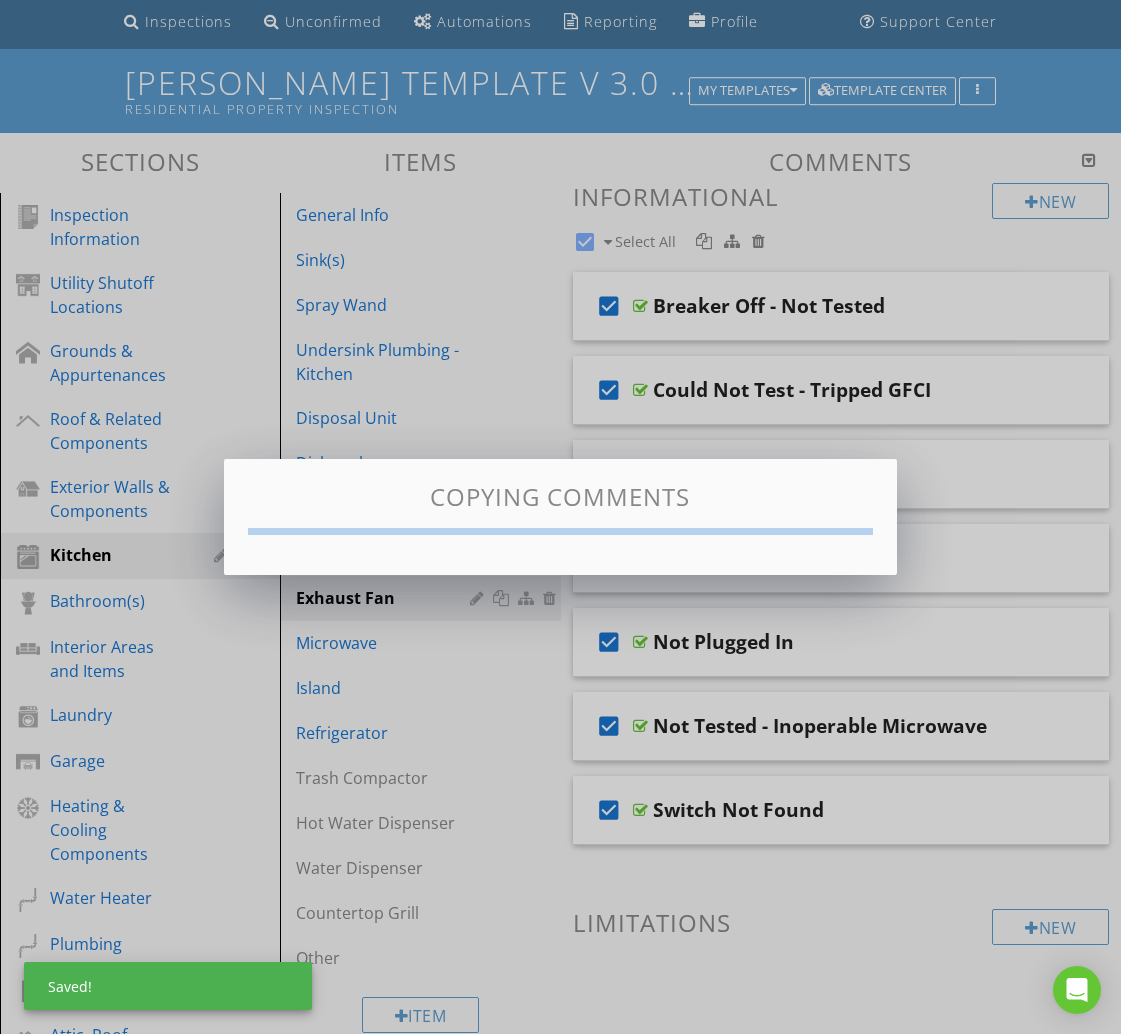checkbox on "false" 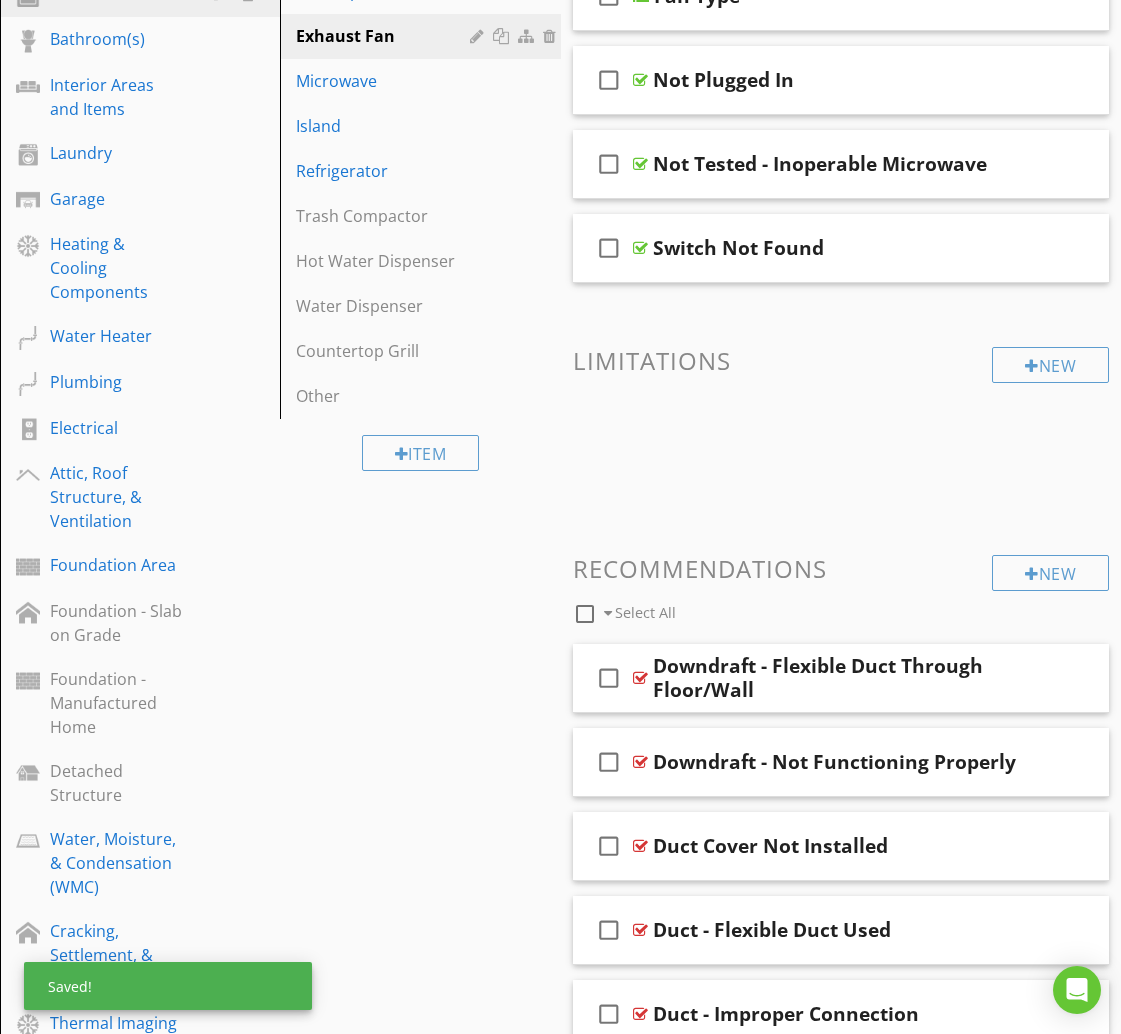 scroll, scrollTop: 712, scrollLeft: 0, axis: vertical 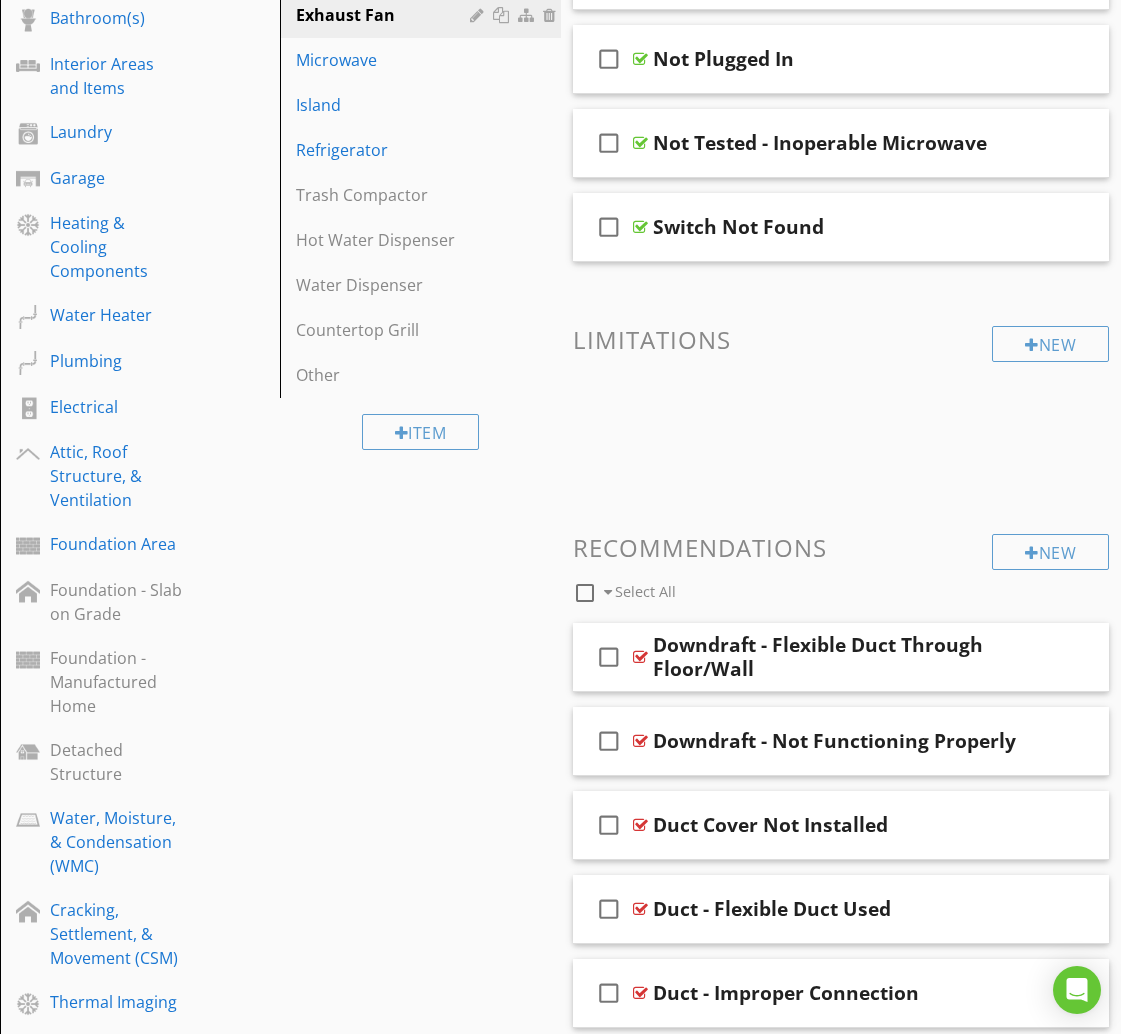 click at bounding box center [585, 593] 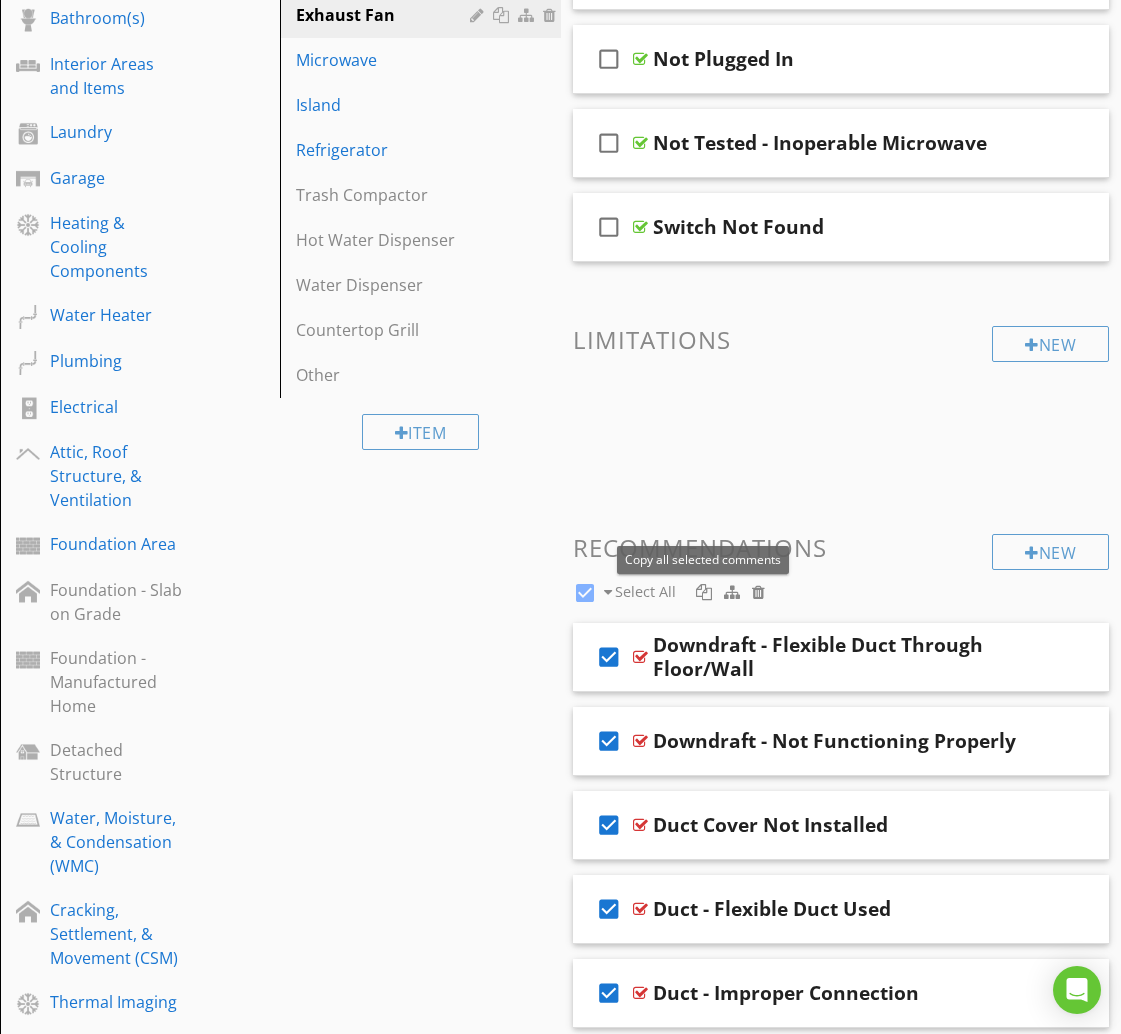 click at bounding box center (704, 592) 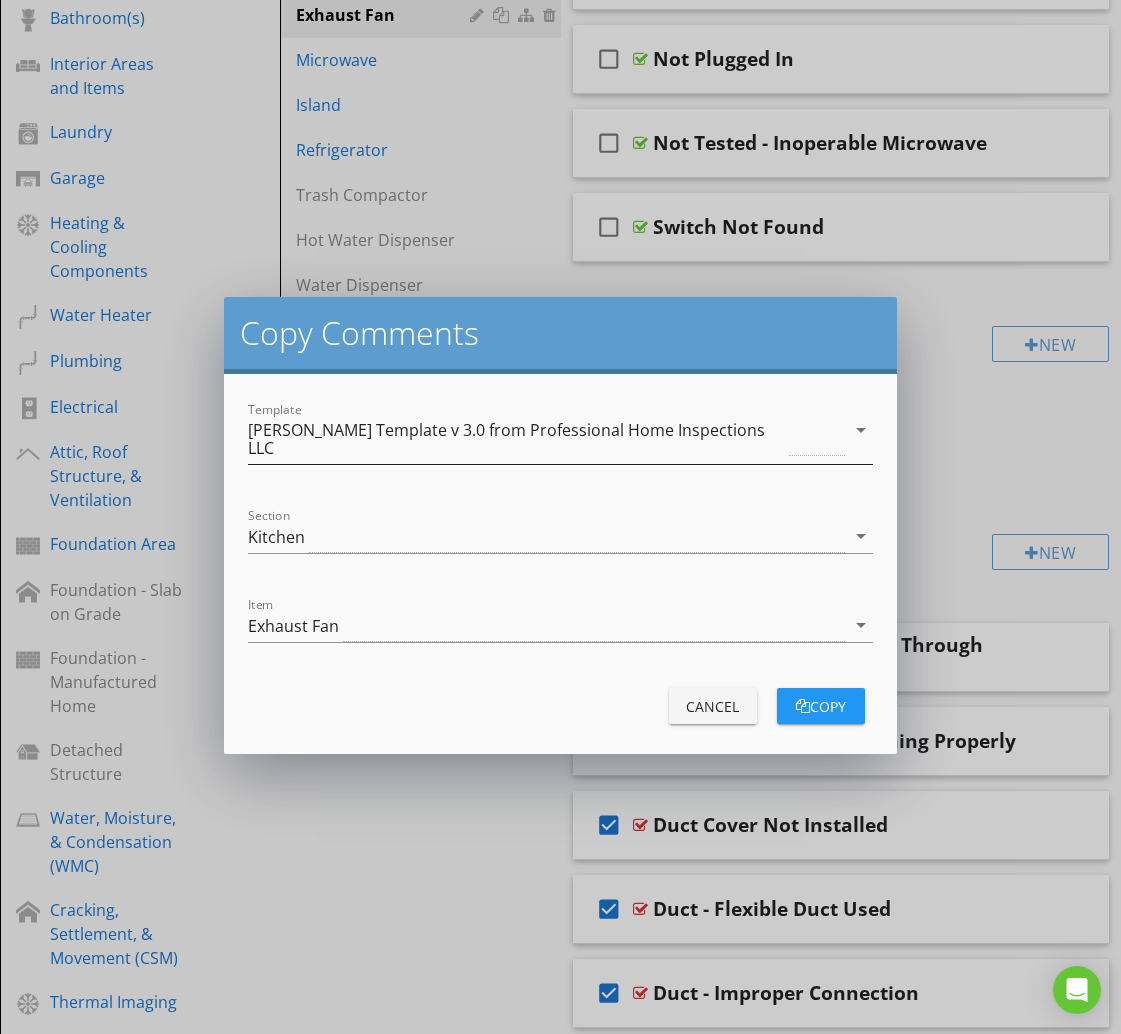 click on "[PERSON_NAME] Template v 3.0 from Professional Home Inspections LLC" at bounding box center [516, 439] 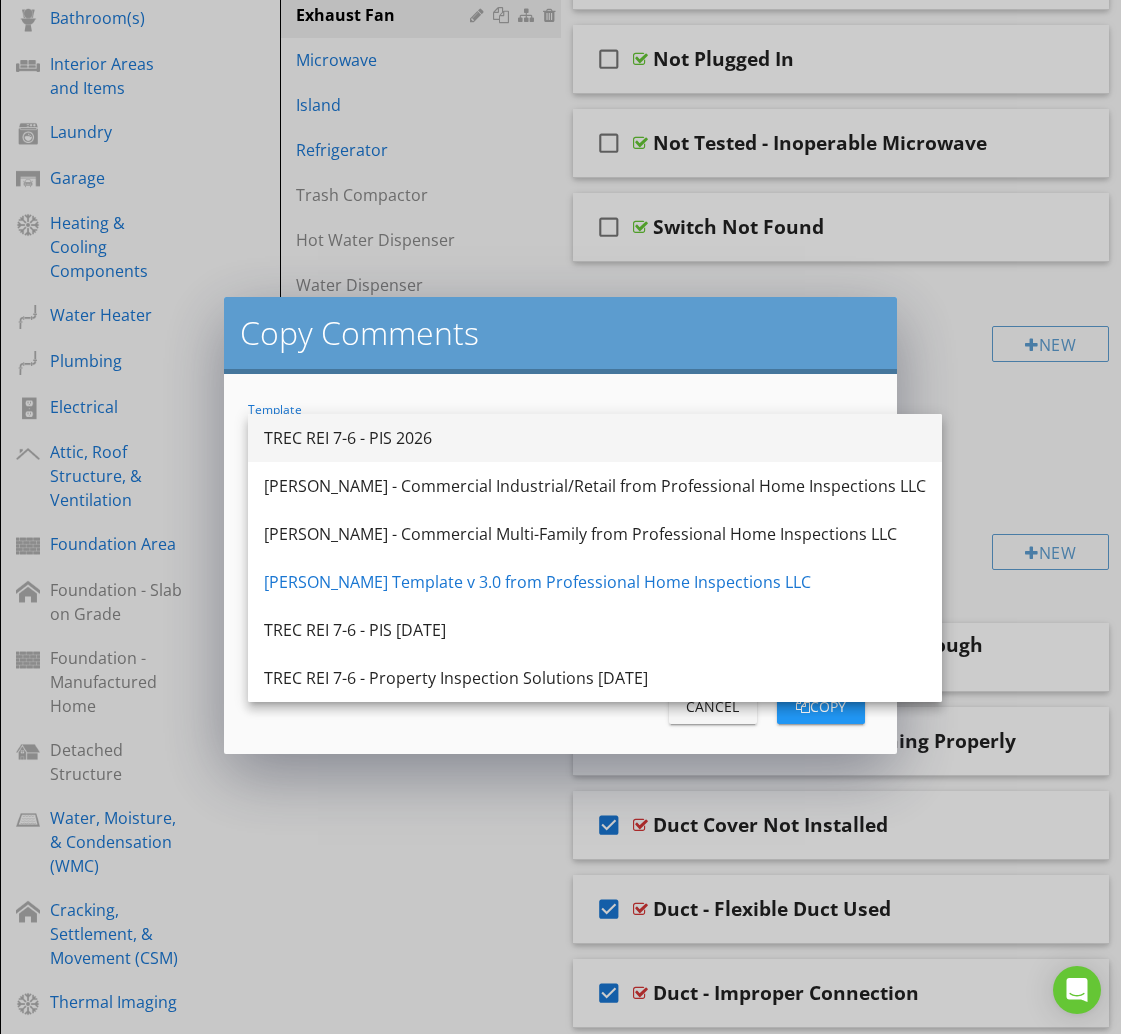 click on "TREC REI 7-6 - PIS 2026" at bounding box center (595, 438) 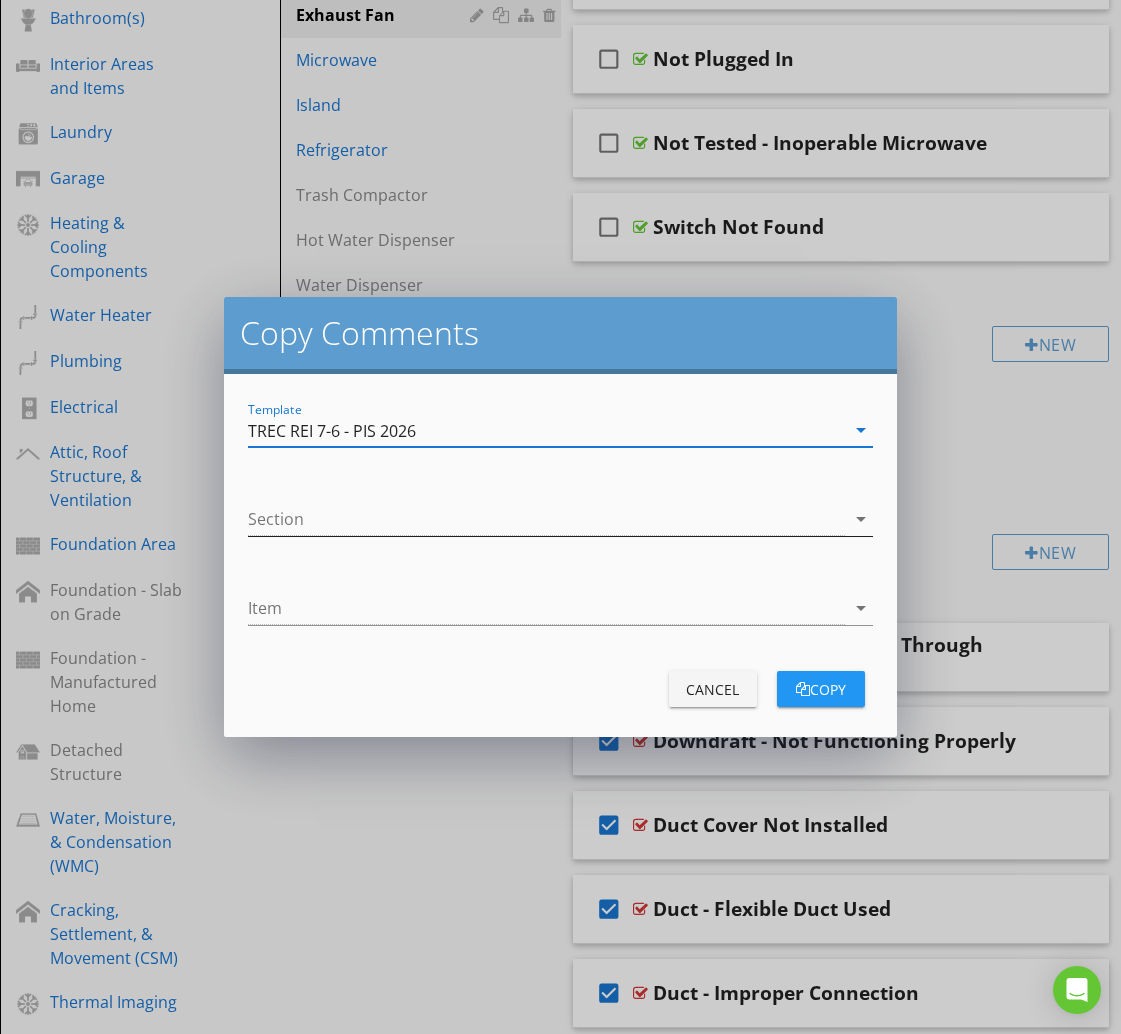 click at bounding box center (546, 519) 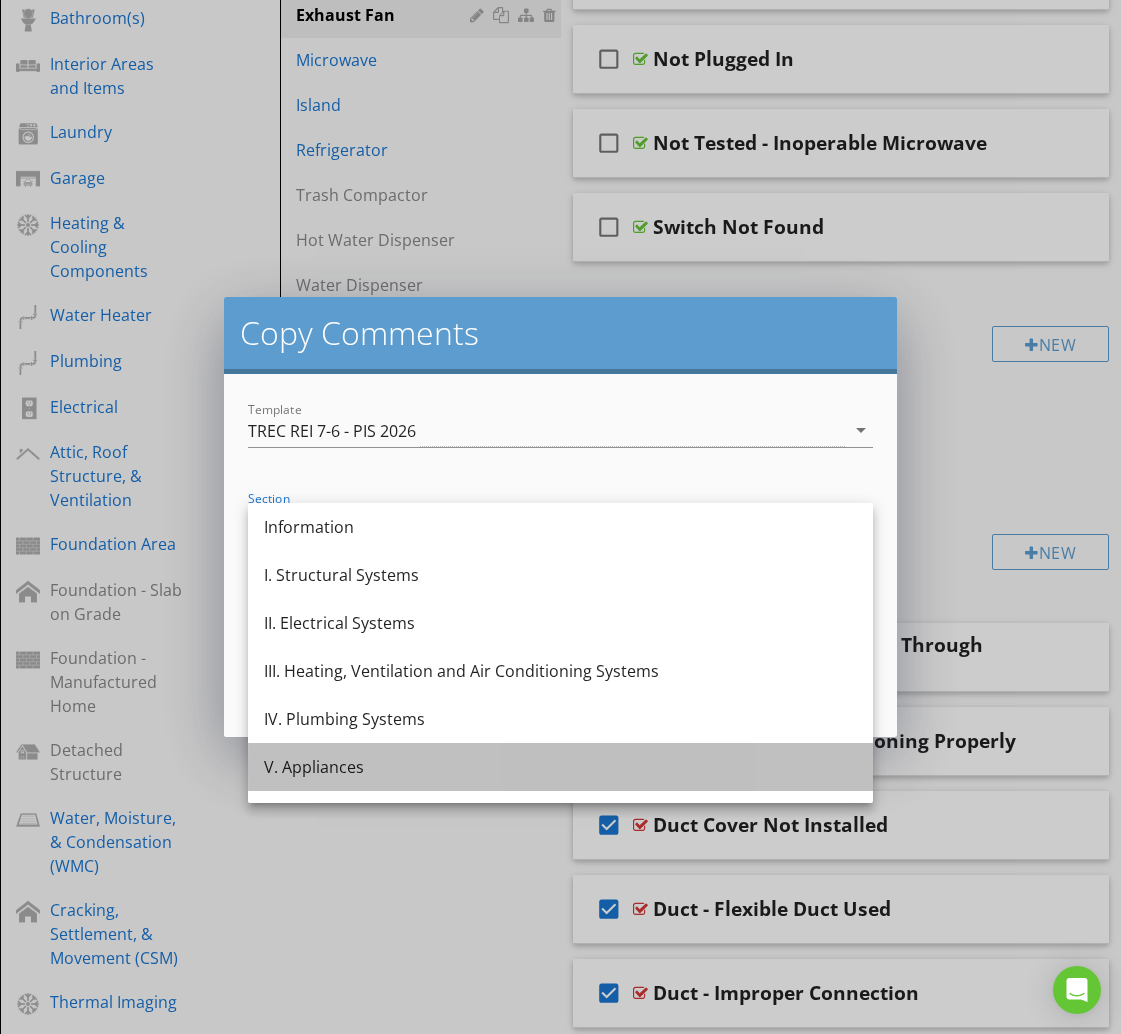 click on "V. Appliances" at bounding box center (560, 767) 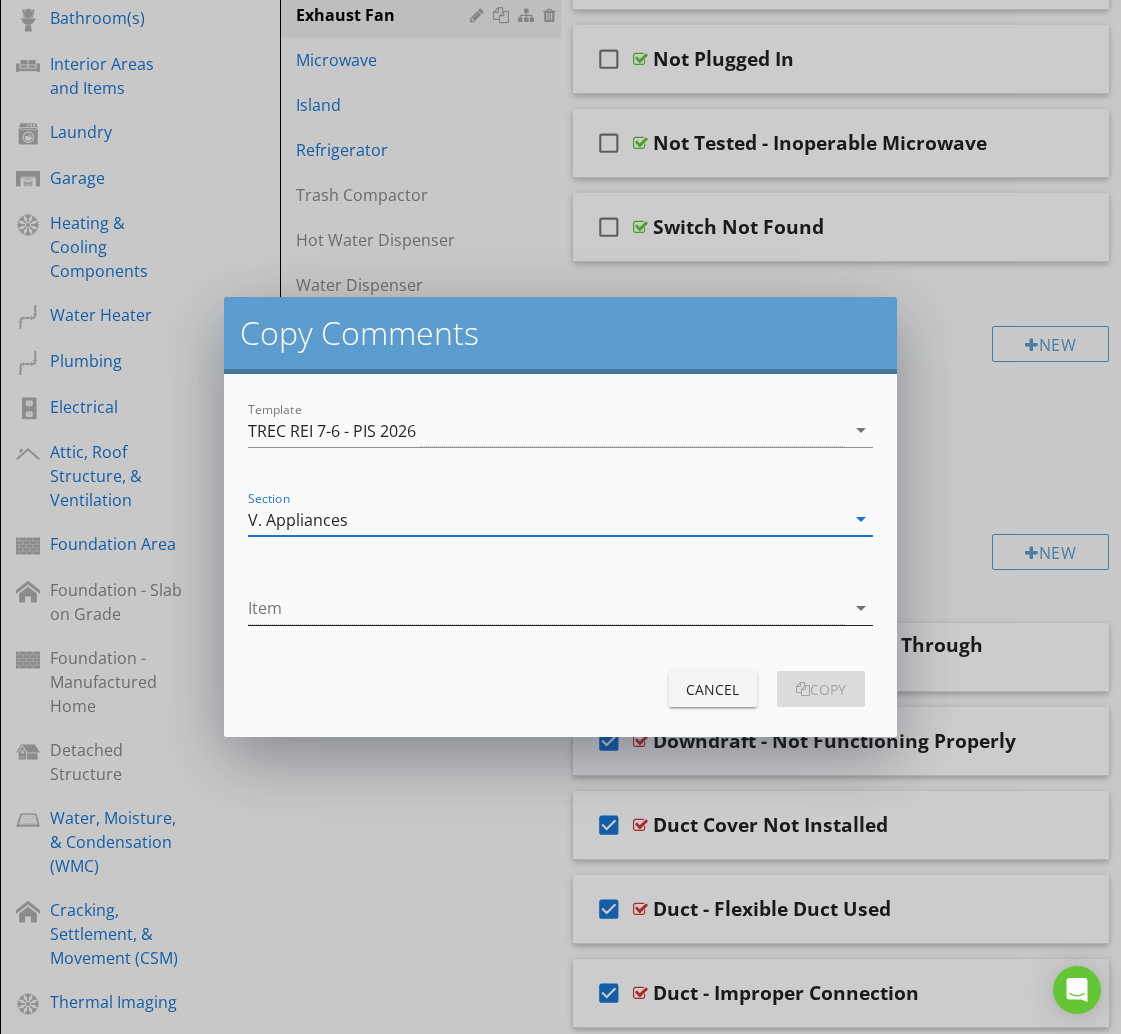 click at bounding box center (546, 608) 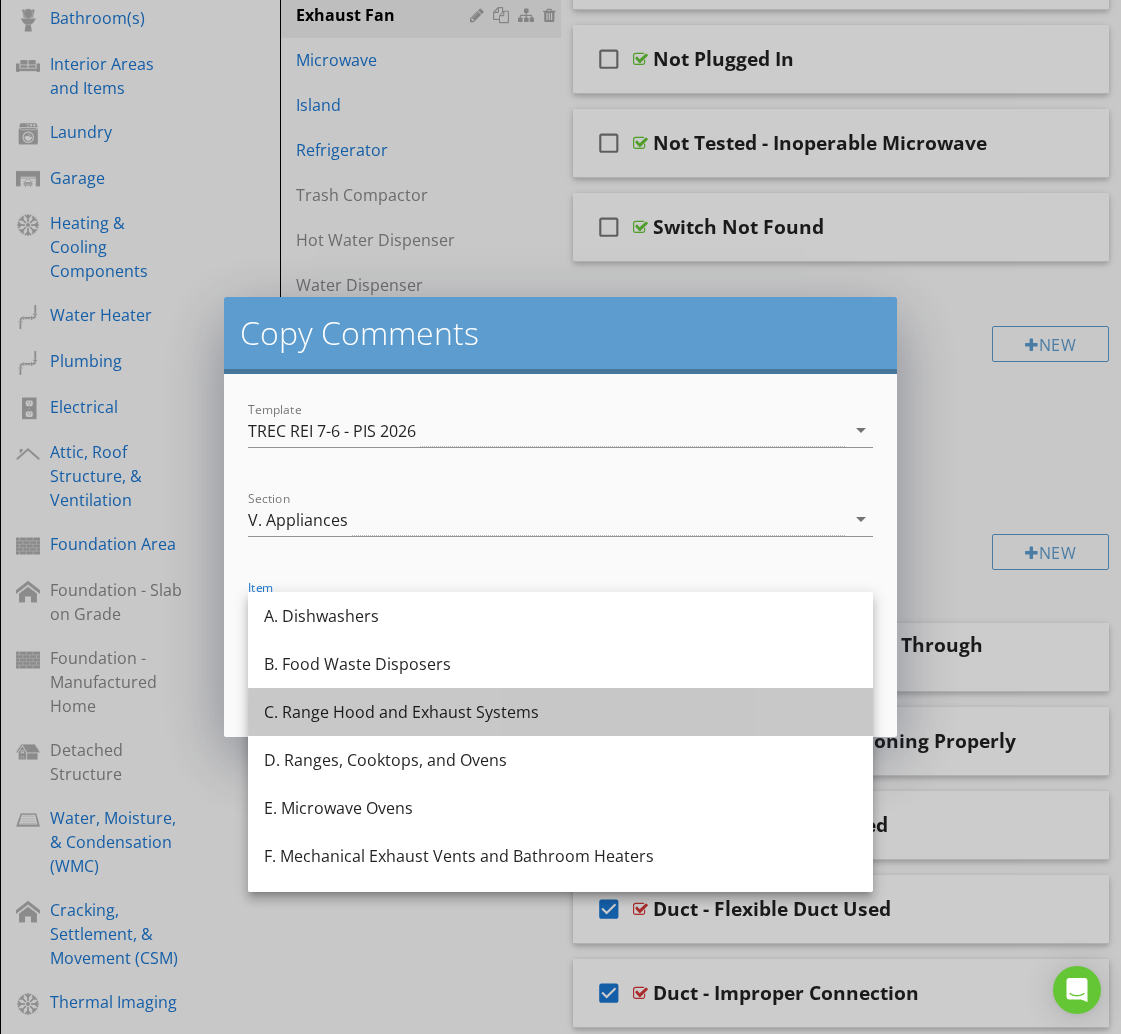 click on "C. Range Hood and Exhaust Systems" at bounding box center (560, 712) 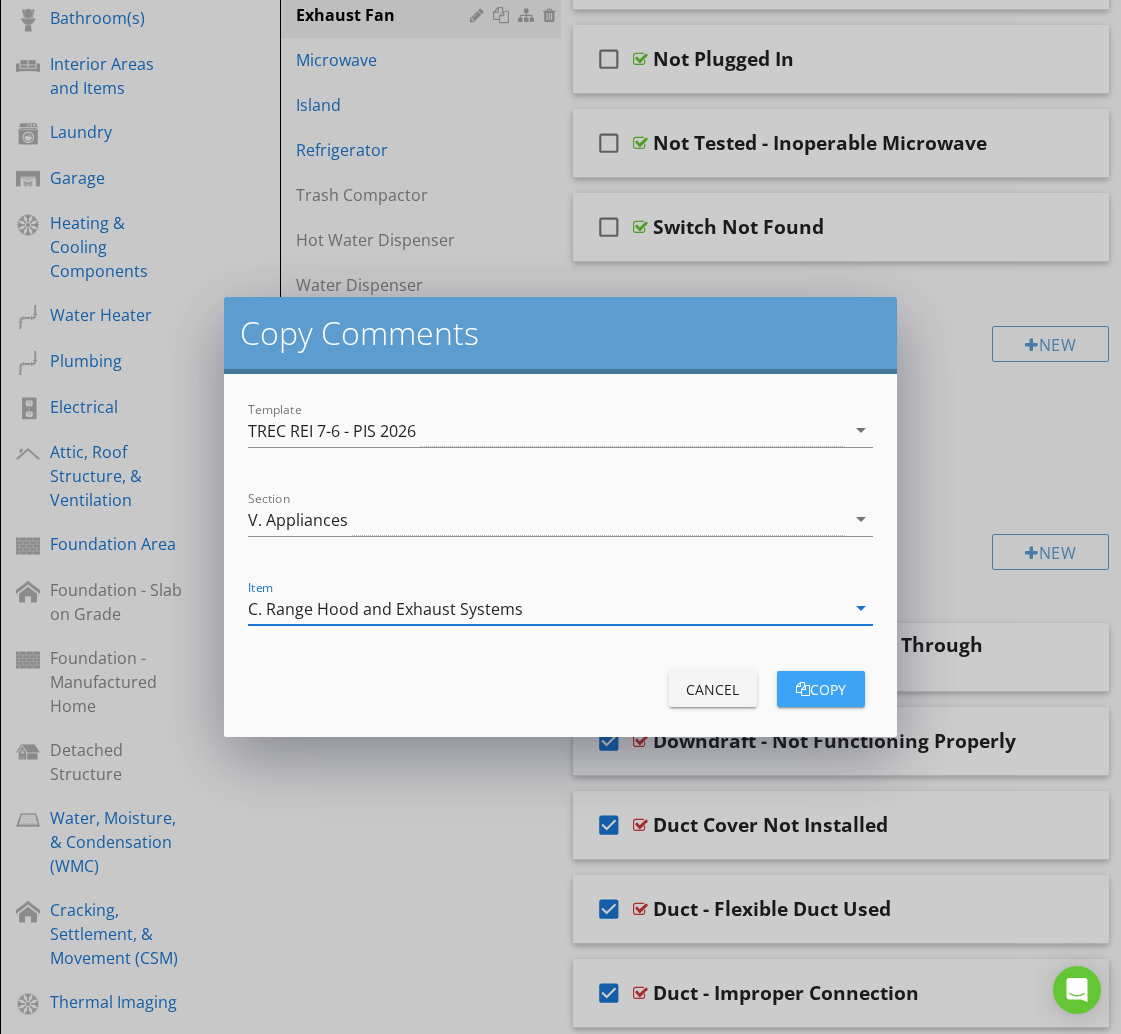click on "copy" at bounding box center (821, 689) 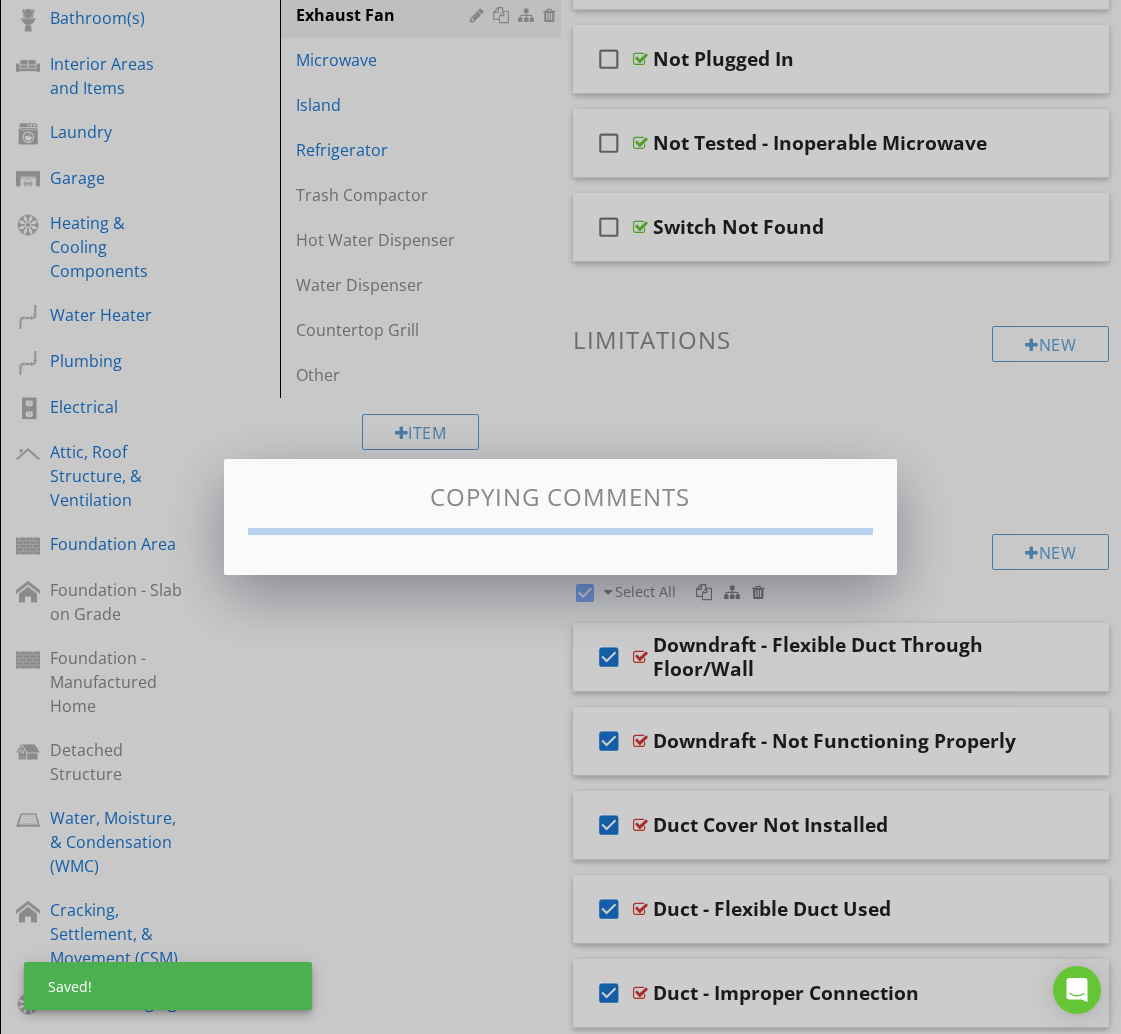 checkbox on "false" 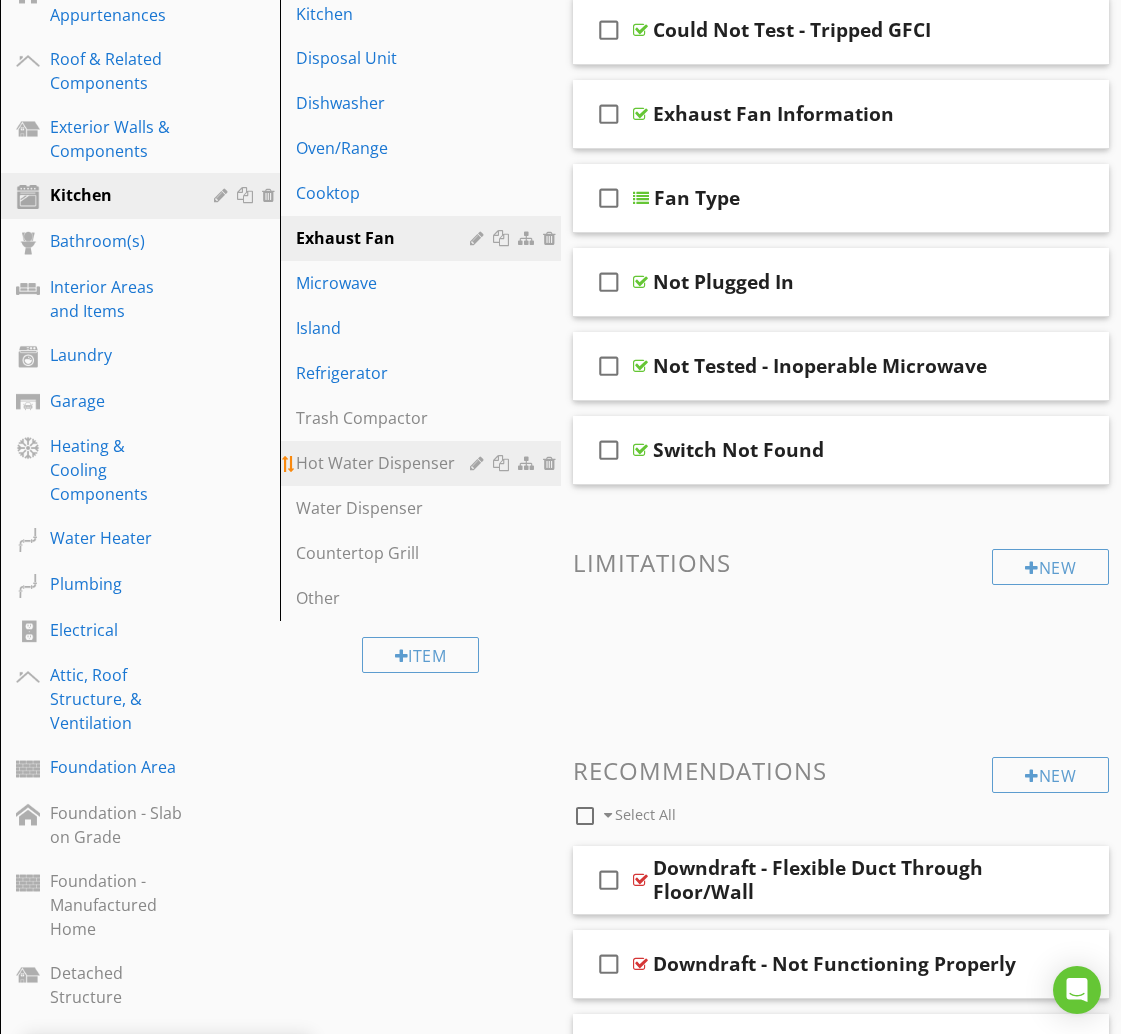 scroll, scrollTop: 466, scrollLeft: 0, axis: vertical 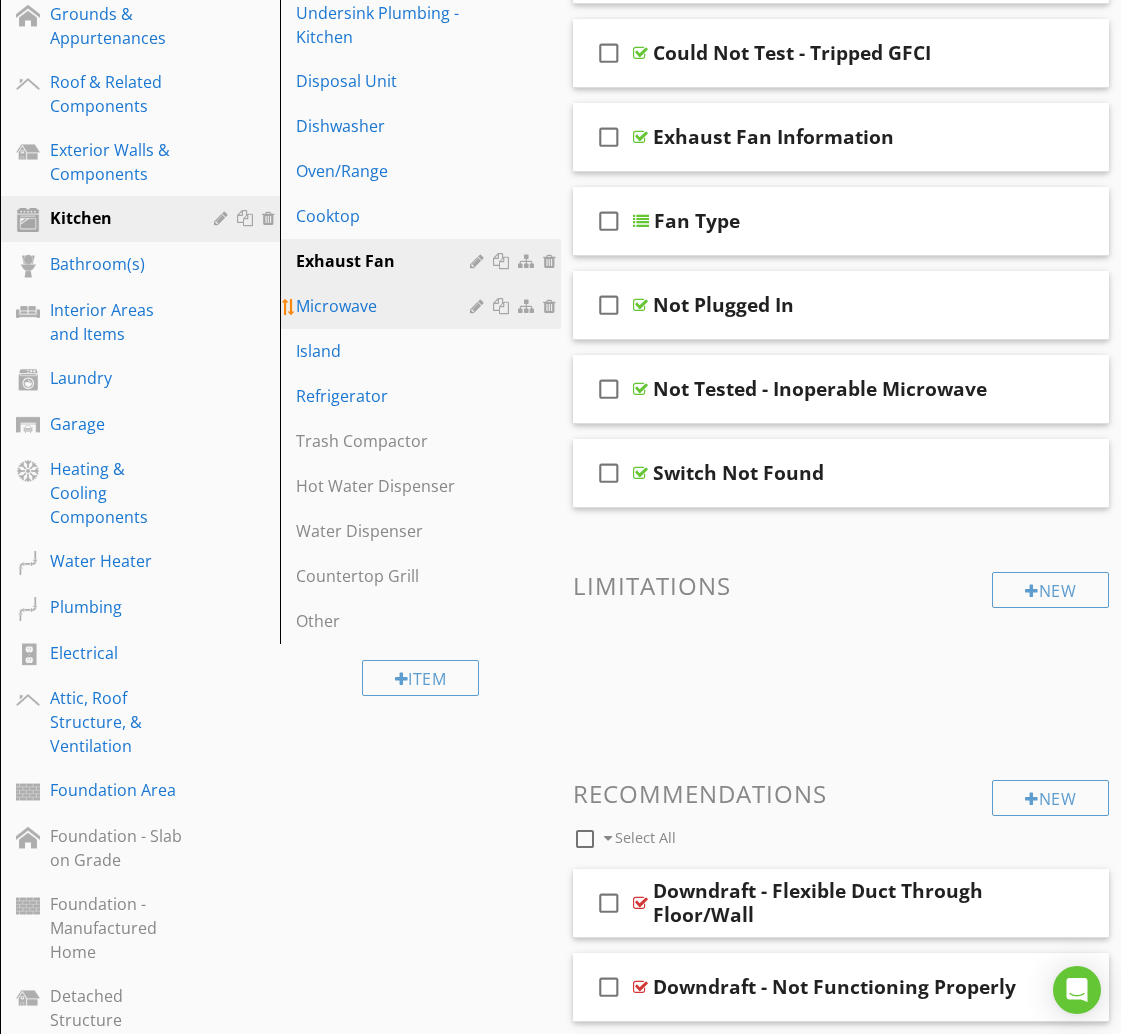 click on "Microwave" at bounding box center [385, 306] 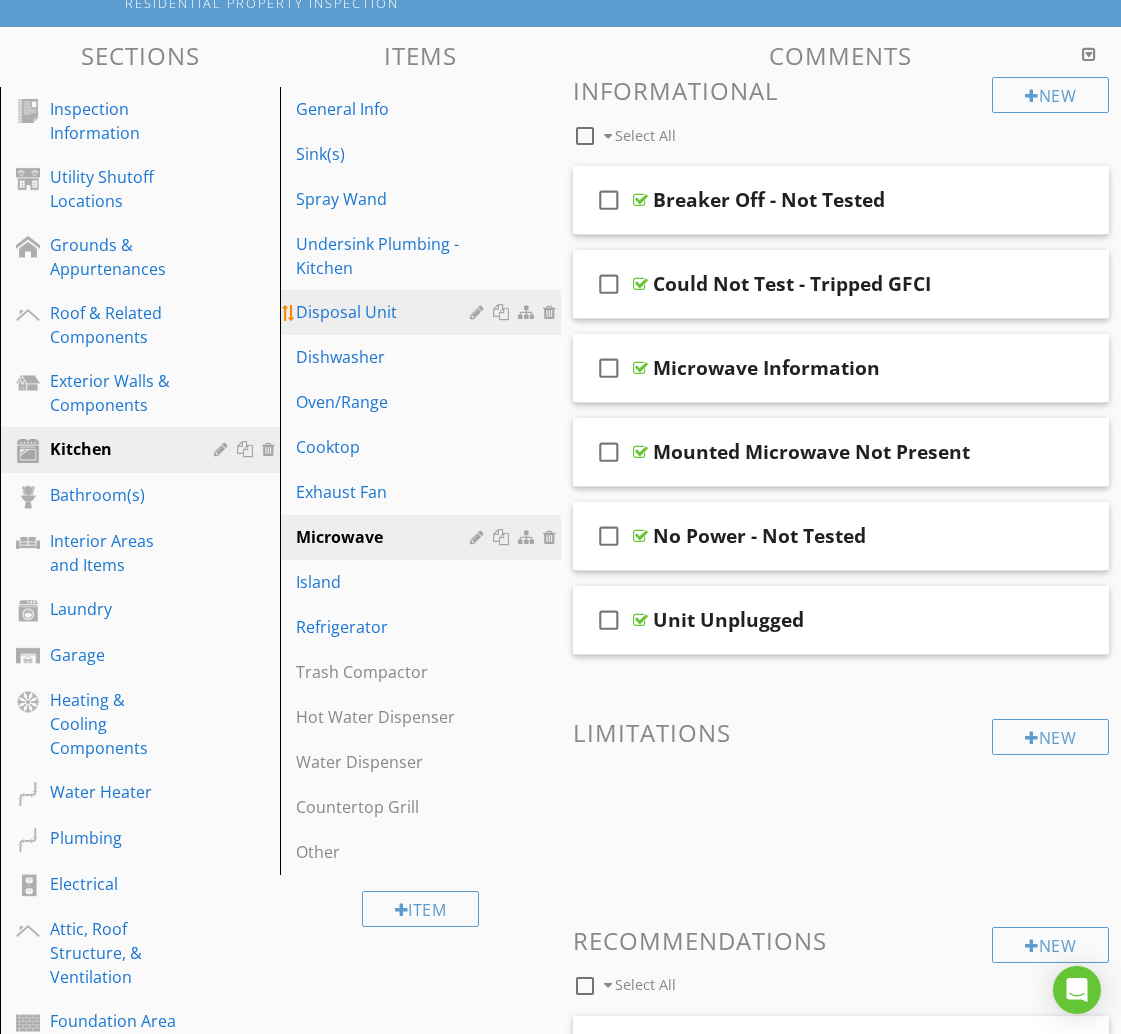 scroll, scrollTop: 234, scrollLeft: 0, axis: vertical 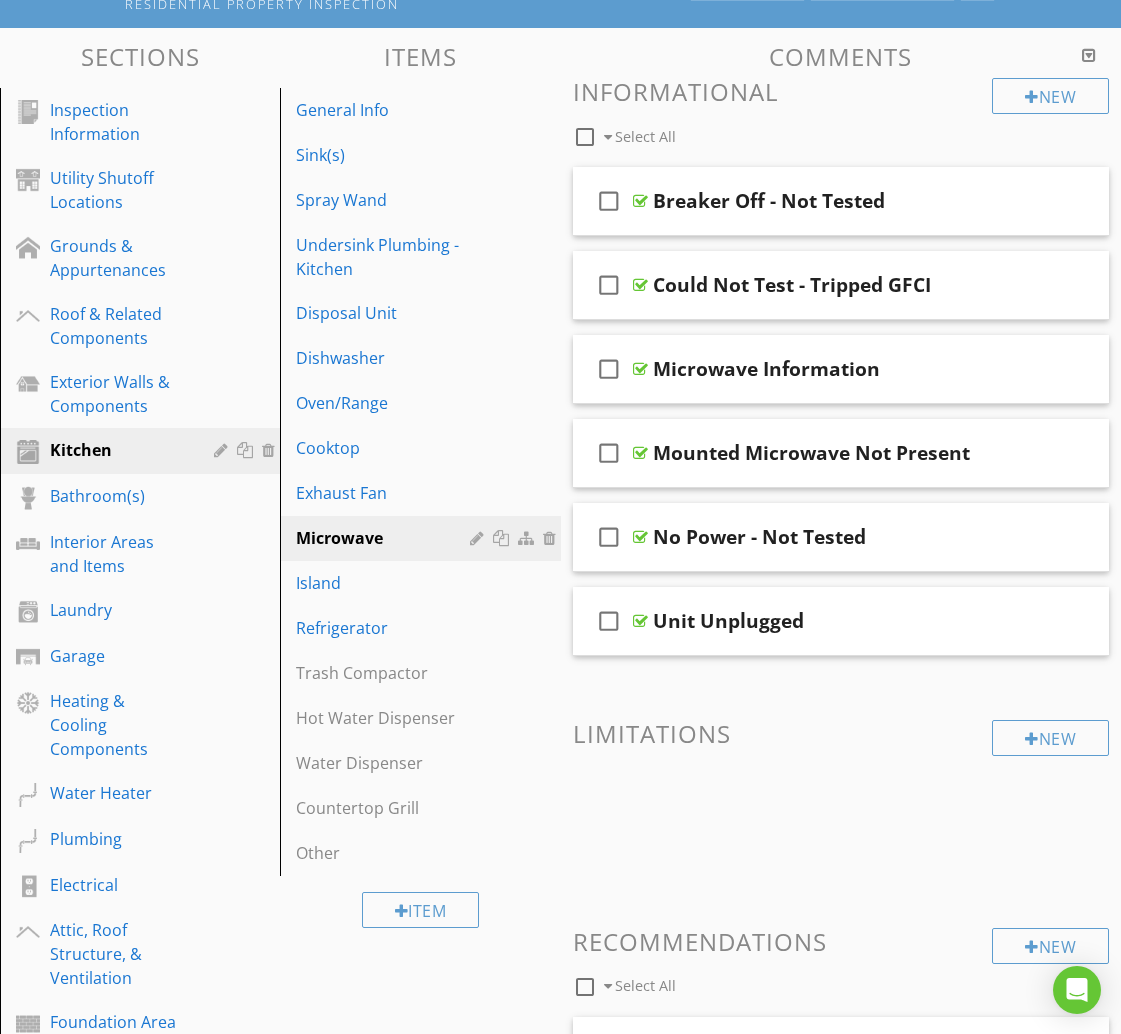 click at bounding box center [585, 137] 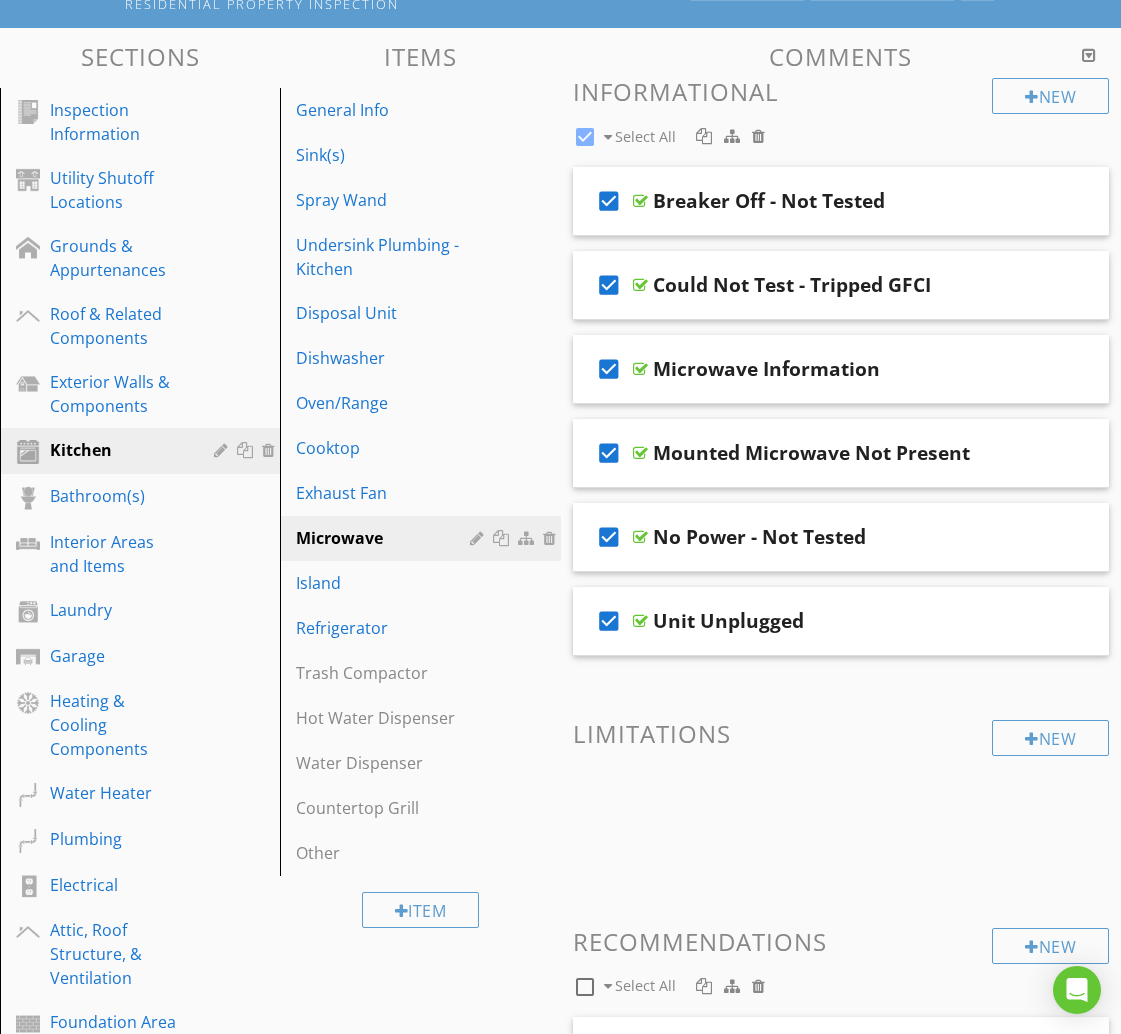click at bounding box center (704, 136) 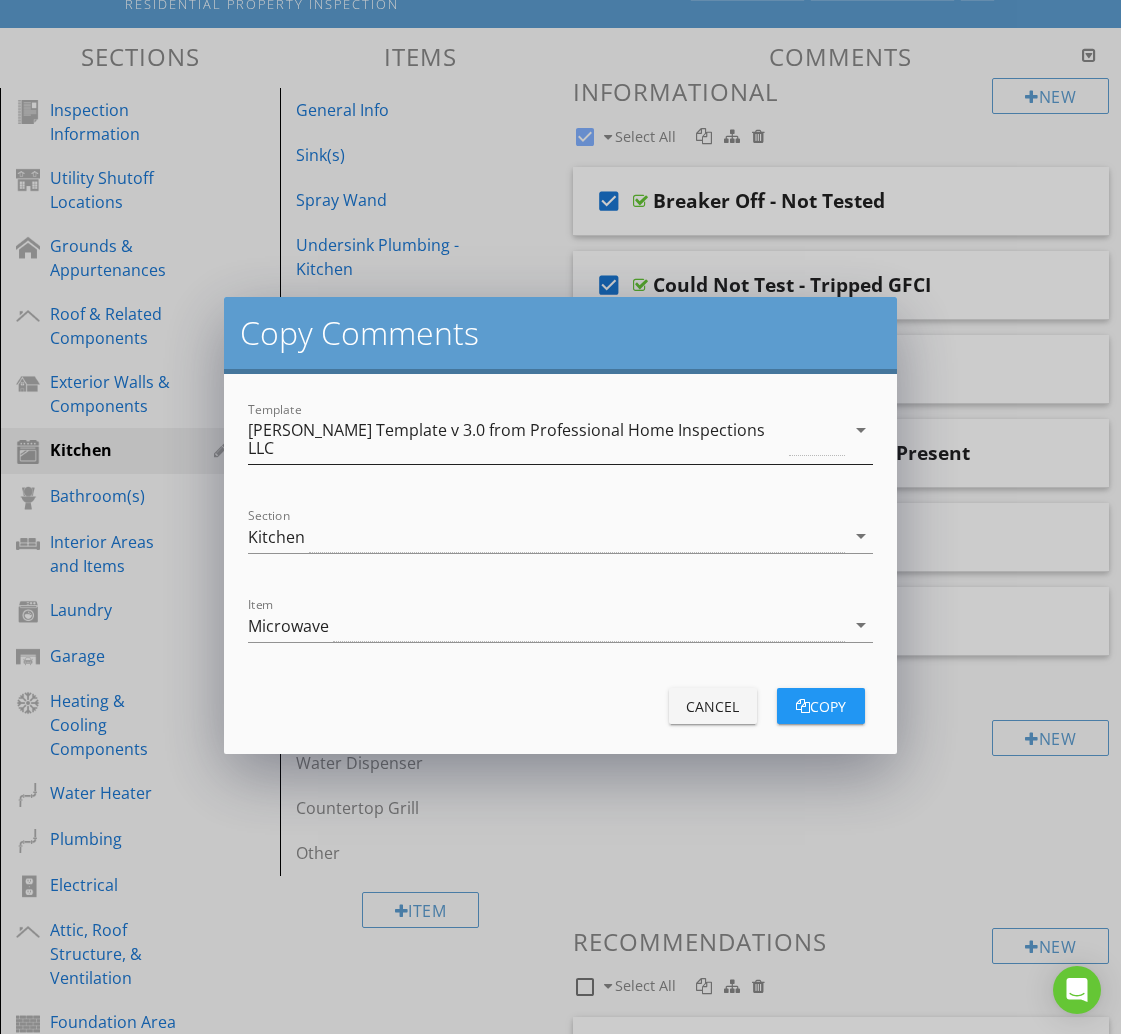 click on "[PERSON_NAME] Template v 3.0 from Professional Home Inspections LLC" at bounding box center [516, 439] 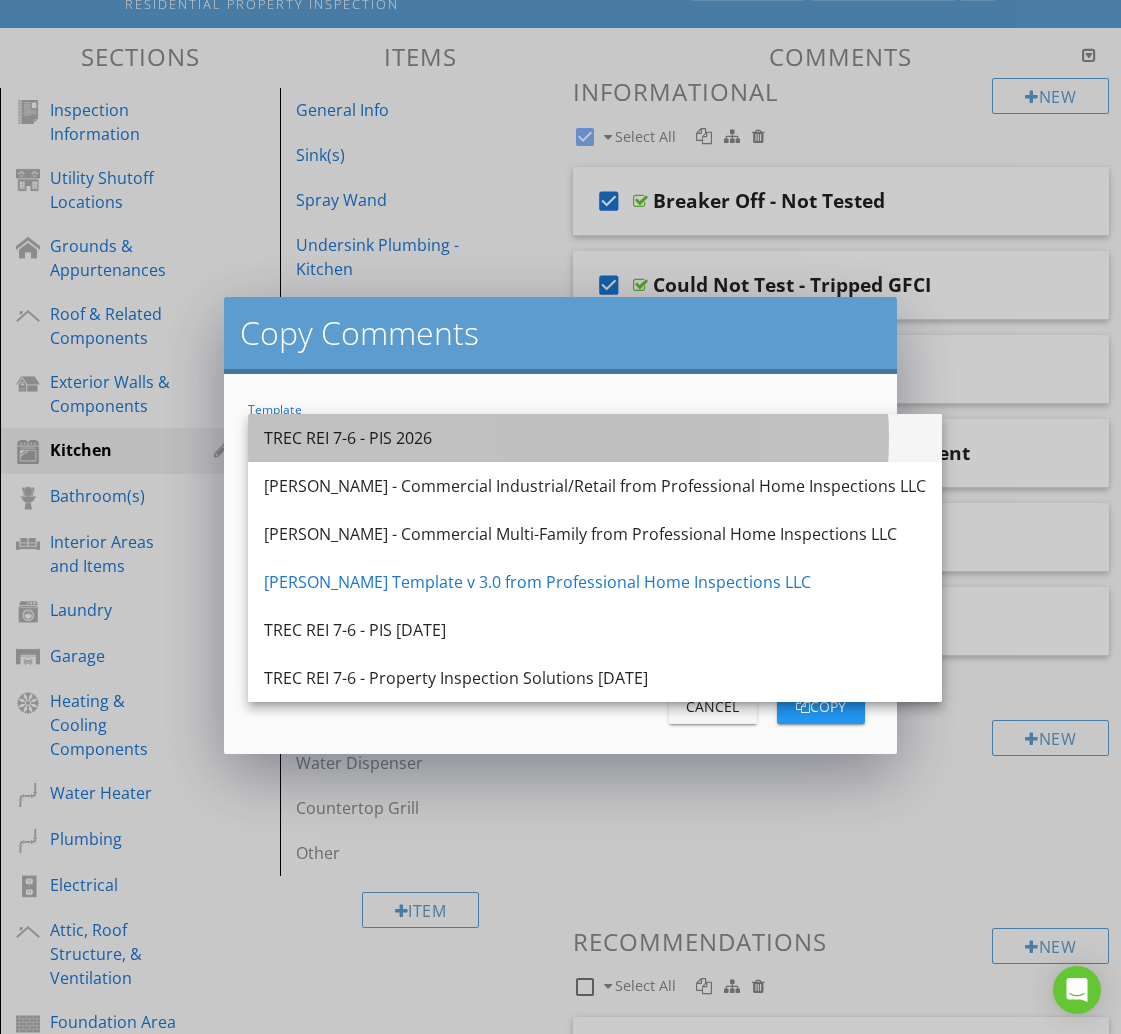 click on "TREC REI 7-6 - PIS 2026" at bounding box center (595, 438) 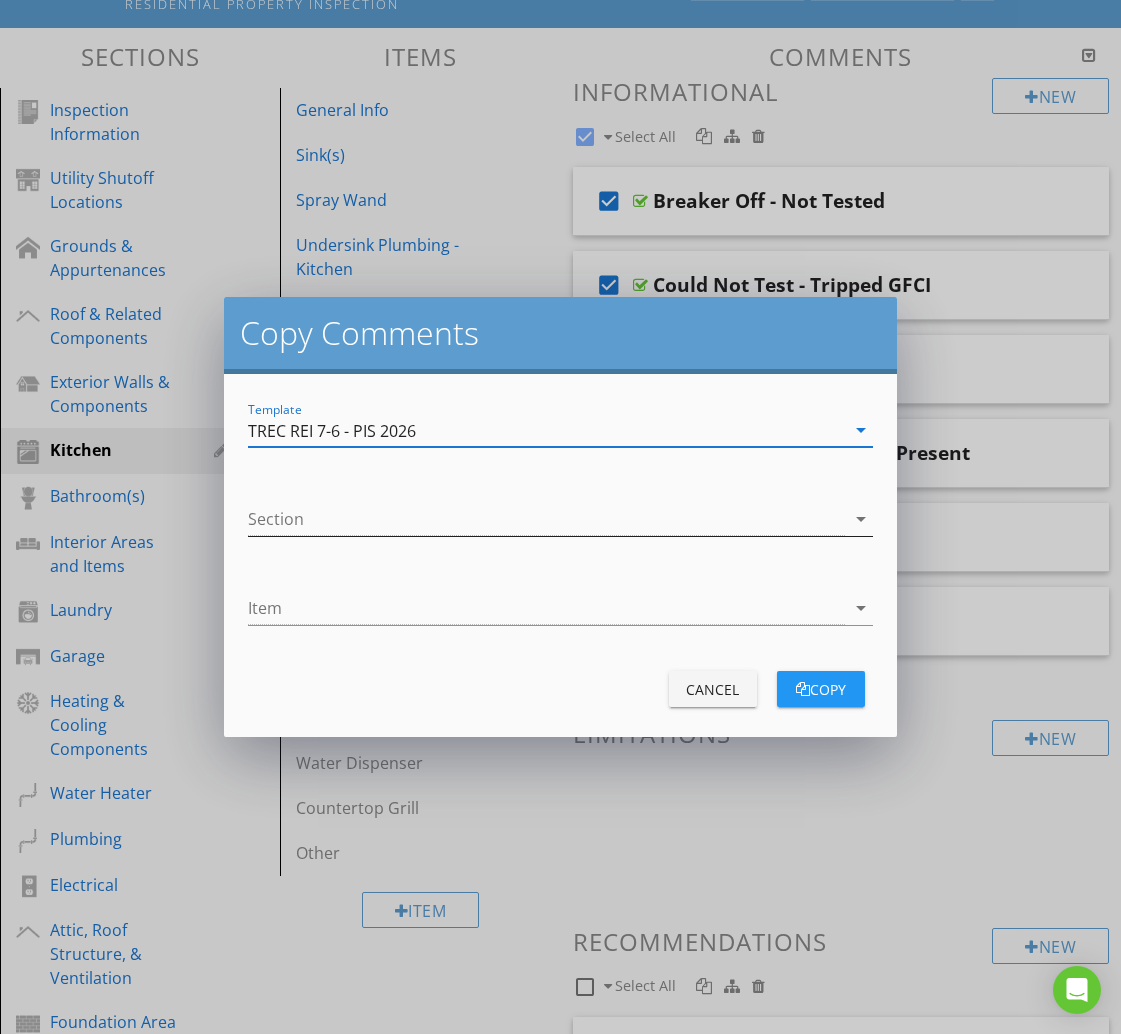 click at bounding box center [546, 519] 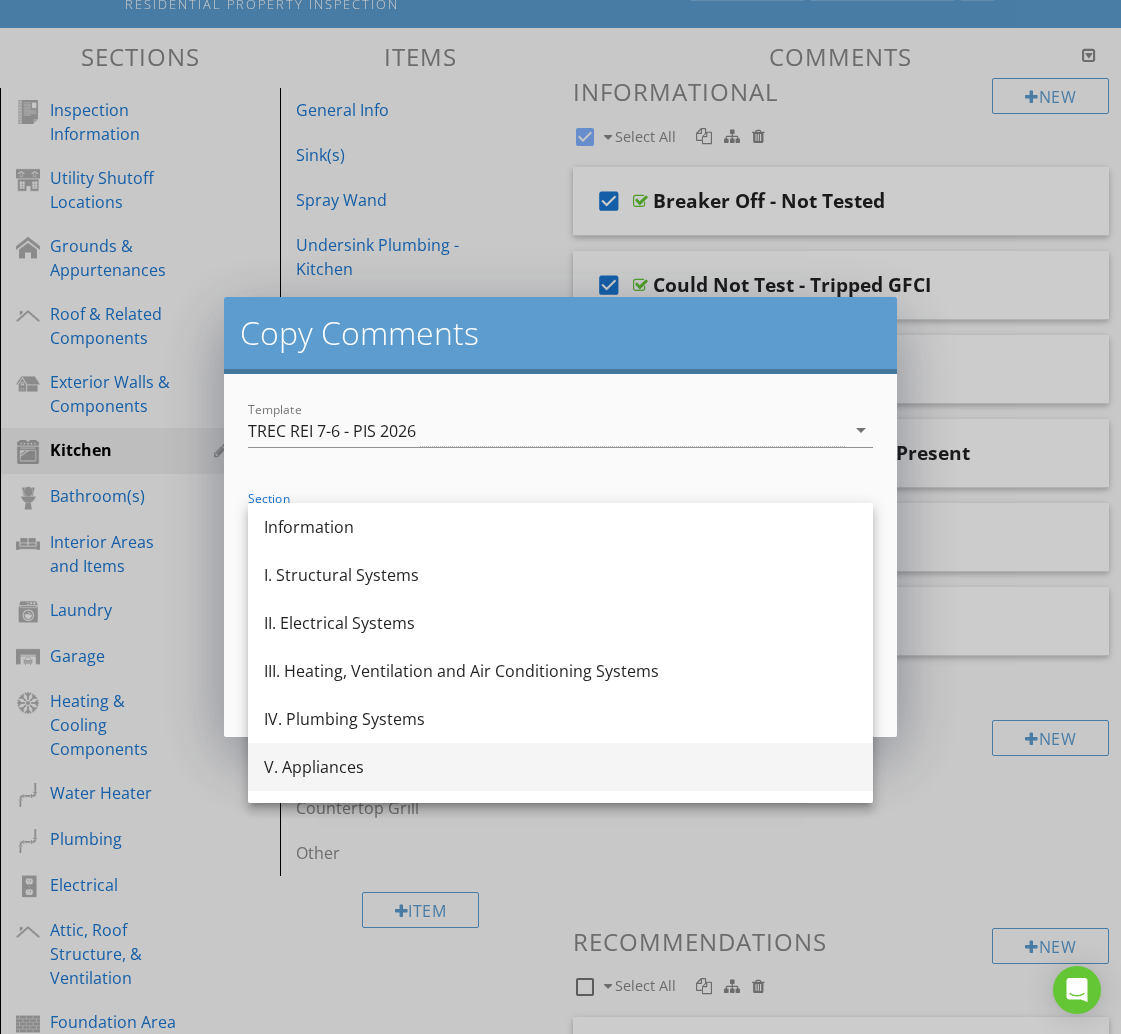 click on "V. Appliances" at bounding box center [560, 767] 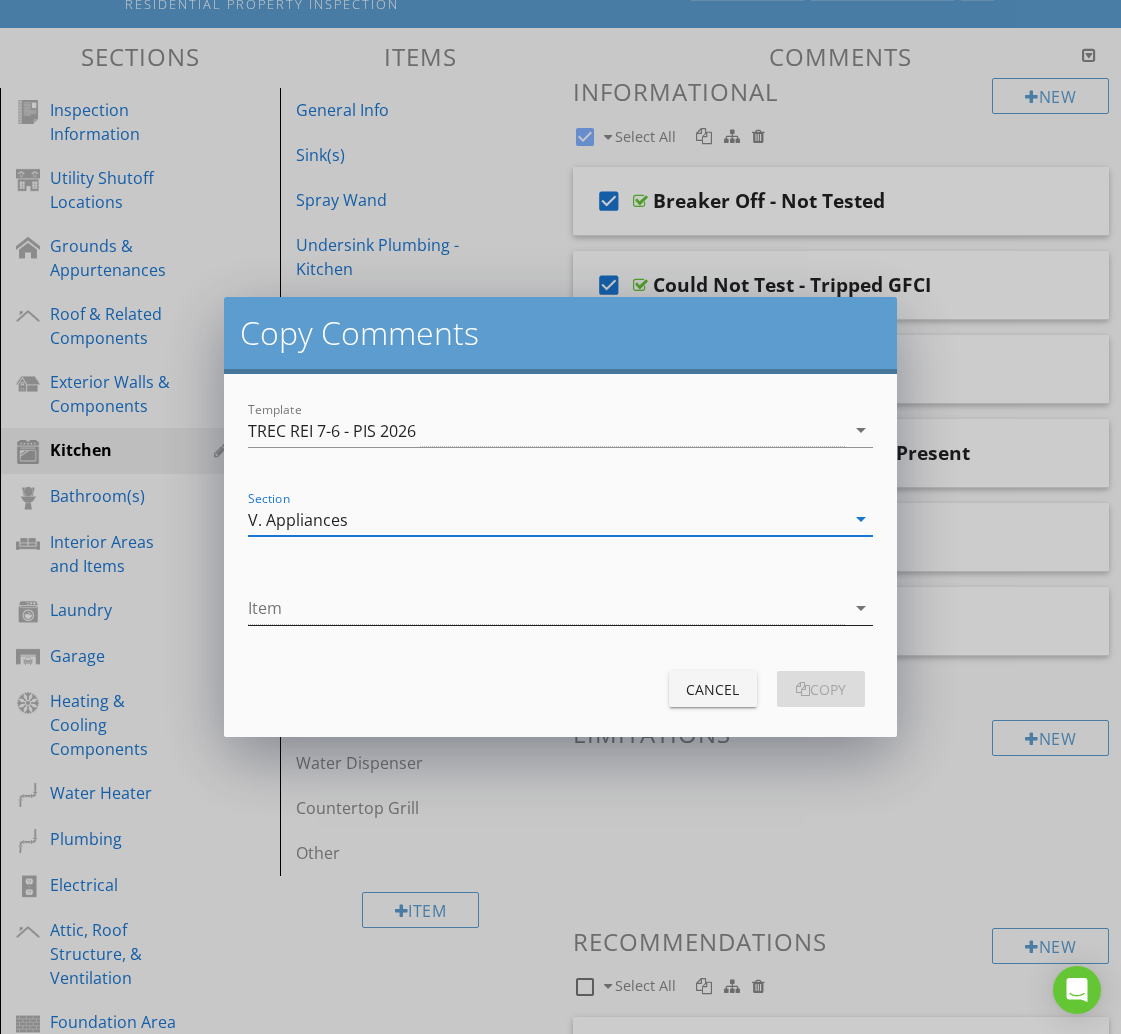 click at bounding box center (546, 608) 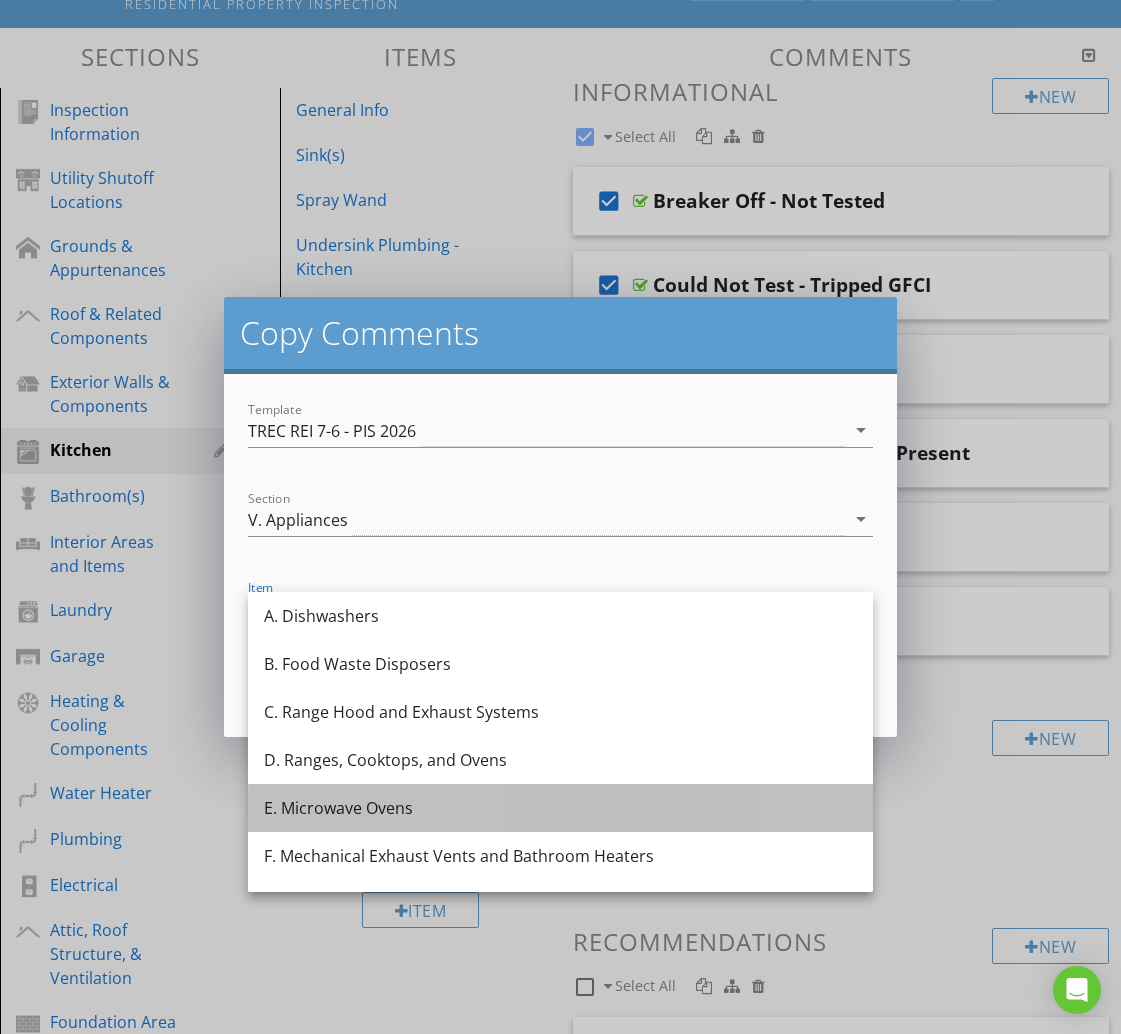click on "E. Microwave Ovens" at bounding box center [560, 808] 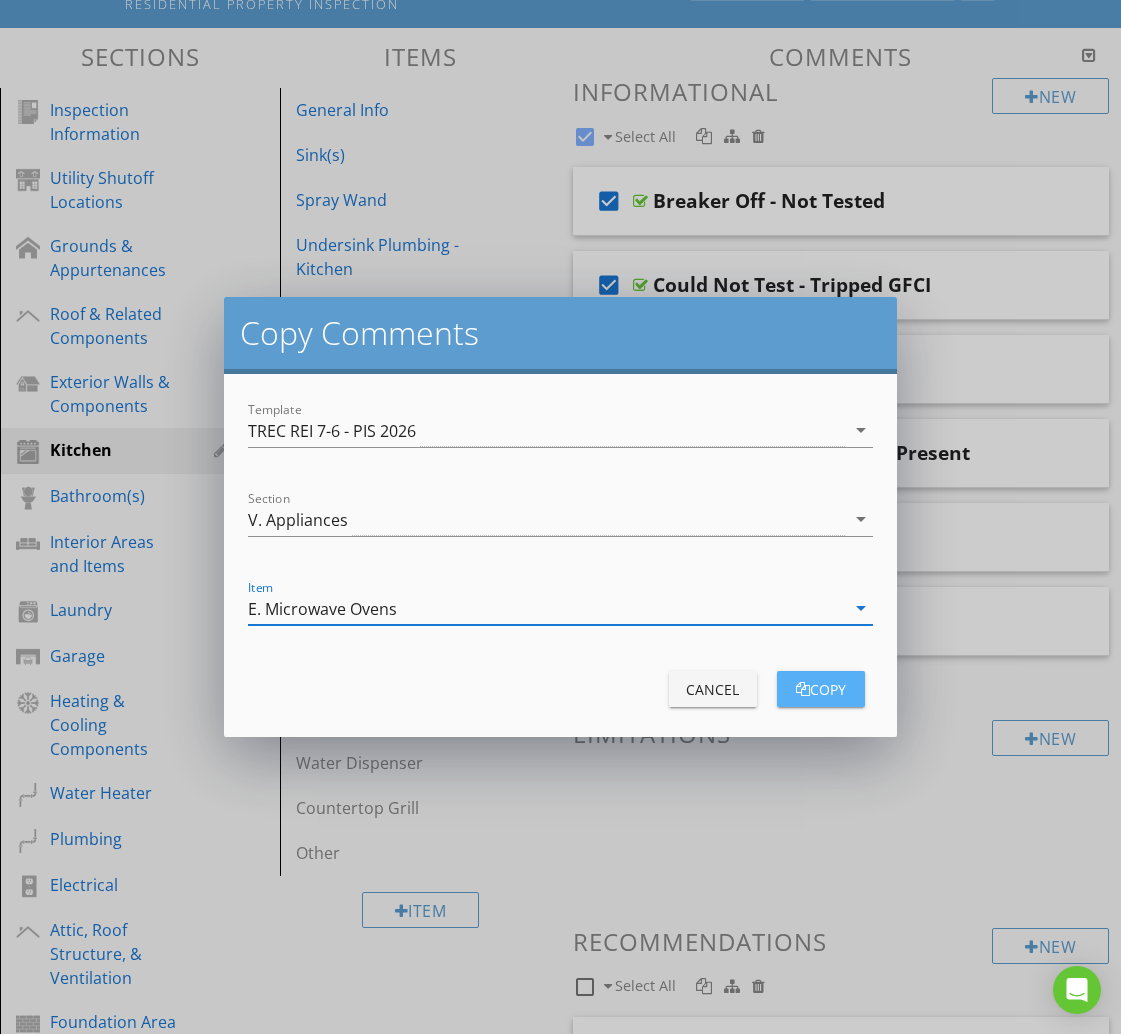 click on "copy" at bounding box center (821, 689) 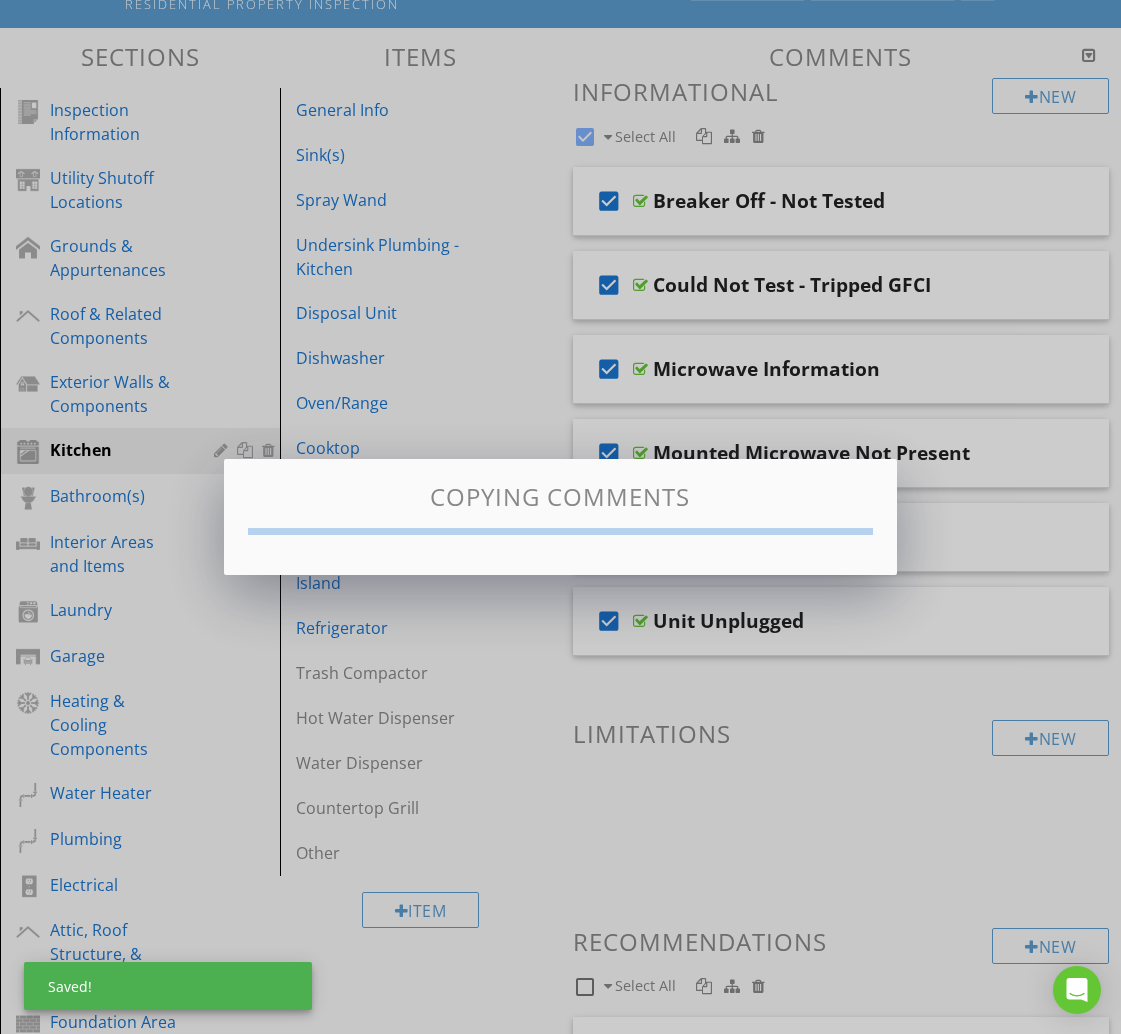 checkbox on "false" 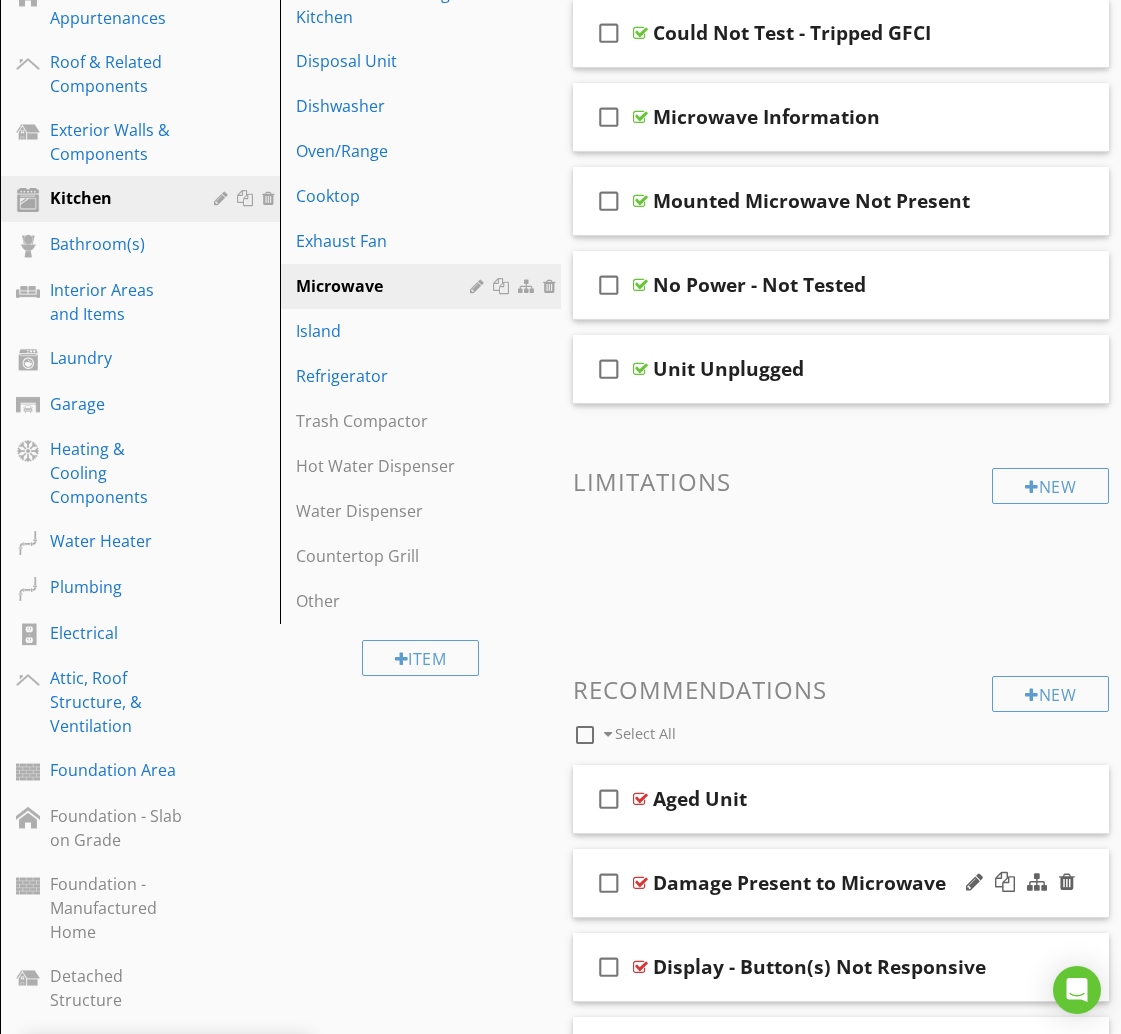scroll, scrollTop: 514, scrollLeft: 0, axis: vertical 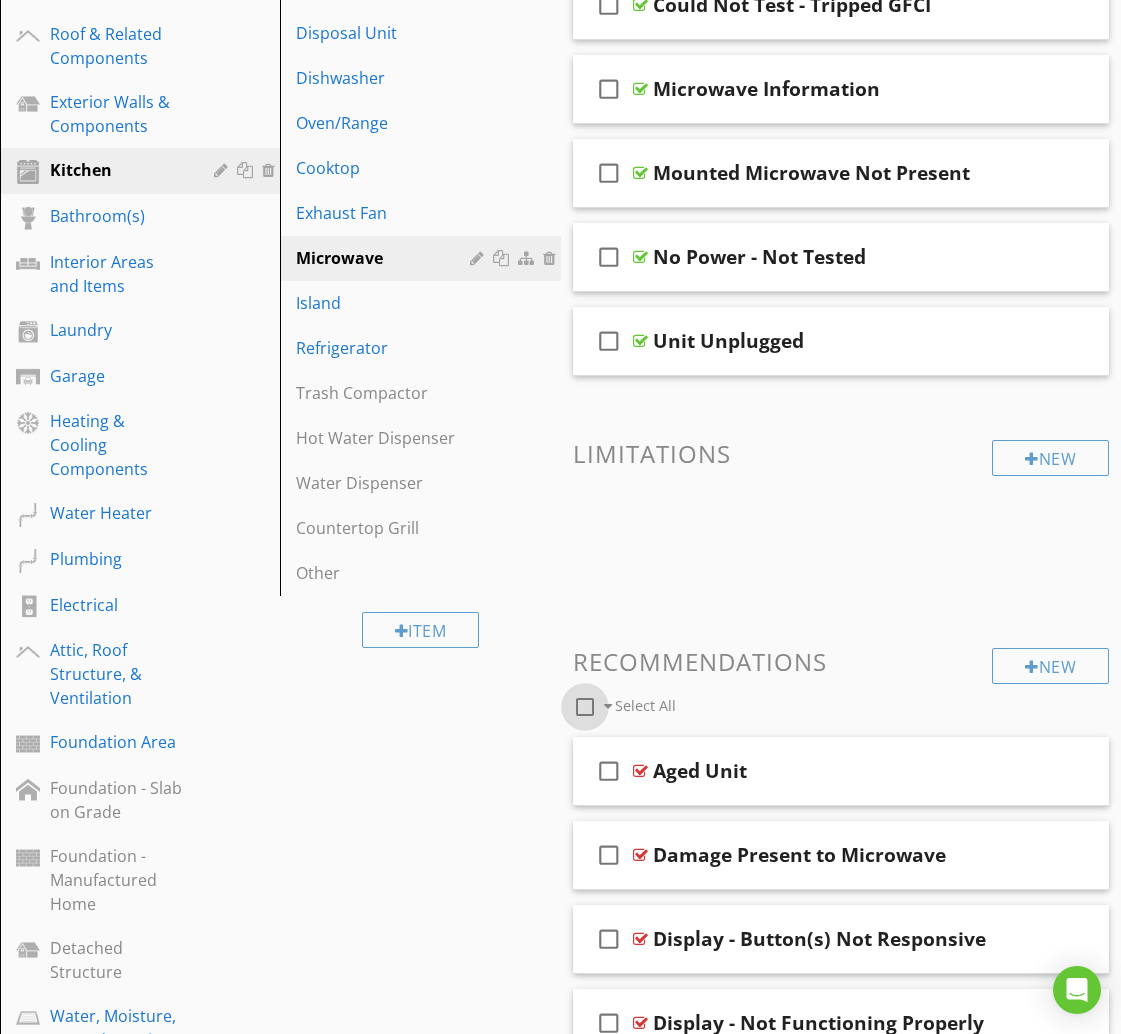 click at bounding box center [585, 707] 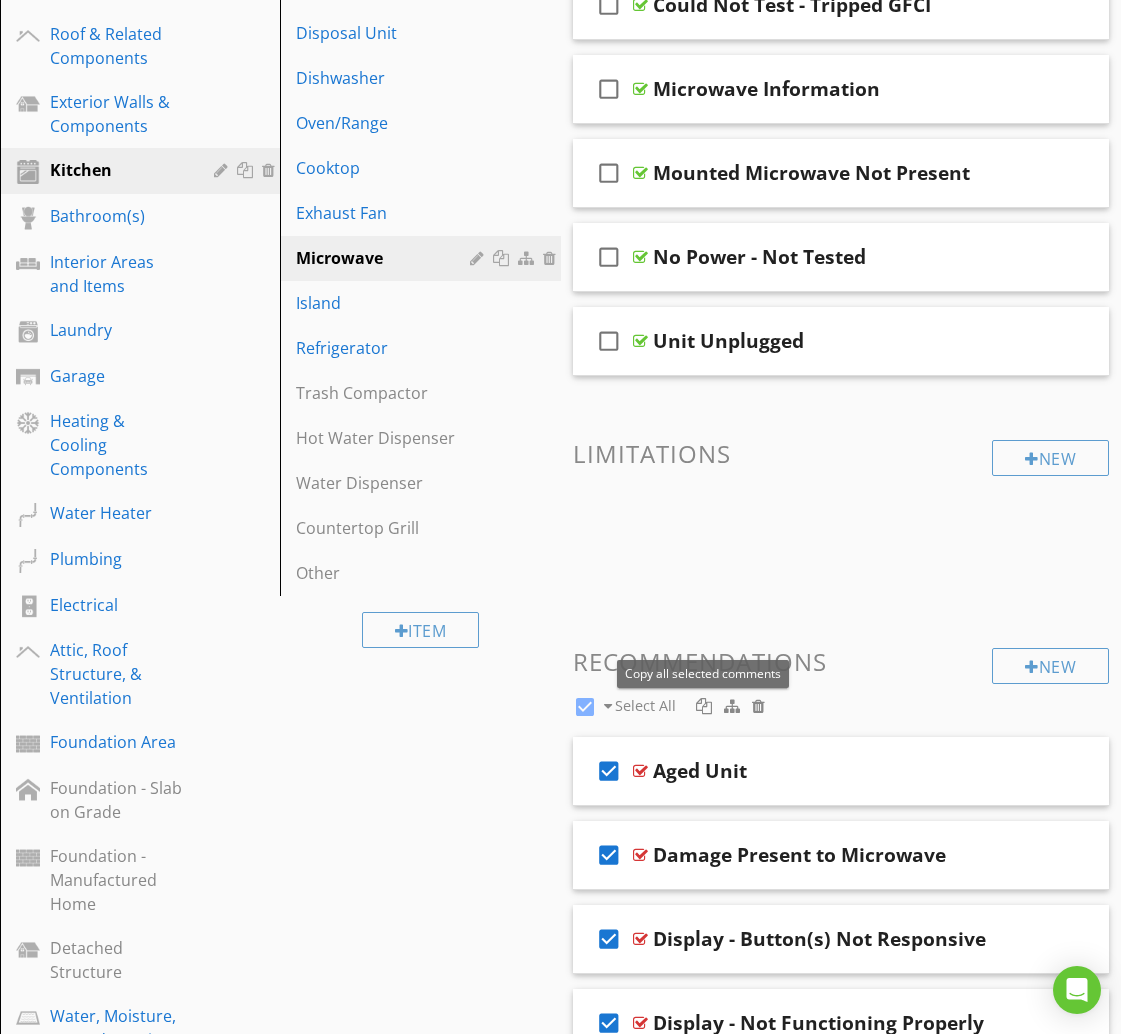click at bounding box center [704, 706] 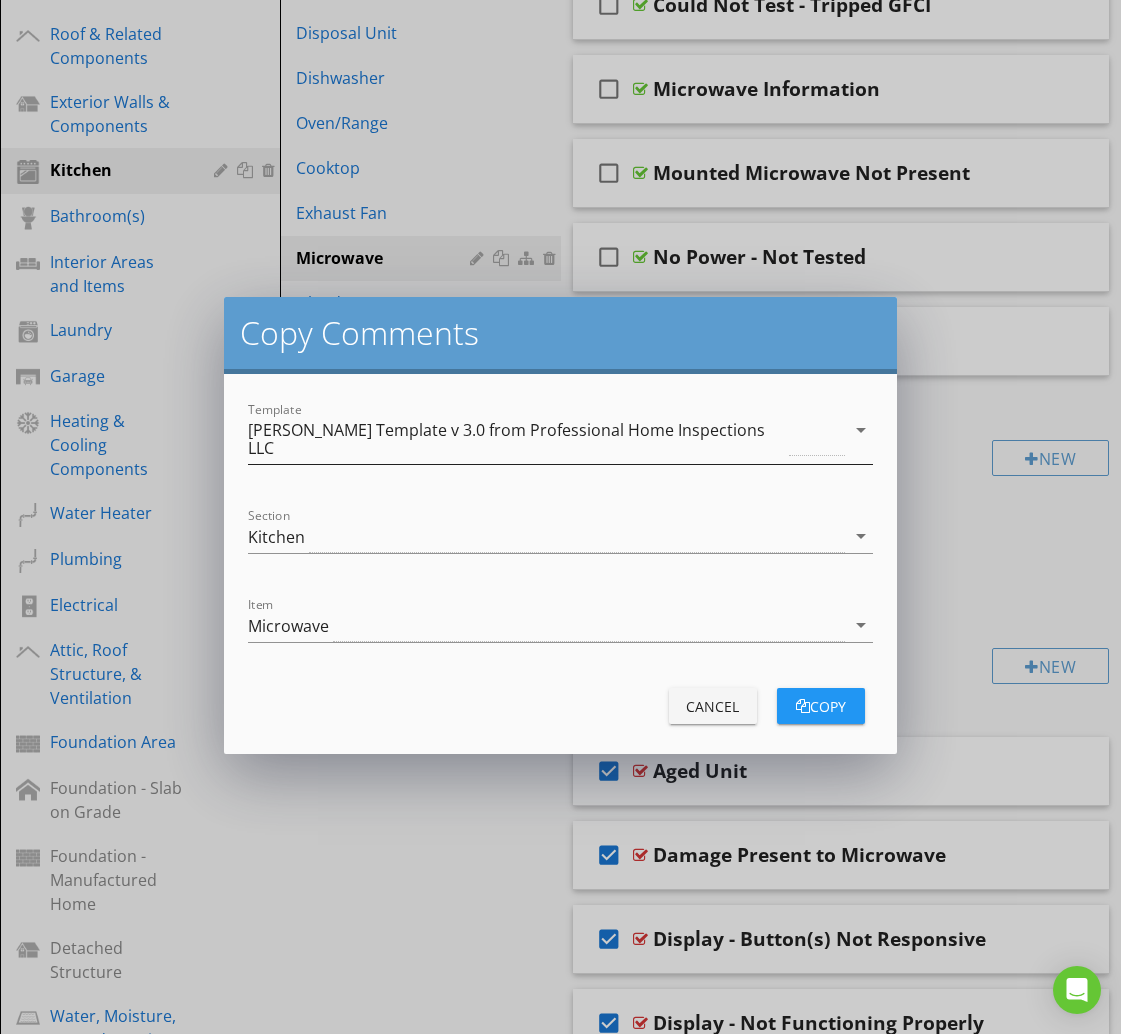 click on "[PERSON_NAME] Template v 3.0 from Professional Home Inspections LLC" at bounding box center (516, 439) 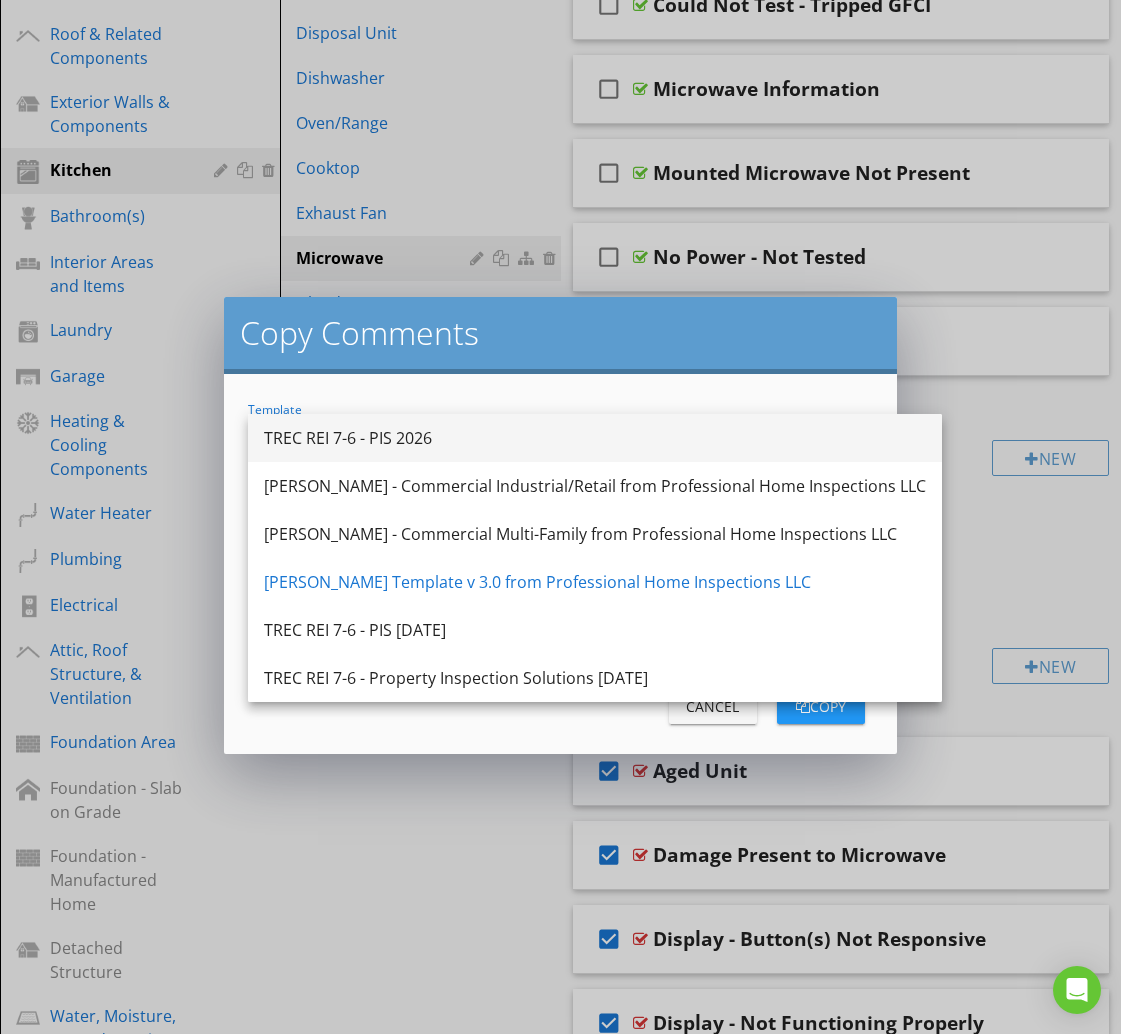 click on "TREC REI 7-6 - PIS 2026" at bounding box center [595, 438] 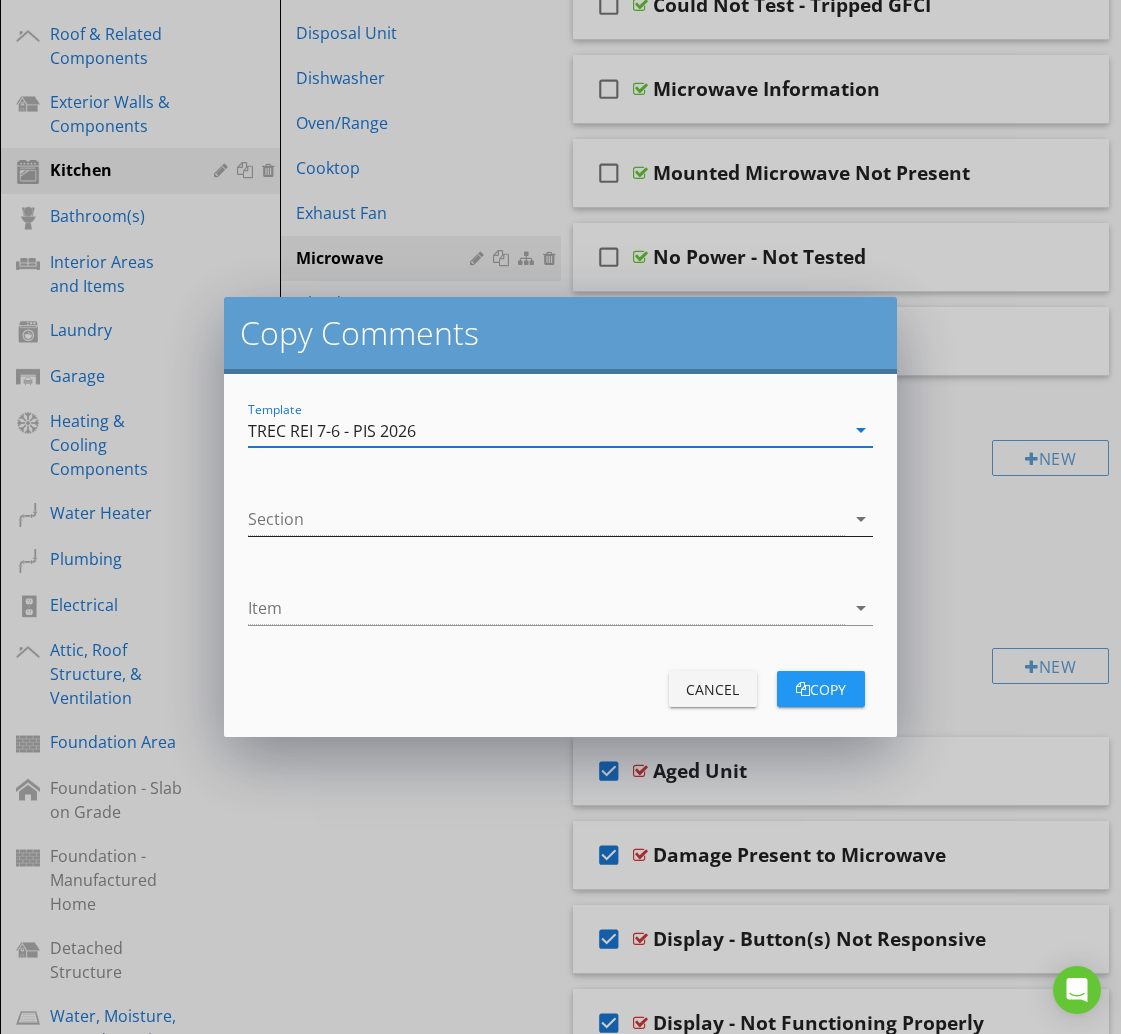 click at bounding box center (546, 519) 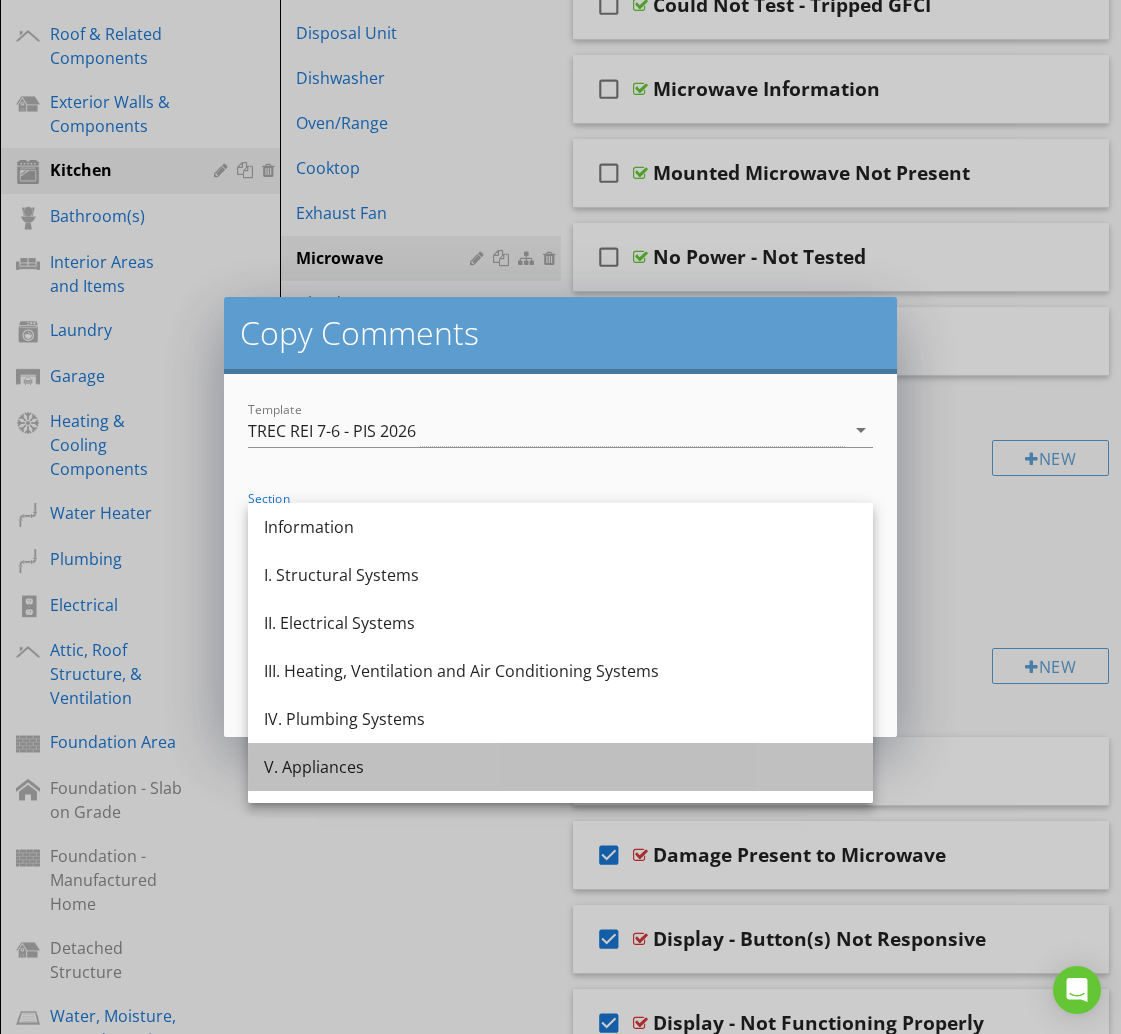 click on "V. Appliances" at bounding box center [560, 767] 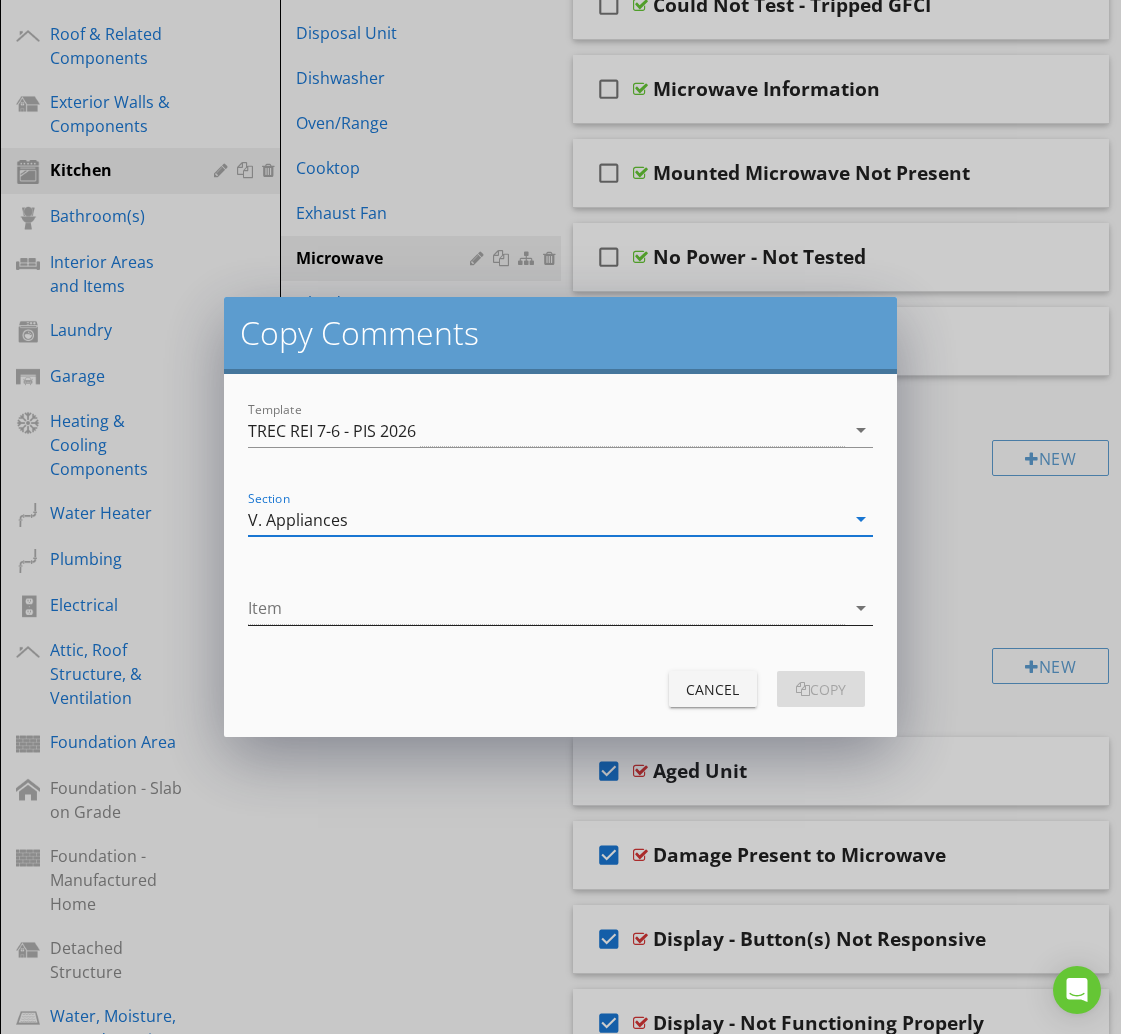 click at bounding box center (546, 608) 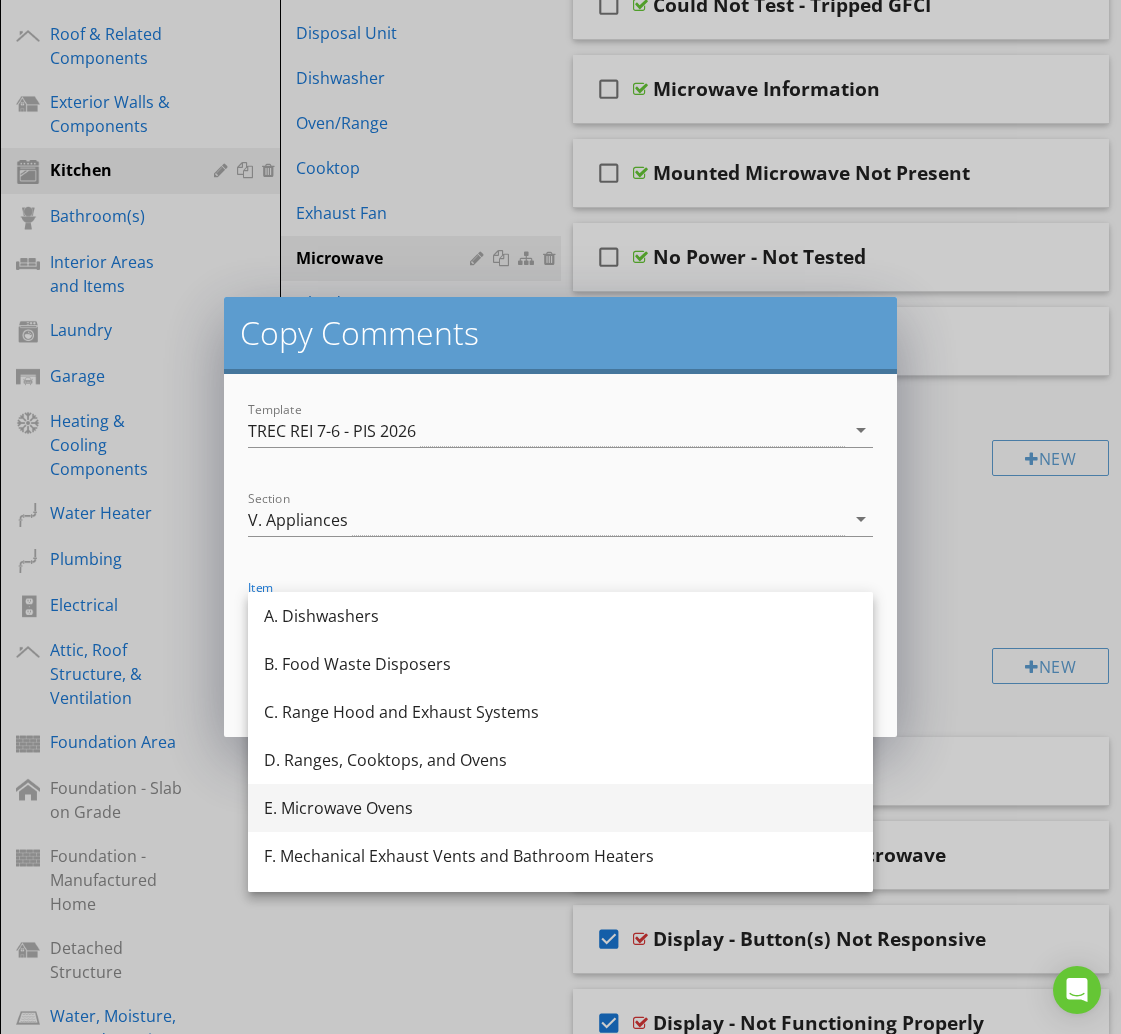 click on "E. Microwave Ovens" at bounding box center [560, 808] 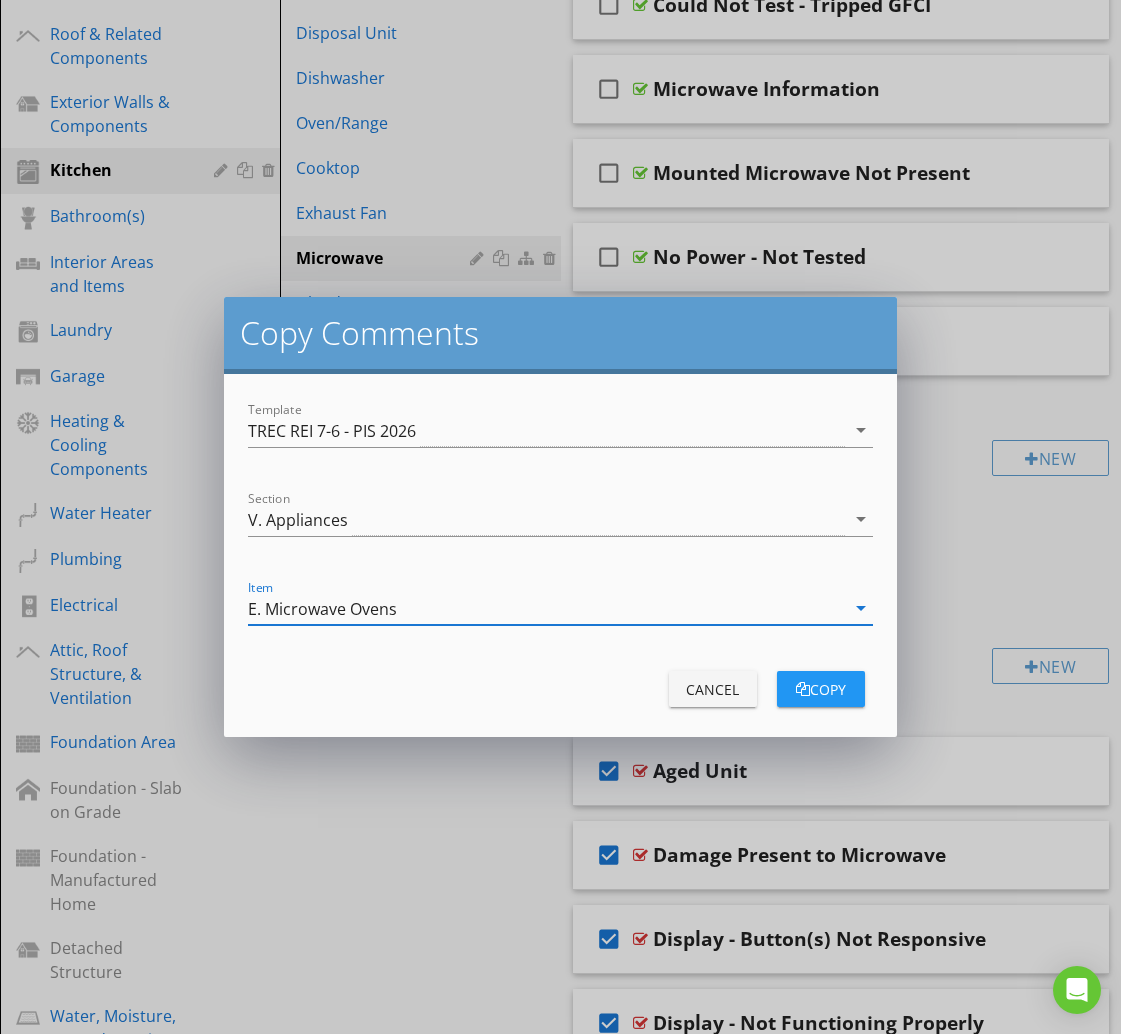 click on "copy" at bounding box center (821, 689) 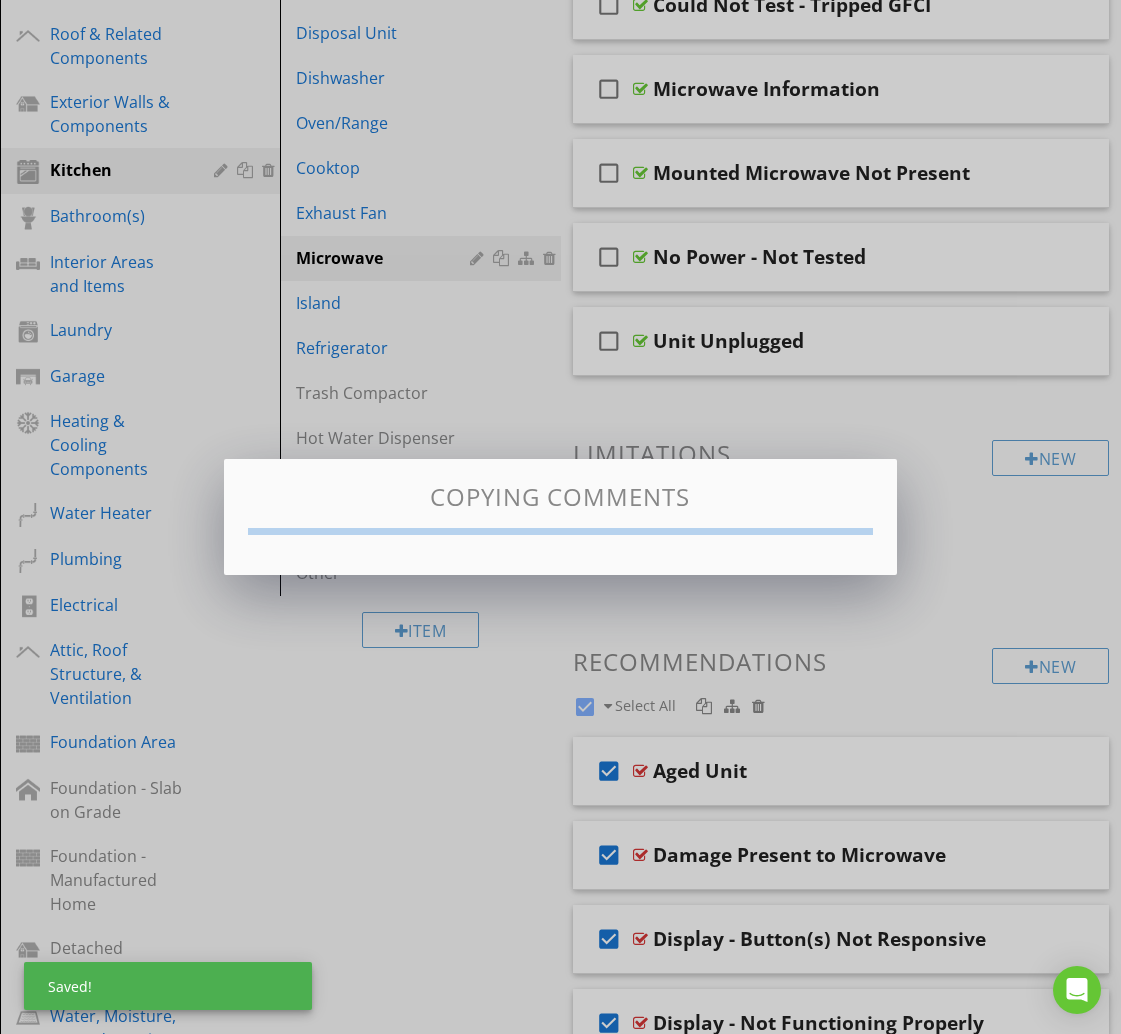 checkbox on "false" 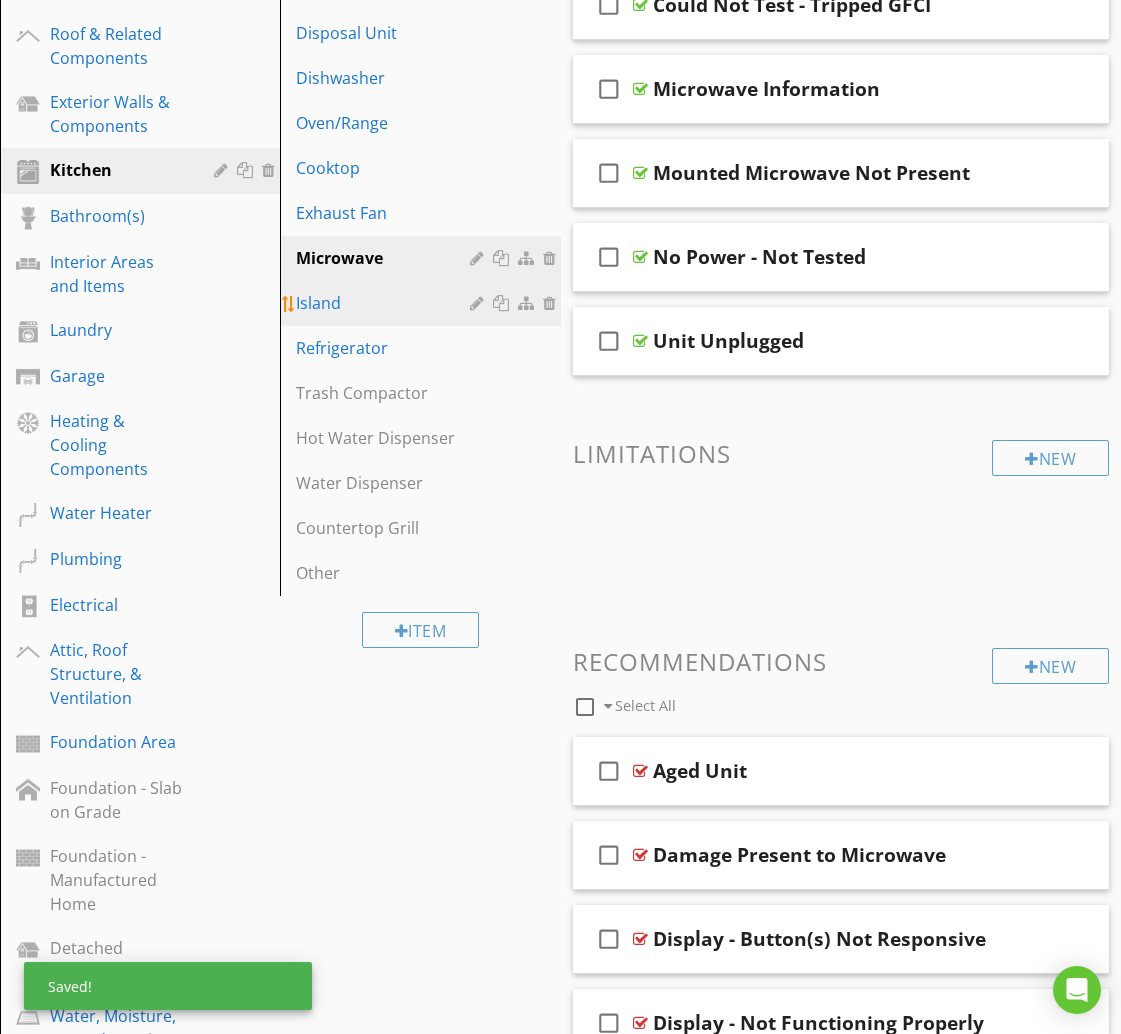 click on "Island" at bounding box center (385, 303) 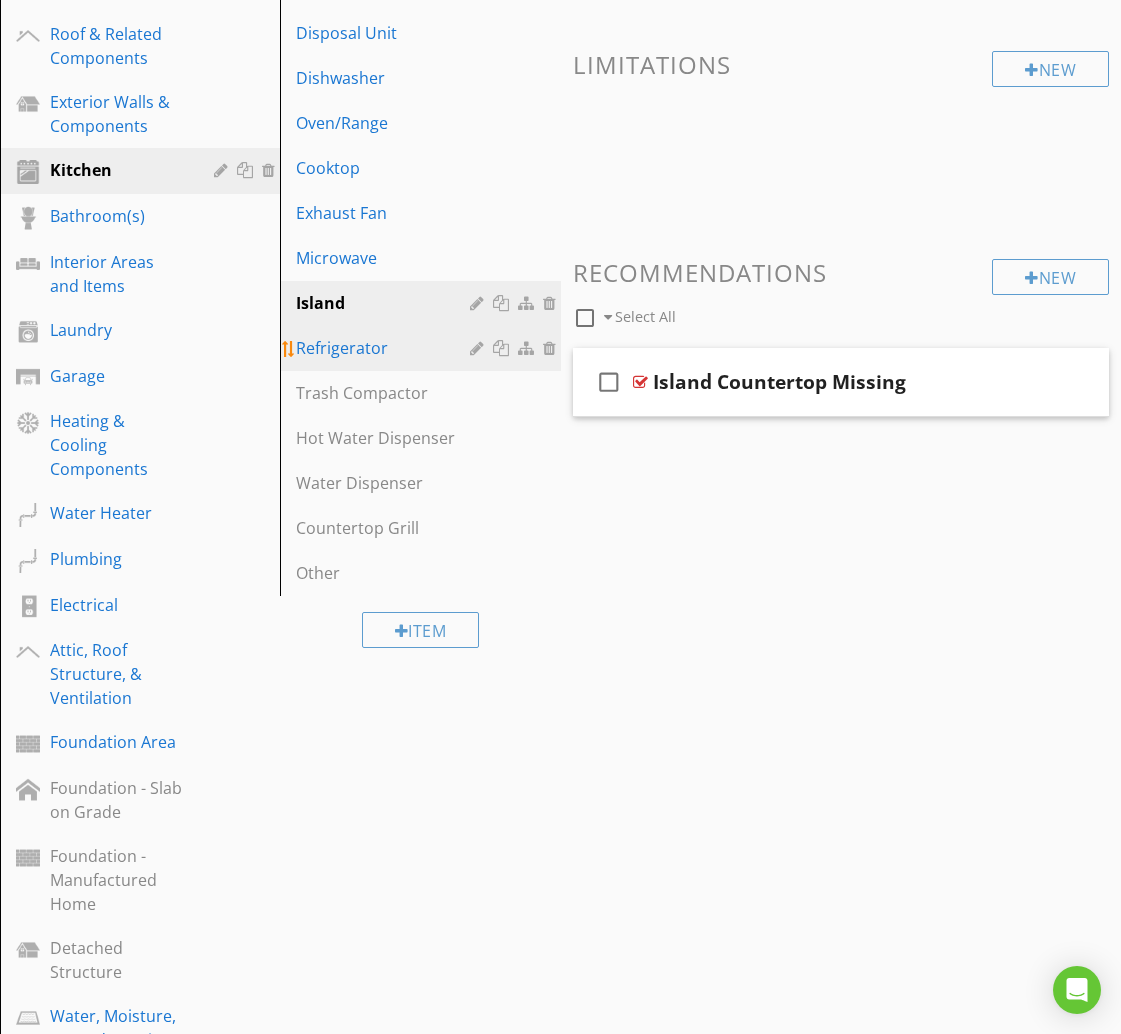 click on "Refrigerator" at bounding box center [385, 348] 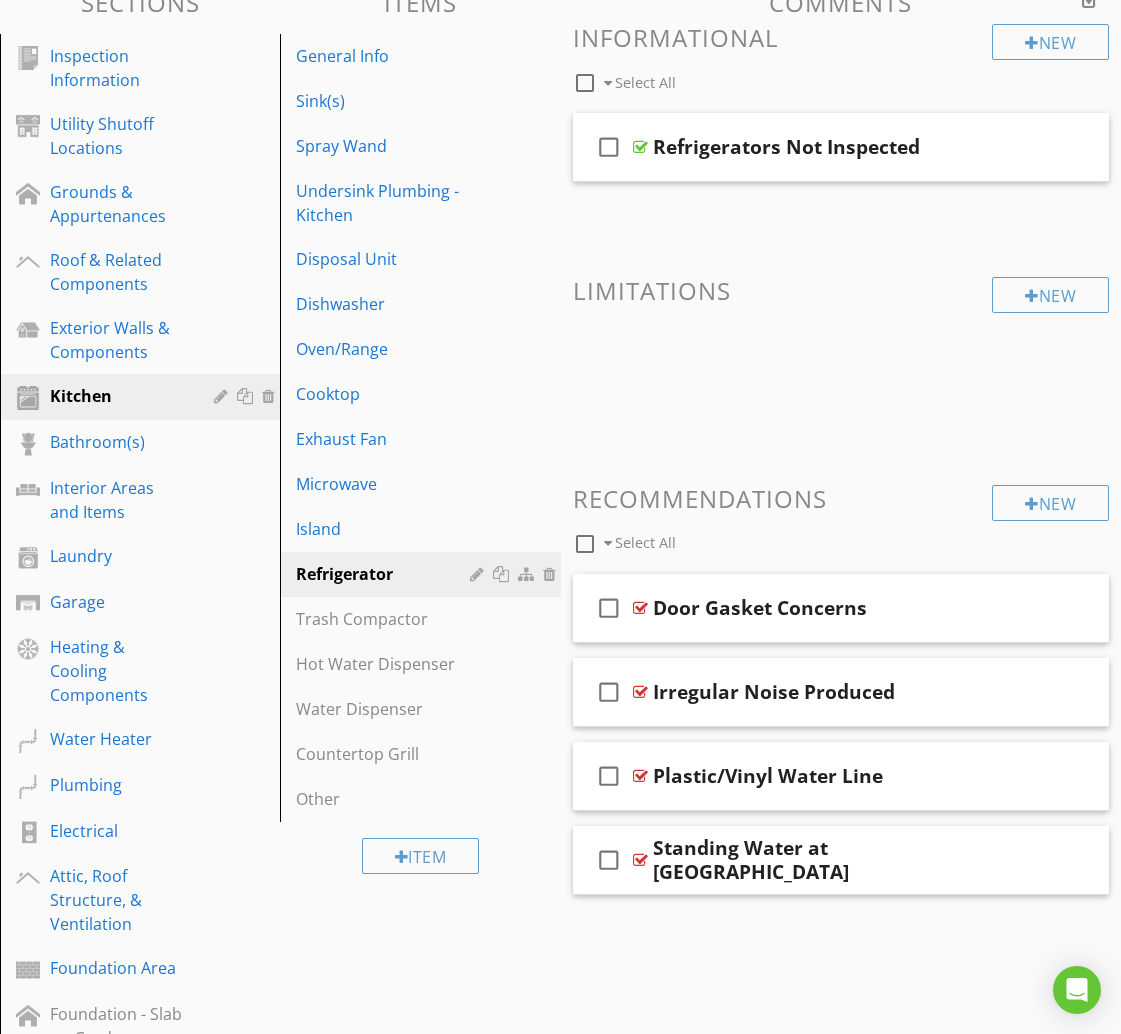 scroll, scrollTop: 294, scrollLeft: 0, axis: vertical 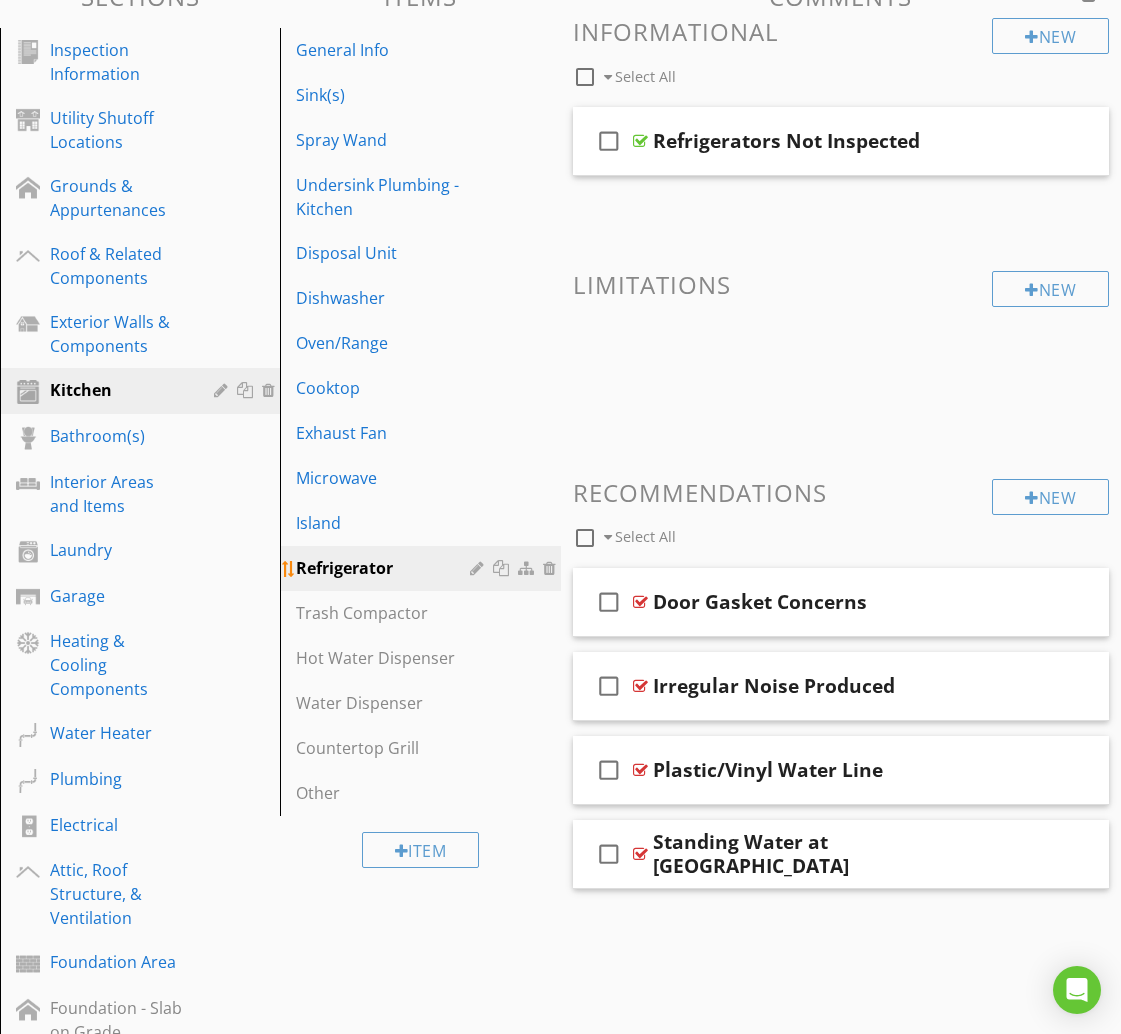 click at bounding box center (503, 568) 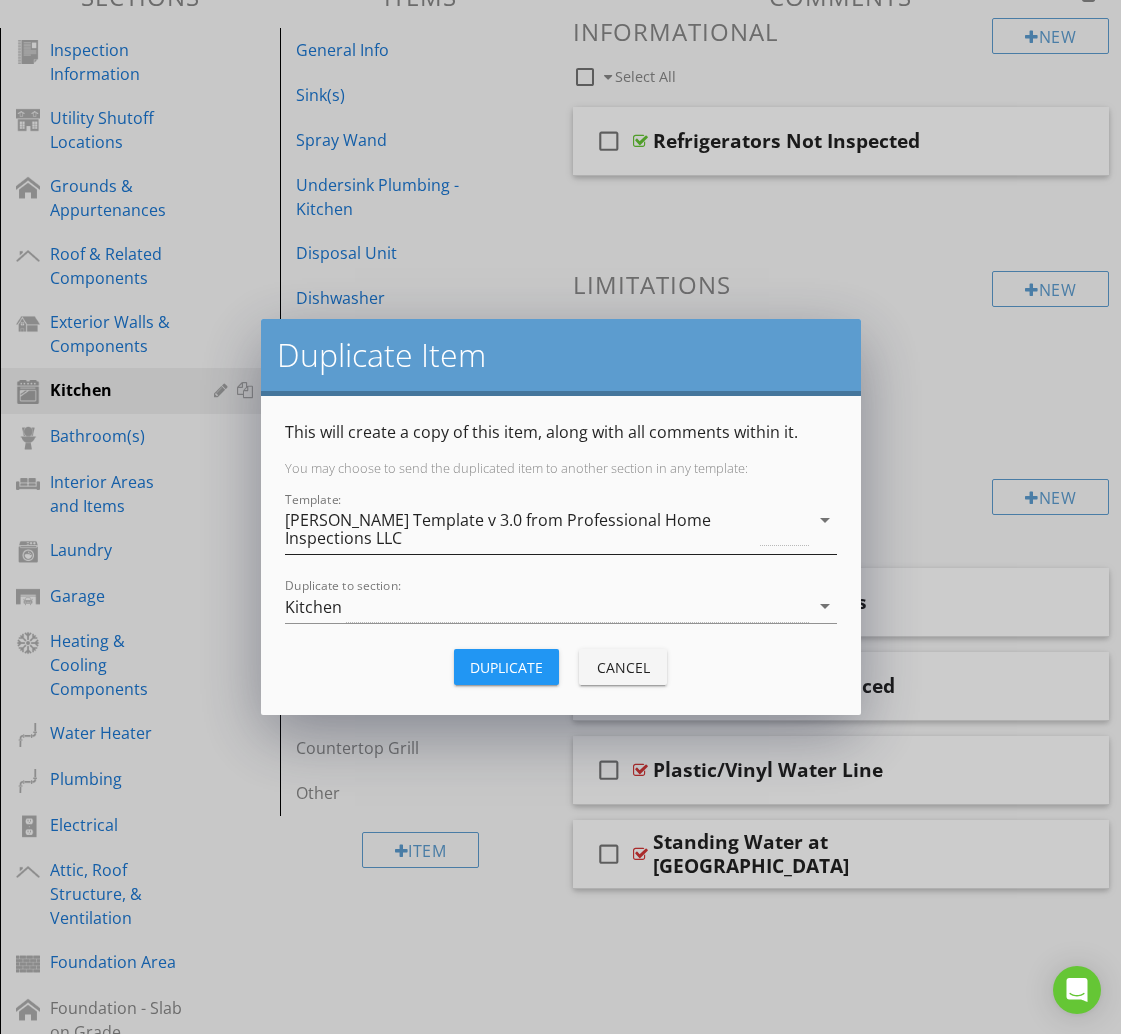 click on "[PERSON_NAME] Template v 3.0 from Professional Home Inspections LLC" at bounding box center (521, 529) 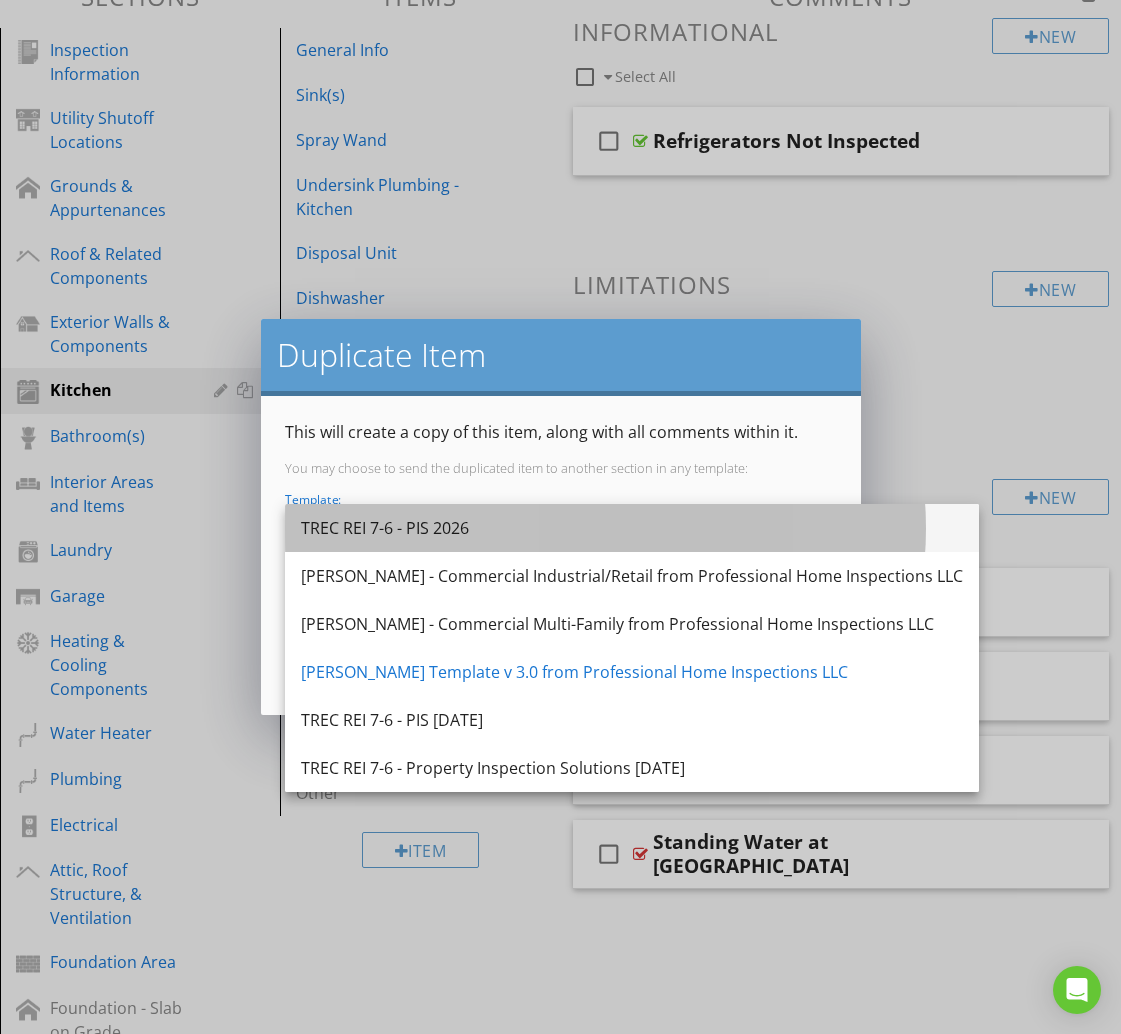click on "TREC REI 7-6 - PIS 2026" at bounding box center [632, 528] 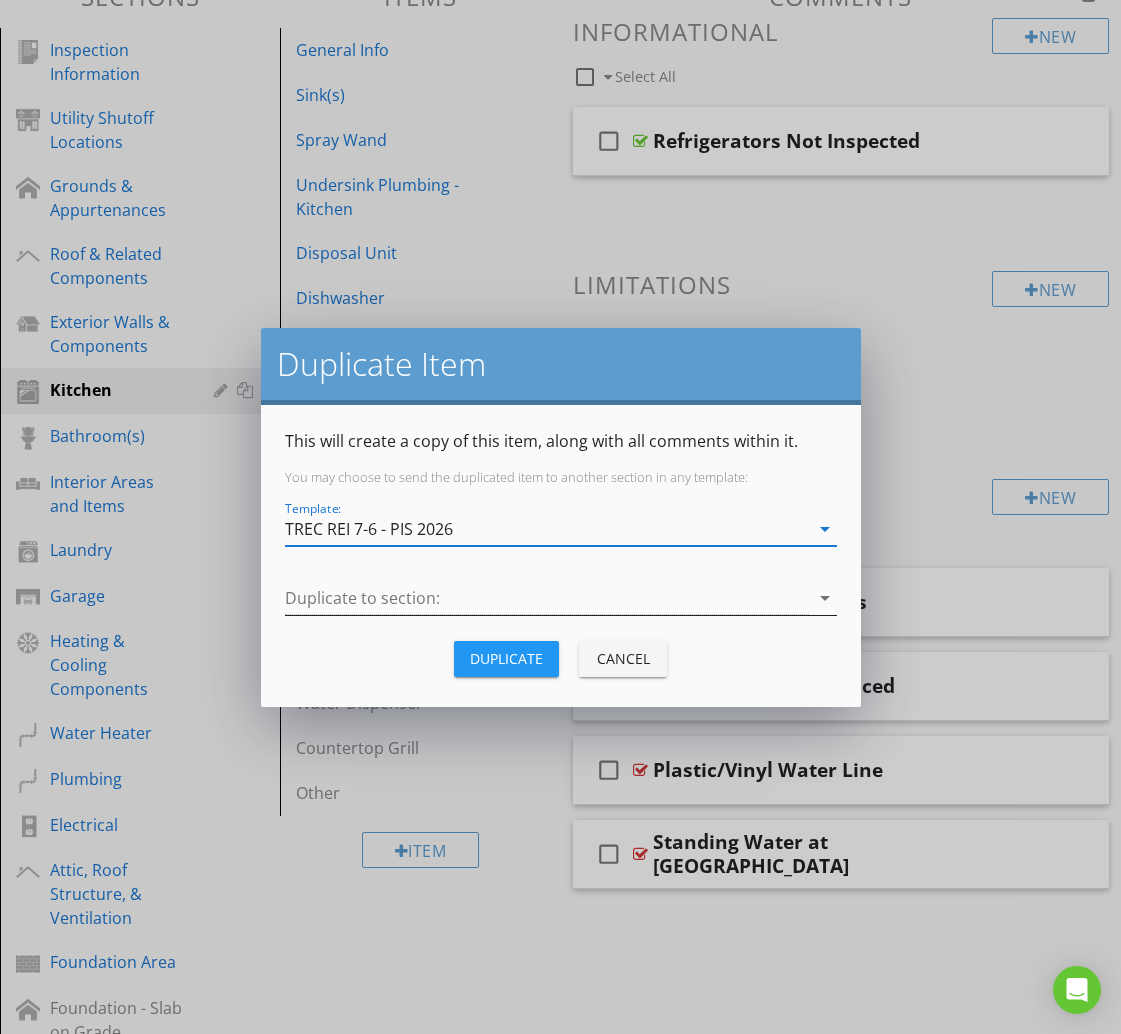 click at bounding box center (547, 598) 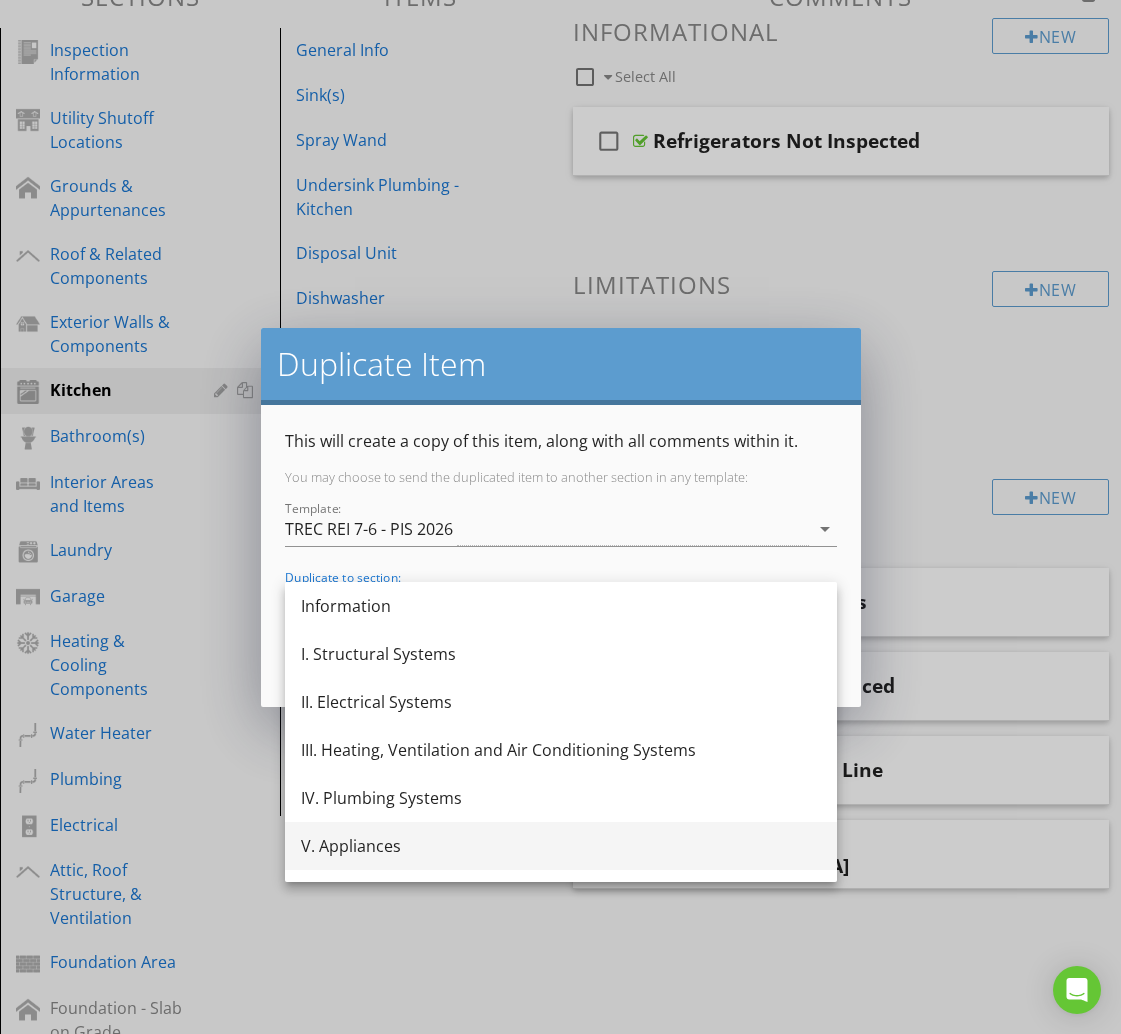 click on "V. Appliances" at bounding box center [561, 846] 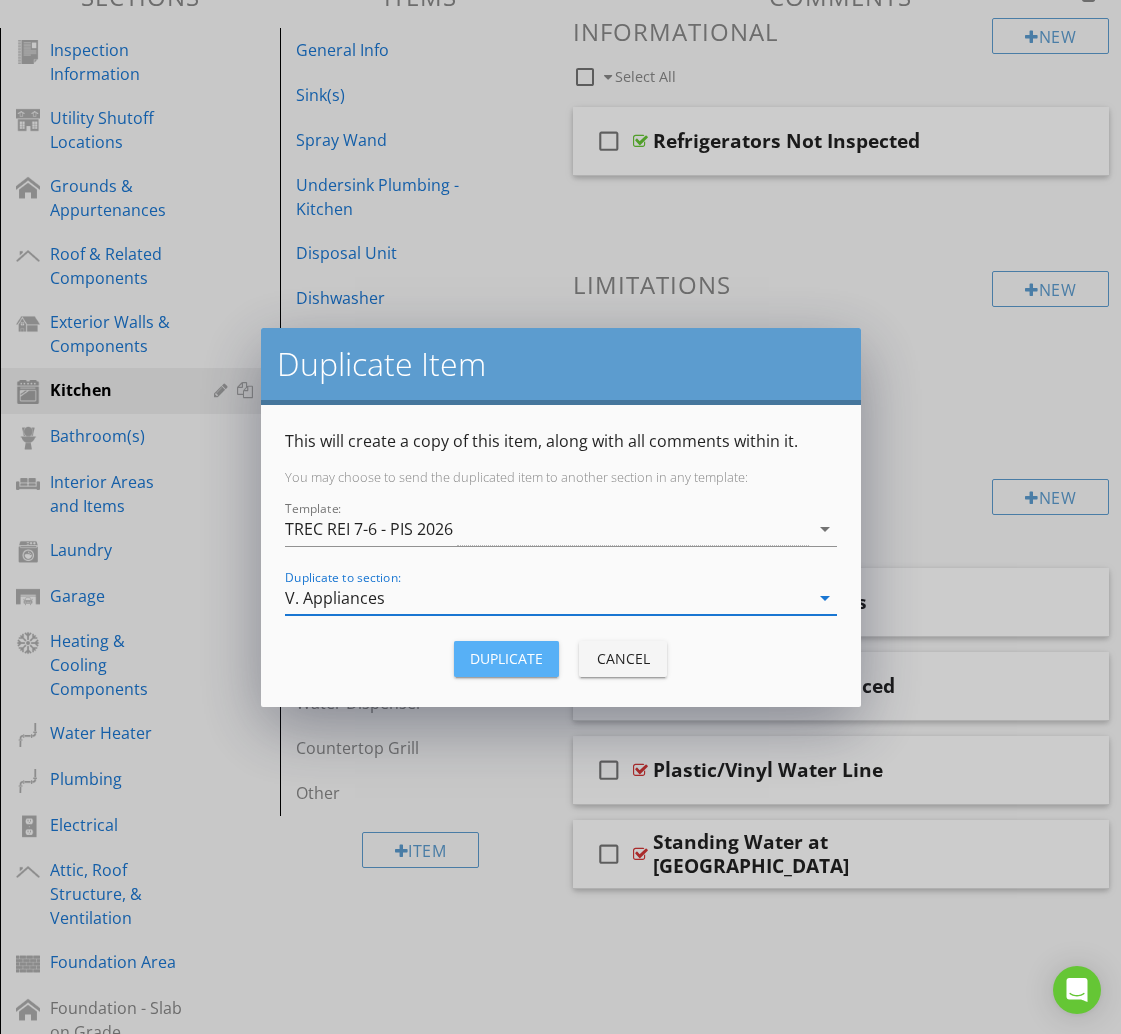 click on "Duplicate" at bounding box center (506, 658) 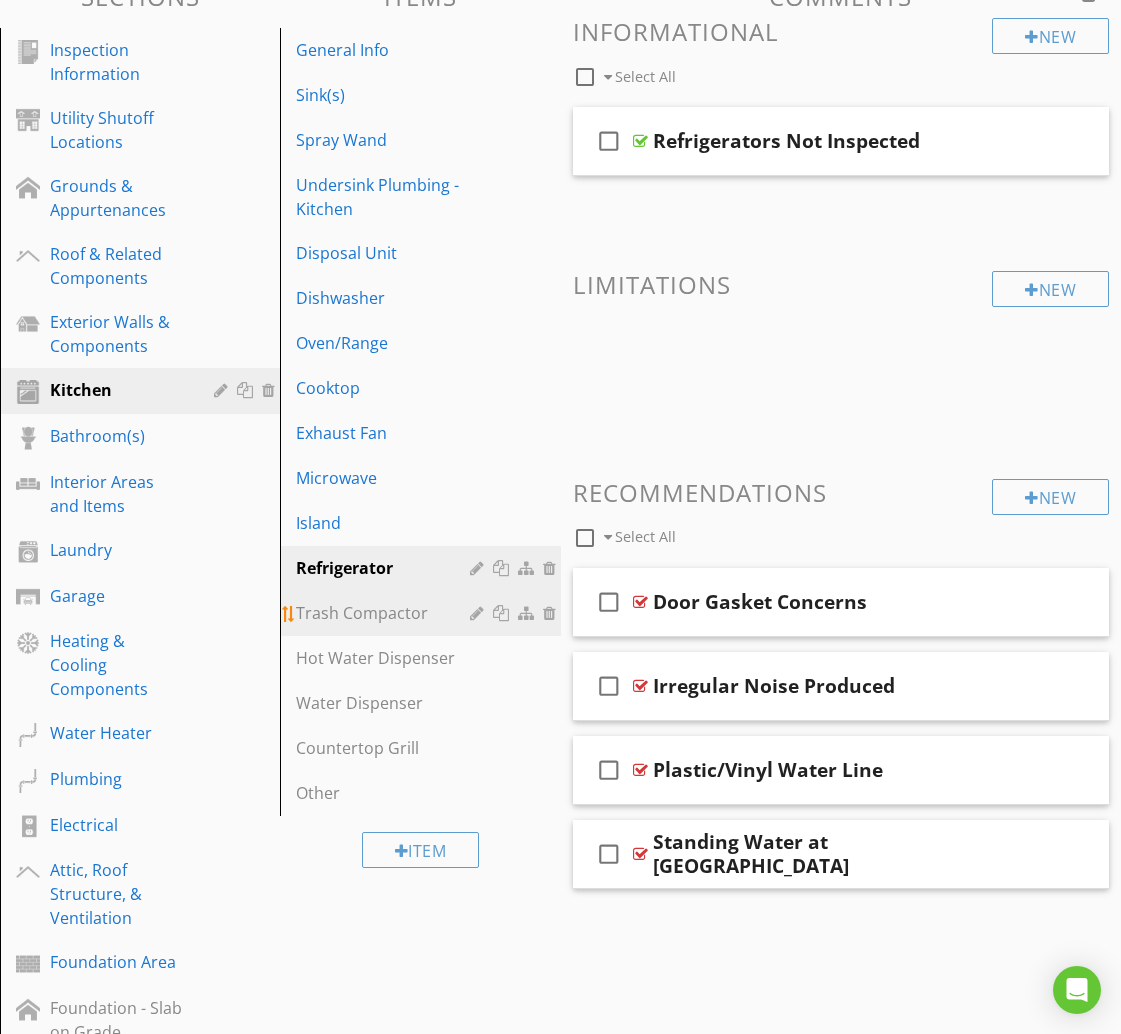 click on "Trash Compactor" at bounding box center (385, 613) 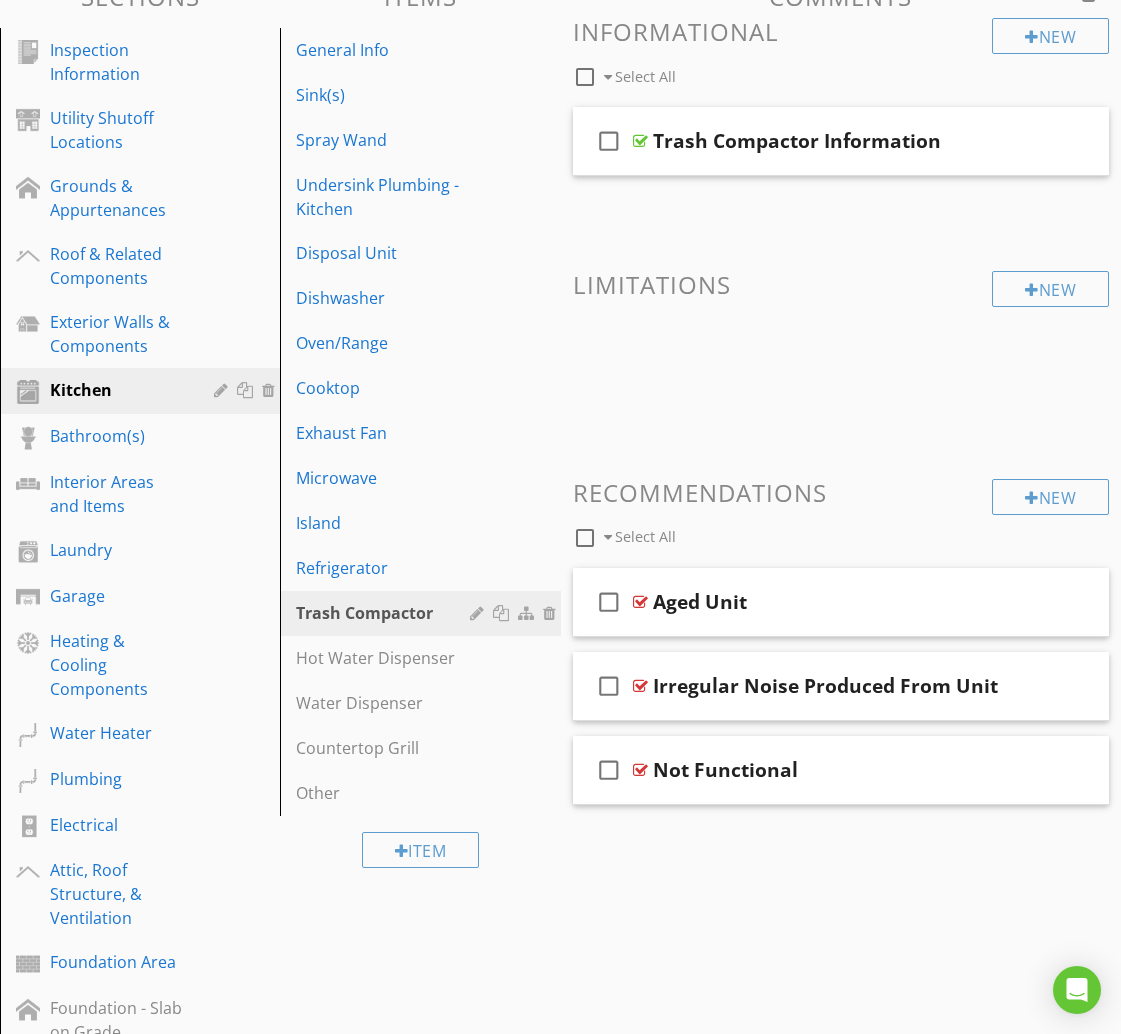 click at bounding box center [585, 77] 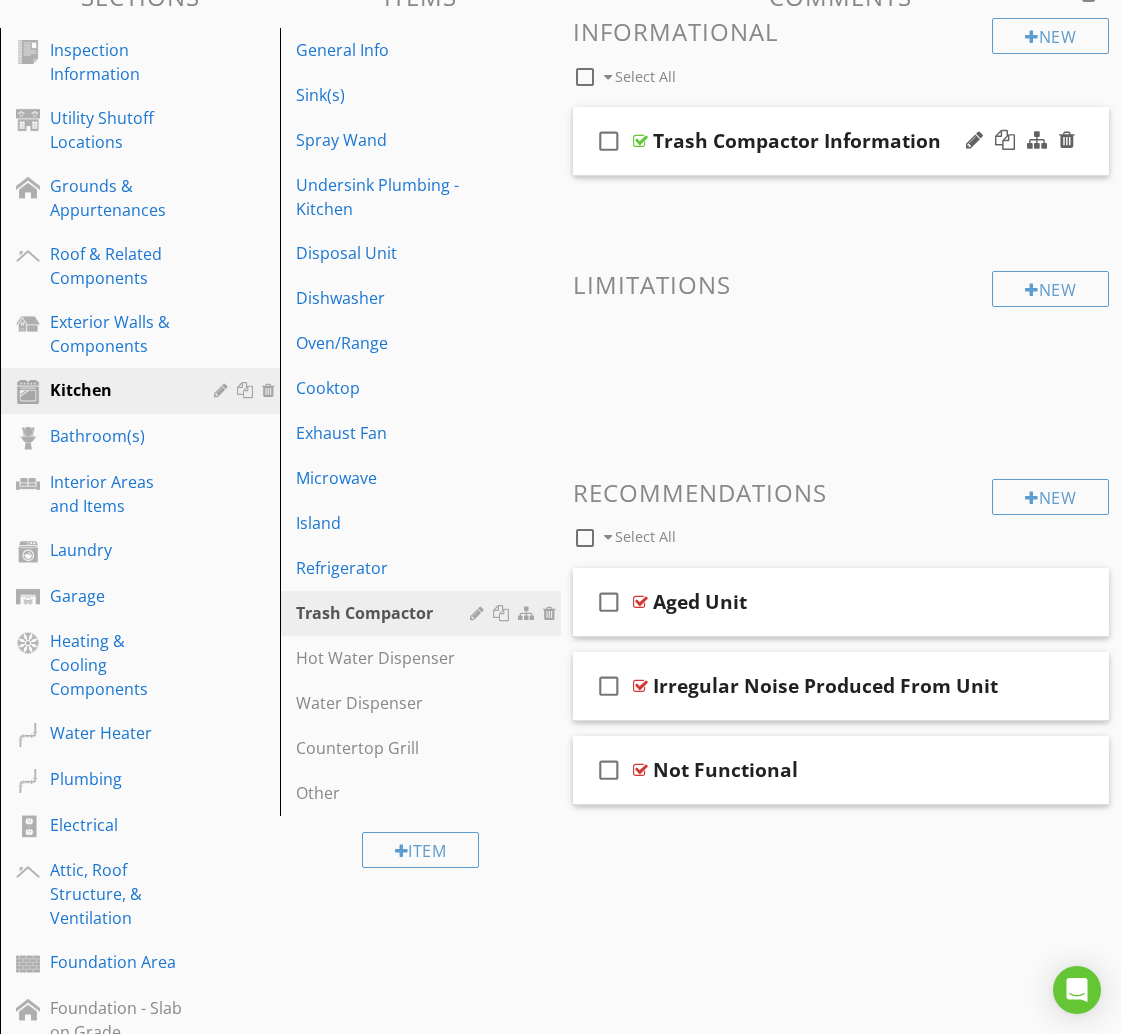 checkbox on "true" 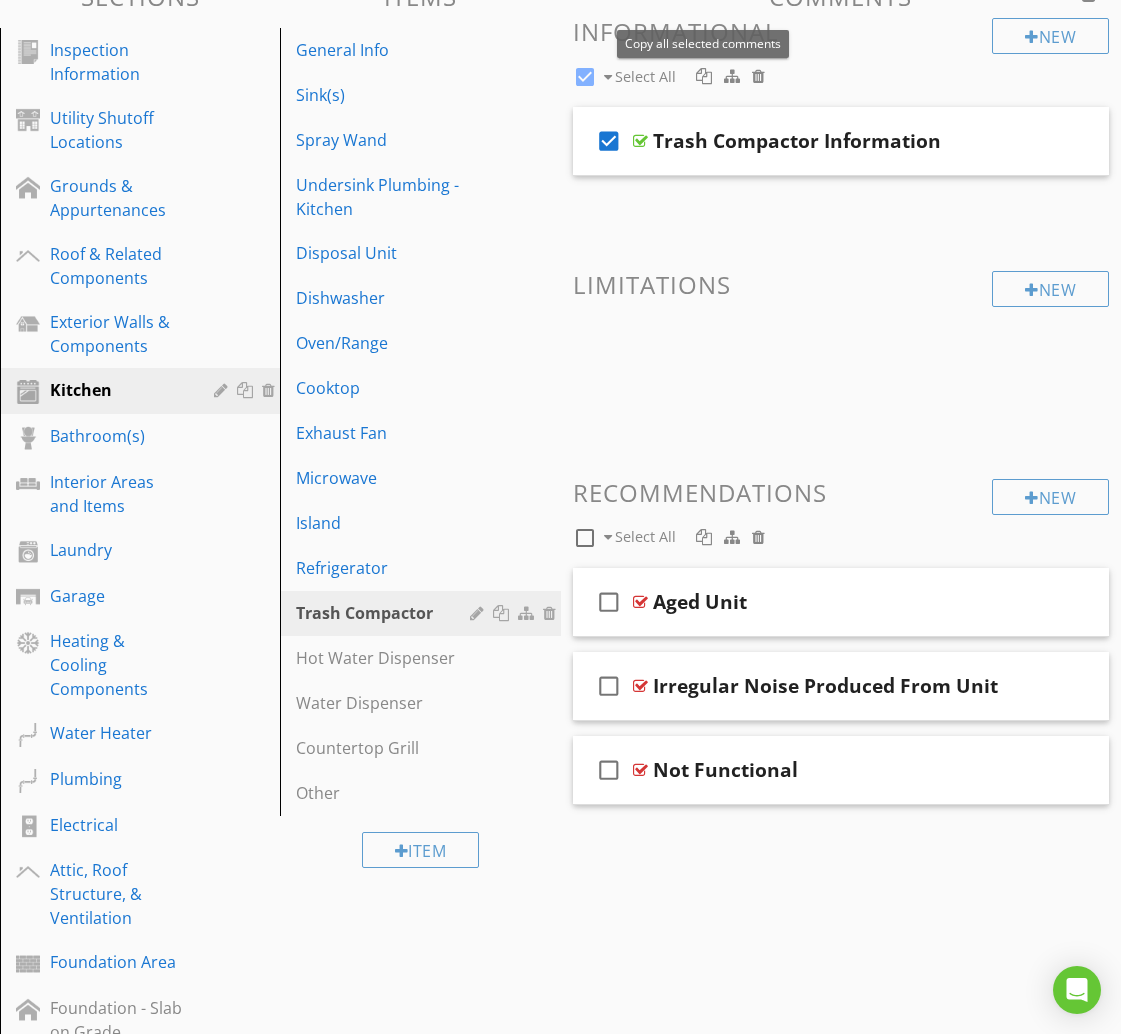 click at bounding box center (704, 76) 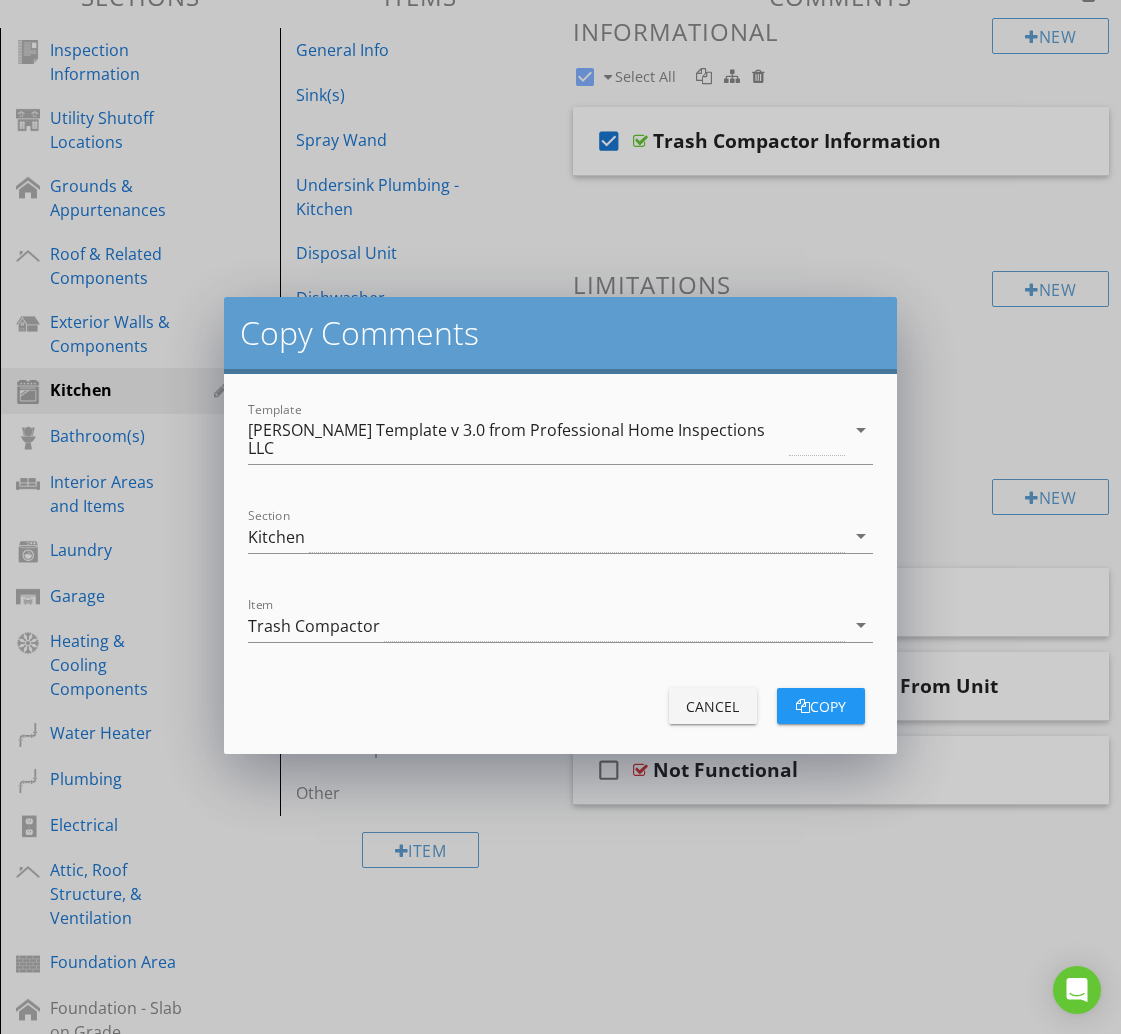 drag, startPoint x: 465, startPoint y: 434, endPoint x: 455, endPoint y: 436, distance: 10.198039 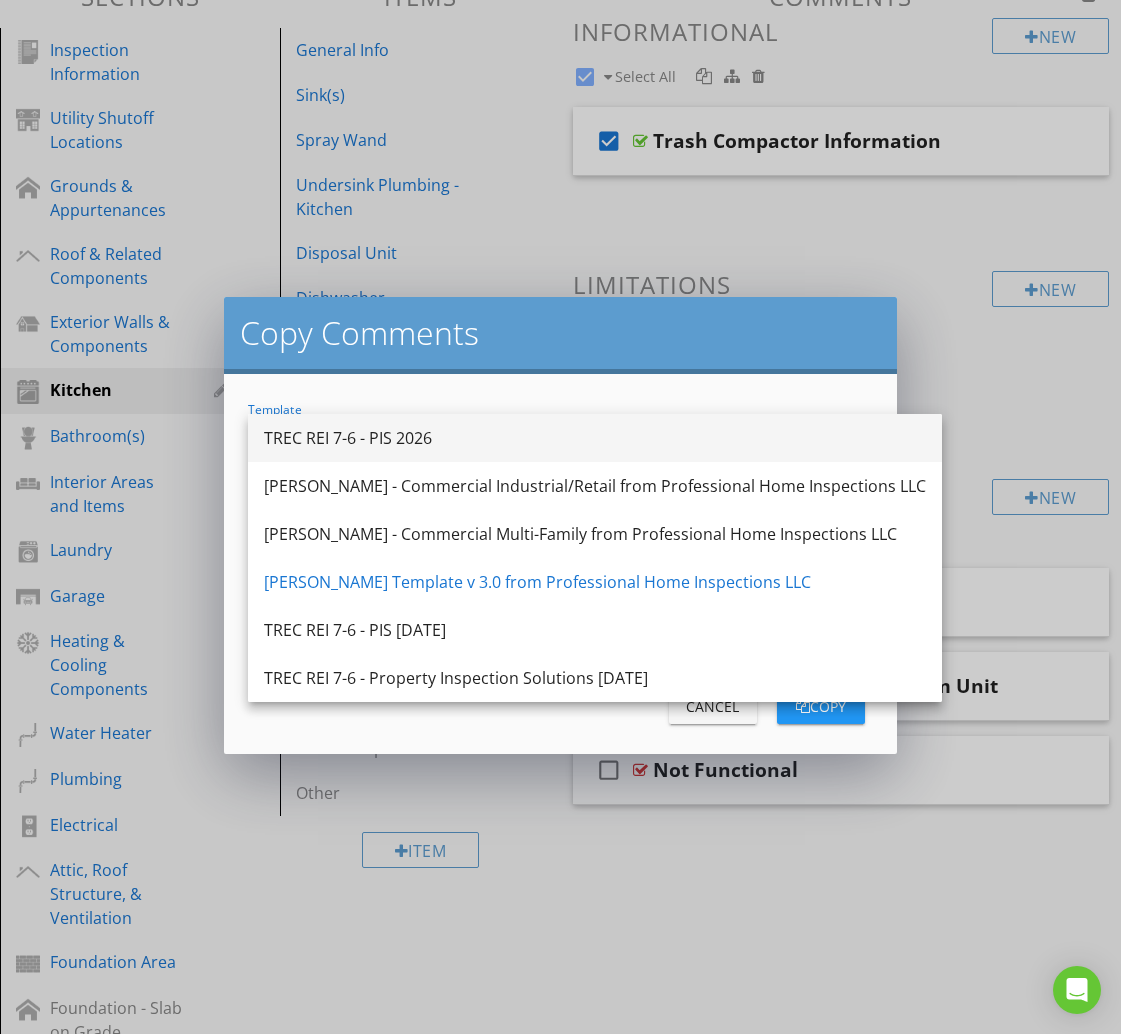 click on "TREC REI 7-6 - PIS 2026" at bounding box center (595, 438) 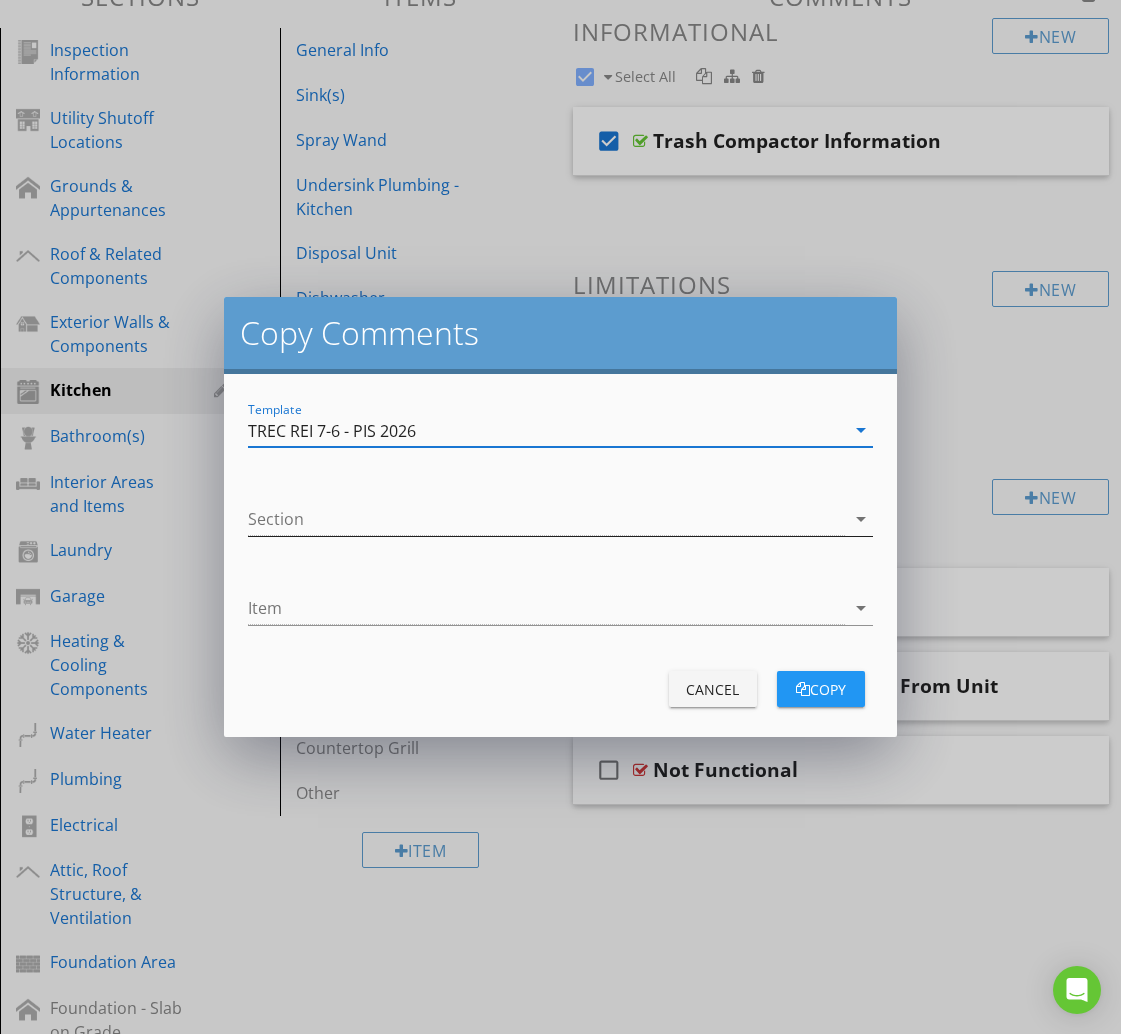 click at bounding box center [546, 519] 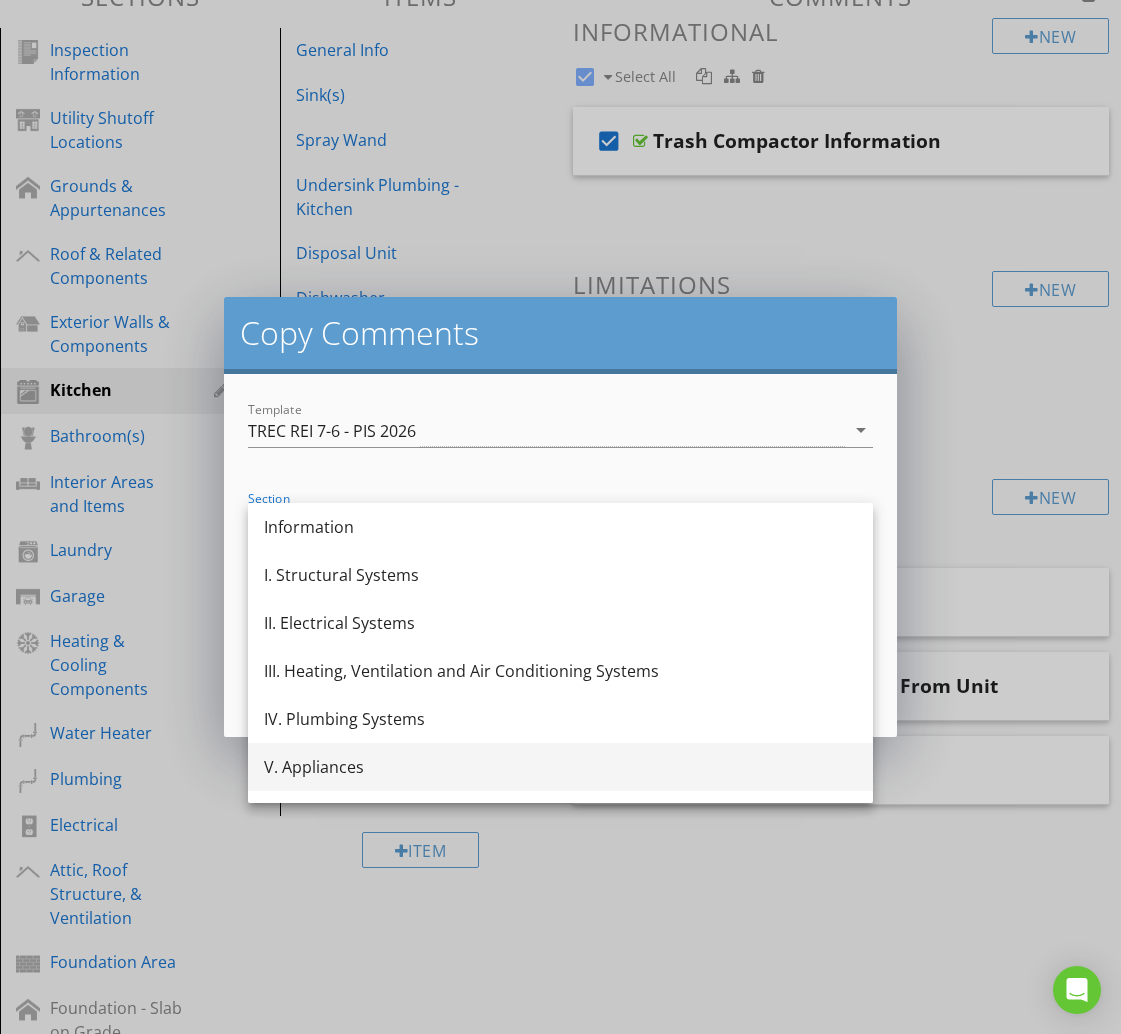 click on "V. Appliances" at bounding box center [560, 767] 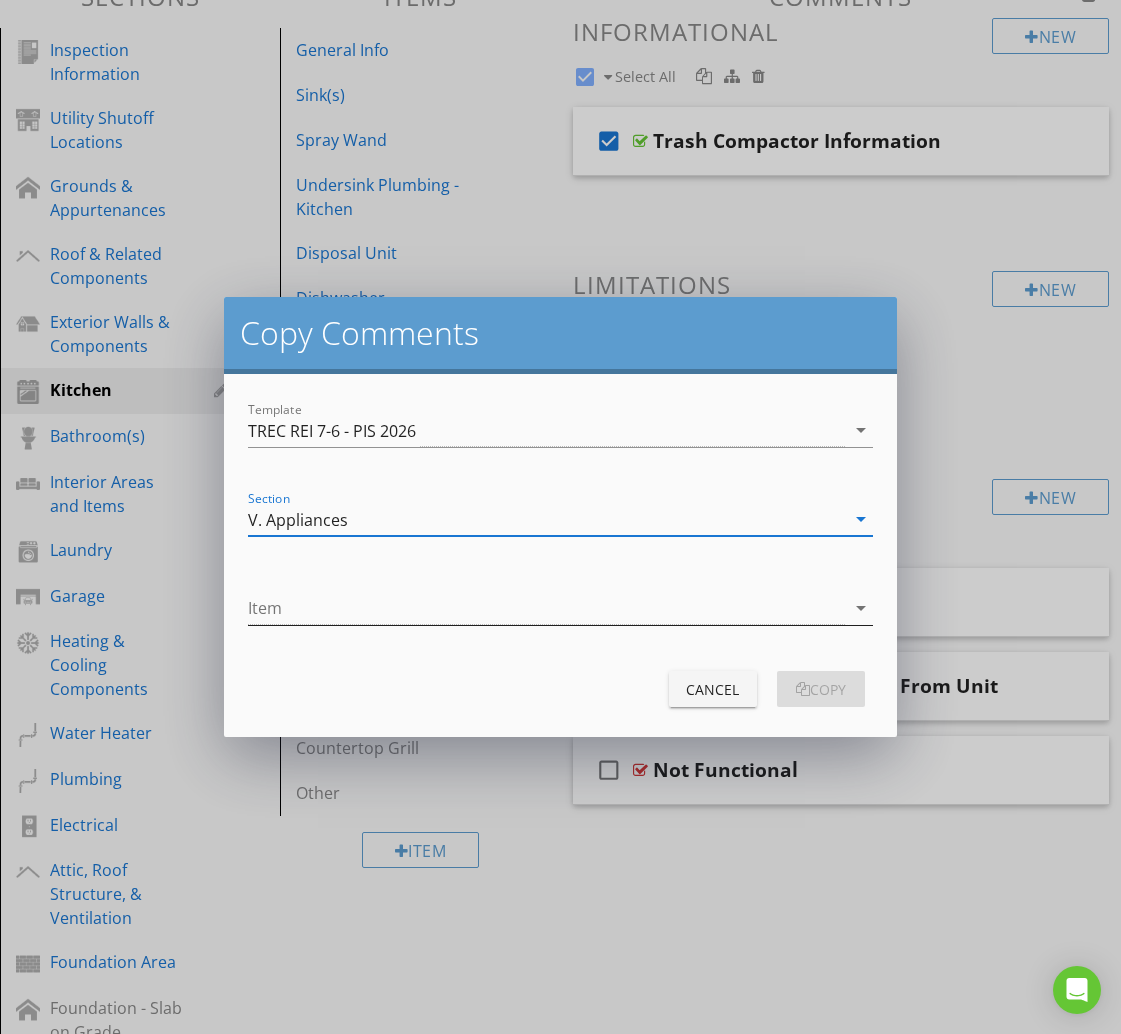 click at bounding box center [546, 608] 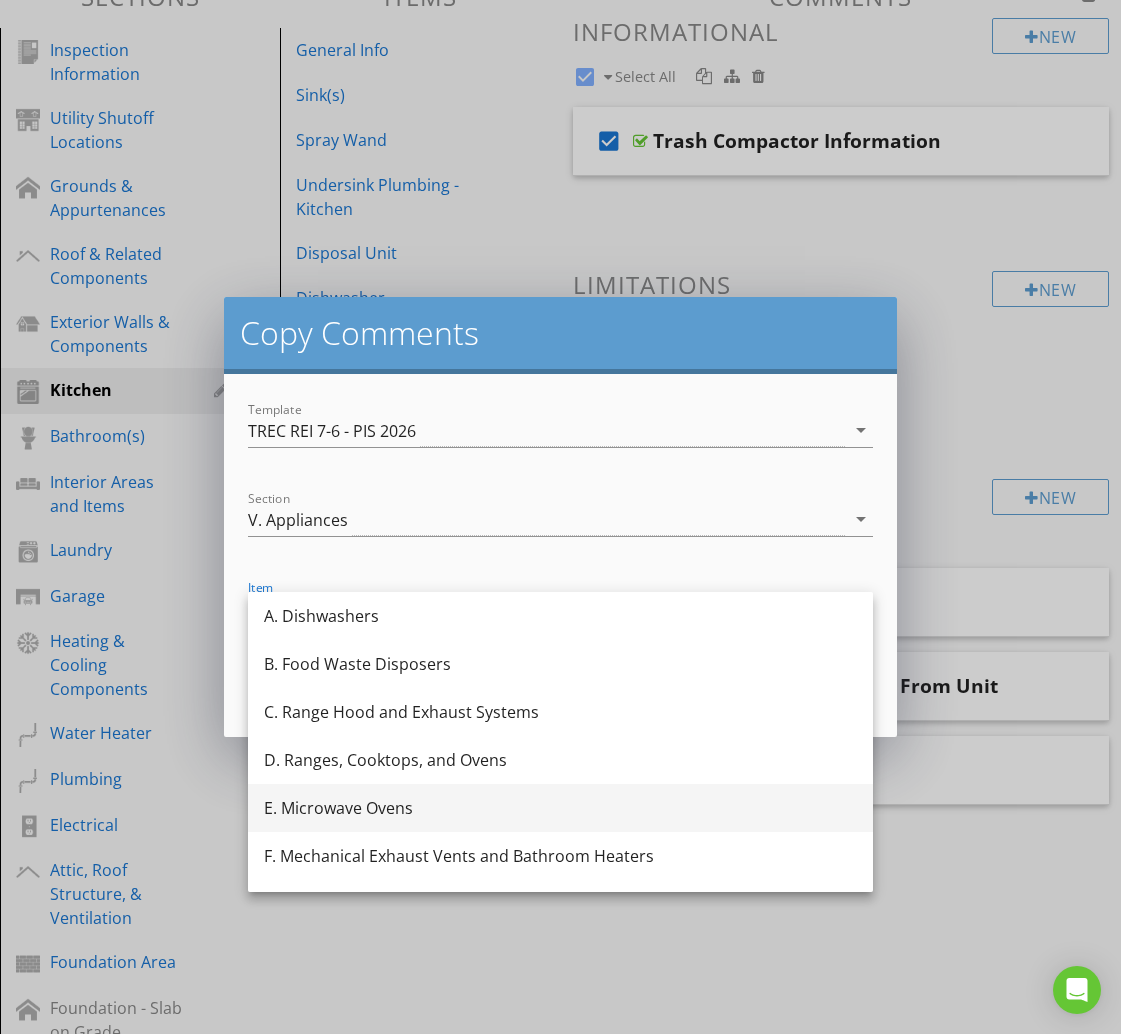 scroll, scrollTop: 132, scrollLeft: 0, axis: vertical 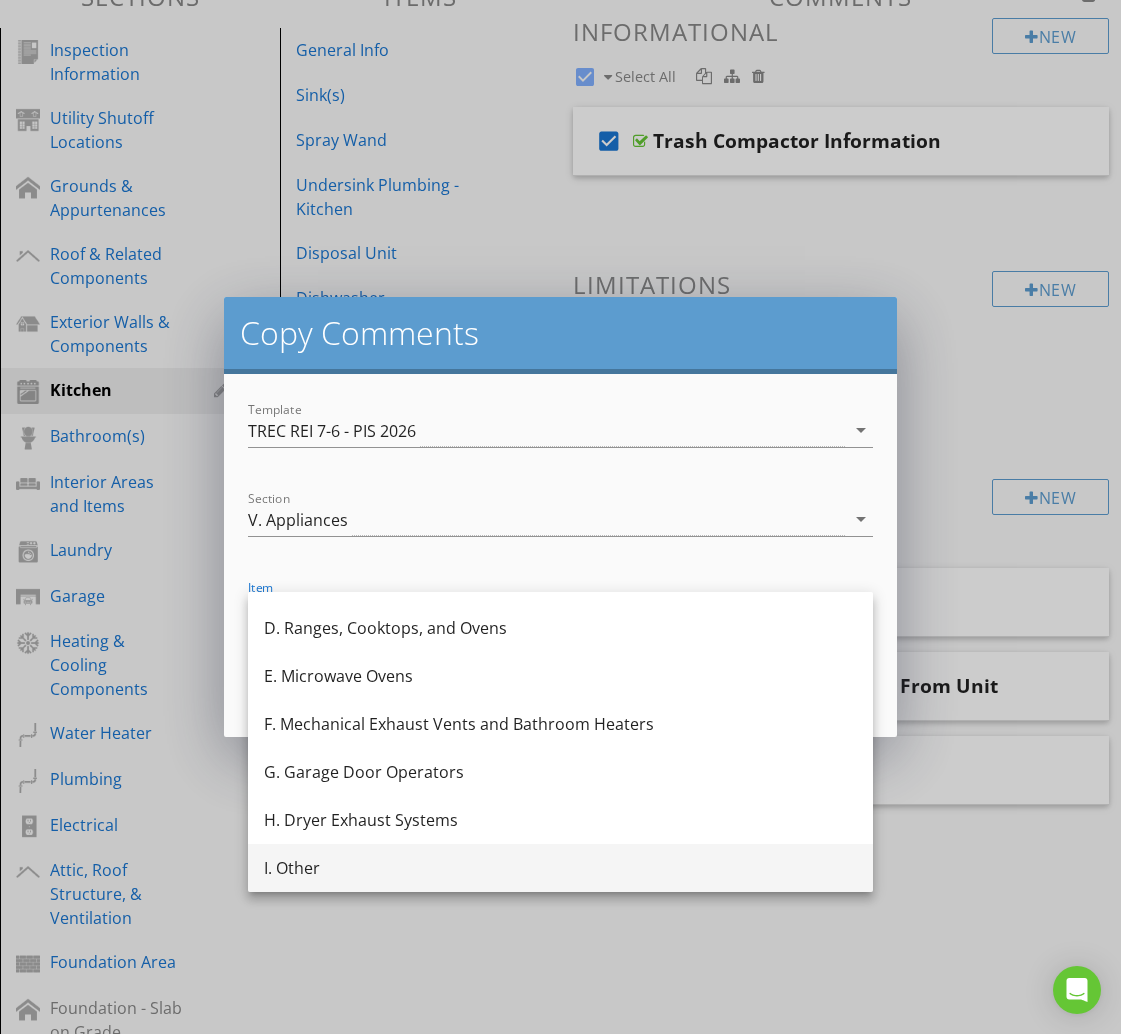 click on "I. Other" at bounding box center (560, 868) 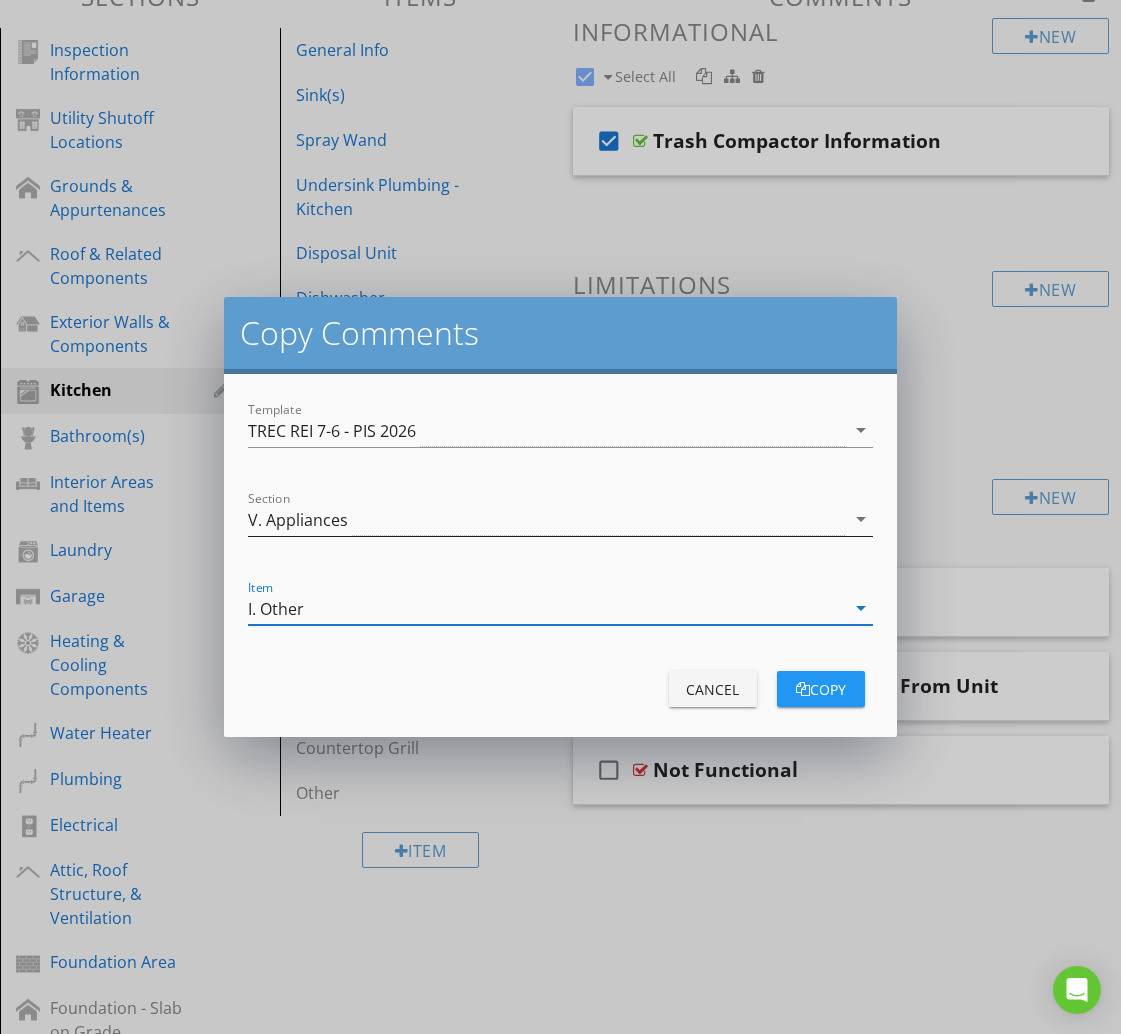 click on "V. Appliances" at bounding box center (298, 520) 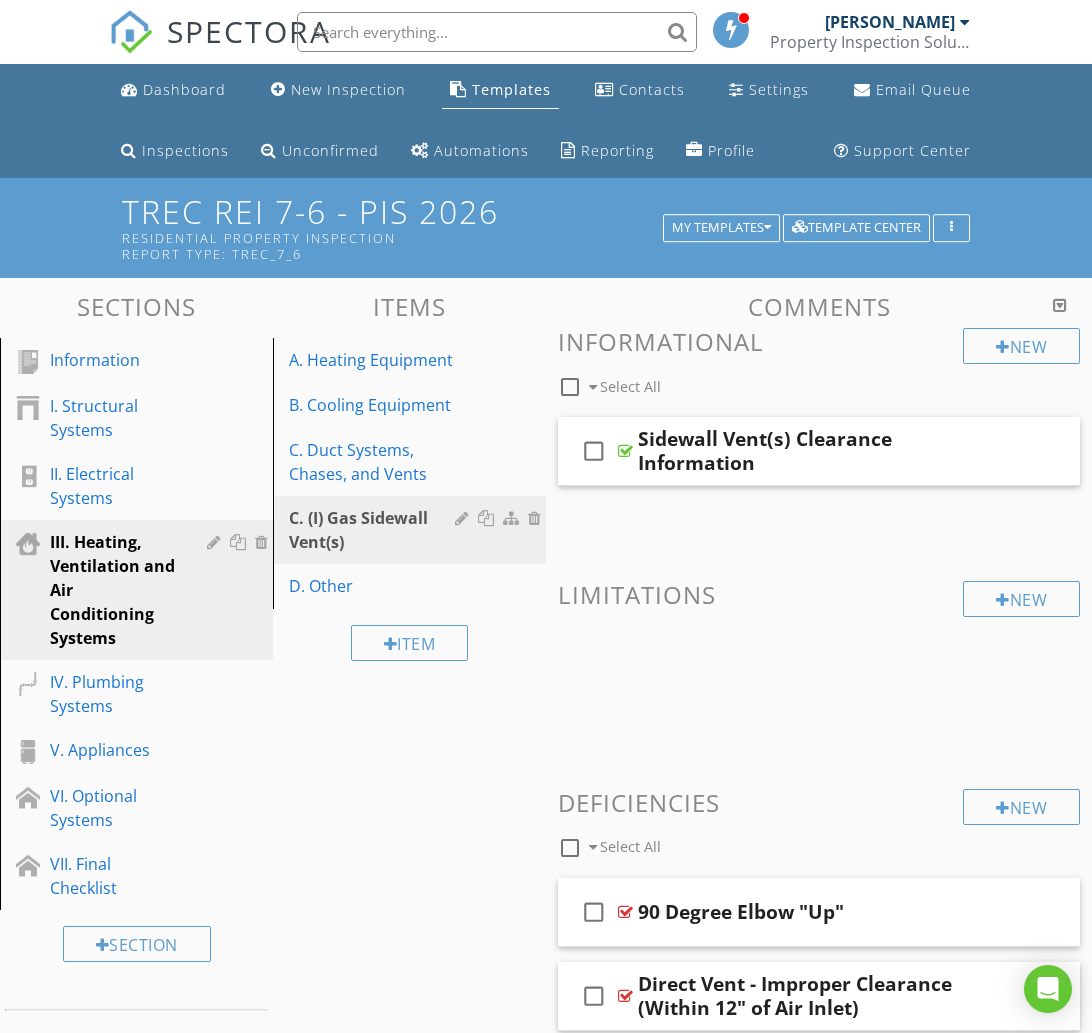 scroll, scrollTop: 68, scrollLeft: 0, axis: vertical 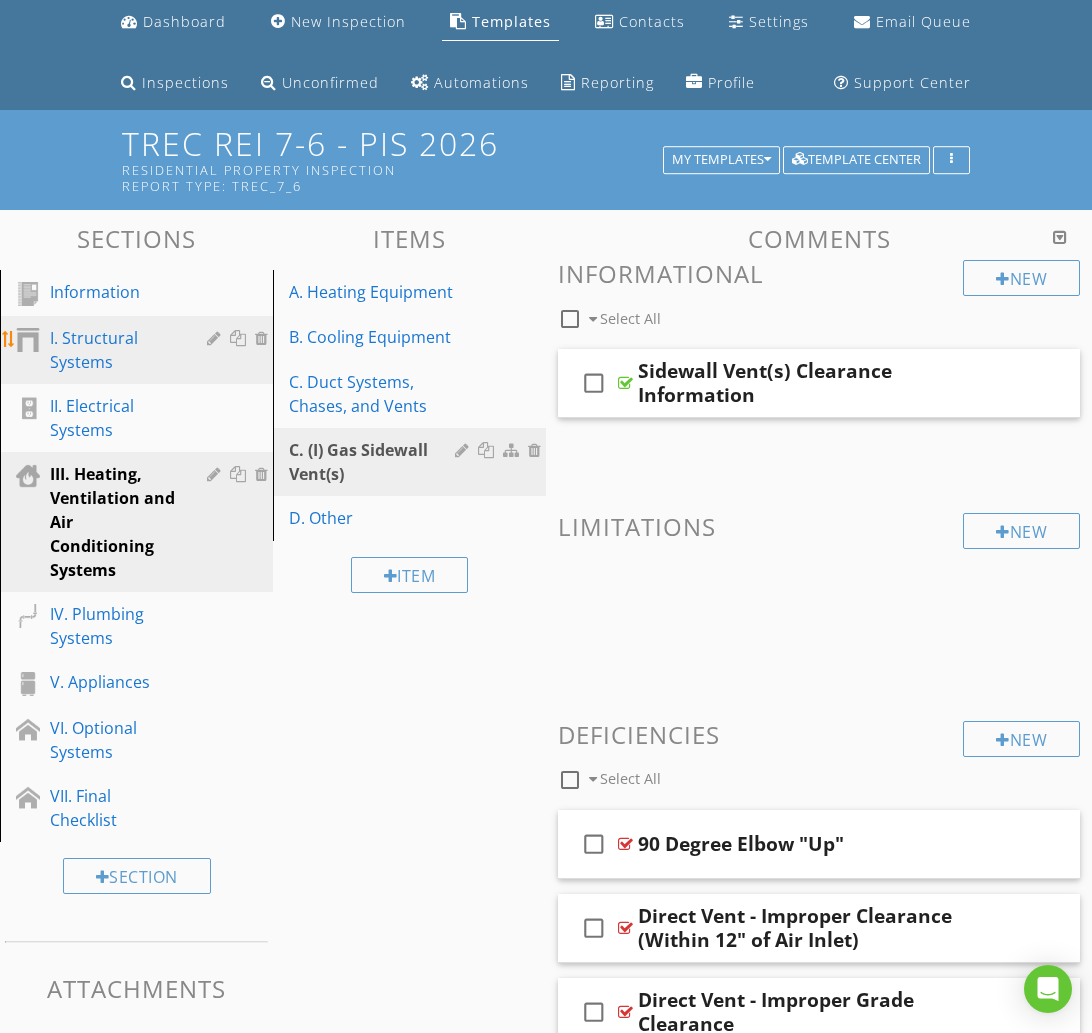 click on "I. Structural Systems" at bounding box center [114, 350] 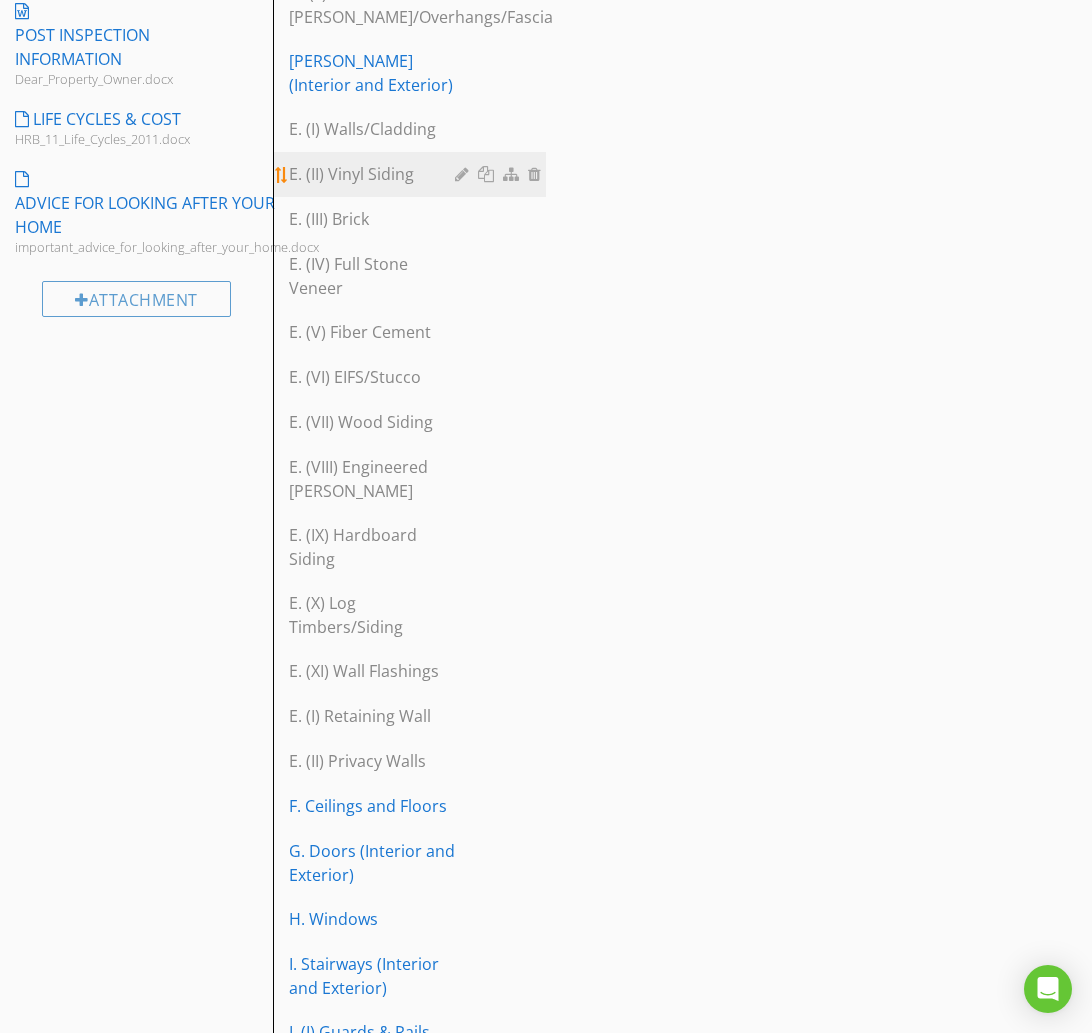 scroll, scrollTop: 1137, scrollLeft: 0, axis: vertical 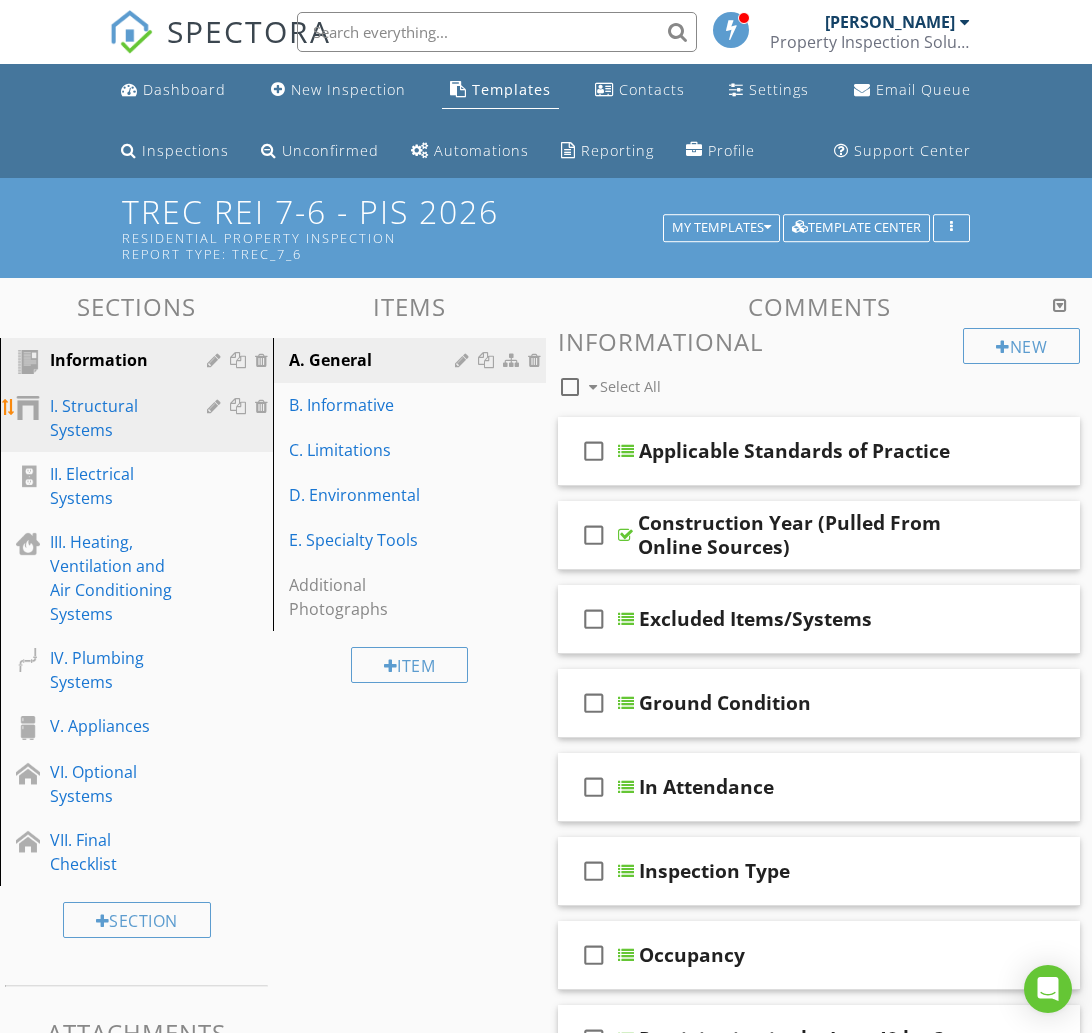 click on "I. Structural Systems" at bounding box center [114, 418] 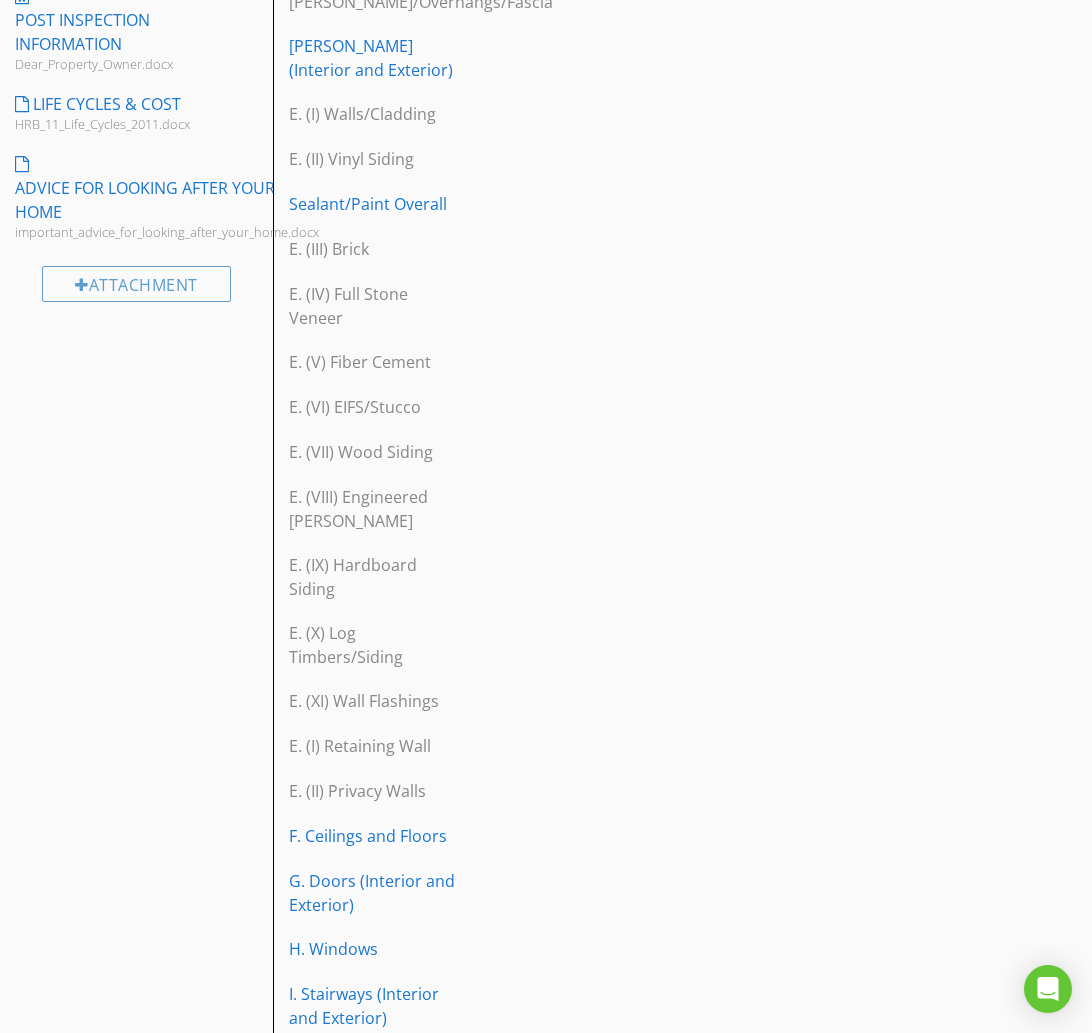 scroll, scrollTop: 1149, scrollLeft: 0, axis: vertical 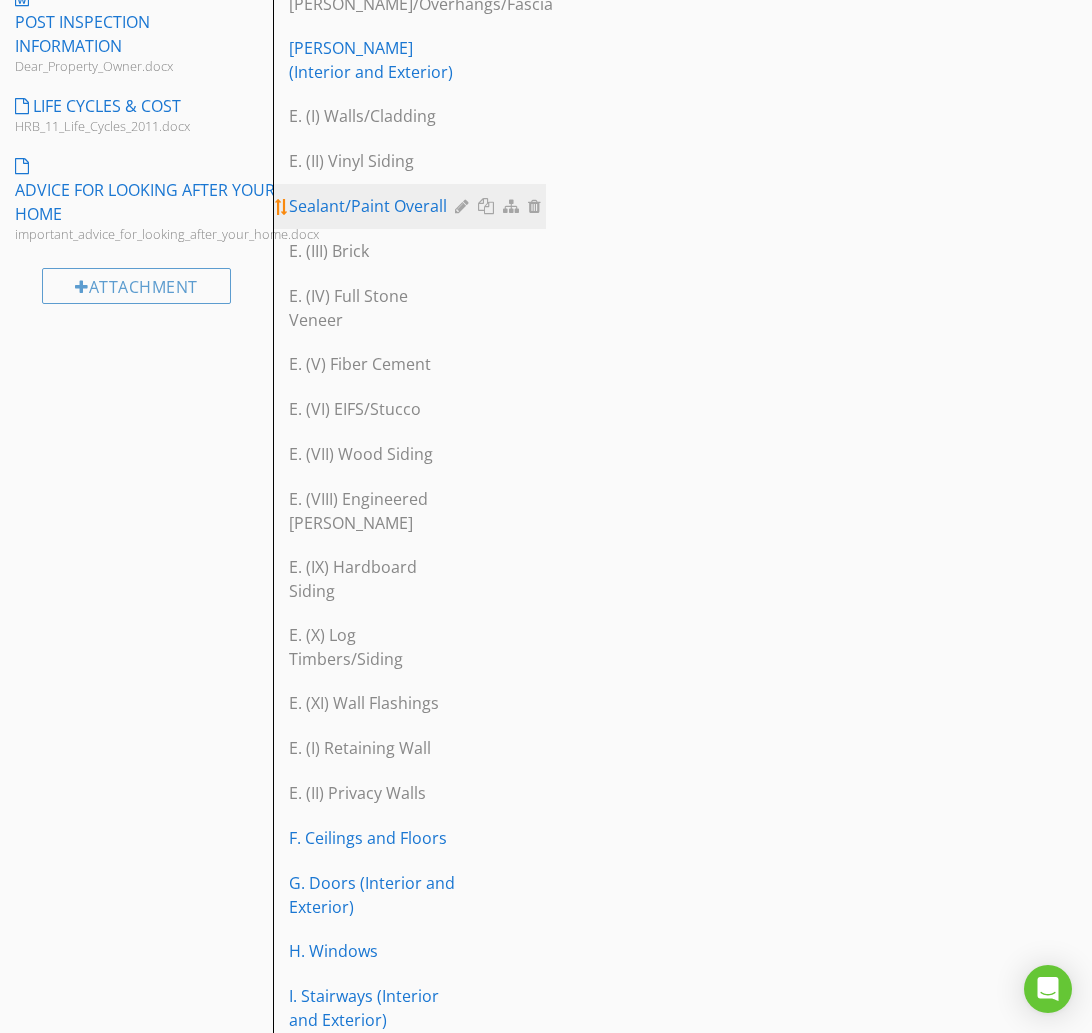 type 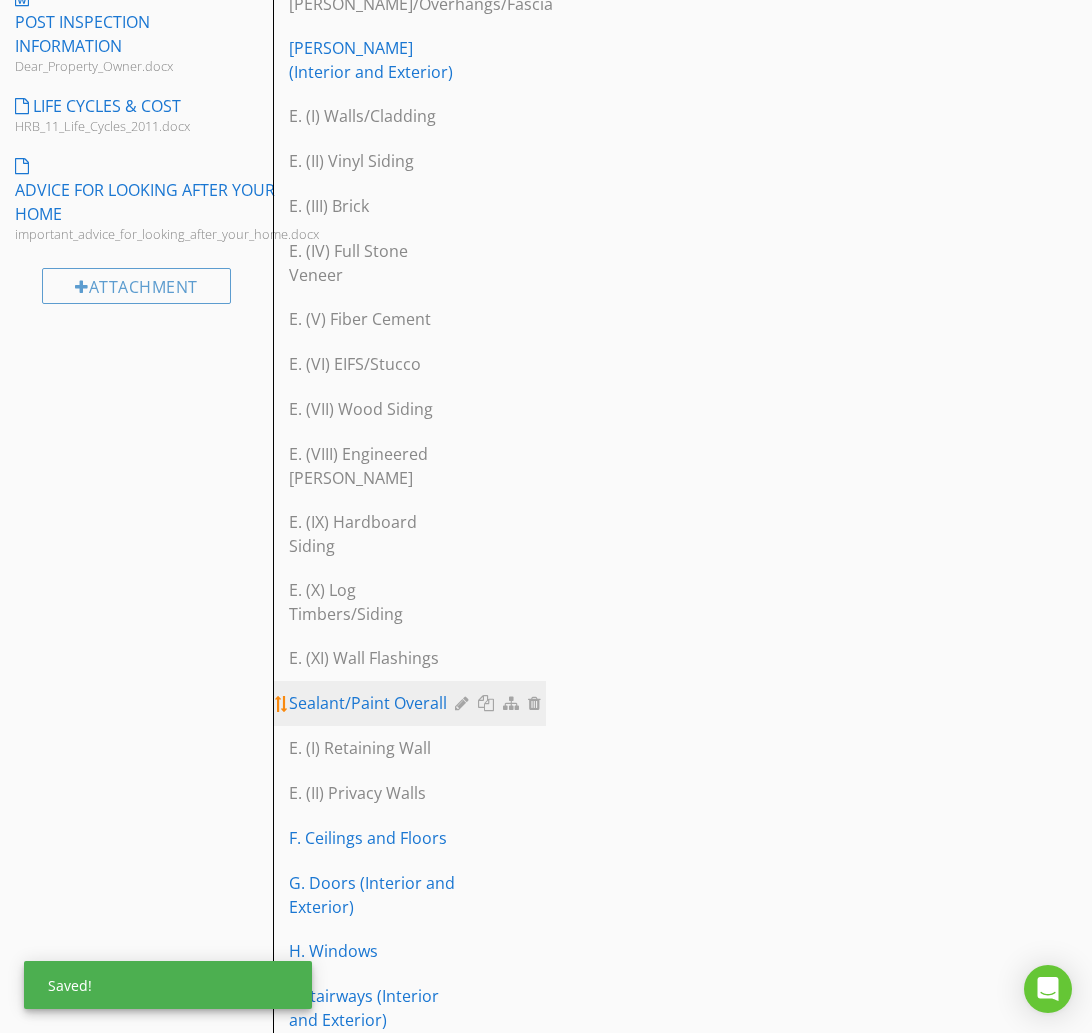 click at bounding box center (464, 703) 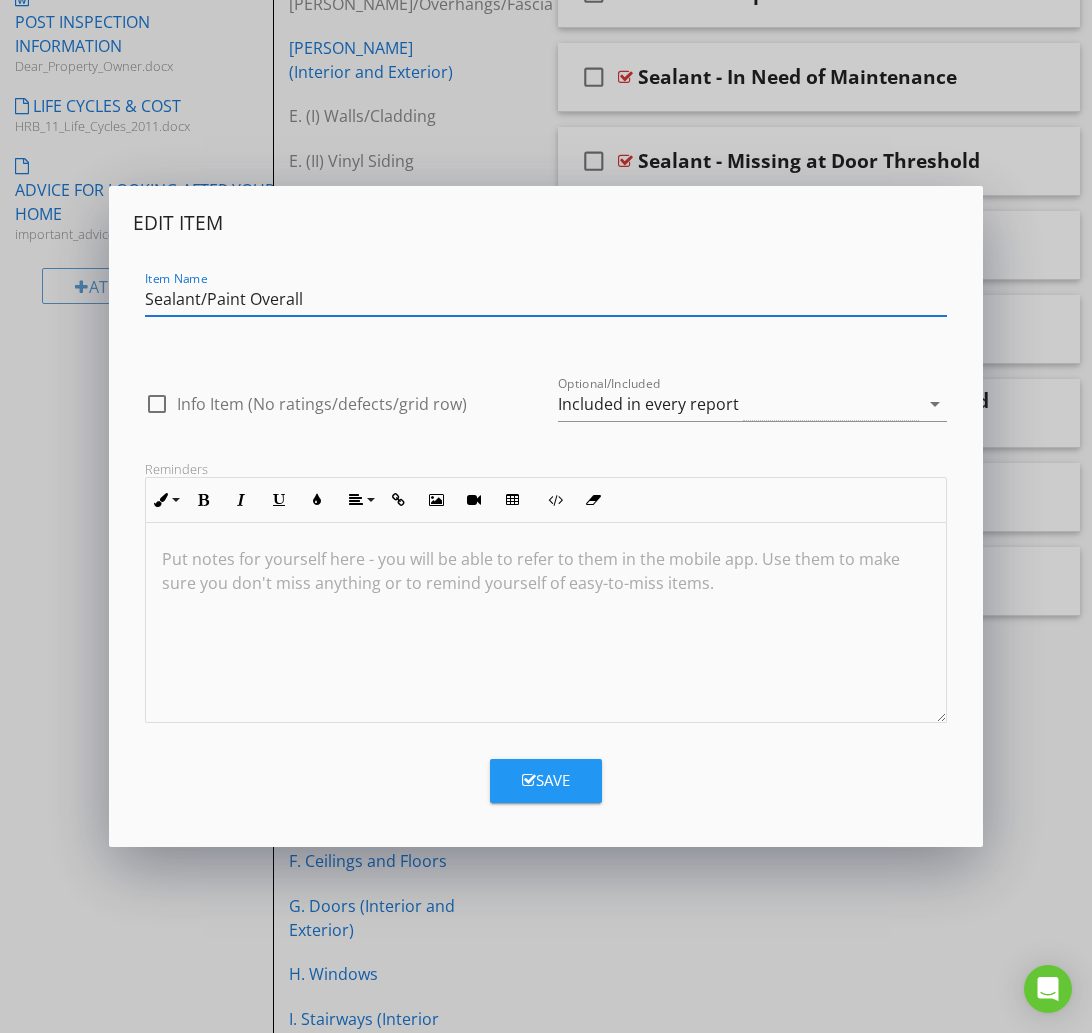 click on "Sealant/Paint Overall" at bounding box center (546, 299) 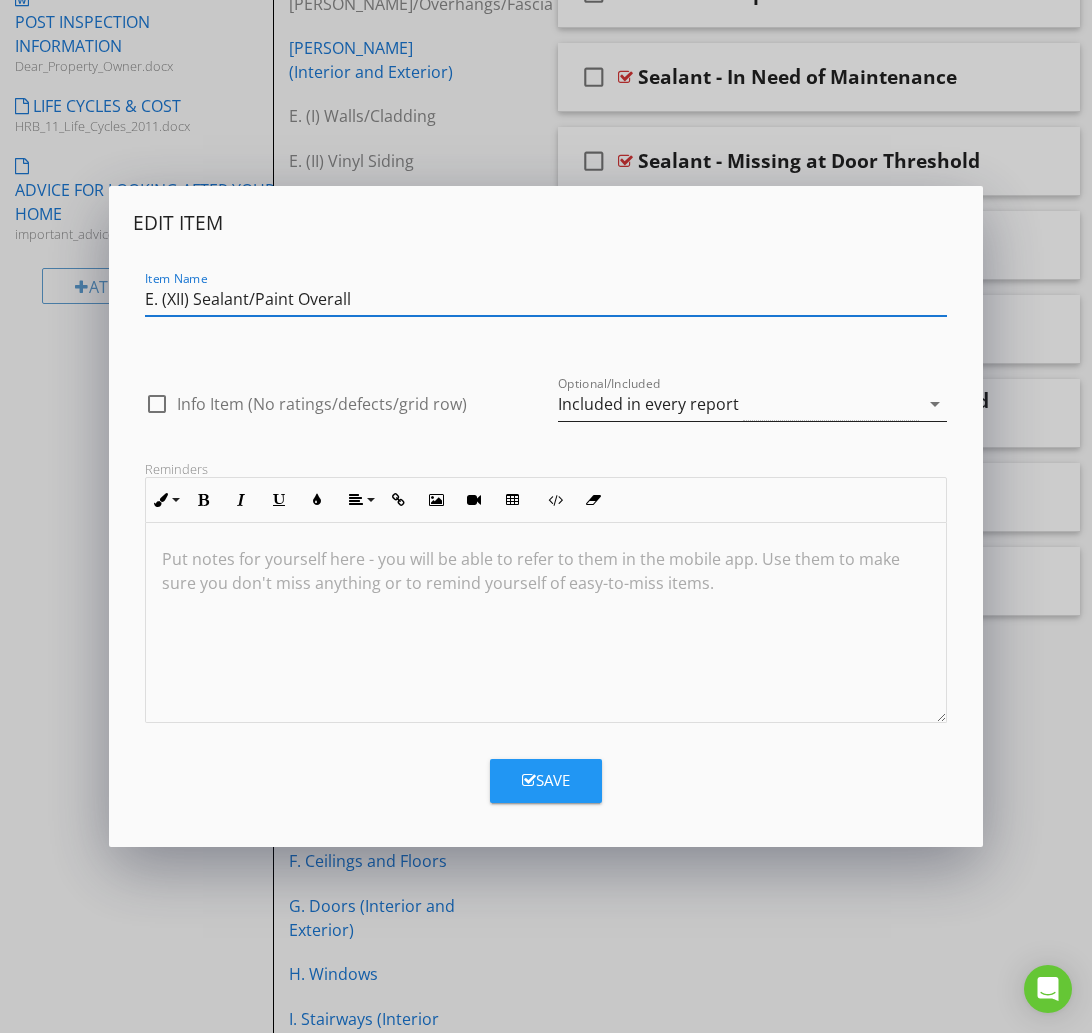 type on "E. (XII) Sealant/Paint Overall" 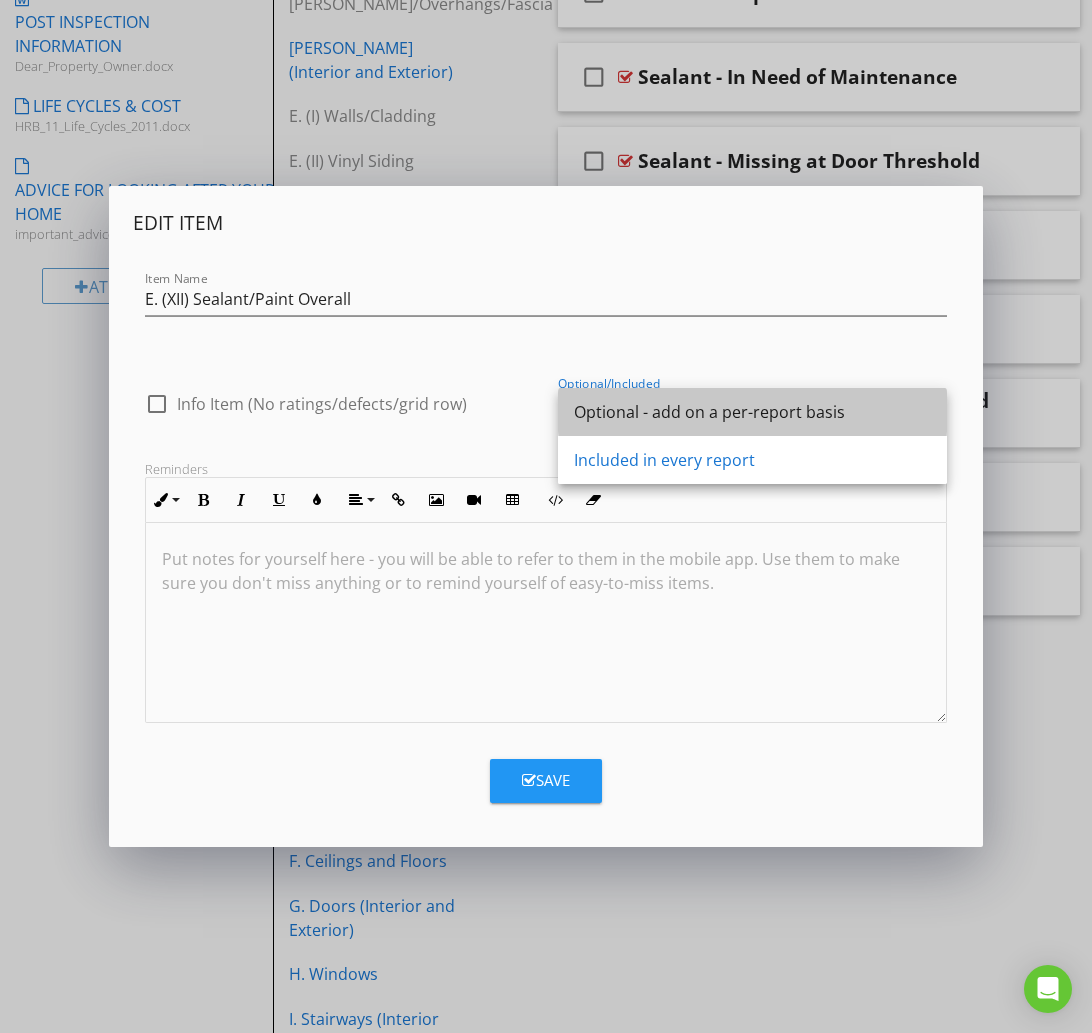 click on "Optional - add on a per-report basis" at bounding box center (752, 412) 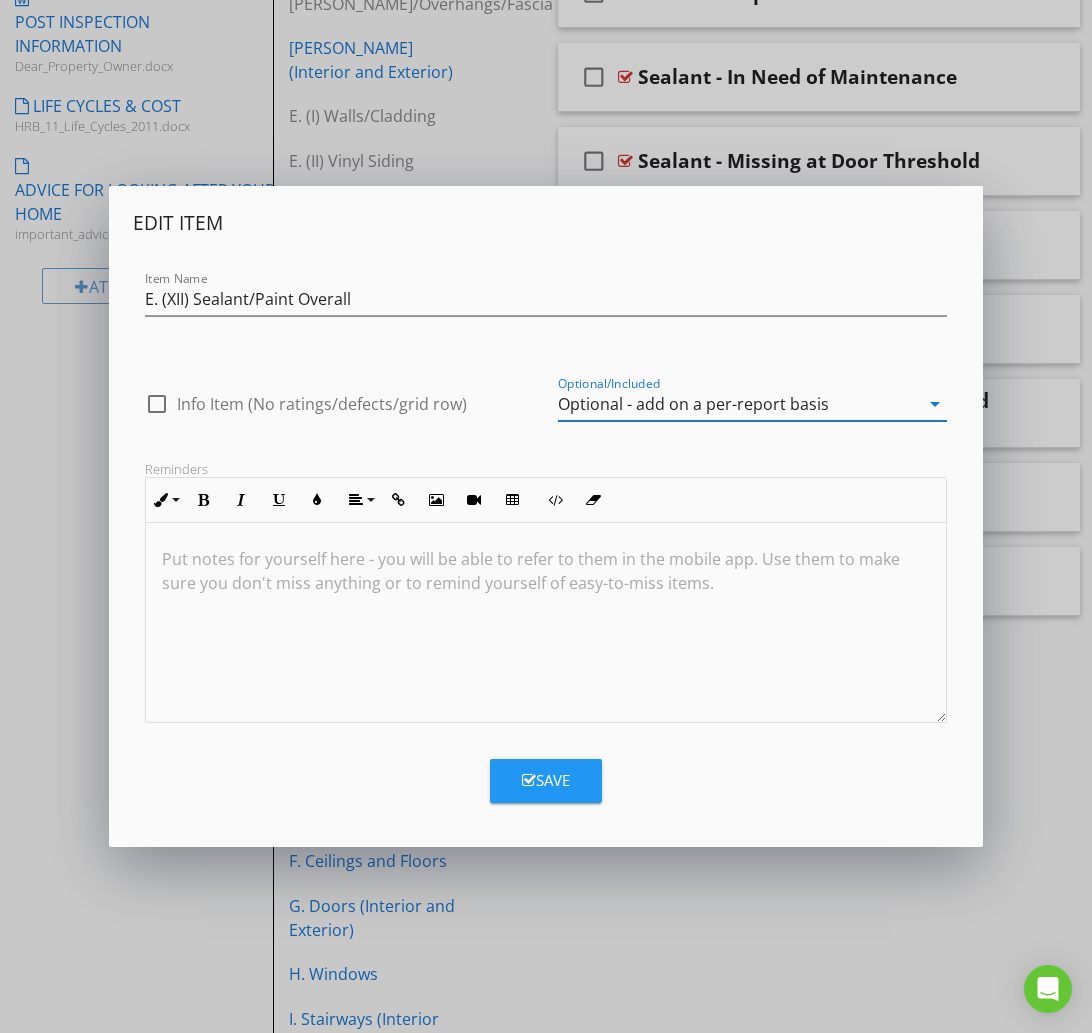 click on "Save" at bounding box center [546, 780] 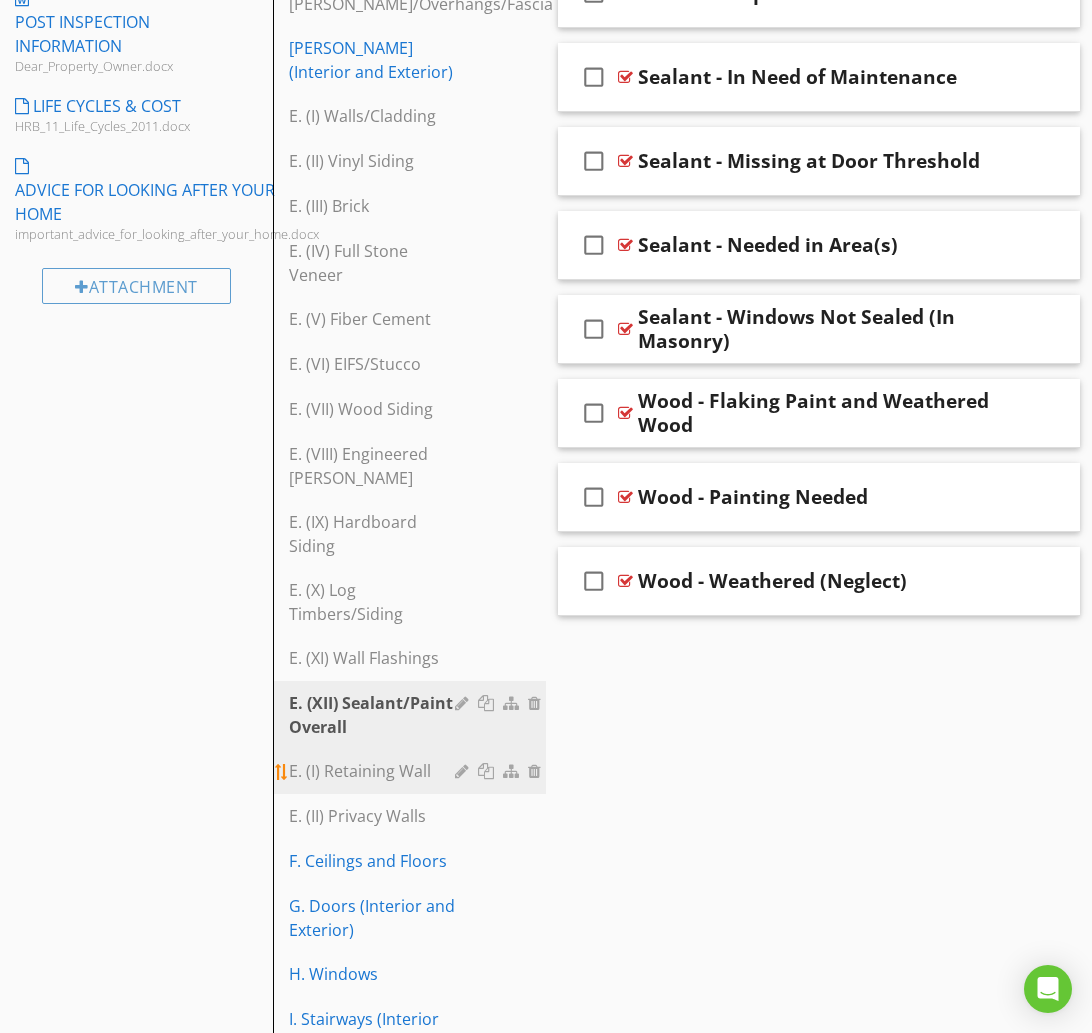 click on "E. (I) Retaining Wall" at bounding box center [375, 771] 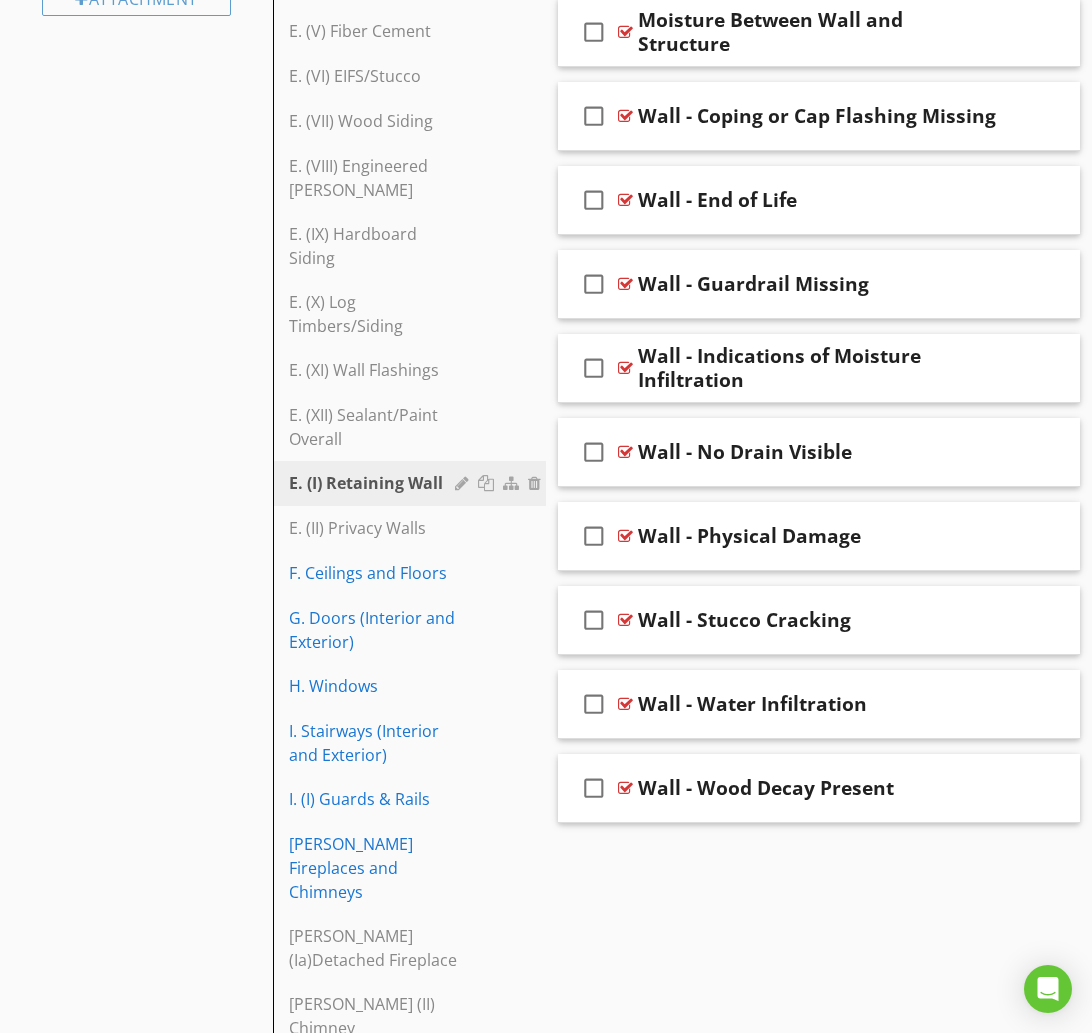 scroll, scrollTop: 1445, scrollLeft: 0, axis: vertical 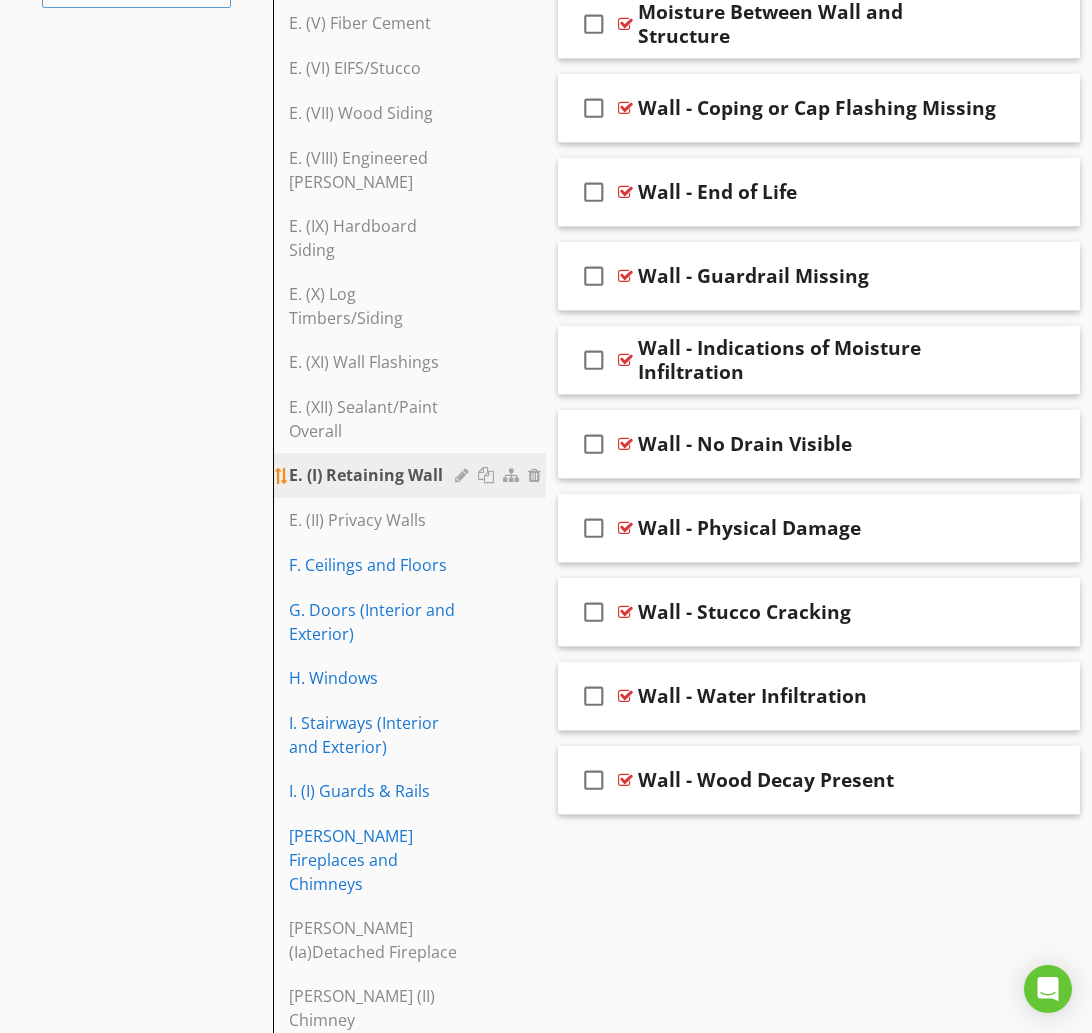 click at bounding box center [464, 475] 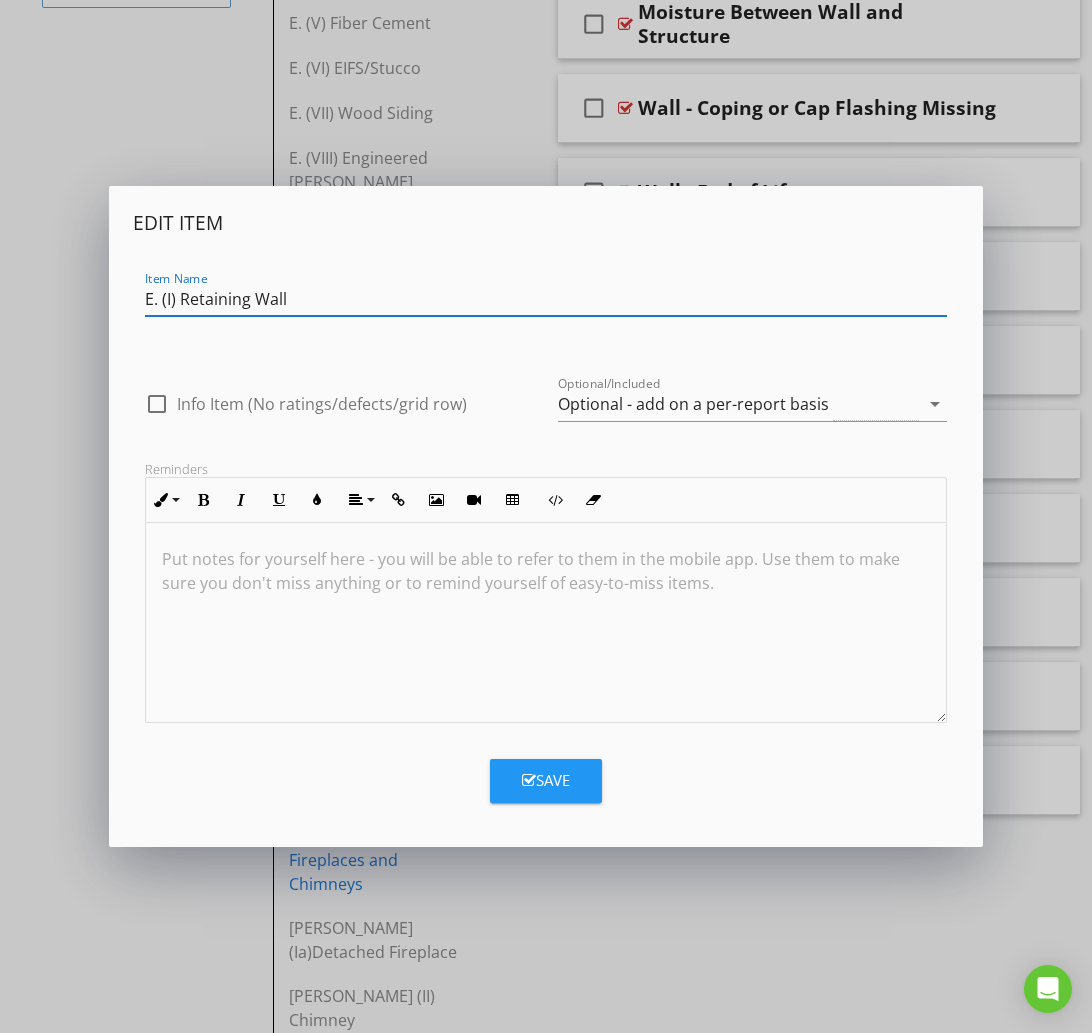 click on "E. (I) Retaining Wall" at bounding box center (546, 299) 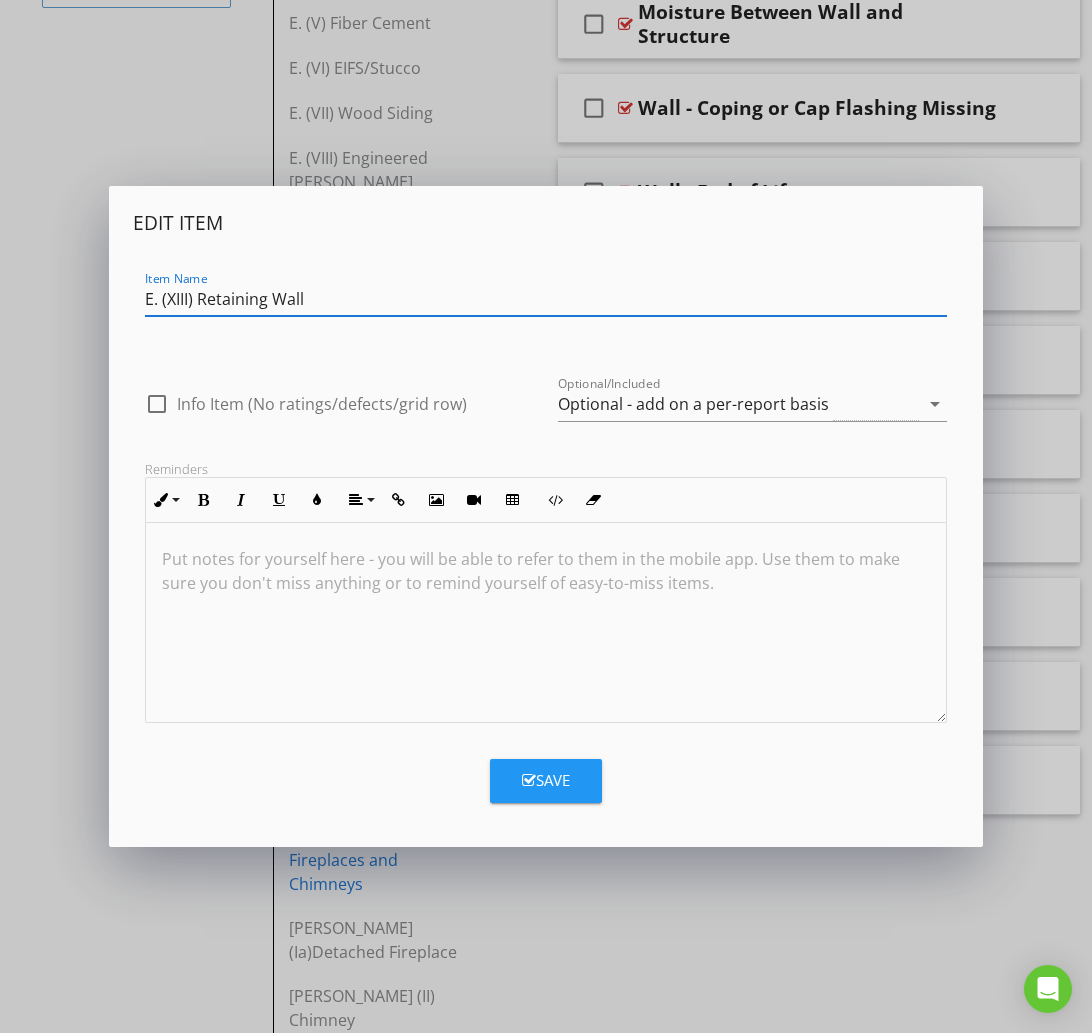 type on "E. (XIII) Retaining Wall" 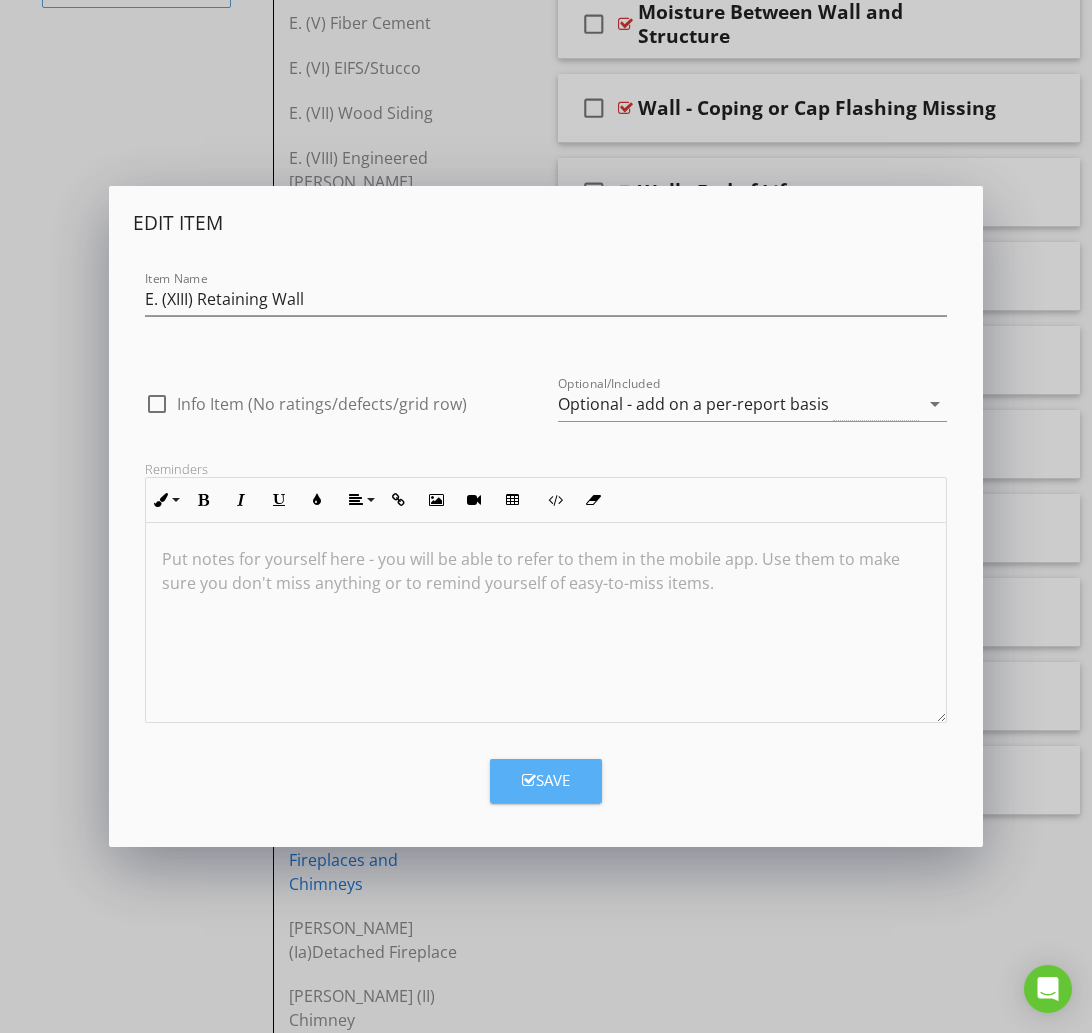 click on "Save" at bounding box center (546, 780) 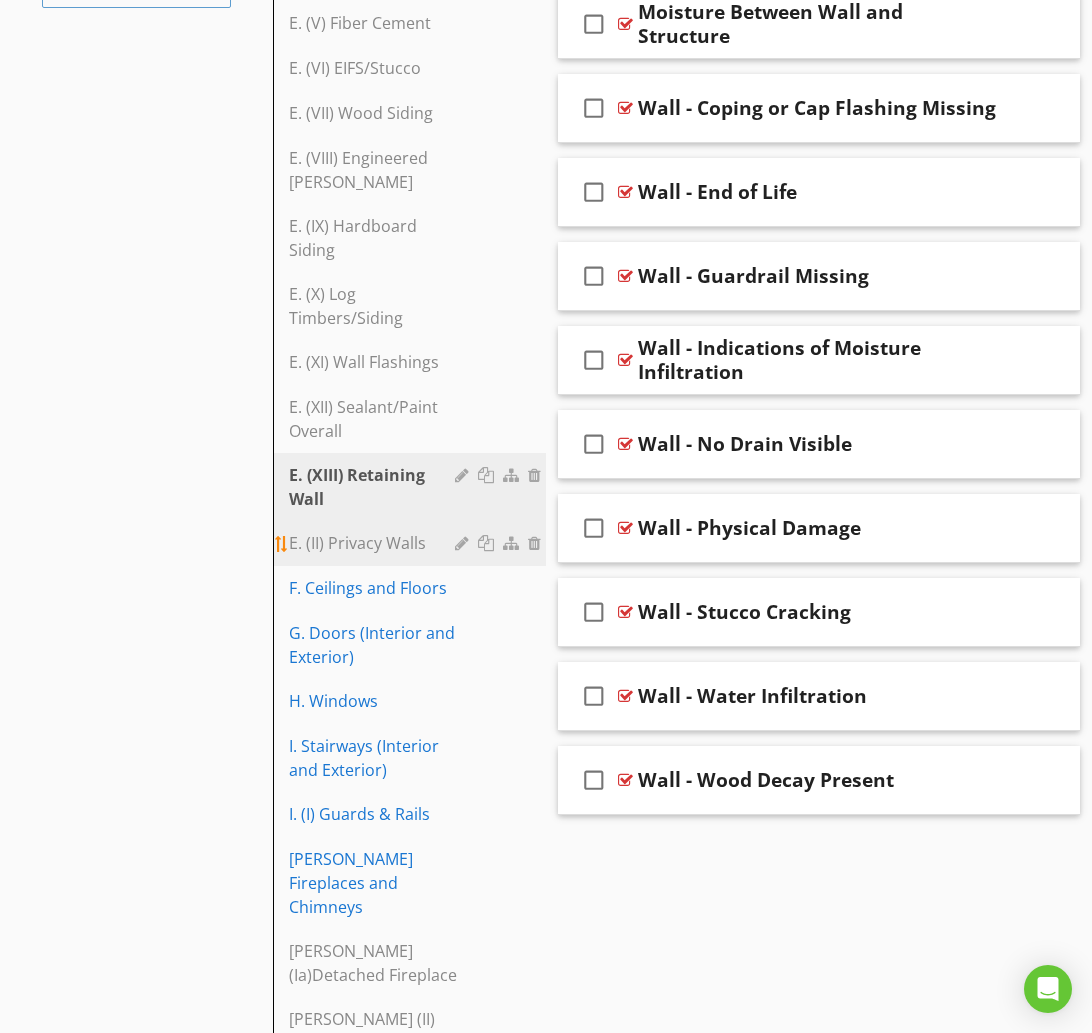 click on "E. (II) Privacy Walls" at bounding box center (375, 543) 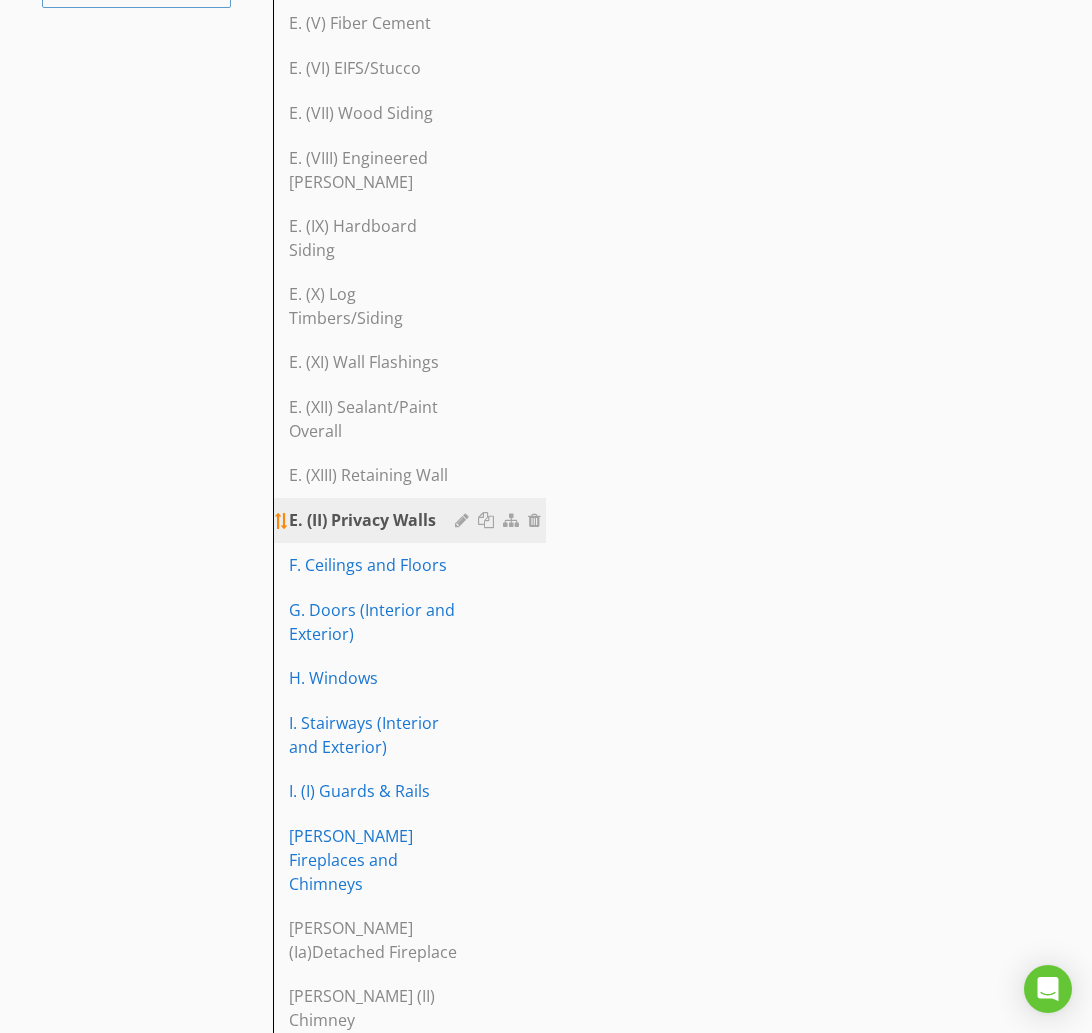 click on "E. (II) Privacy Walls" at bounding box center (375, 520) 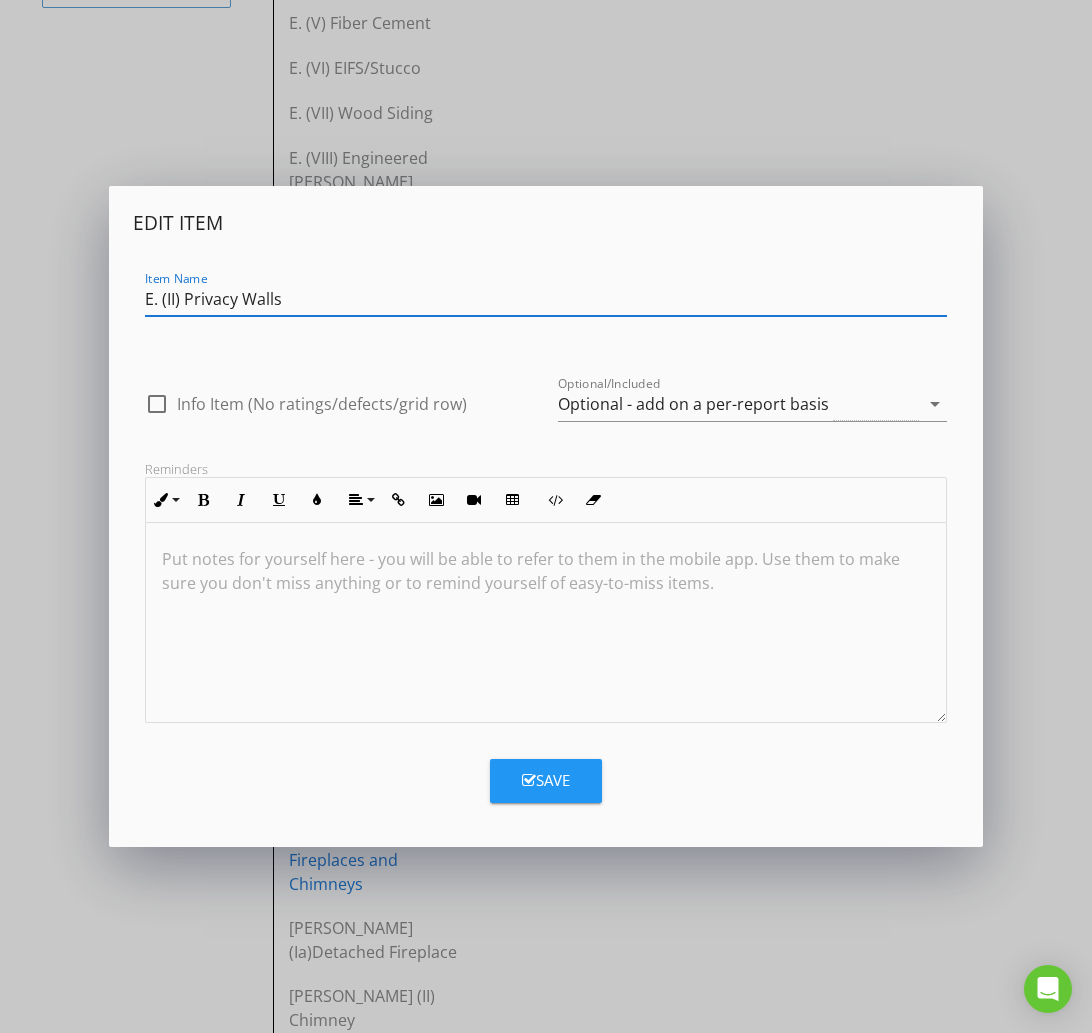 click on "E. (II) Privacy Walls" at bounding box center (546, 299) 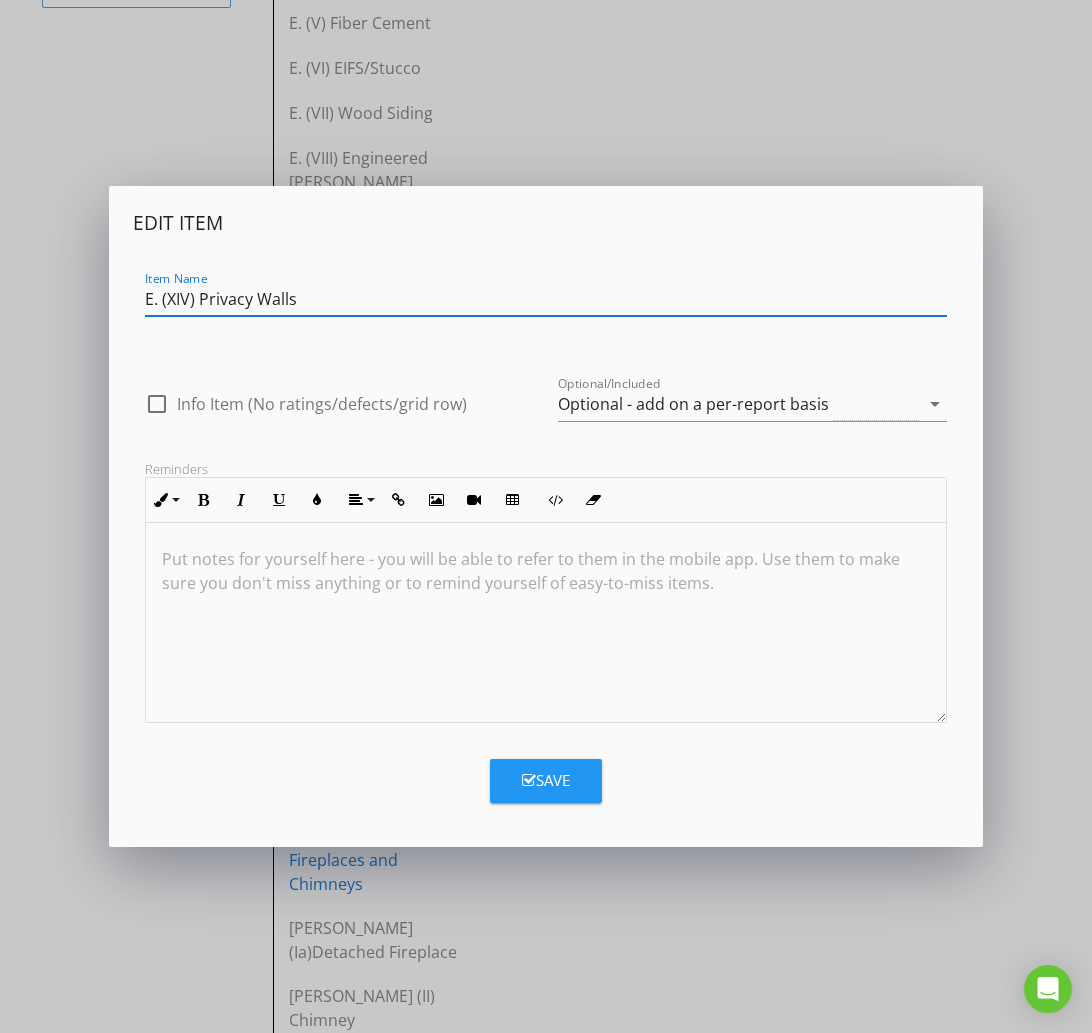 type on "E. (XIV) Privacy Walls" 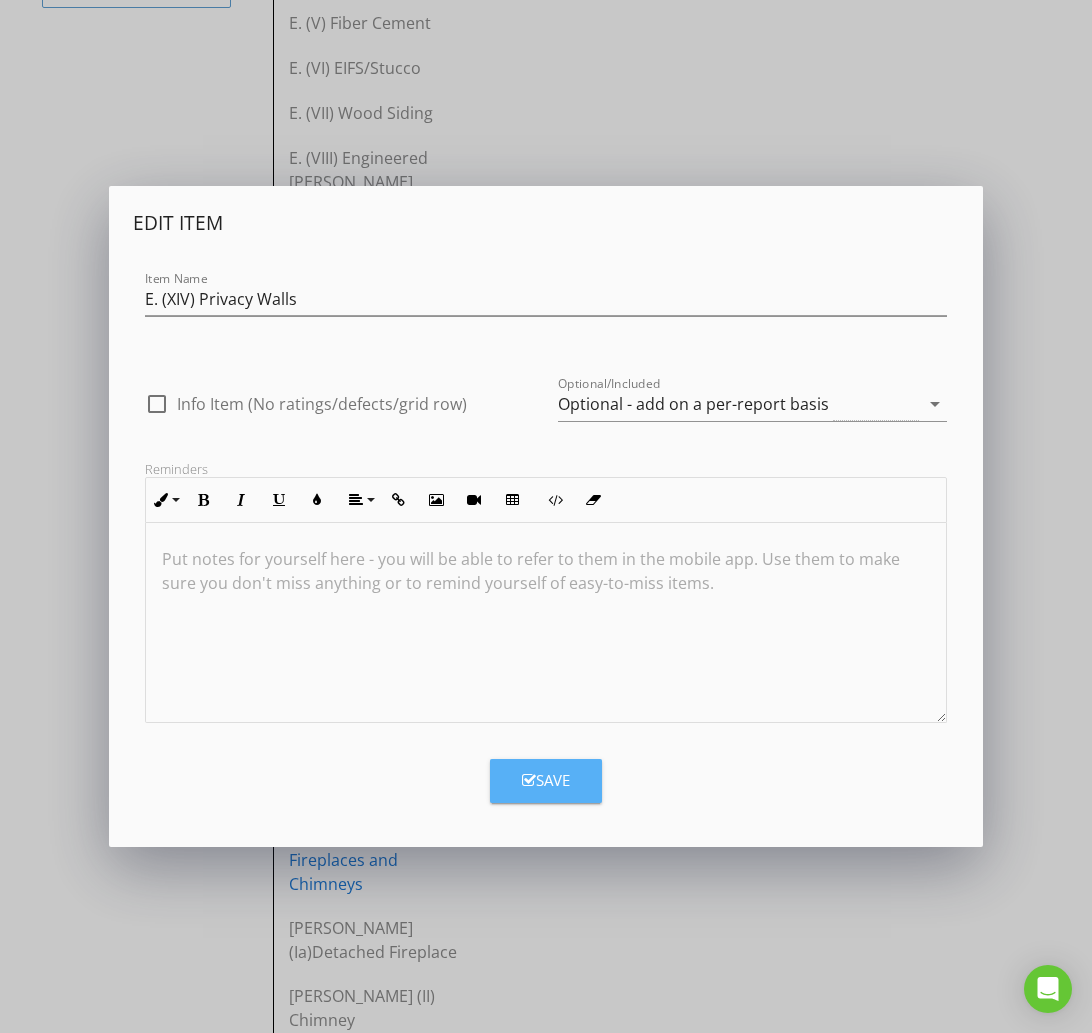 click at bounding box center [529, 780] 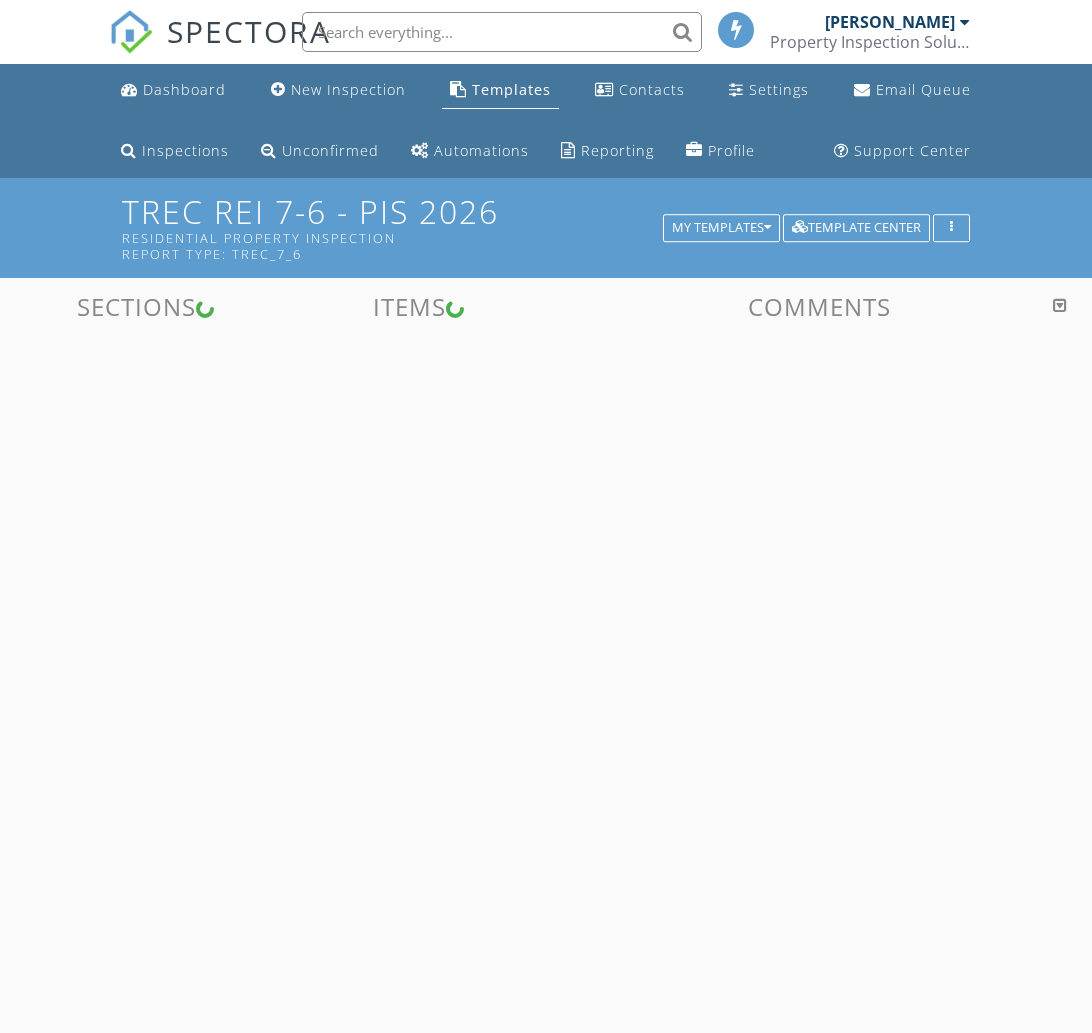 scroll, scrollTop: 0, scrollLeft: 0, axis: both 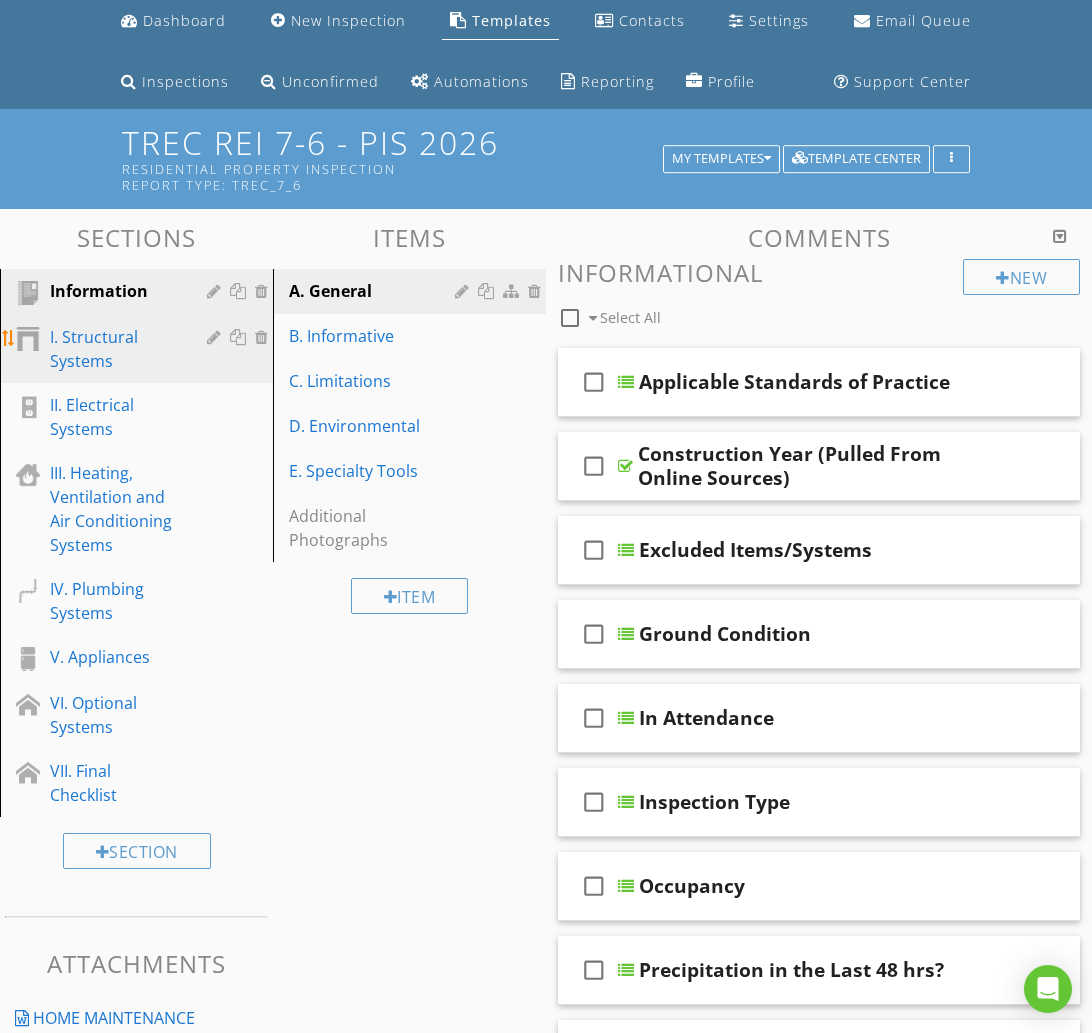 click on "I. Structural Systems" at bounding box center [114, 349] 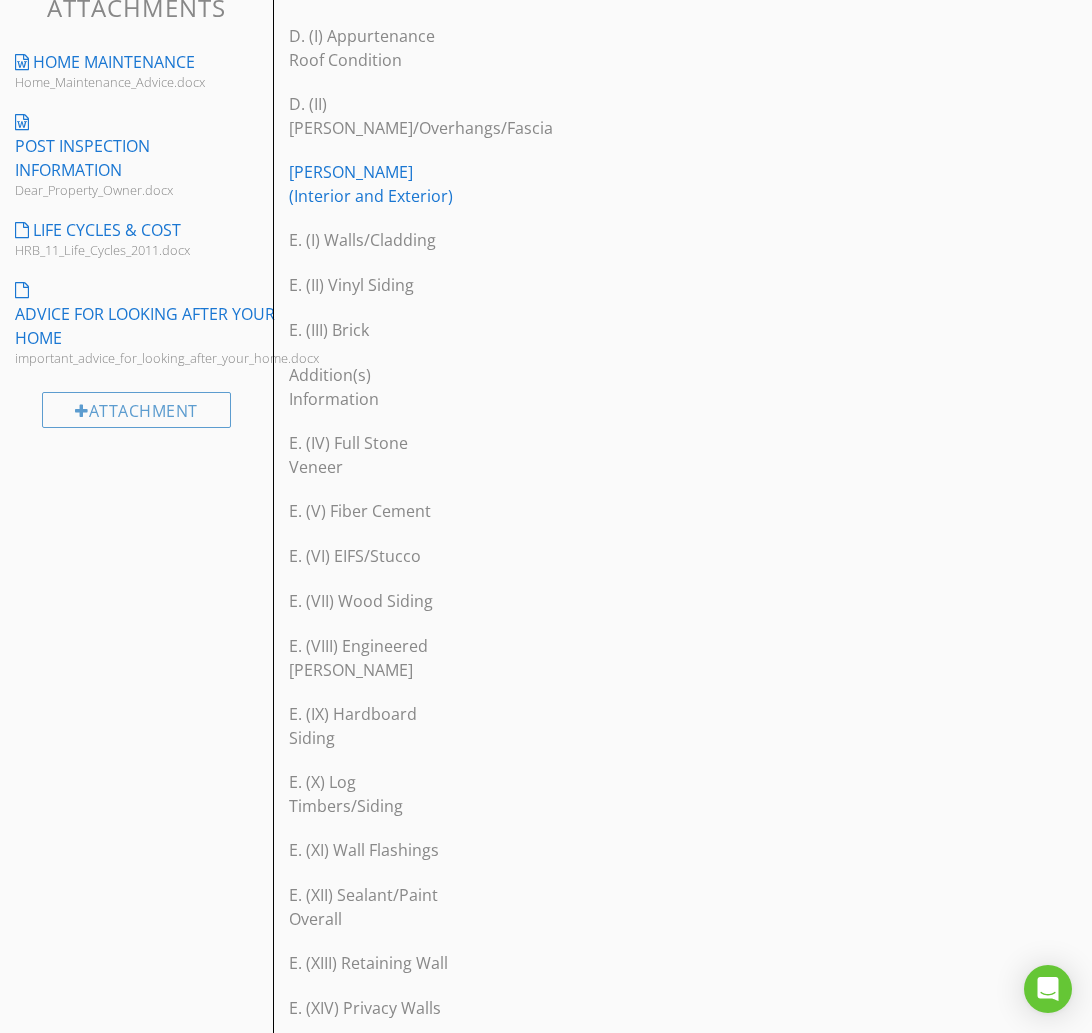 scroll, scrollTop: 1021, scrollLeft: 0, axis: vertical 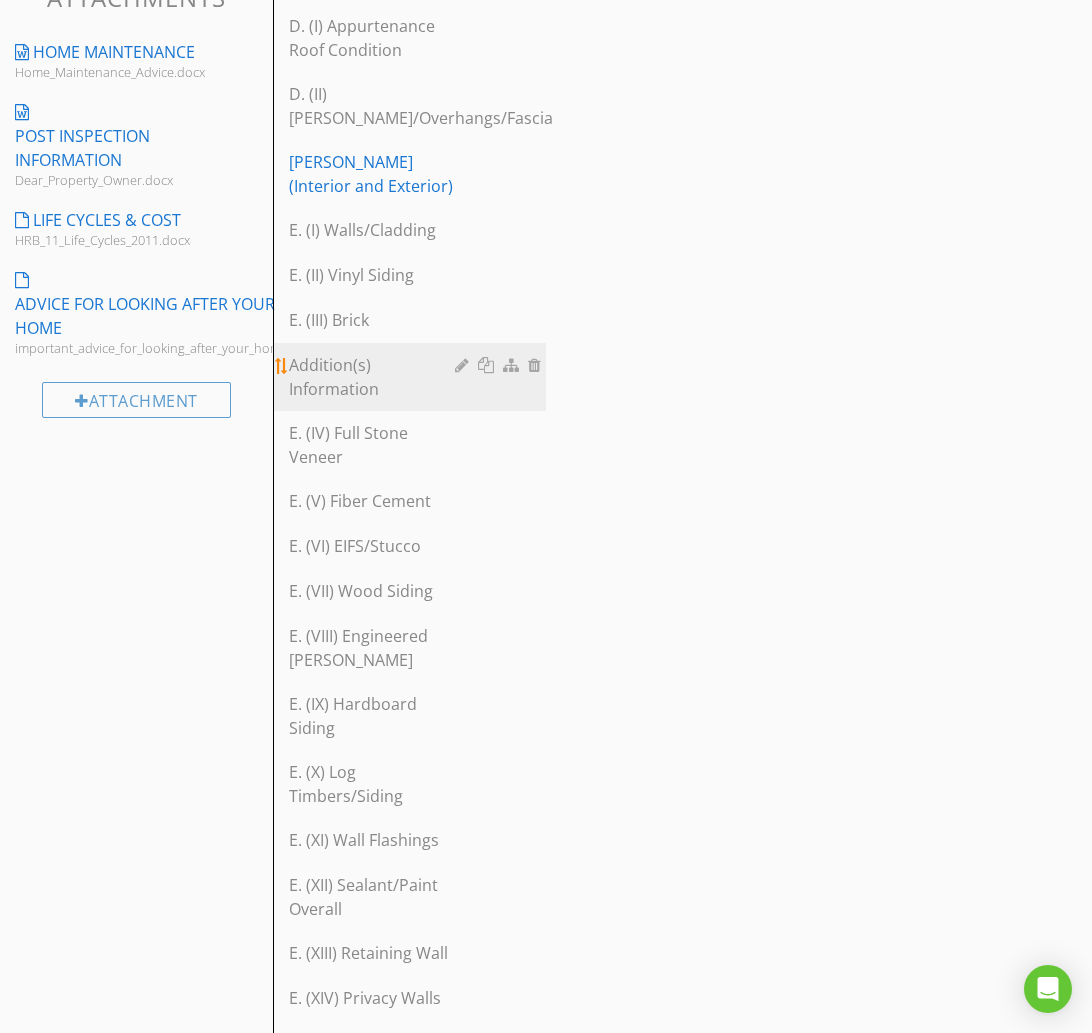 type 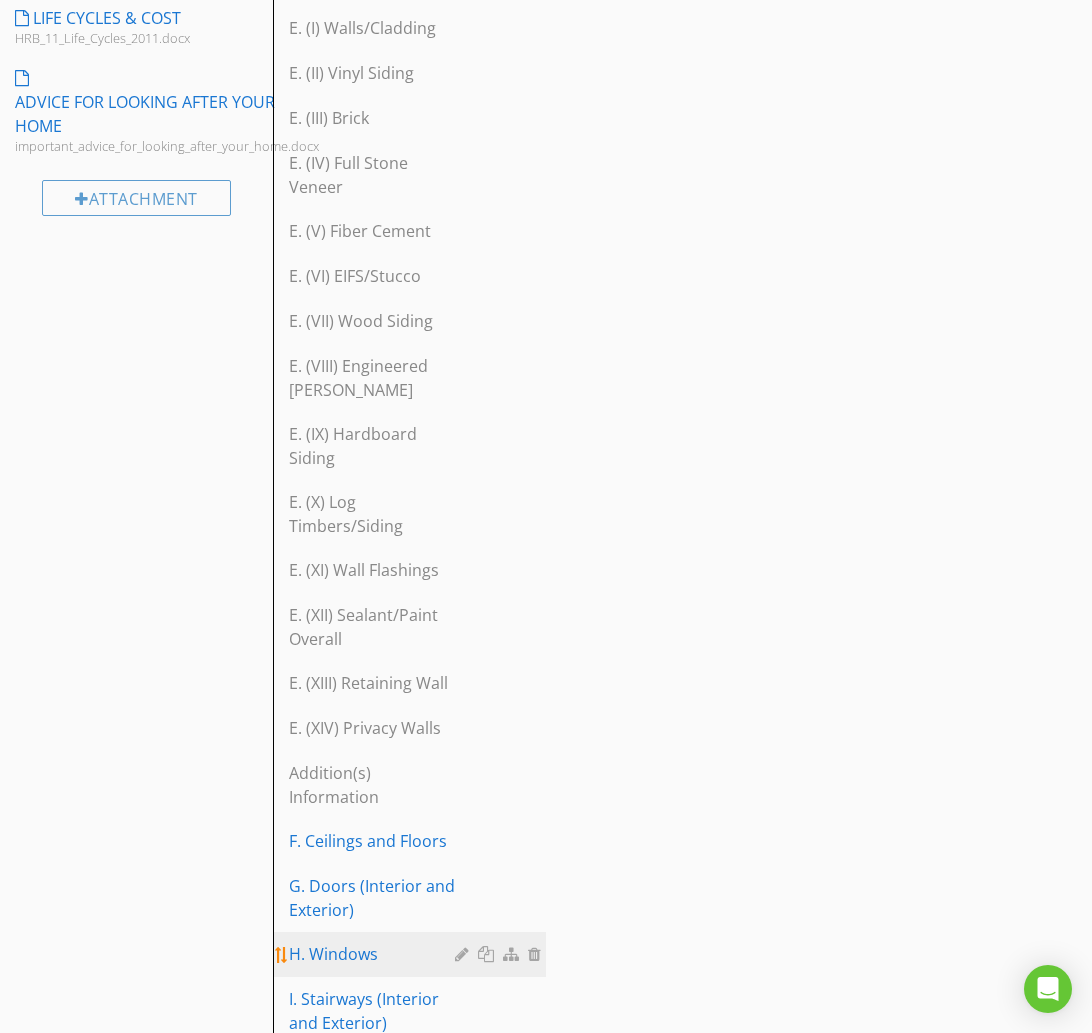 scroll, scrollTop: 1240, scrollLeft: 0, axis: vertical 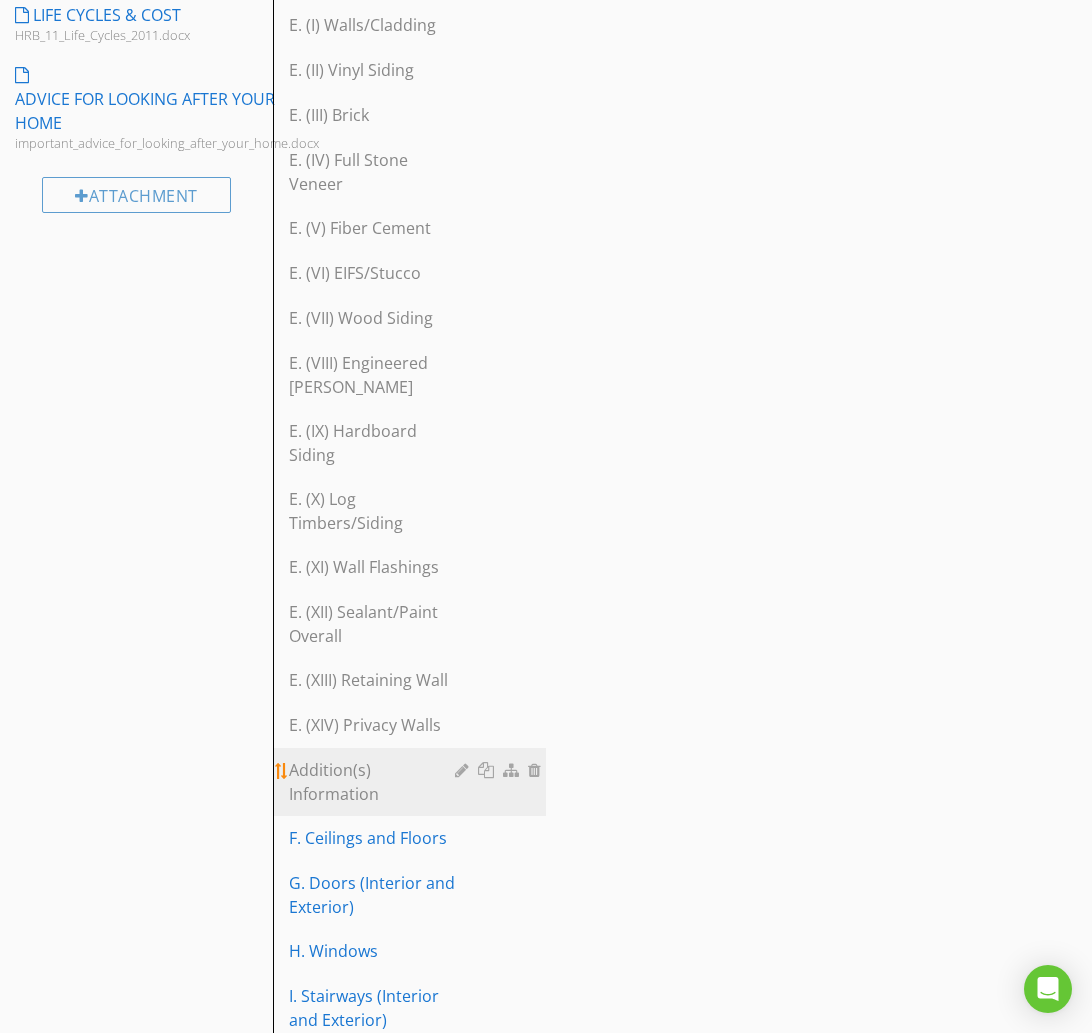 click at bounding box center (464, 770) 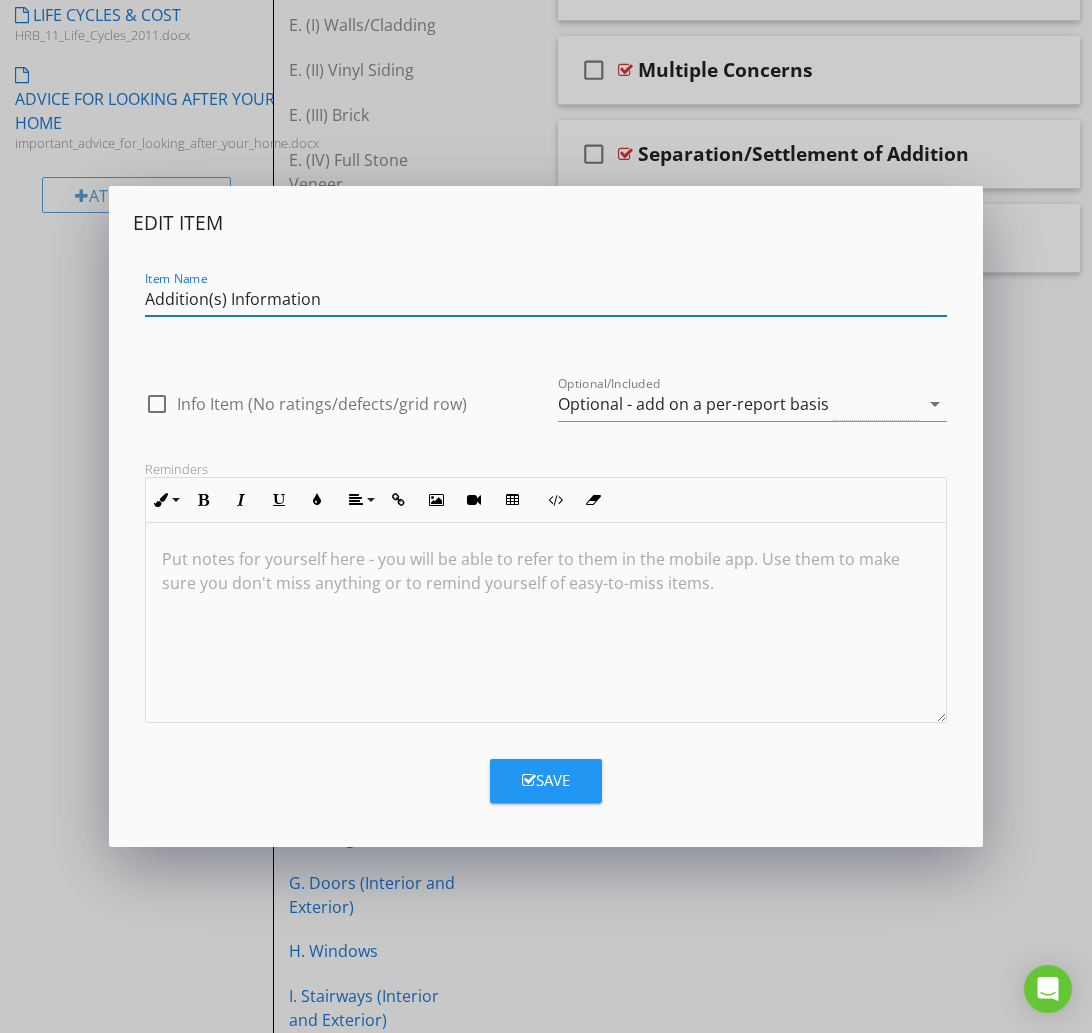 click on "Addition(s) Information" at bounding box center [546, 299] 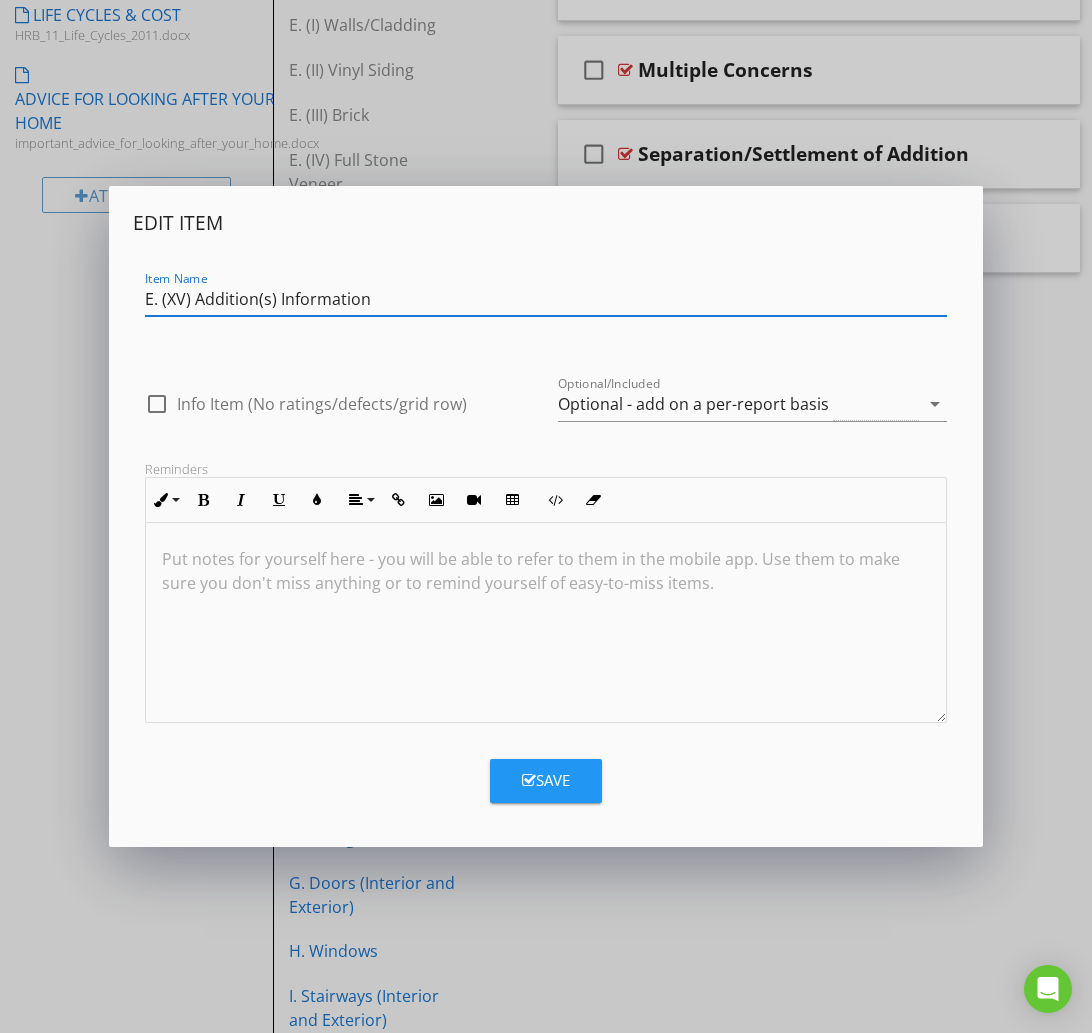 type on "E. (XV) Addition(s) Information" 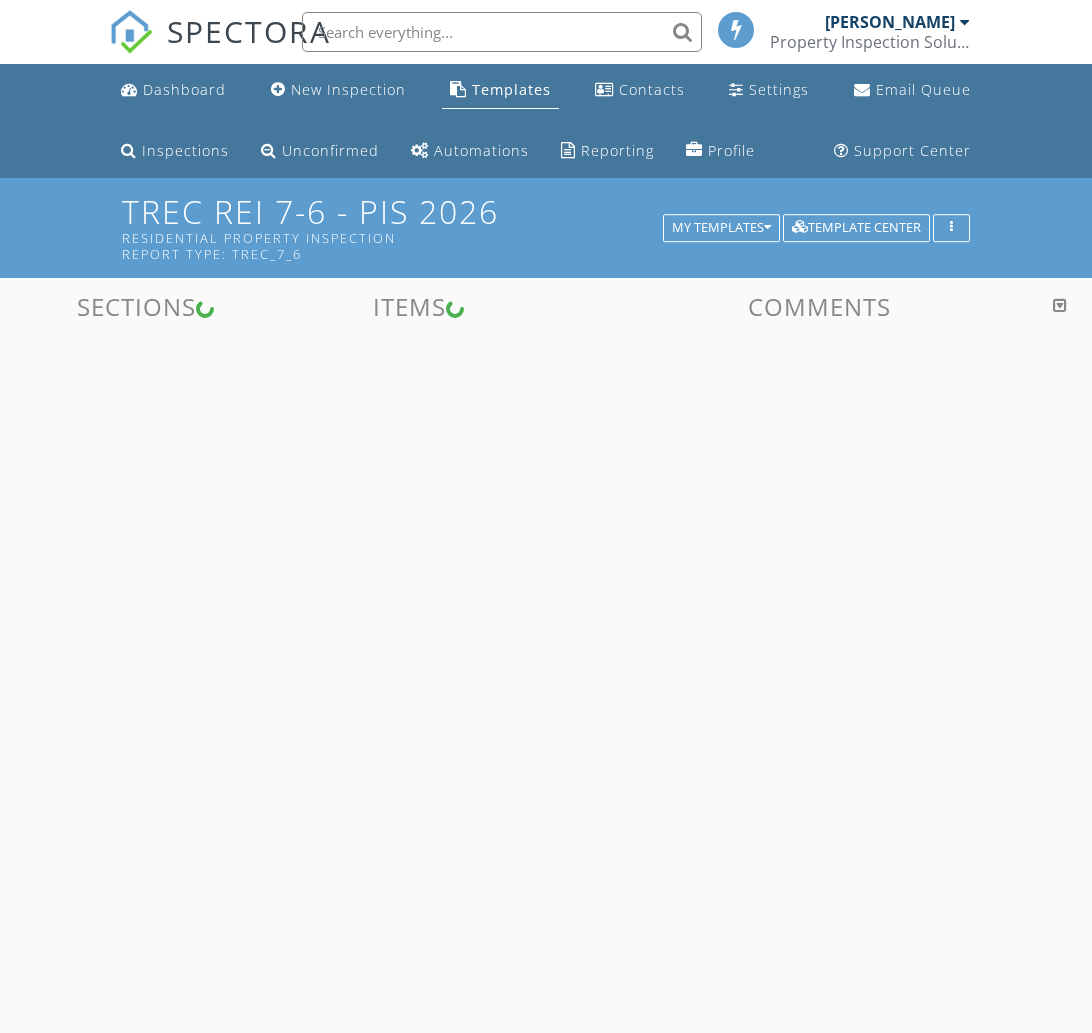scroll, scrollTop: 0, scrollLeft: 0, axis: both 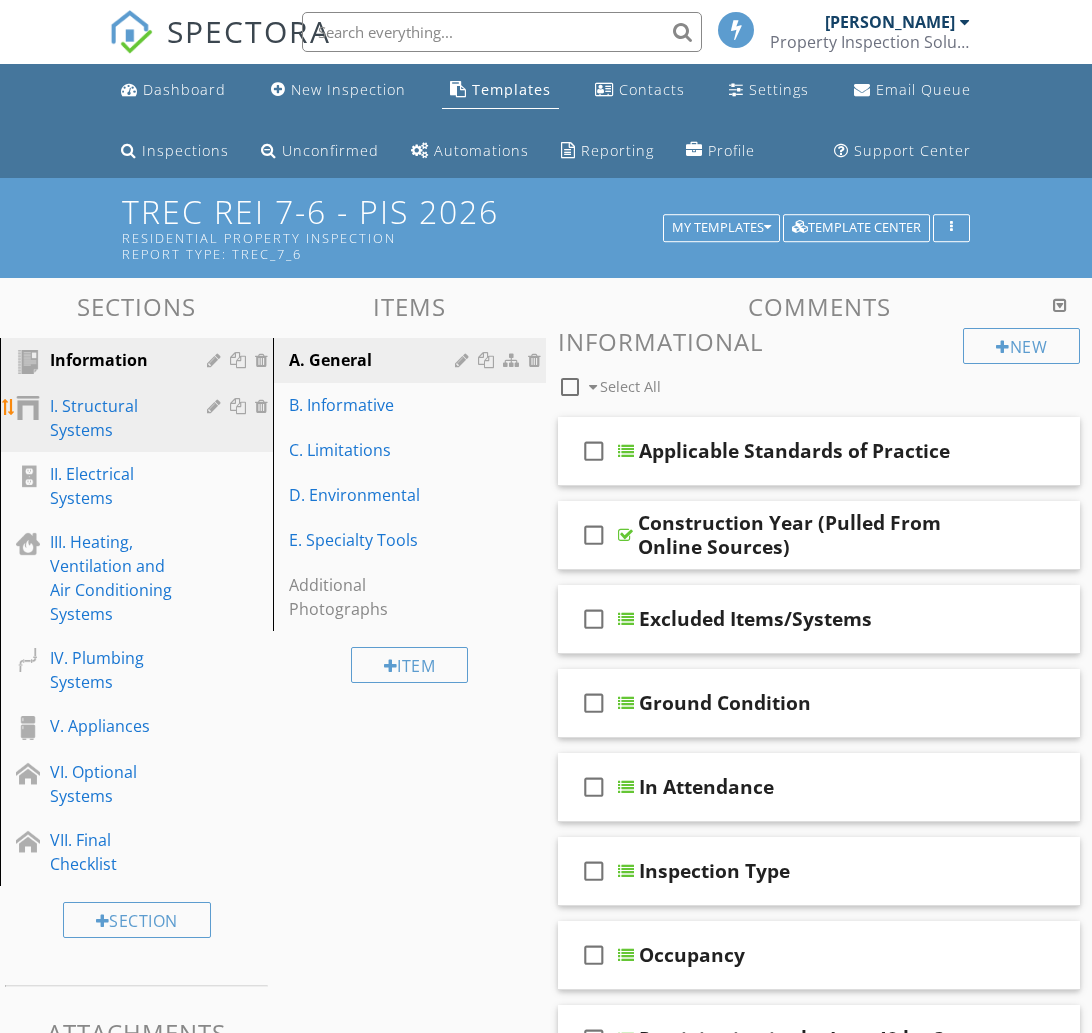 click on "I. Structural Systems" at bounding box center (114, 418) 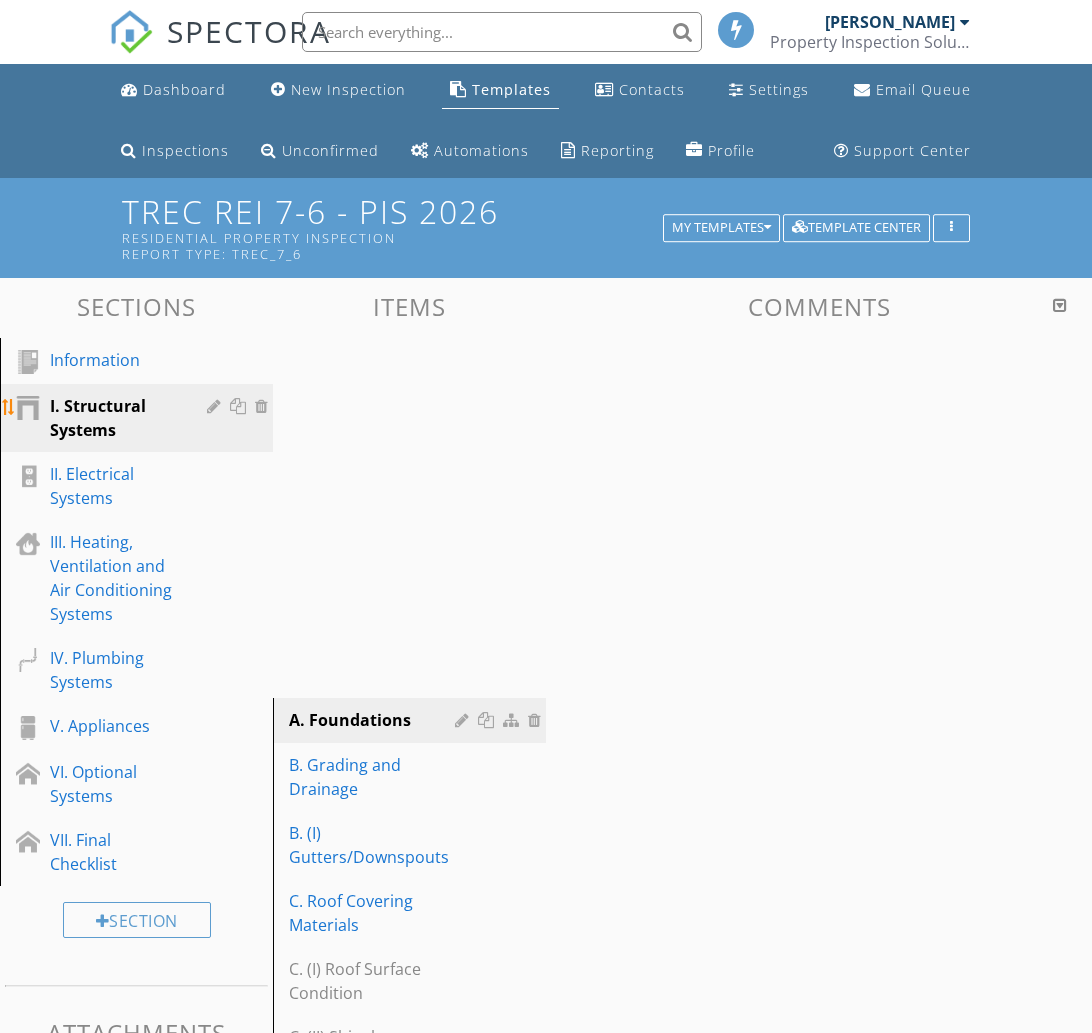 scroll, scrollTop: 1240, scrollLeft: 0, axis: vertical 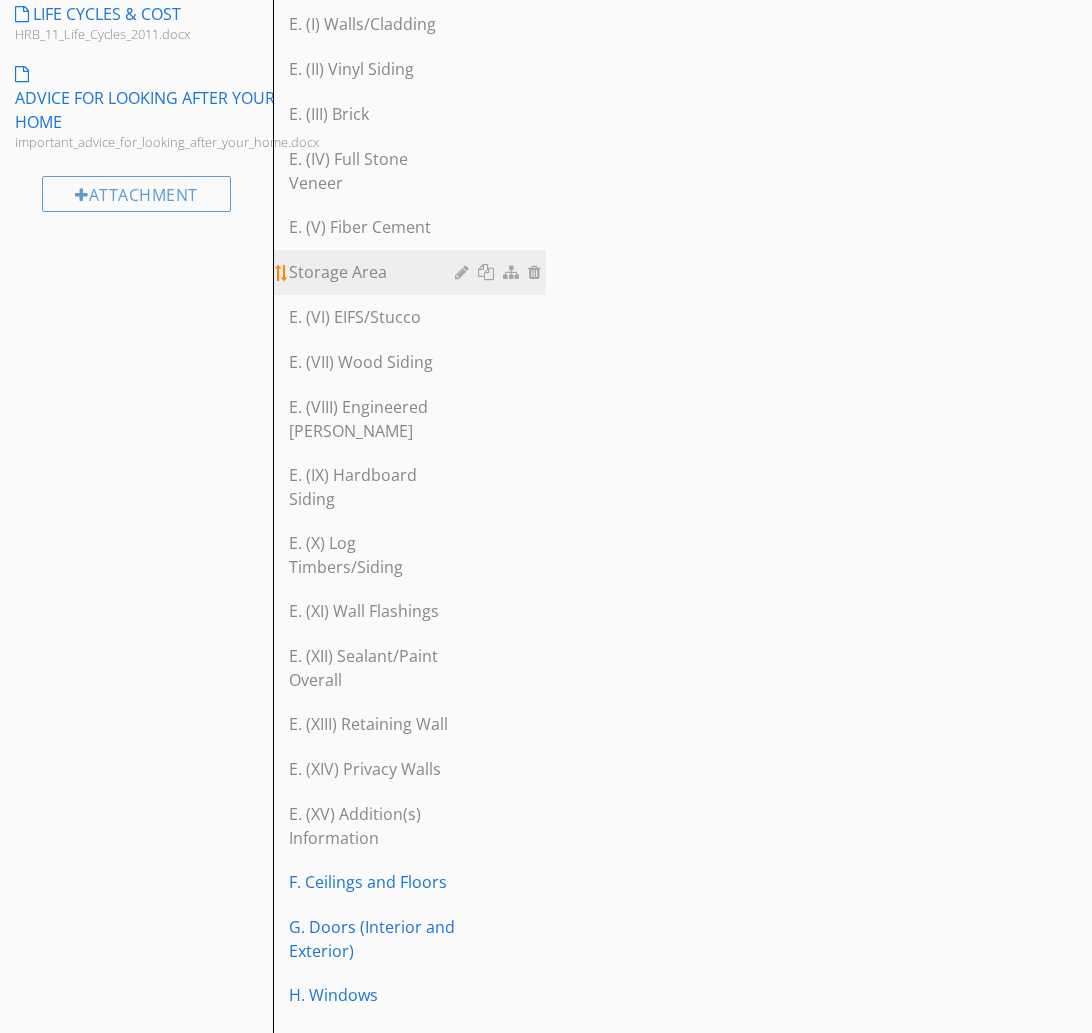 type 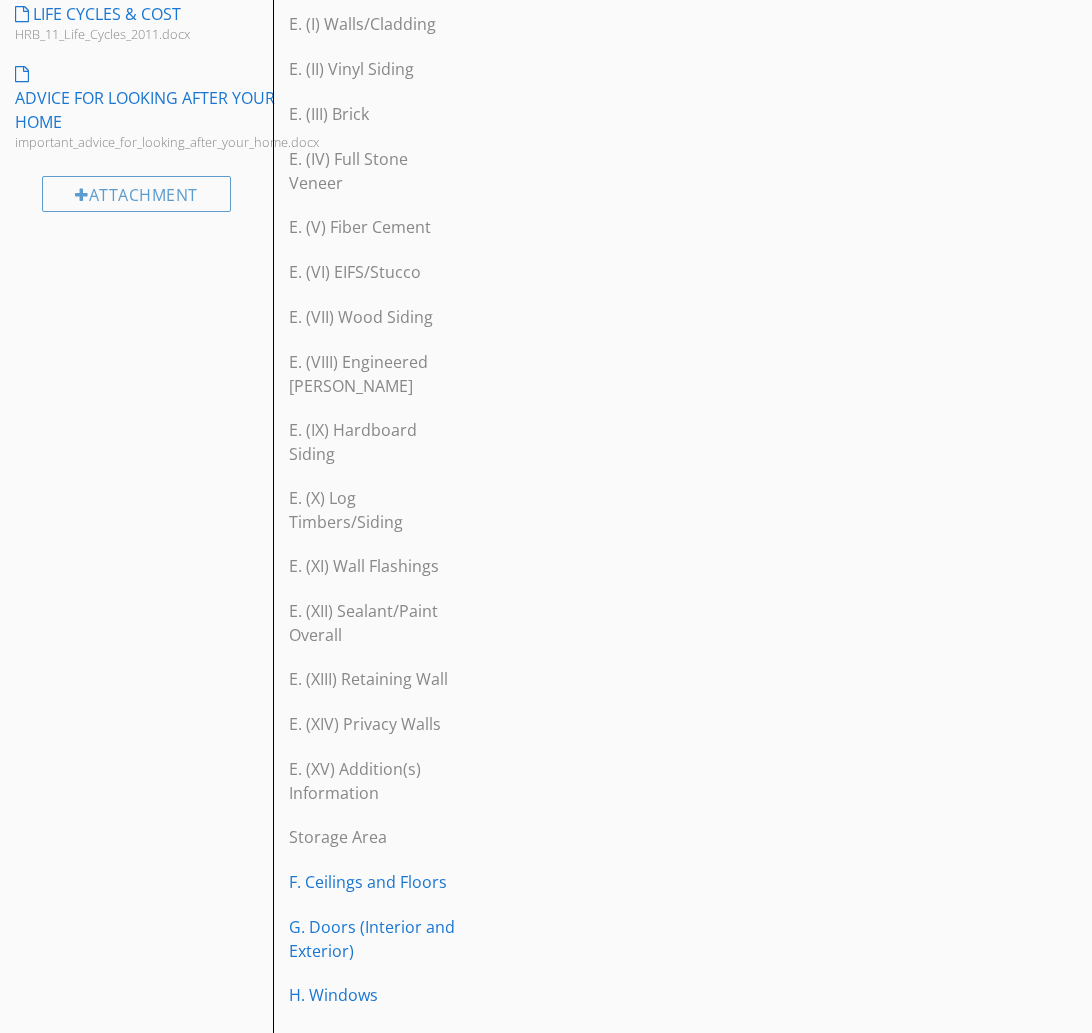 scroll, scrollTop: 1237, scrollLeft: 0, axis: vertical 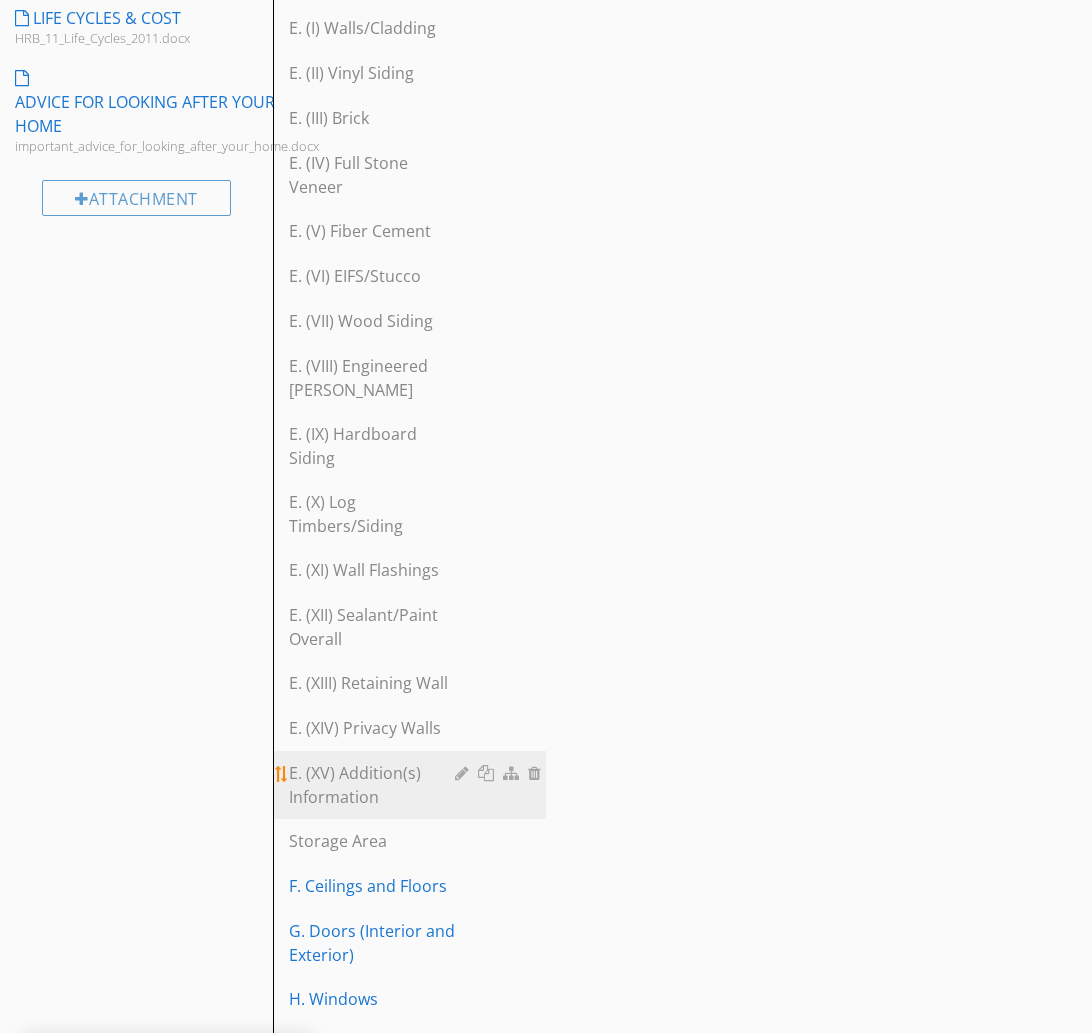 click at bounding box center (464, 773) 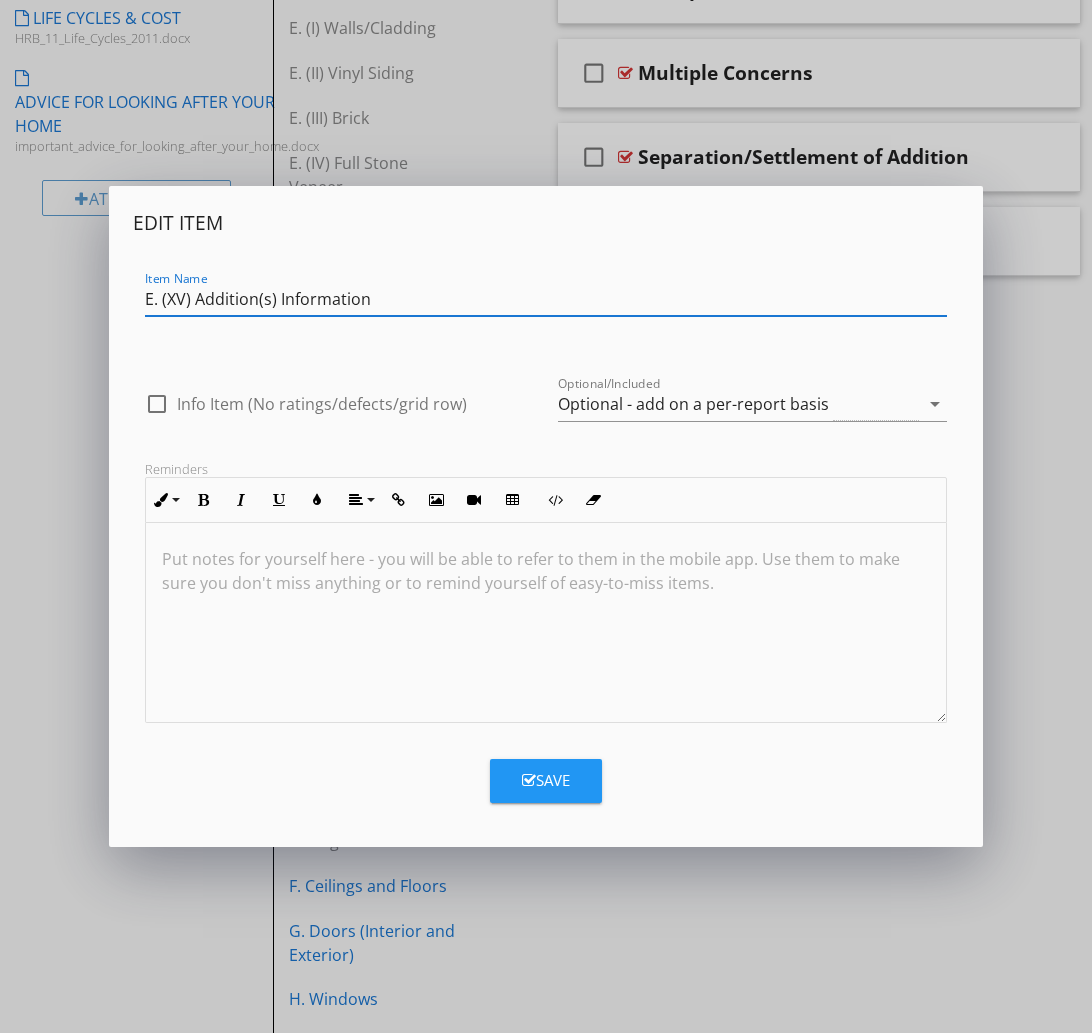 click on "Save" at bounding box center [546, 780] 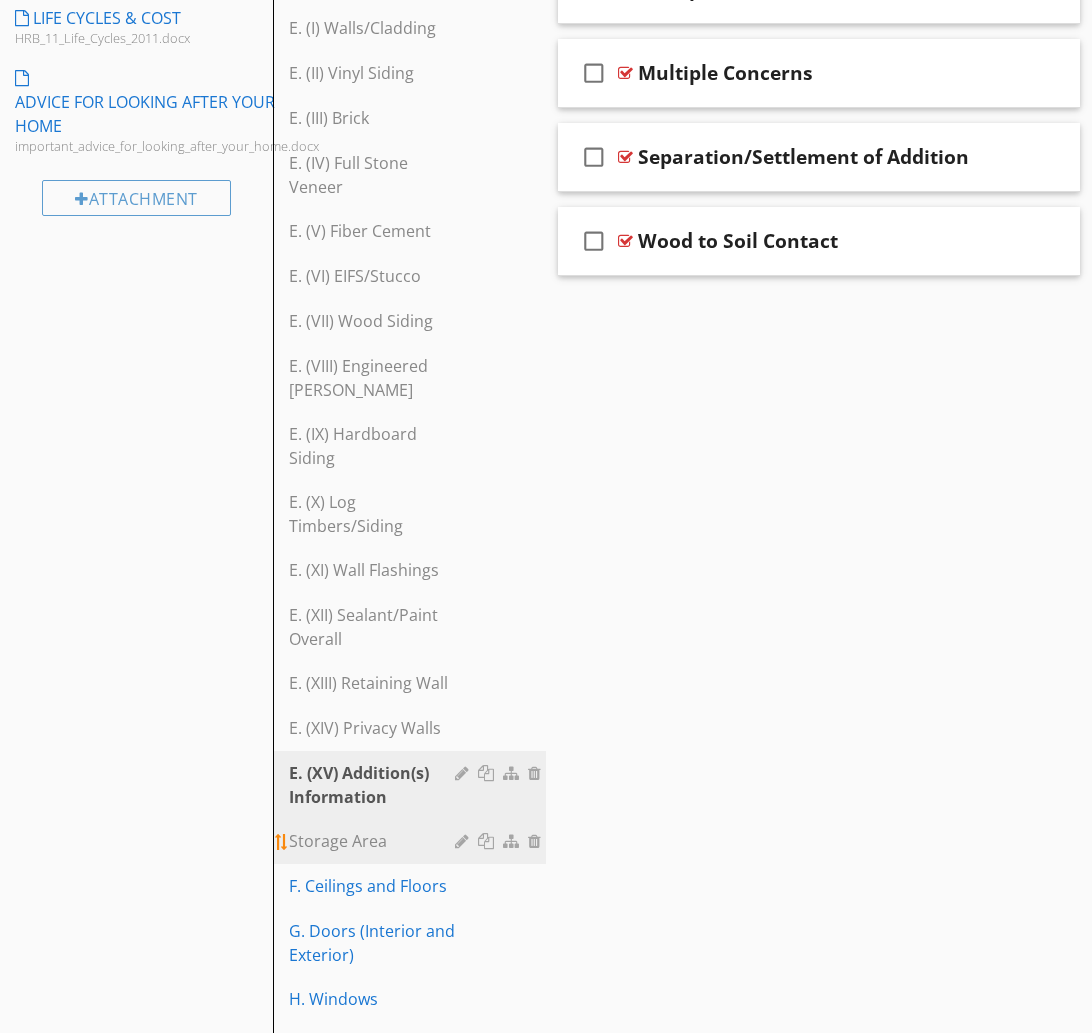 click on "Storage Area" at bounding box center [375, 841] 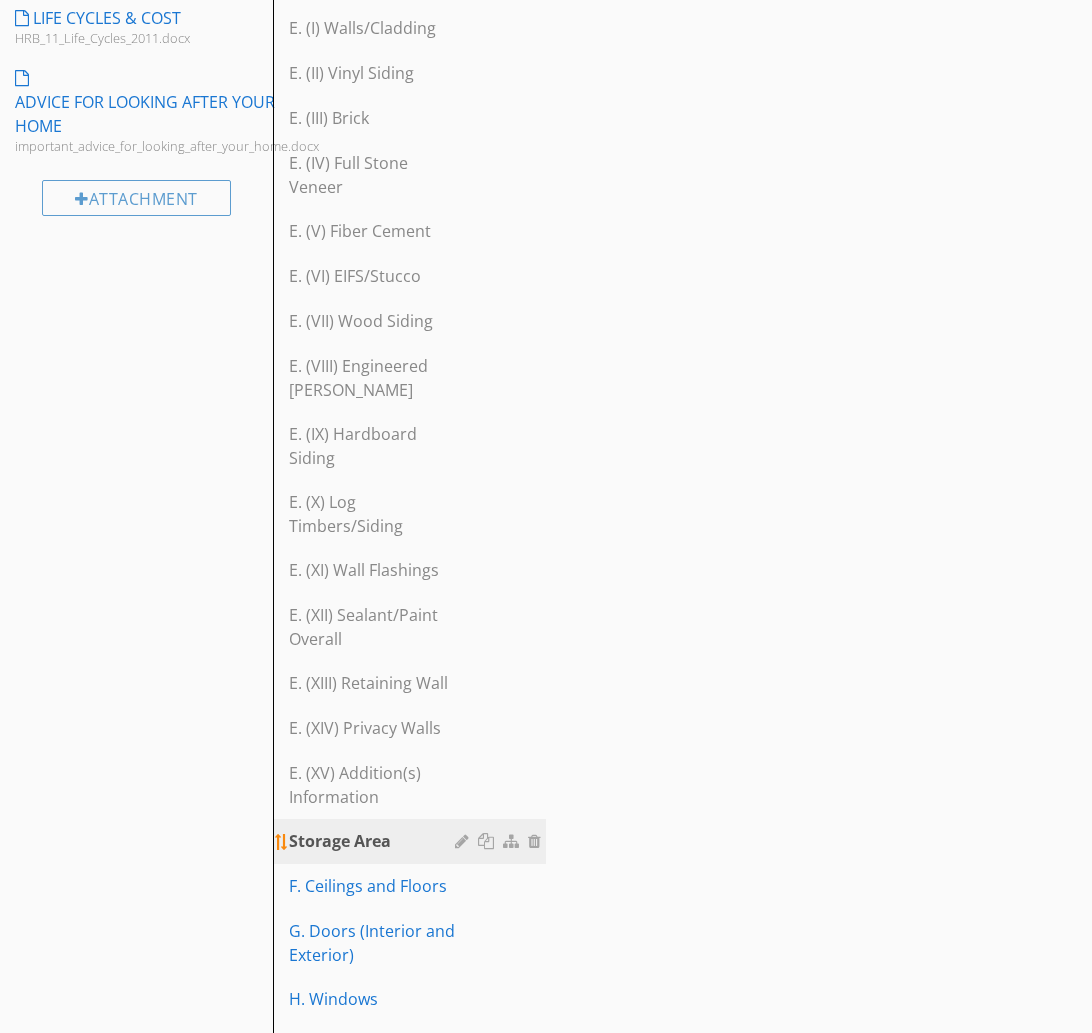 click at bounding box center [464, 841] 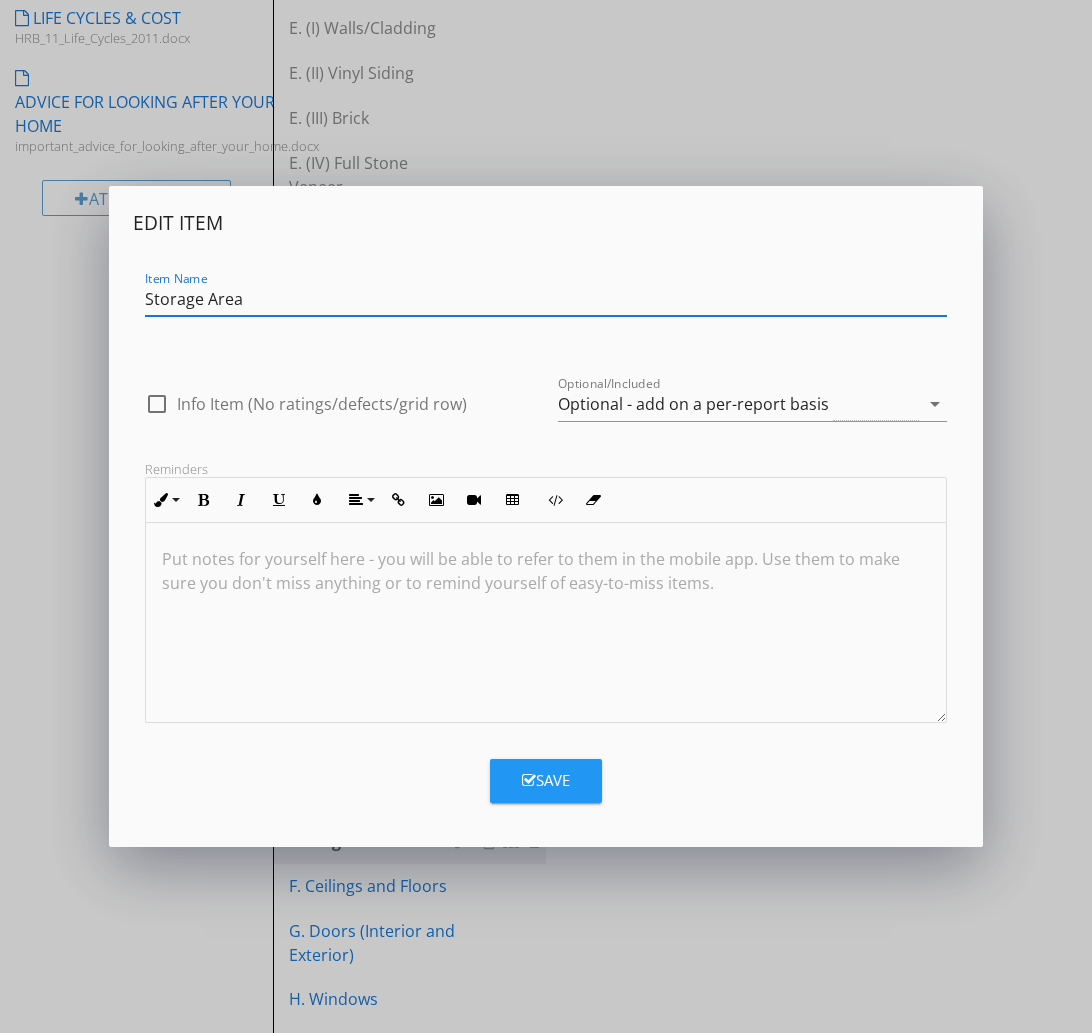 click on "Storage Area" at bounding box center (546, 299) 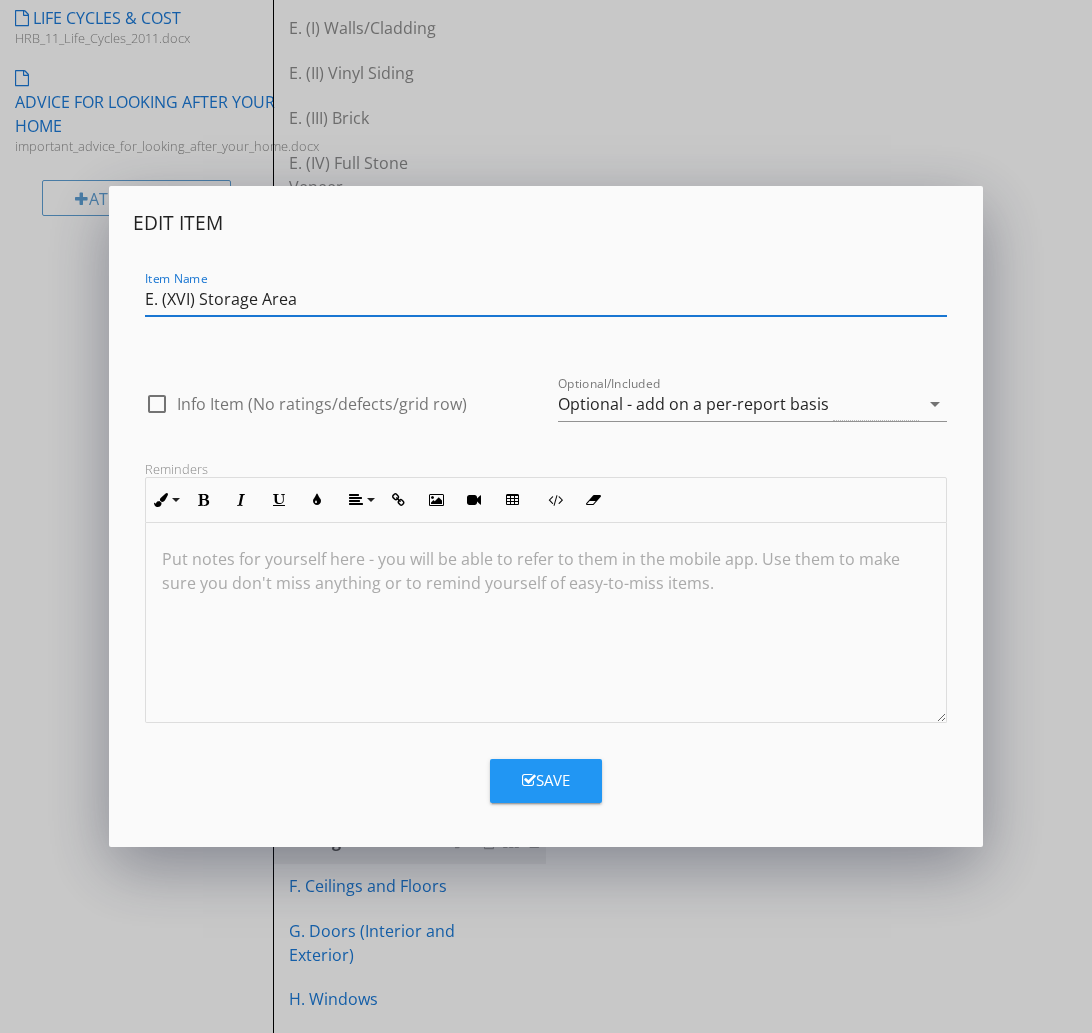 type on "E. (XVI) Storage Area" 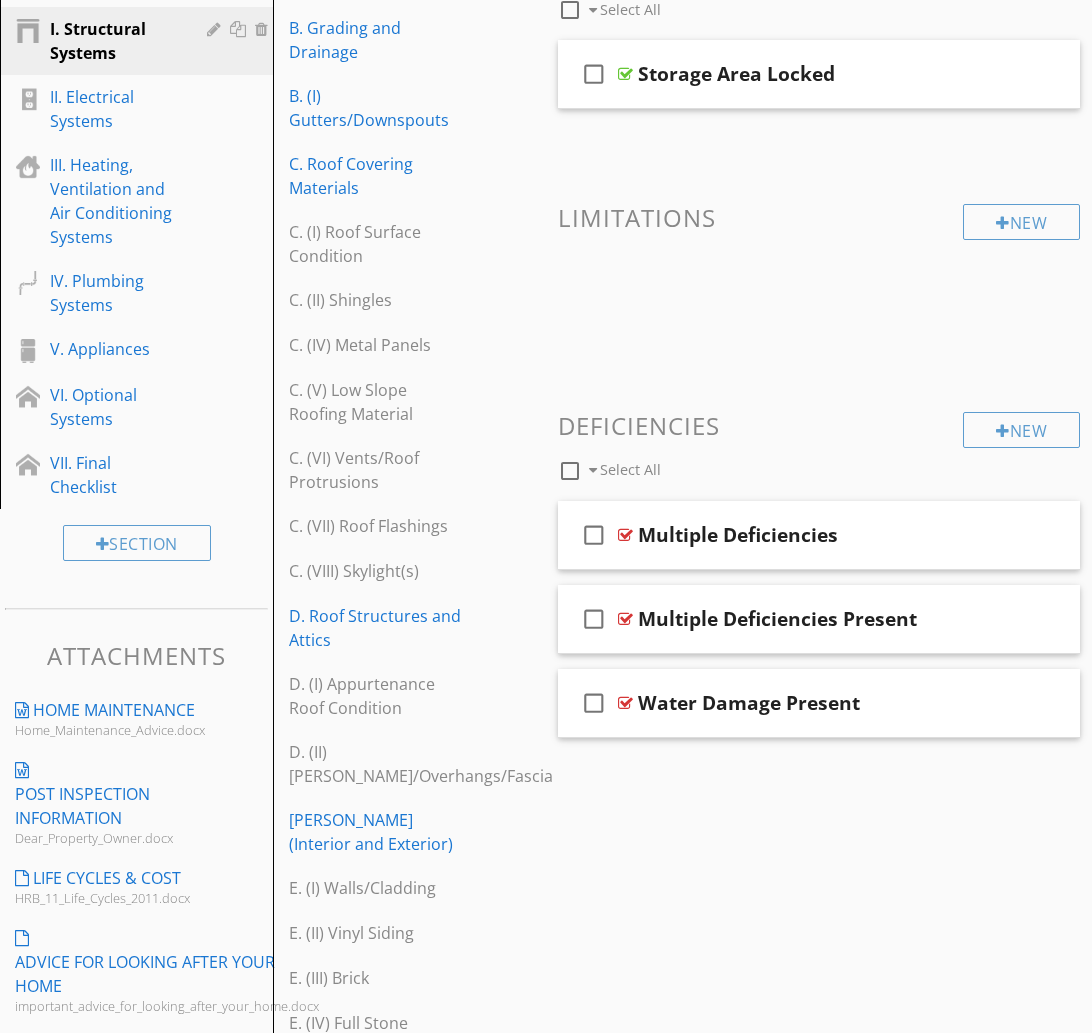 scroll, scrollTop: 374, scrollLeft: 0, axis: vertical 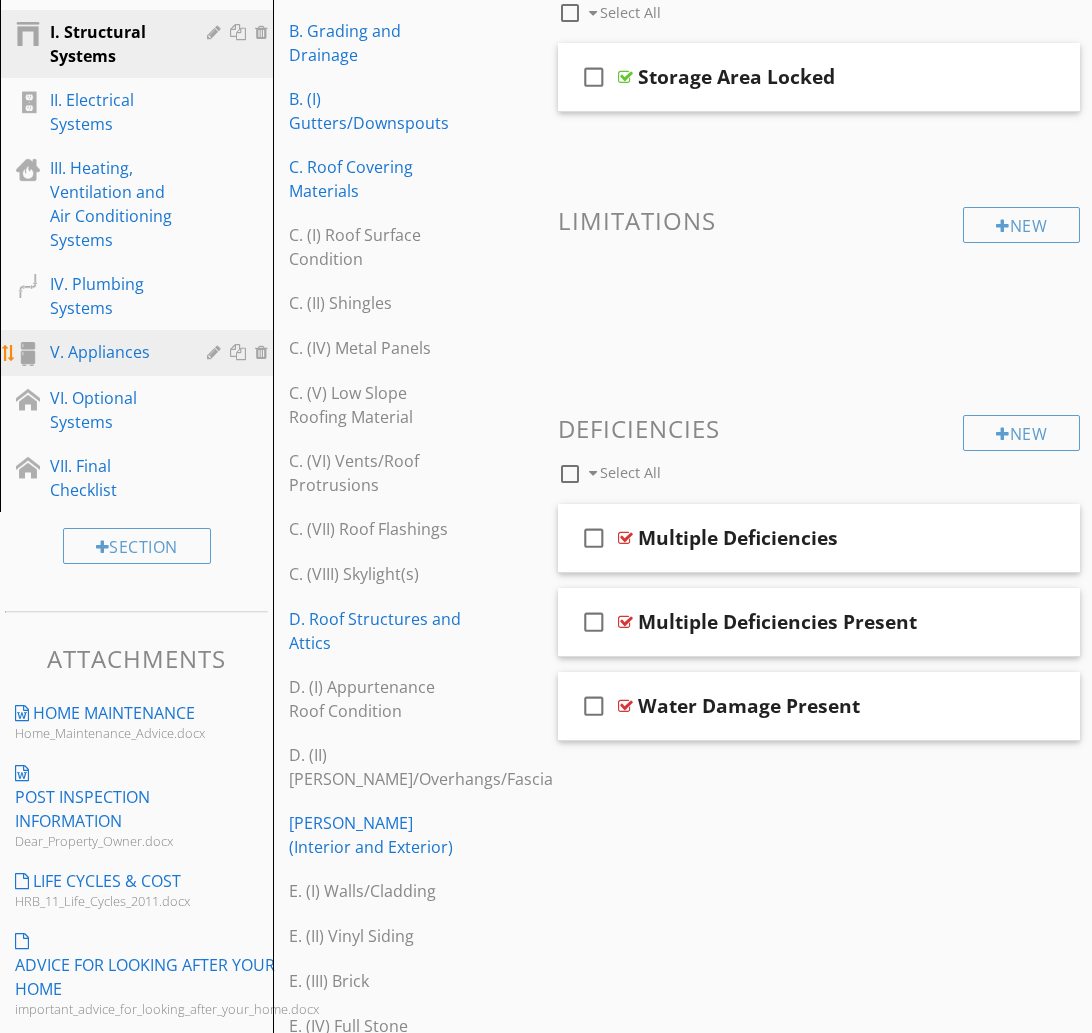 click on "V. Appliances" at bounding box center [151, 353] 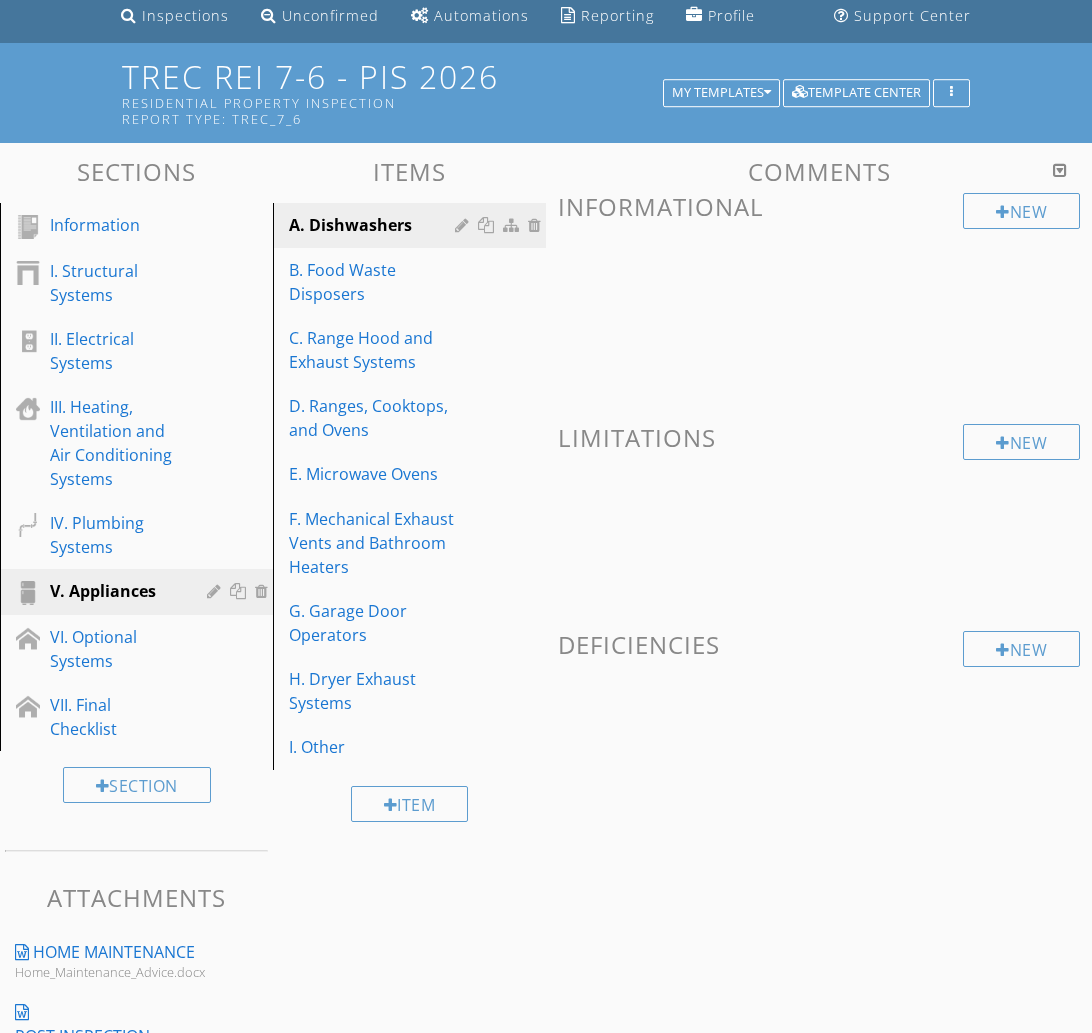 scroll, scrollTop: 134, scrollLeft: 0, axis: vertical 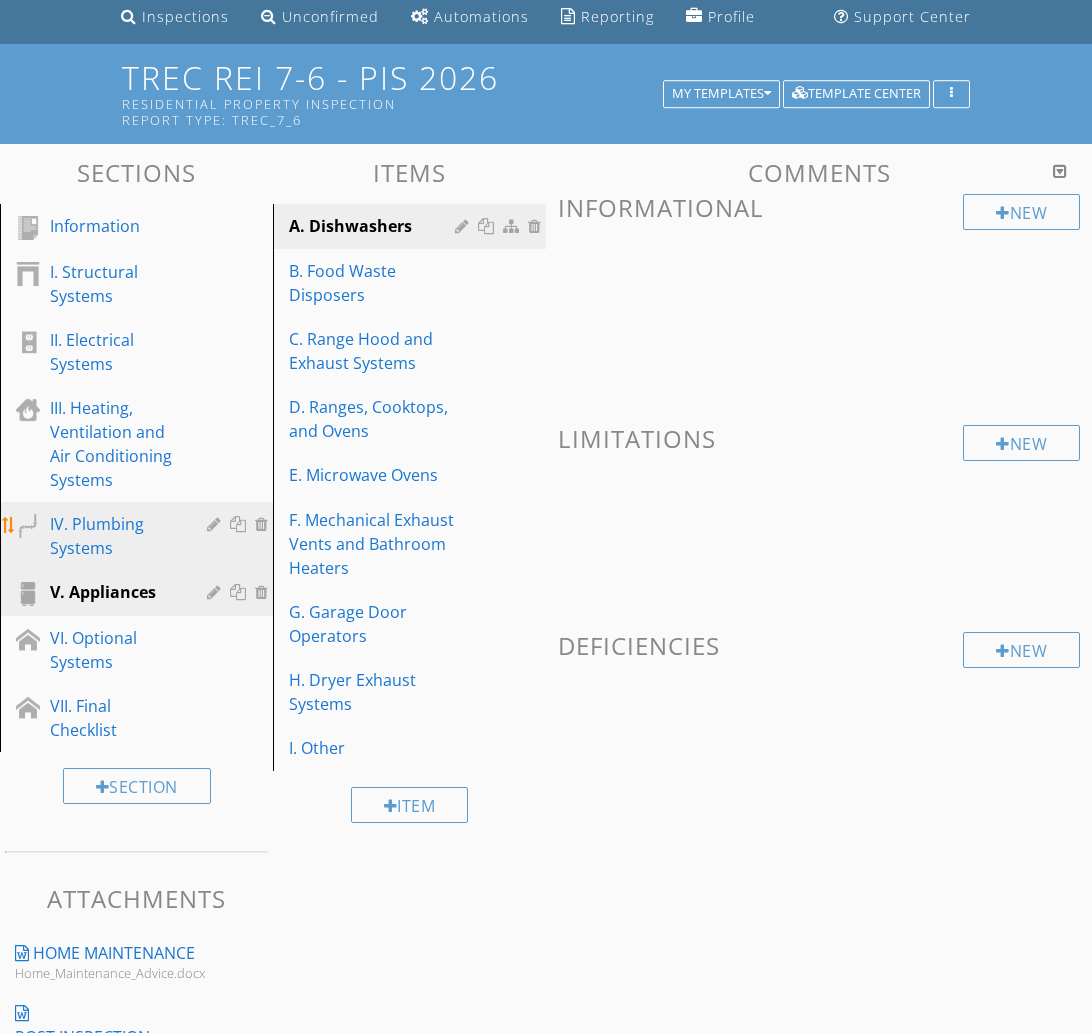 click on "IV. Plumbing Systems" at bounding box center [114, 536] 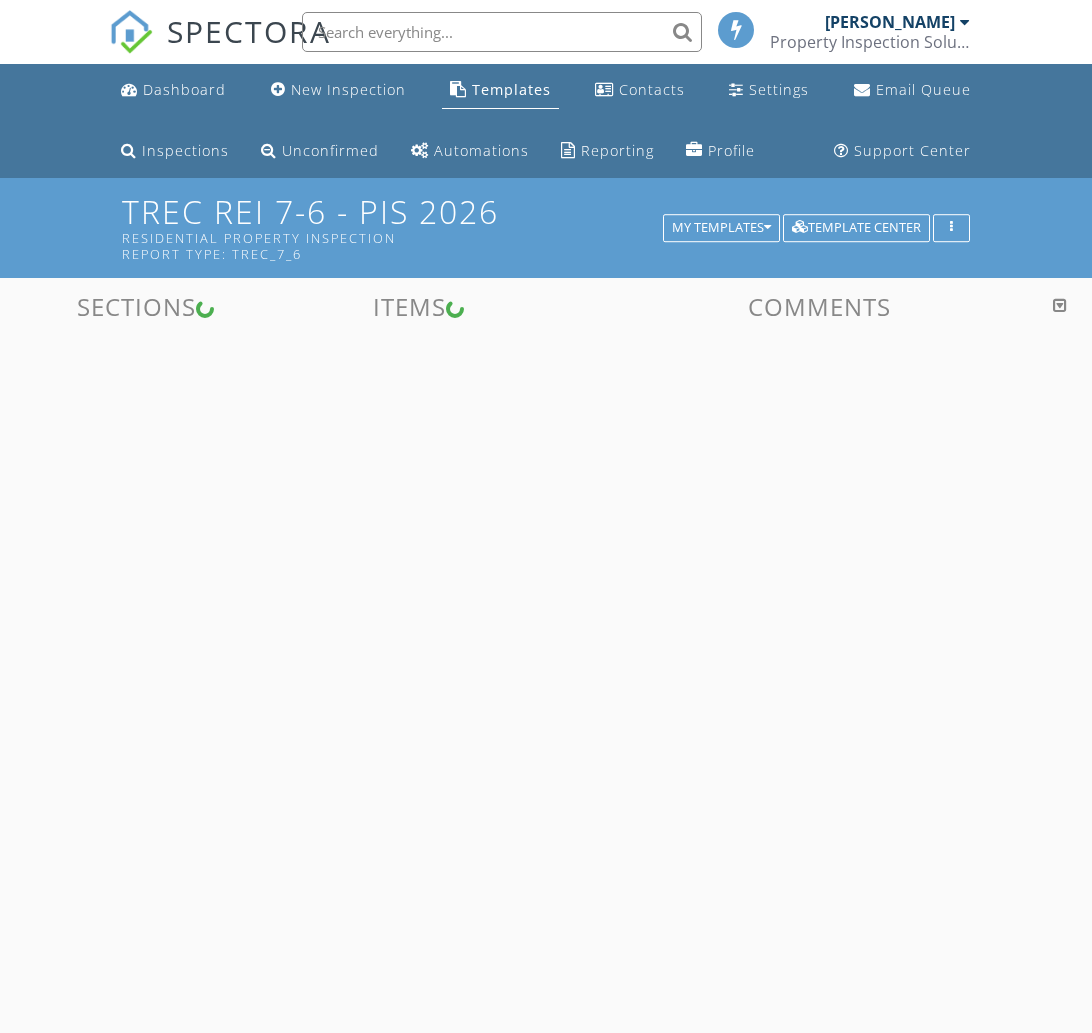 scroll, scrollTop: 0, scrollLeft: 0, axis: both 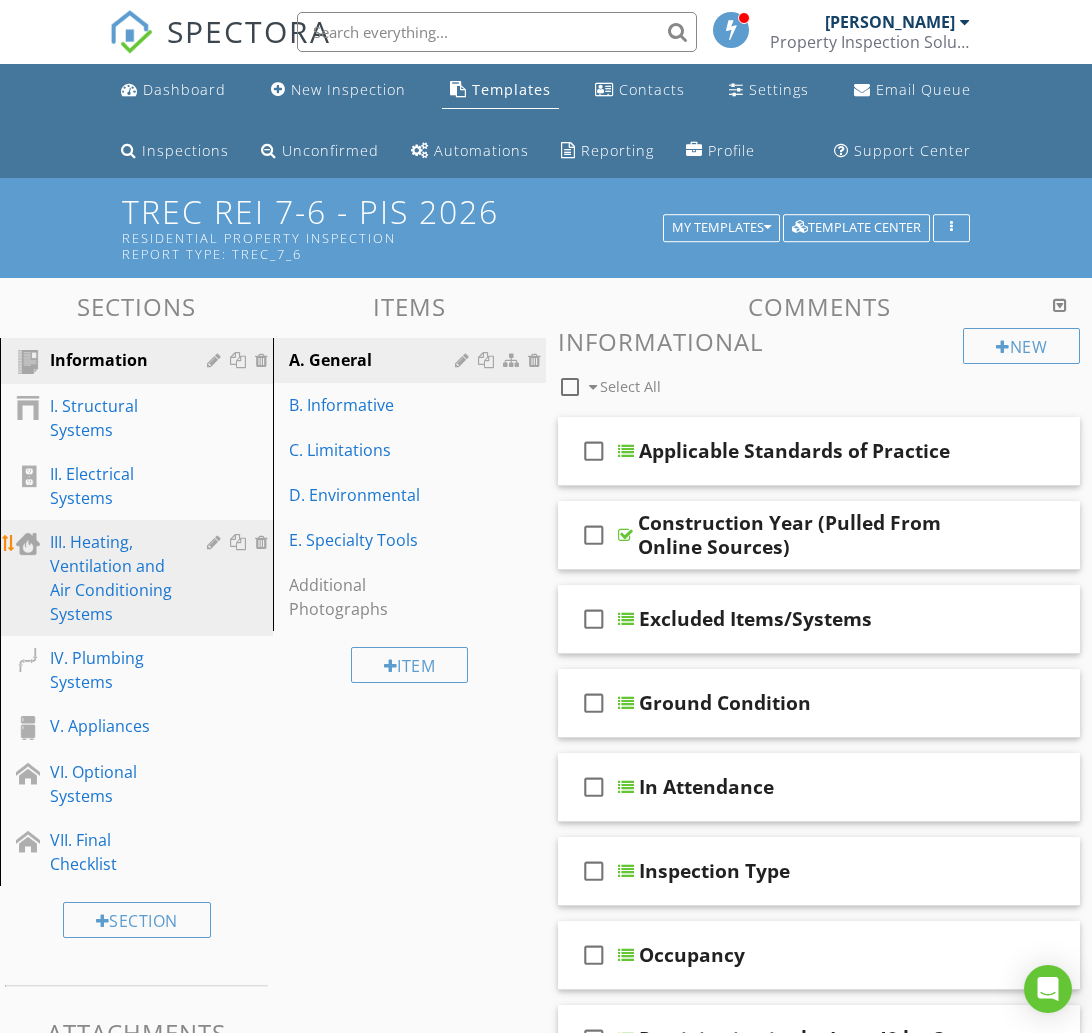 click on "III. Heating, Ventilation and Air Conditioning Systems" at bounding box center (114, 578) 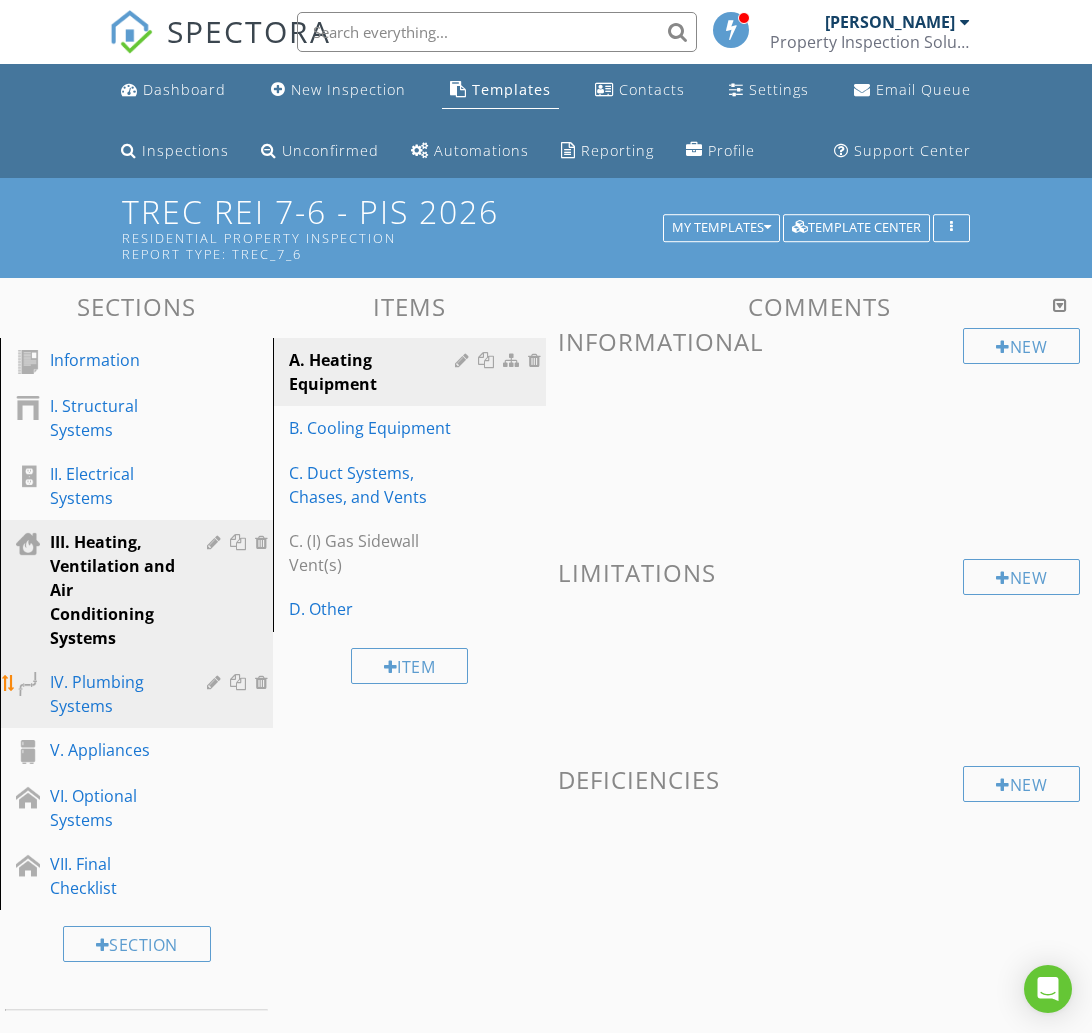 click on "IV. Plumbing Systems" at bounding box center [114, 694] 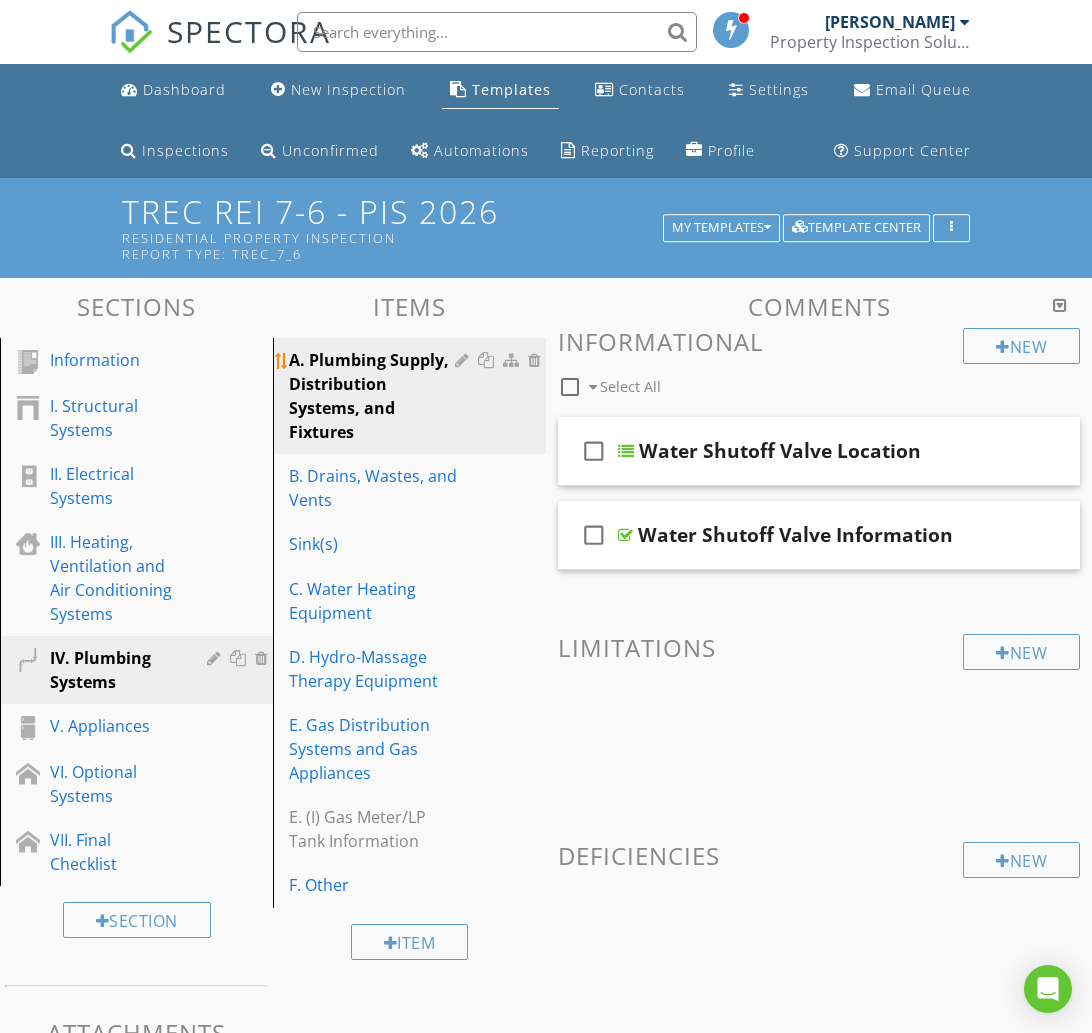 click on "A. Plumbing Supply, Distribution Systems, and Fixtures" at bounding box center (375, 396) 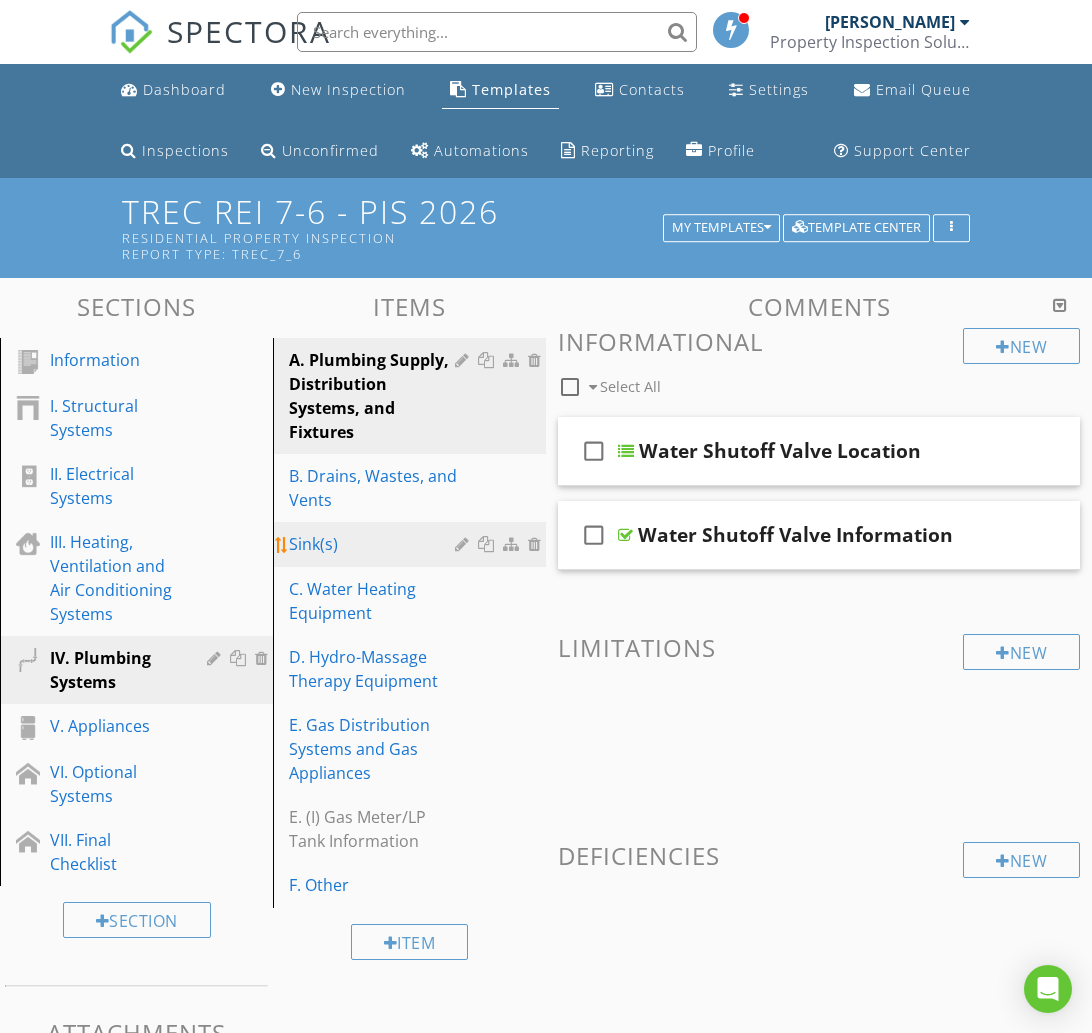 type 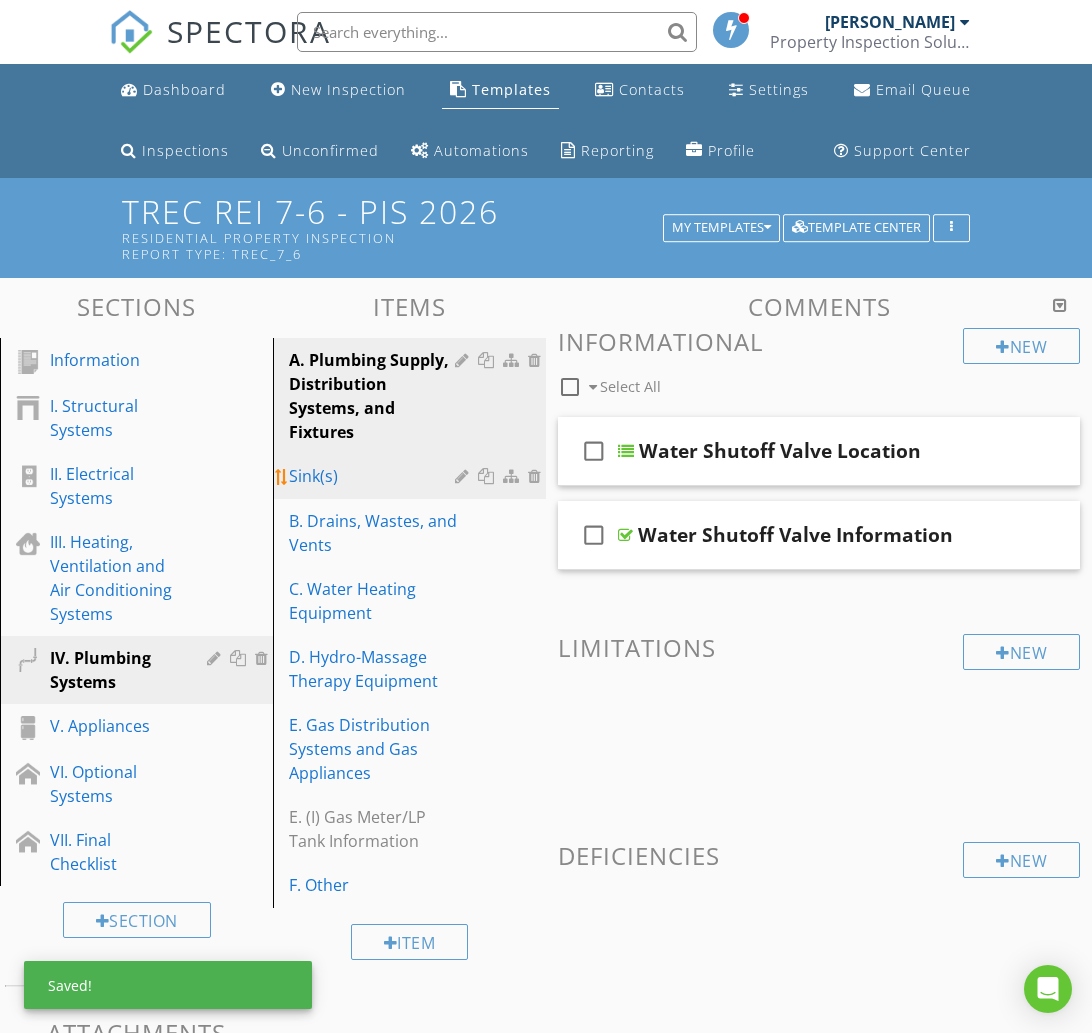click at bounding box center (464, 476) 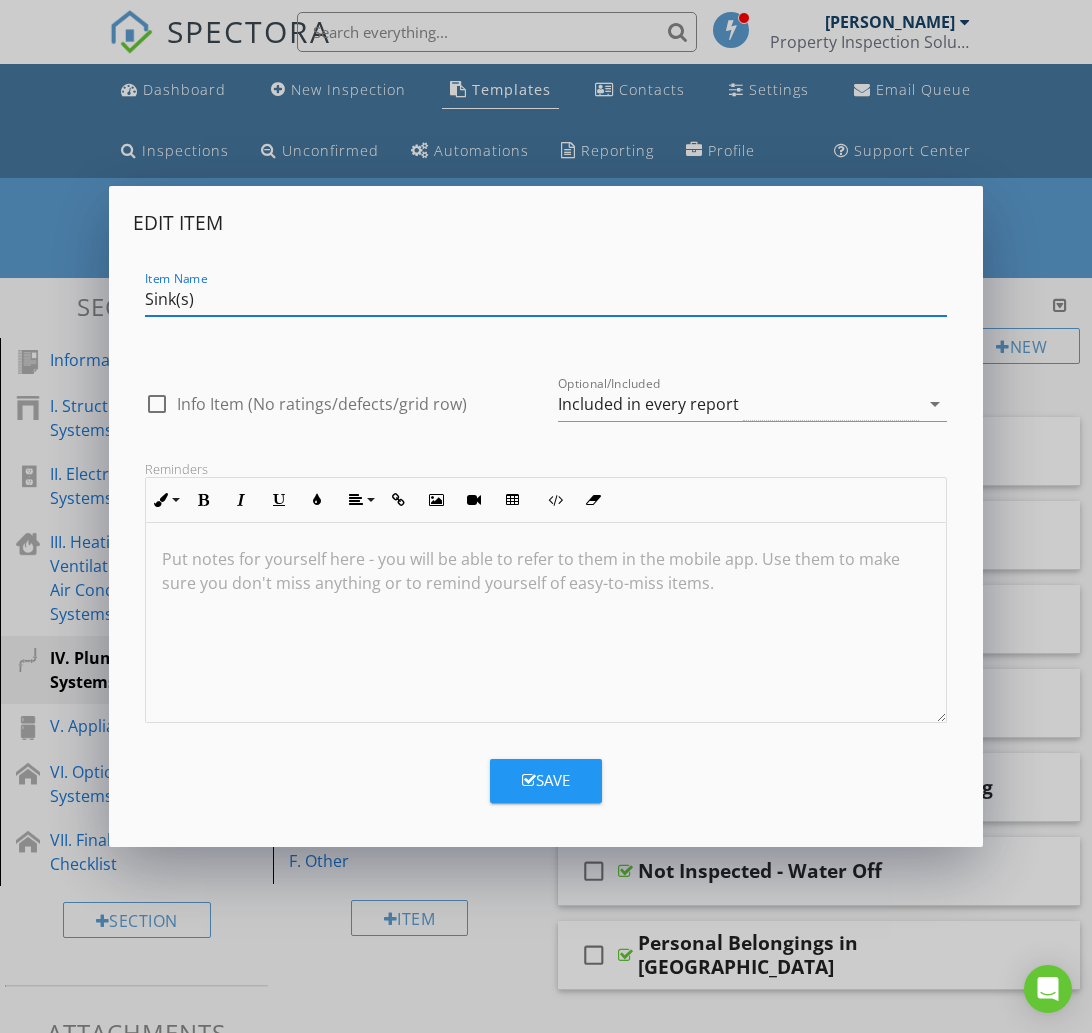 click on "Sink(s)" at bounding box center [546, 299] 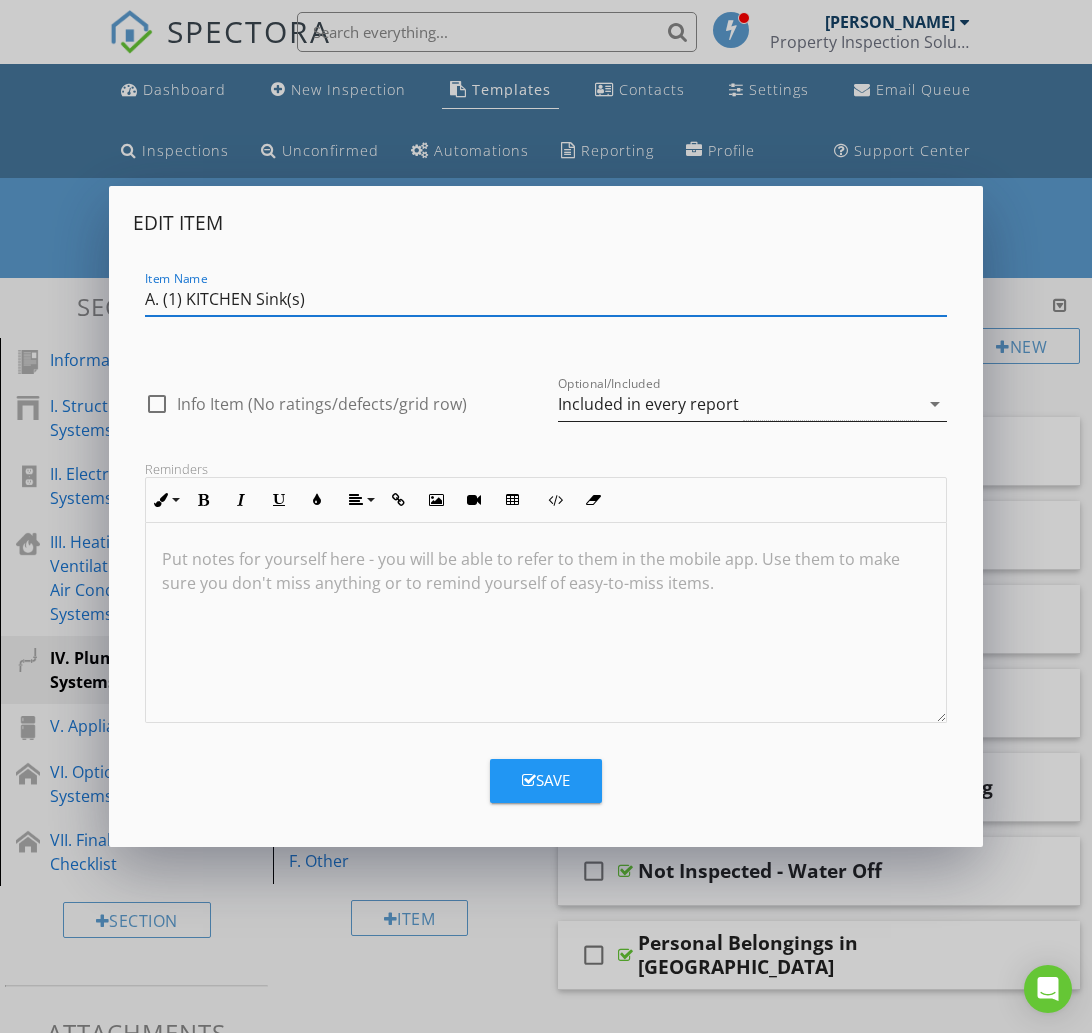 type on "A. (1) KITCHEN Sink(s)" 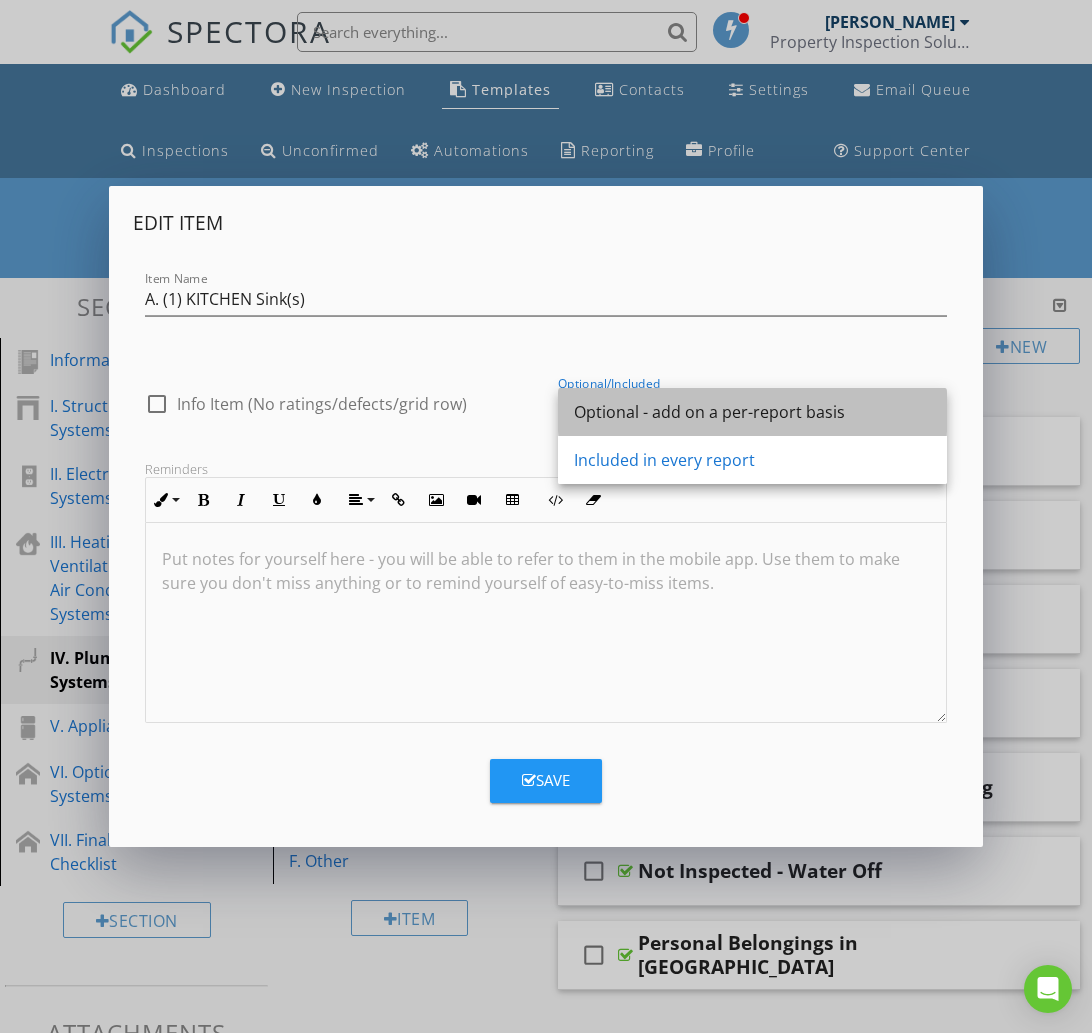 click on "Optional - add on a per-report basis" at bounding box center (752, 412) 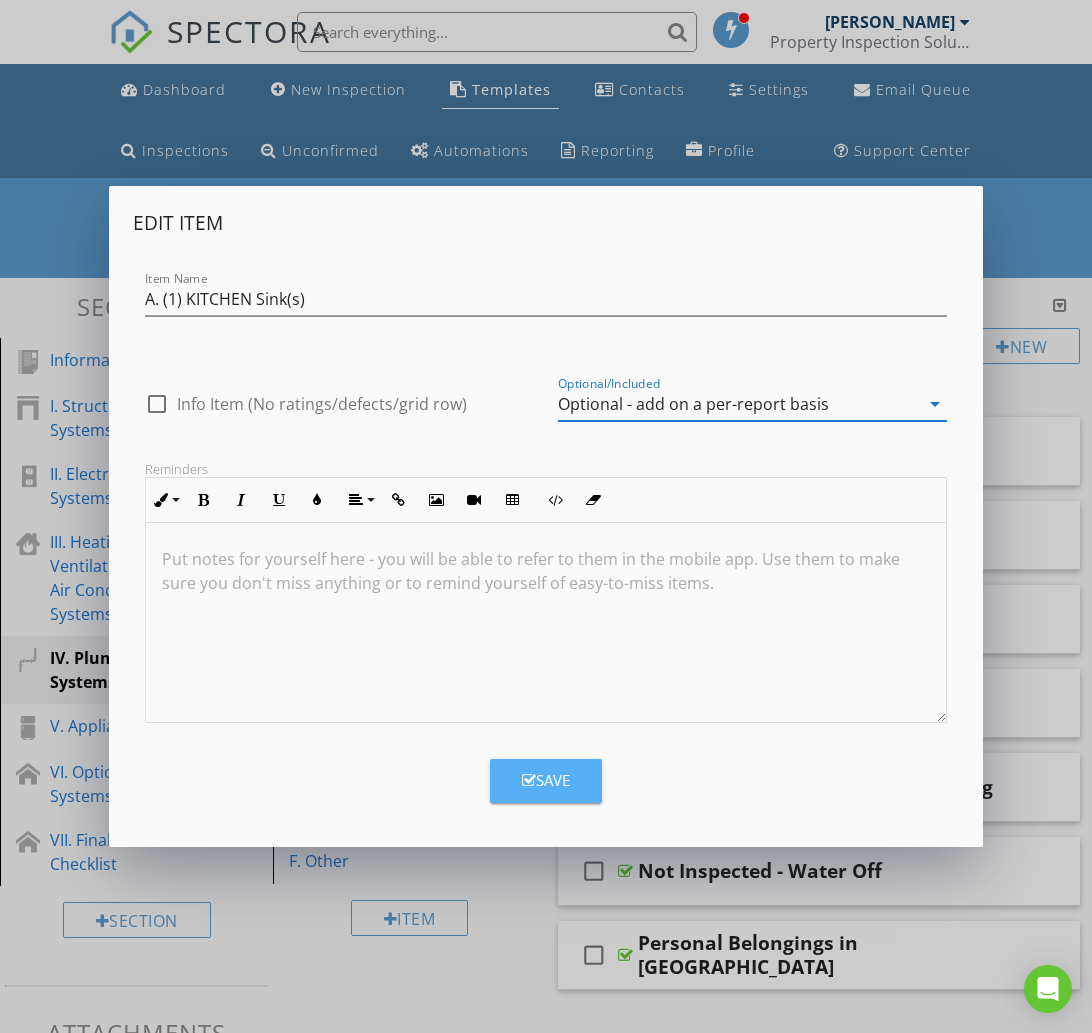 click on "Save" at bounding box center (546, 780) 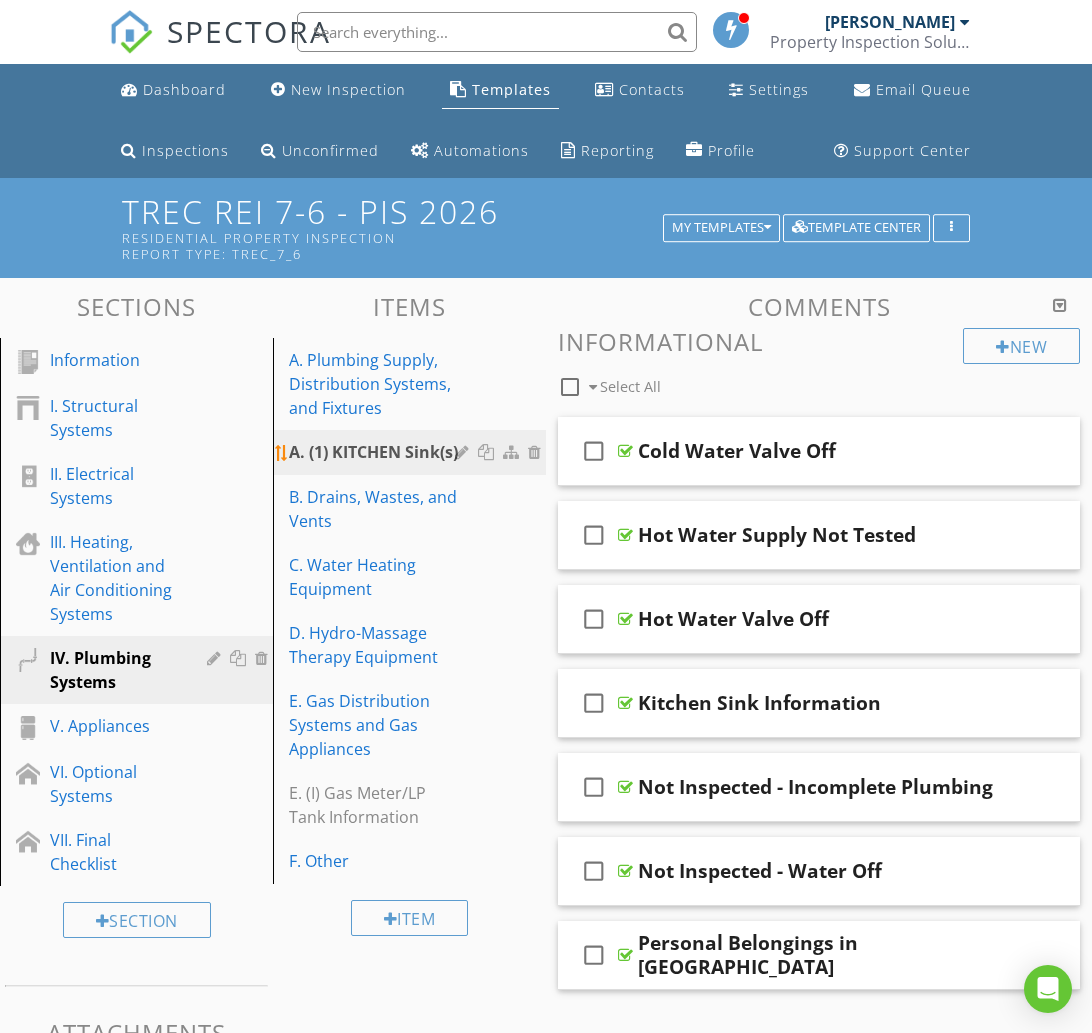 click on "A. (1) KITCHEN Sink(s)" at bounding box center (375, 452) 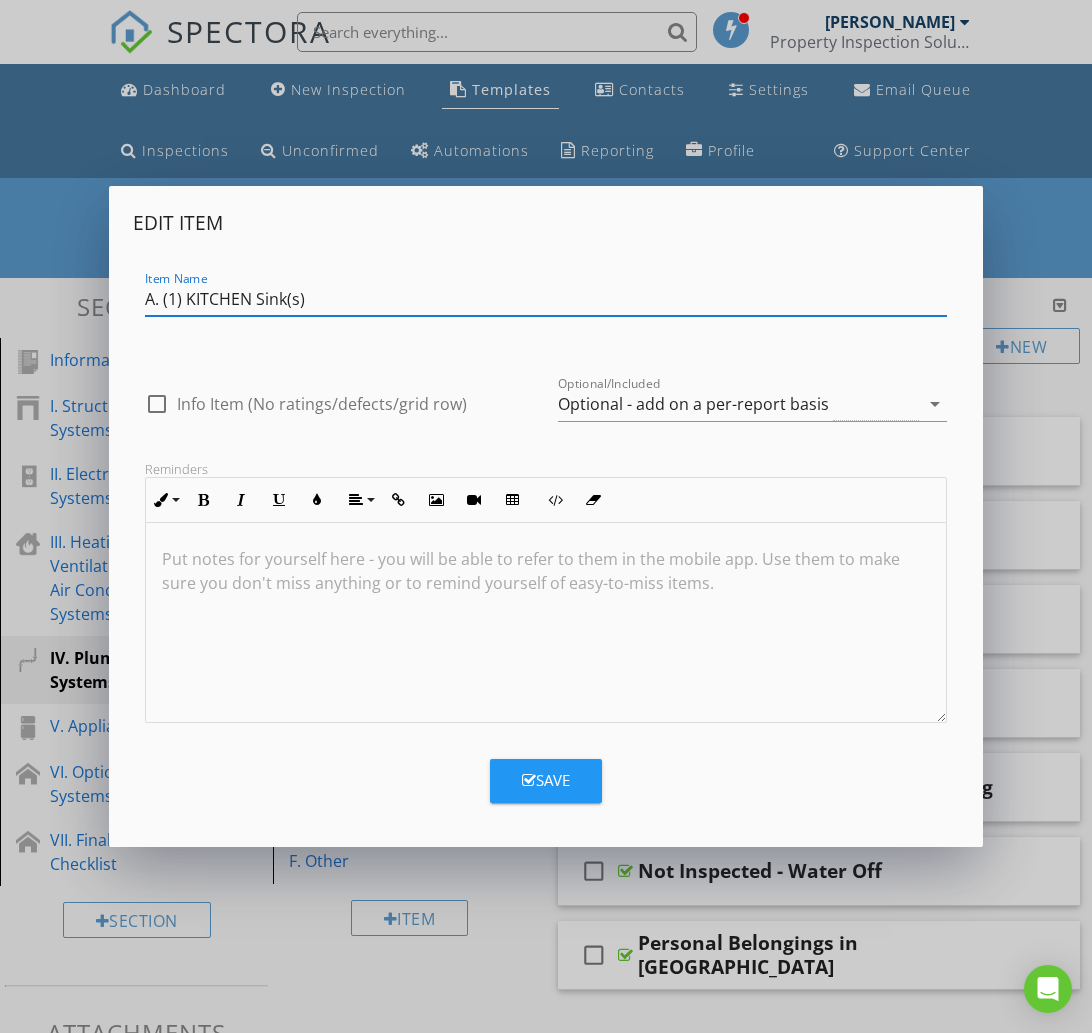 click on "A. (1) KITCHEN Sink(s)" at bounding box center (546, 299) 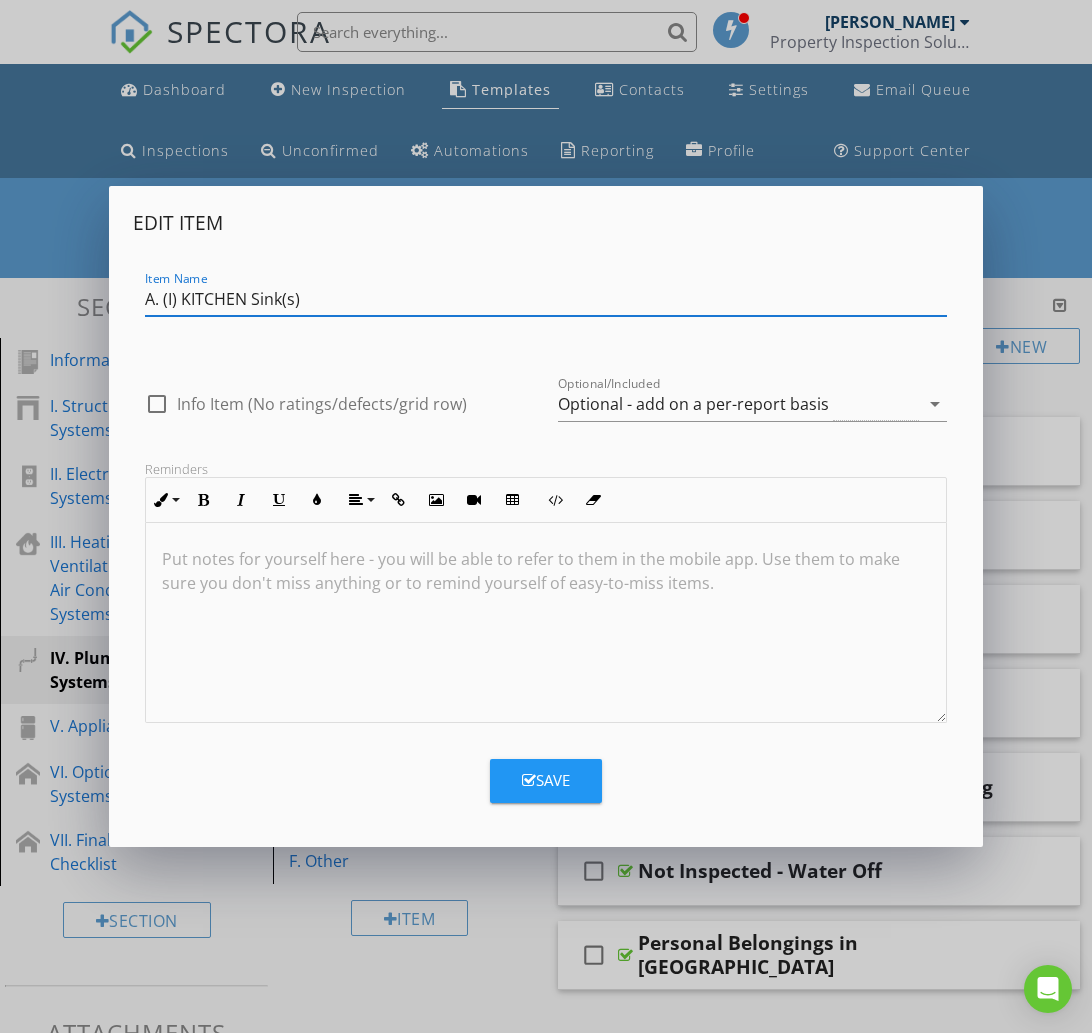 type on "A. (I) KITCHEN Sink(s)" 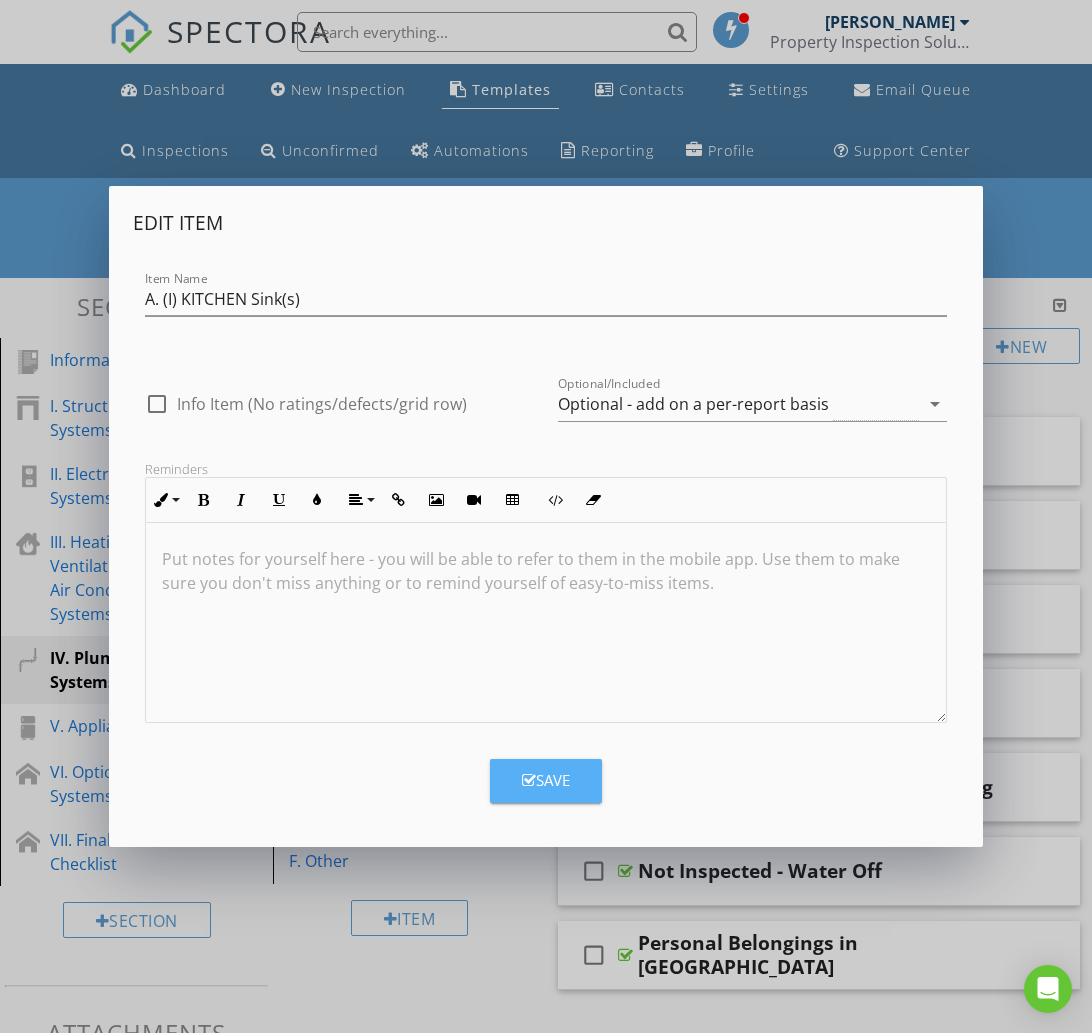 click on "Save" at bounding box center [546, 781] 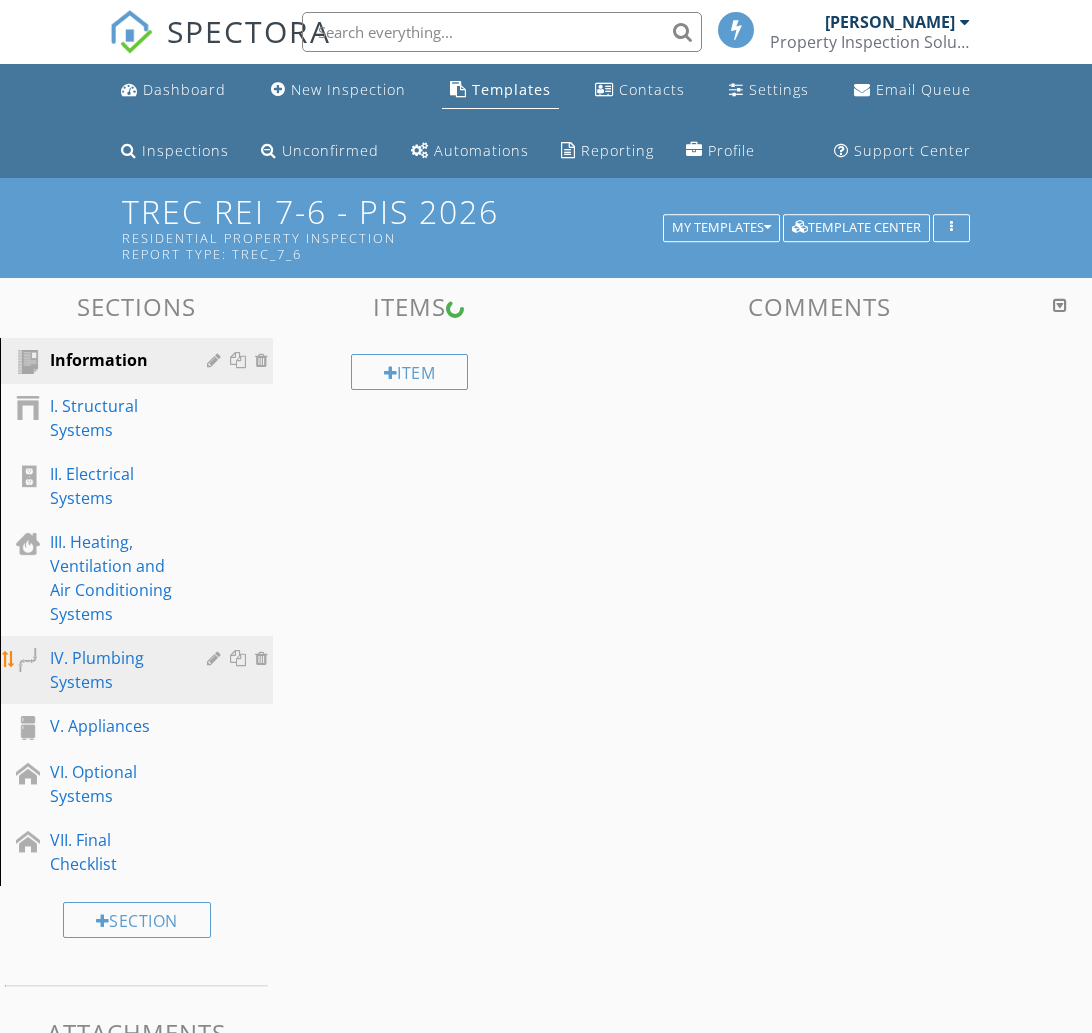 scroll, scrollTop: 0, scrollLeft: 0, axis: both 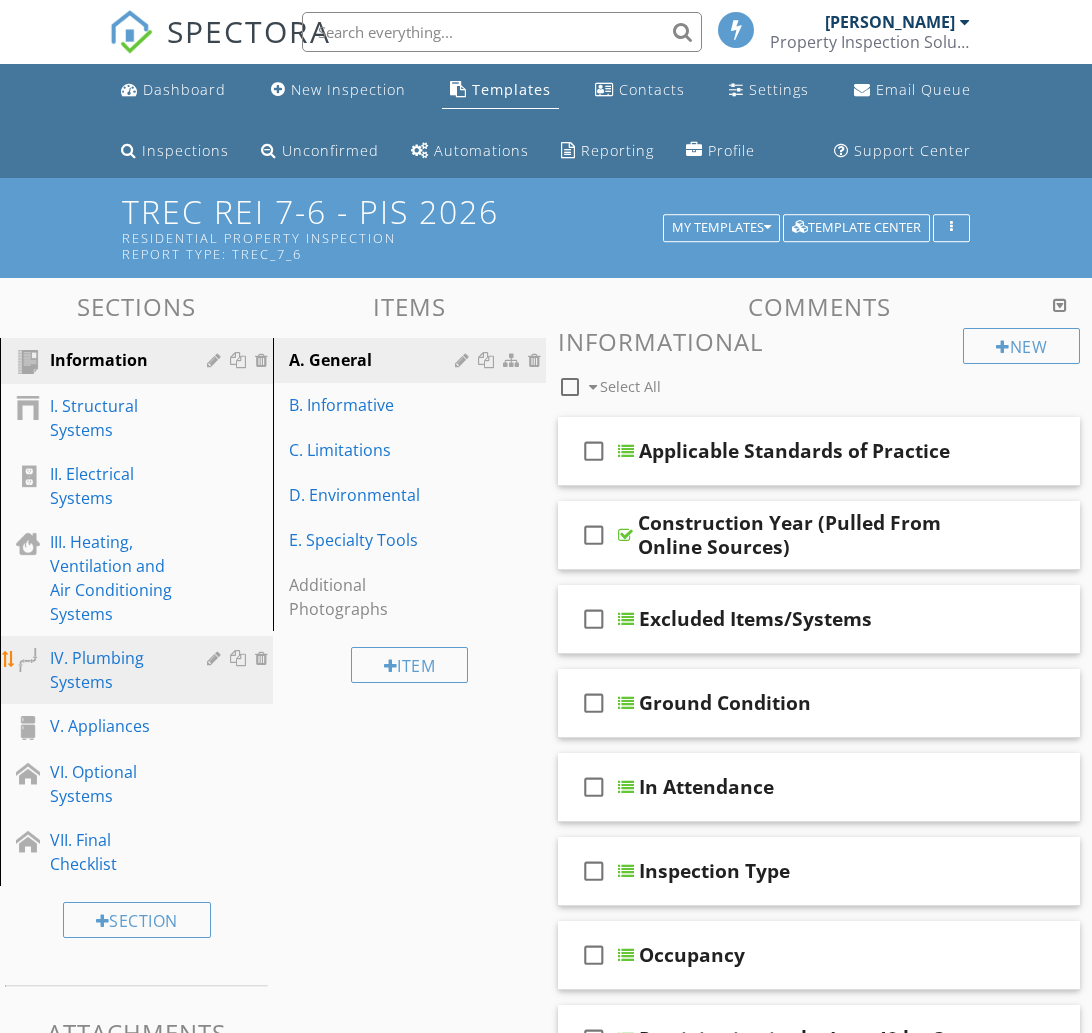 click on "IV. Plumbing Systems" at bounding box center [114, 670] 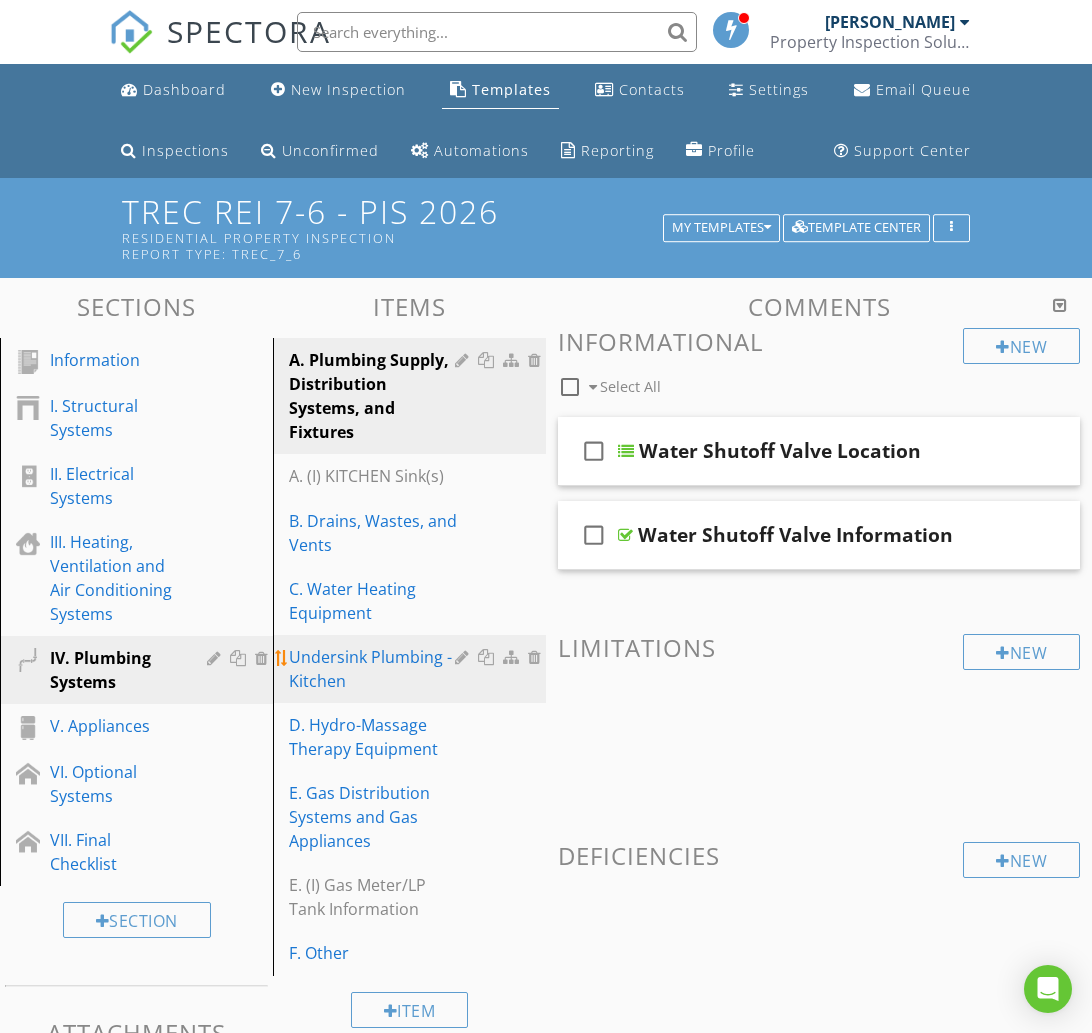 type 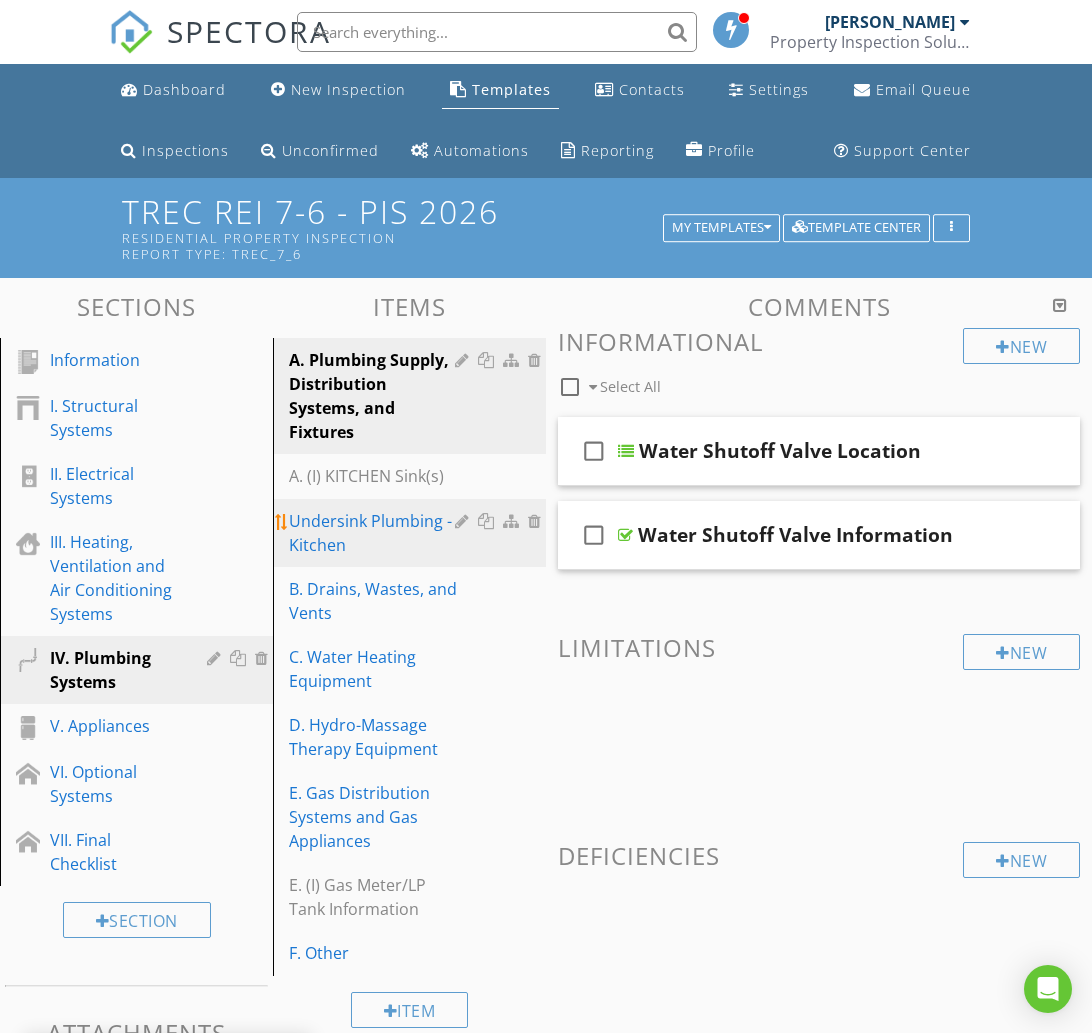 click at bounding box center [464, 521] 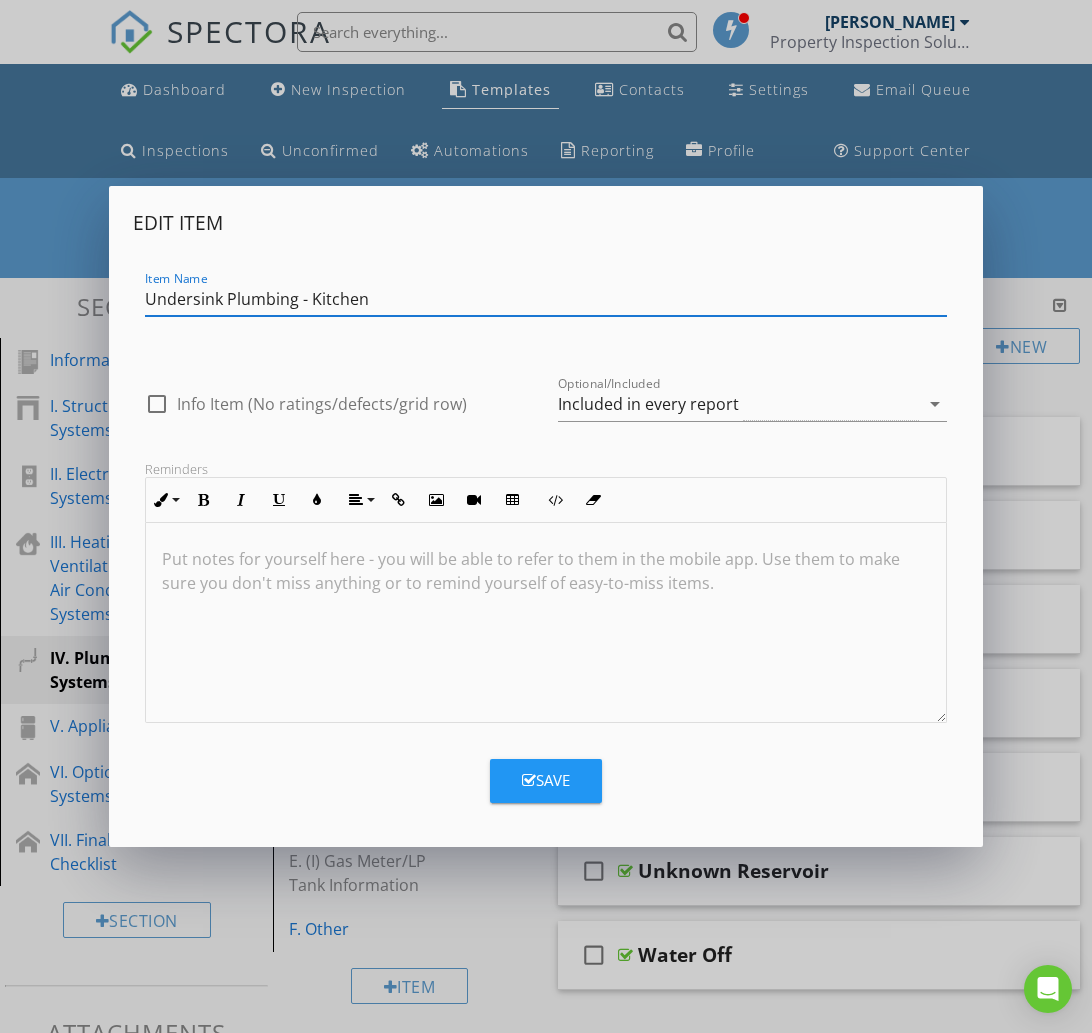 drag, startPoint x: 148, startPoint y: 299, endPoint x: 155, endPoint y: 316, distance: 18.384777 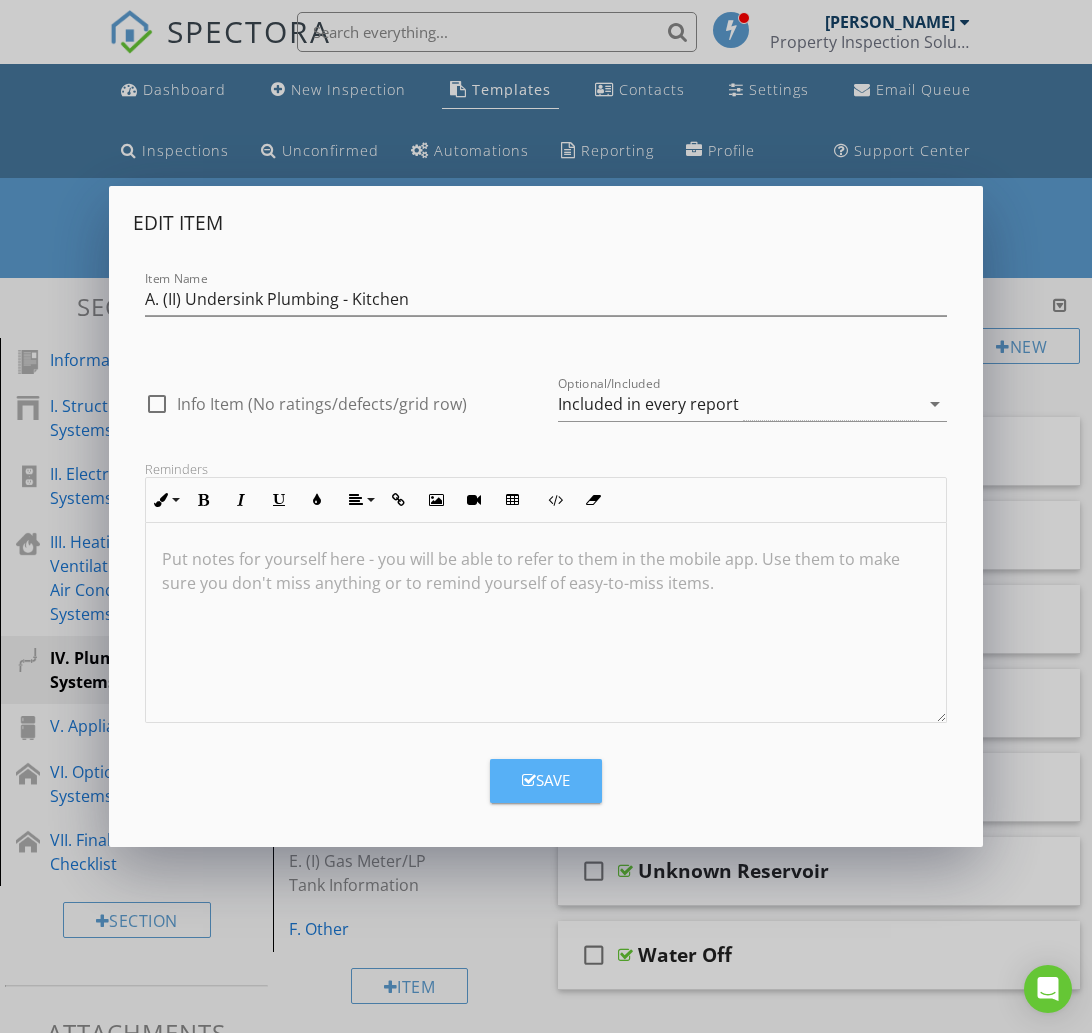 click on "Save" at bounding box center (546, 780) 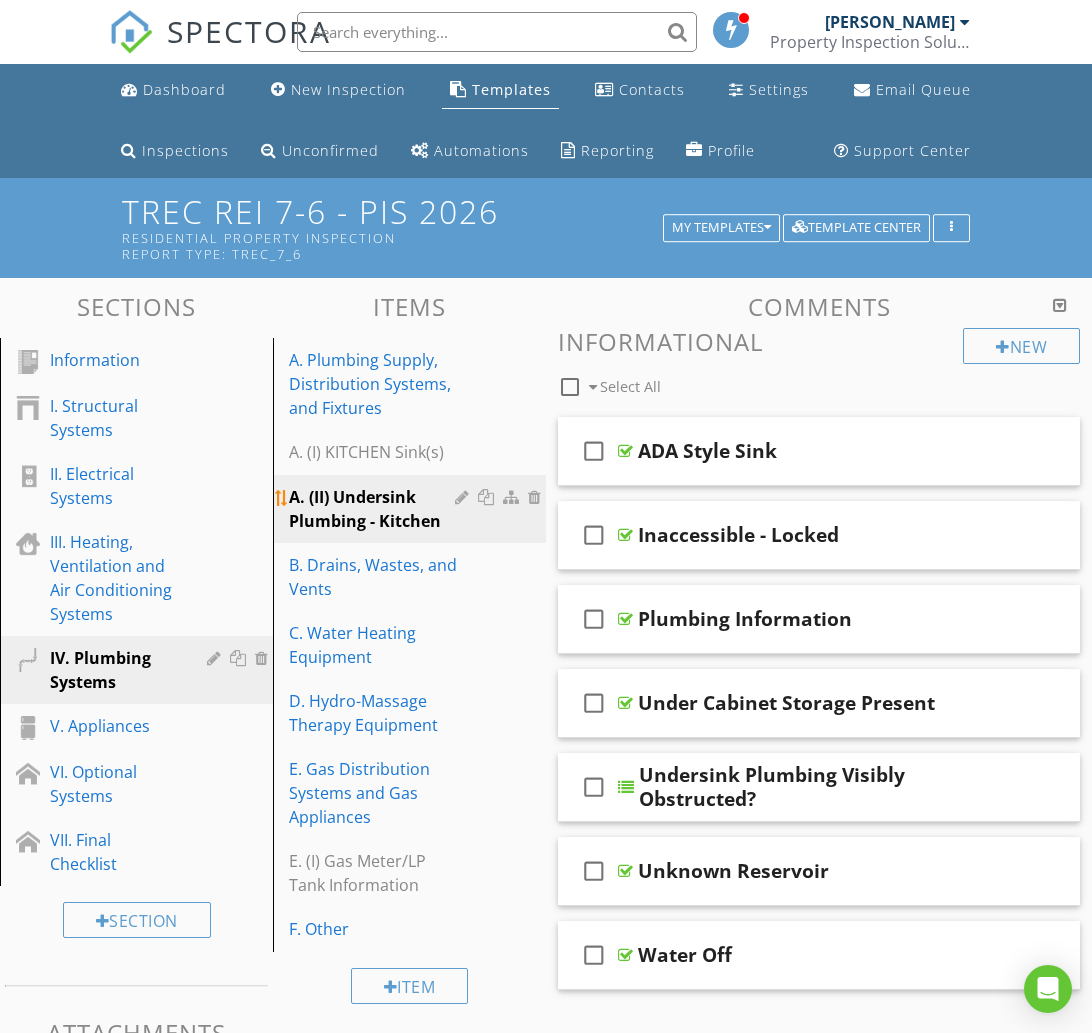 click at bounding box center [464, 497] 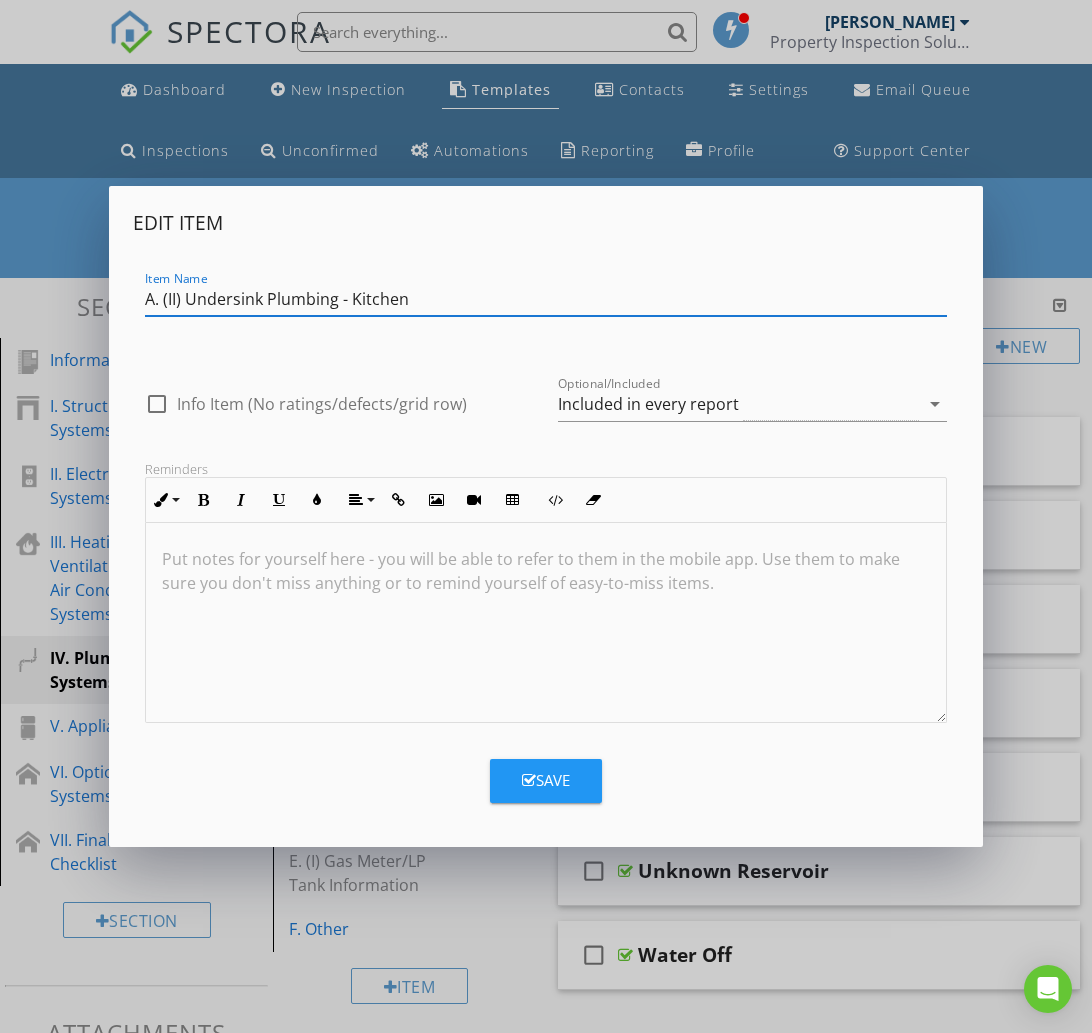 drag, startPoint x: 177, startPoint y: 303, endPoint x: 185, endPoint y: 327, distance: 25.298222 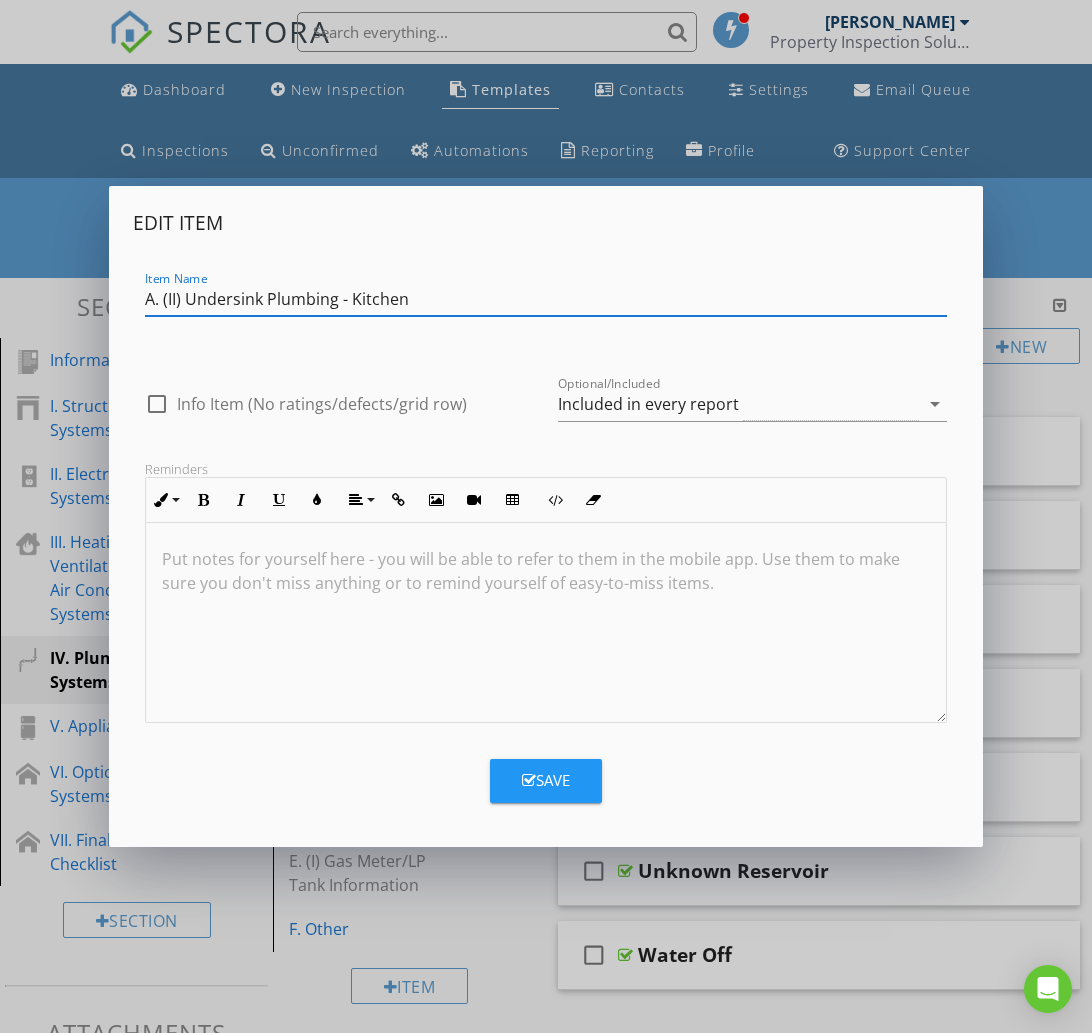 drag, startPoint x: 418, startPoint y: 299, endPoint x: 350, endPoint y: 296, distance: 68.06615 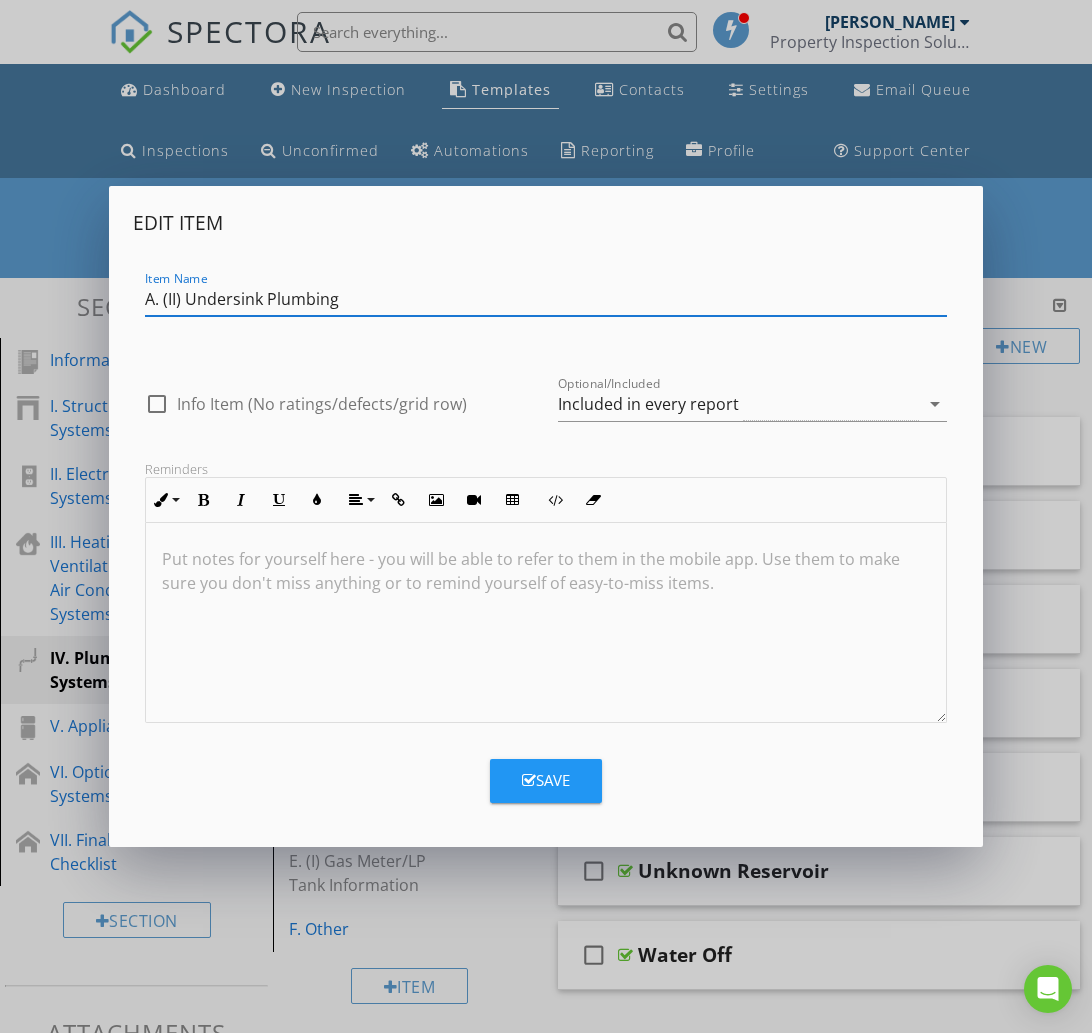paste on "Kitchen" 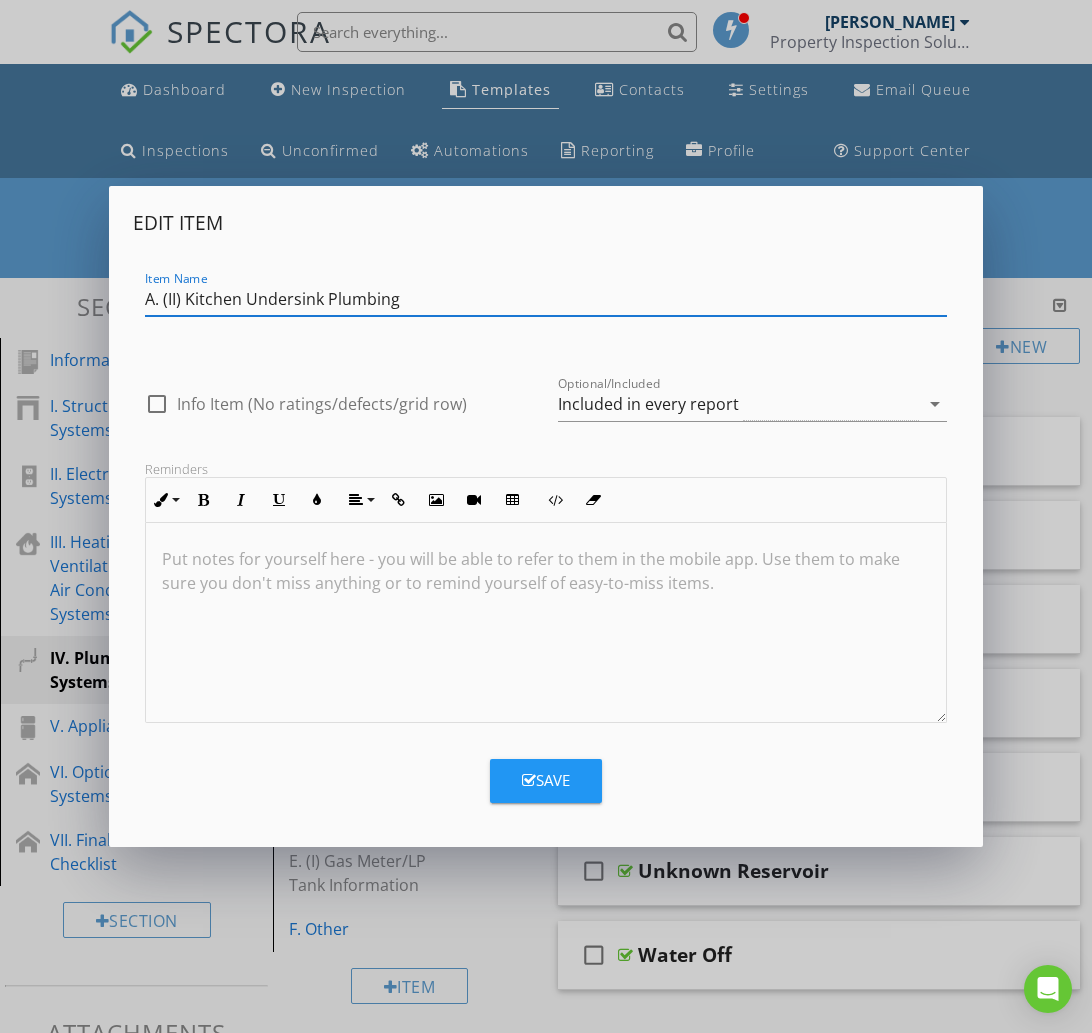 type on "A. (II) Kitchen Undersink Plumbing" 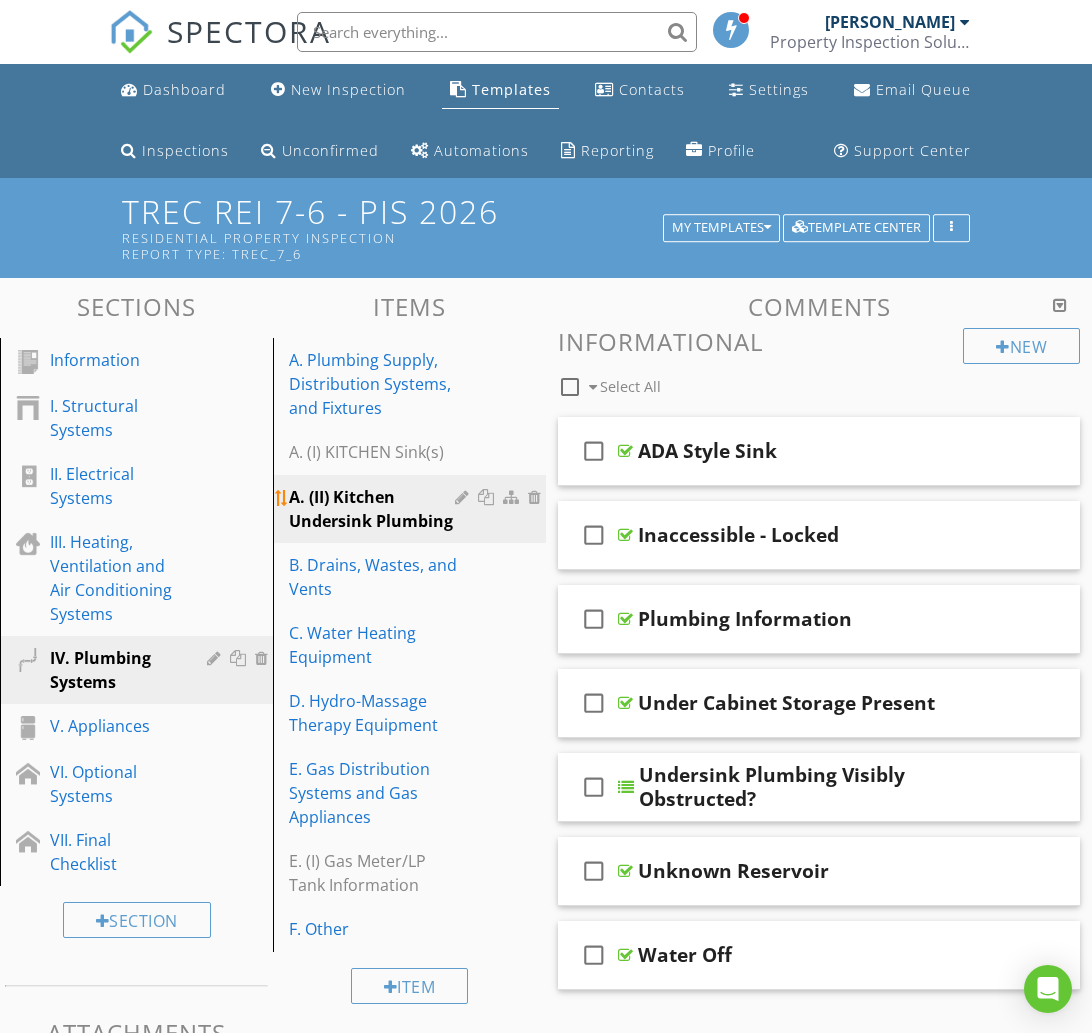 click at bounding box center (464, 497) 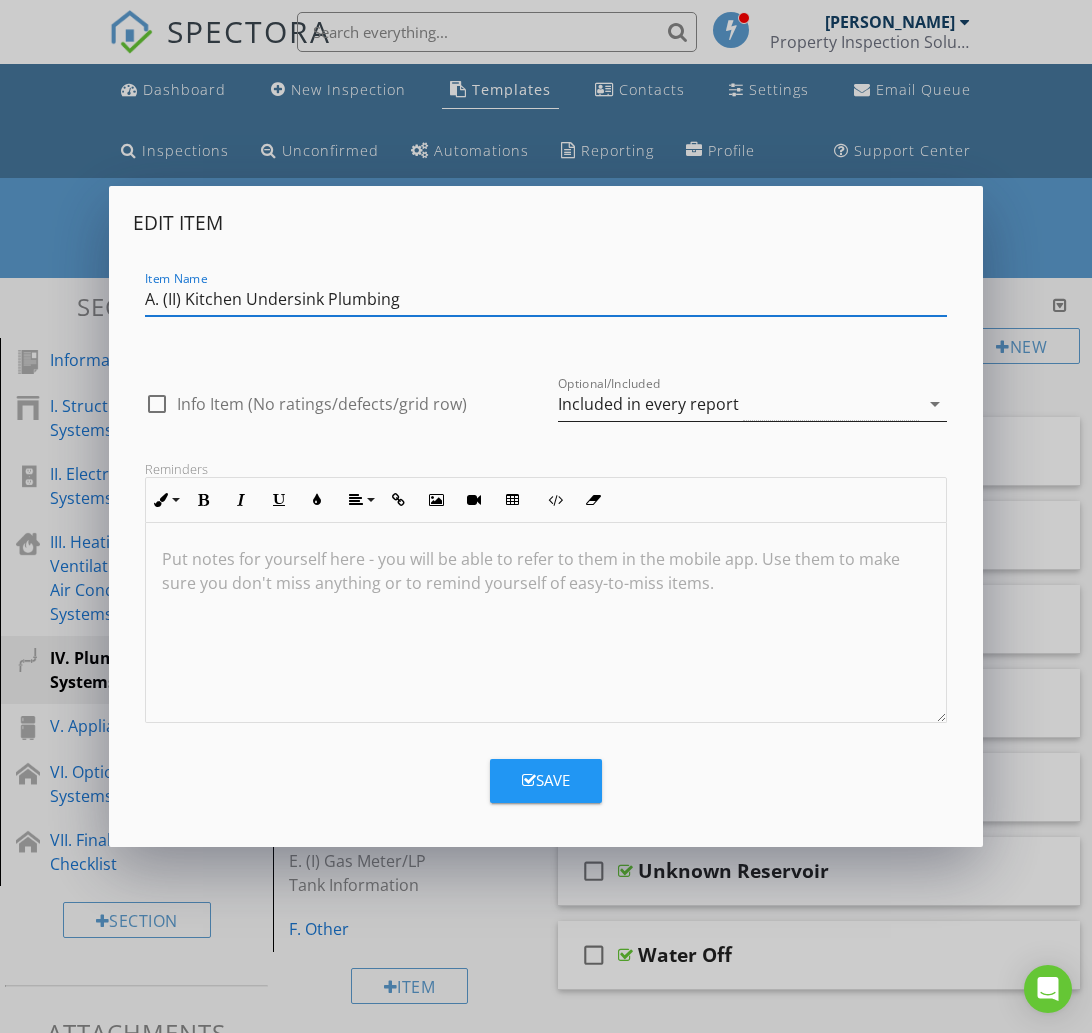 click on "Included in every report" at bounding box center [738, 404] 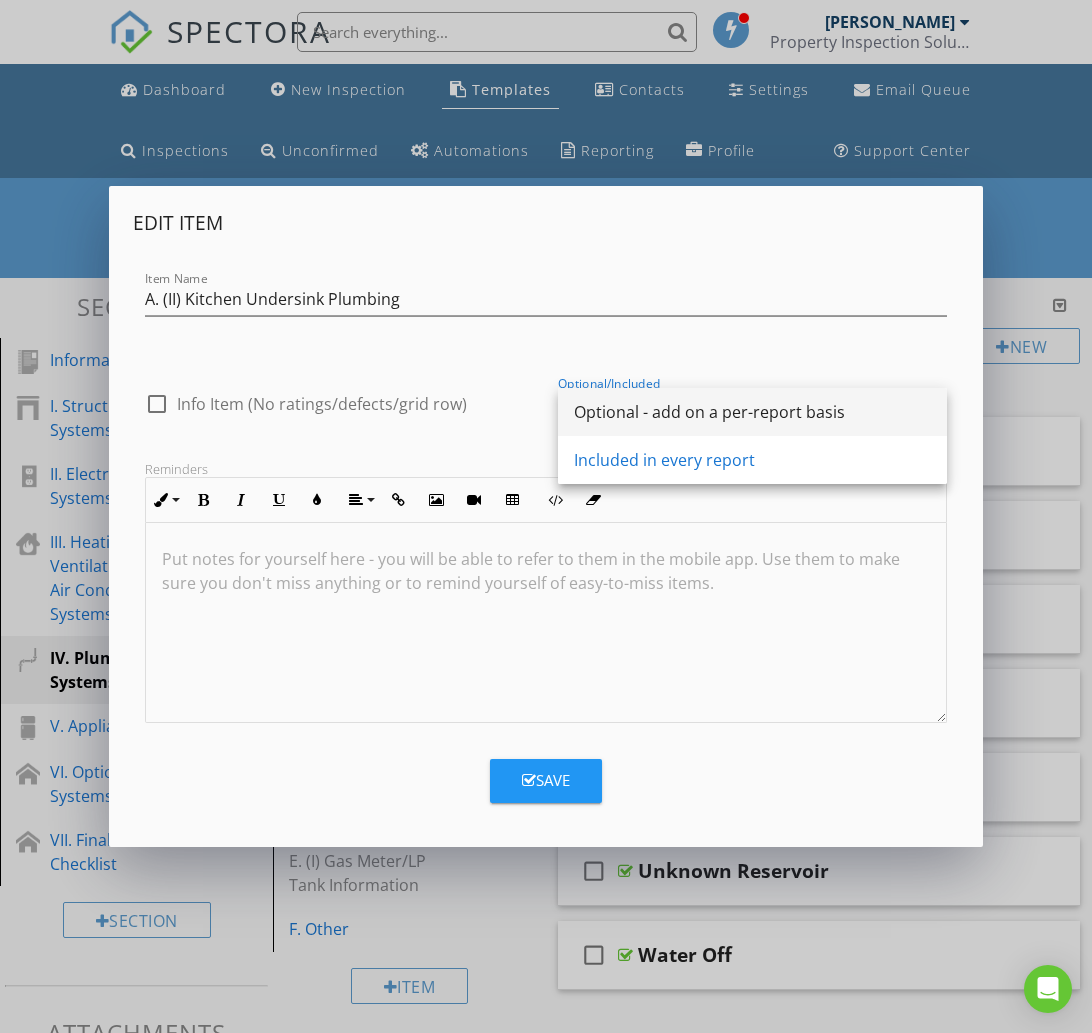 click on "Optional - add on a per-report basis" at bounding box center (752, 412) 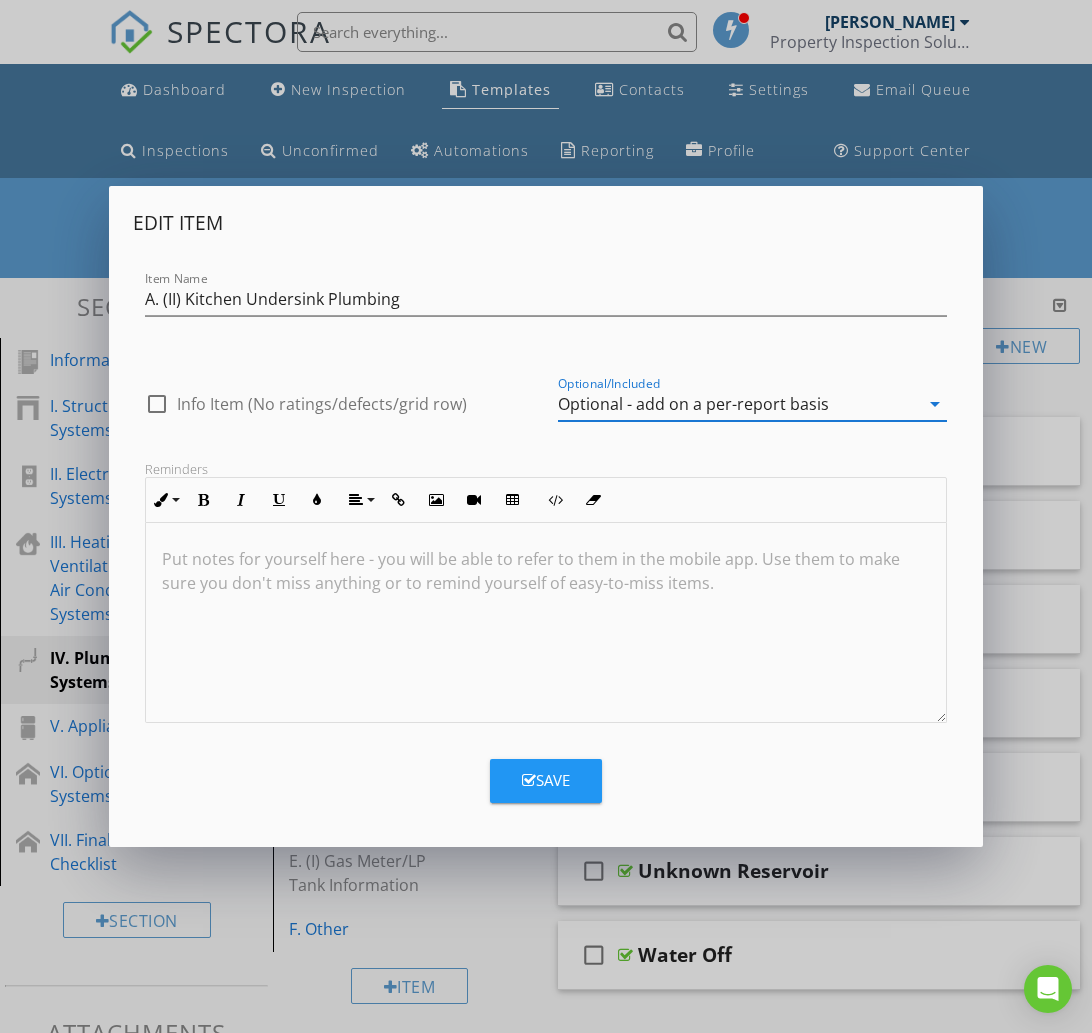click on "Save" at bounding box center (546, 781) 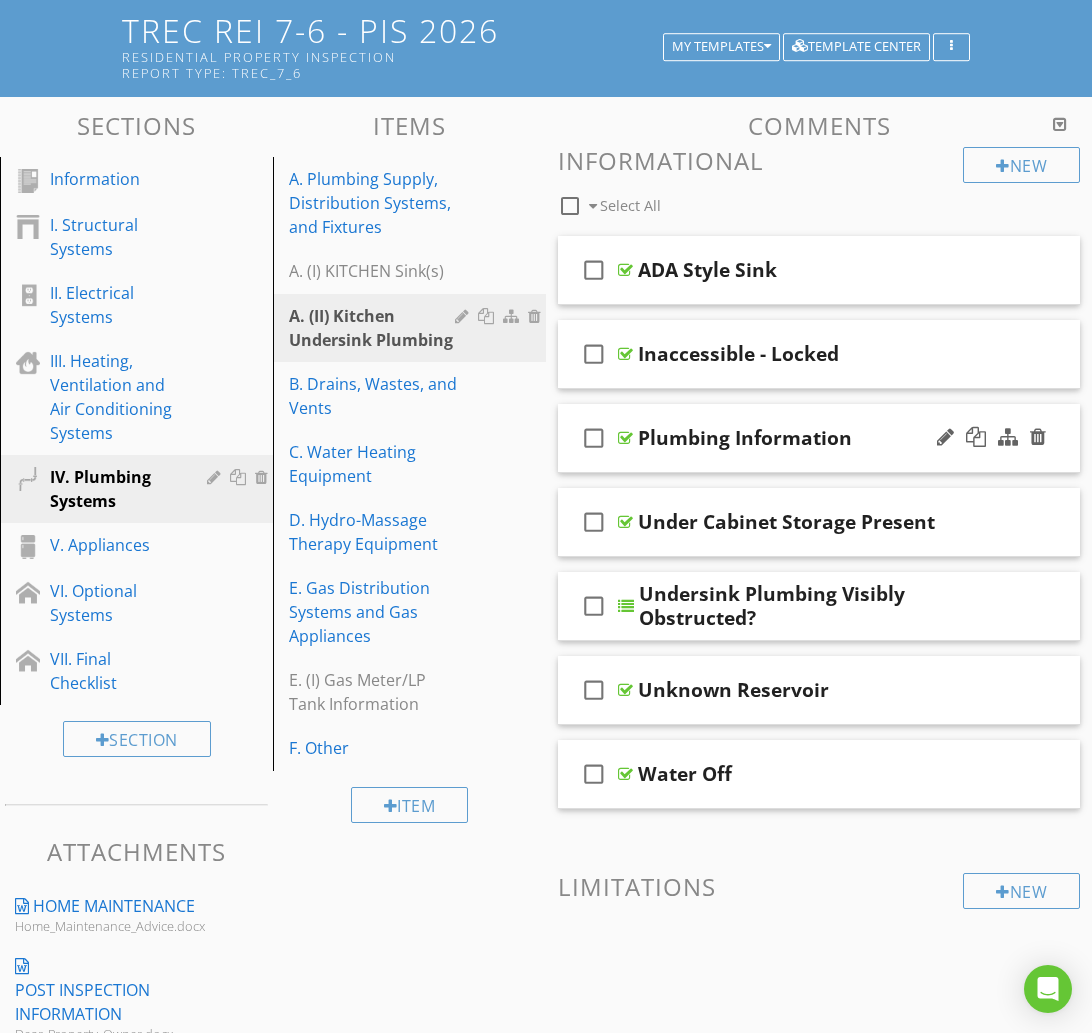 scroll, scrollTop: 186, scrollLeft: 0, axis: vertical 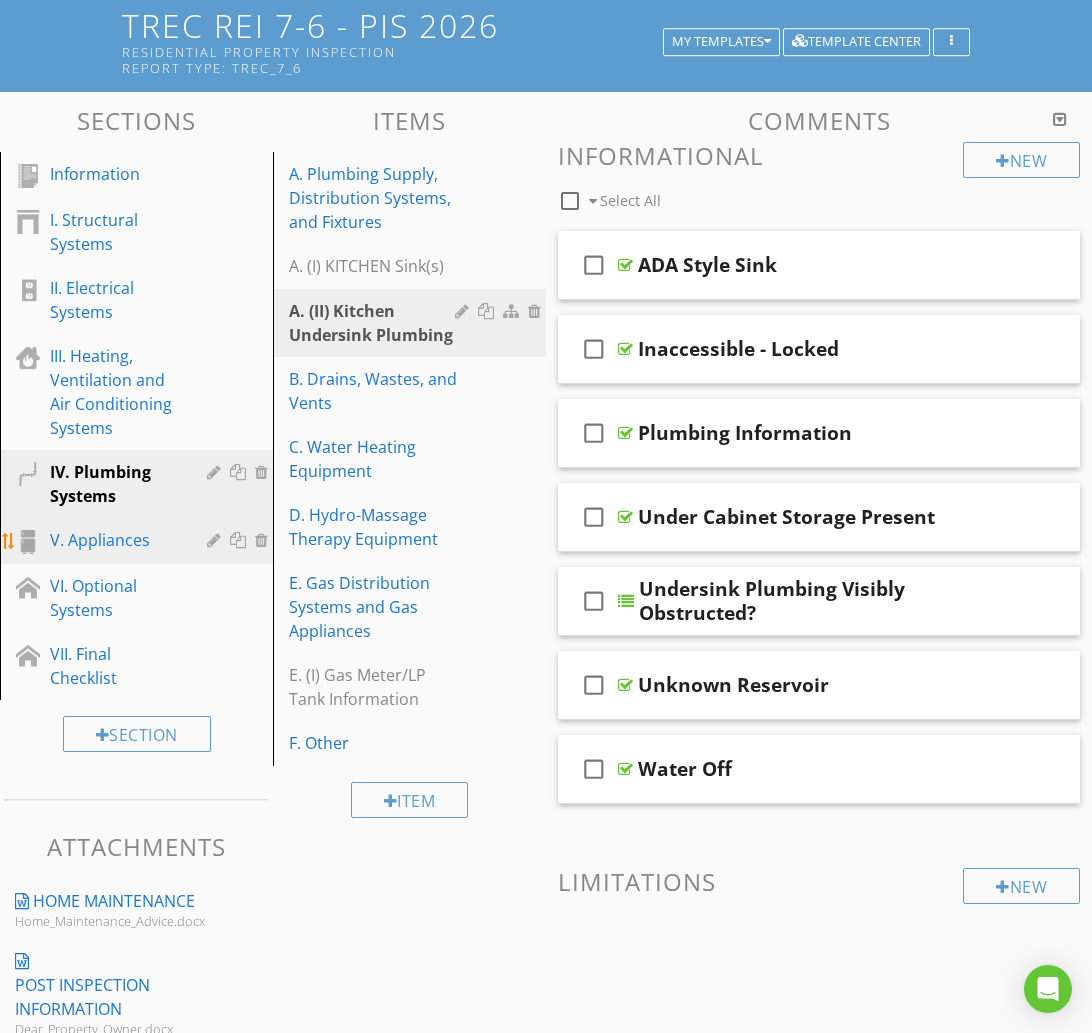 click on "V. Appliances" at bounding box center (114, 540) 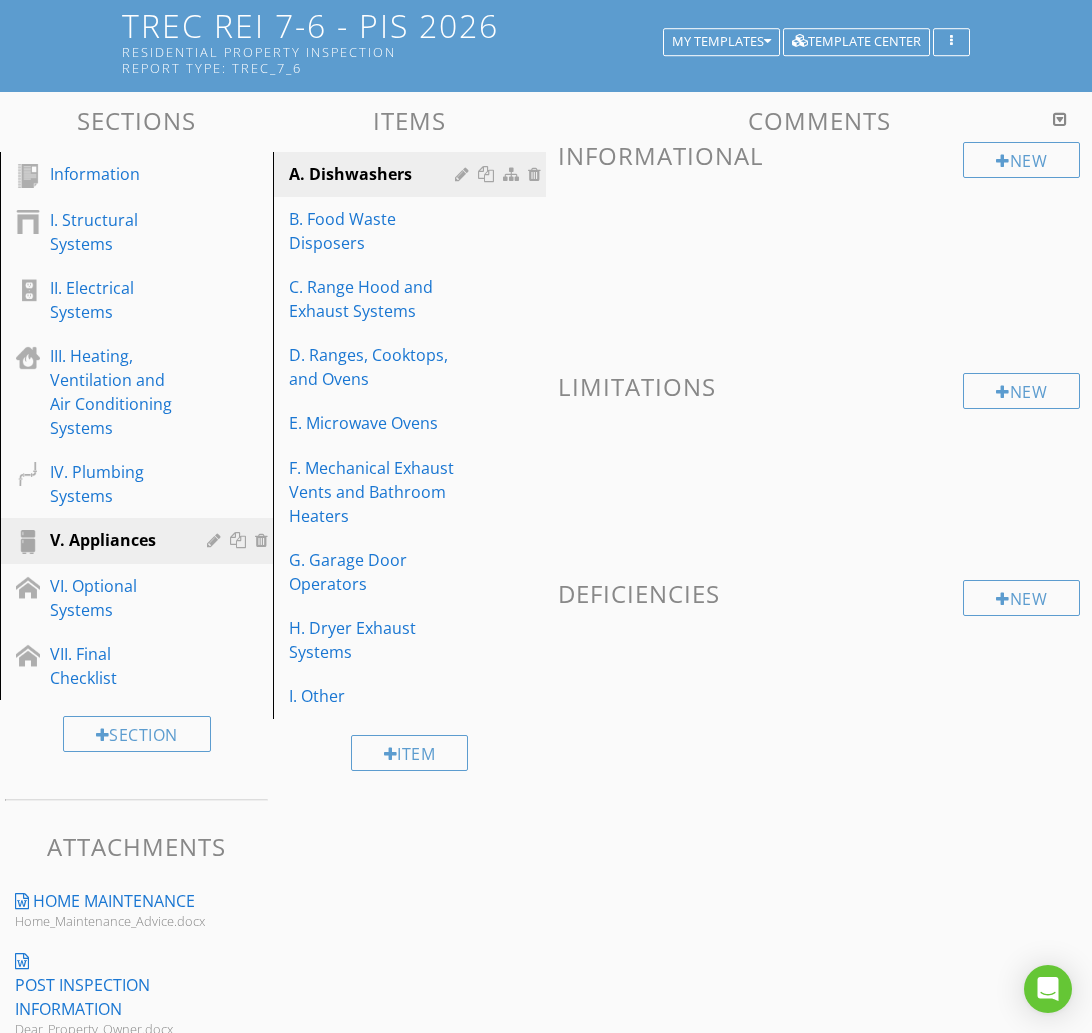 scroll, scrollTop: 185, scrollLeft: 0, axis: vertical 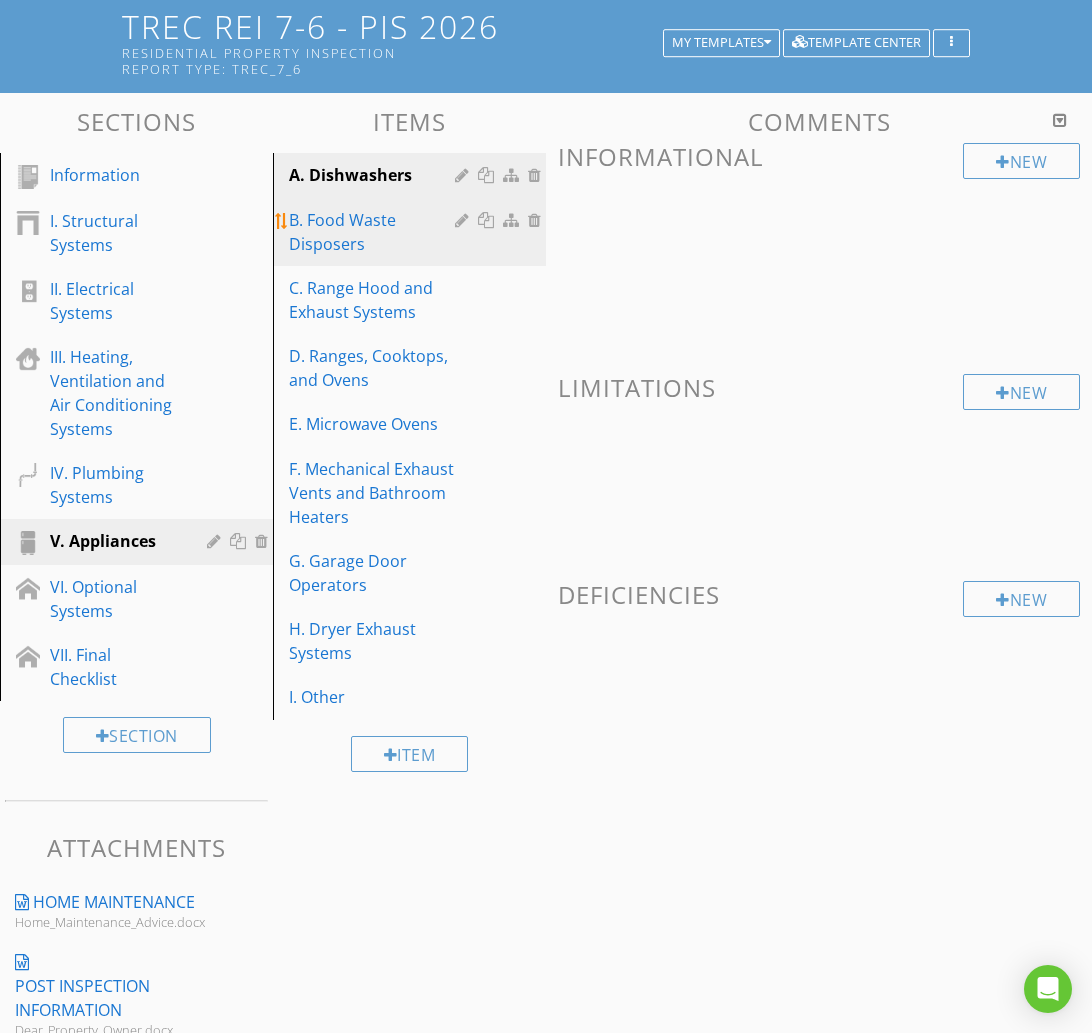 click on "B. Food Waste Disposers" at bounding box center [375, 232] 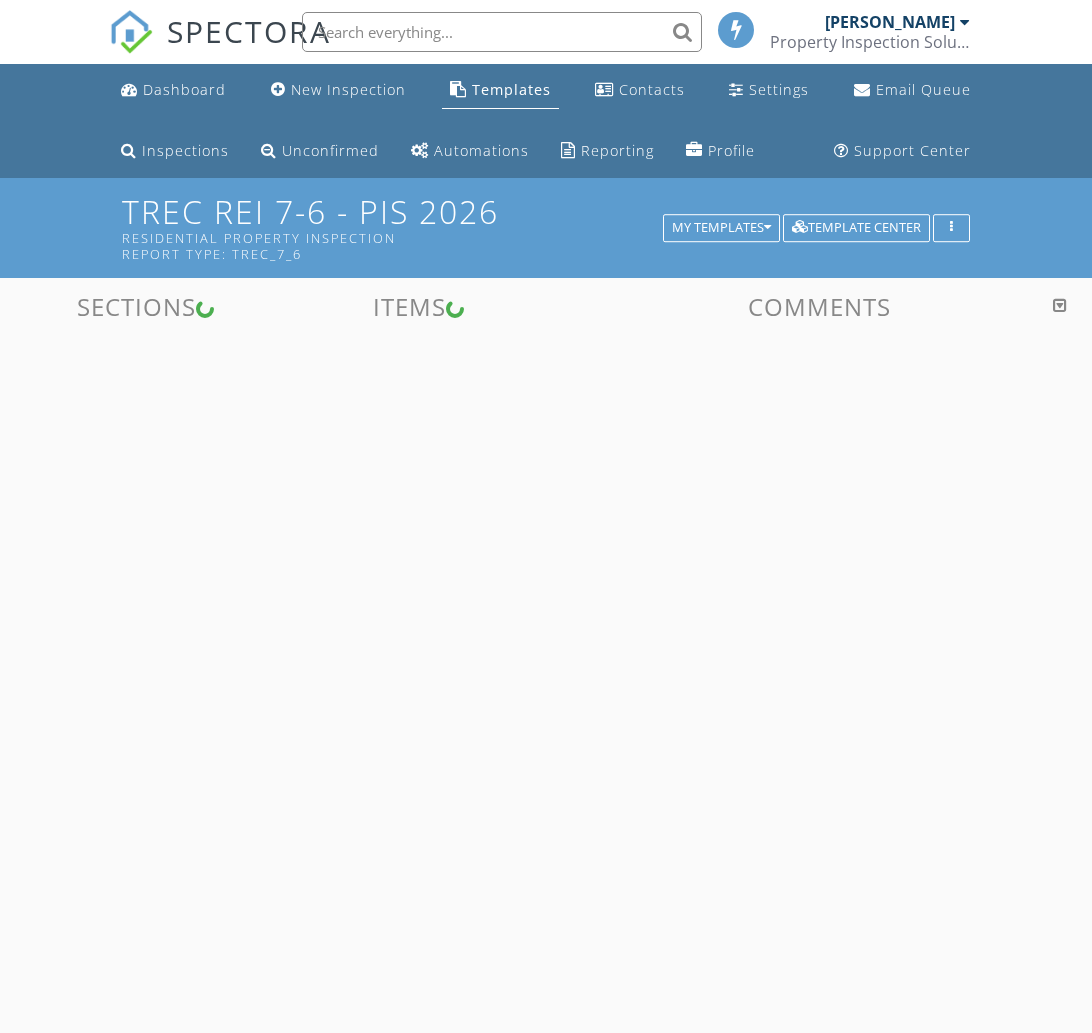 scroll, scrollTop: 0, scrollLeft: 0, axis: both 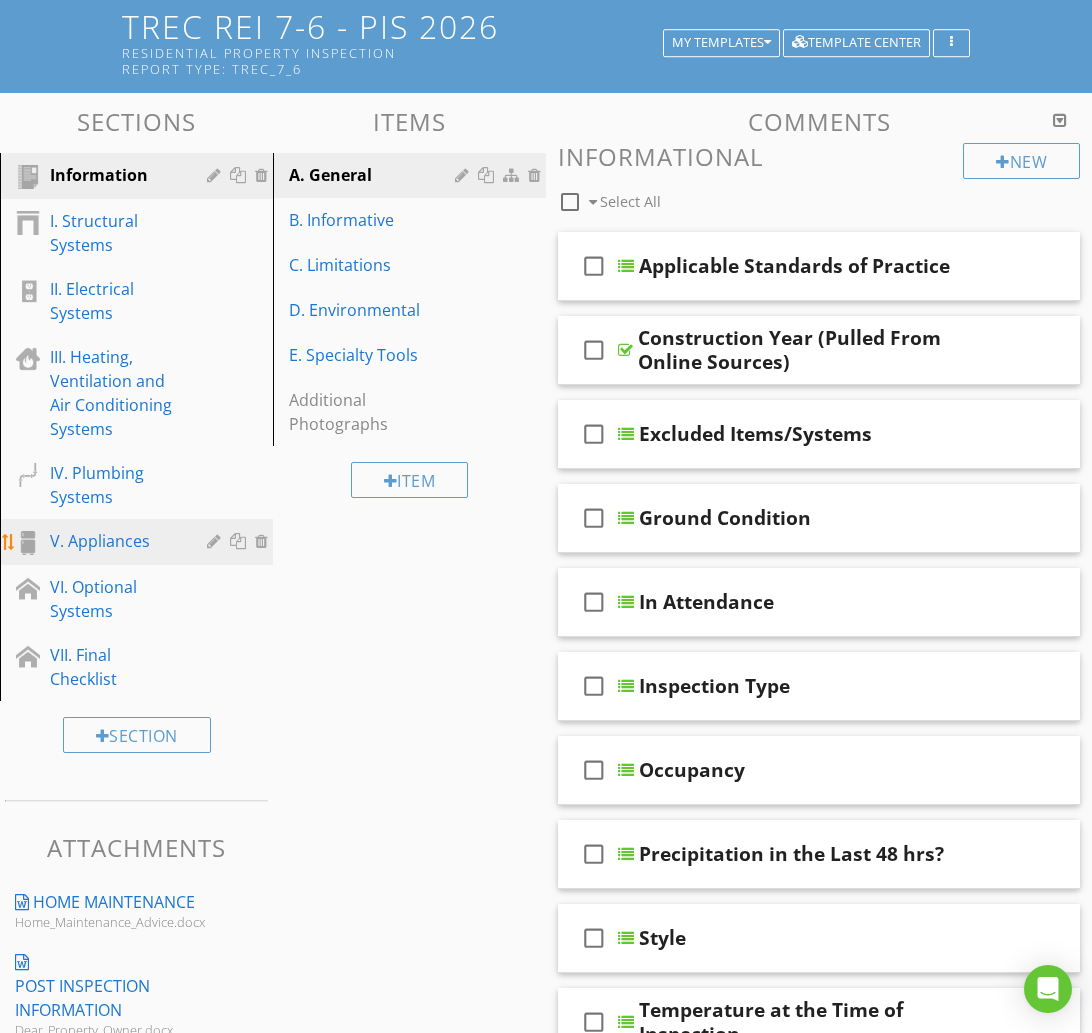 click on "V. Appliances" at bounding box center [114, 541] 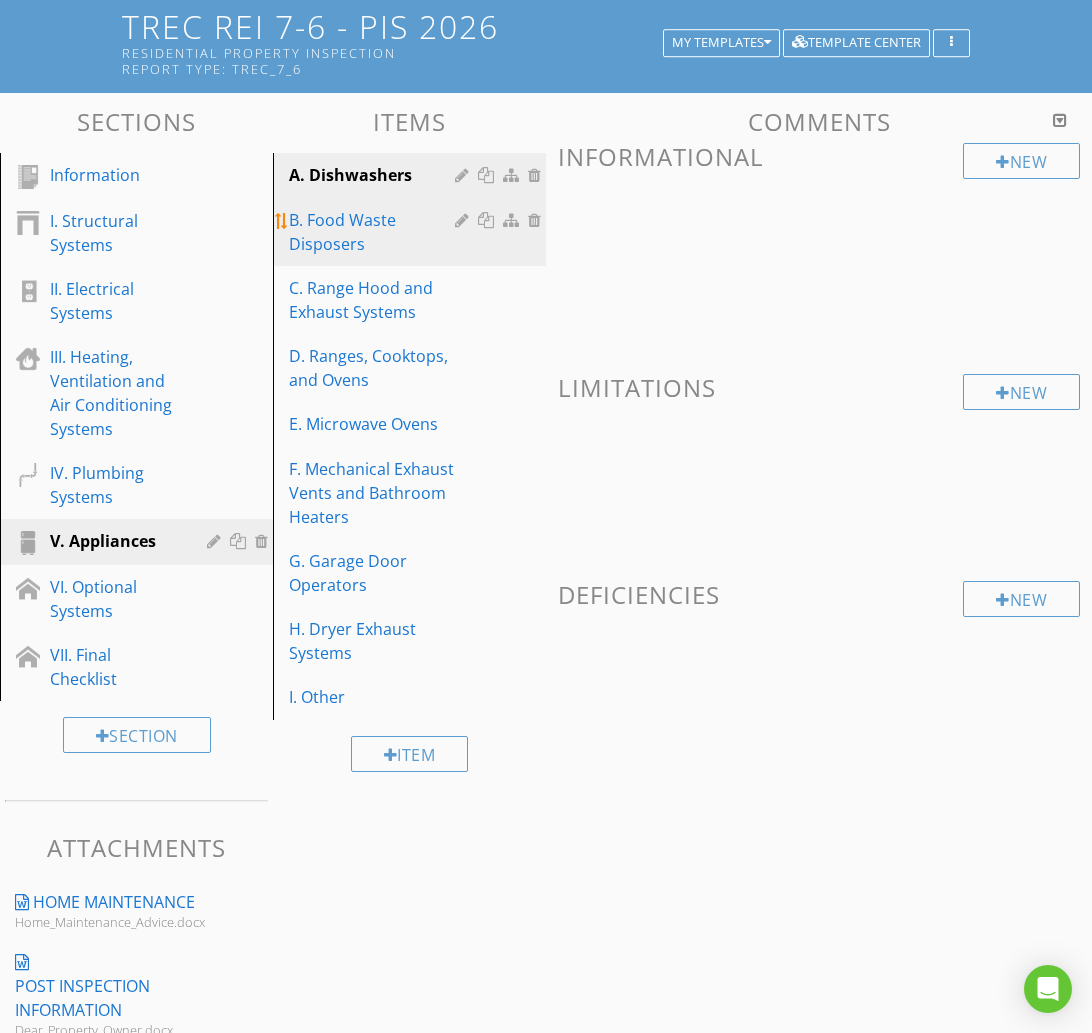 click on "B. Food Waste Disposers" at bounding box center (375, 232) 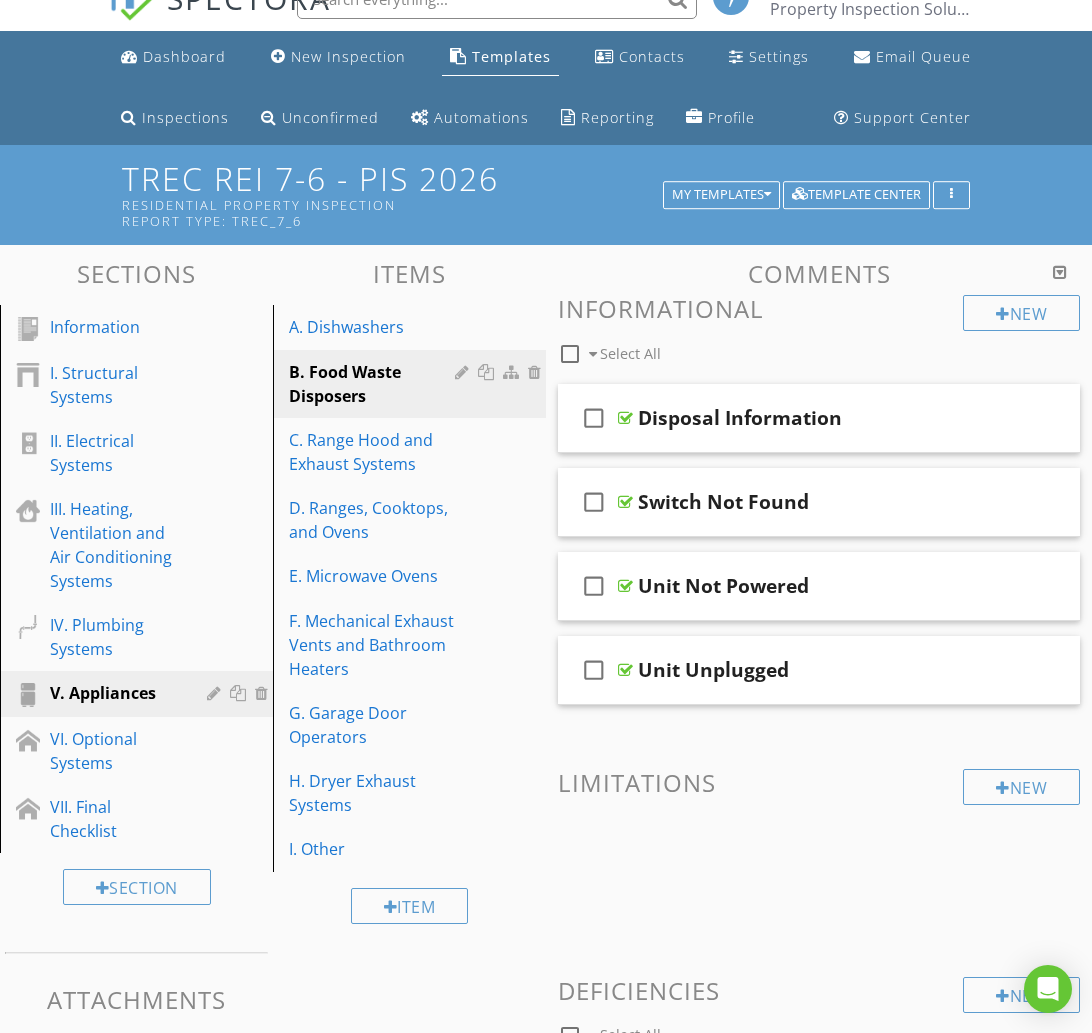 scroll, scrollTop: 25, scrollLeft: 0, axis: vertical 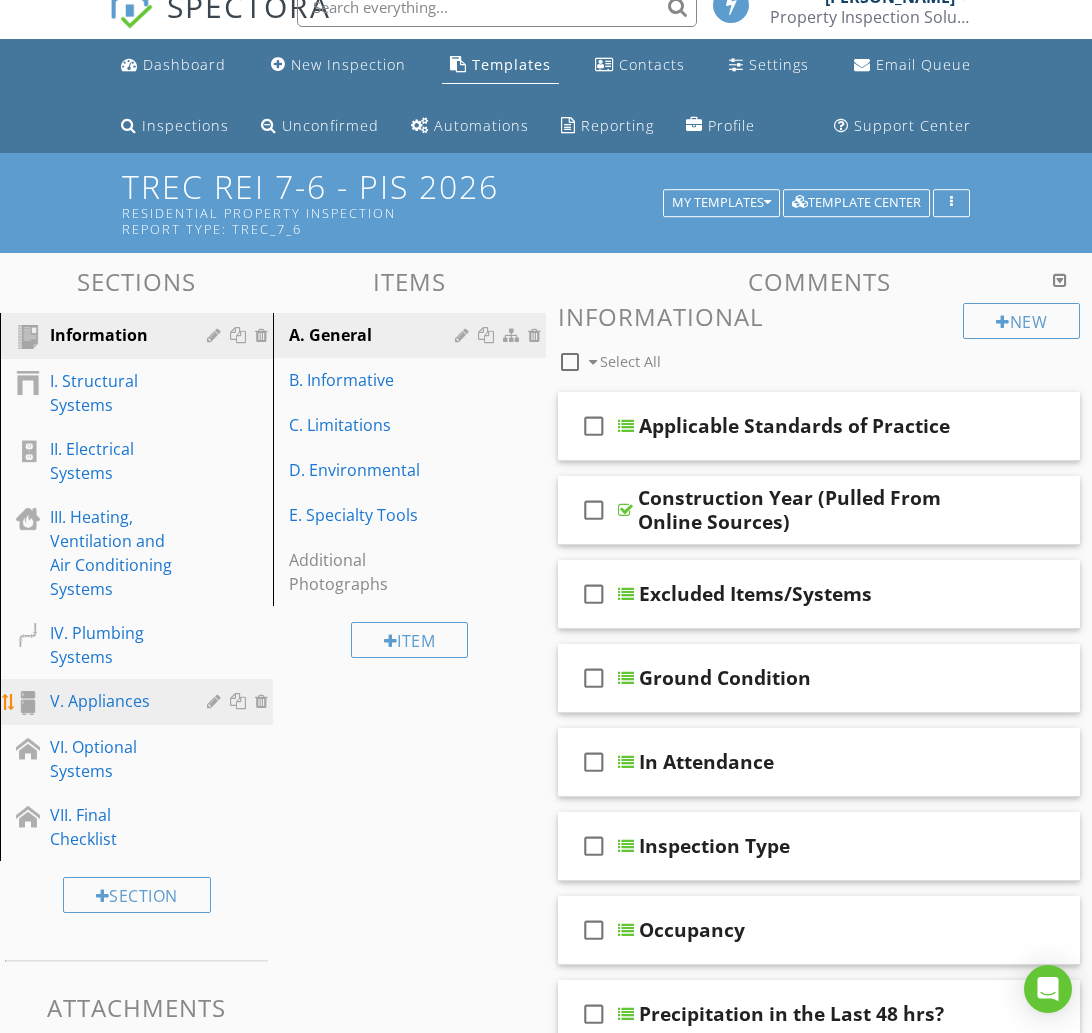click on "V. Appliances" at bounding box center [114, 701] 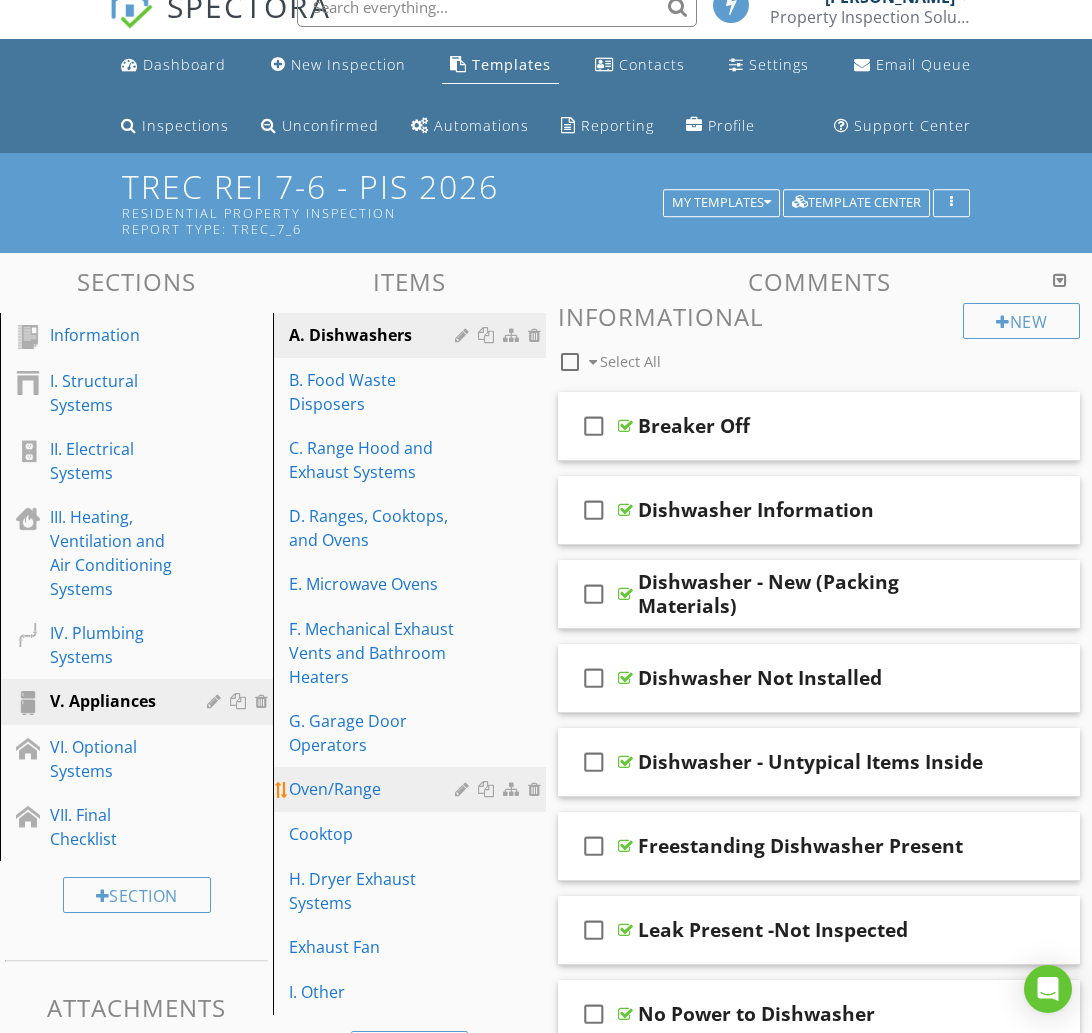 type 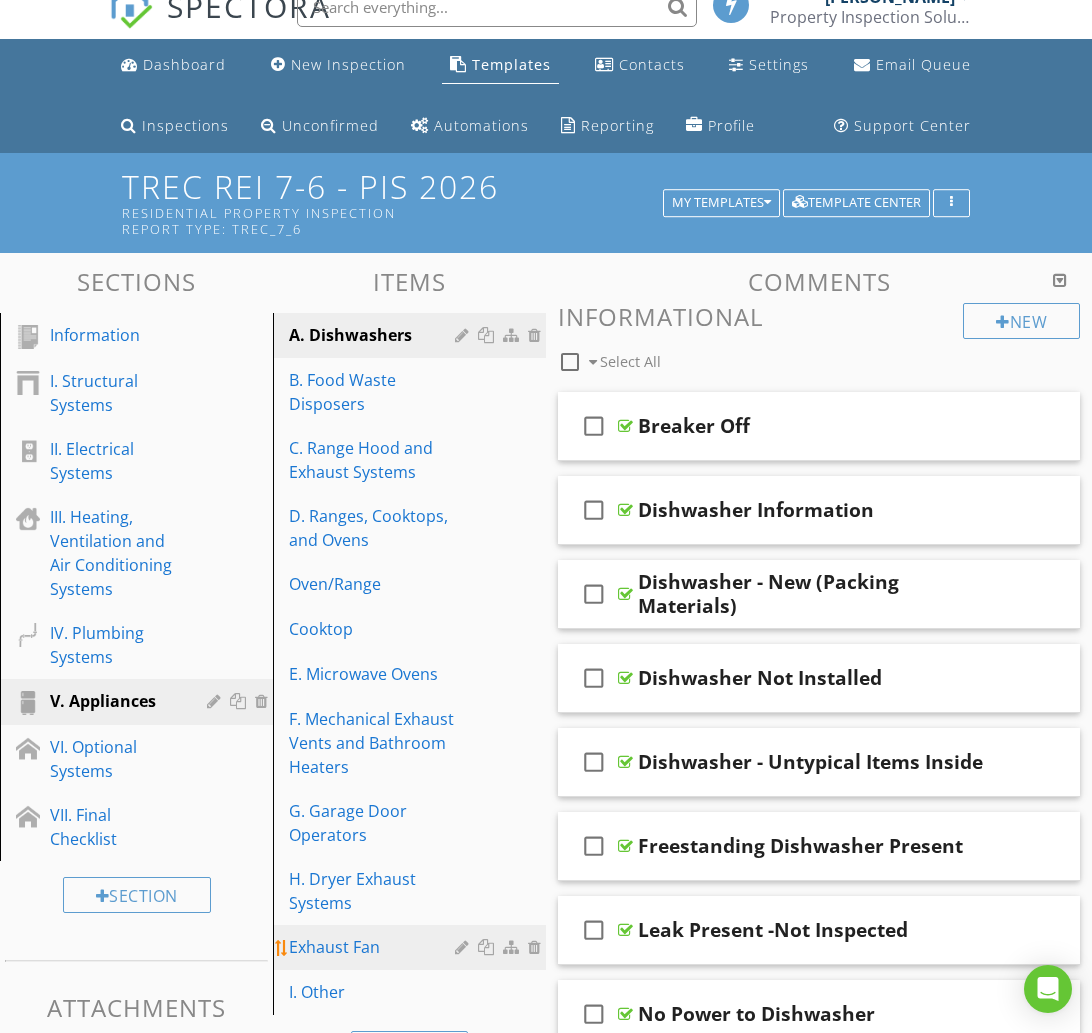 click at bounding box center (537, 947) 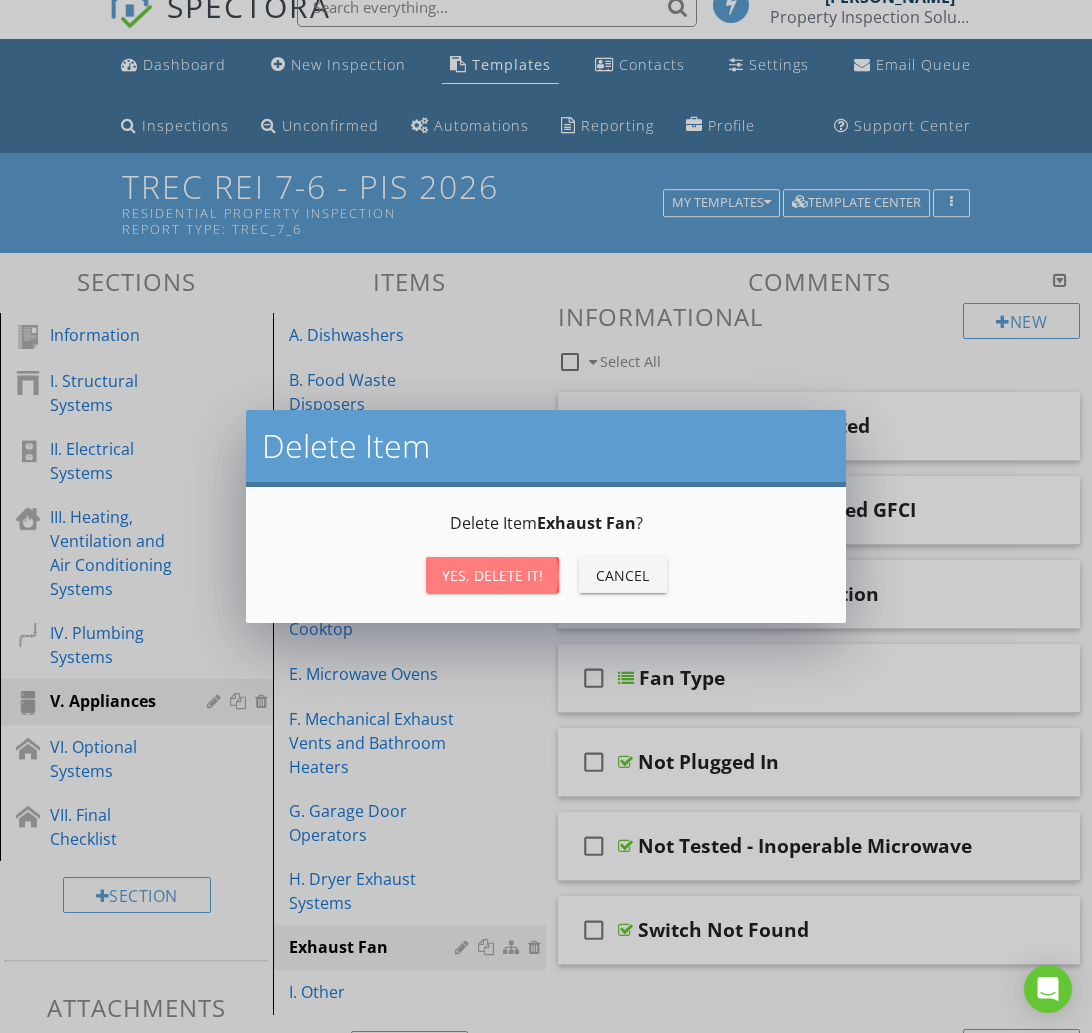 click on "Yes, Delete it!" at bounding box center [492, 575] 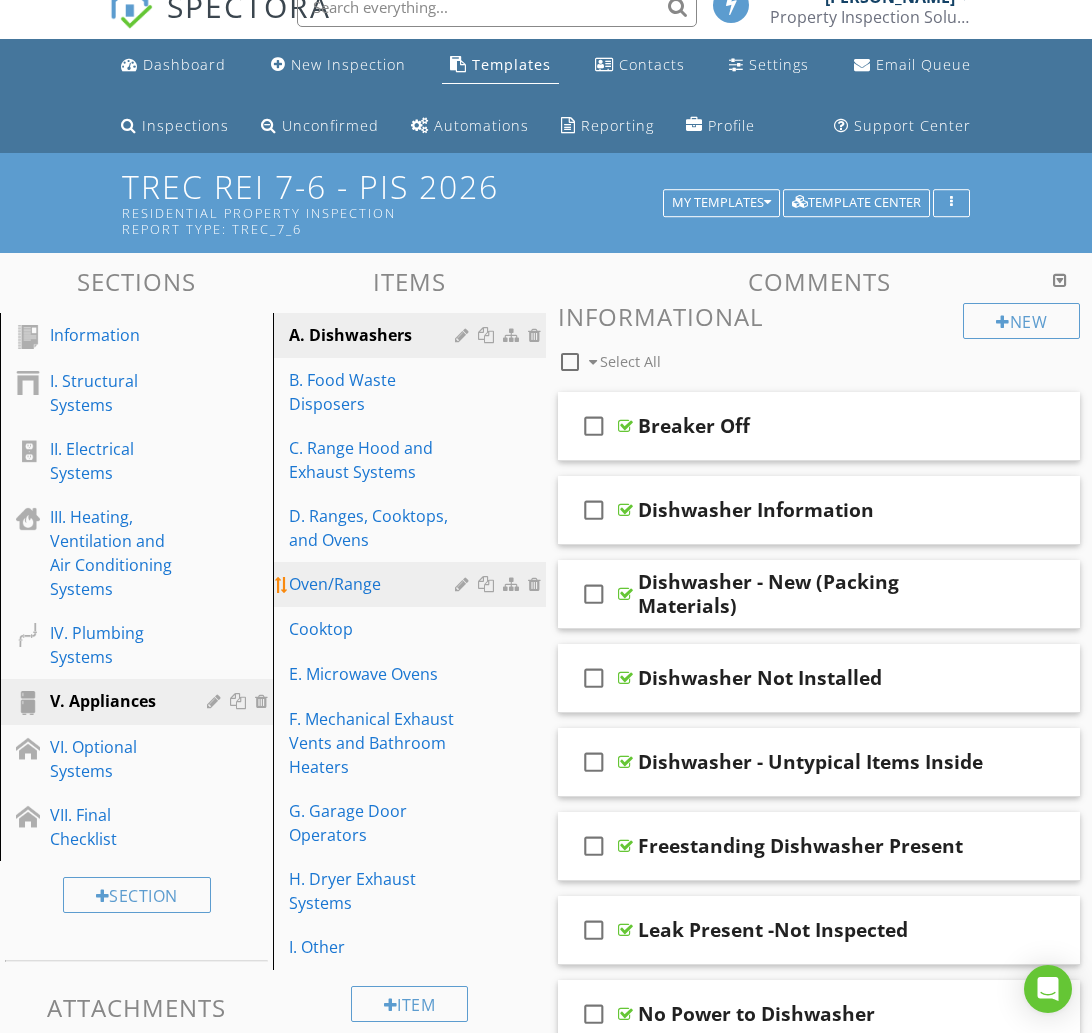 click at bounding box center [464, 584] 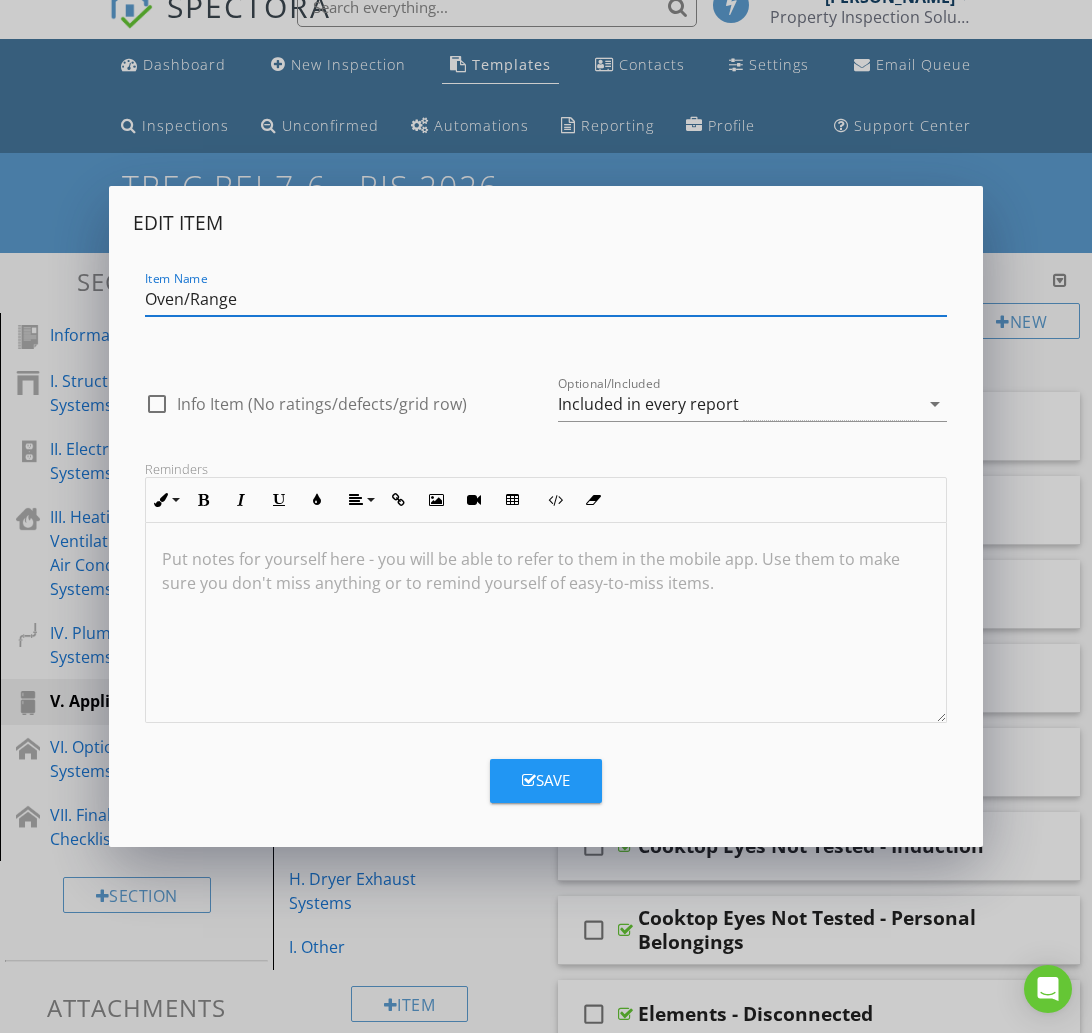 click on "Edit Item   Item Name Oven/Range     check_box_outline_blank Info Item (No ratings/defects/grid row)   Optional/Included Included in every report arrow_drop_down     Reminders   Inline Style XLarge Large Normal Small Light Small/Light Bold Italic Underline Colors Align Align Left Align Center Align Right Align Justify Insert Link Insert Image Insert Video Insert Table Code View Clear Formatting Ordered List Unordered List Put notes for yourself here - you will be able to refer to them in the mobile app. Use them to make sure you don't miss anything or to remind yourself of easy-to-miss items.
Save" at bounding box center (546, 516) 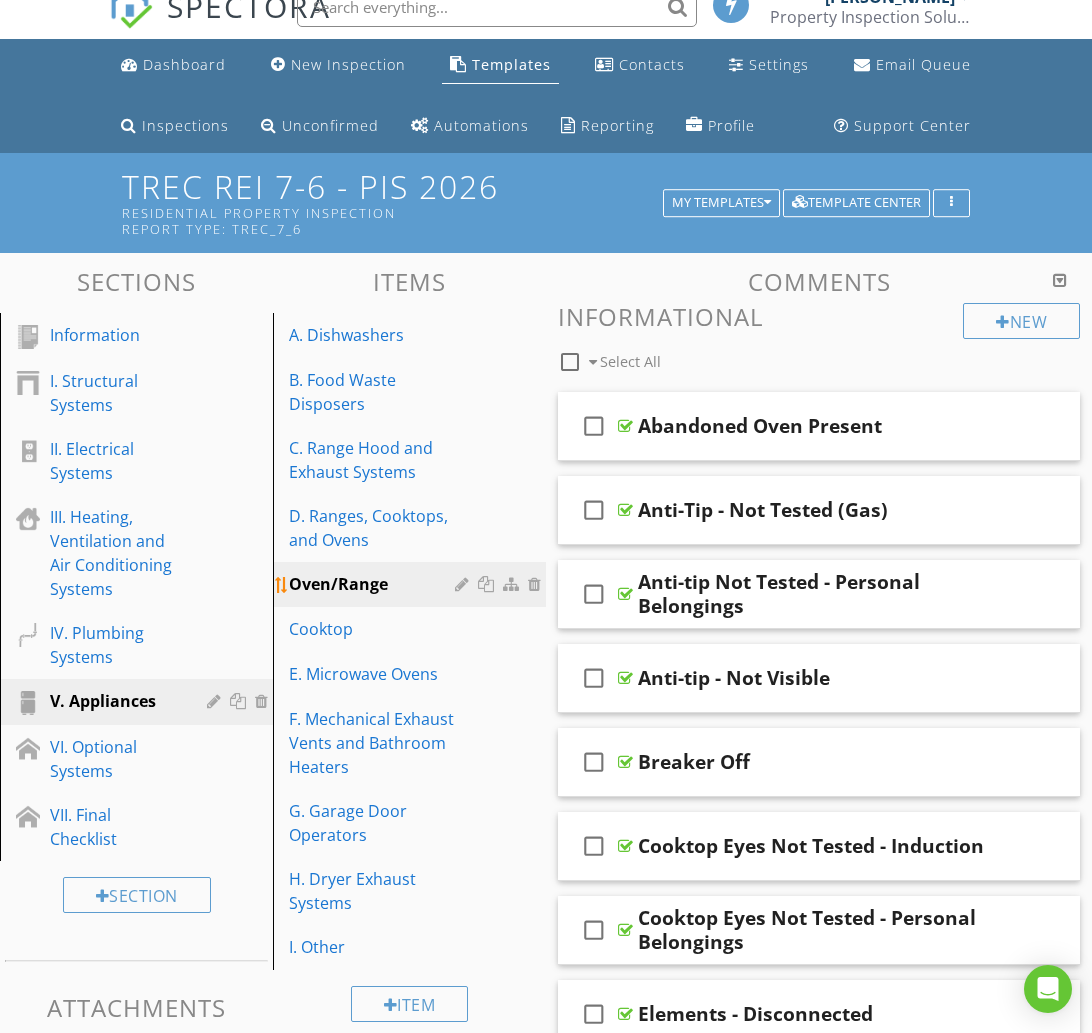 click at bounding box center [464, 584] 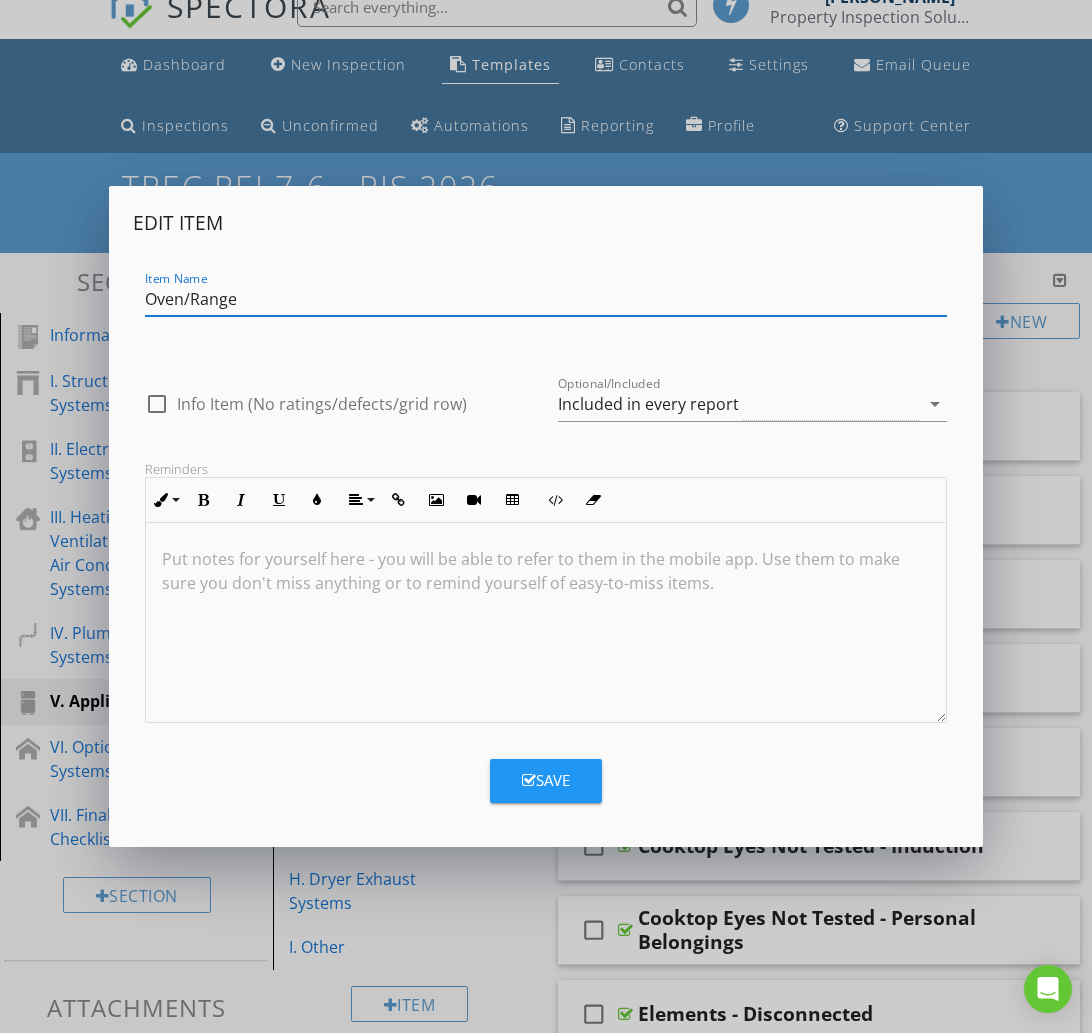 click on "Oven/Range" at bounding box center [546, 299] 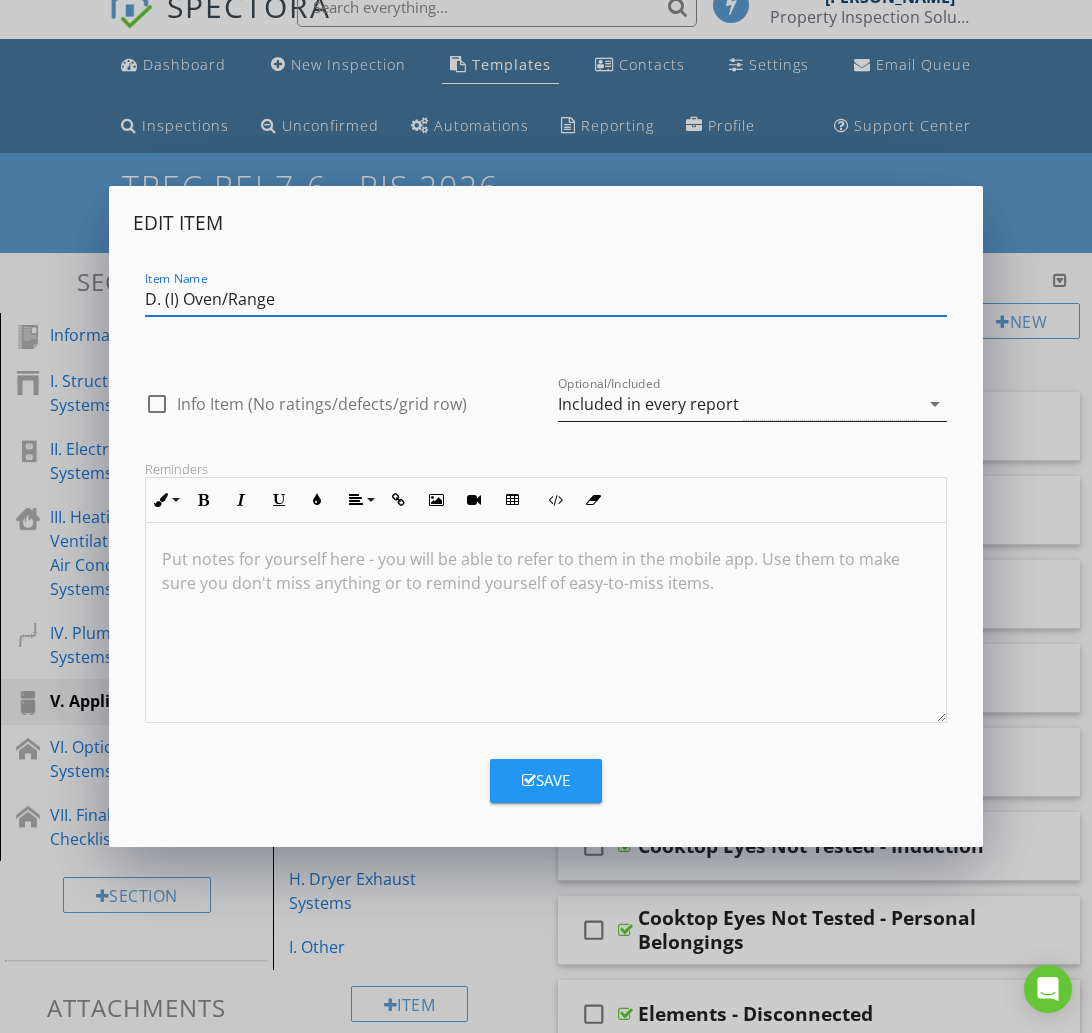 type on "D. (I) Oven/Range" 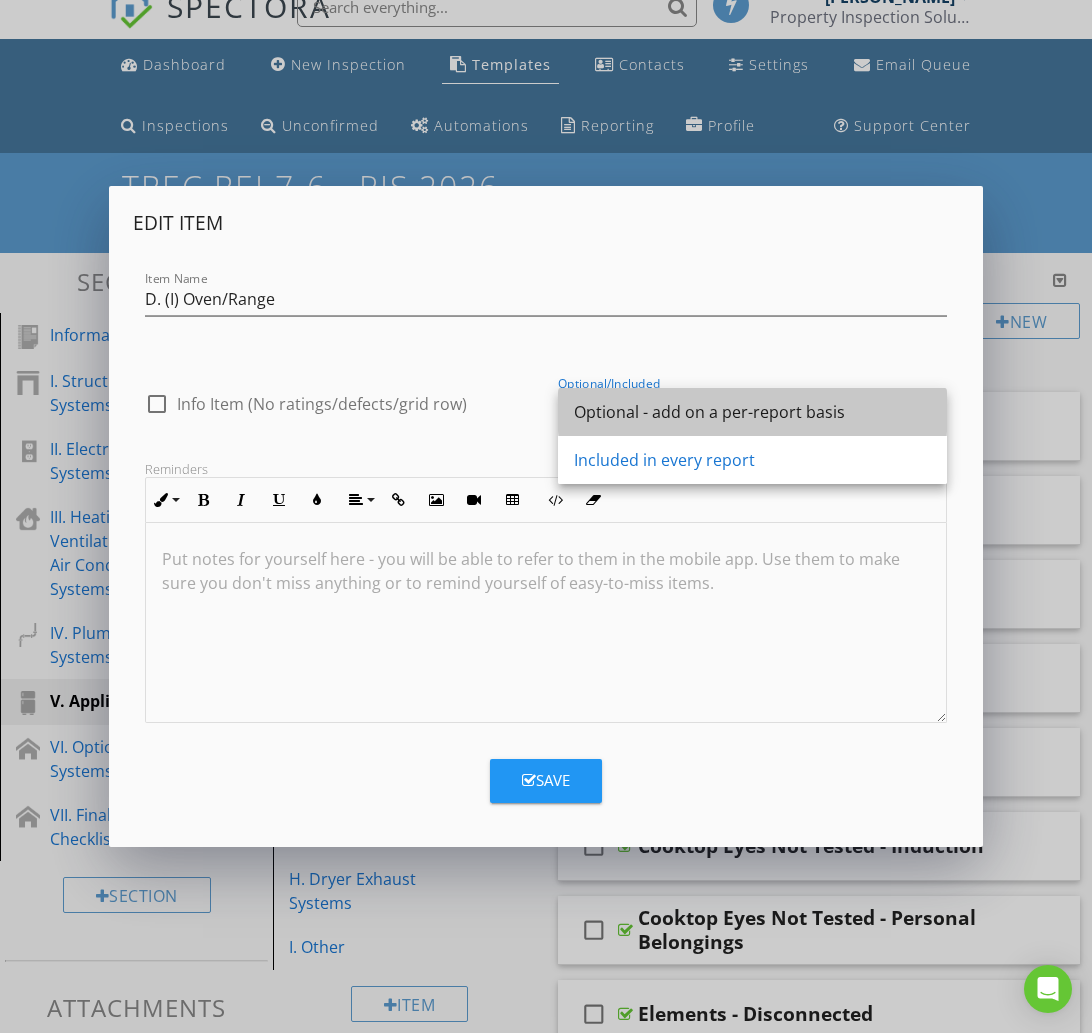 drag, startPoint x: 623, startPoint y: 422, endPoint x: 608, endPoint y: 455, distance: 36.249138 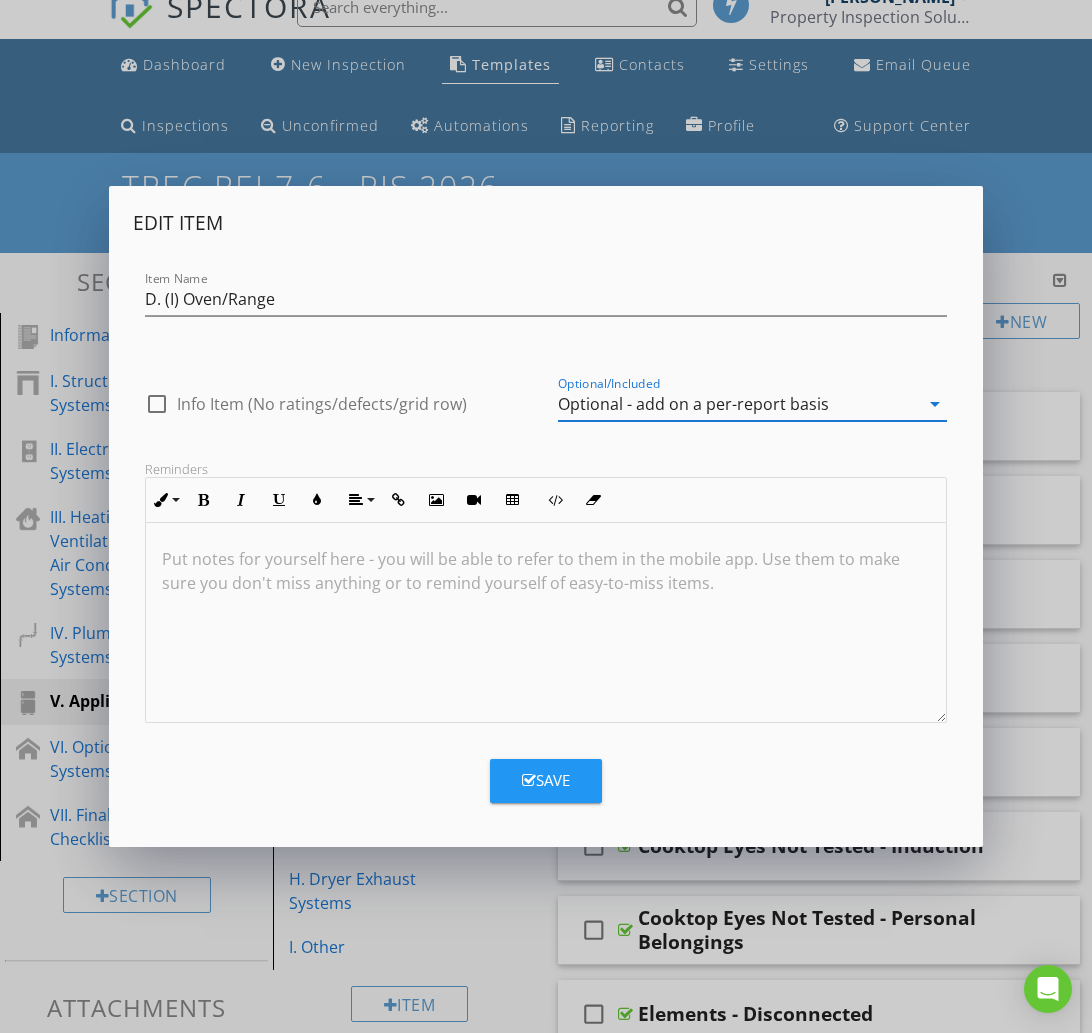 click on "Save" at bounding box center [546, 780] 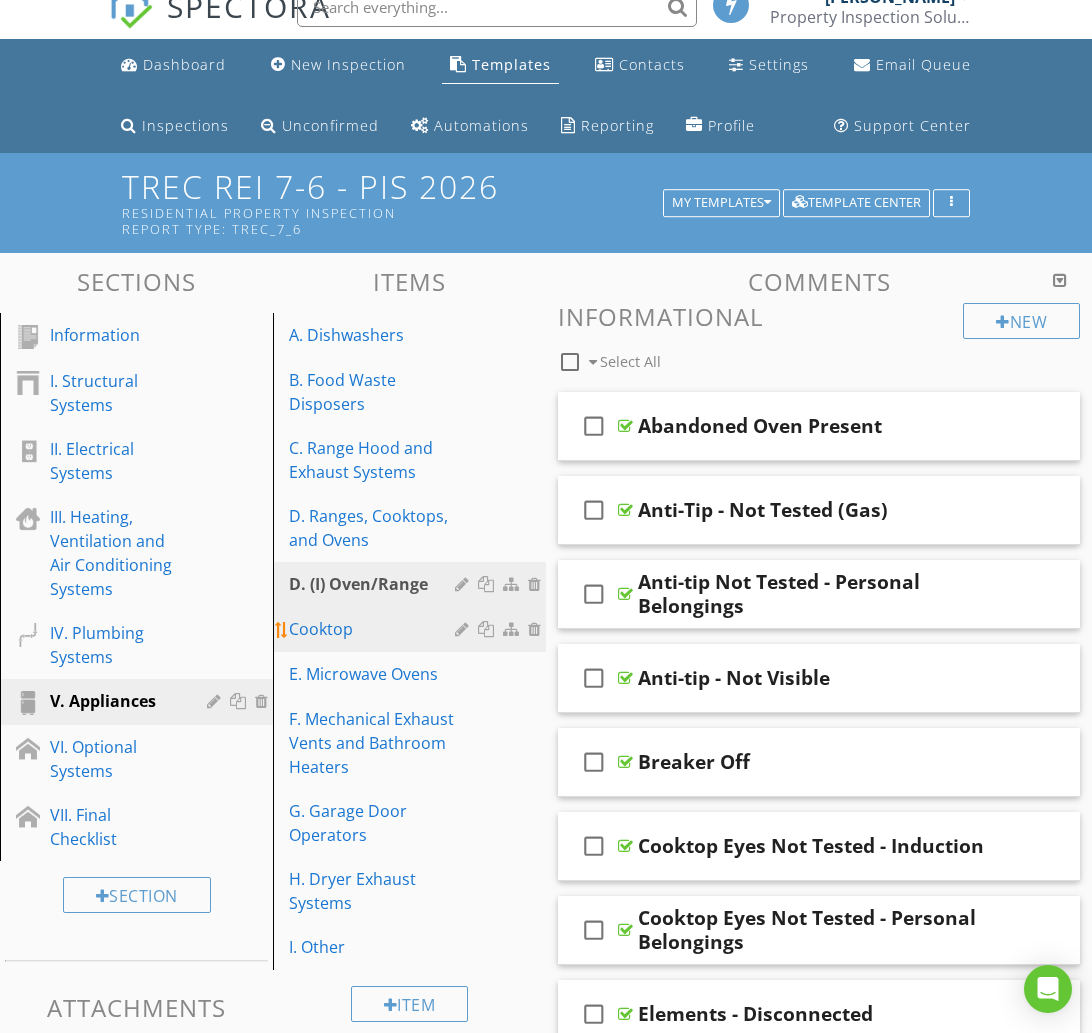 click at bounding box center (464, 629) 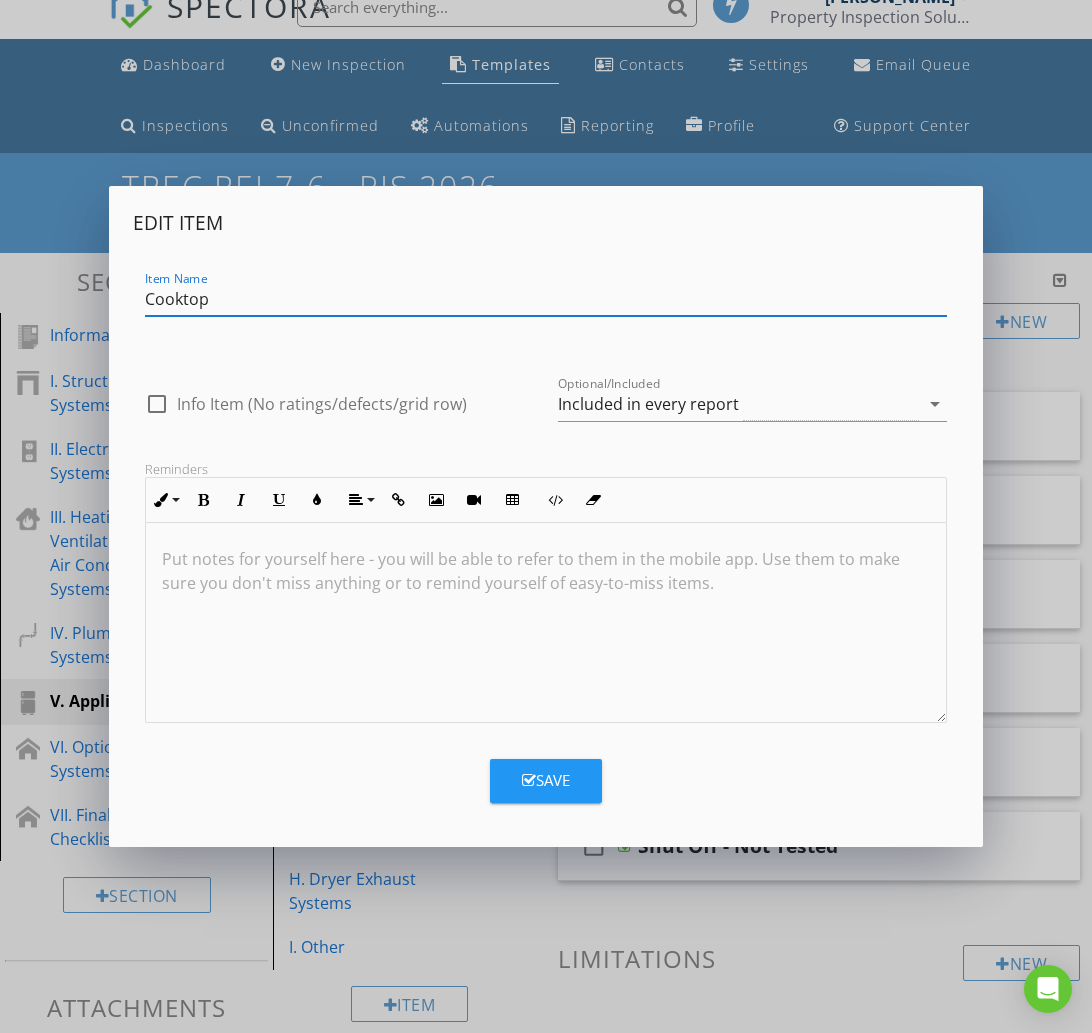 click on "Cooktop" at bounding box center (546, 299) 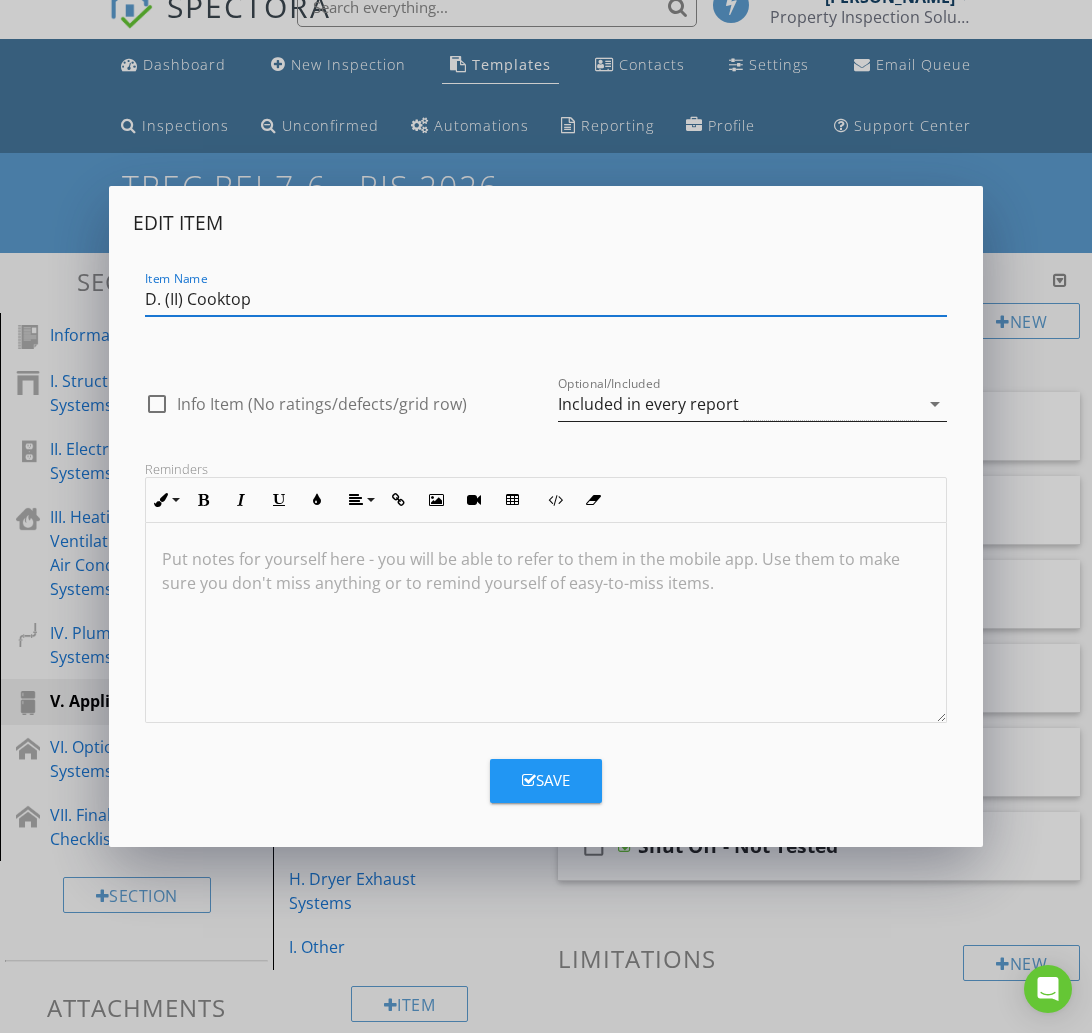 type on "D. (II) Cooktop" 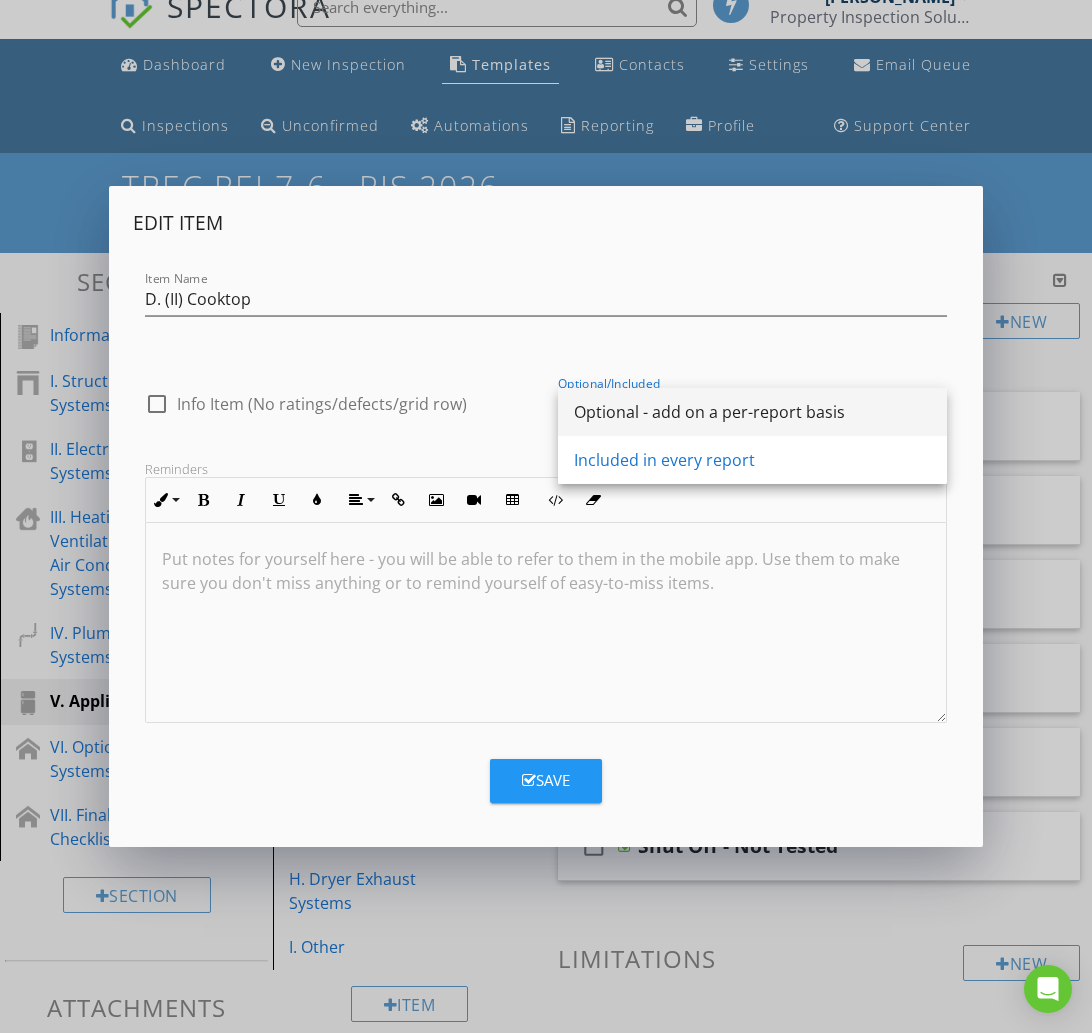 click on "Optional - add on a per-report basis" at bounding box center [752, 412] 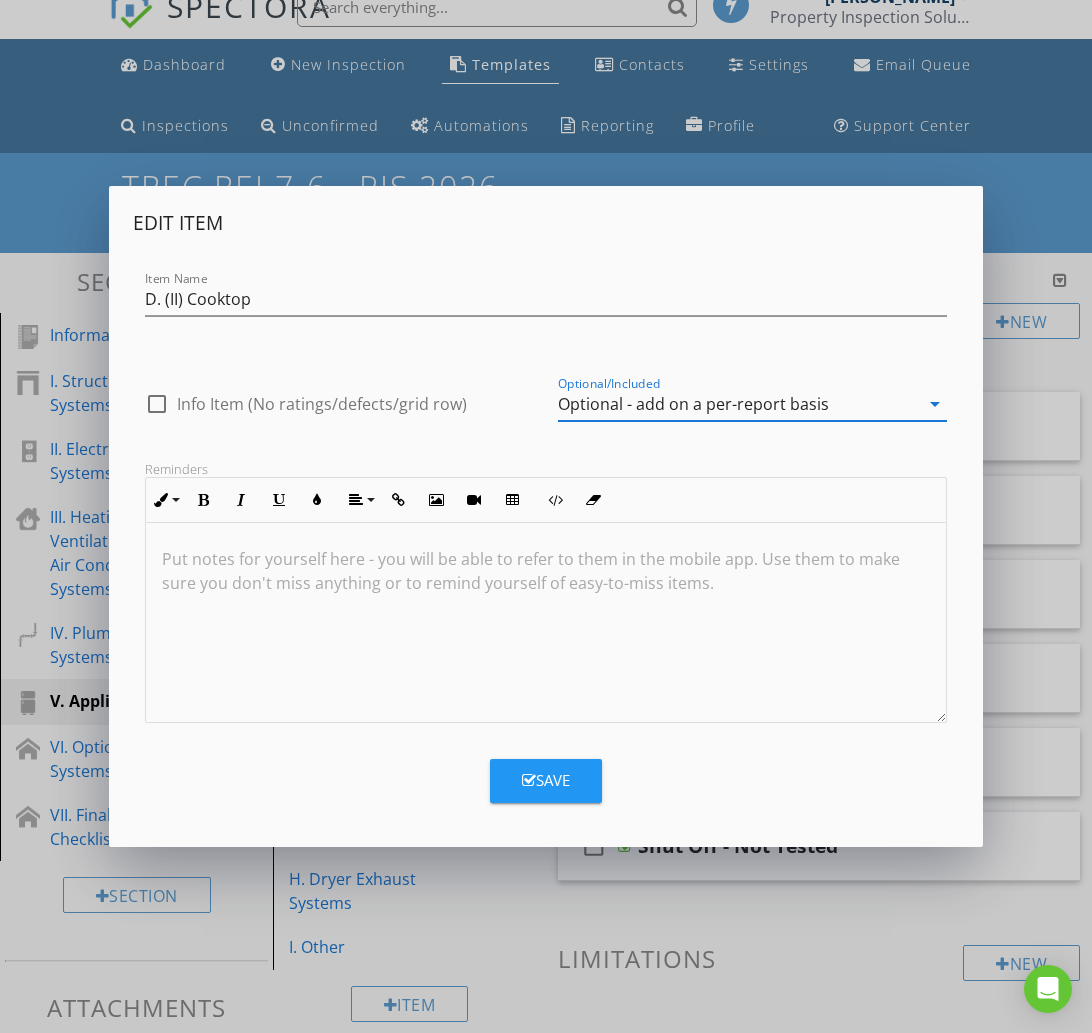 click on "Save" at bounding box center [546, 780] 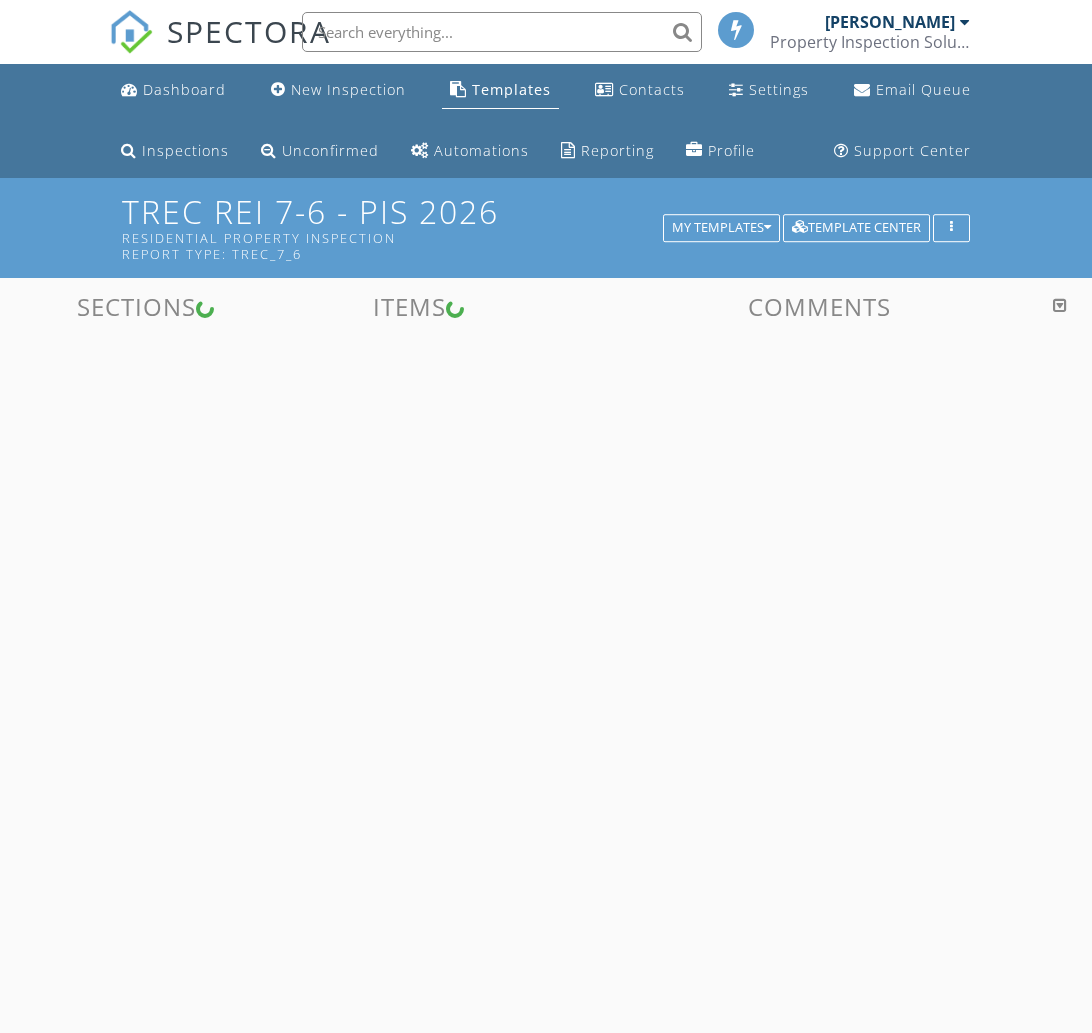 scroll, scrollTop: 25, scrollLeft: 0, axis: vertical 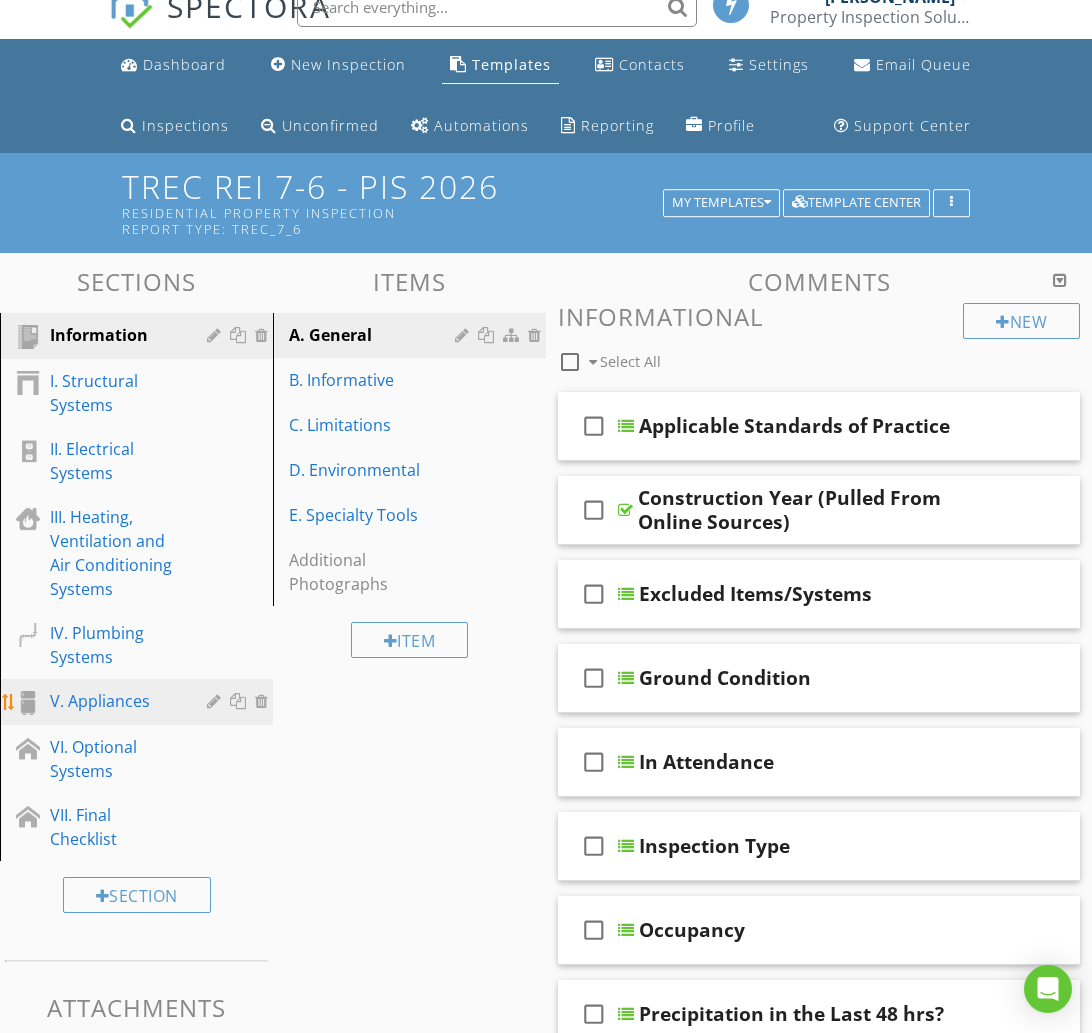 click on "V. Appliances" at bounding box center (114, 701) 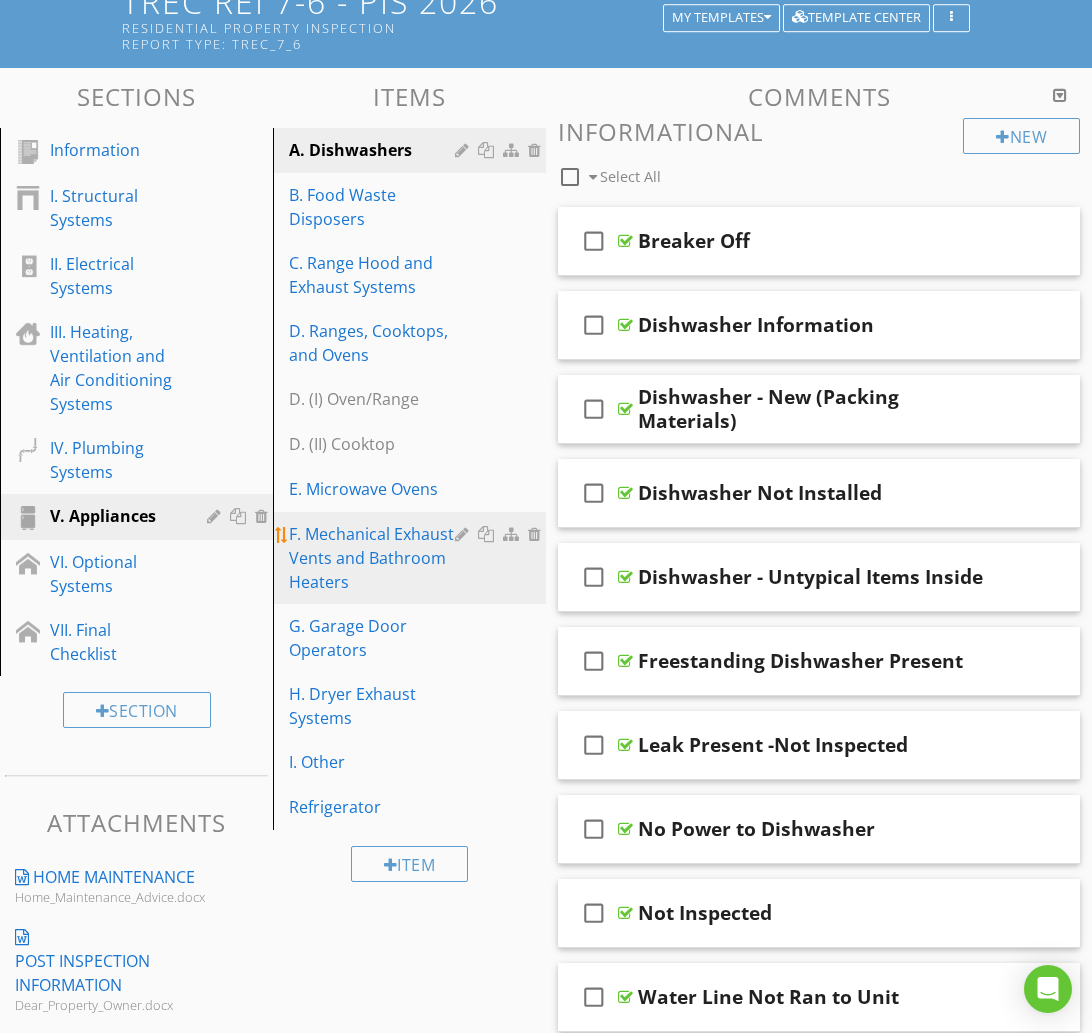 scroll, scrollTop: 217, scrollLeft: 0, axis: vertical 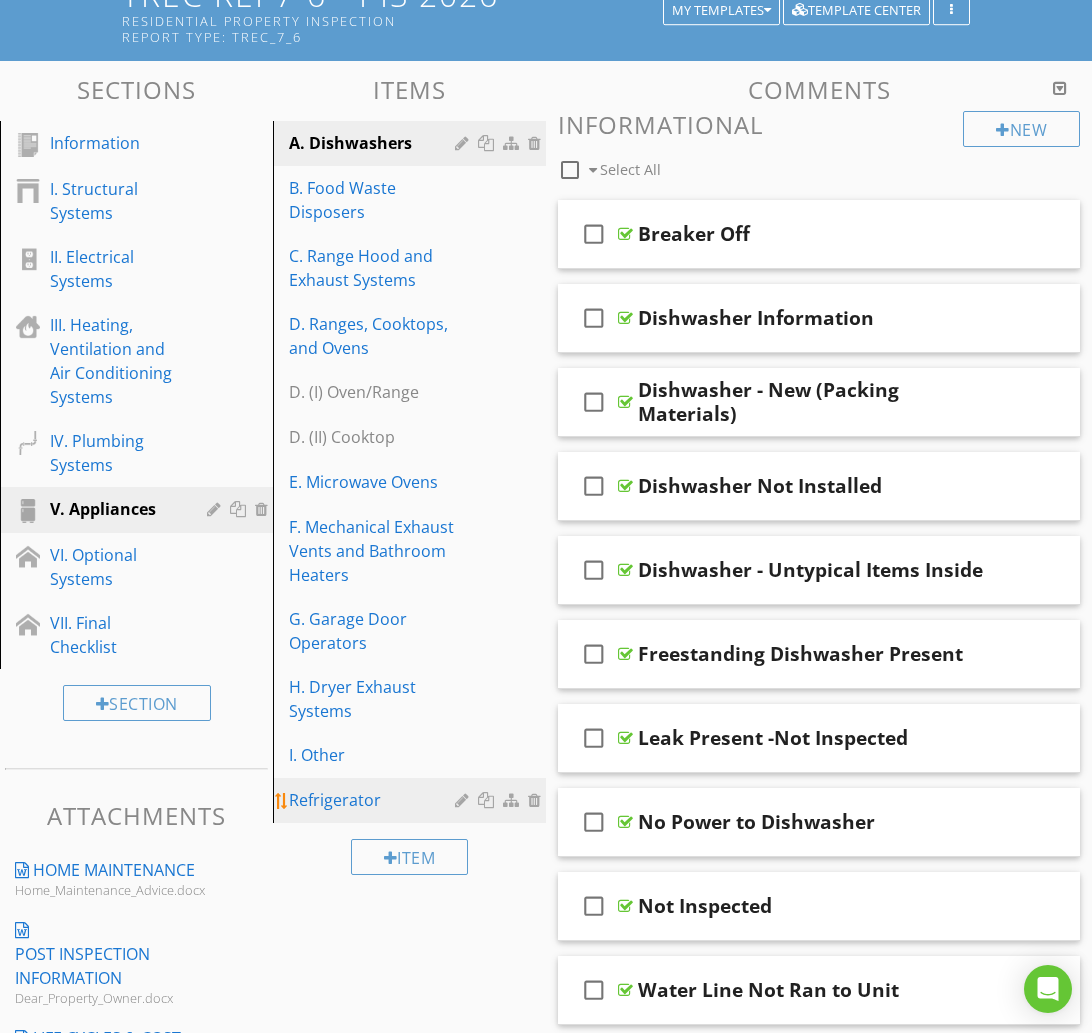 click at bounding box center [464, 800] 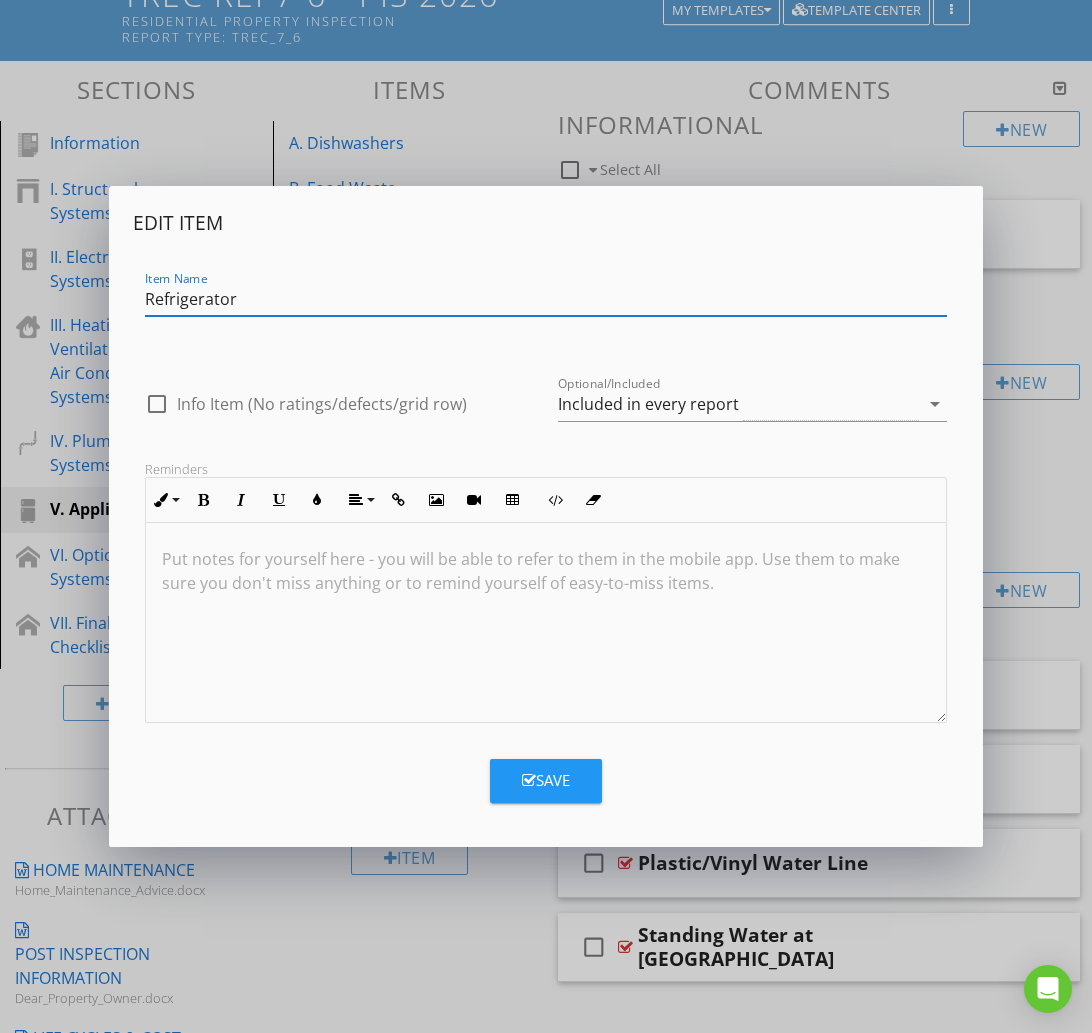 click on "Item Name Refrigerator" at bounding box center (546, 301) 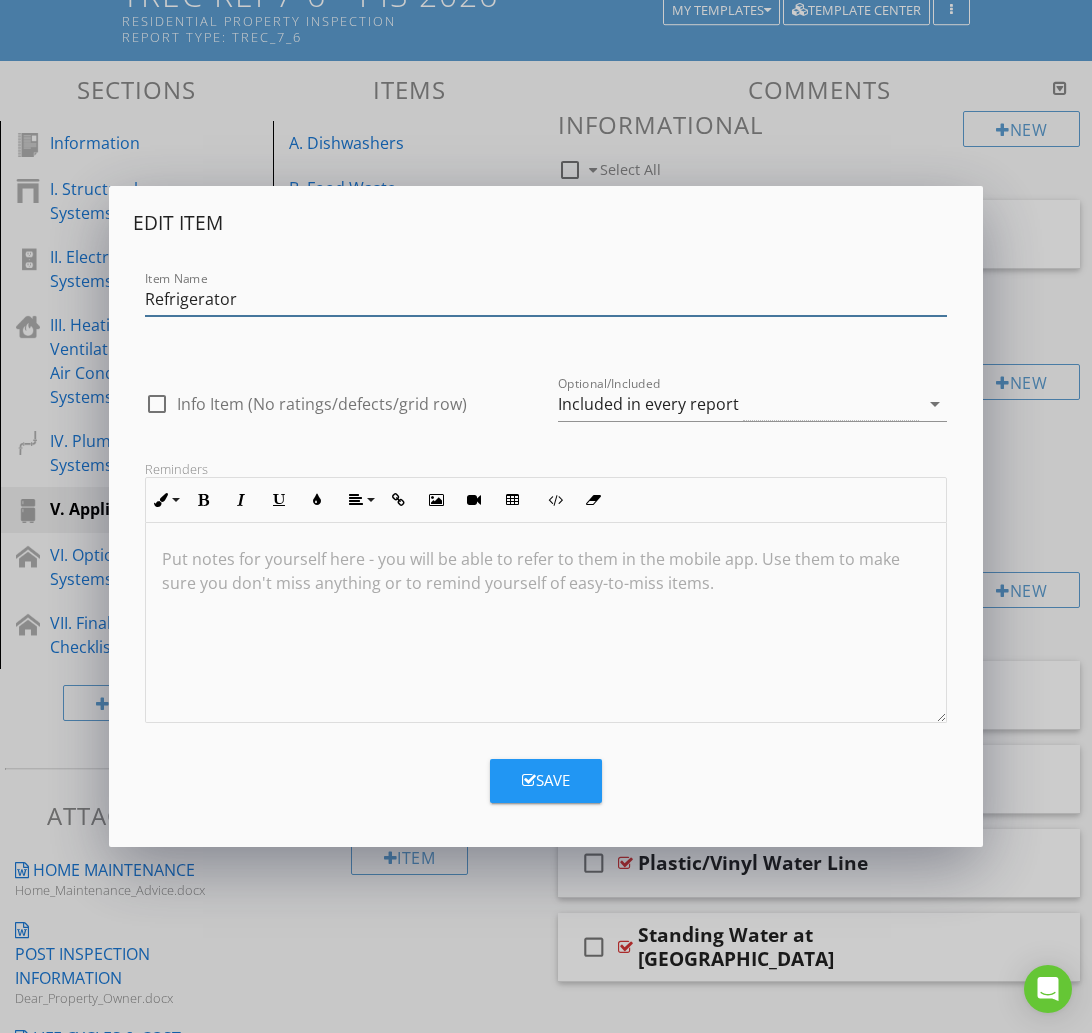 click on "Refrigerator" at bounding box center [546, 299] 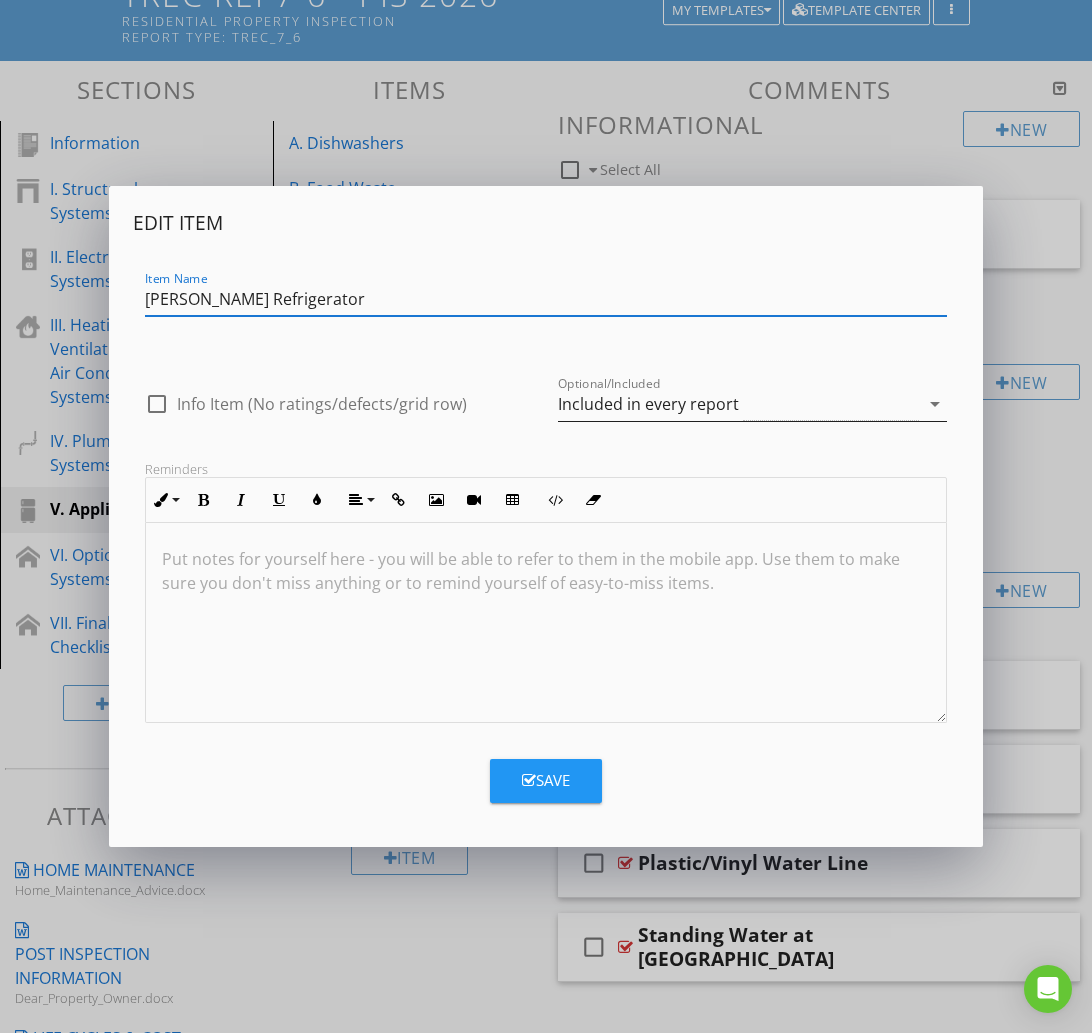 type on "J. Refrigerator" 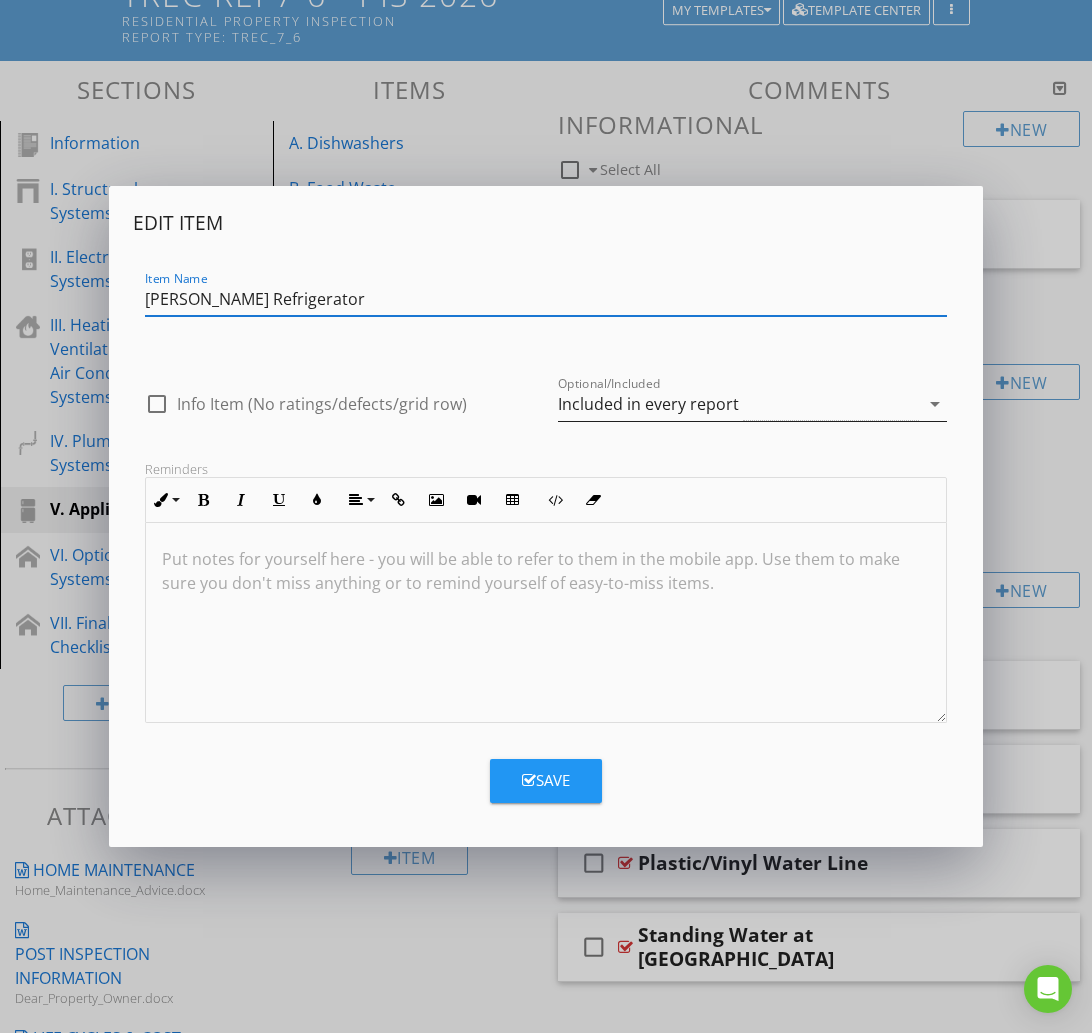 click on "Included in every report" at bounding box center (648, 404) 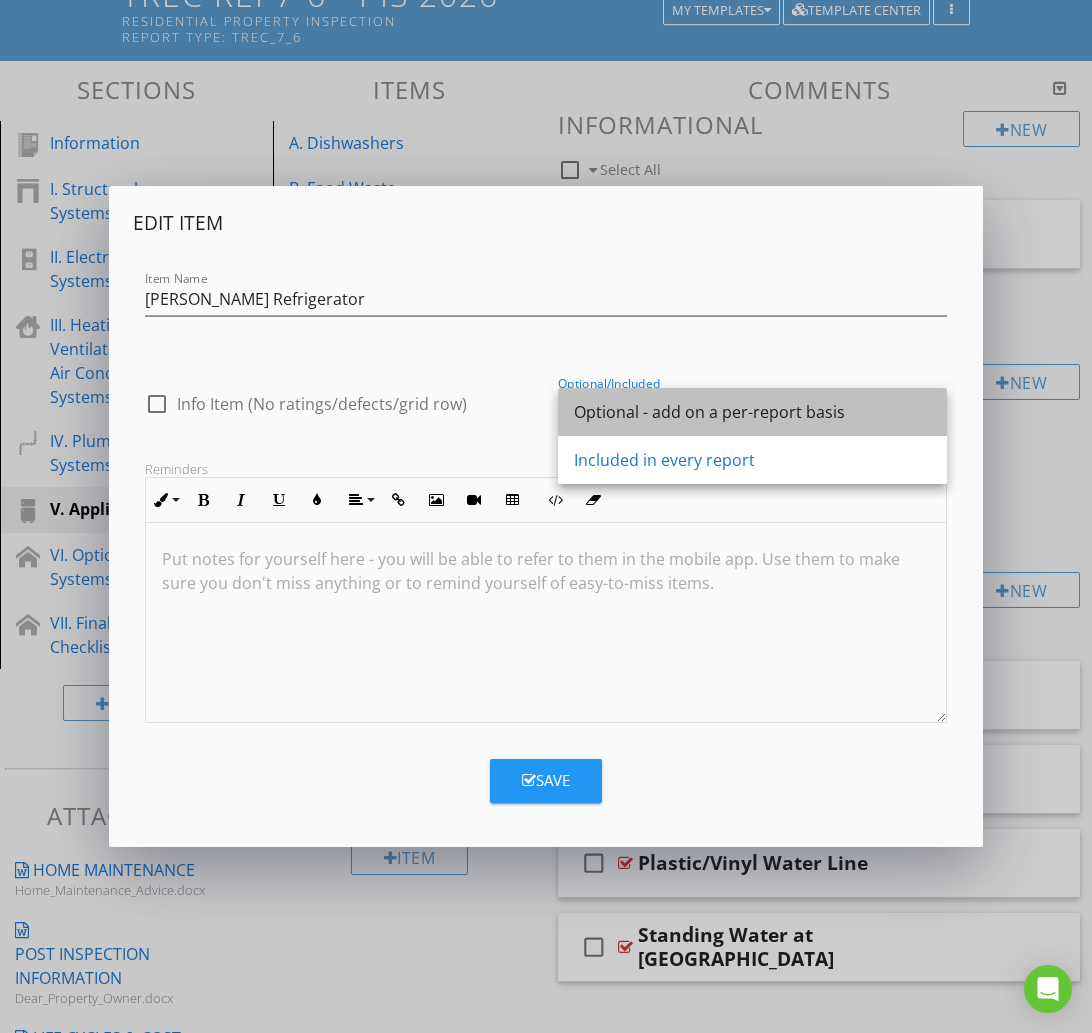 click on "Optional - add on a per-report basis" at bounding box center [752, 412] 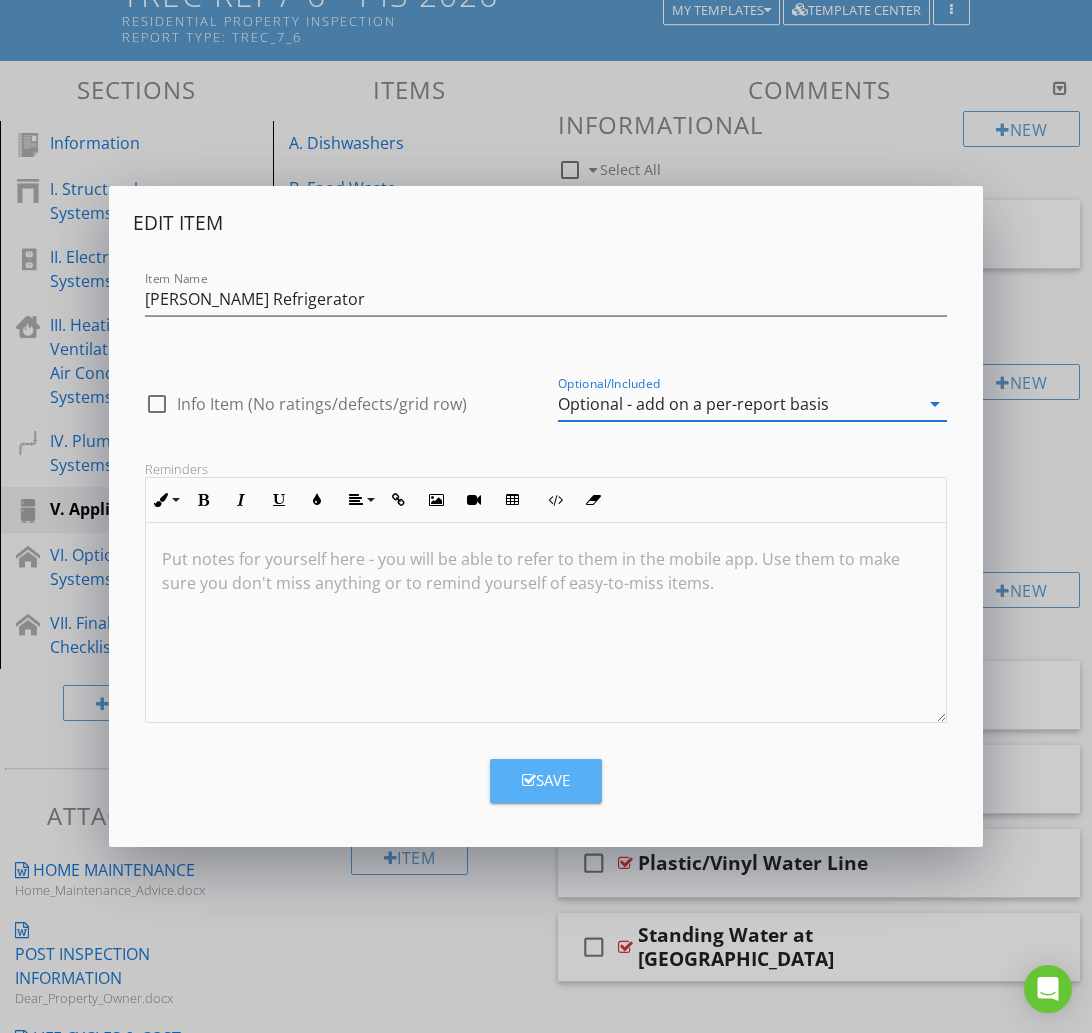 click on "Save" at bounding box center [546, 780] 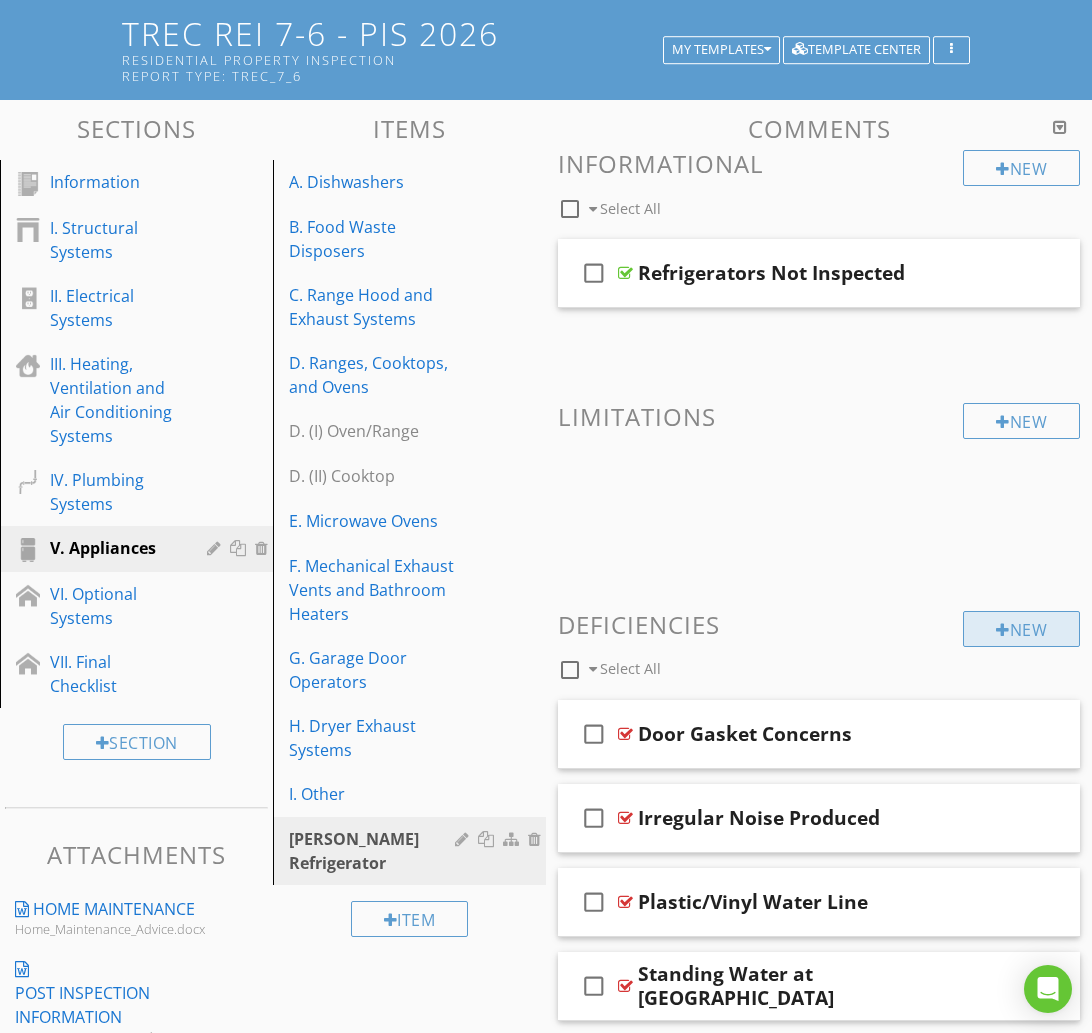 scroll, scrollTop: 176, scrollLeft: 0, axis: vertical 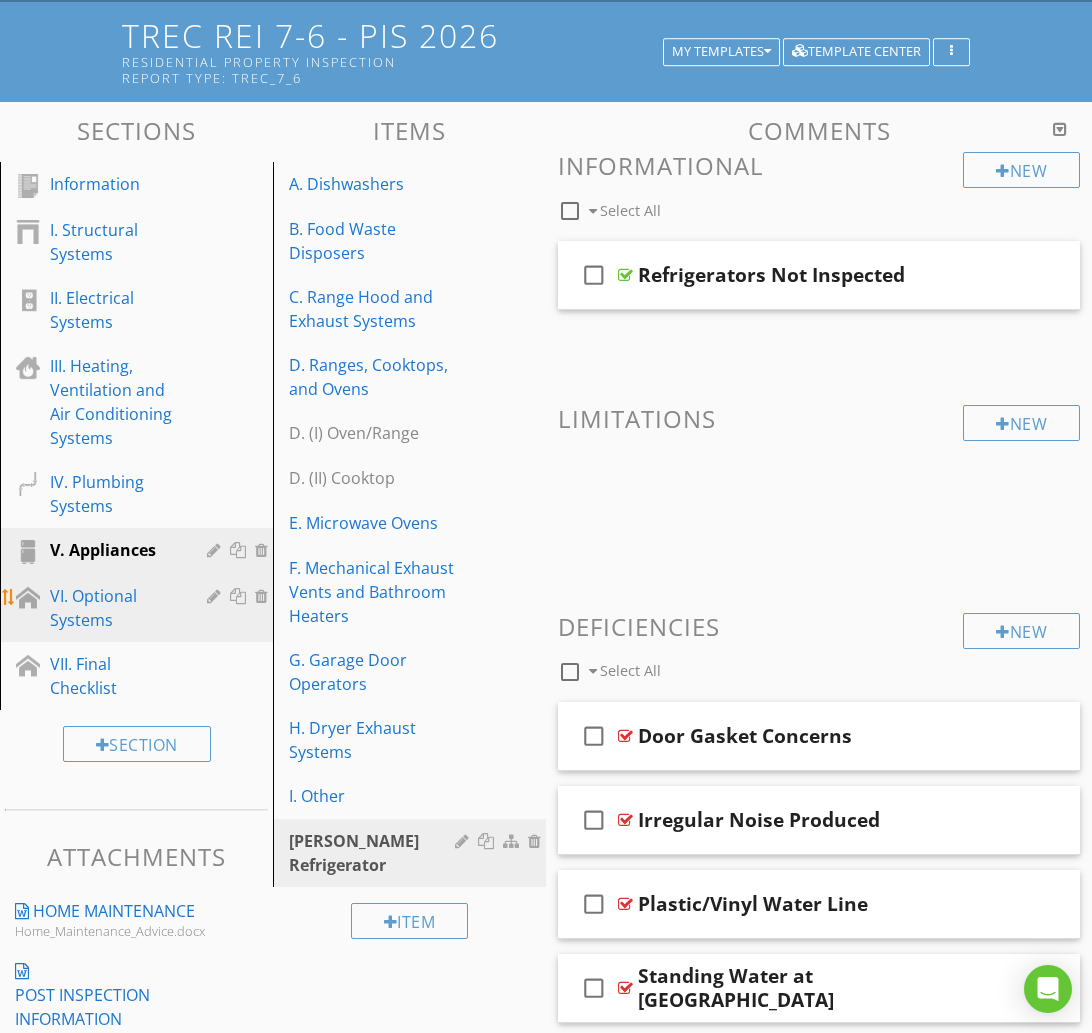 click on "VI. Optional Systems" at bounding box center [114, 608] 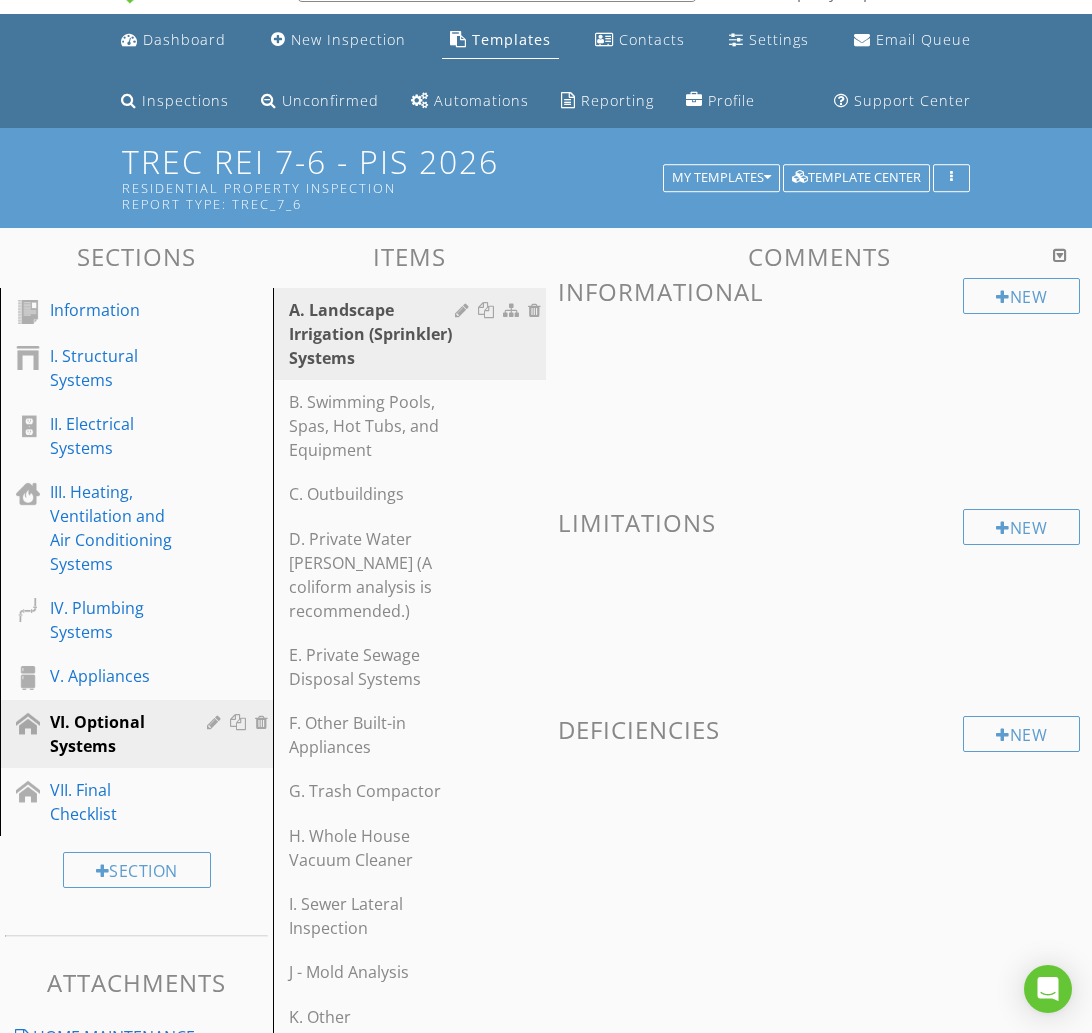scroll, scrollTop: 52, scrollLeft: 0, axis: vertical 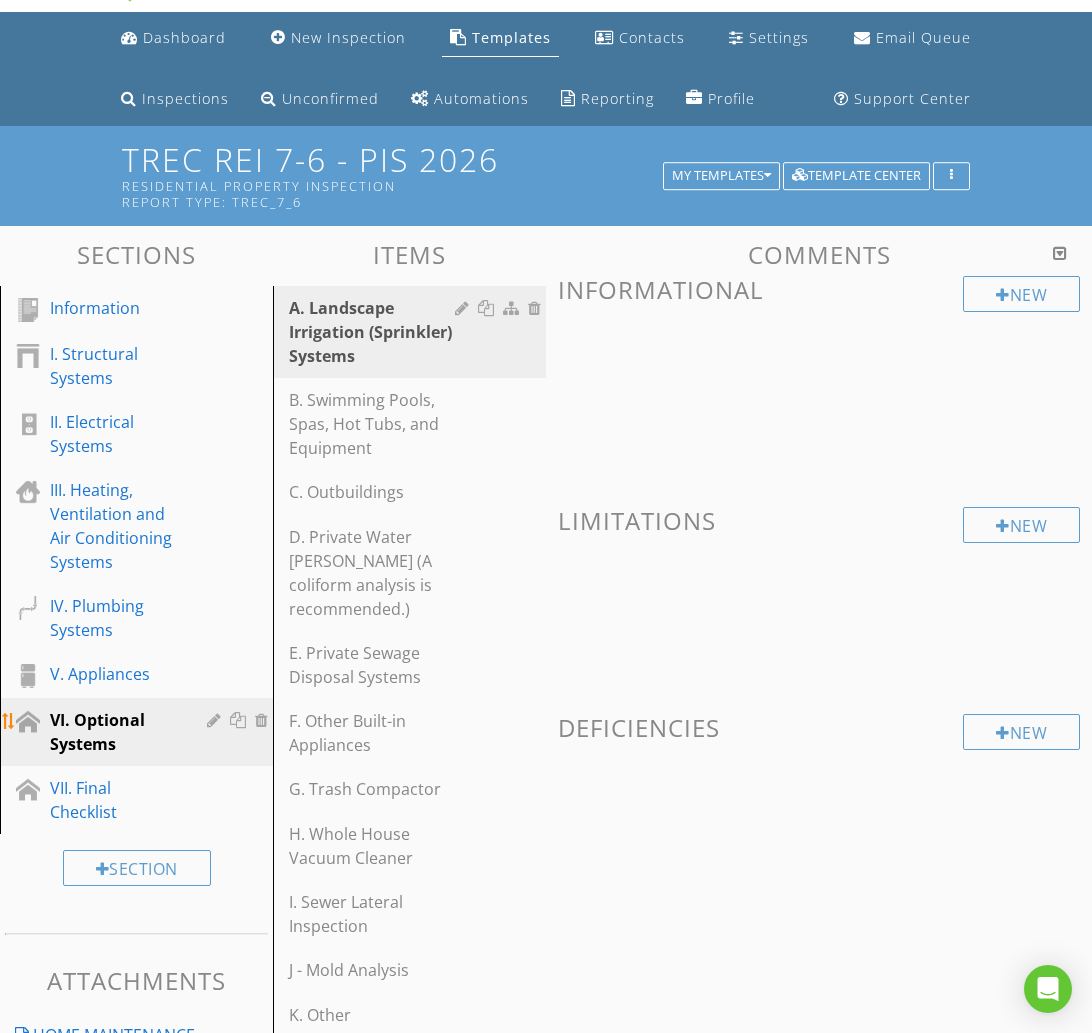 click at bounding box center [216, 720] 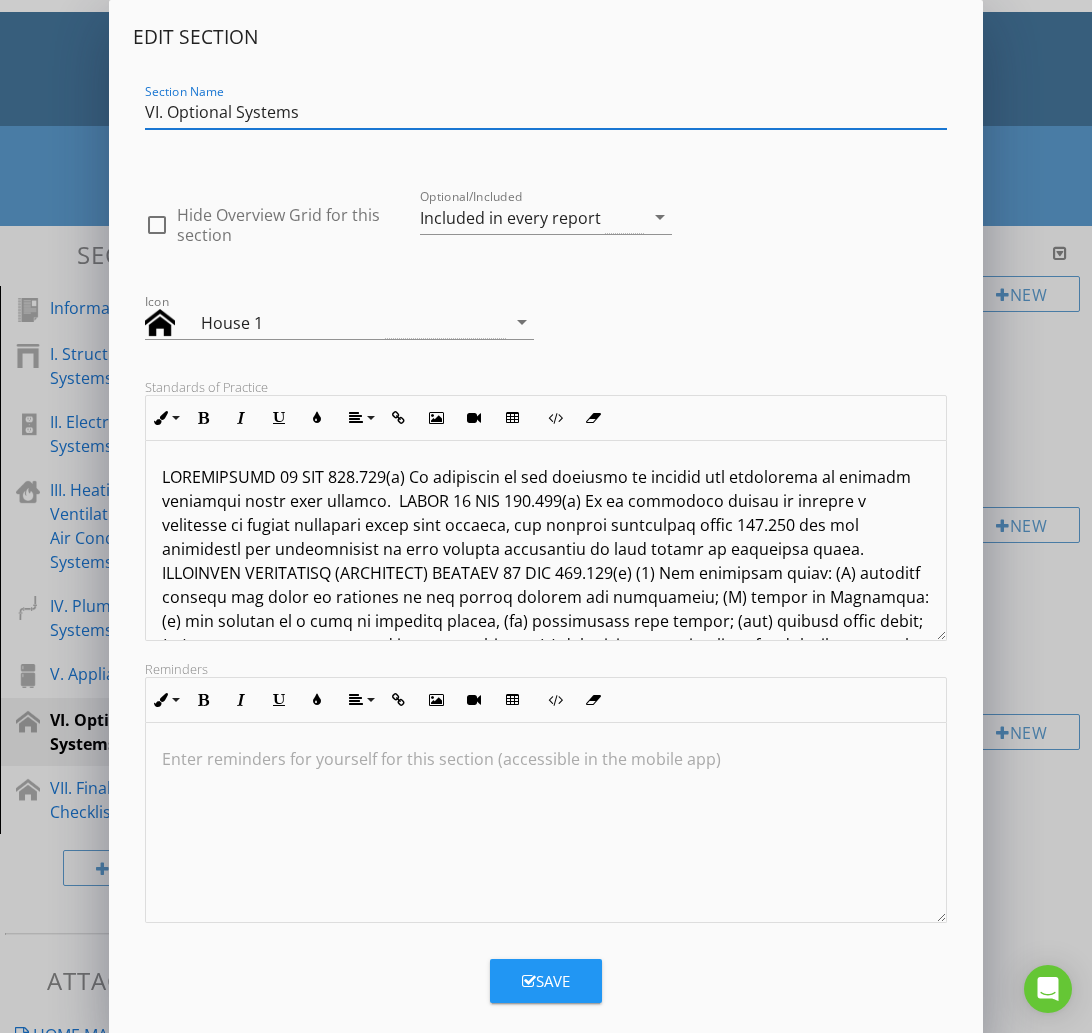 click on "Save" at bounding box center (546, 981) 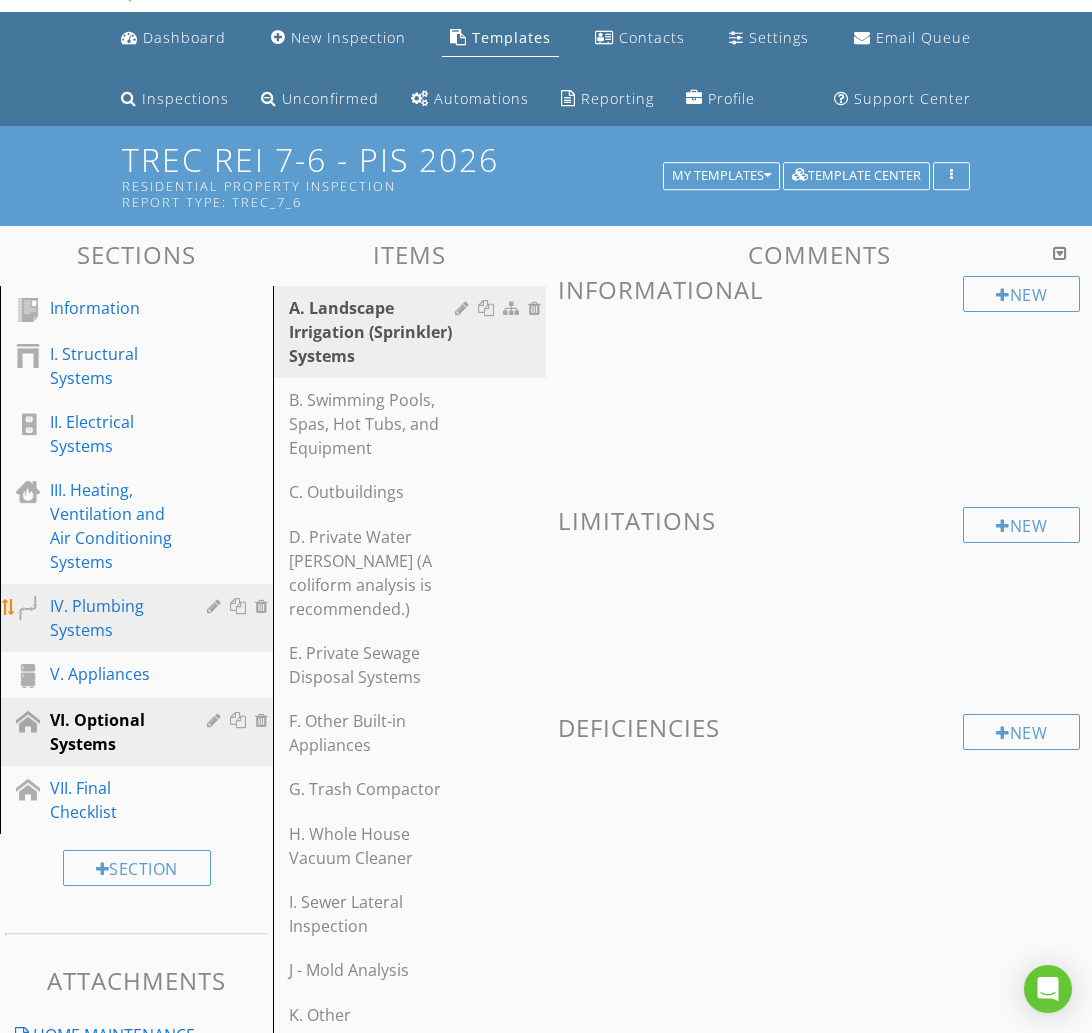 click on "IV. Plumbing Systems" at bounding box center [114, 618] 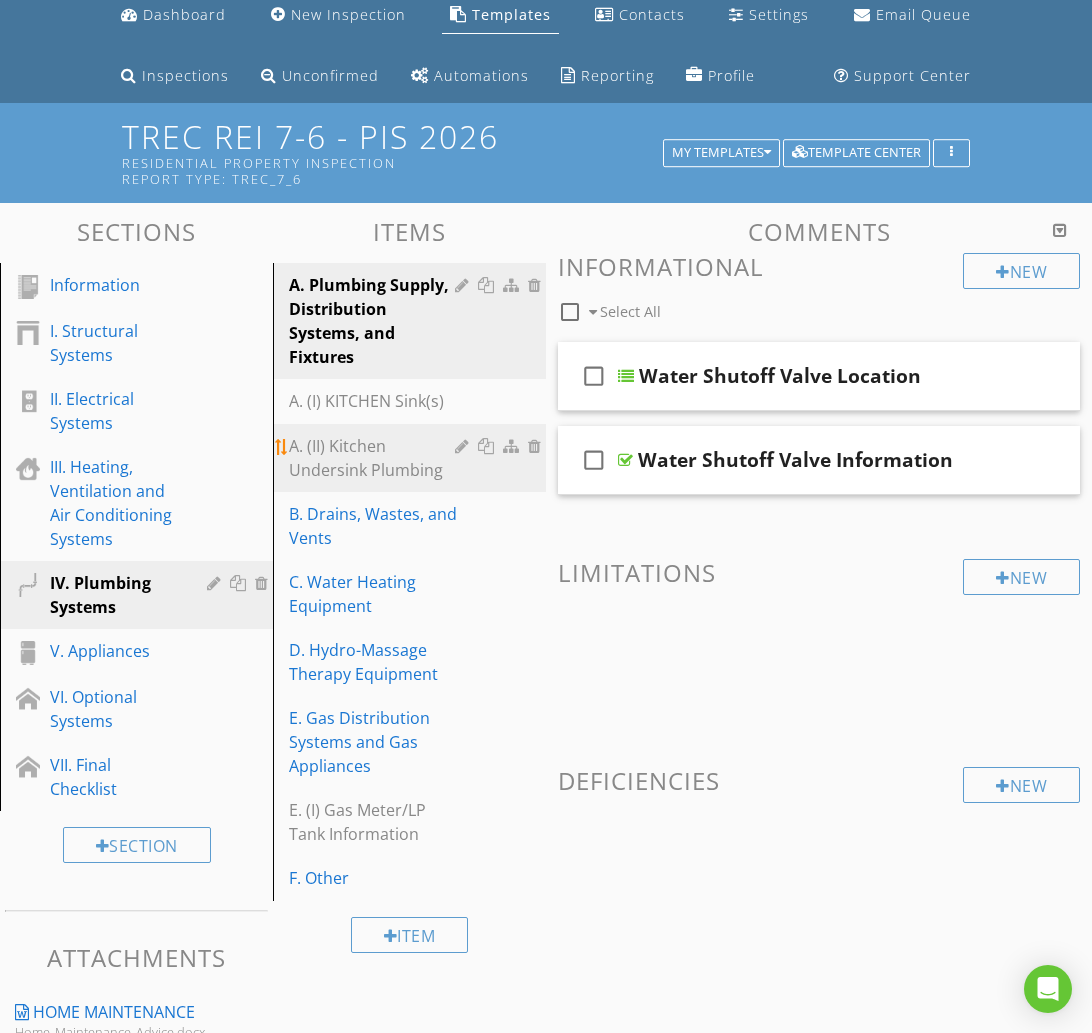 scroll, scrollTop: 0, scrollLeft: 0, axis: both 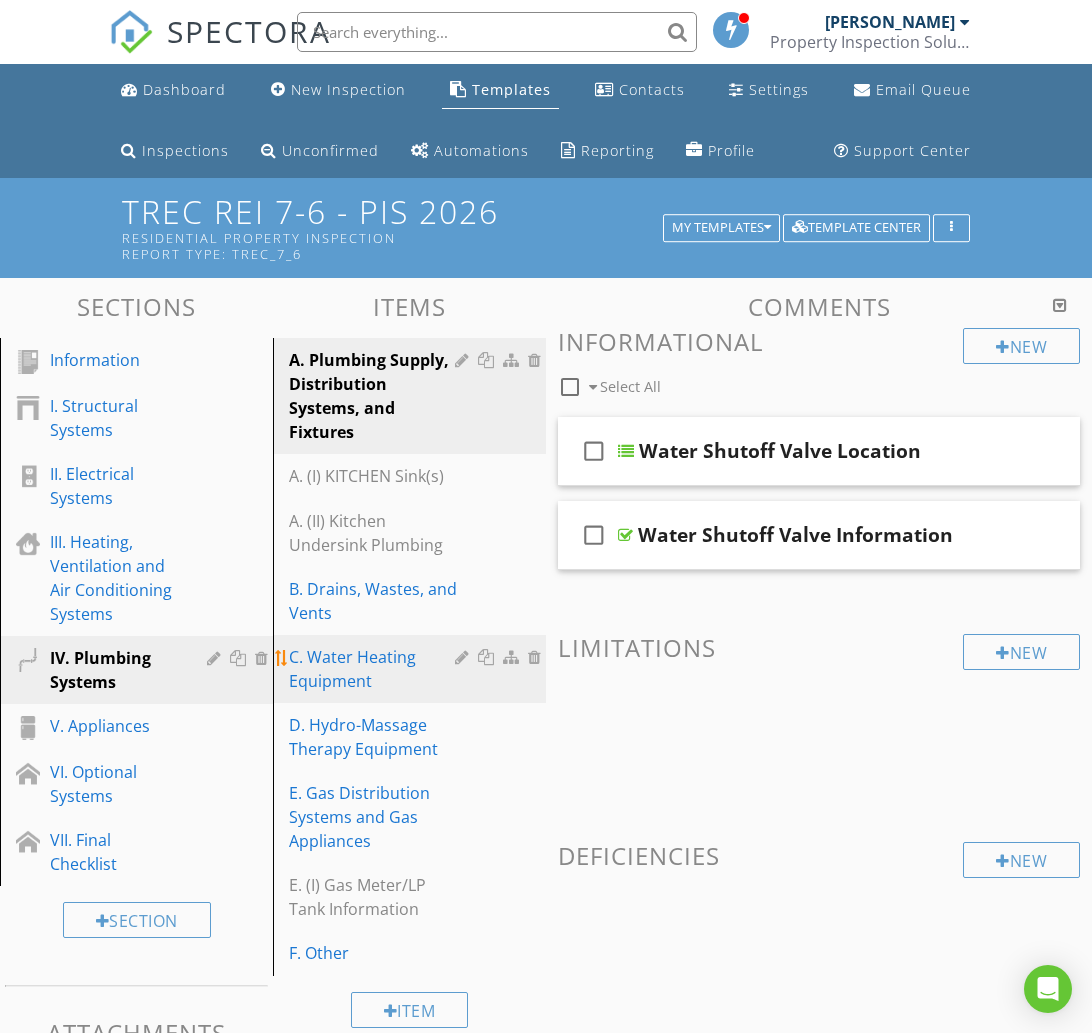 click on "C. Water Heating Equipment" at bounding box center [375, 669] 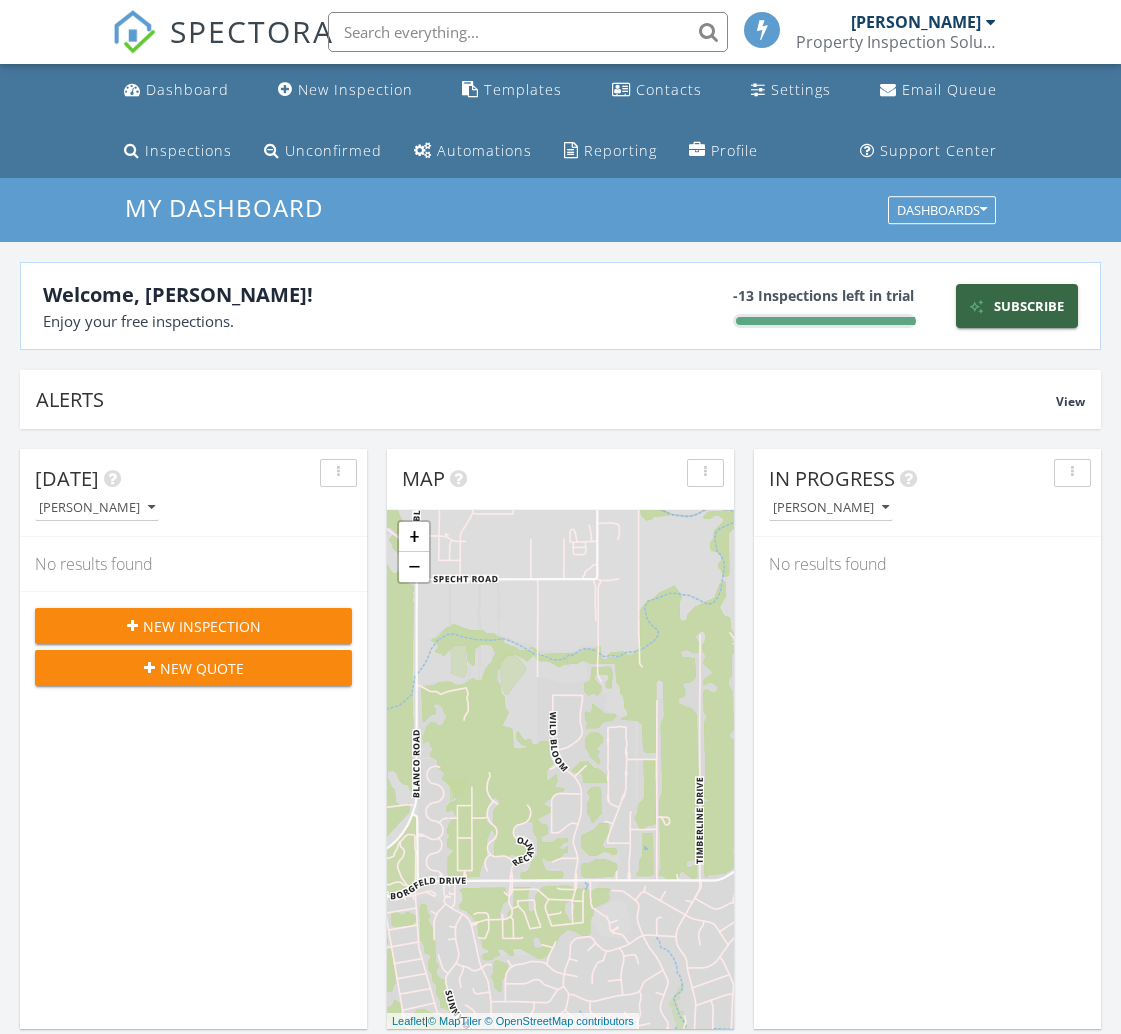 scroll, scrollTop: 0, scrollLeft: 0, axis: both 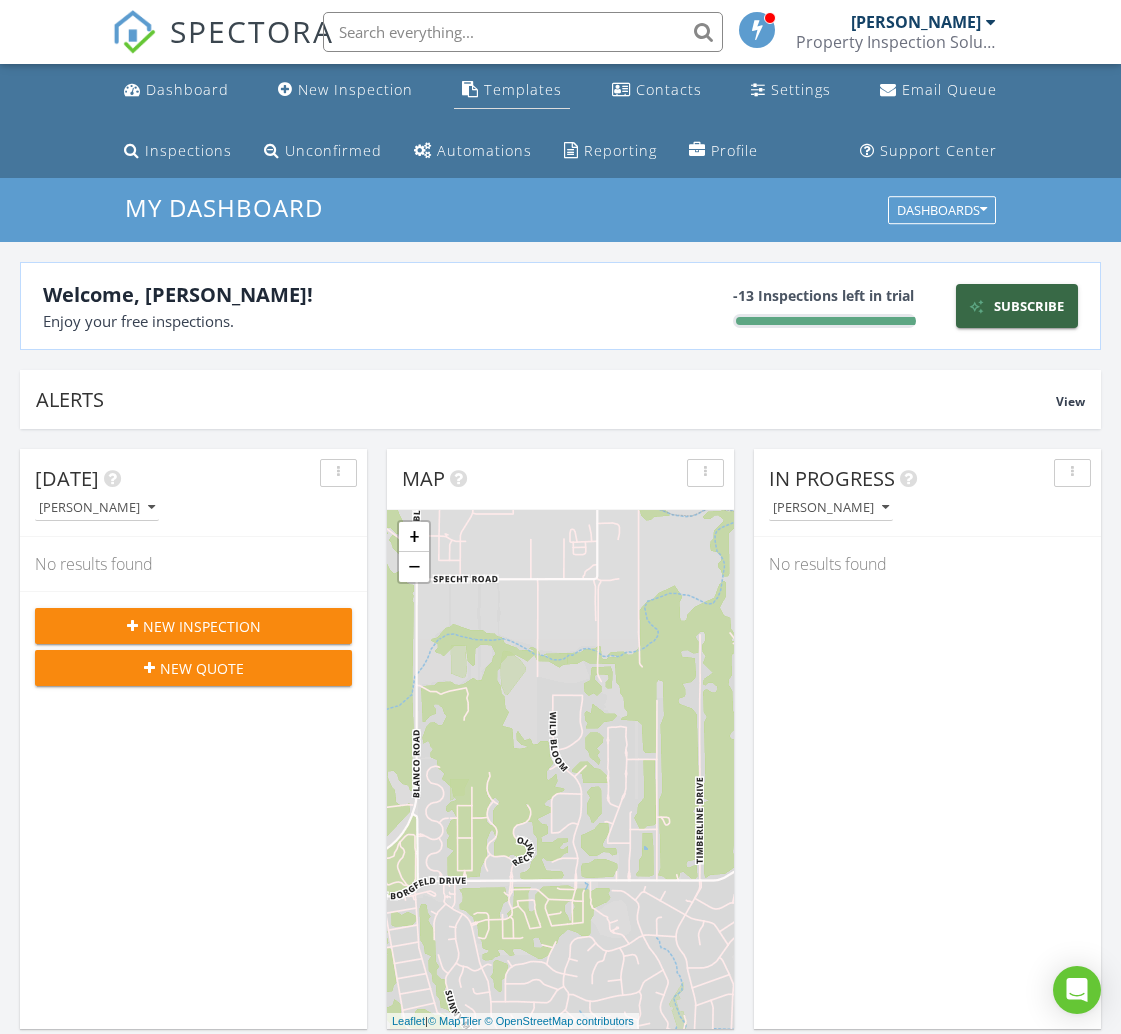 click on "Templates" at bounding box center [523, 89] 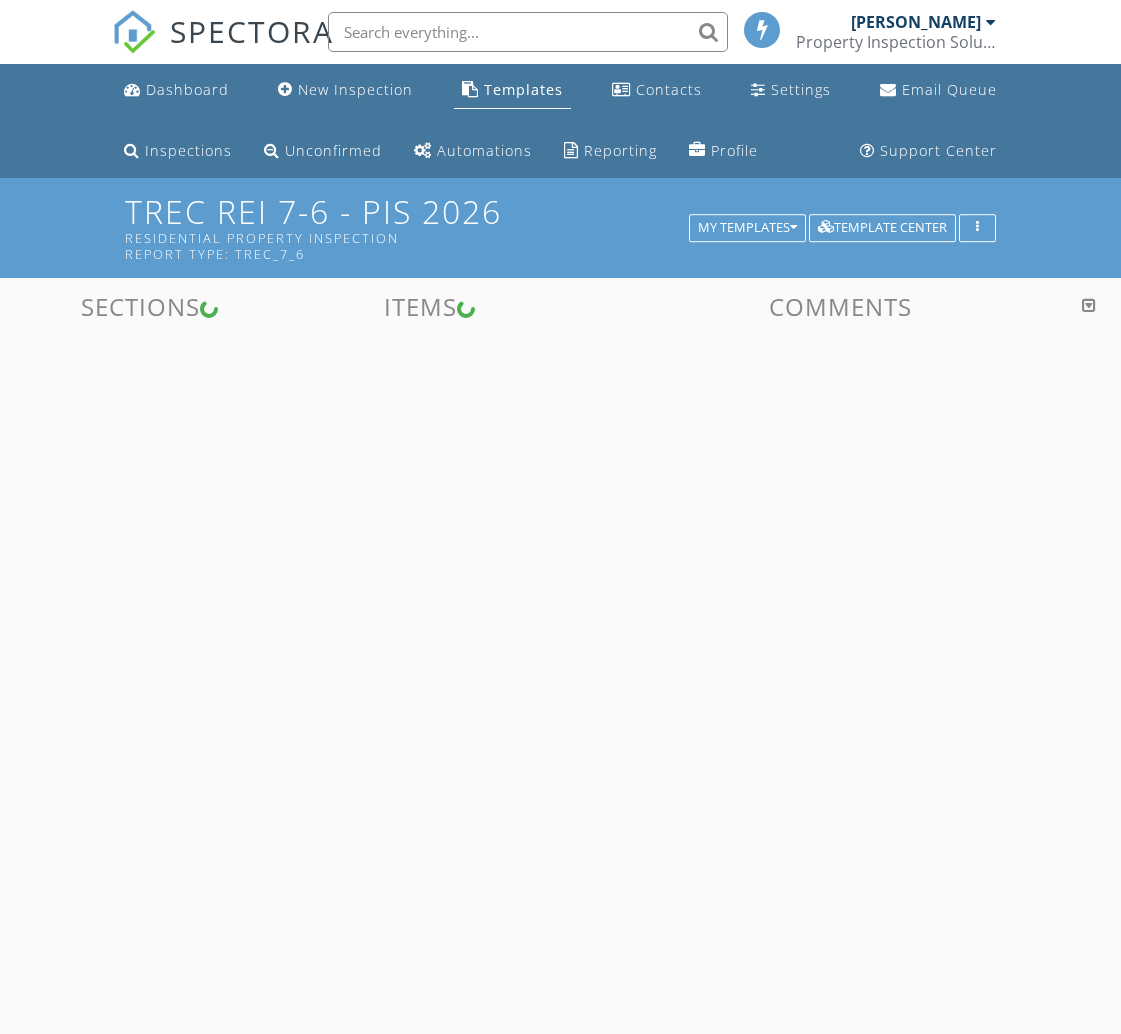scroll, scrollTop: 0, scrollLeft: 0, axis: both 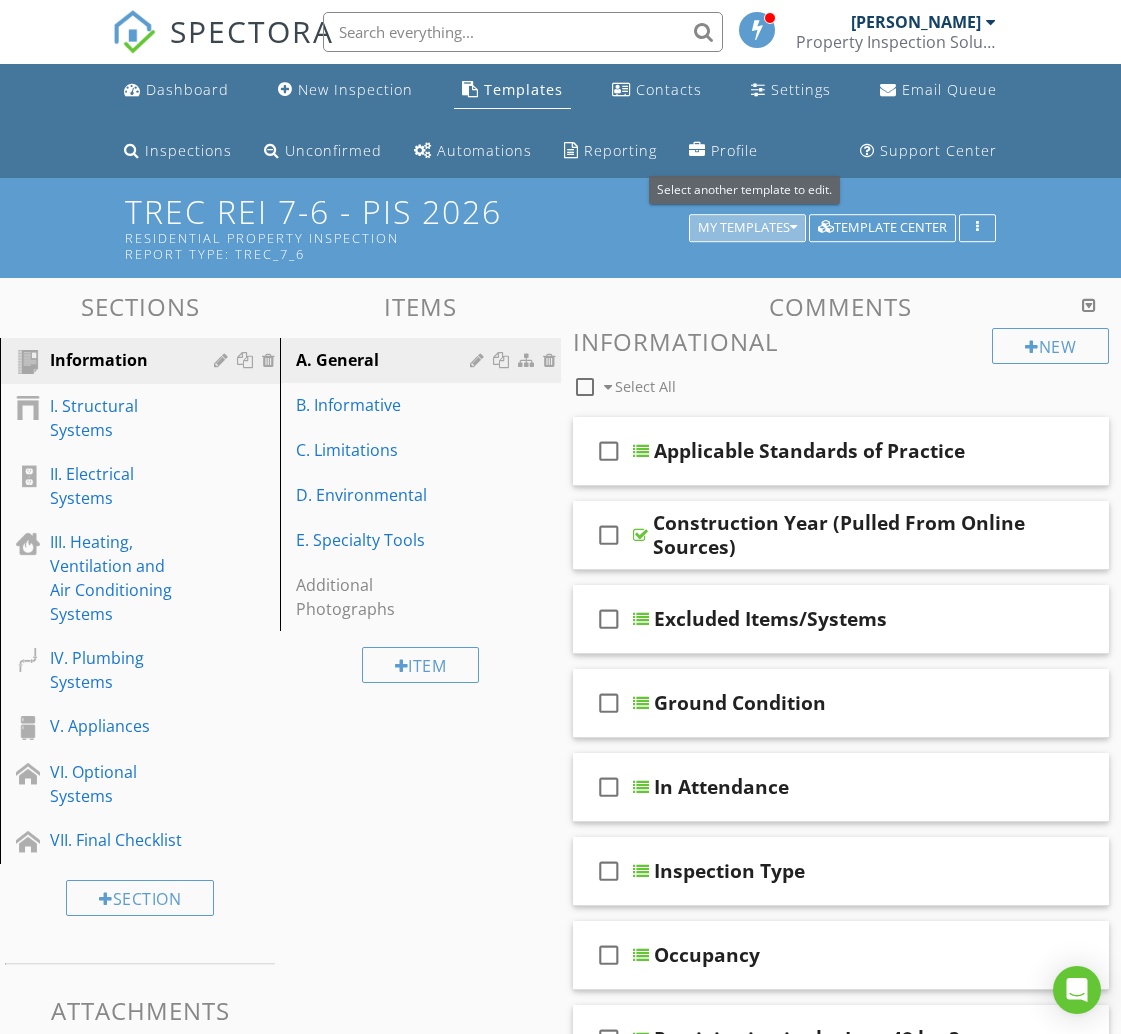 click on "My Templates" at bounding box center (747, 228) 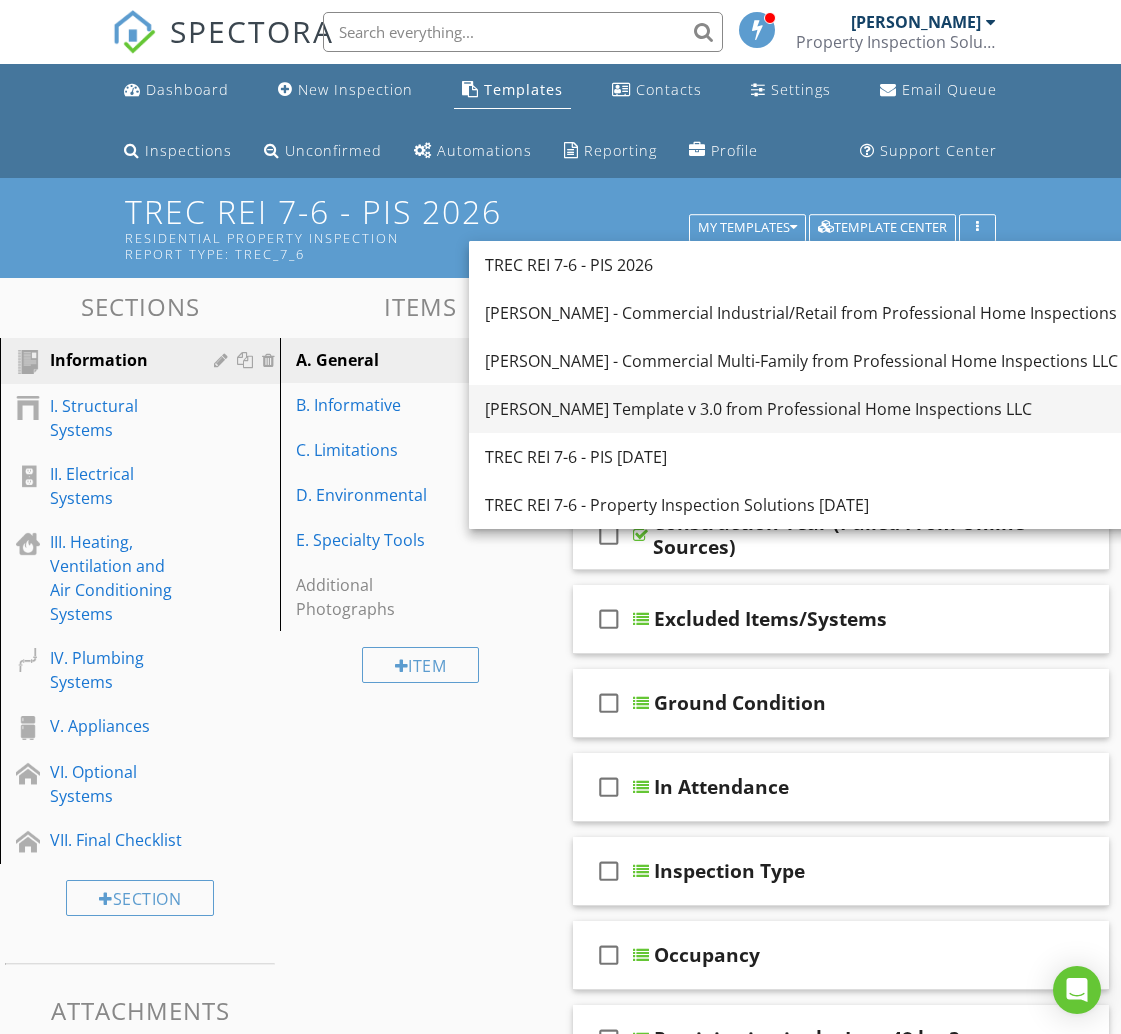 click on "[PERSON_NAME] Template v 3.0 from Professional Home Inspections LLC" at bounding box center [816, 409] 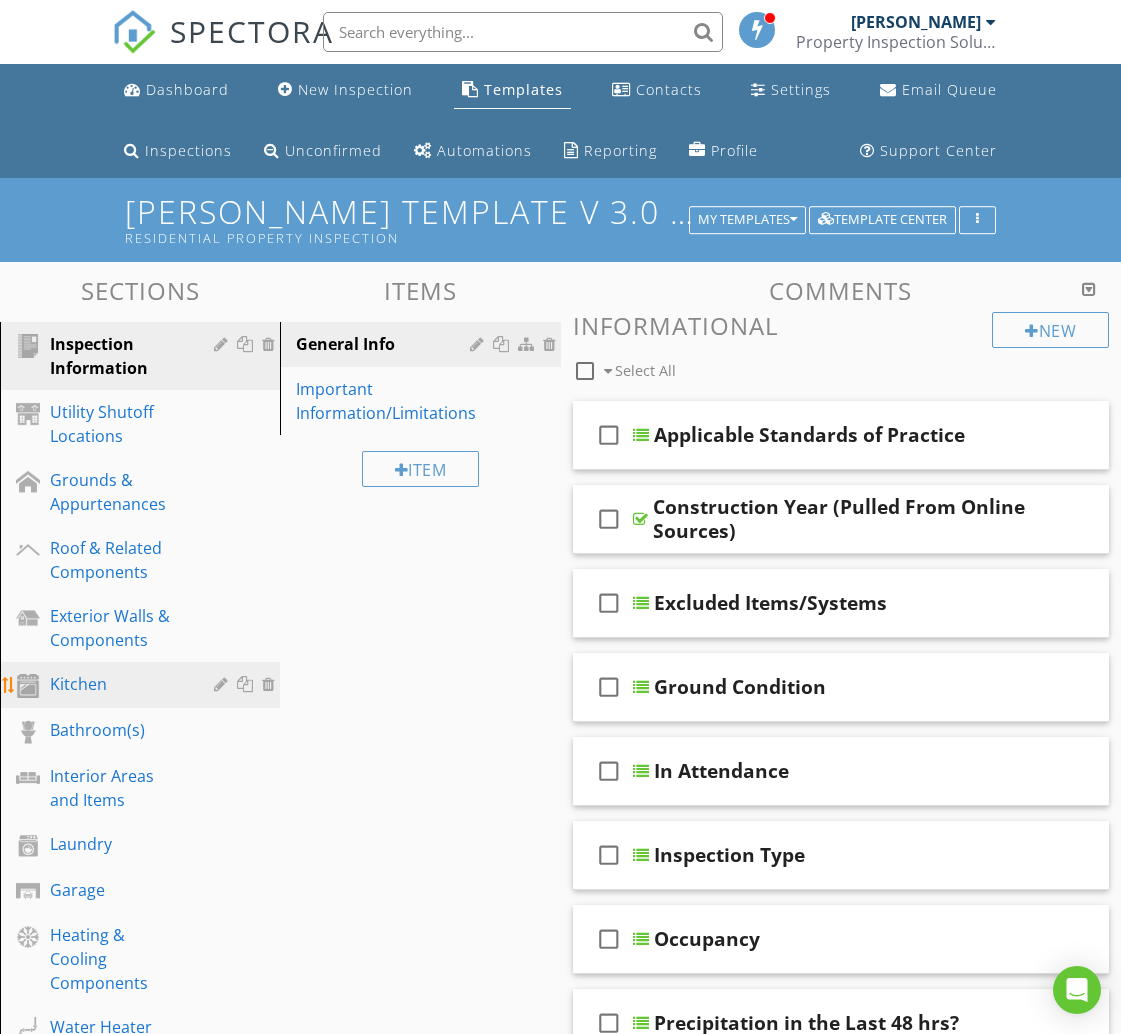 click on "Kitchen" at bounding box center (117, 684) 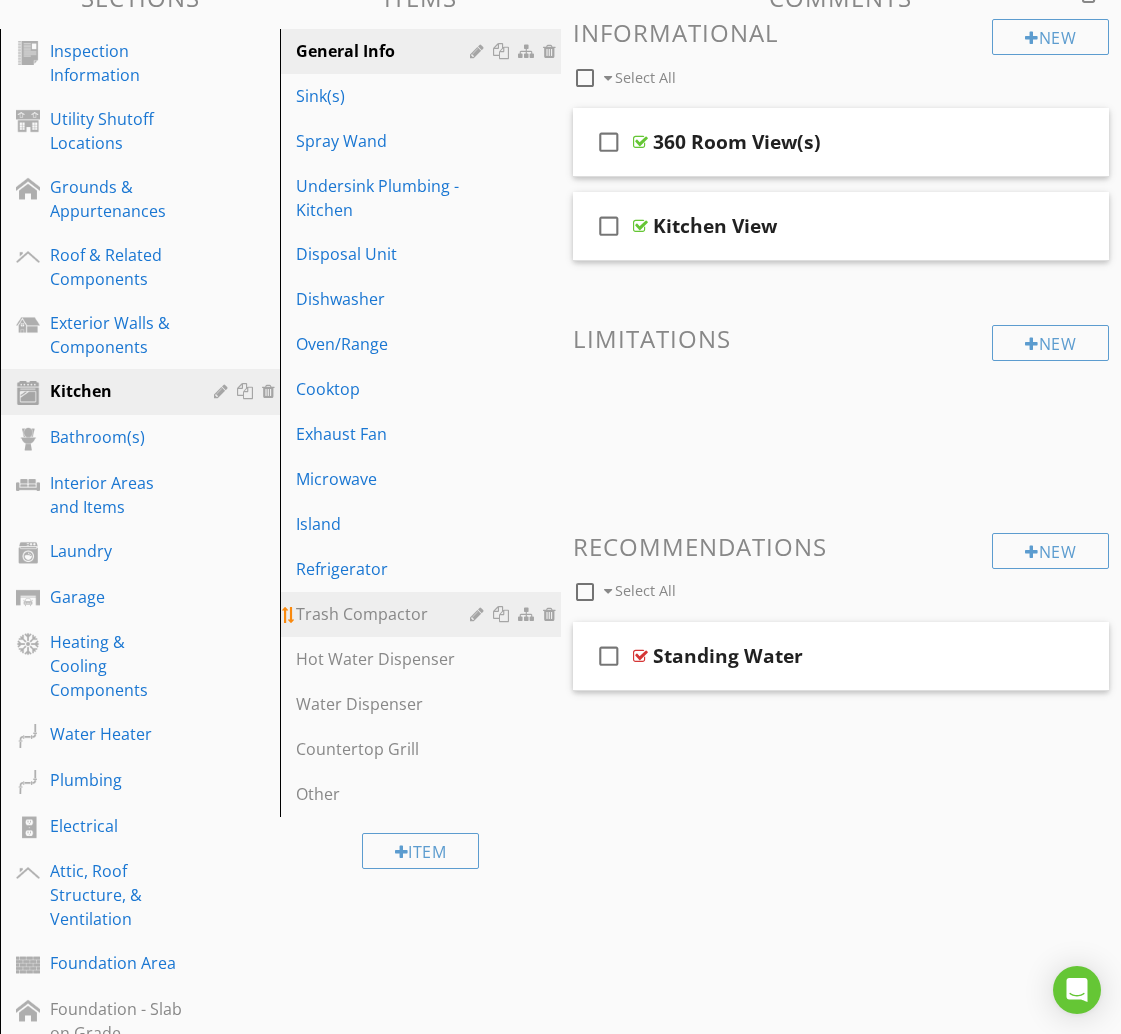 scroll, scrollTop: 298, scrollLeft: 0, axis: vertical 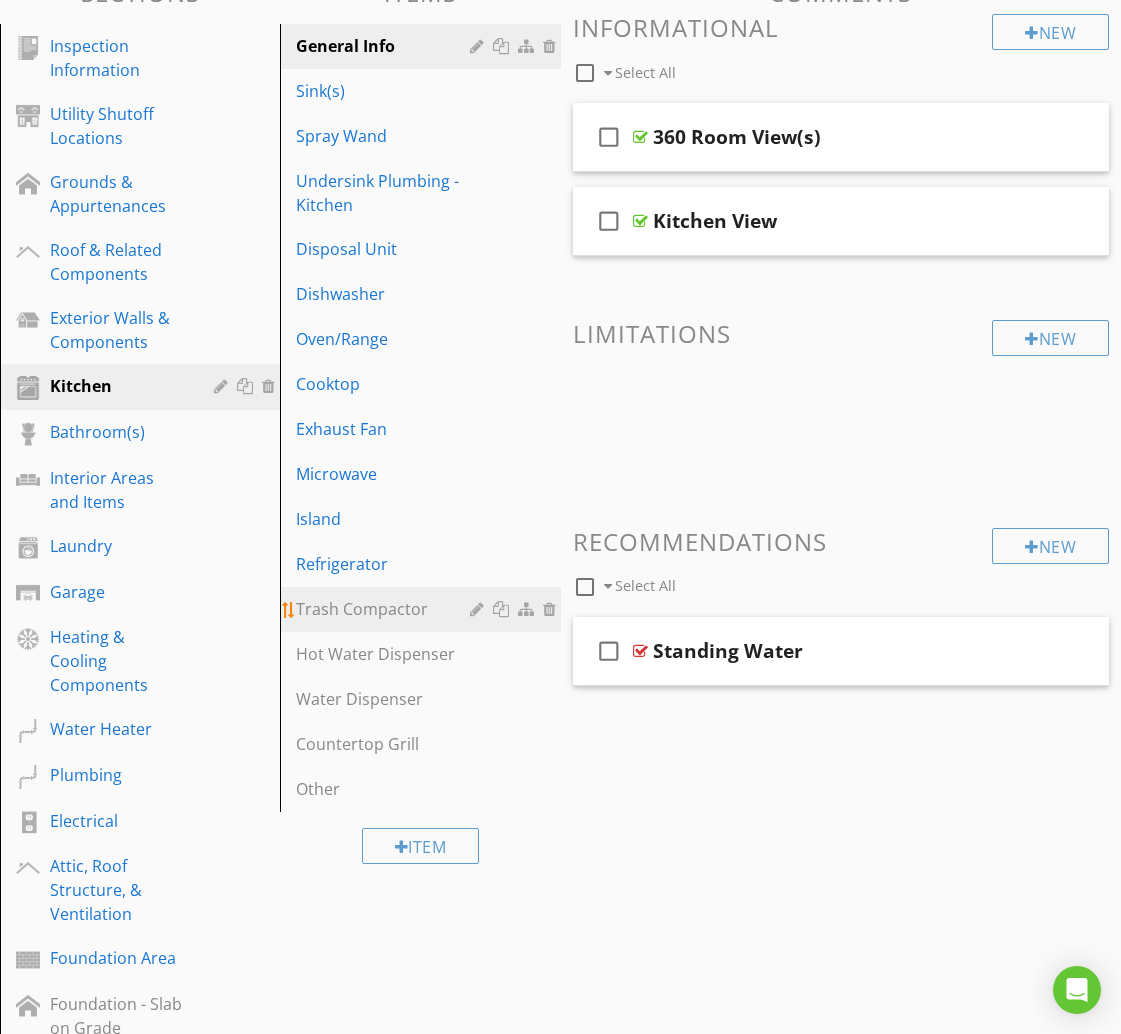 click on "Trash Compactor" at bounding box center (385, 609) 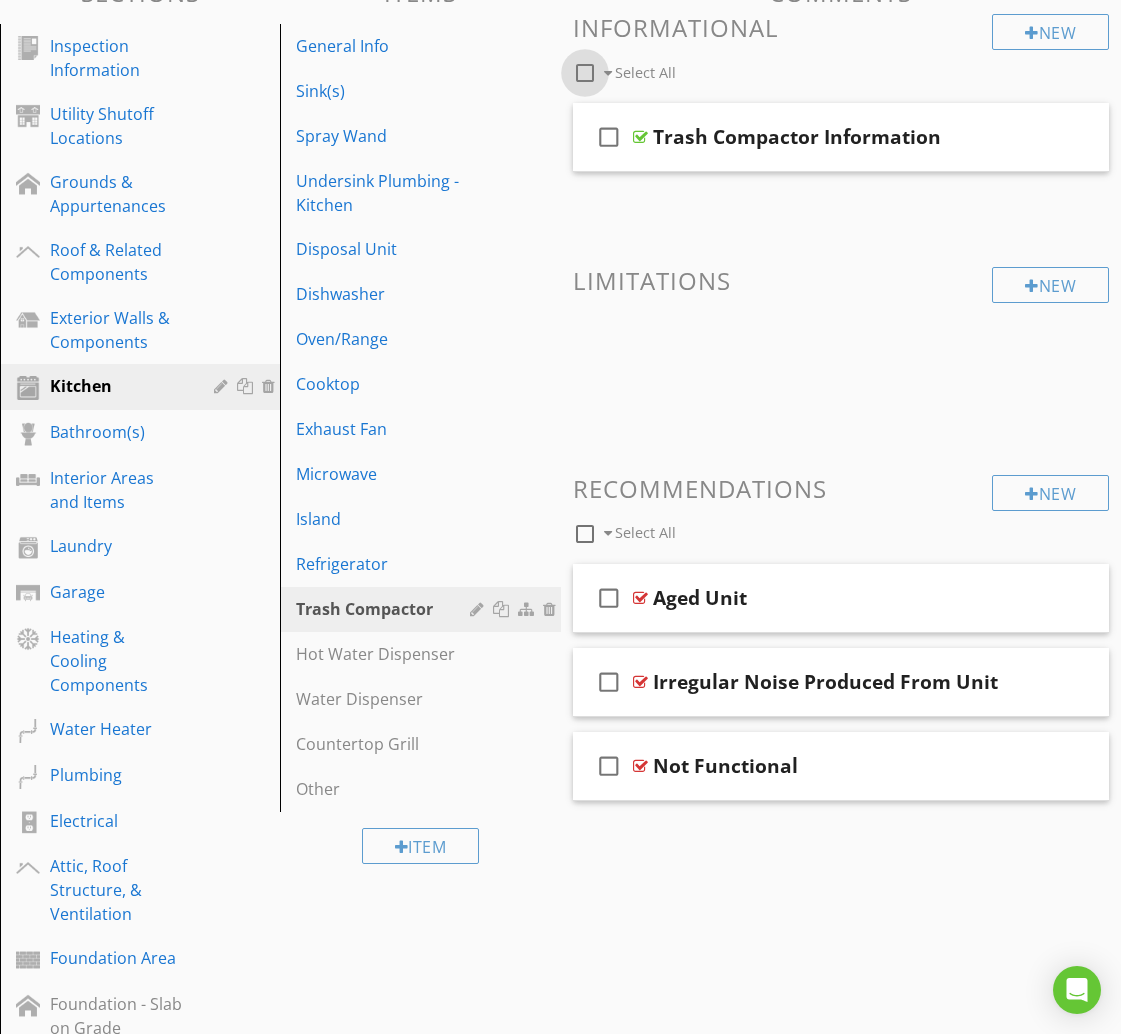 click at bounding box center [585, 73] 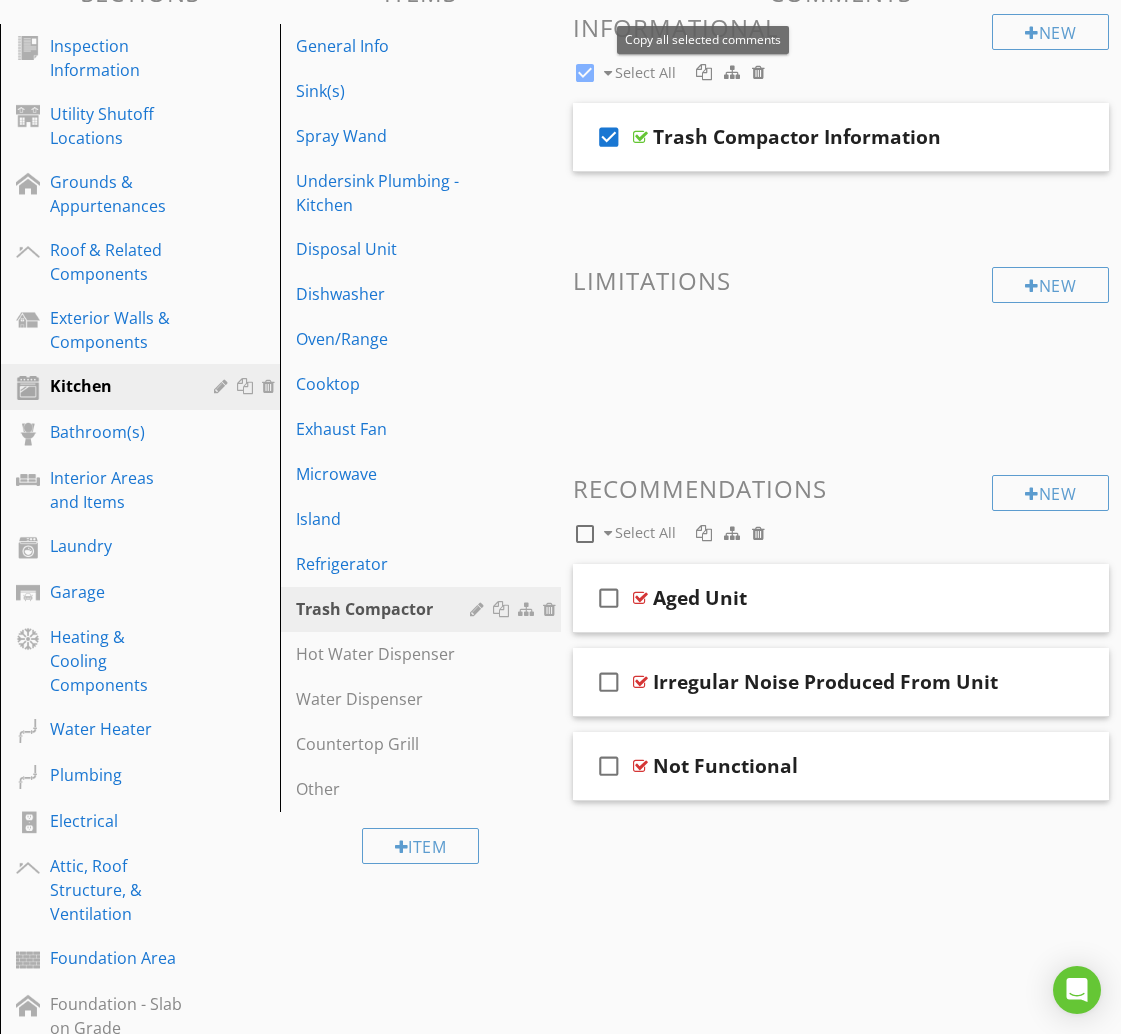 click at bounding box center (704, 72) 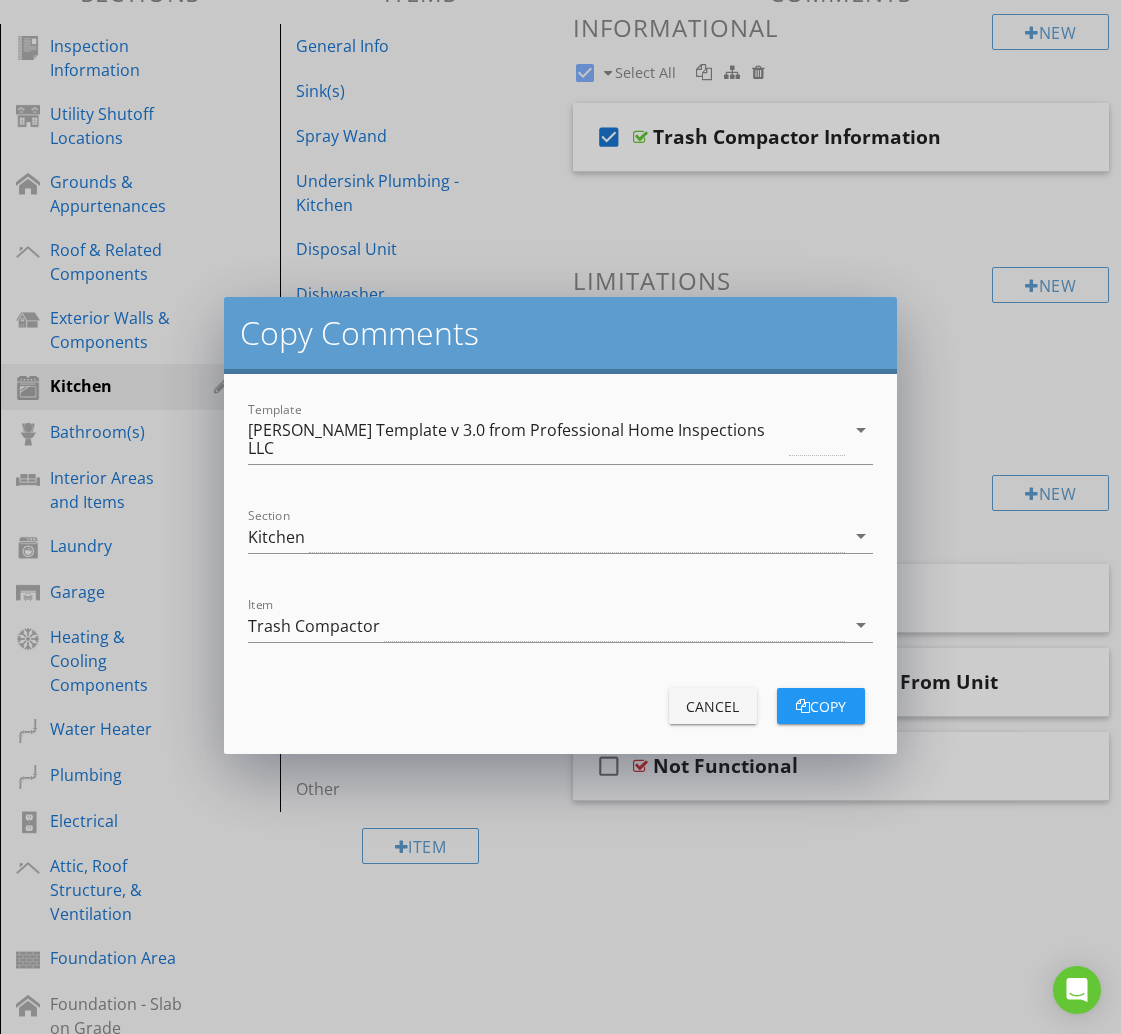 click on "[PERSON_NAME] Template v 3.0 from Professional Home Inspections LLC" at bounding box center (516, 439) 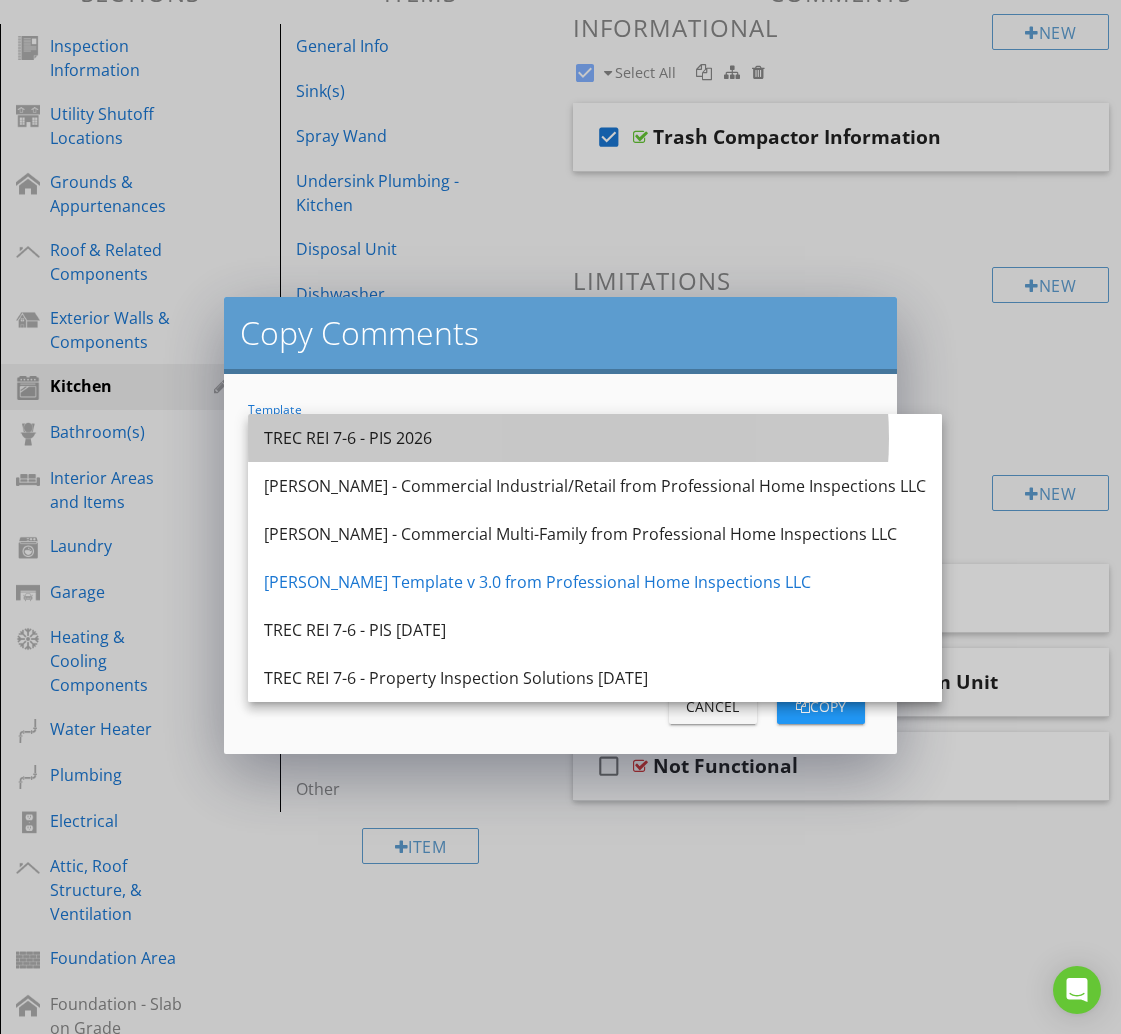click on "TREC REI 7-6 - PIS 2026" at bounding box center (595, 438) 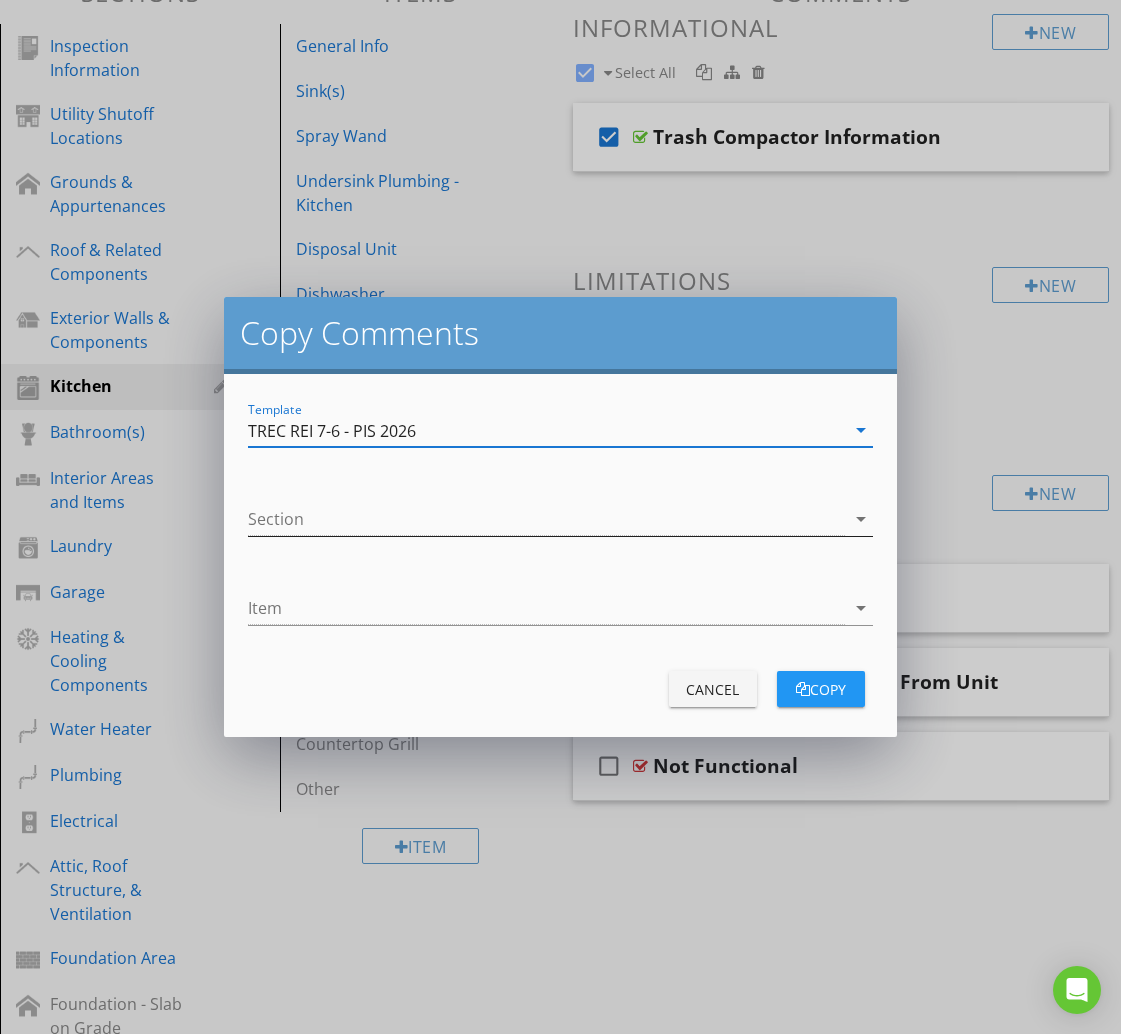 click at bounding box center [546, 519] 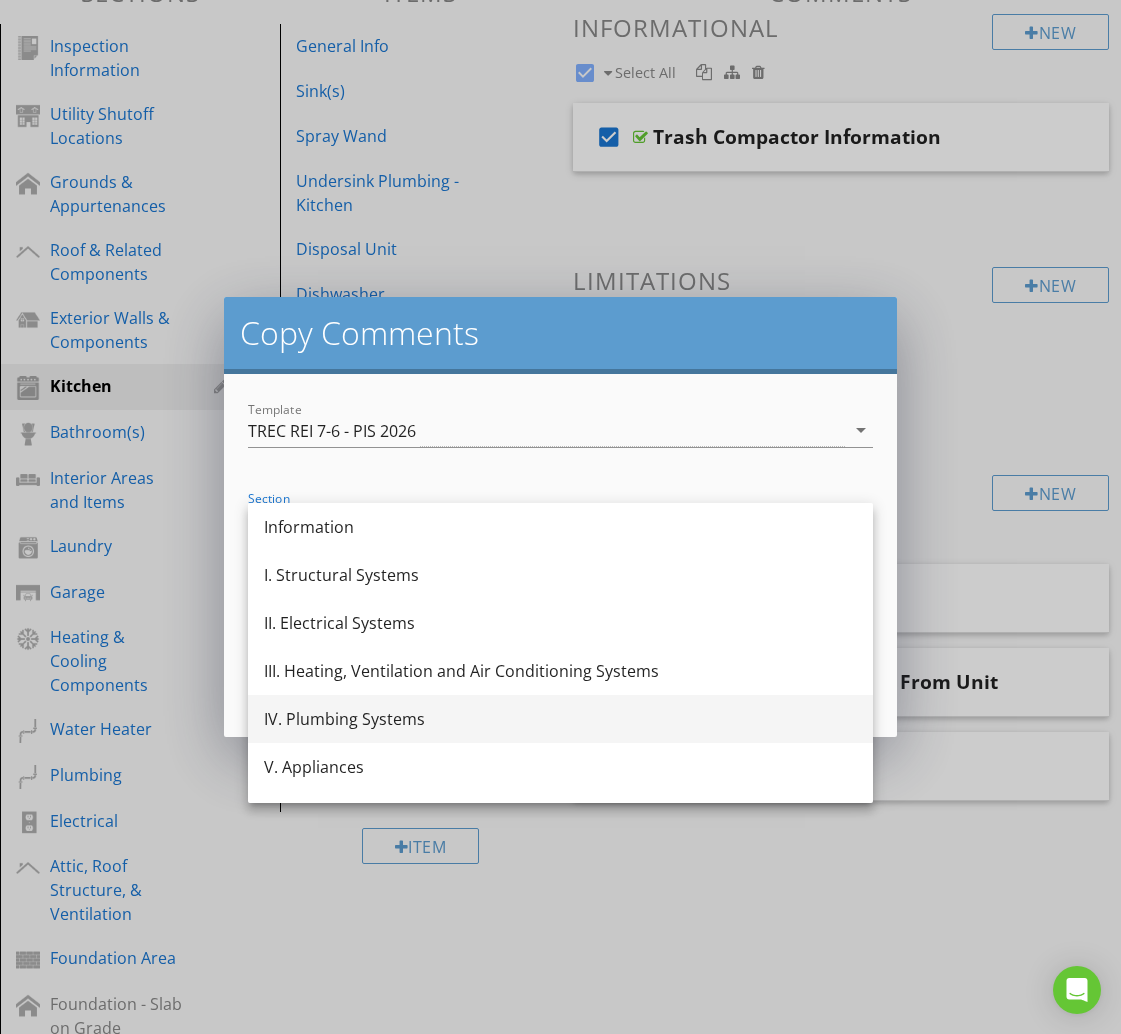 scroll, scrollTop: 84, scrollLeft: 0, axis: vertical 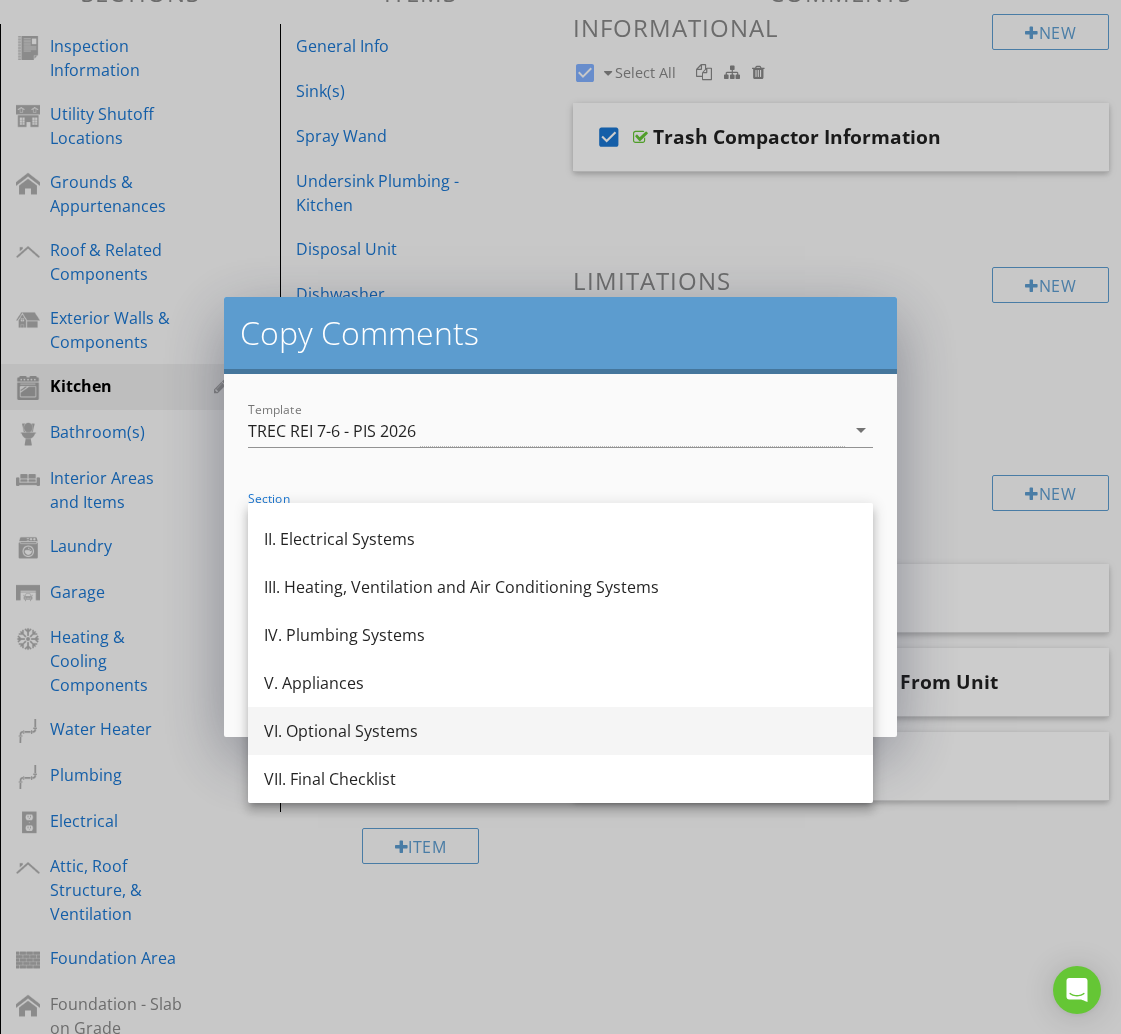 click on "VI. Optional Systems" at bounding box center [560, 731] 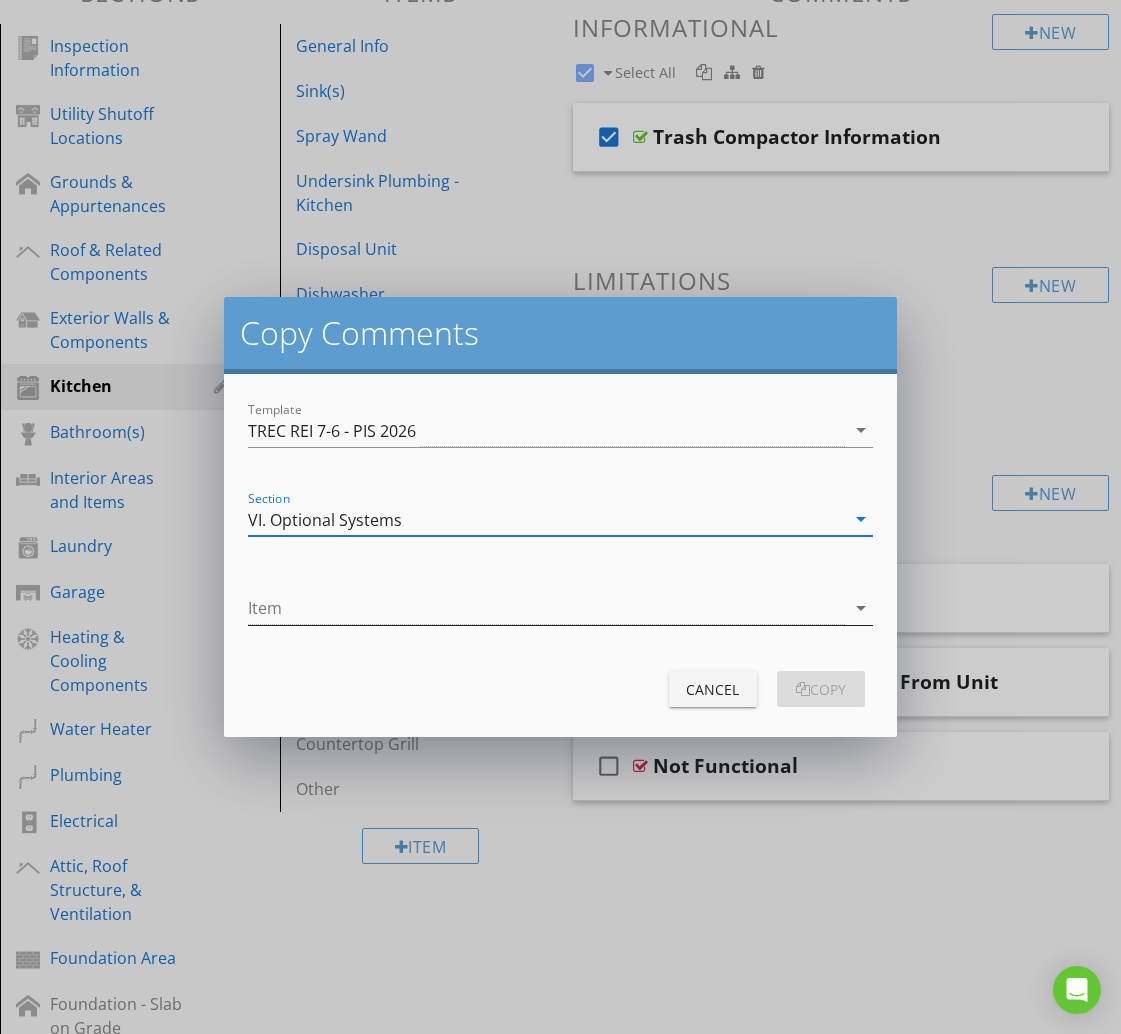click at bounding box center (546, 608) 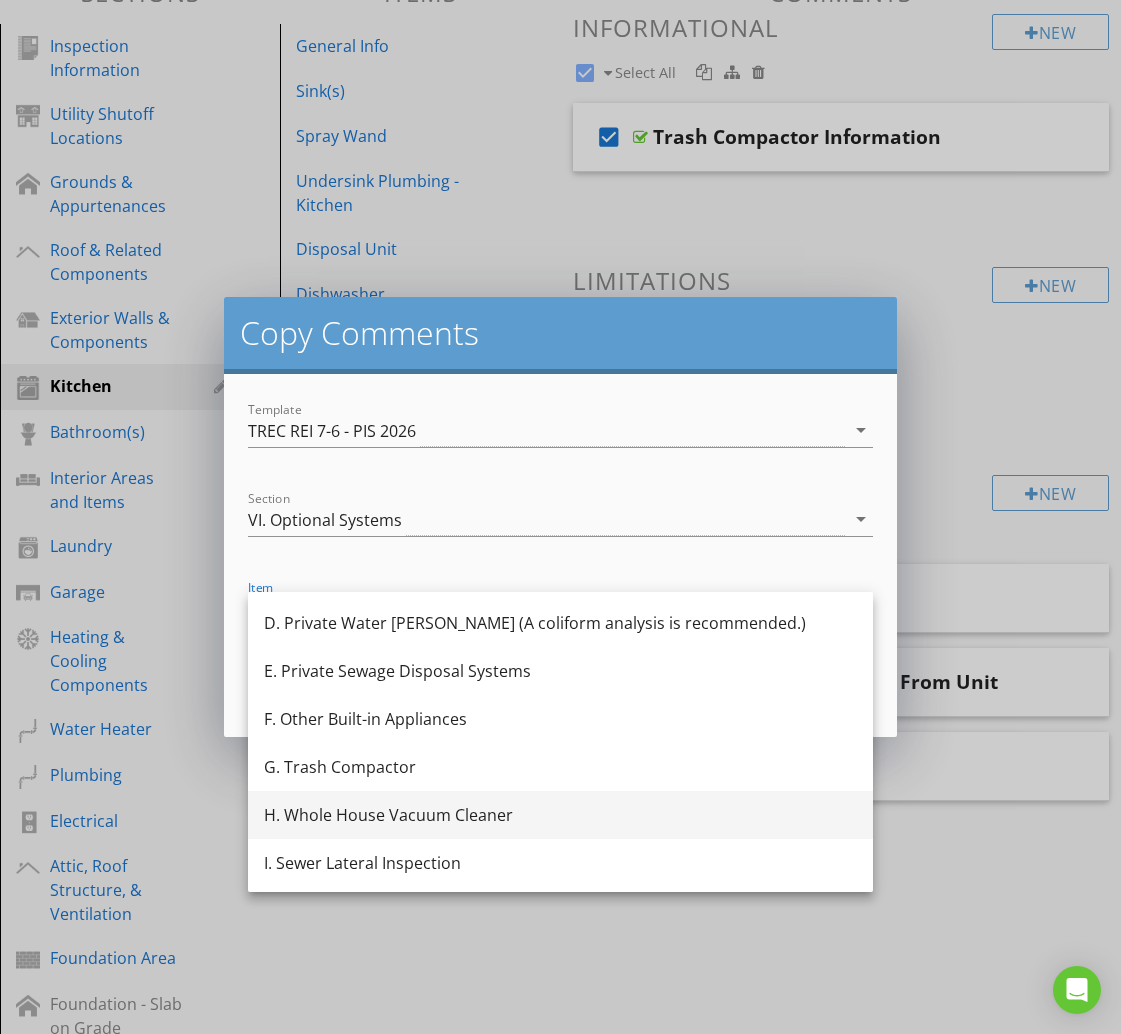 scroll, scrollTop: 144, scrollLeft: 0, axis: vertical 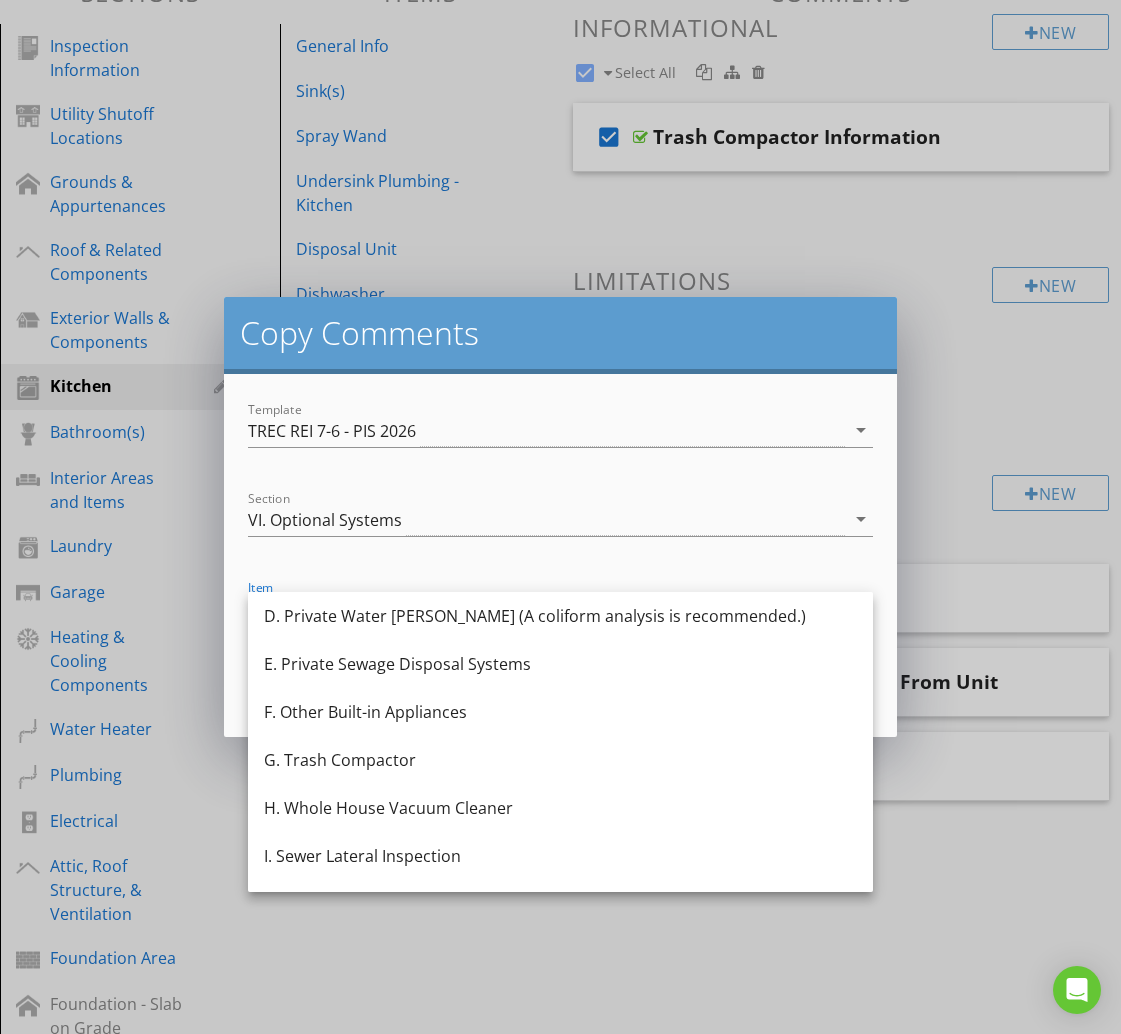click on "G. Trash Compactor" at bounding box center [560, 760] 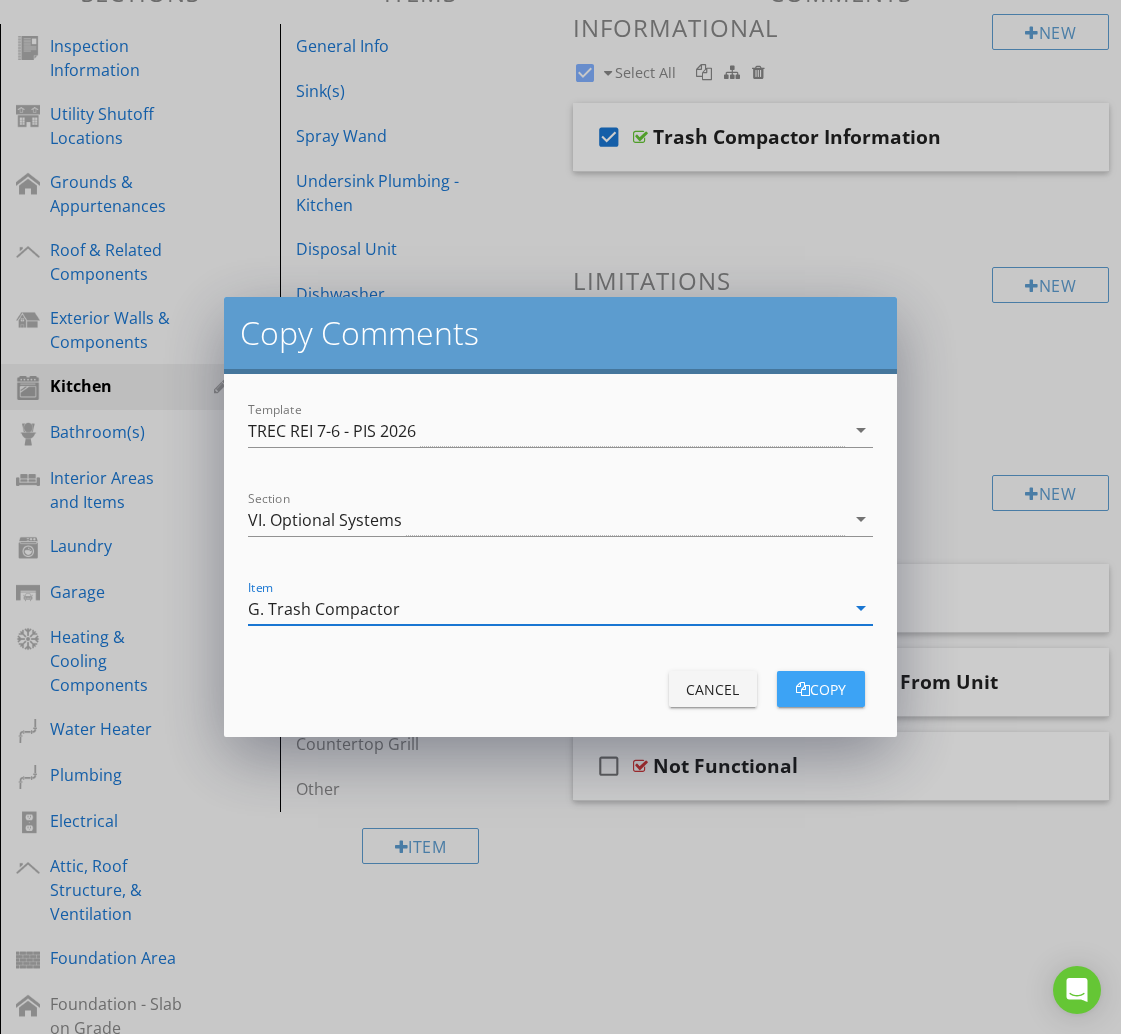 drag, startPoint x: 800, startPoint y: 694, endPoint x: 787, endPoint y: 693, distance: 13.038404 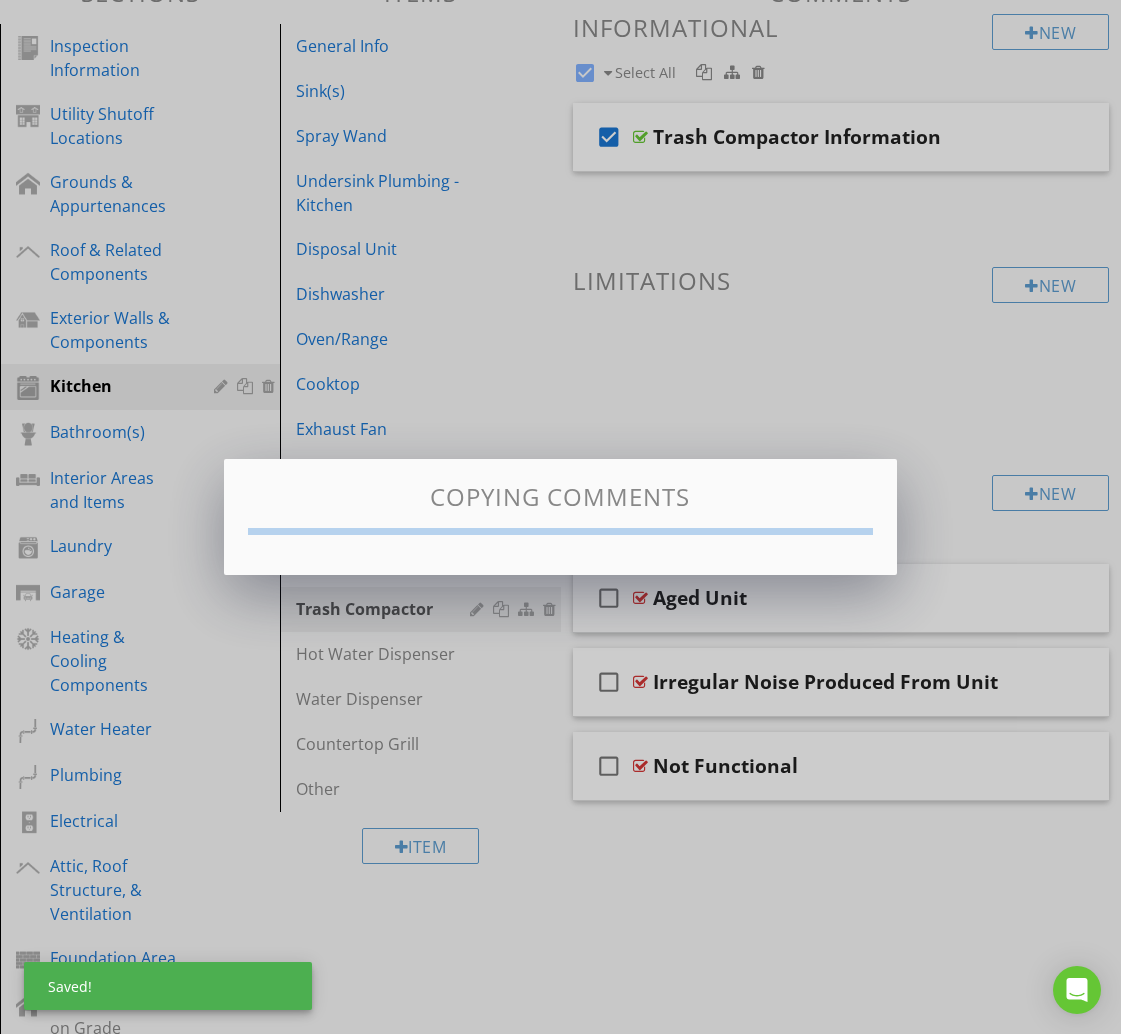 checkbox on "false" 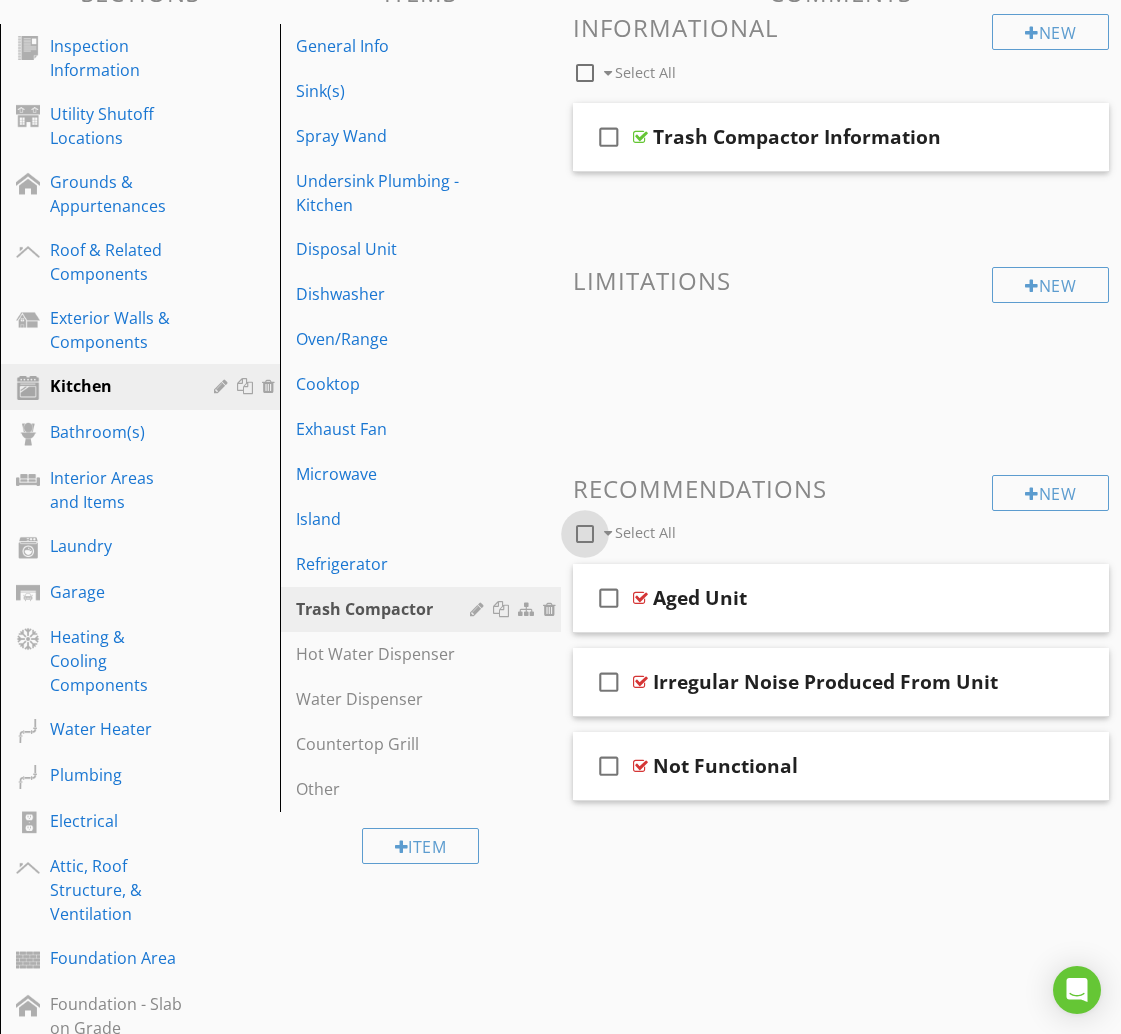 click at bounding box center [585, 534] 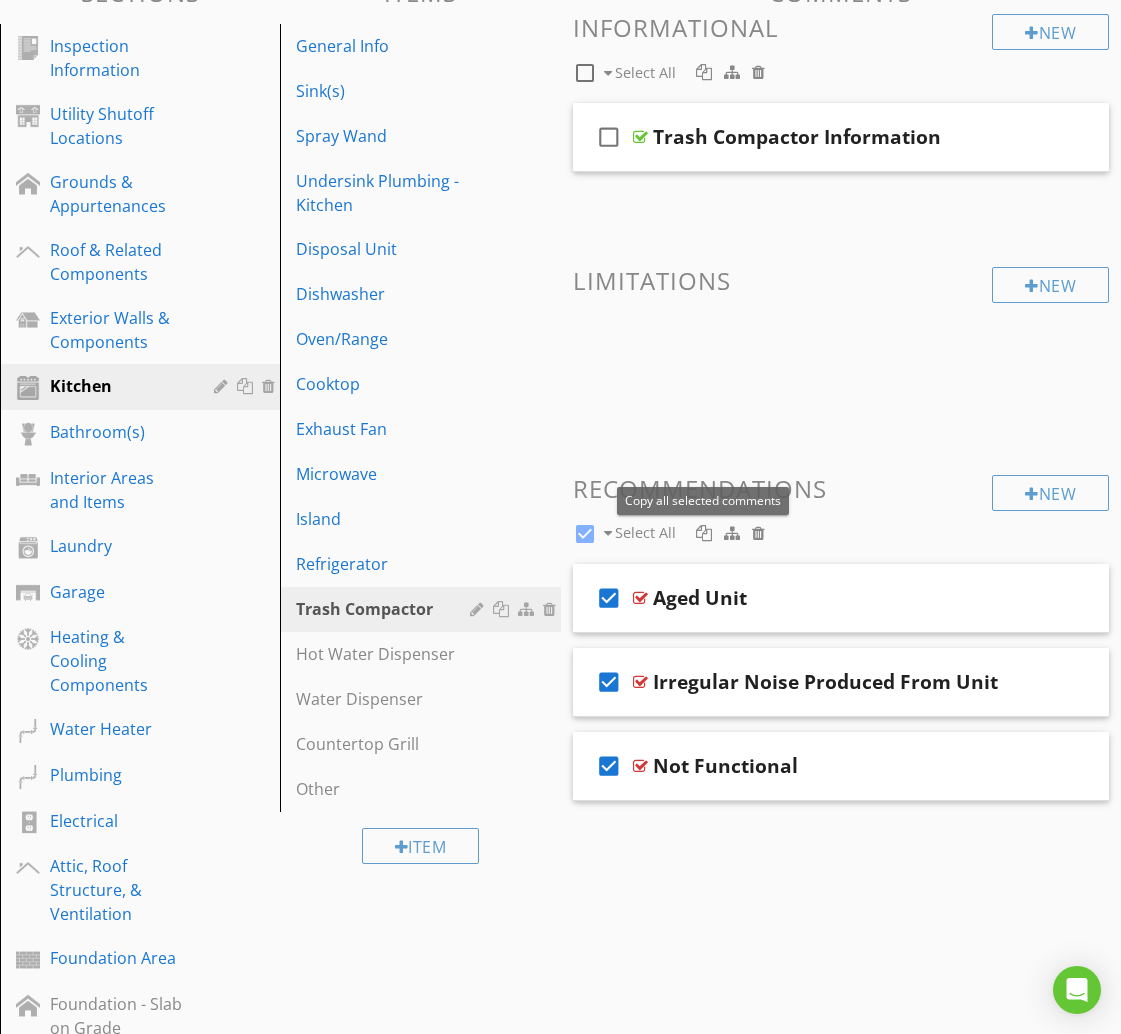 click at bounding box center [704, 533] 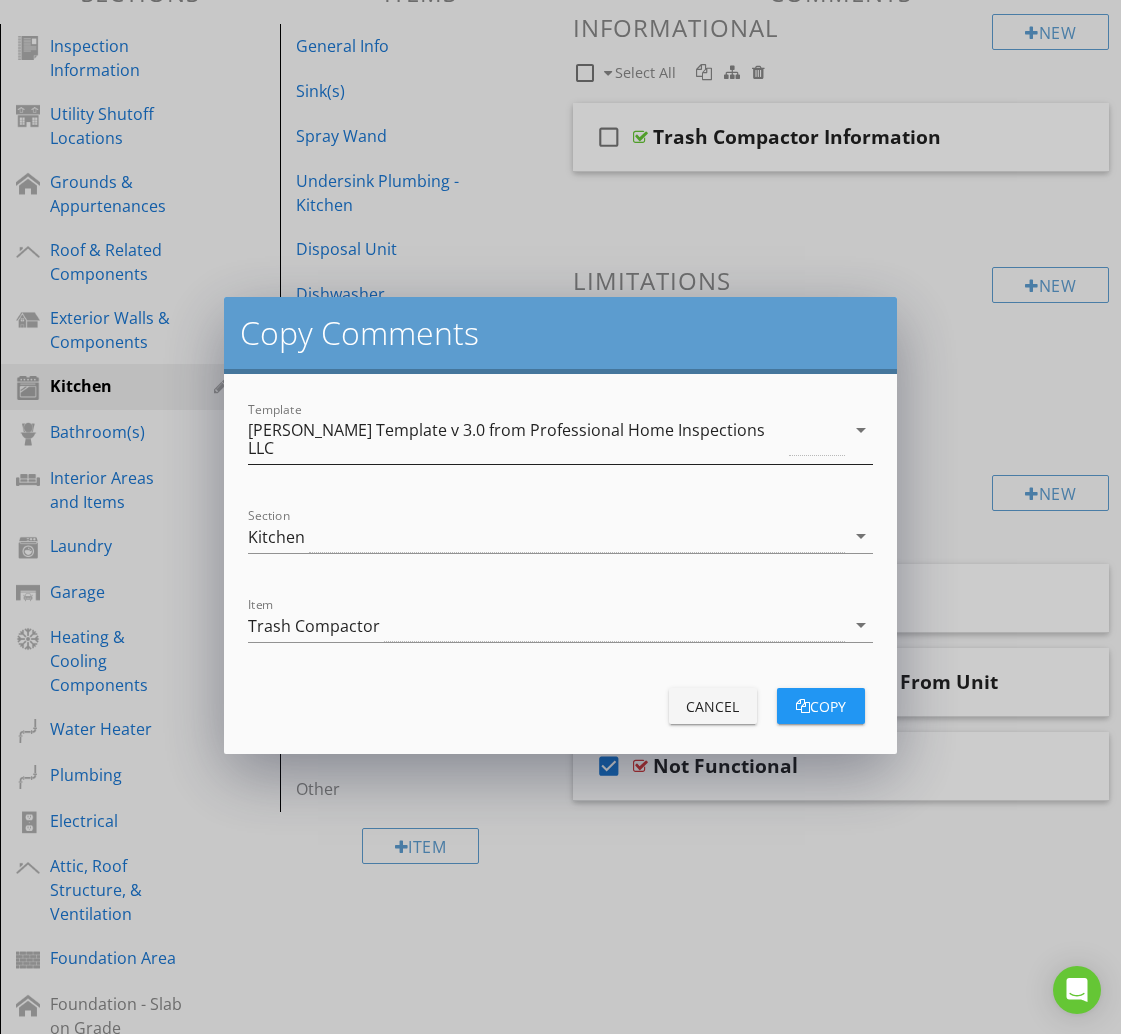 click on "[PERSON_NAME] Template v 3.0 from Professional Home Inspections LLC" at bounding box center (516, 439) 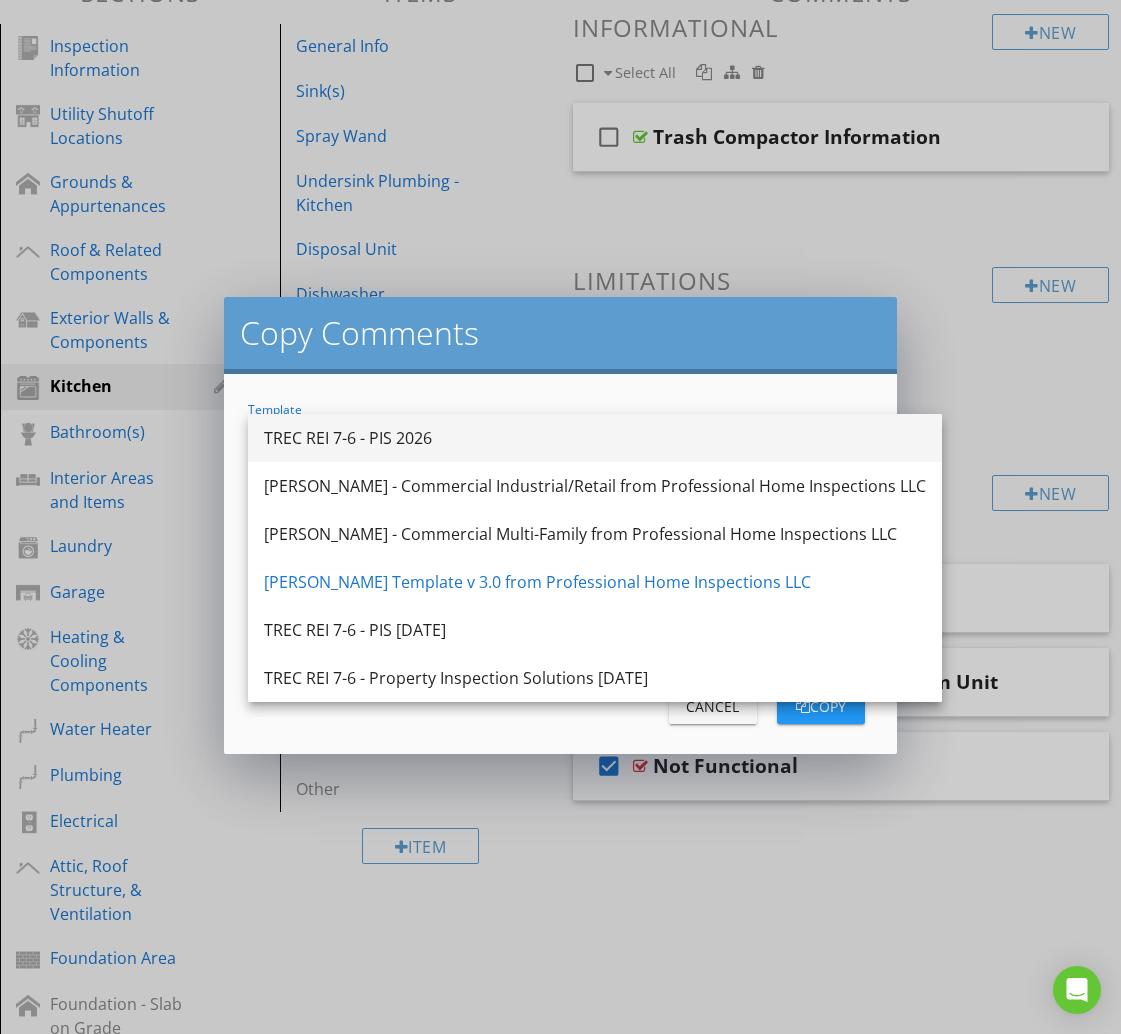 click on "TREC REI 7-6 - PIS 2026" at bounding box center (595, 438) 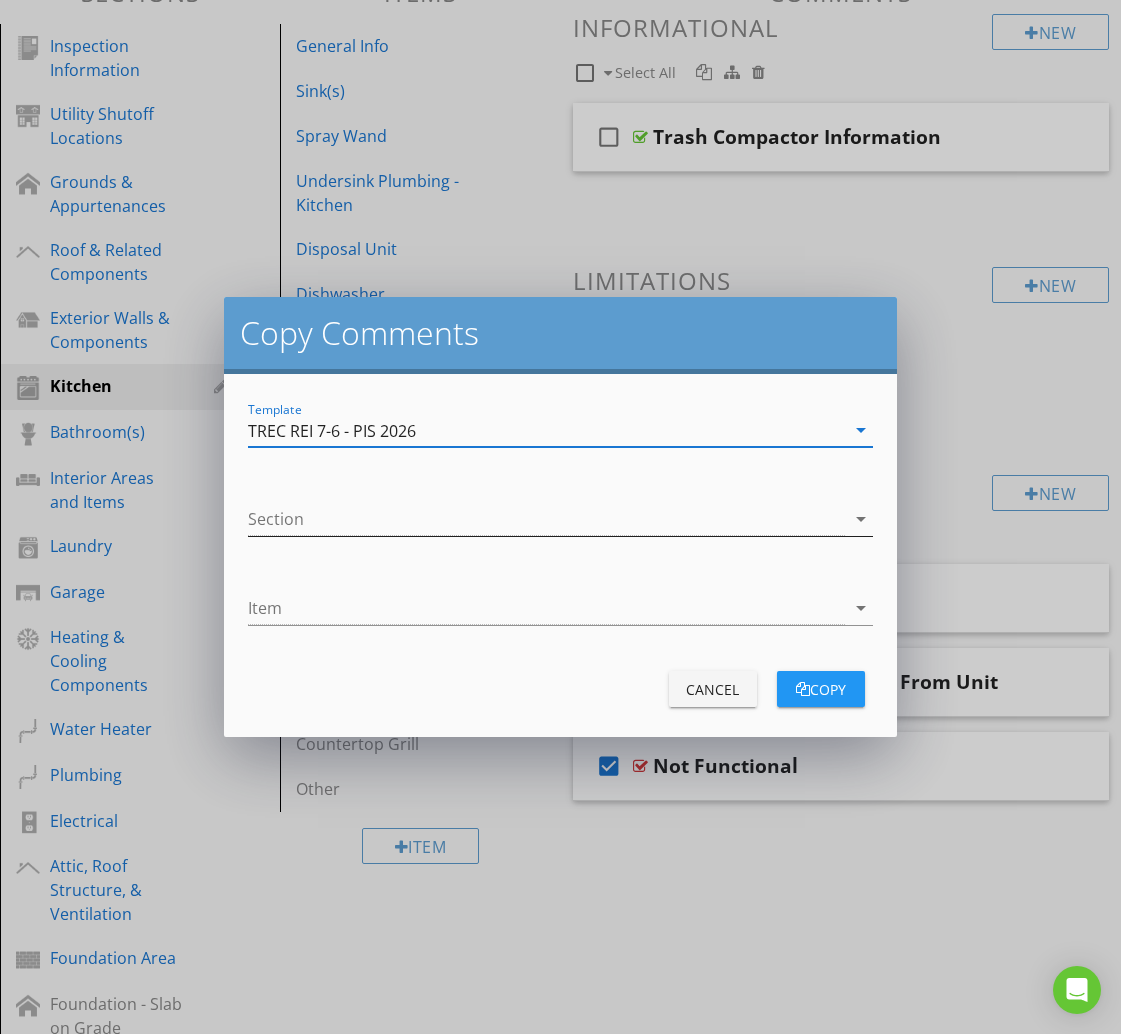 click at bounding box center [546, 519] 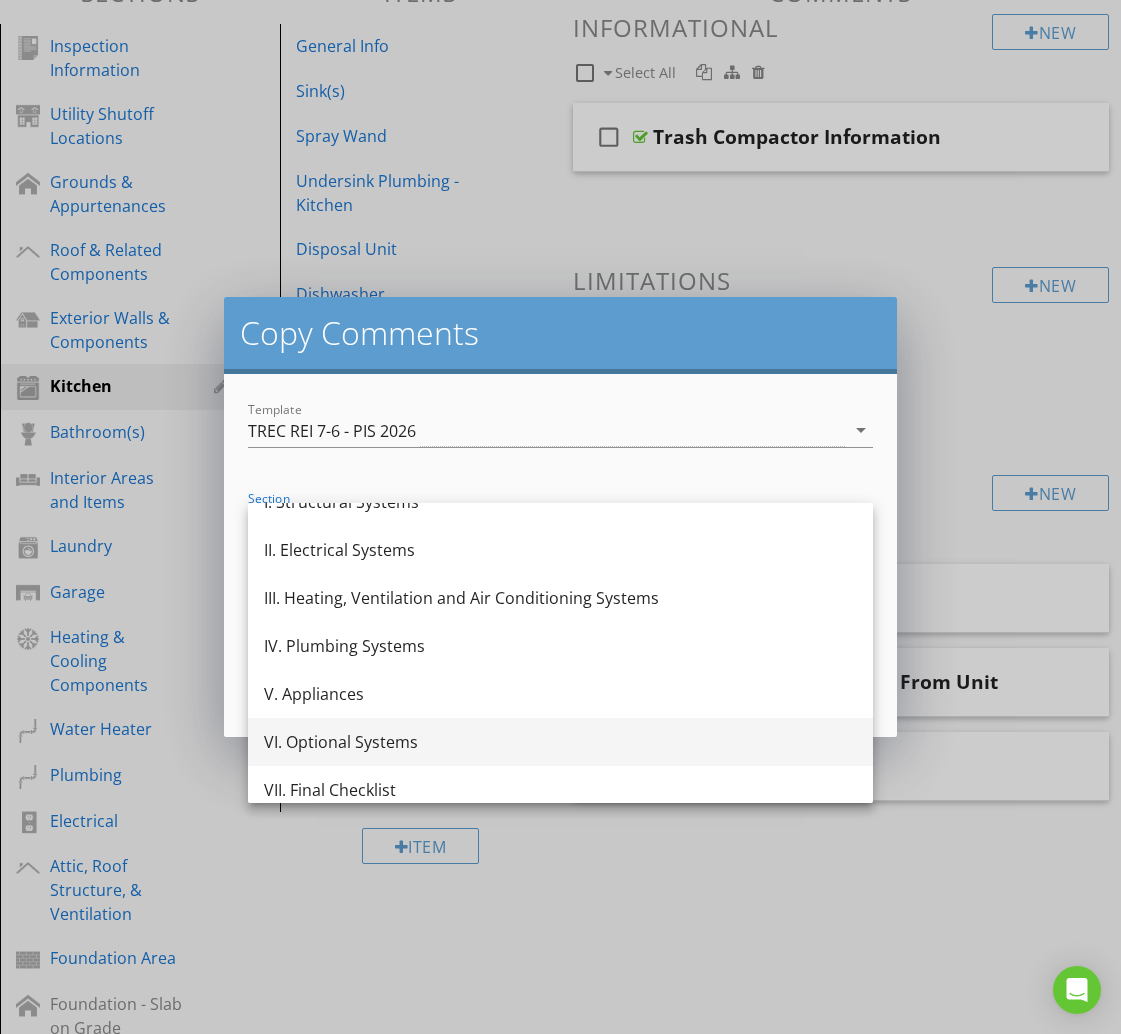 scroll, scrollTop: 84, scrollLeft: 0, axis: vertical 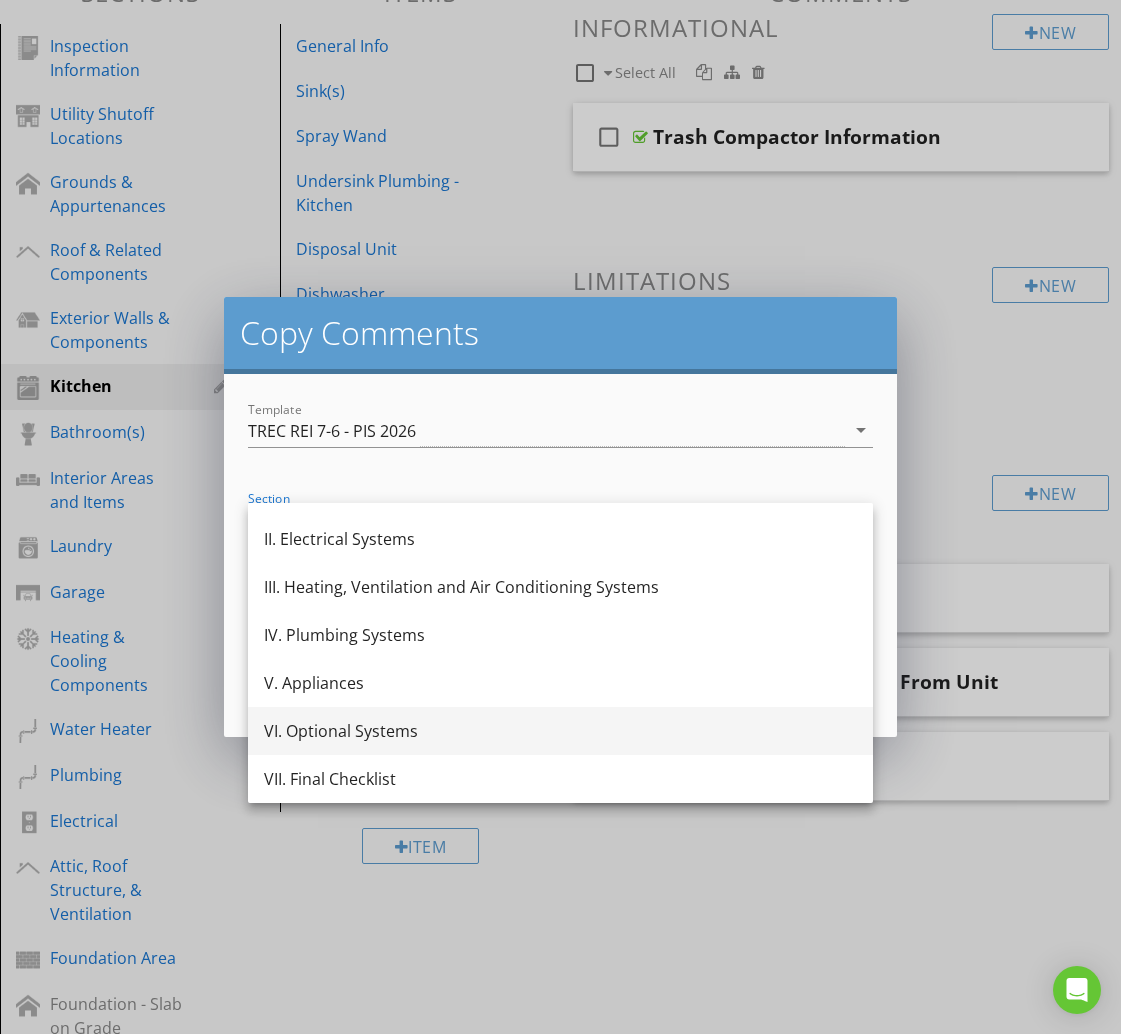 click on "VI. Optional Systems" at bounding box center (560, 731) 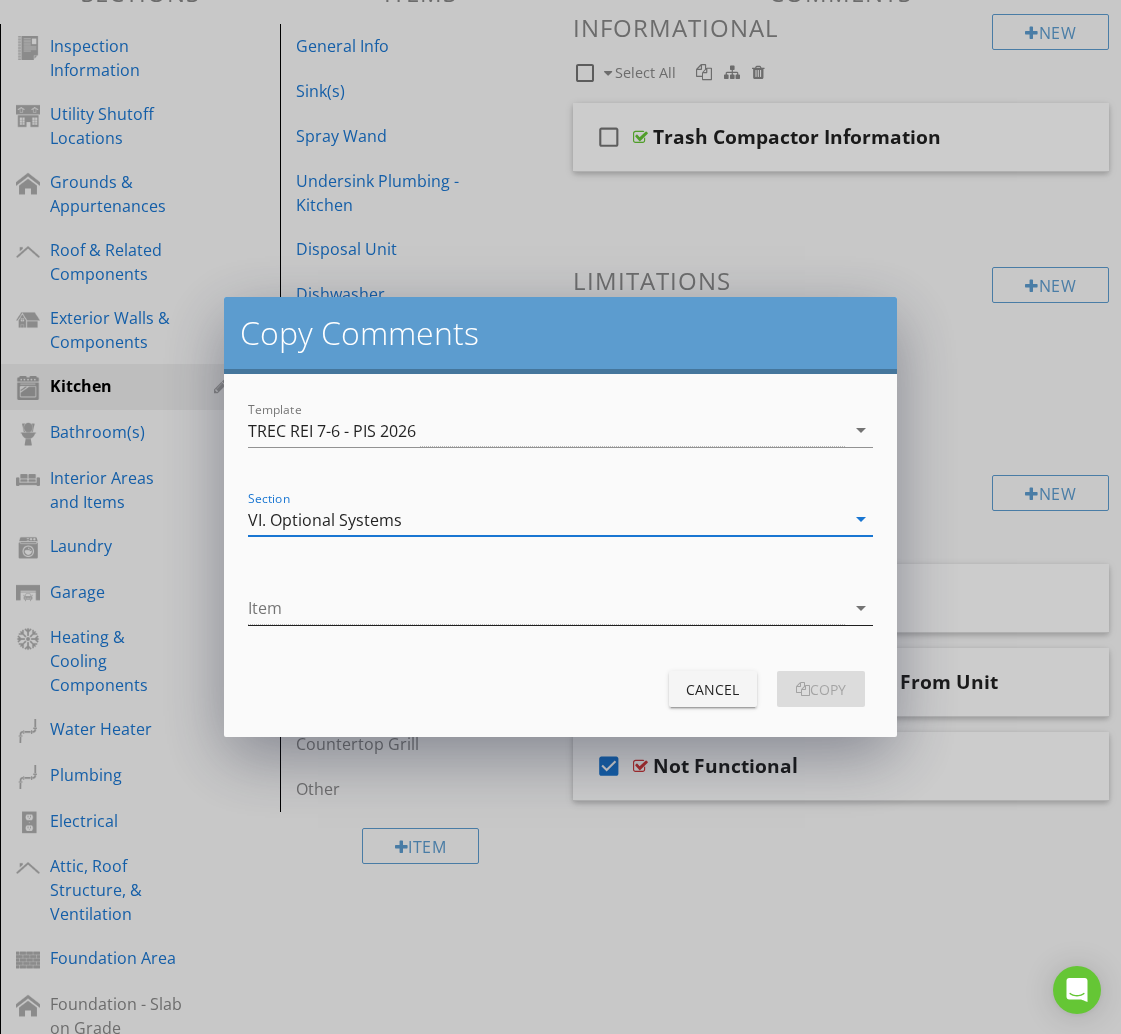 click at bounding box center [546, 608] 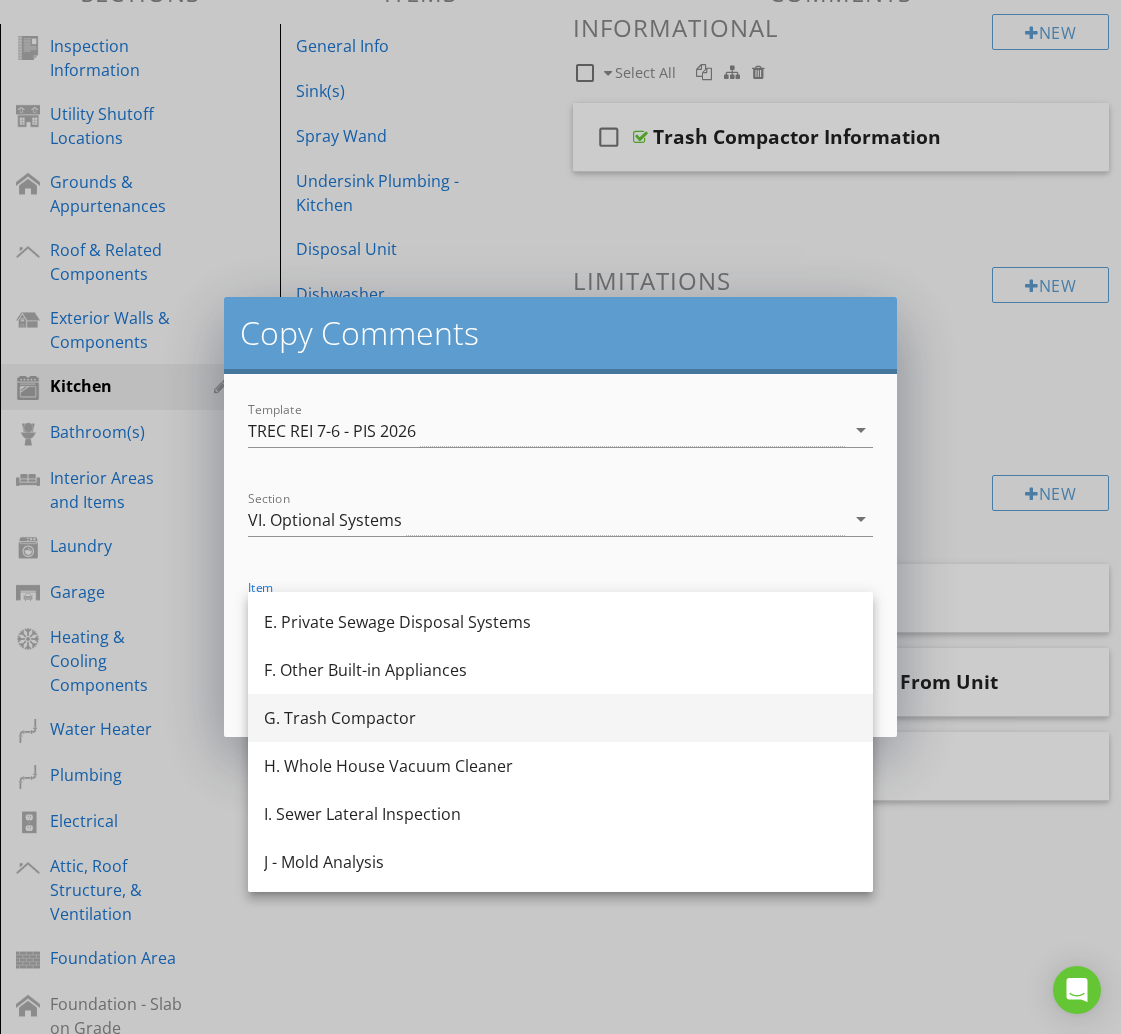 scroll, scrollTop: 204, scrollLeft: 0, axis: vertical 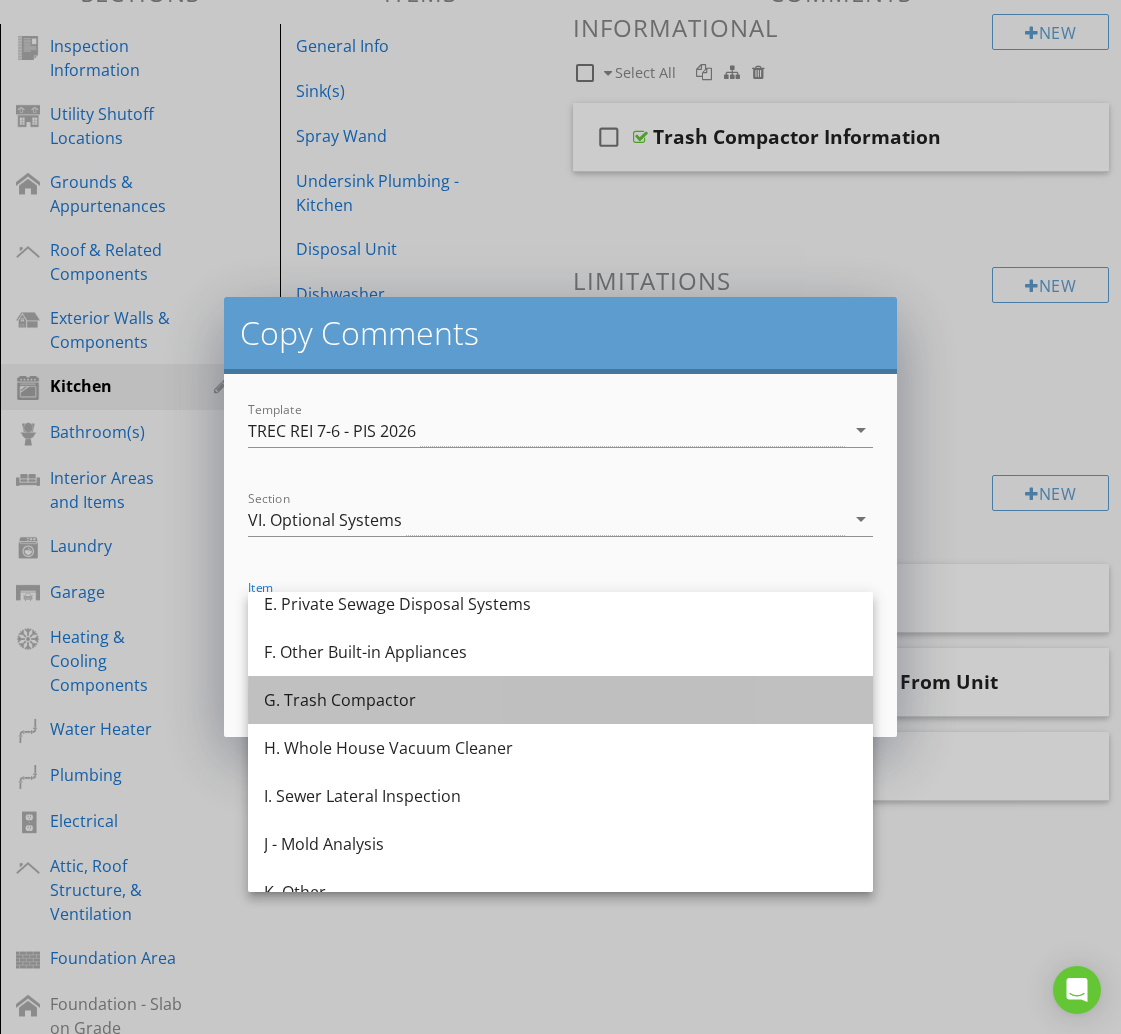 click on "G. Trash Compactor" at bounding box center [560, 700] 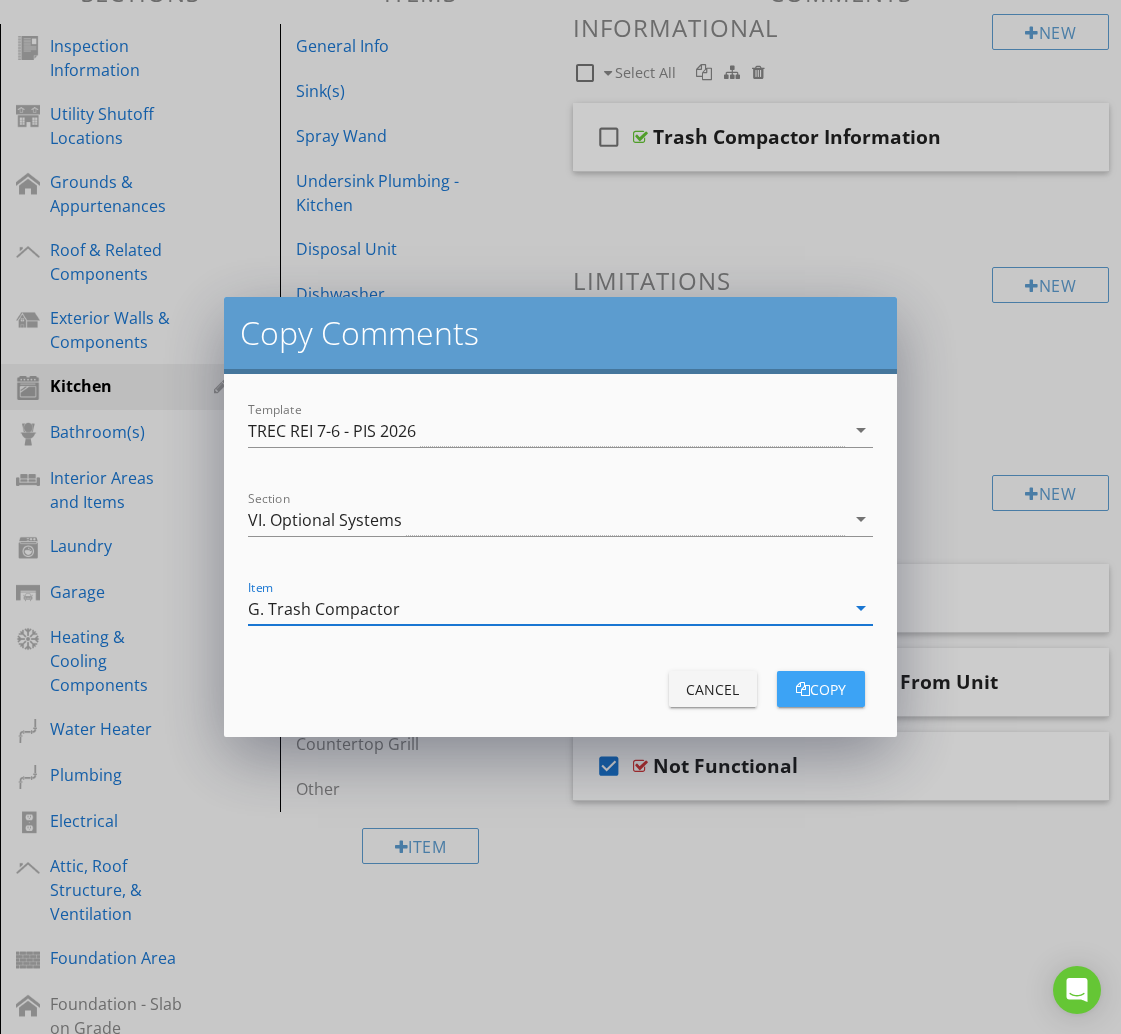 drag, startPoint x: 835, startPoint y: 693, endPoint x: 801, endPoint y: 691, distance: 34.058773 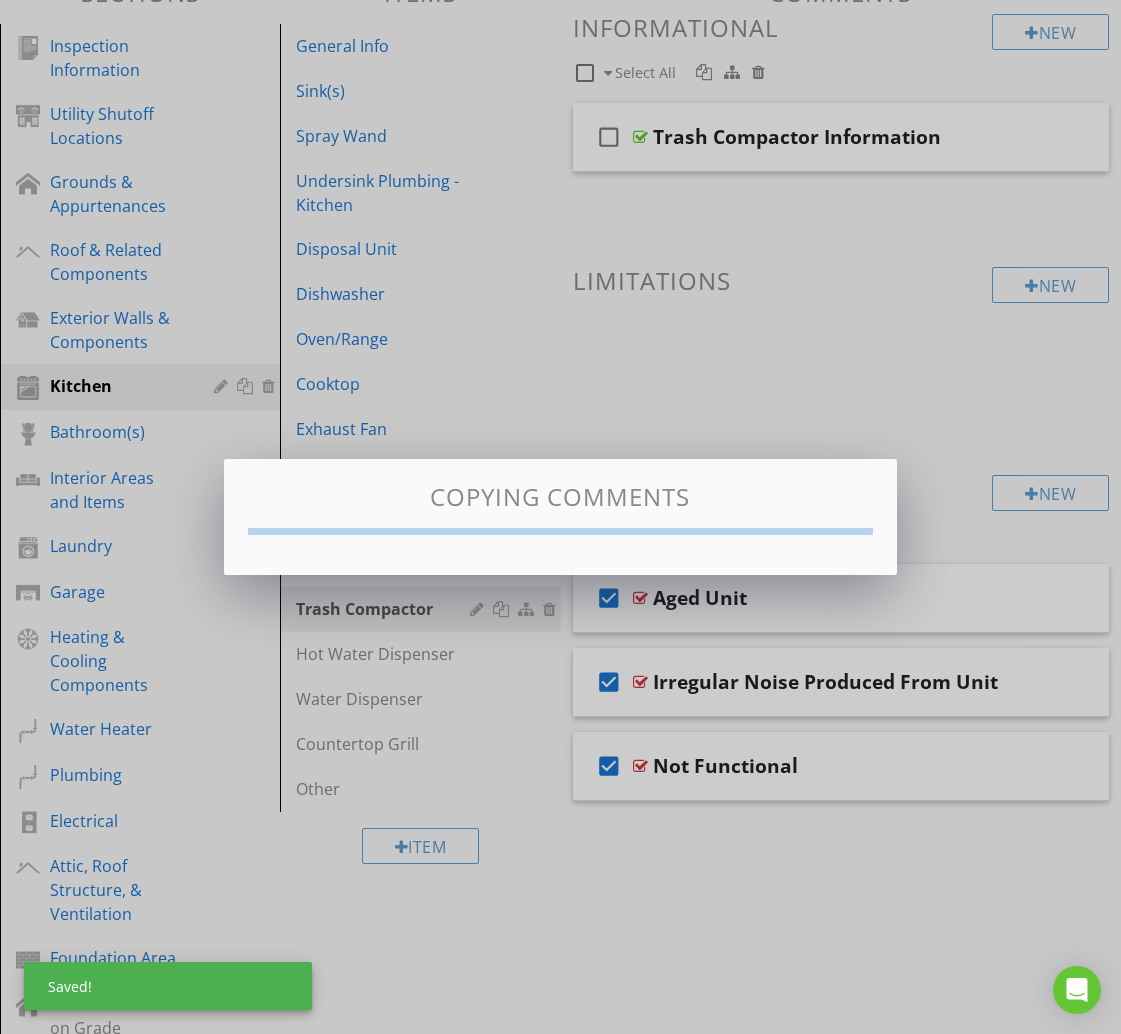 checkbox on "false" 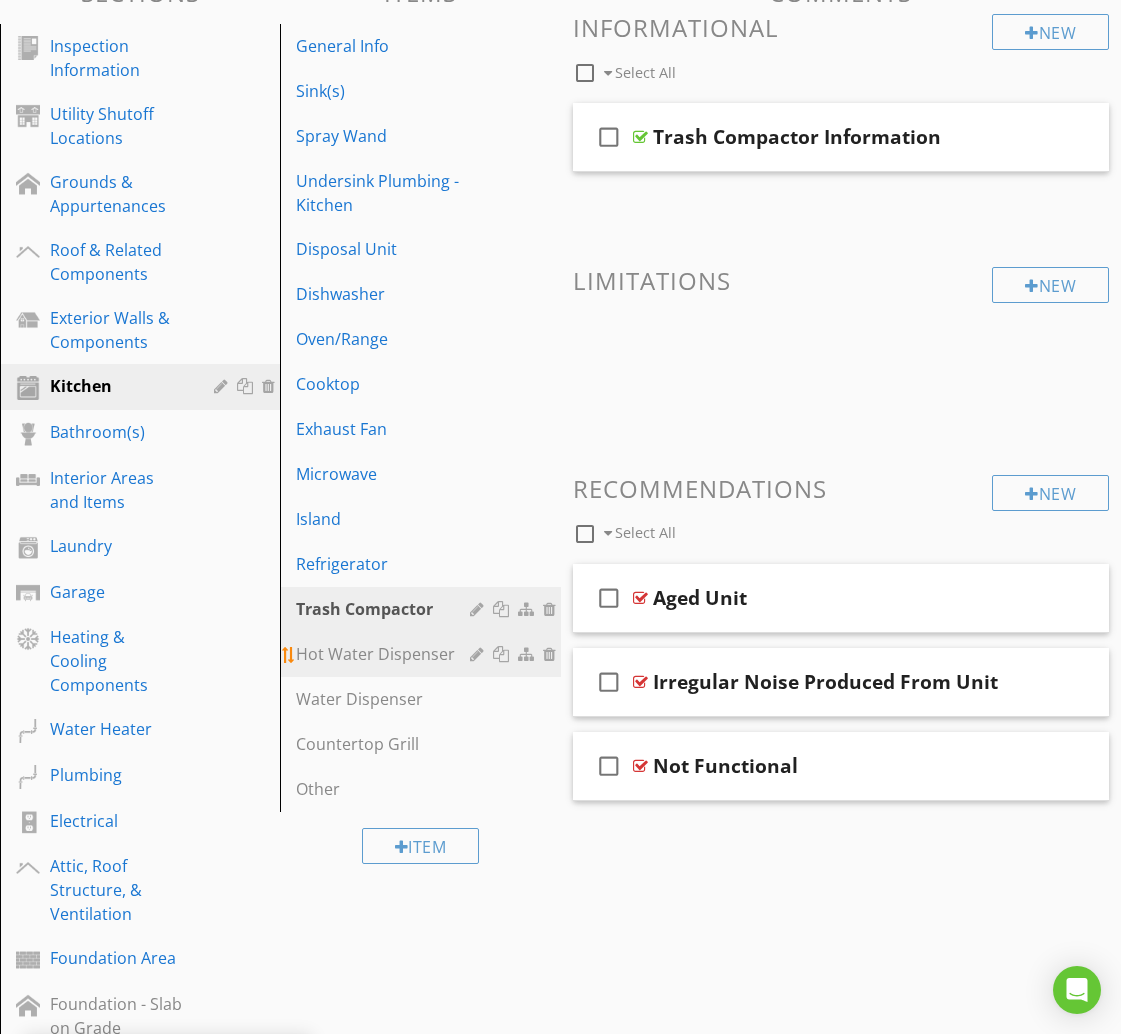click on "Hot Water Dispenser" at bounding box center [385, 654] 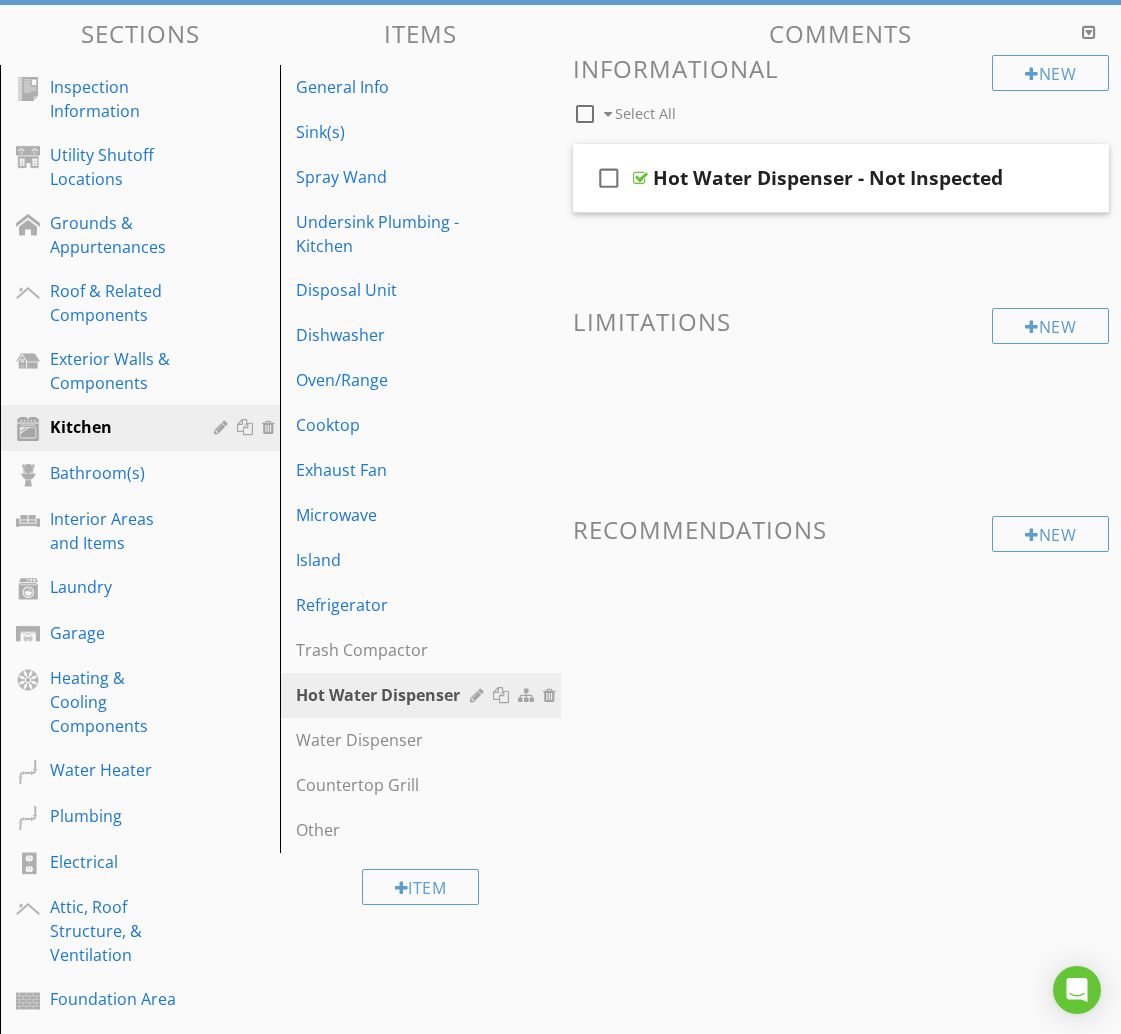 scroll, scrollTop: 259, scrollLeft: 0, axis: vertical 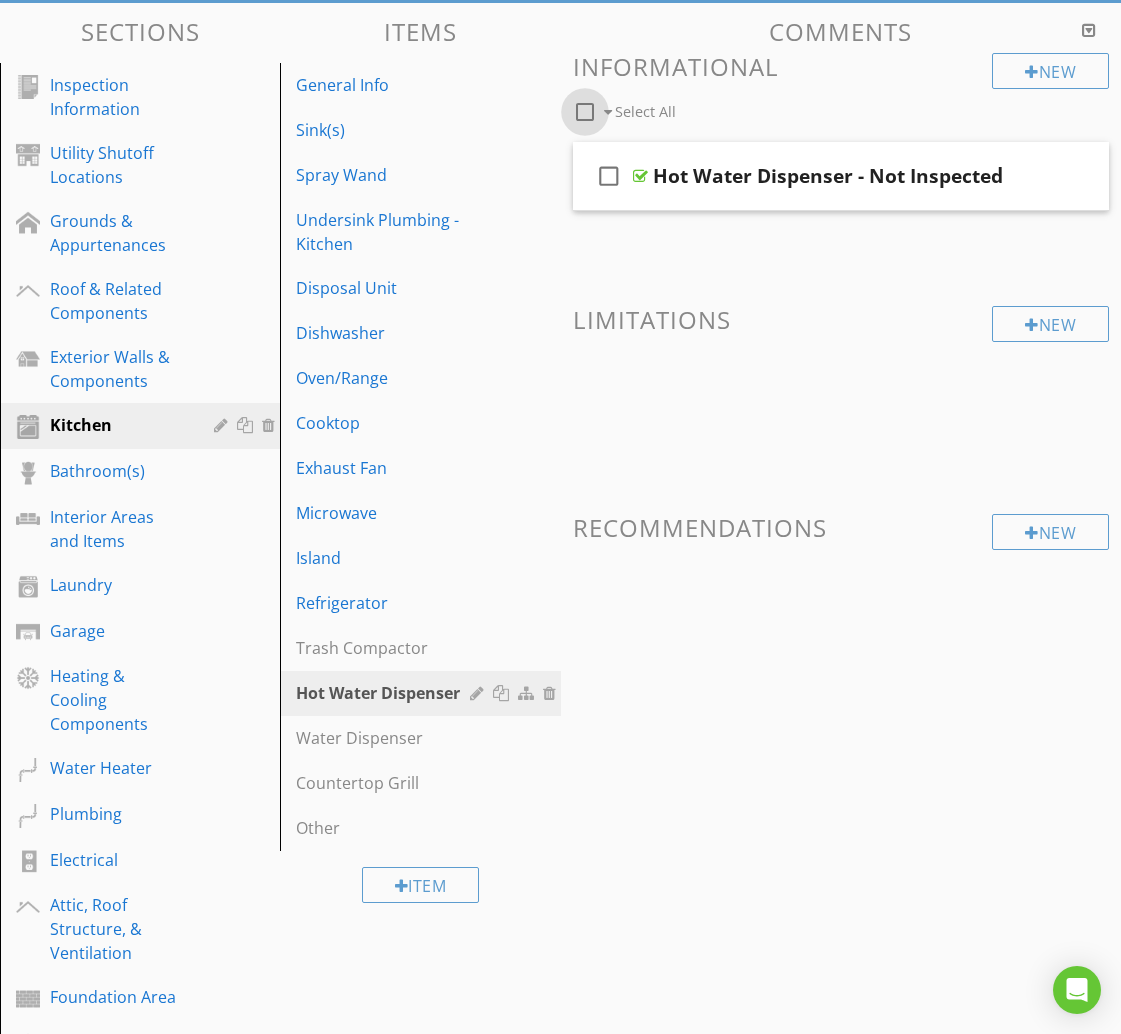 click at bounding box center [585, 112] 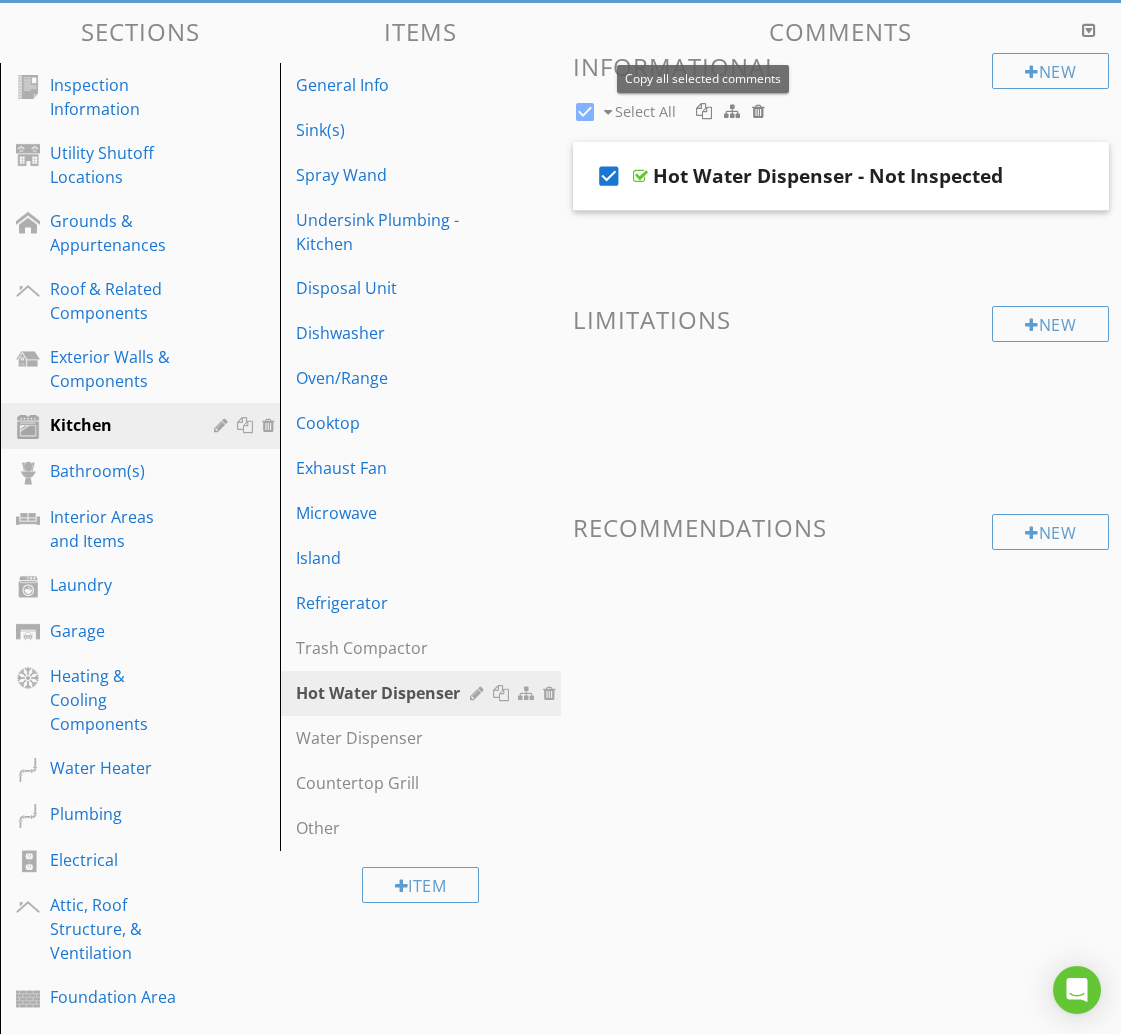 click at bounding box center (704, 111) 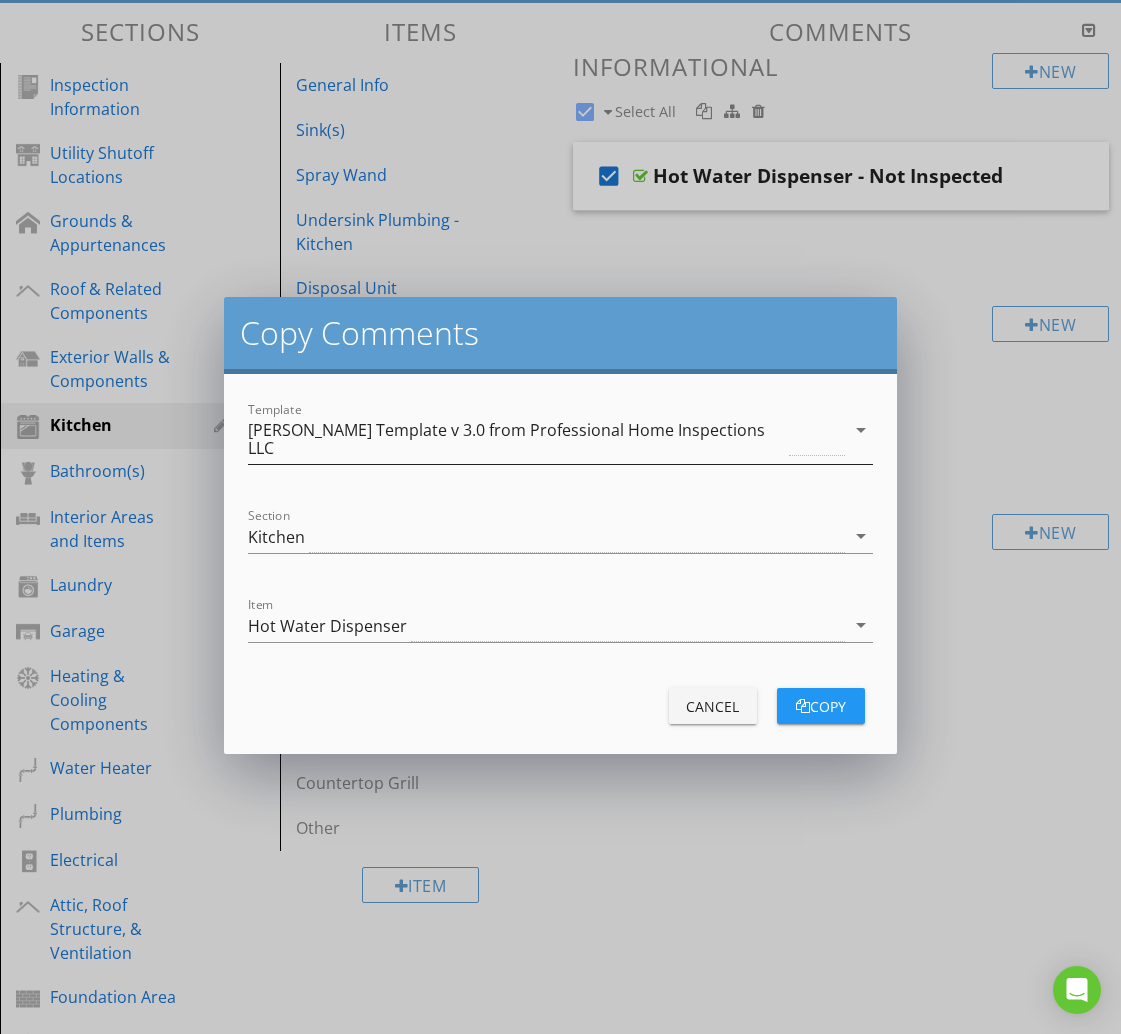 click on "[PERSON_NAME] Template v 3.0 from Professional Home Inspections LLC" at bounding box center [516, 439] 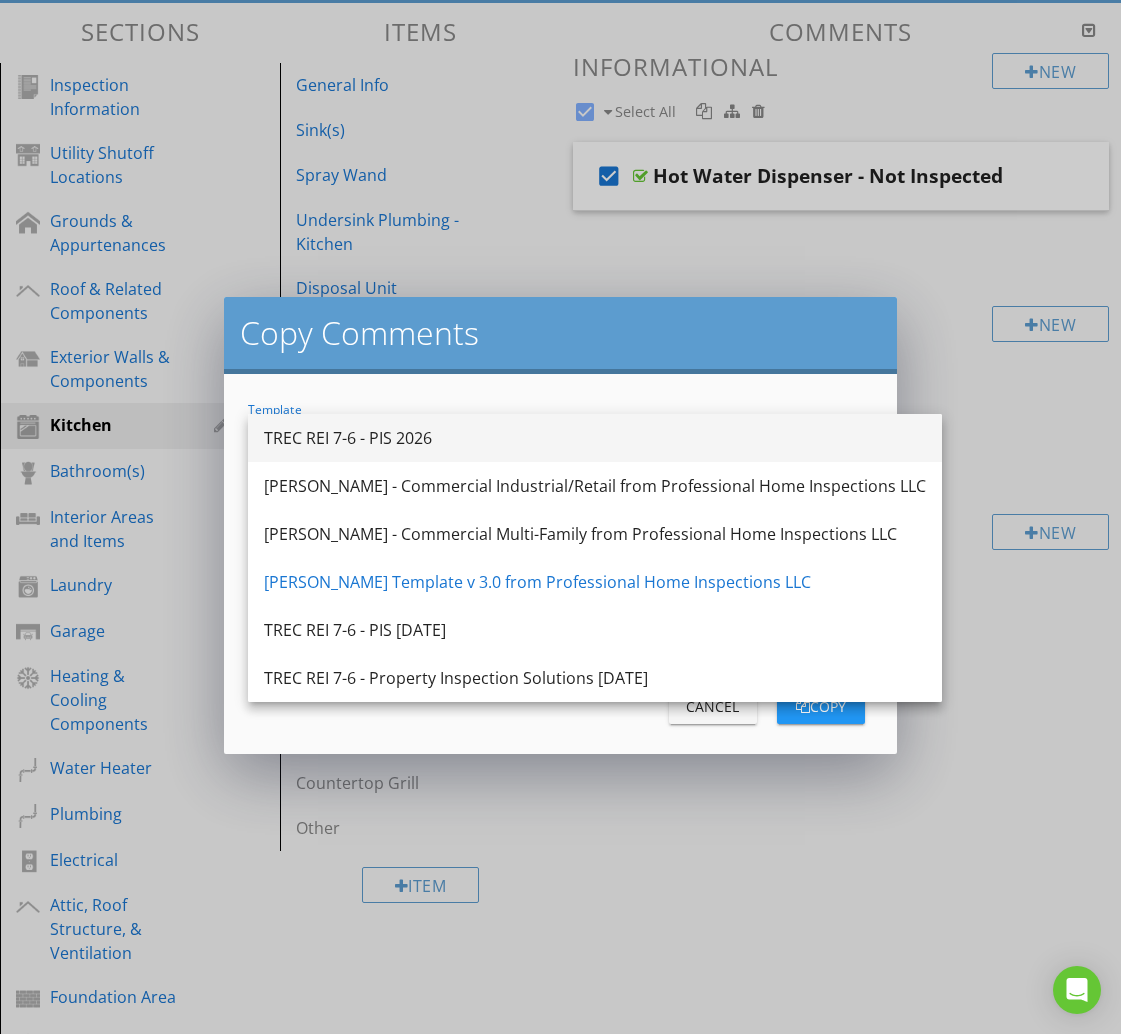 click on "TREC REI 7-6 - PIS 2026" at bounding box center [595, 438] 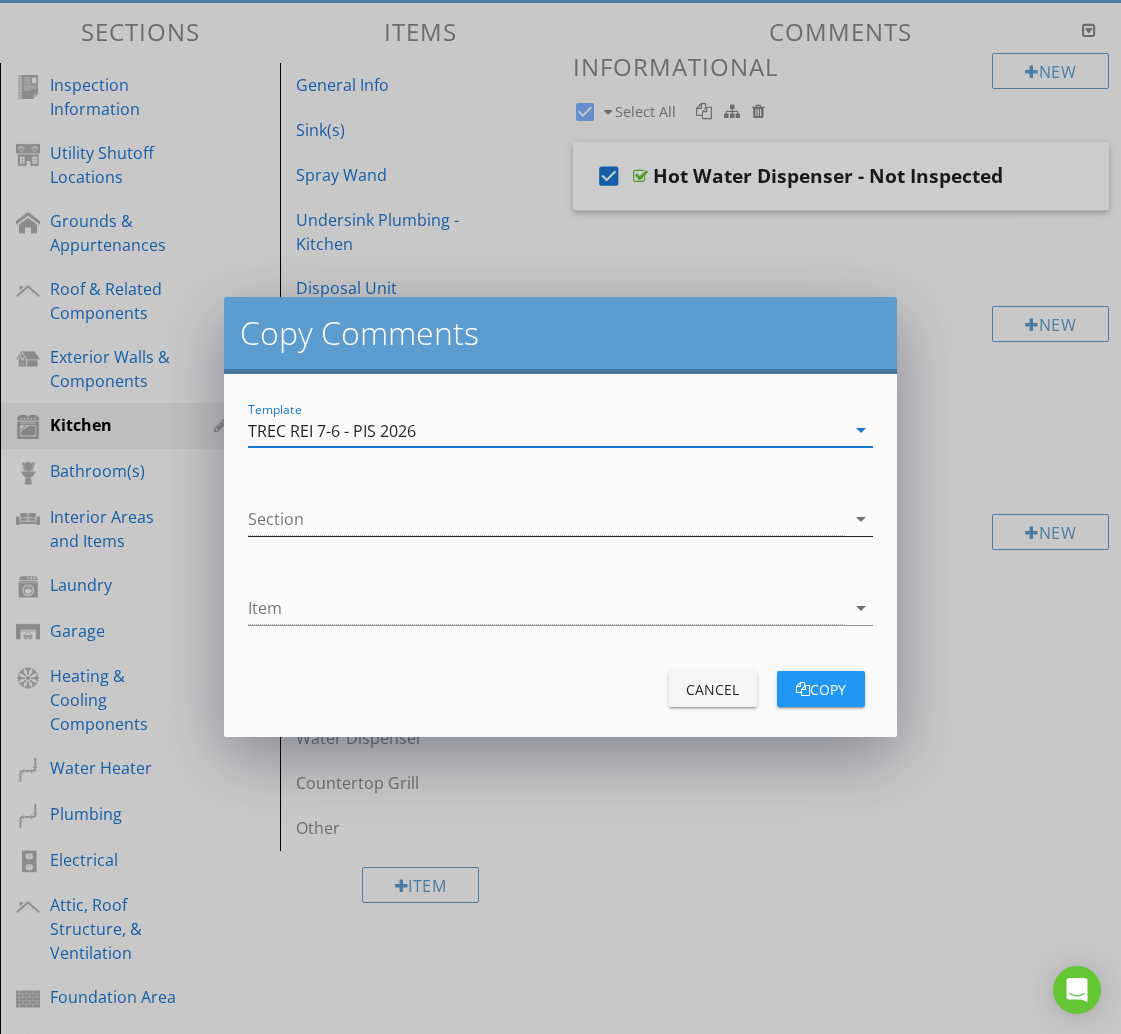 click at bounding box center (546, 519) 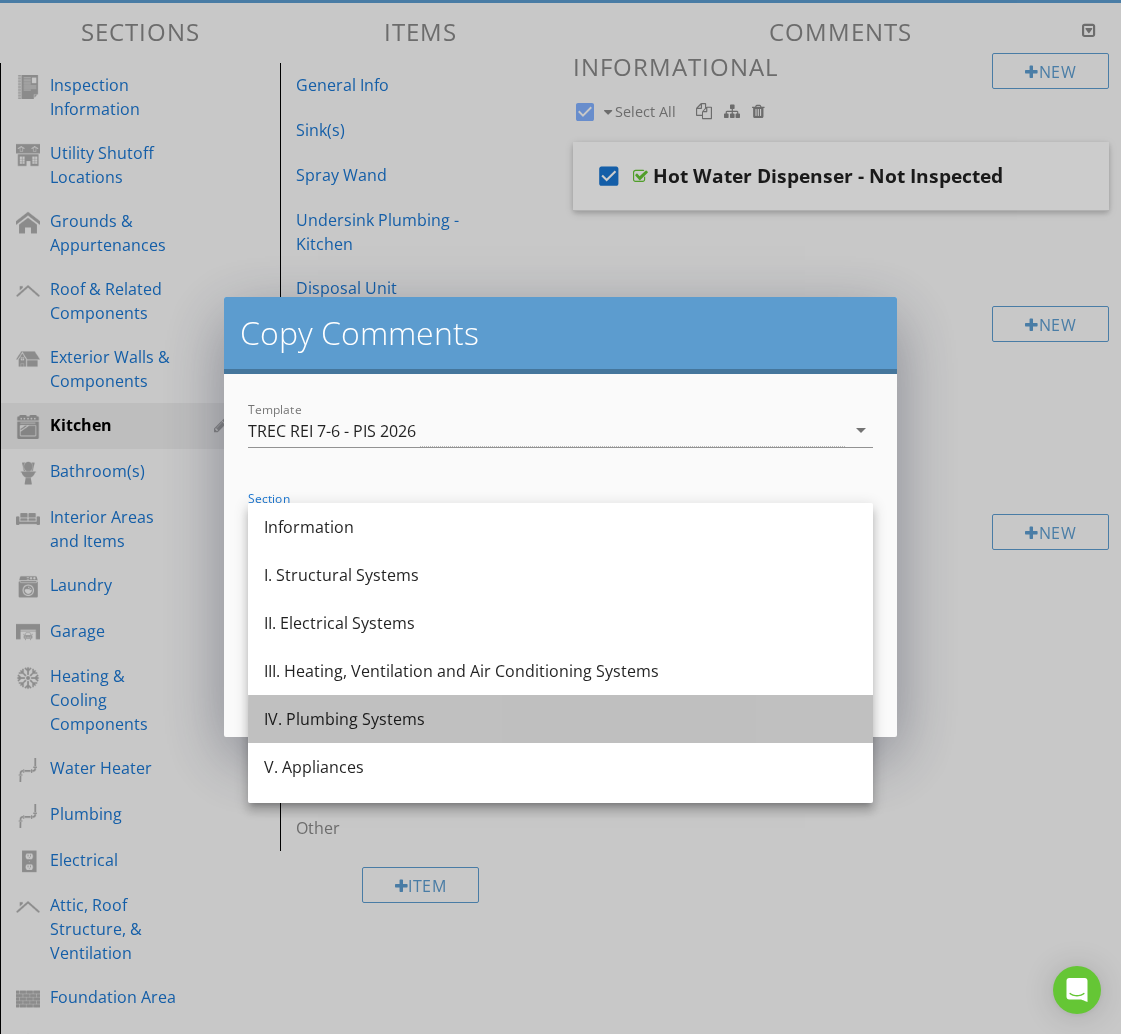 click on "IV. Plumbing Systems" at bounding box center (560, 719) 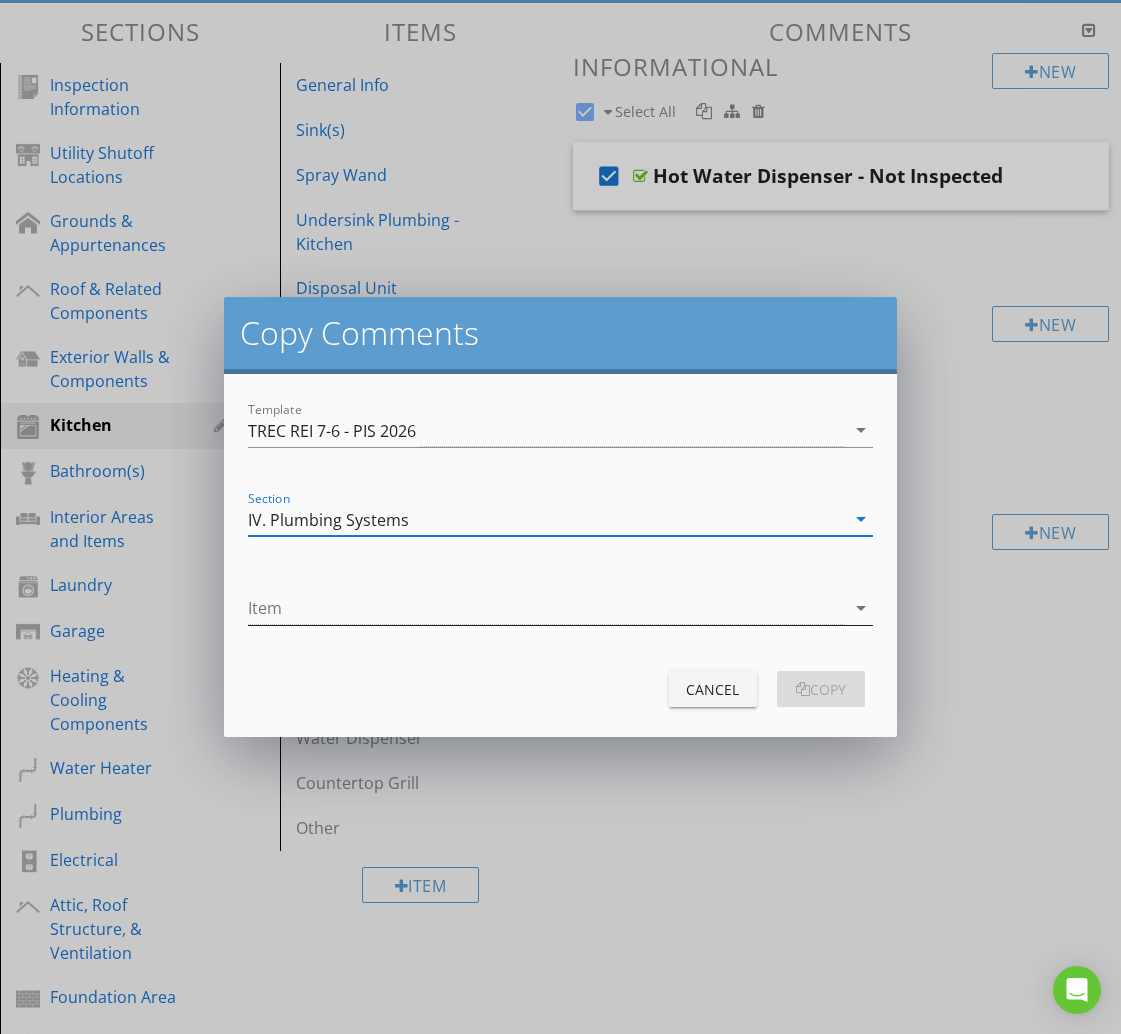 click at bounding box center (546, 608) 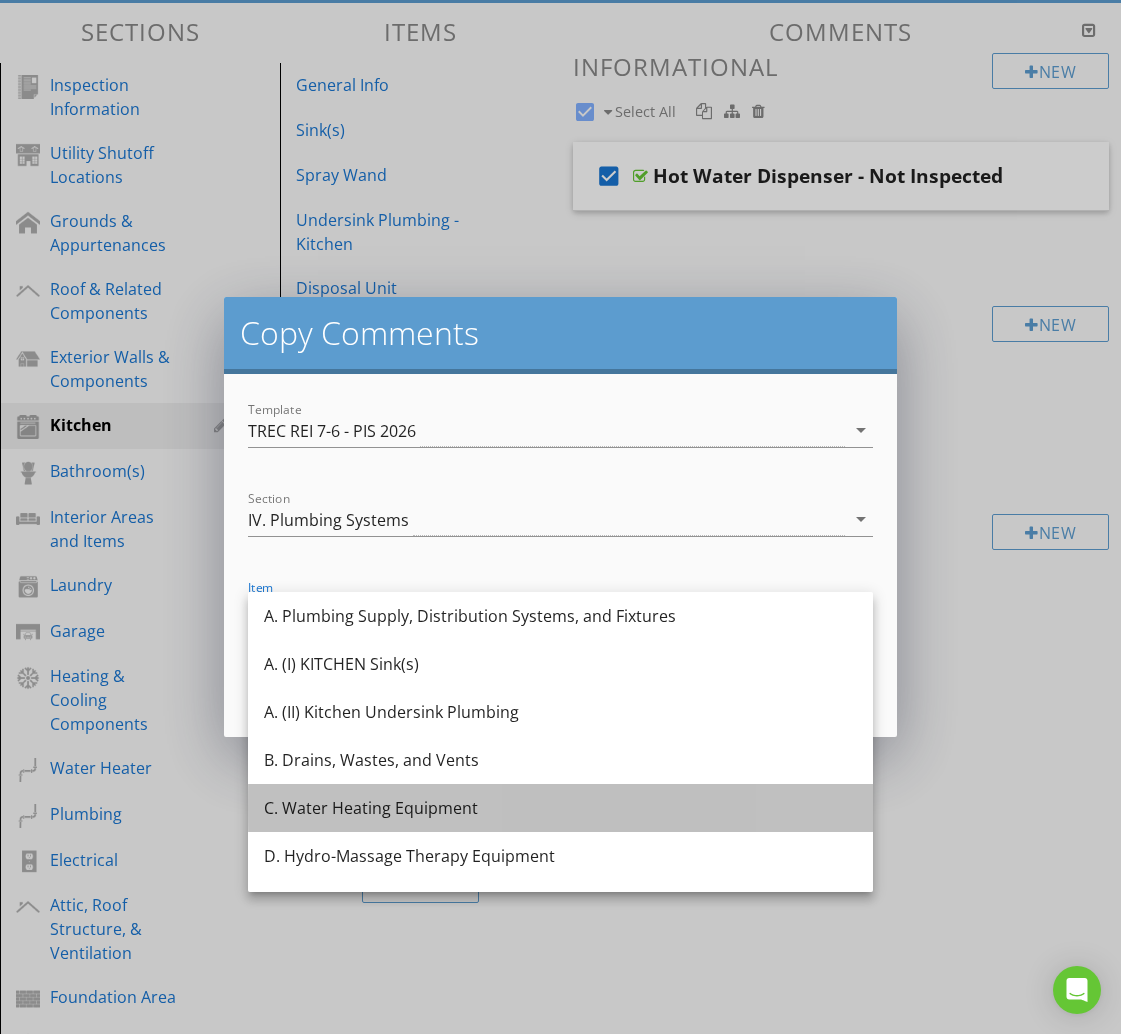 click on "C. Water Heating Equipment" at bounding box center [560, 808] 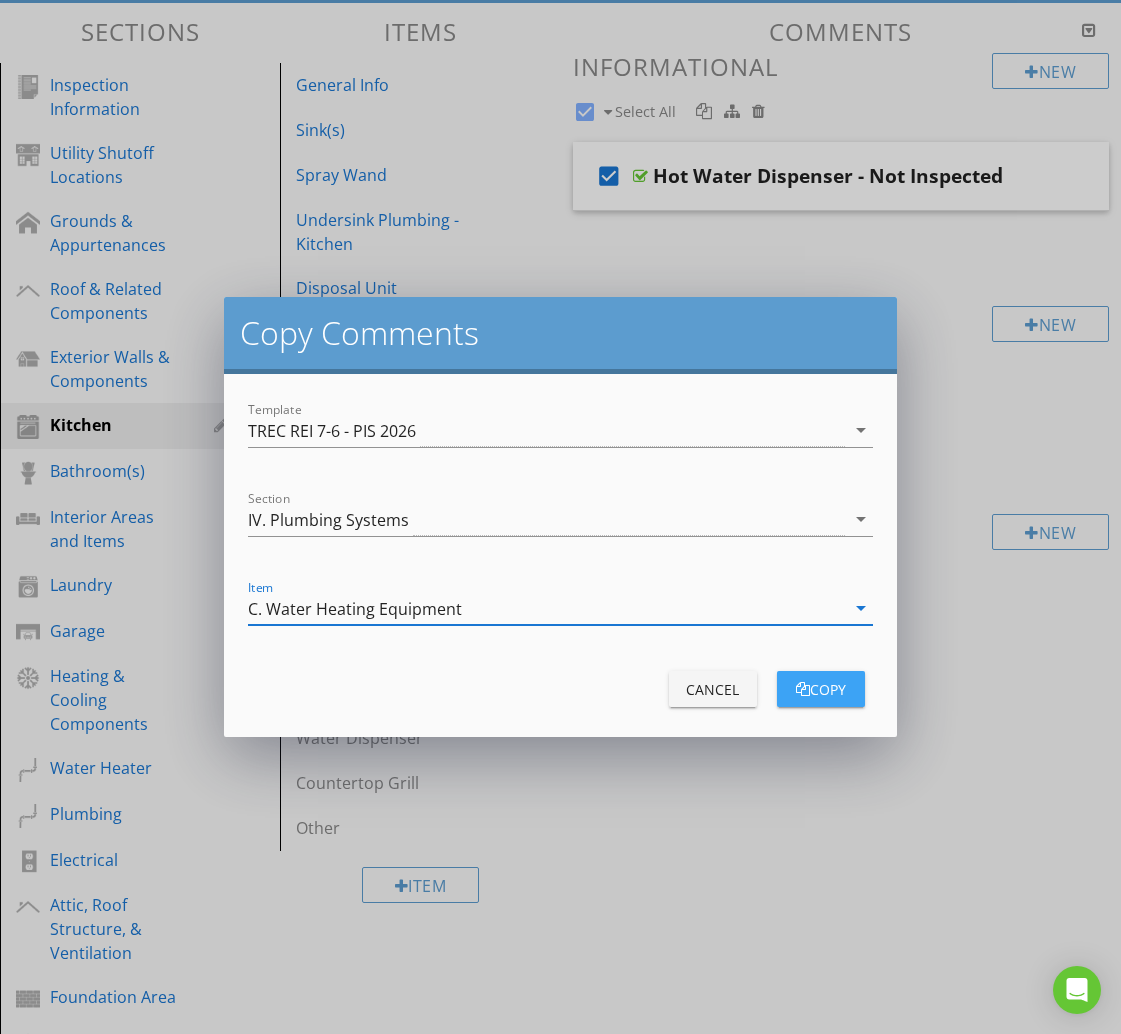drag, startPoint x: 817, startPoint y: 688, endPoint x: 801, endPoint y: 689, distance: 16.03122 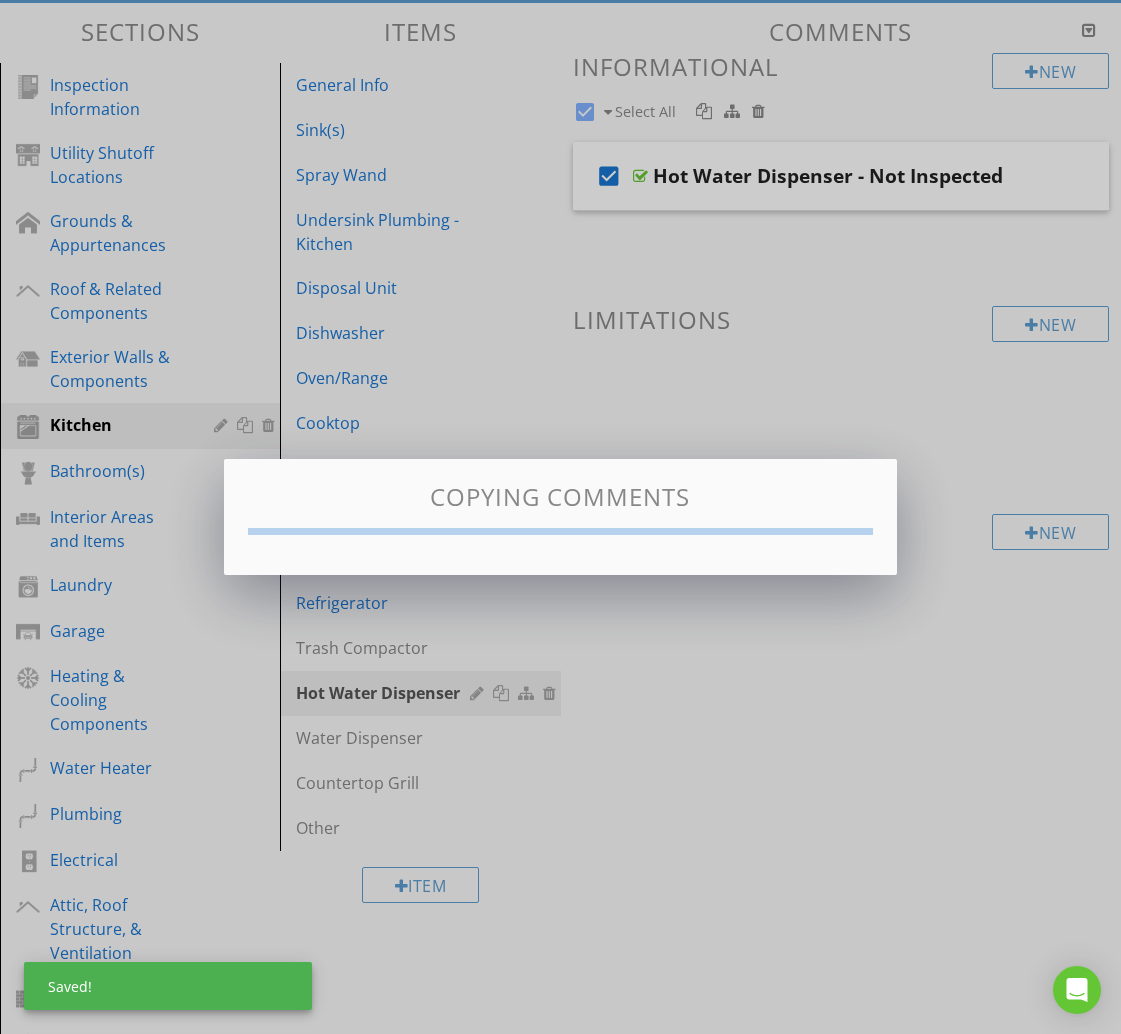 checkbox on "false" 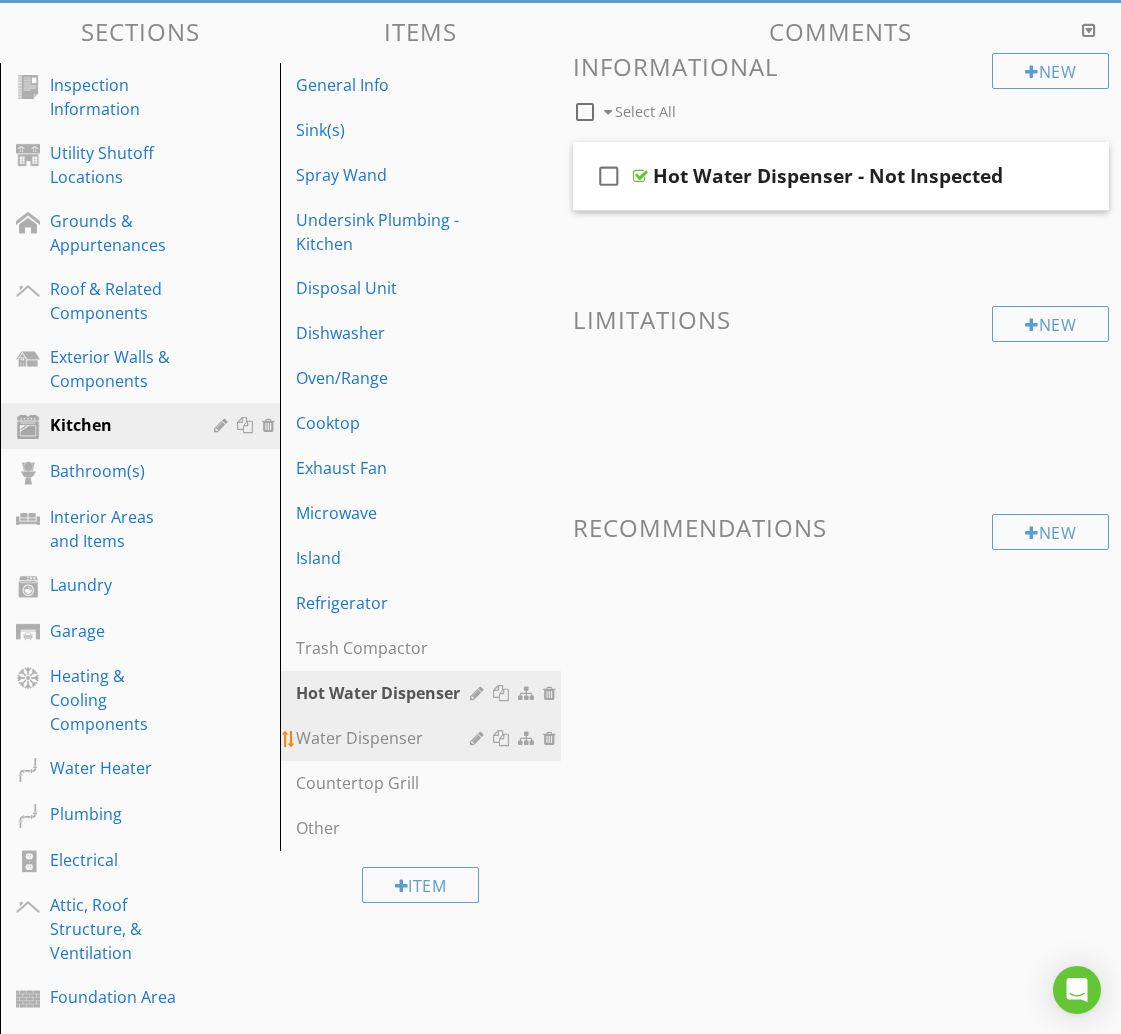 click on "Water Dispenser" at bounding box center [385, 738] 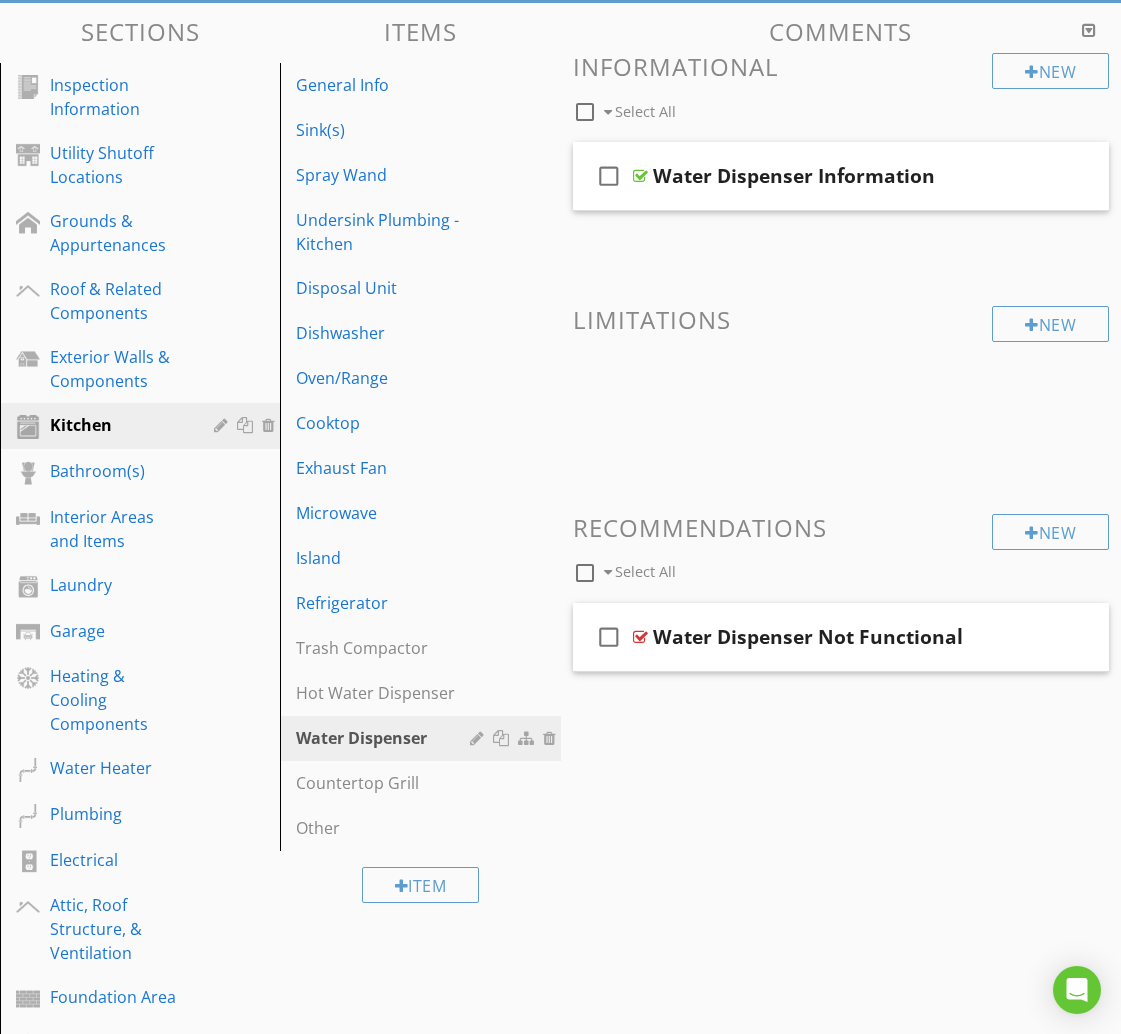 click at bounding box center (585, 112) 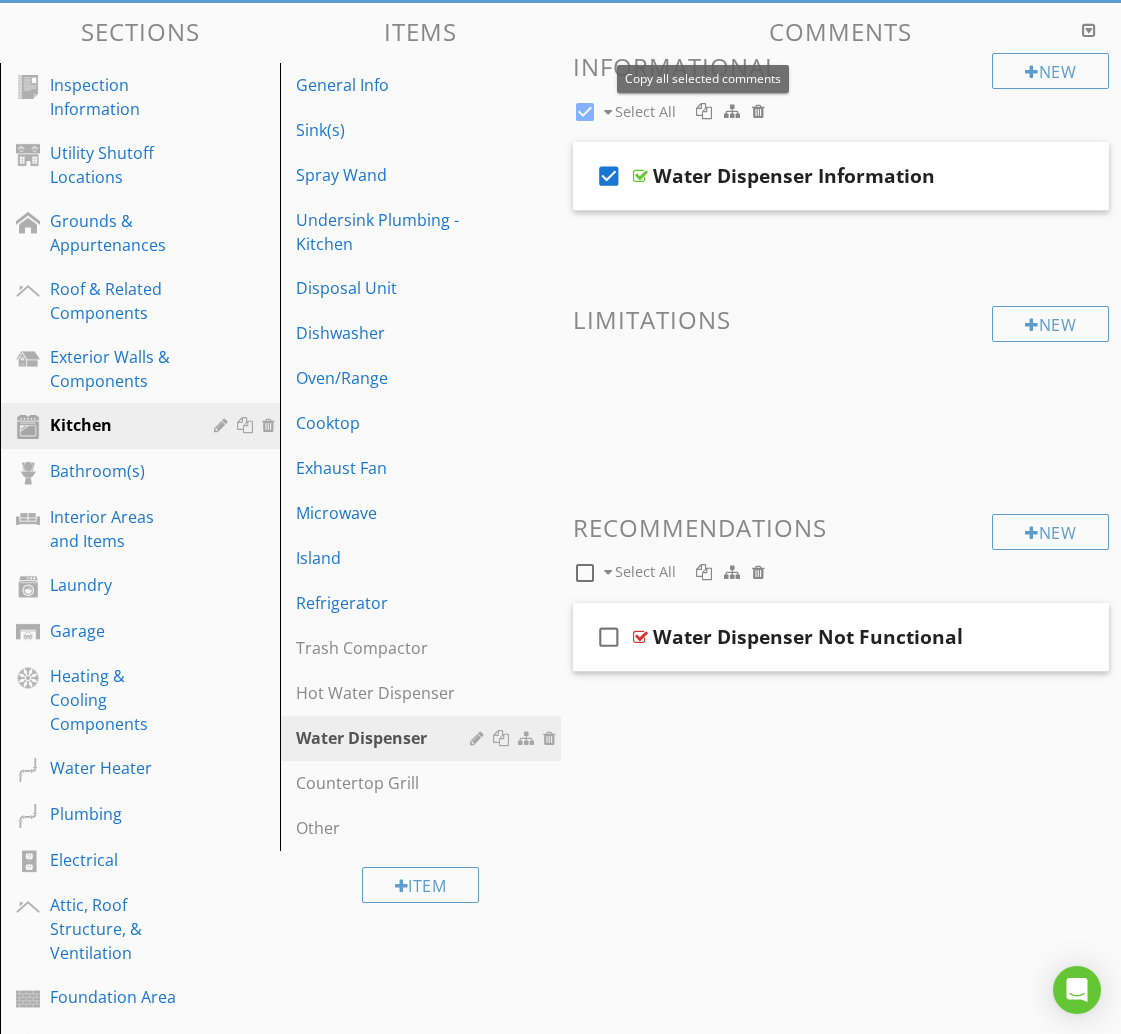 click at bounding box center [704, 111] 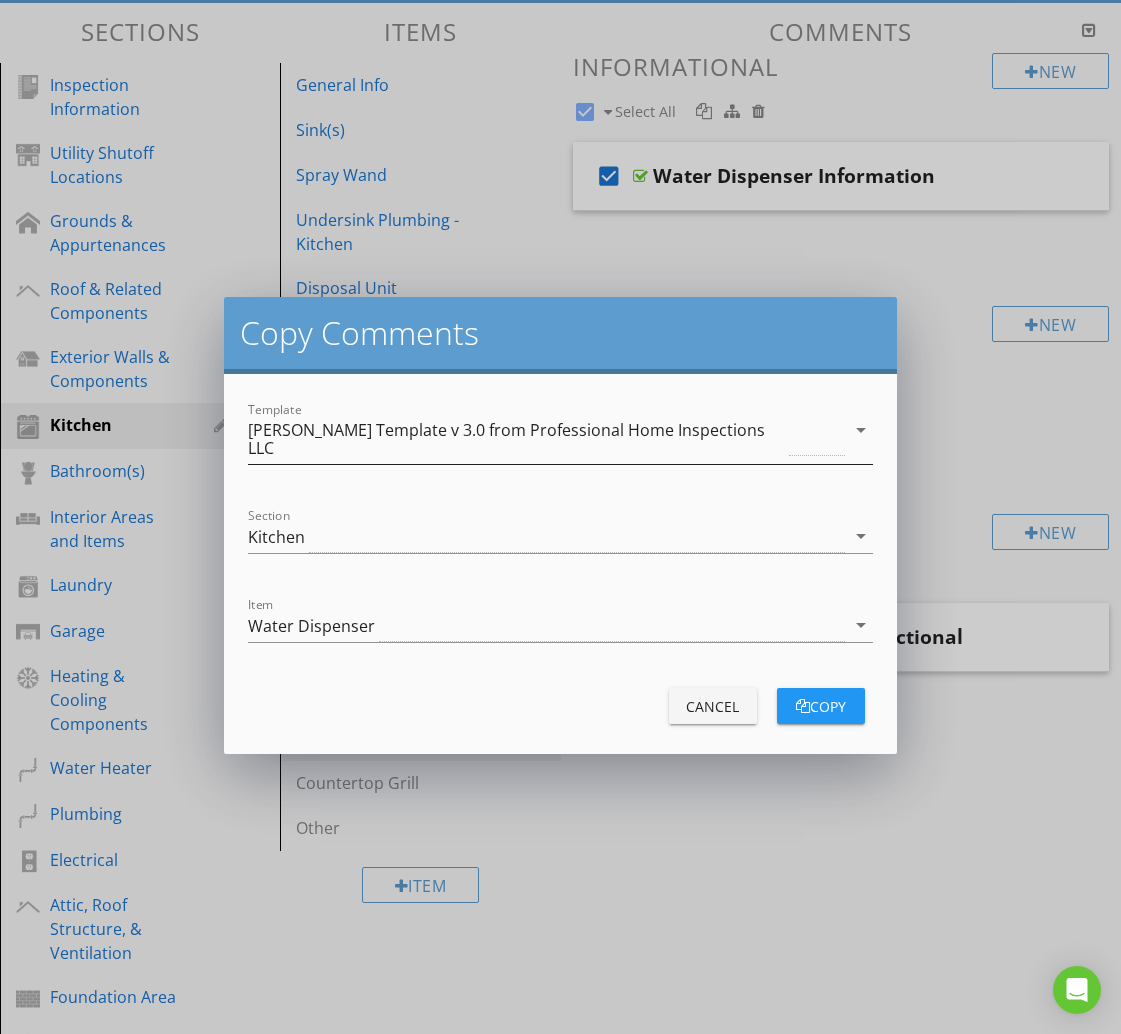 click on "[PERSON_NAME] Template v 3.0 from Professional Home Inspections LLC" at bounding box center [516, 439] 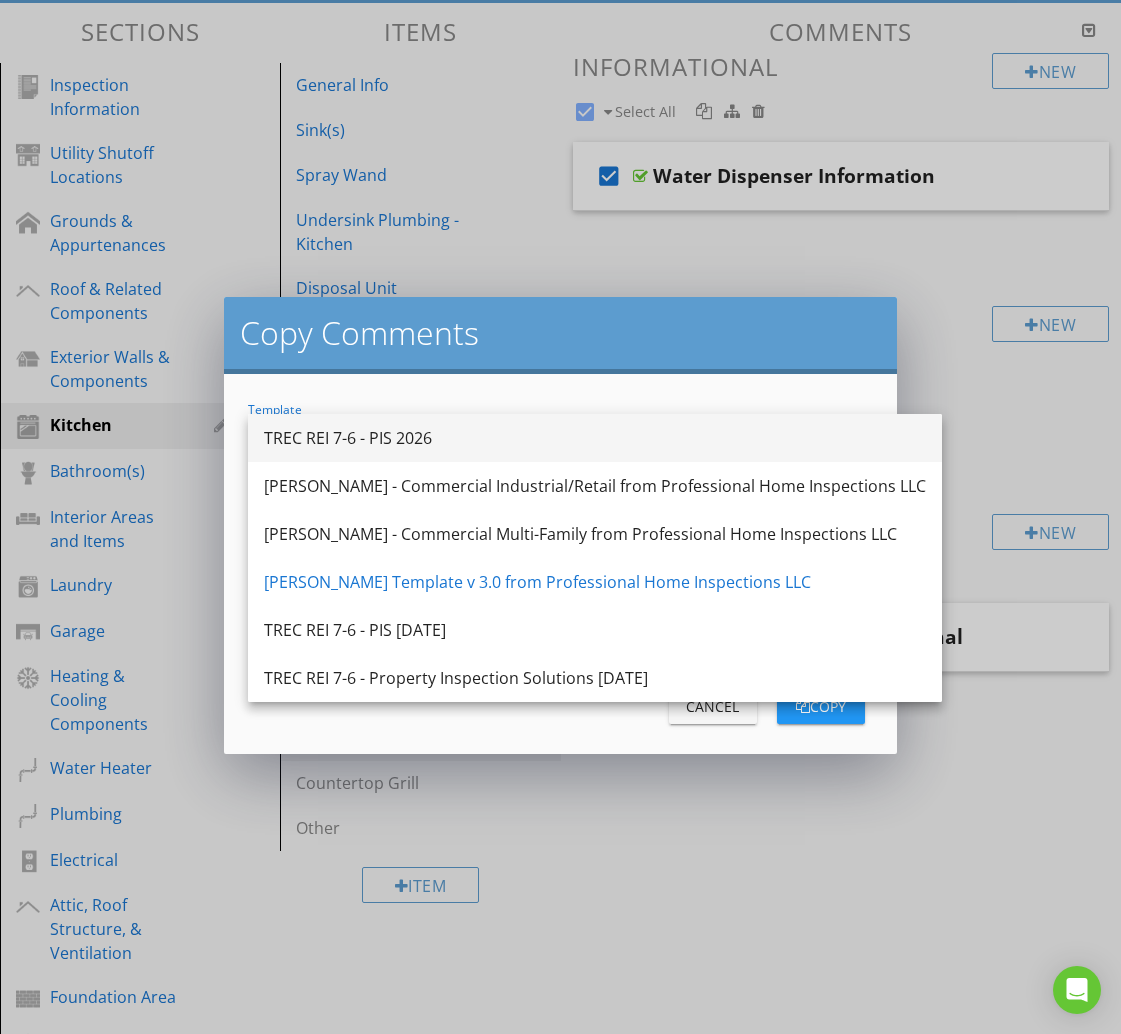 click on "TREC REI 7-6 - PIS 2026" at bounding box center (595, 438) 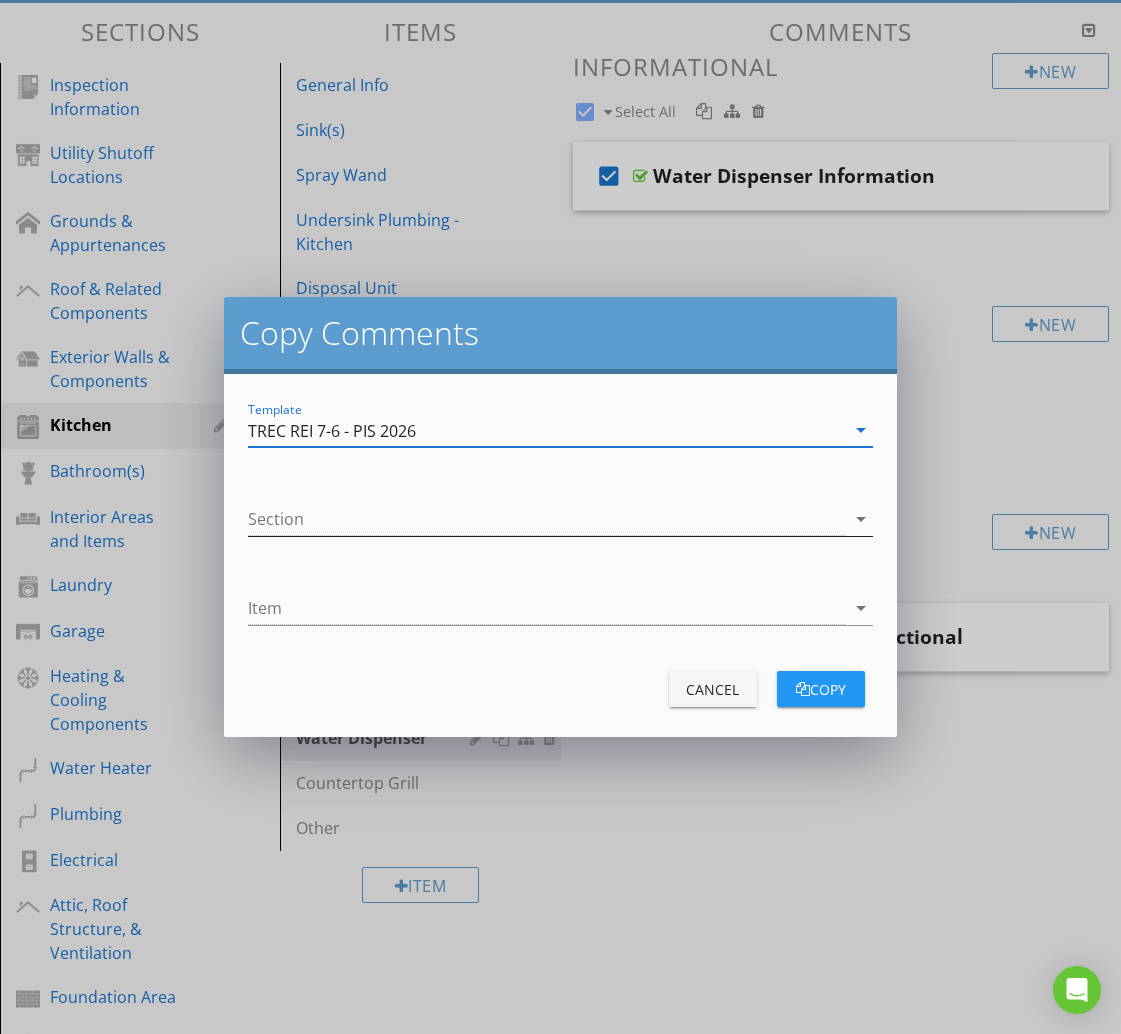 click at bounding box center [546, 519] 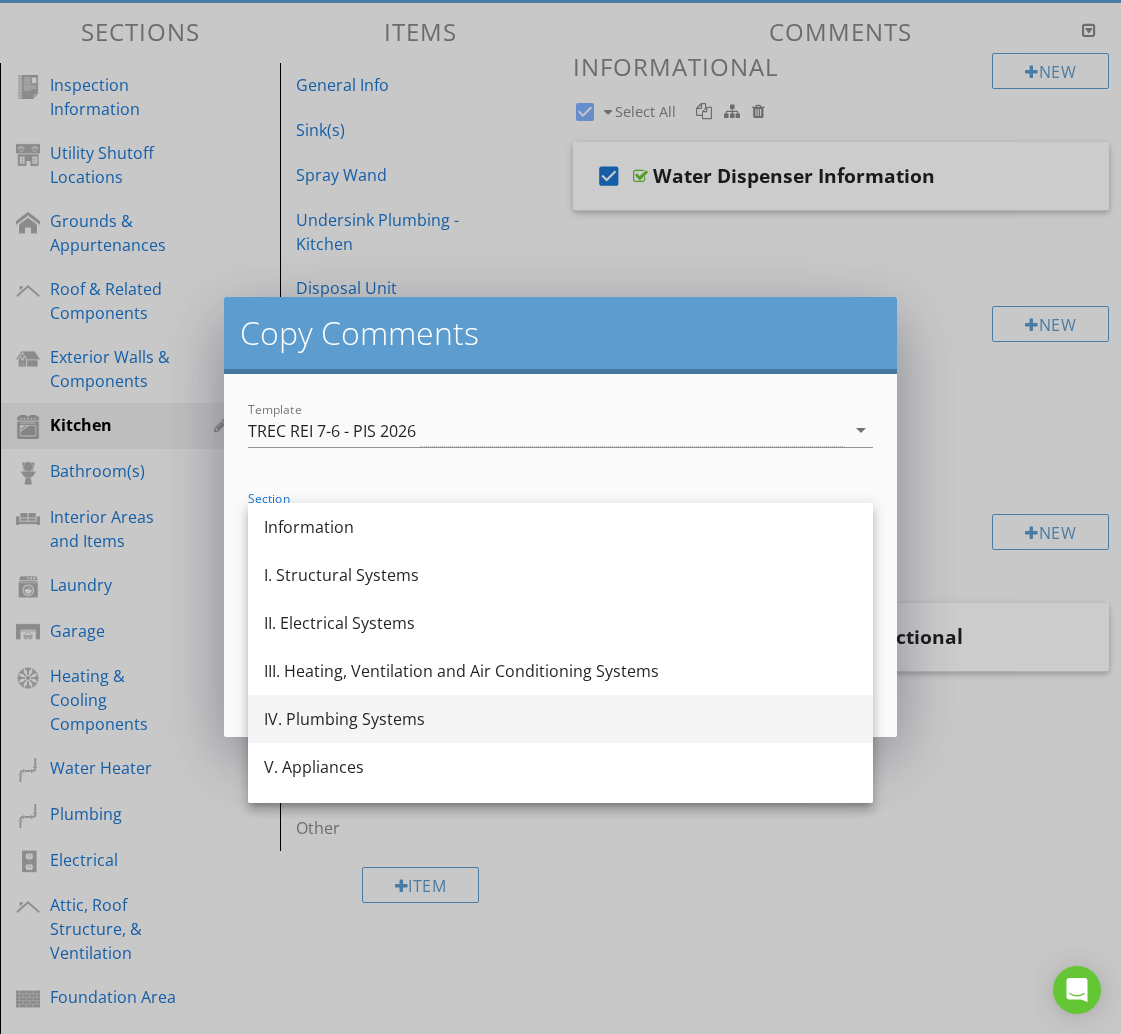 click on "IV. Plumbing Systems" at bounding box center (560, 719) 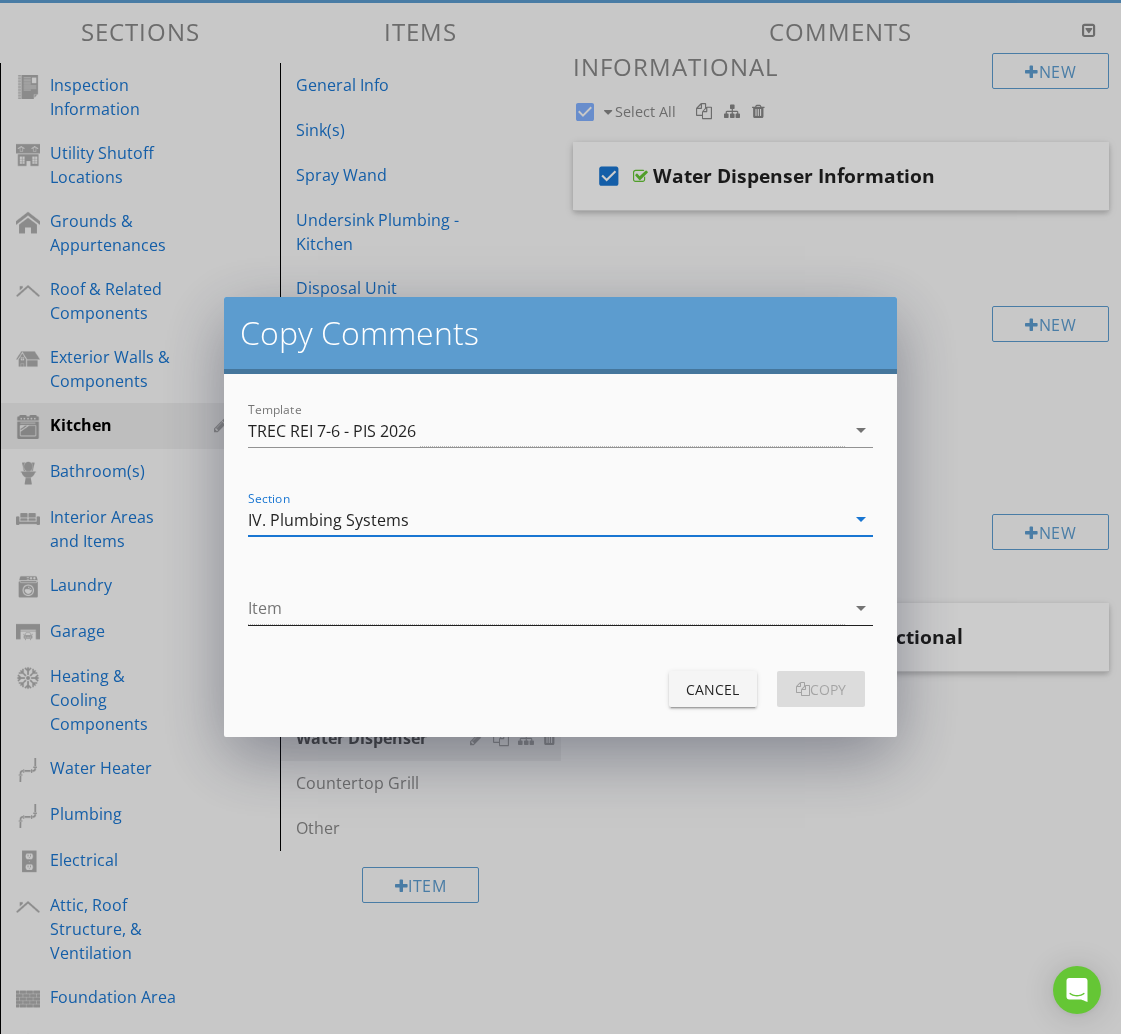 click at bounding box center (546, 608) 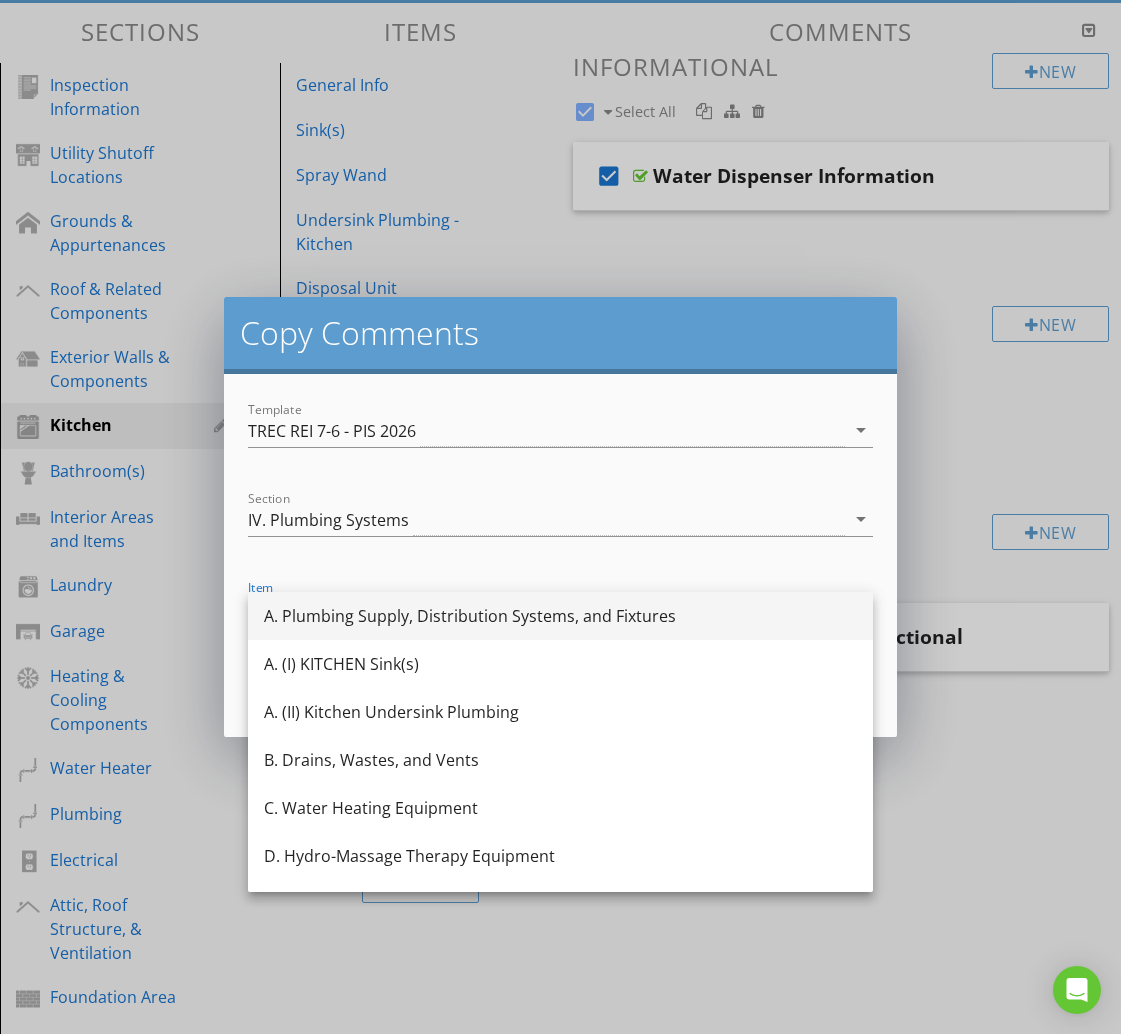 click on "A. Plumbing Supply, Distribution Systems, and Fixtures" at bounding box center [560, 616] 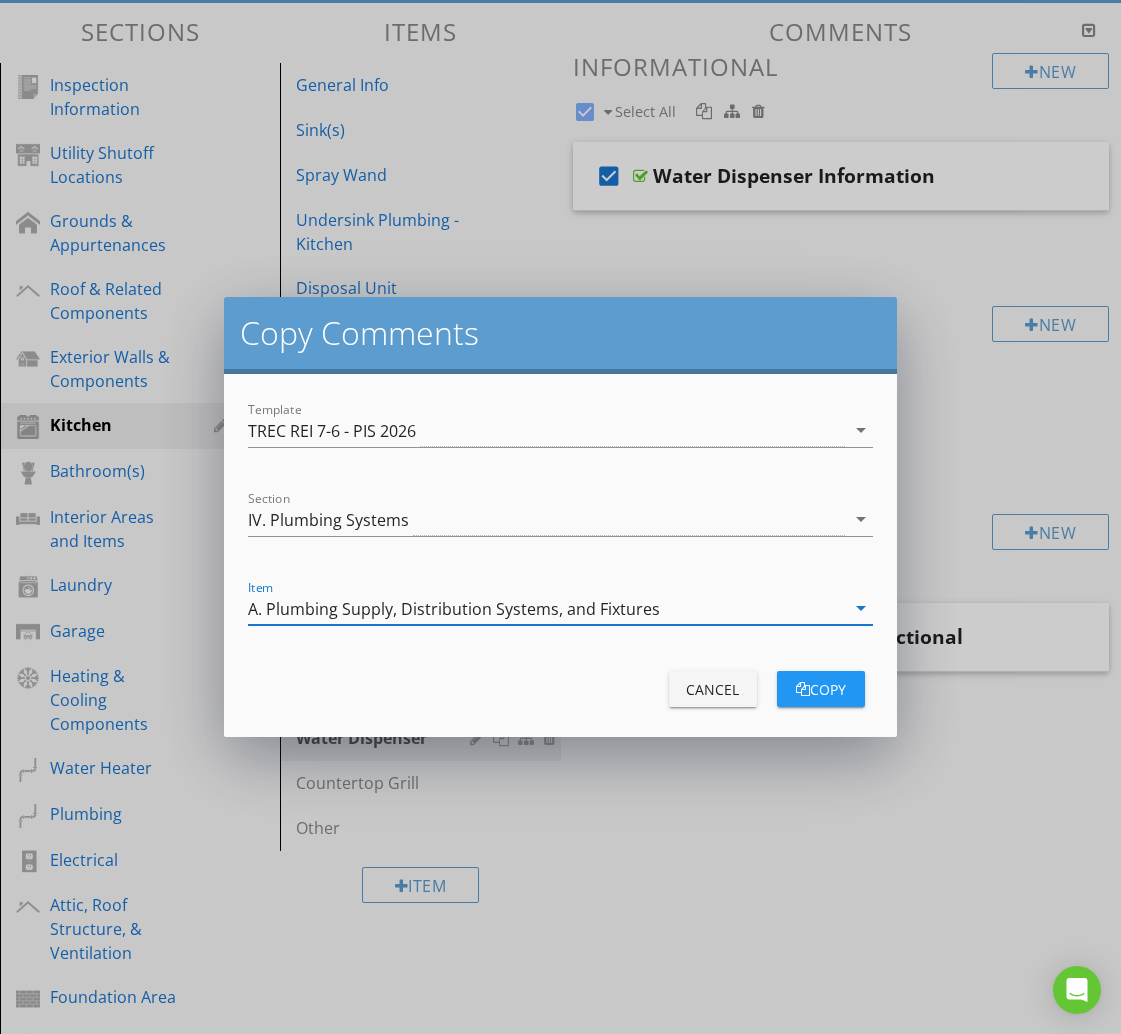click on "copy" at bounding box center (821, 689) 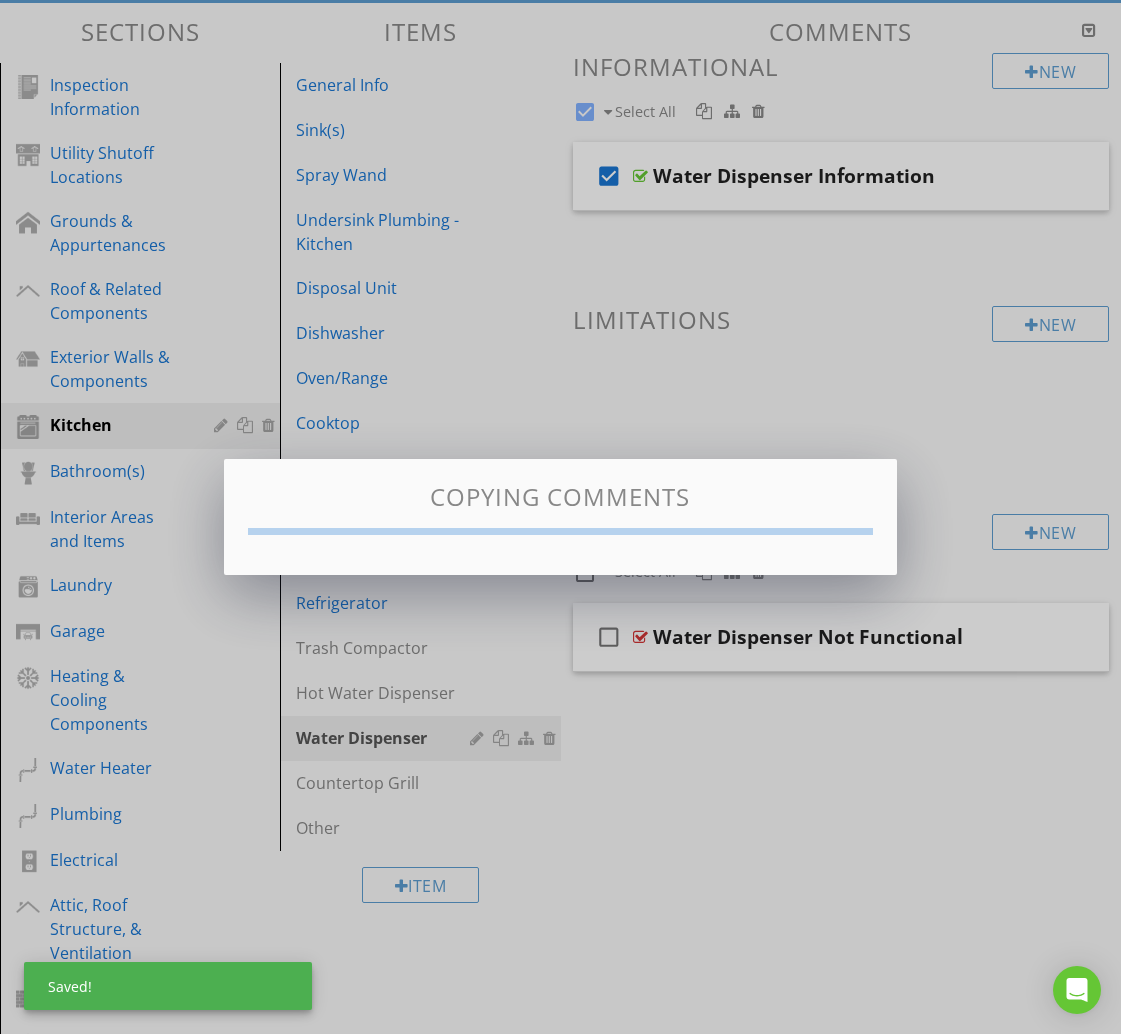 checkbox on "false" 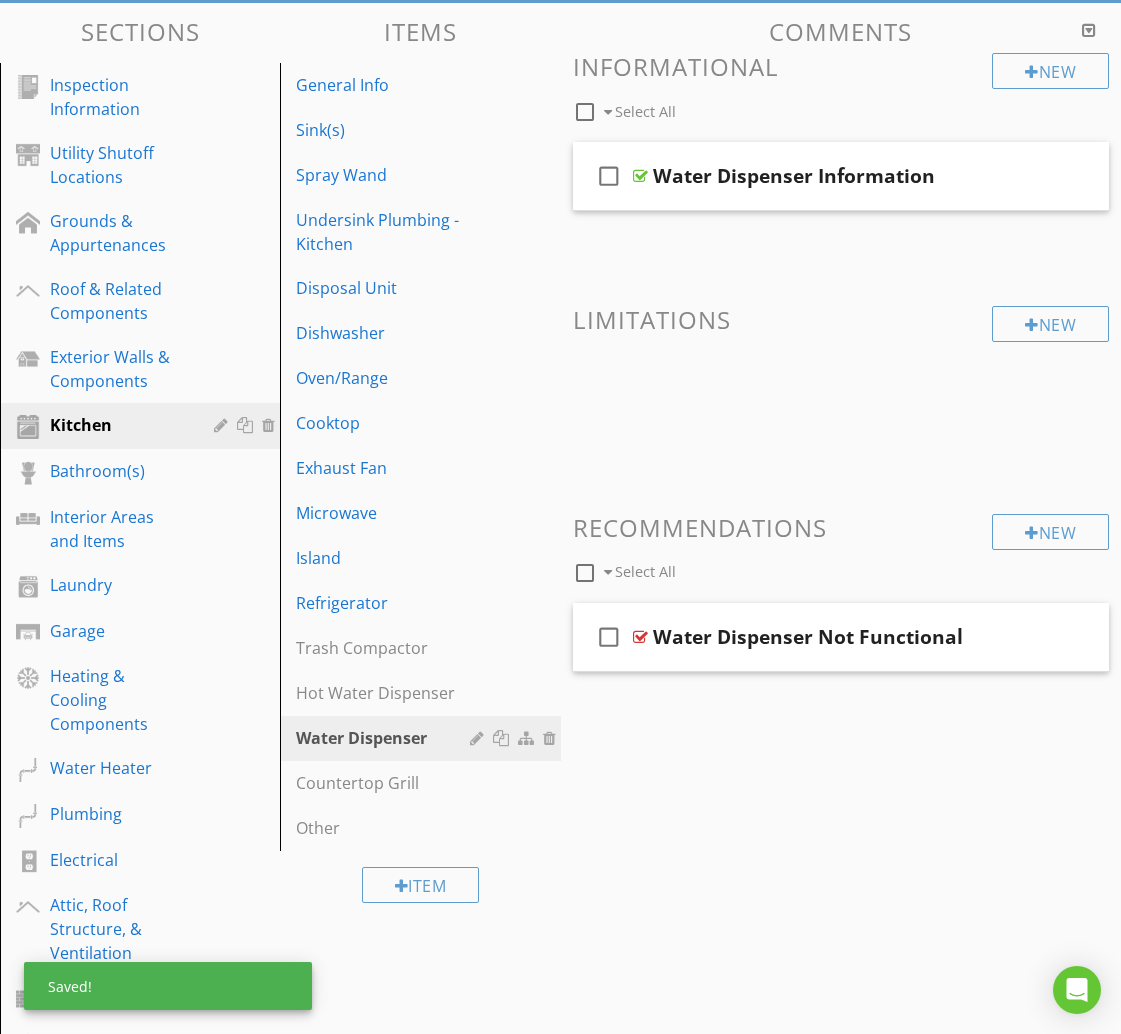 click at bounding box center [585, 573] 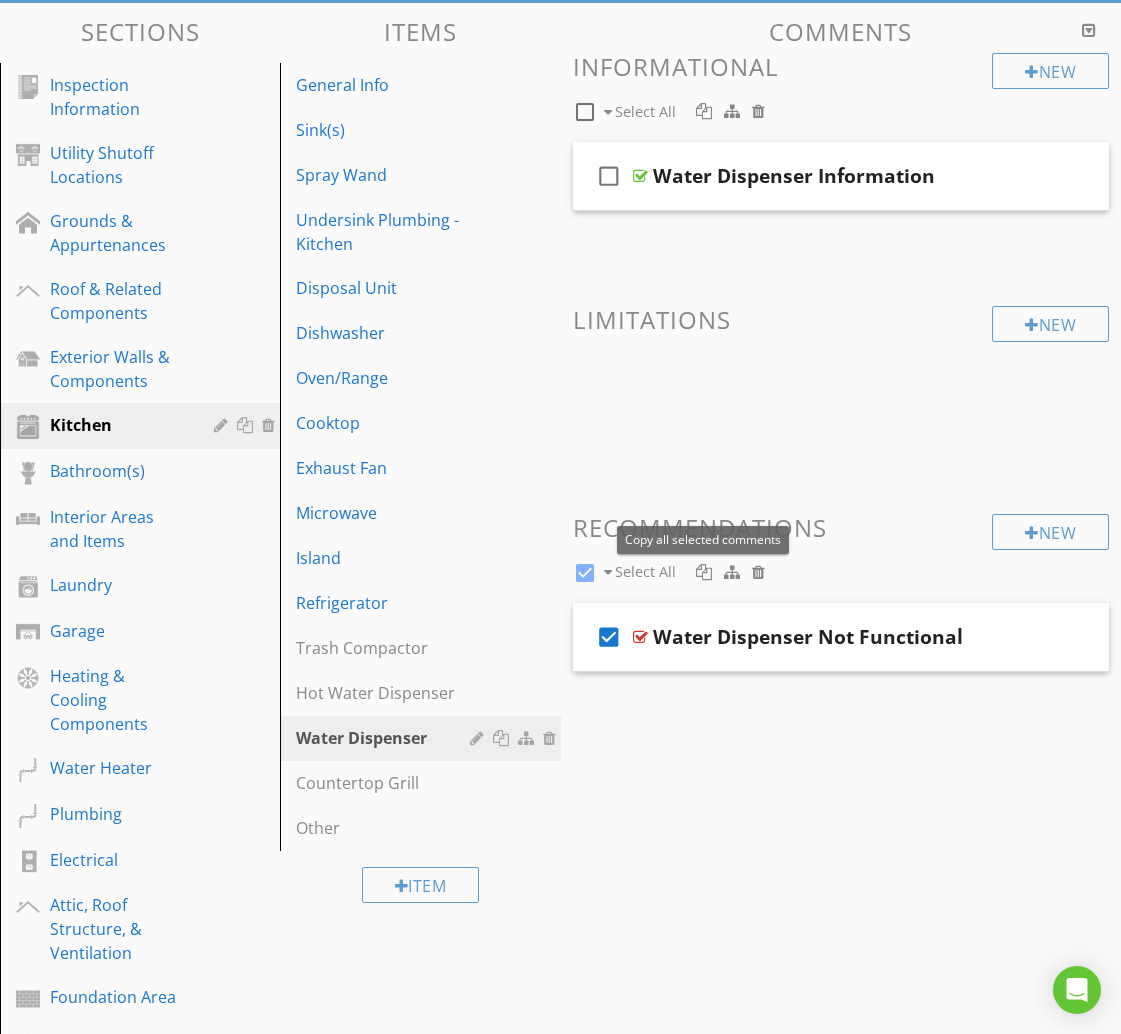click at bounding box center (704, 572) 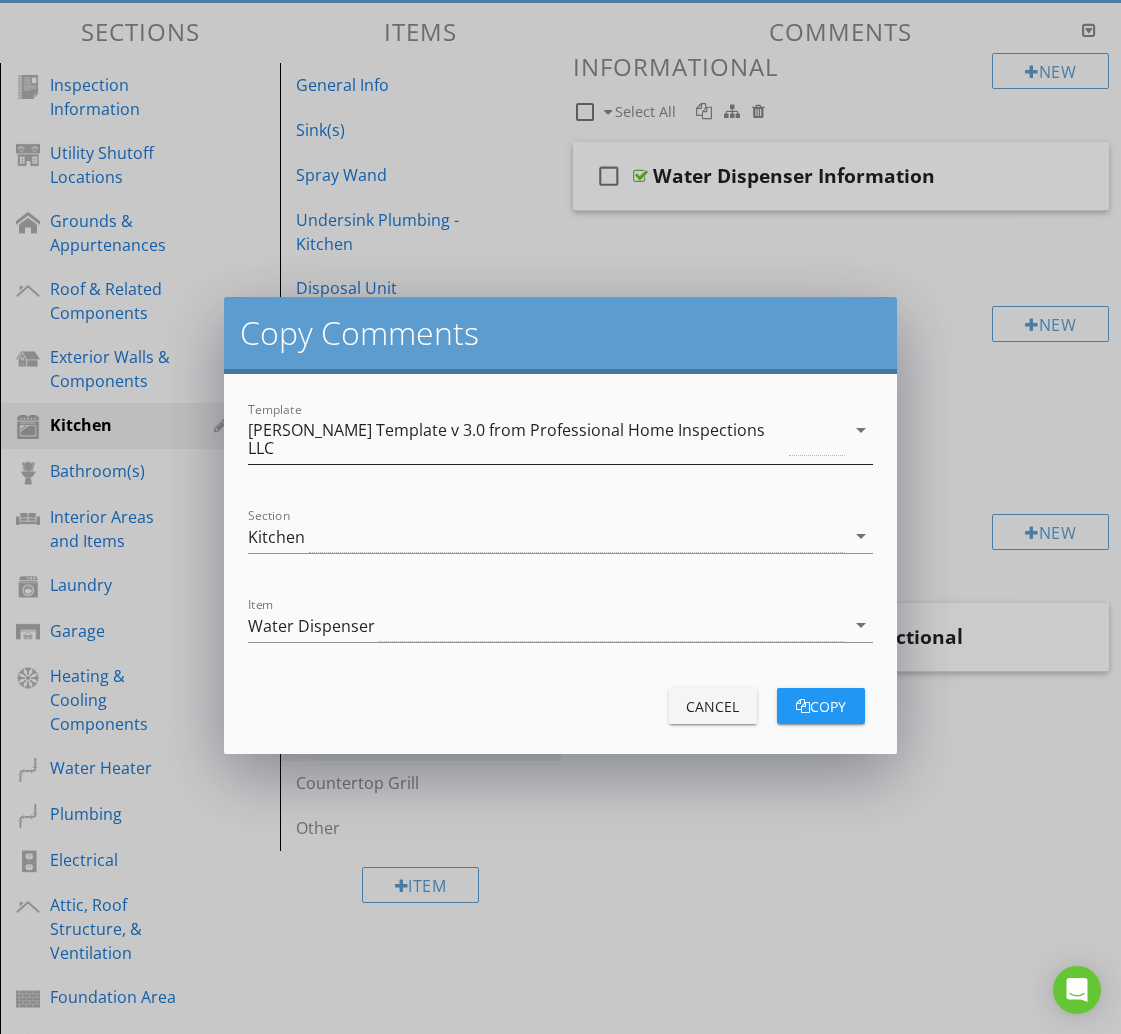 click on "[PERSON_NAME] Template v 3.0 from Professional Home Inspections LLC" at bounding box center (516, 439) 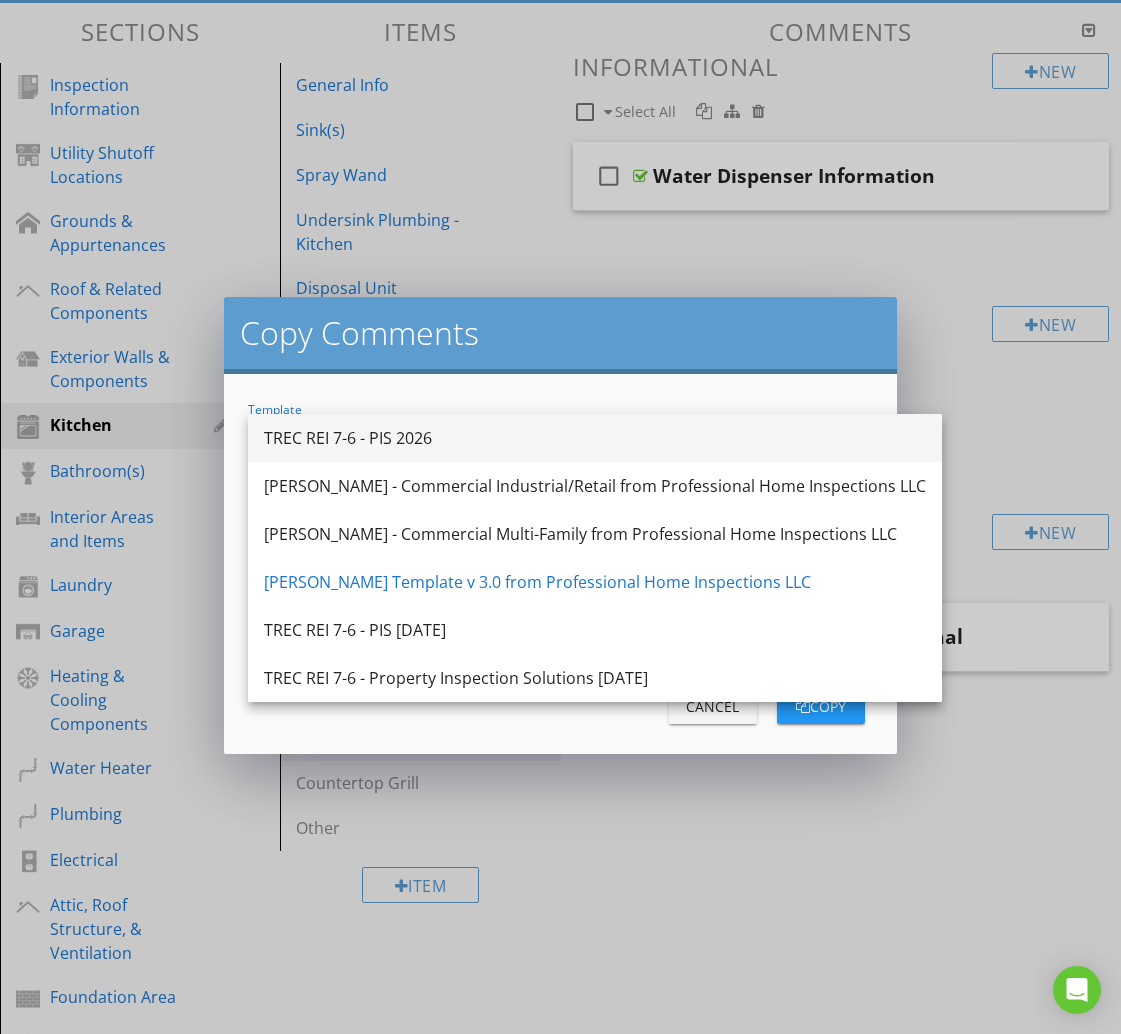 click on "TREC REI 7-6 - PIS 2026" at bounding box center (595, 438) 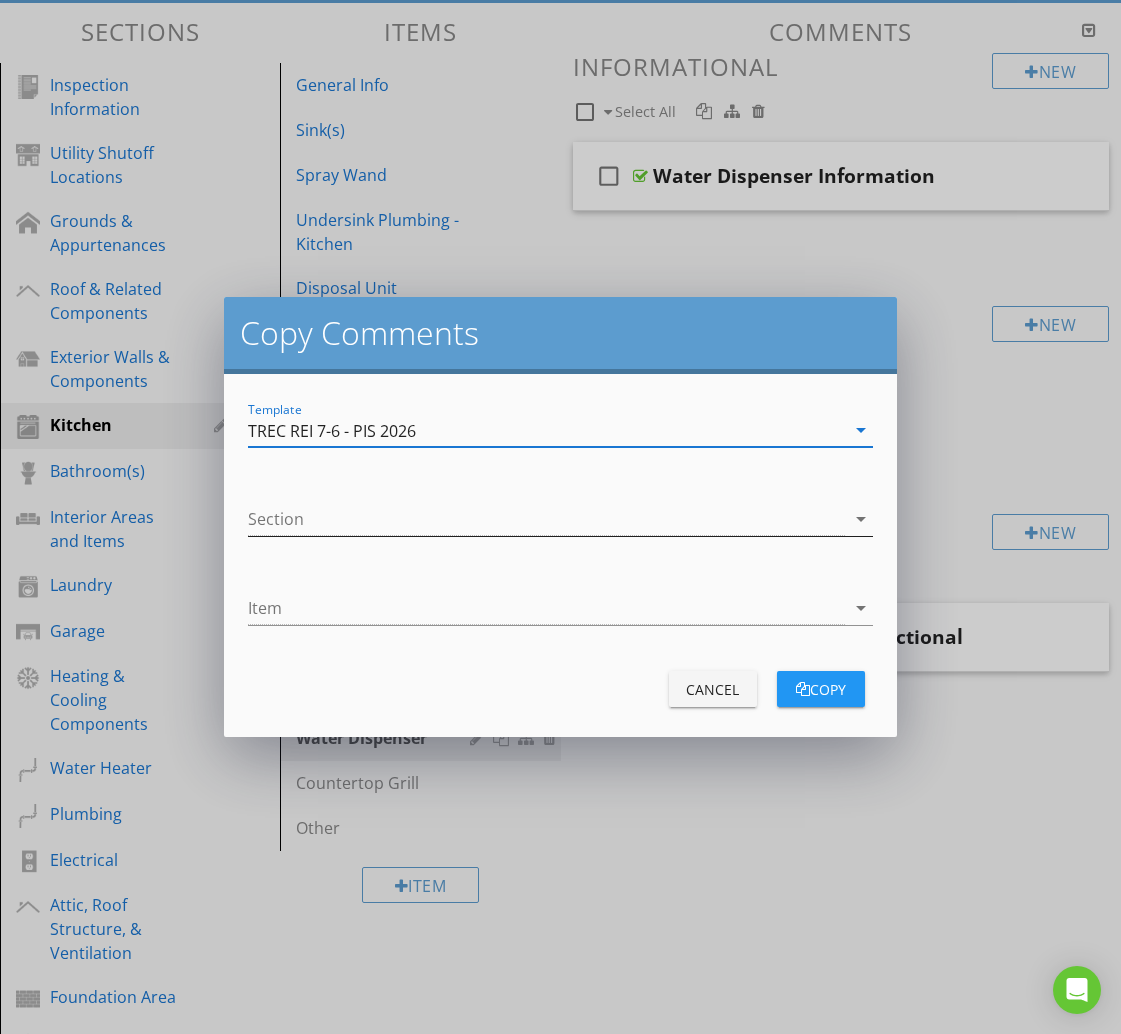 click at bounding box center [546, 519] 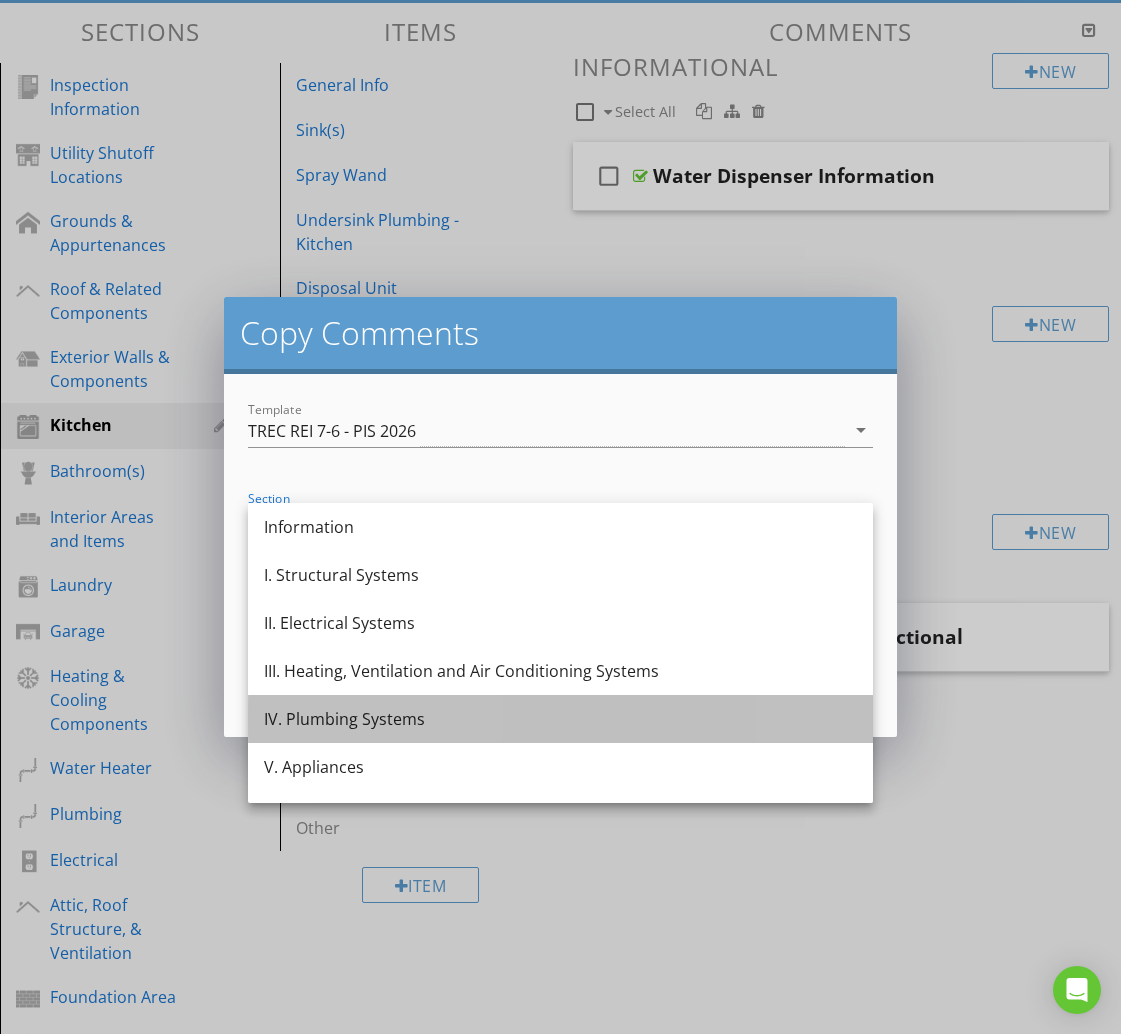 click on "IV. Plumbing Systems" at bounding box center (560, 719) 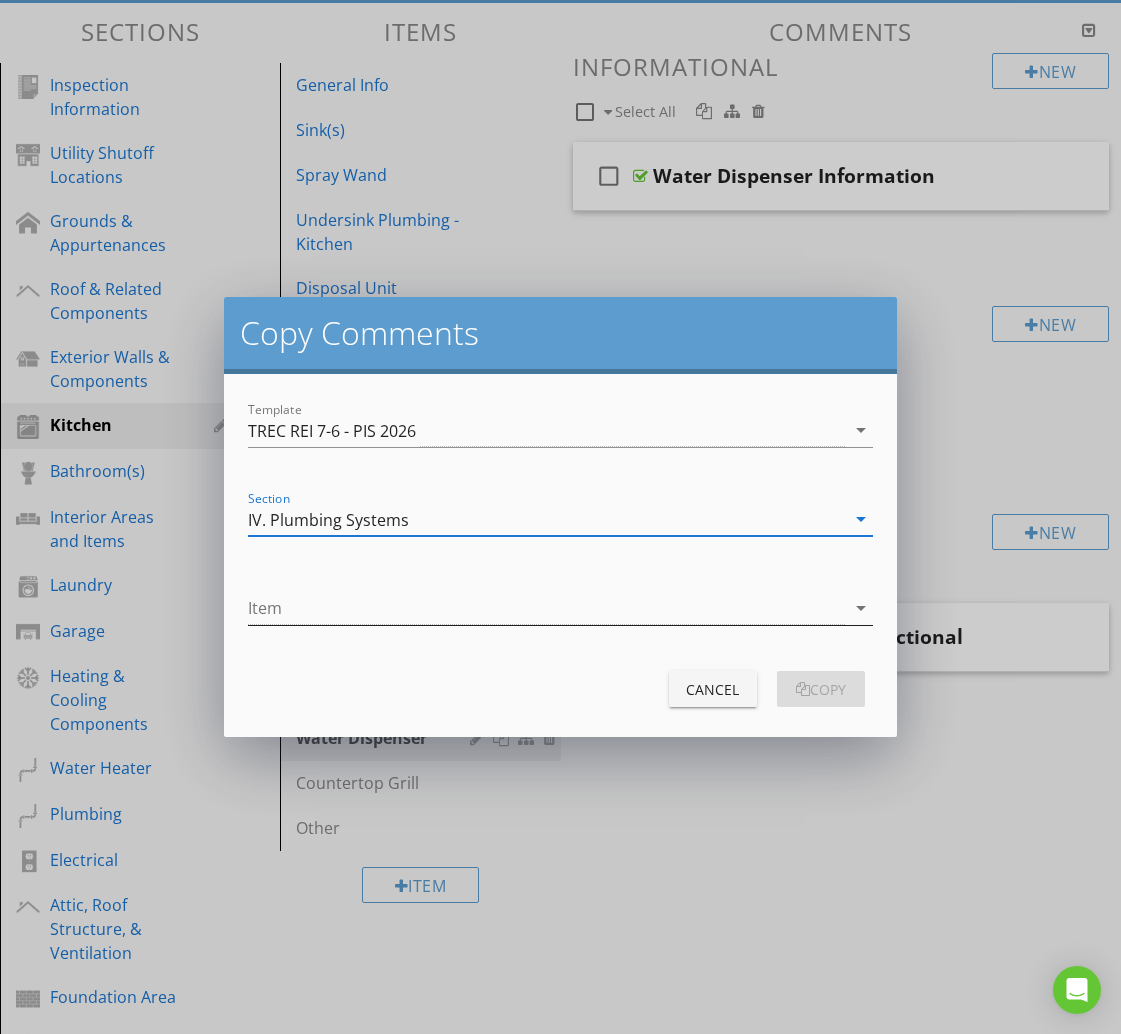 click at bounding box center [546, 608] 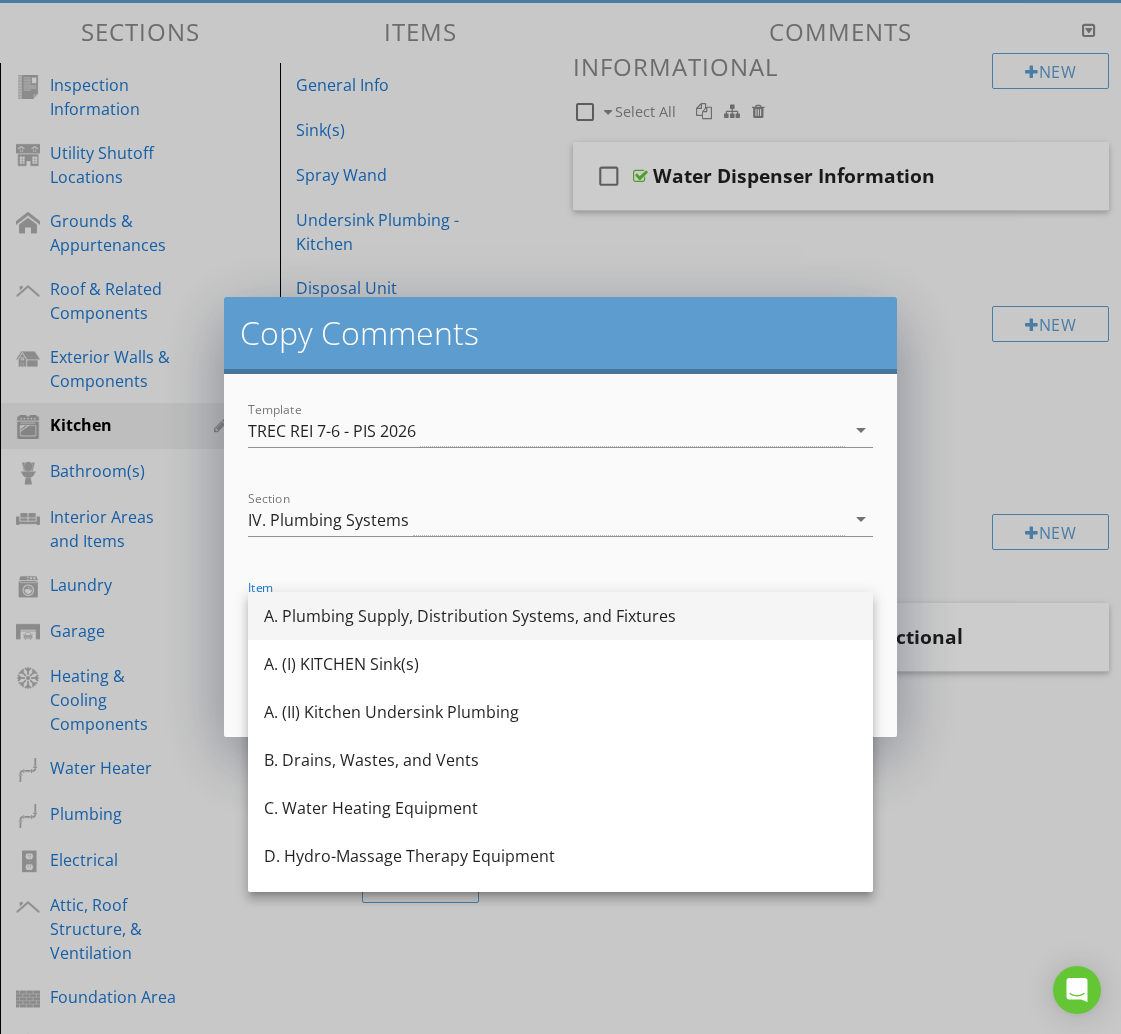 click on "A. Plumbing Supply, Distribution Systems, and Fixtures" at bounding box center [560, 616] 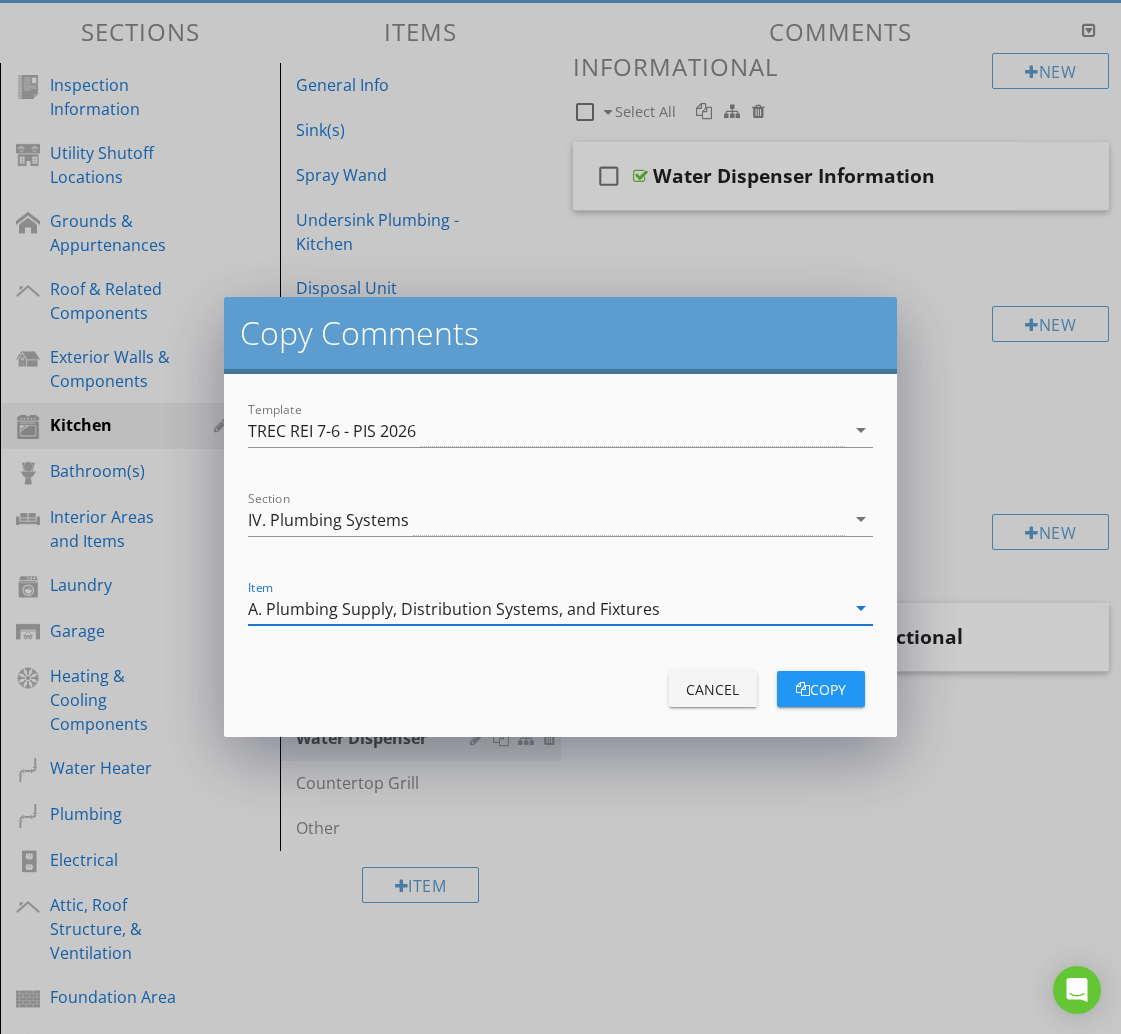 click at bounding box center (803, 689) 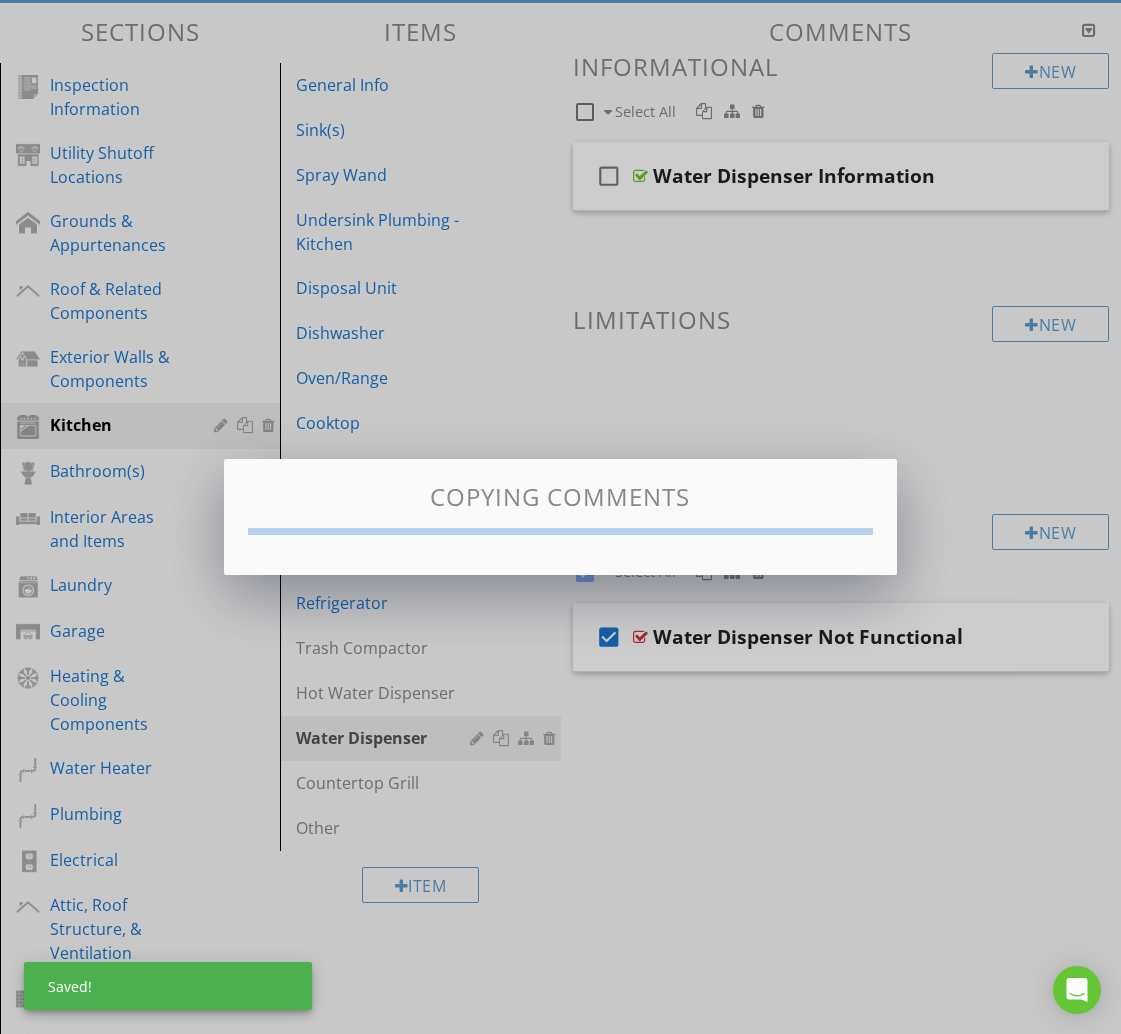 checkbox on "false" 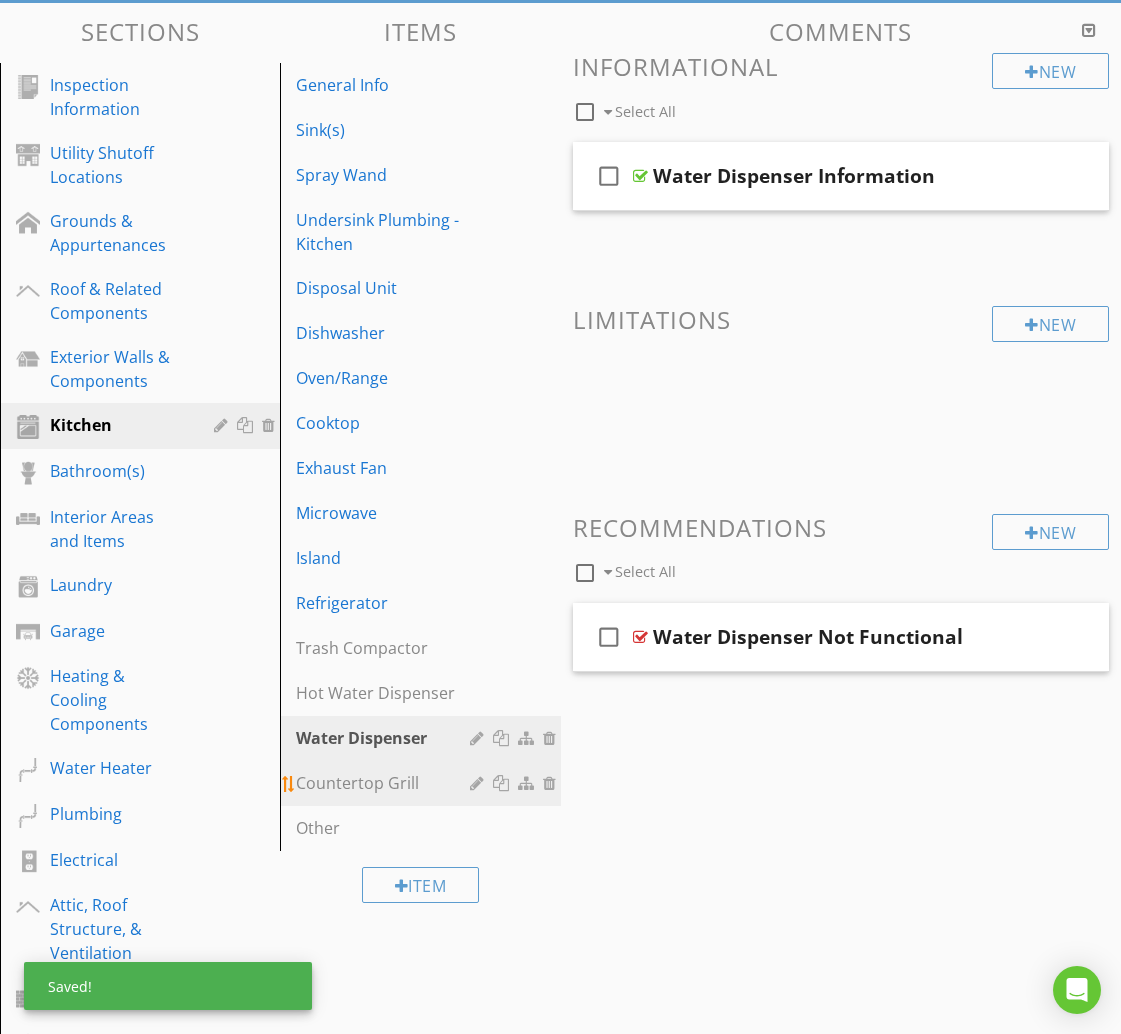 click on "Countertop Grill" at bounding box center [385, 783] 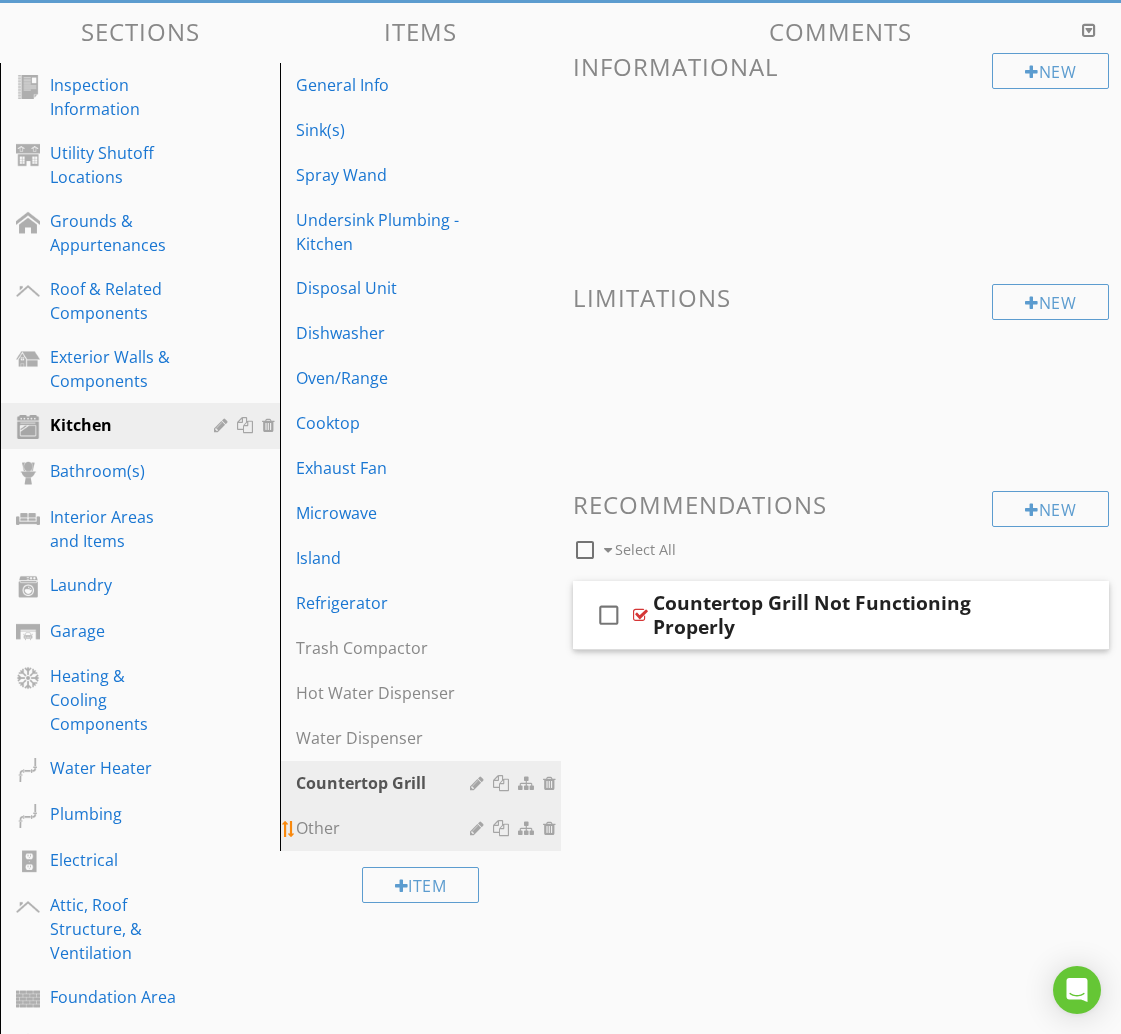 click on "Other" at bounding box center (385, 828) 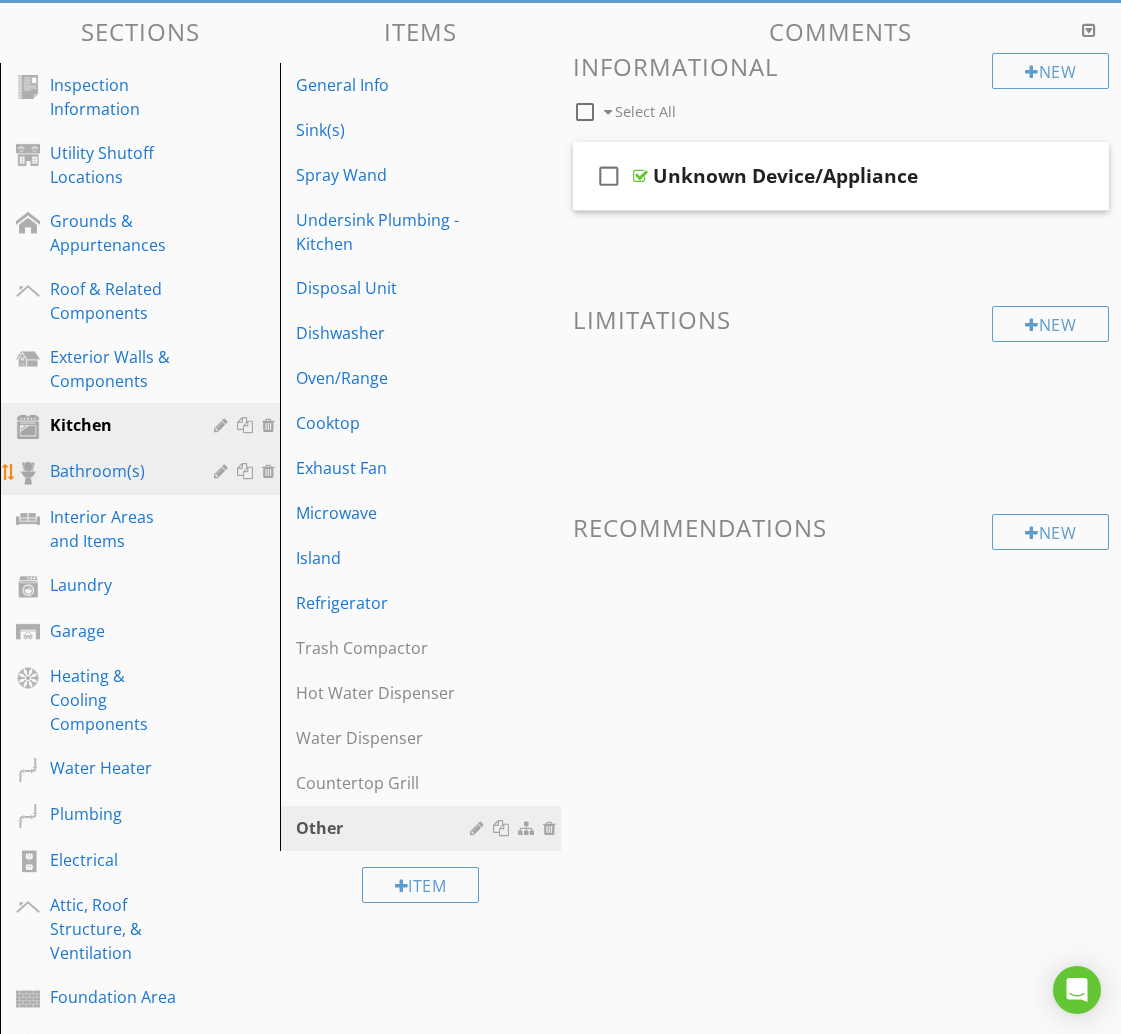 click on "Bathroom(s)" at bounding box center (117, 471) 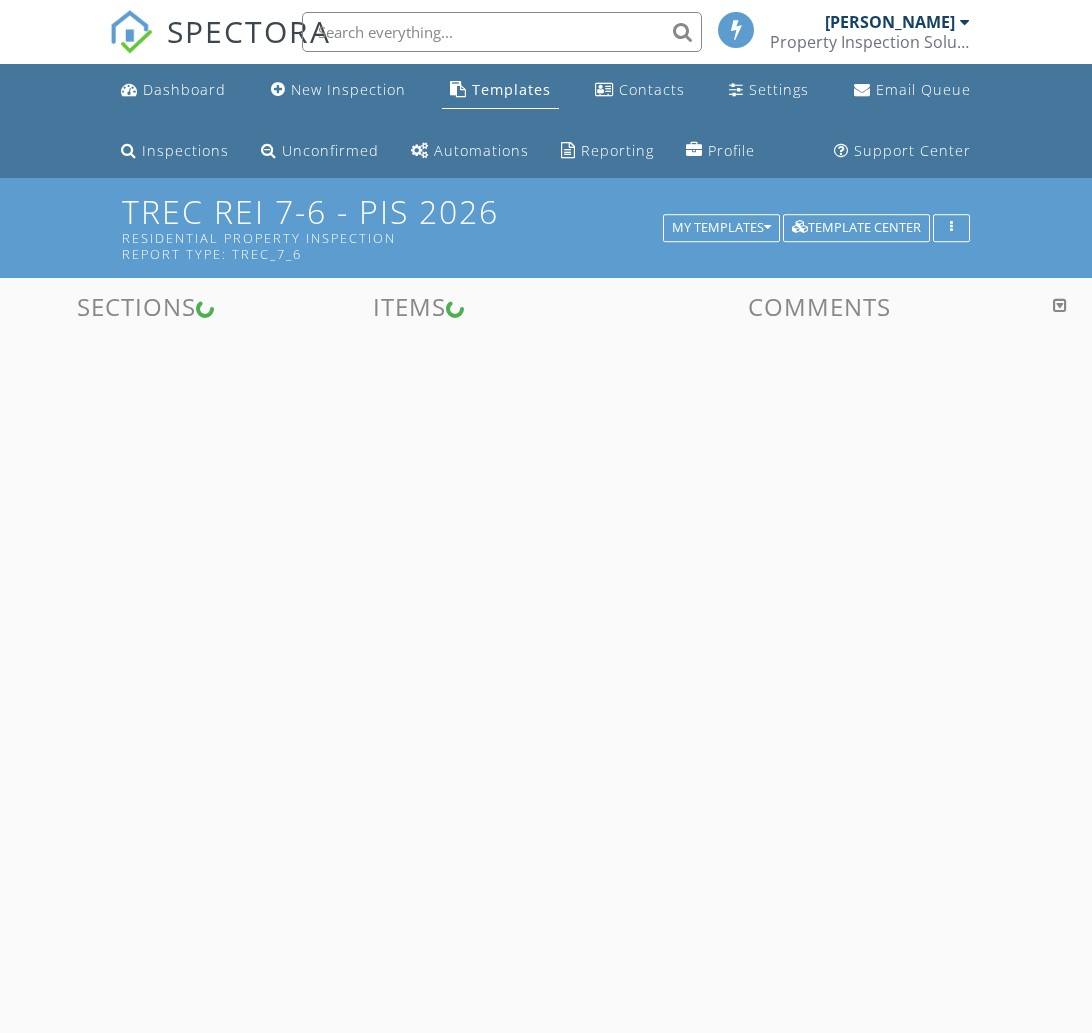 scroll, scrollTop: 0, scrollLeft: 0, axis: both 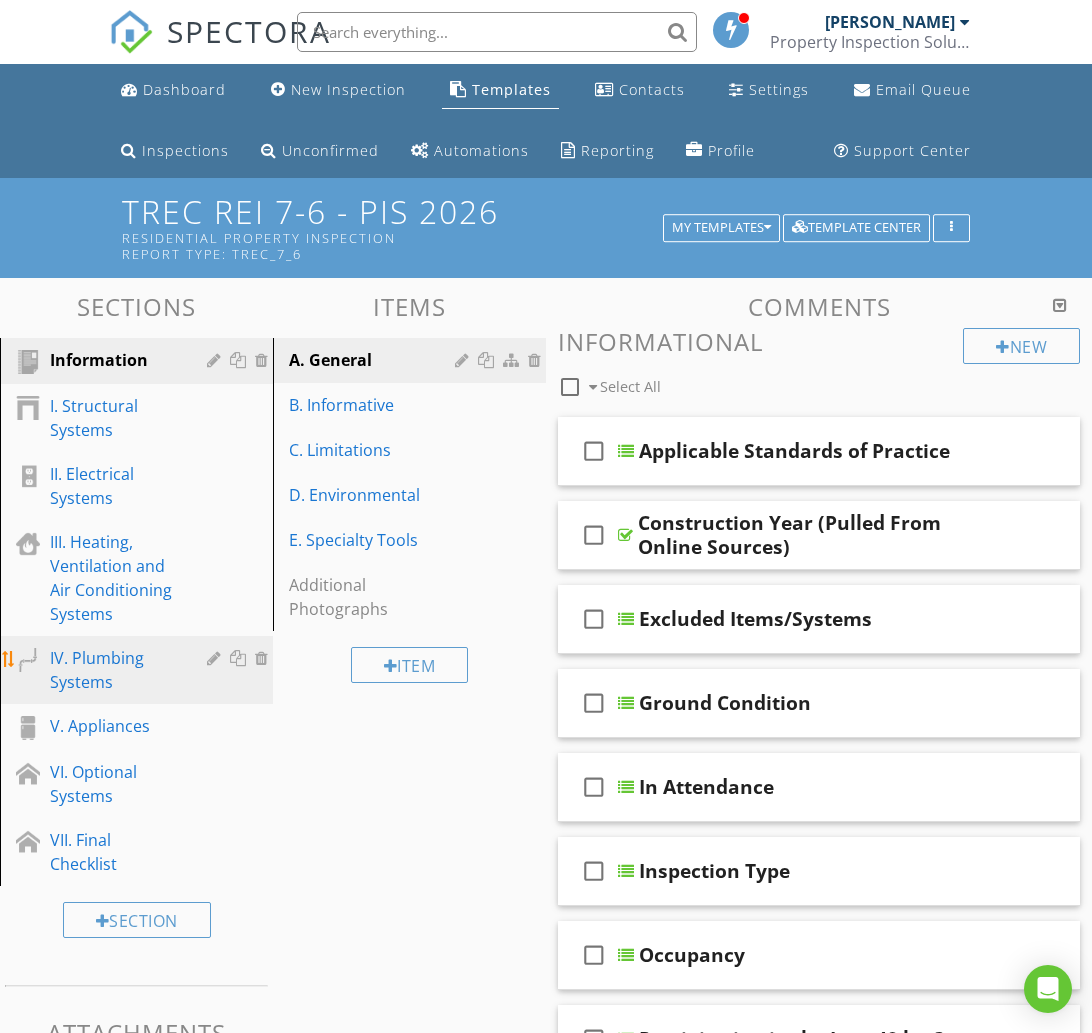 click on "IV. Plumbing Systems" at bounding box center [114, 670] 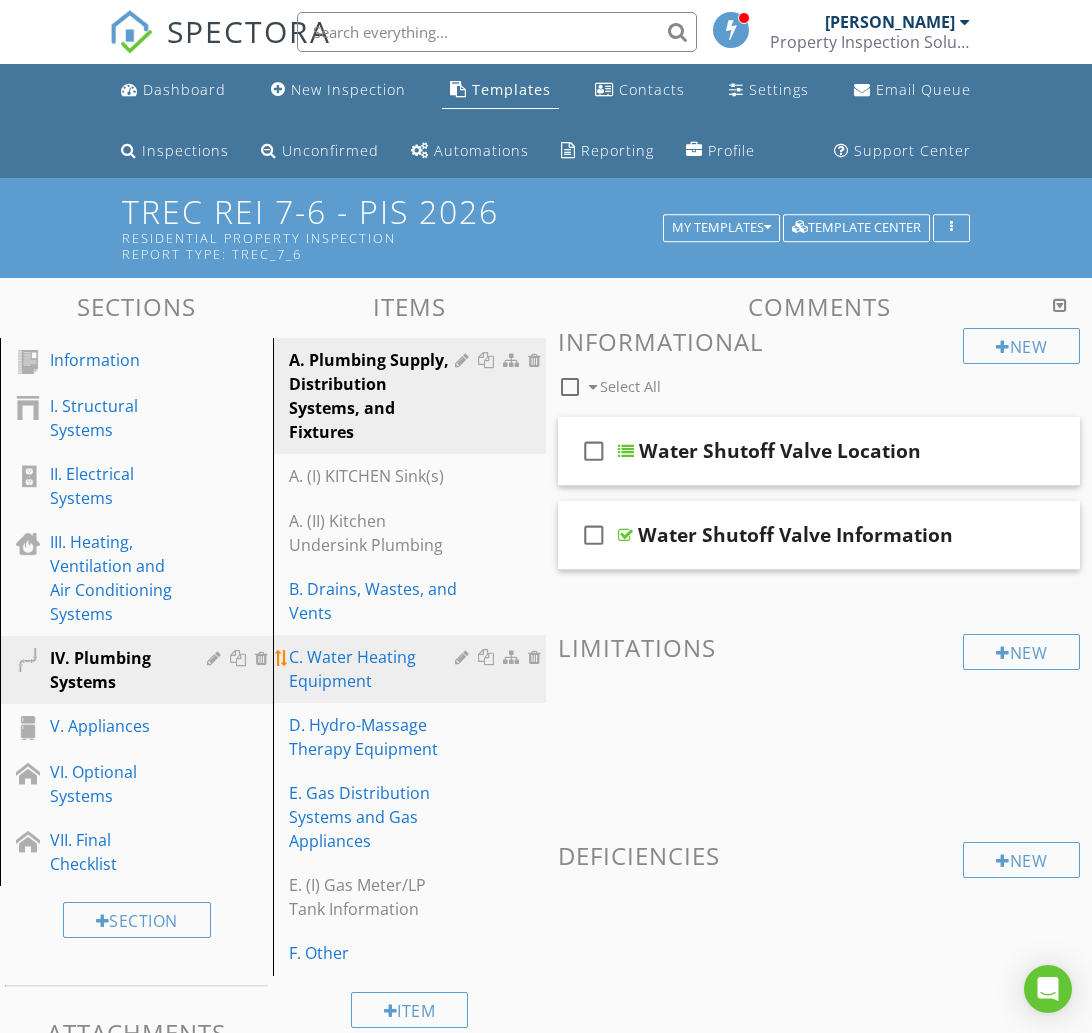 click on "C. Water Heating Equipment" at bounding box center (375, 669) 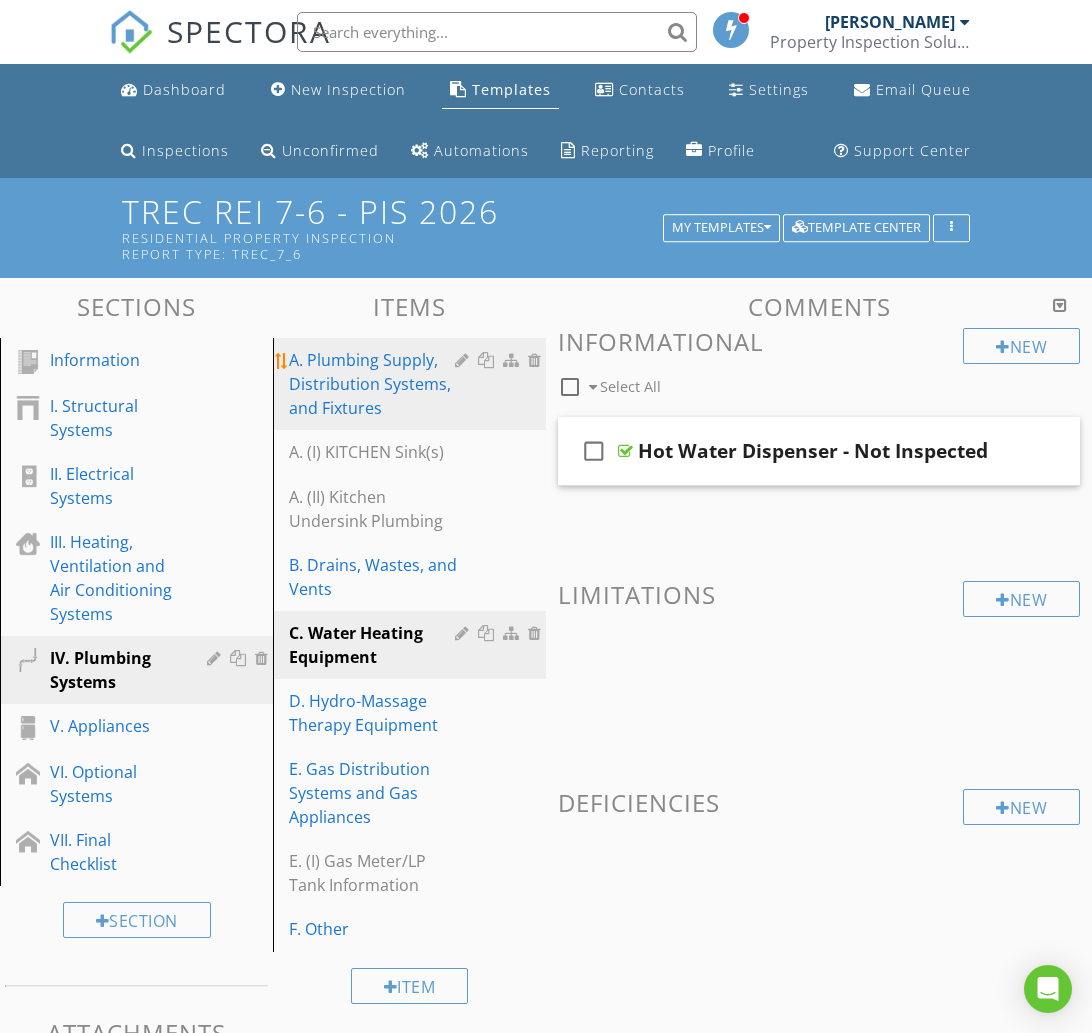 click on "A. Plumbing Supply, Distribution Systems, and Fixtures" at bounding box center [375, 384] 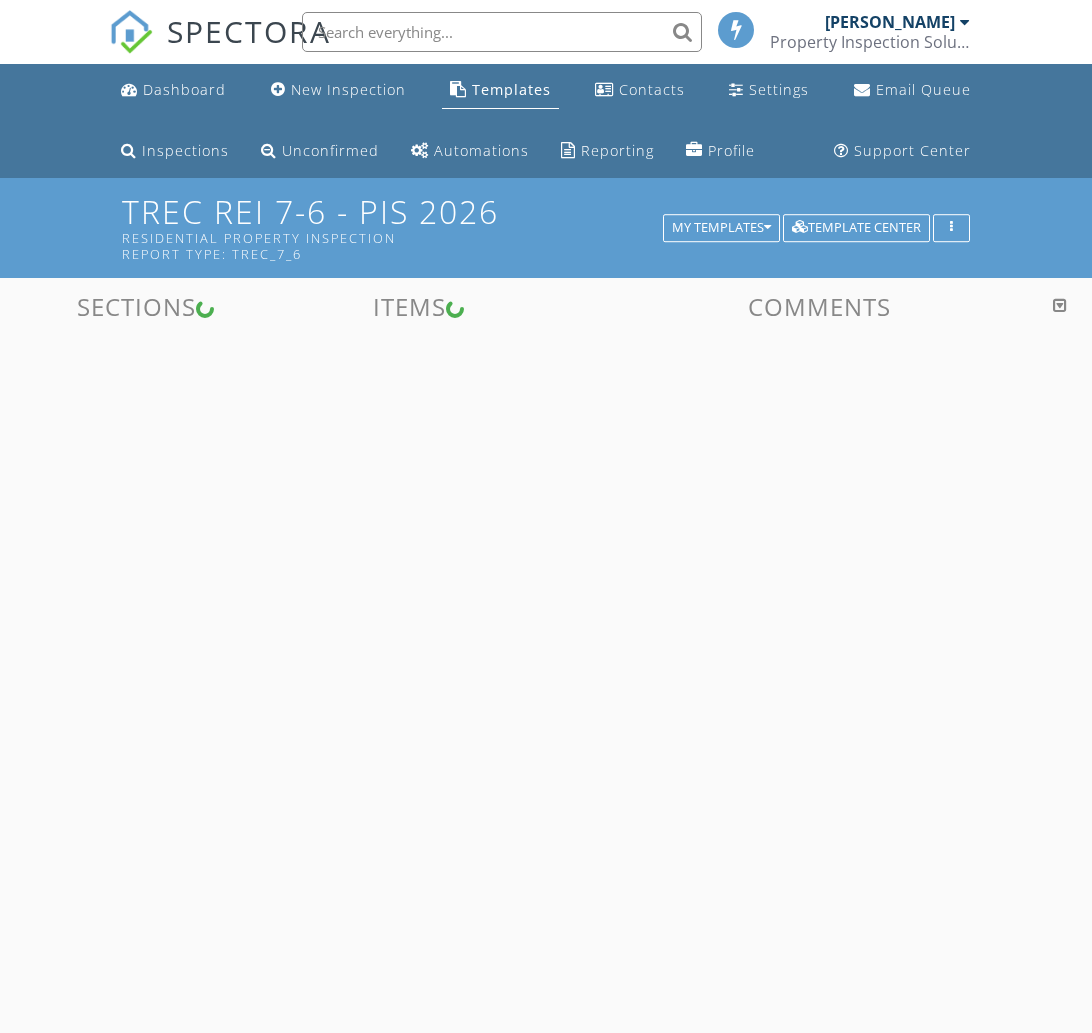 scroll, scrollTop: 0, scrollLeft: 0, axis: both 